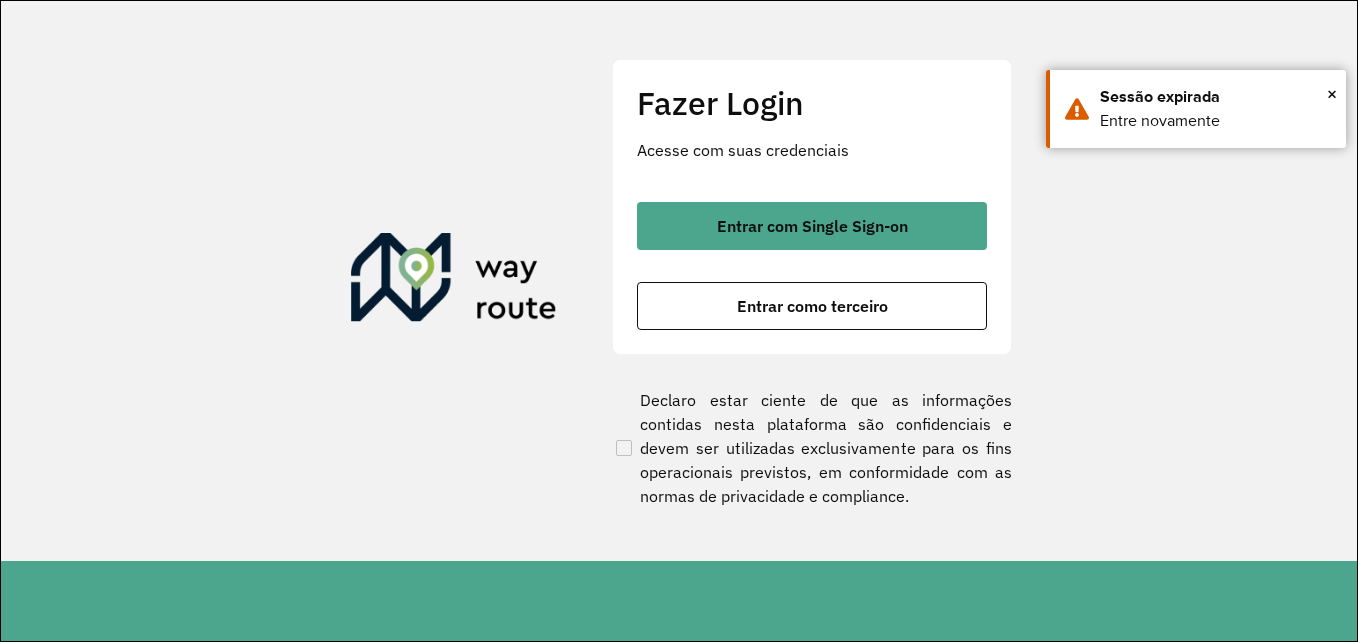 scroll, scrollTop: 0, scrollLeft: 0, axis: both 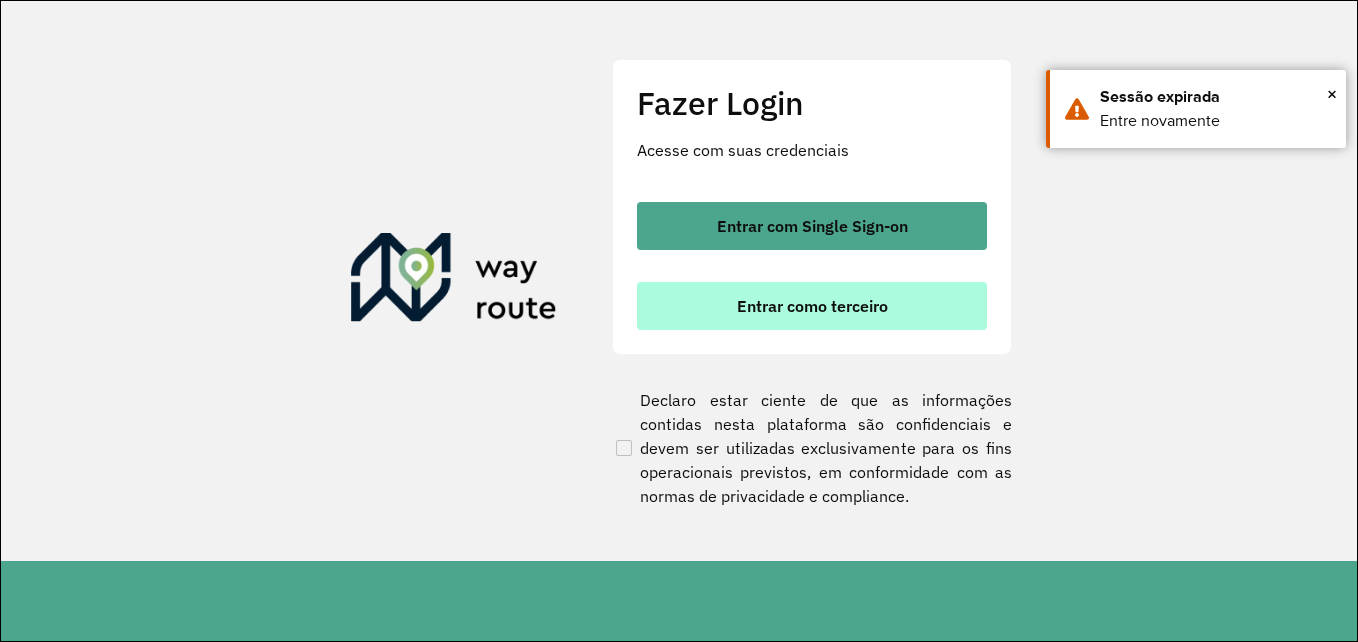 click on "Entrar como terceiro" at bounding box center [812, 306] 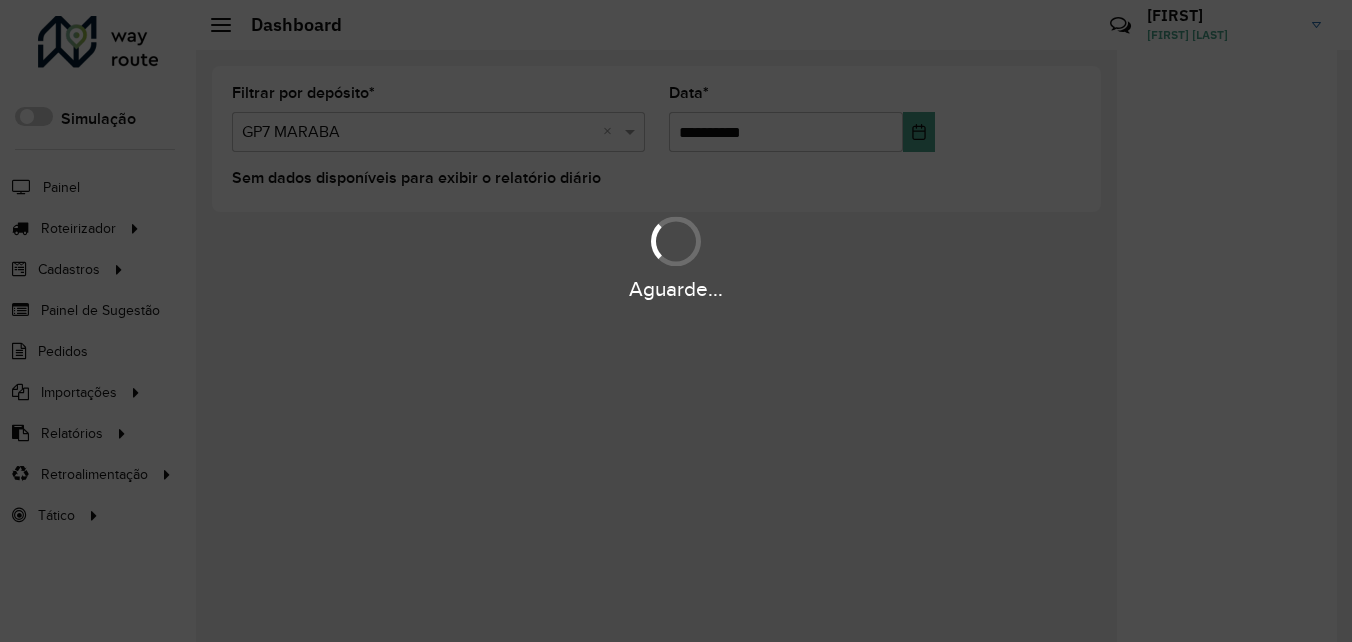 scroll, scrollTop: 0, scrollLeft: 0, axis: both 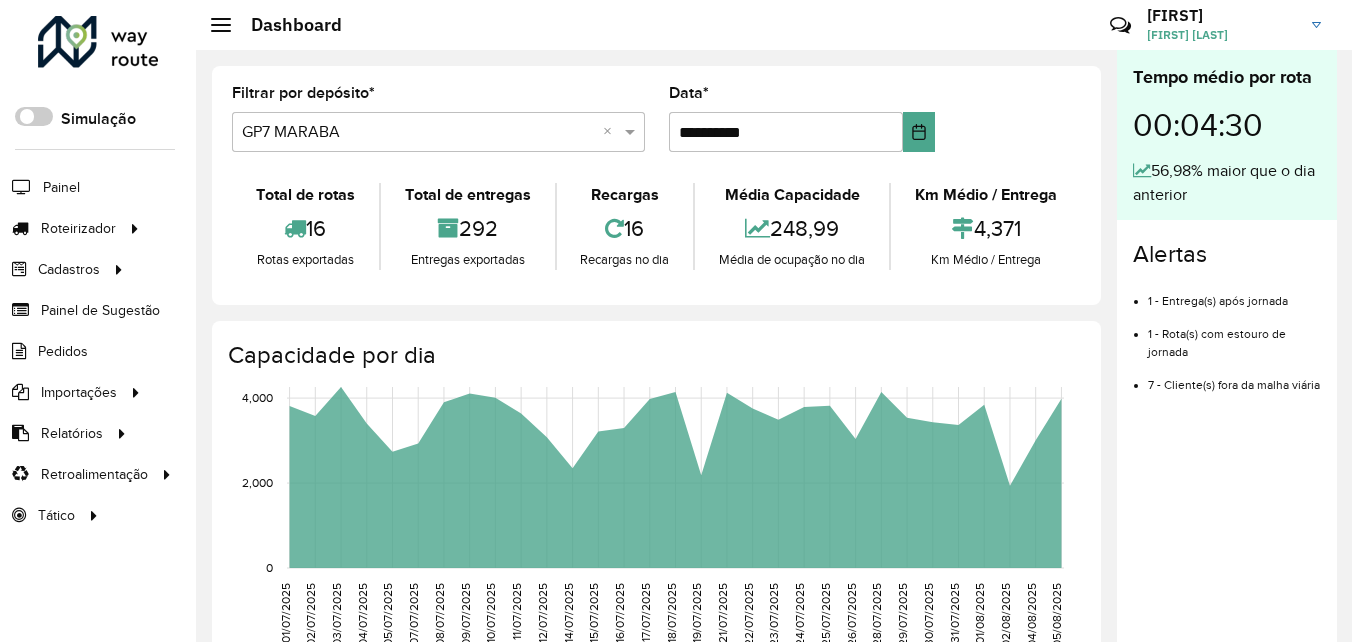 click on "Selecione um depósito × GP7 MARABA ×" at bounding box center (438, 132) 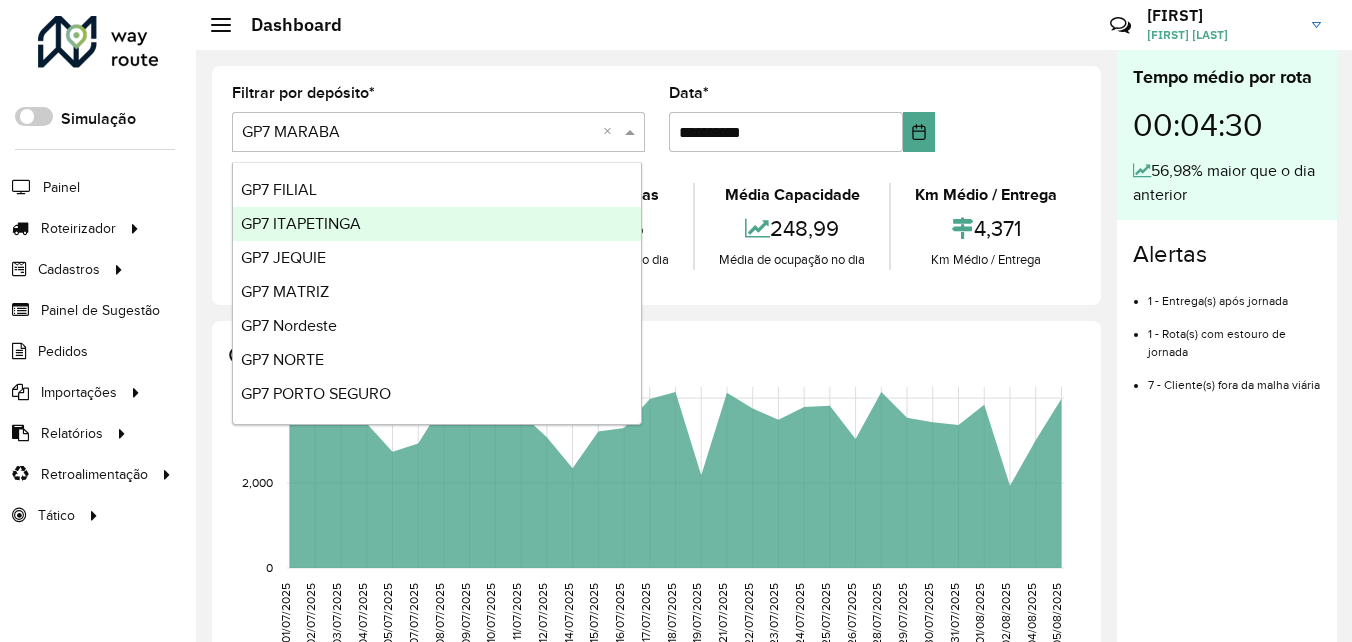 click on "GP7 ITAPETINGA" at bounding box center [301, 223] 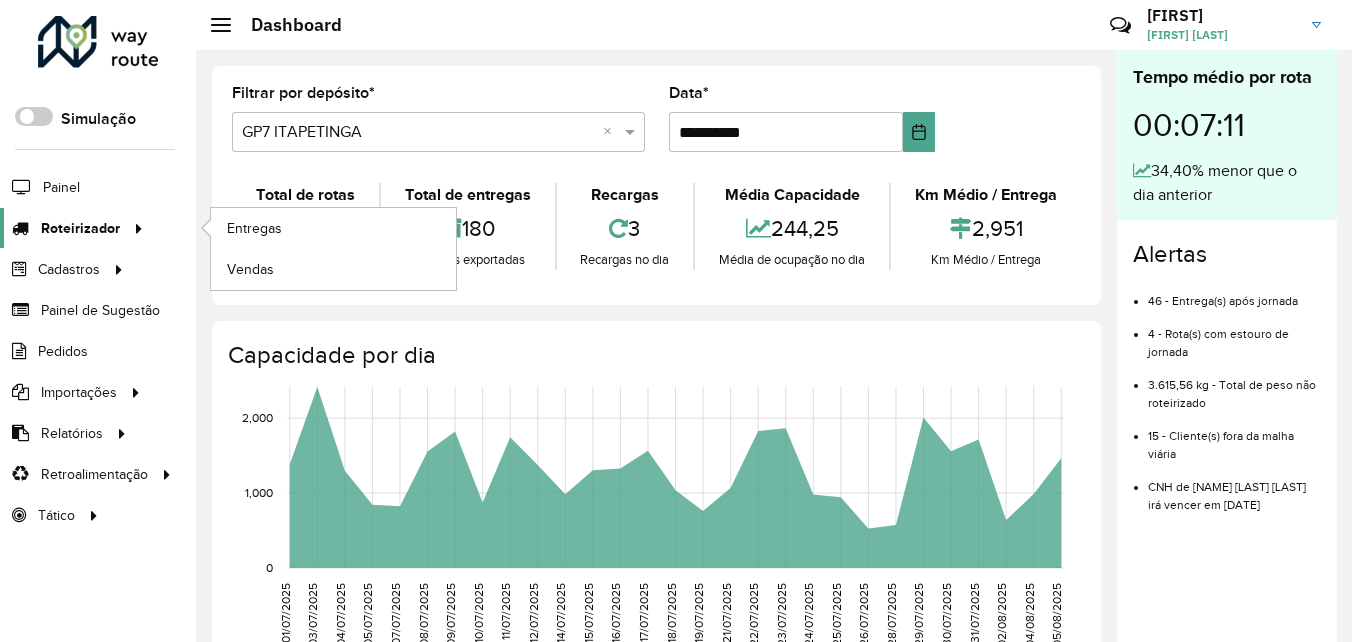 click on "Roteirizador" 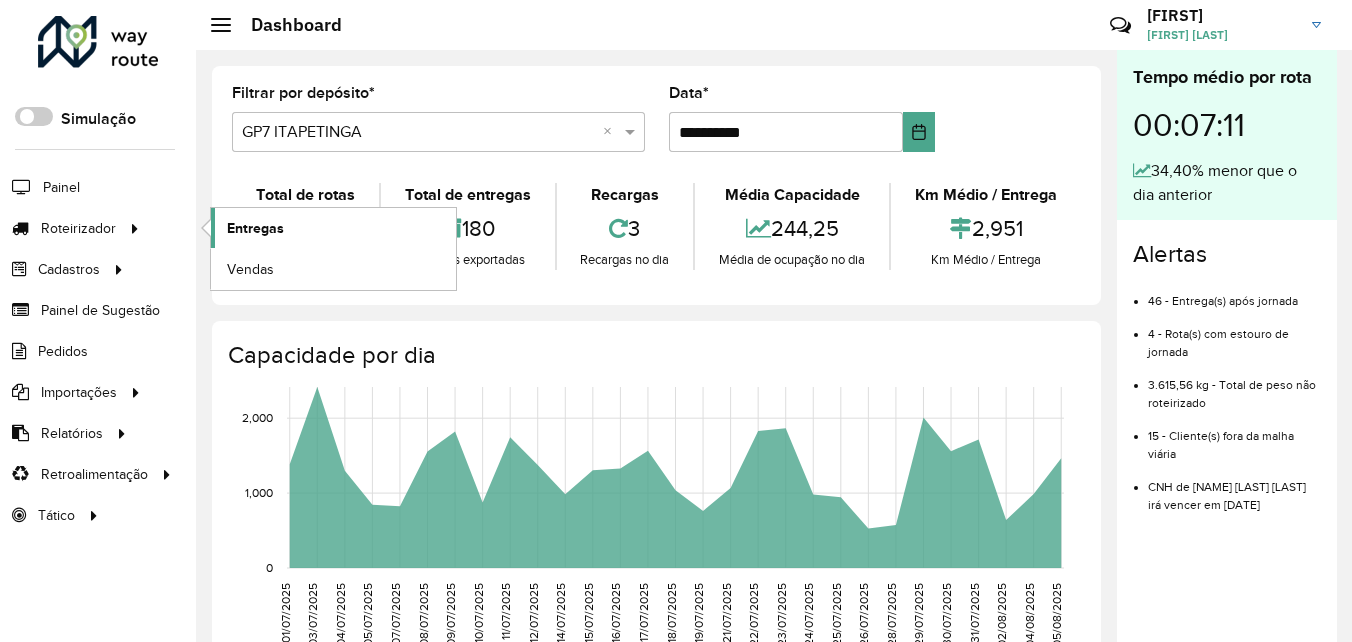 click on "Entregas" 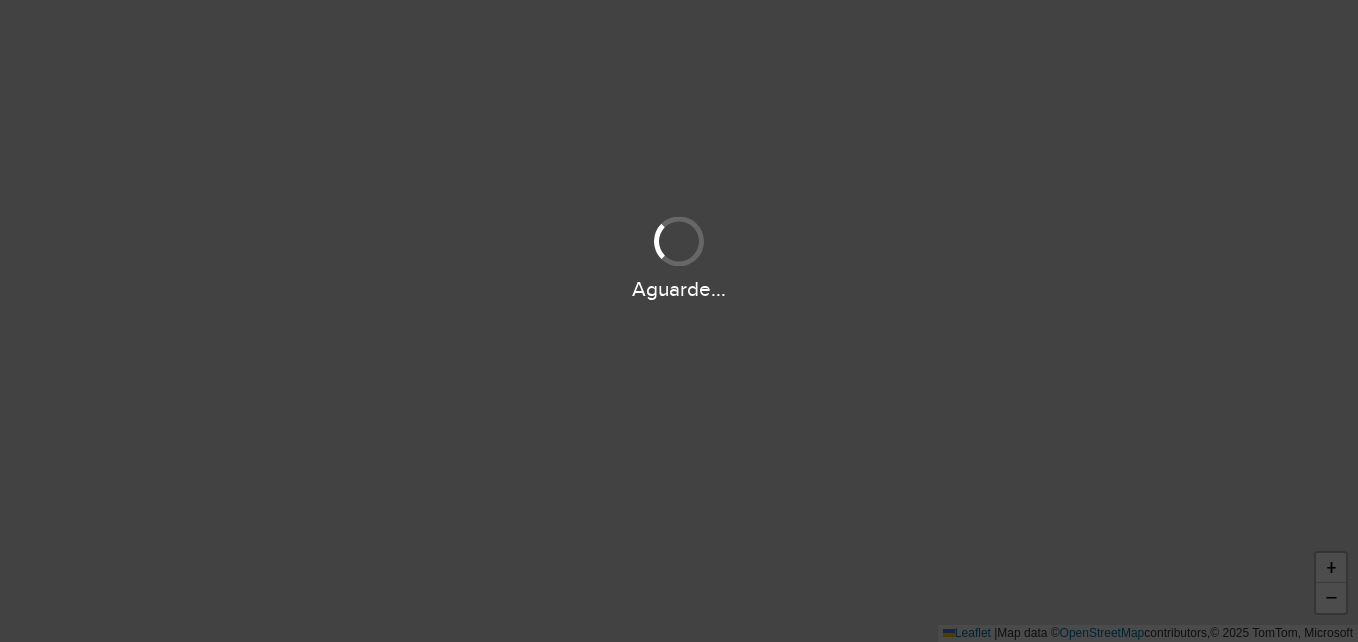 scroll, scrollTop: 0, scrollLeft: 0, axis: both 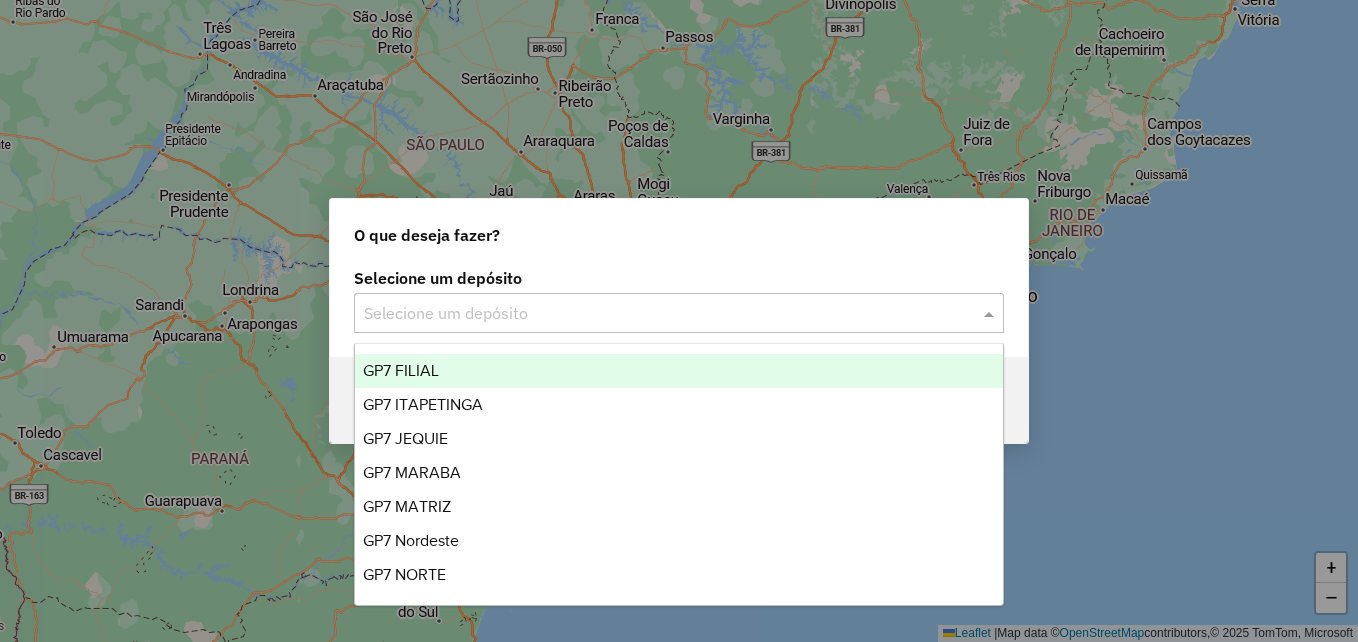click 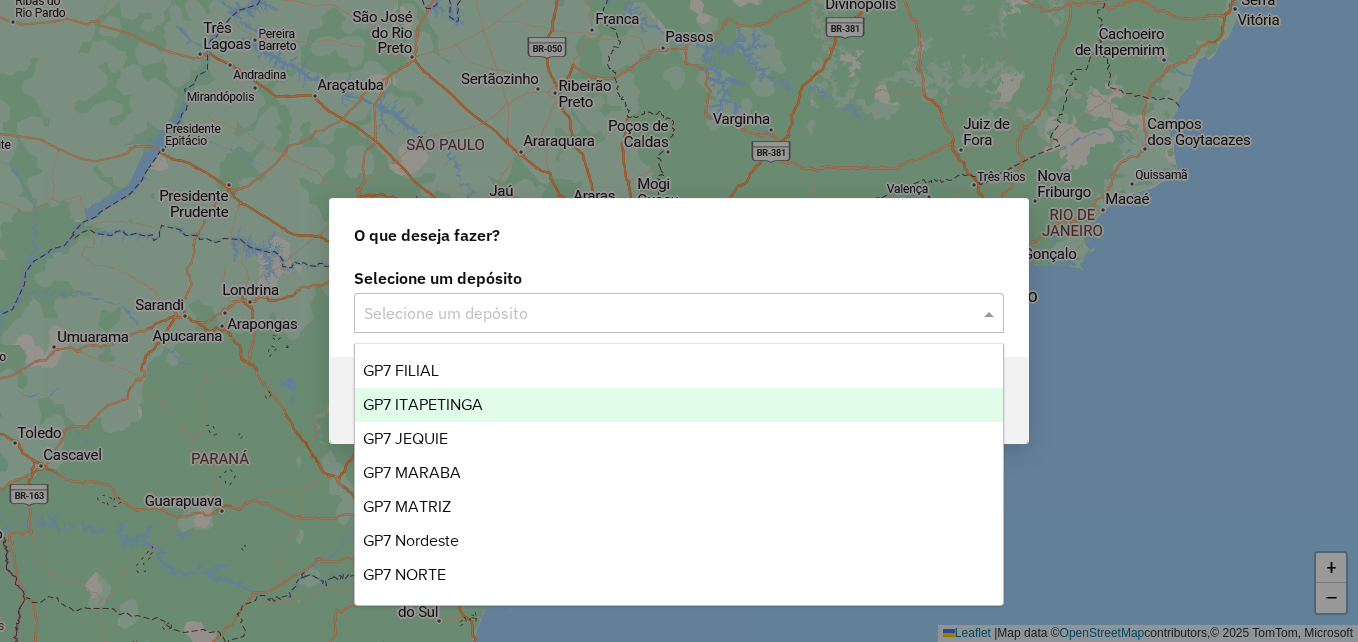 click on "GP7 ITAPETINGA" at bounding box center [423, 404] 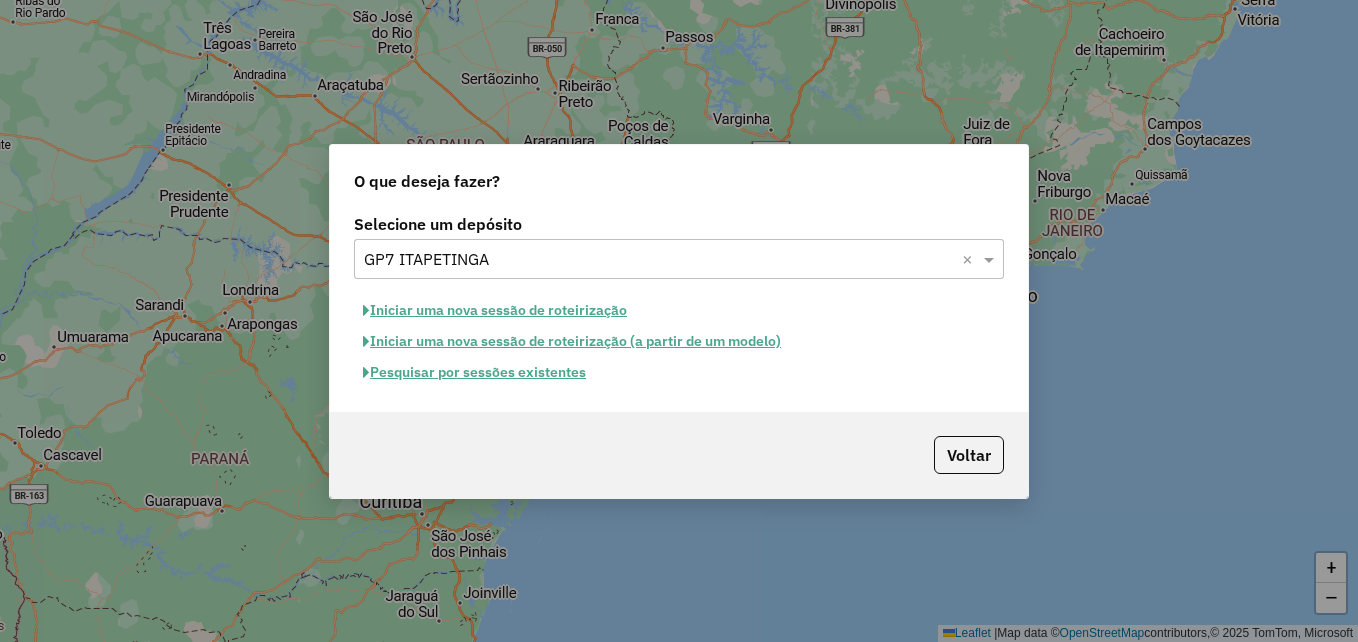 click on "Iniciar uma nova sessão de roteirização" 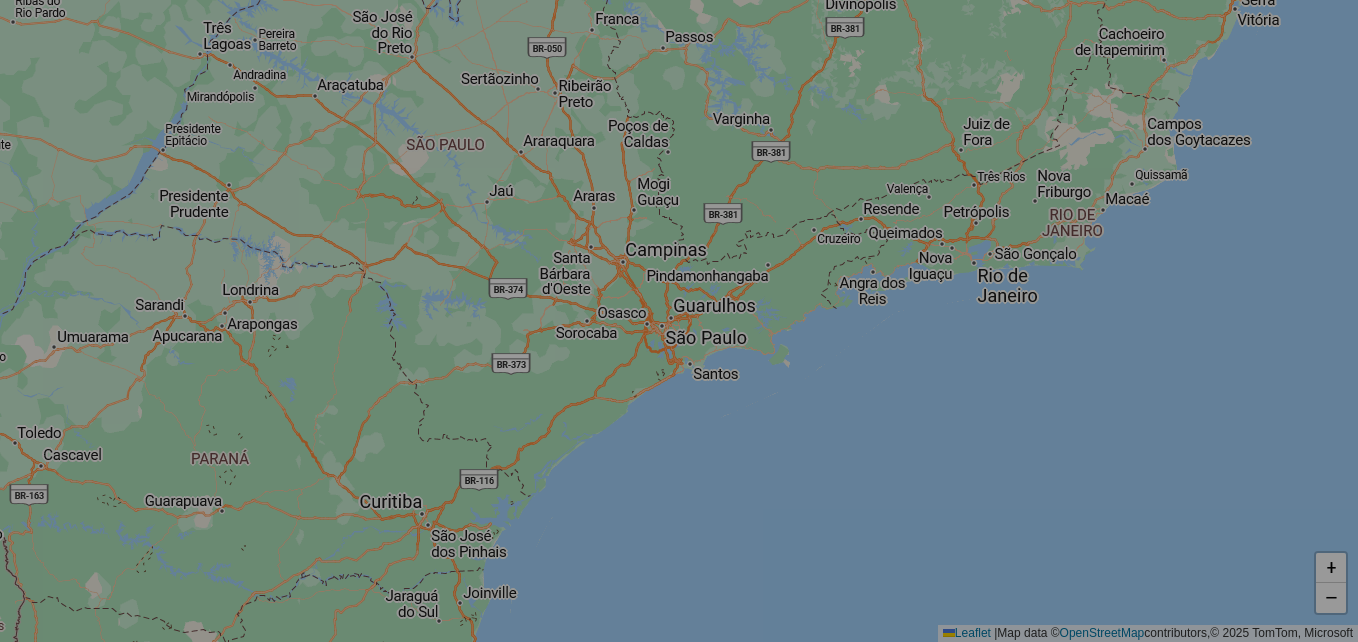 select on "*" 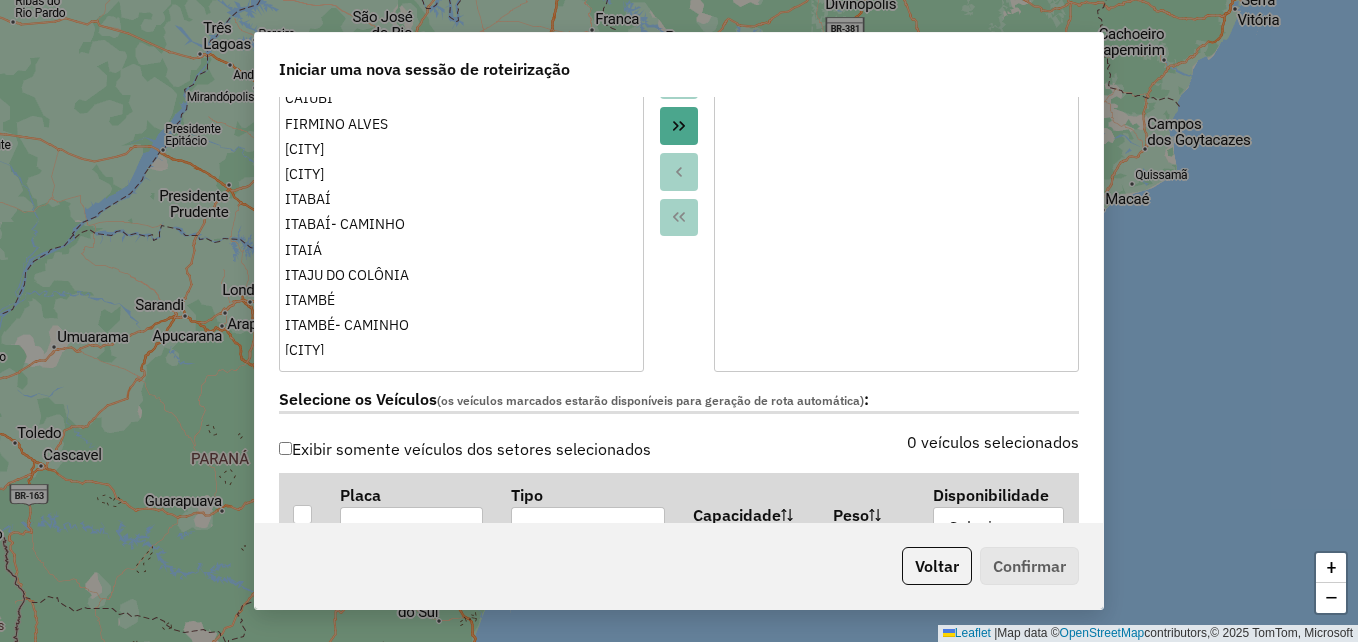 scroll, scrollTop: 700, scrollLeft: 0, axis: vertical 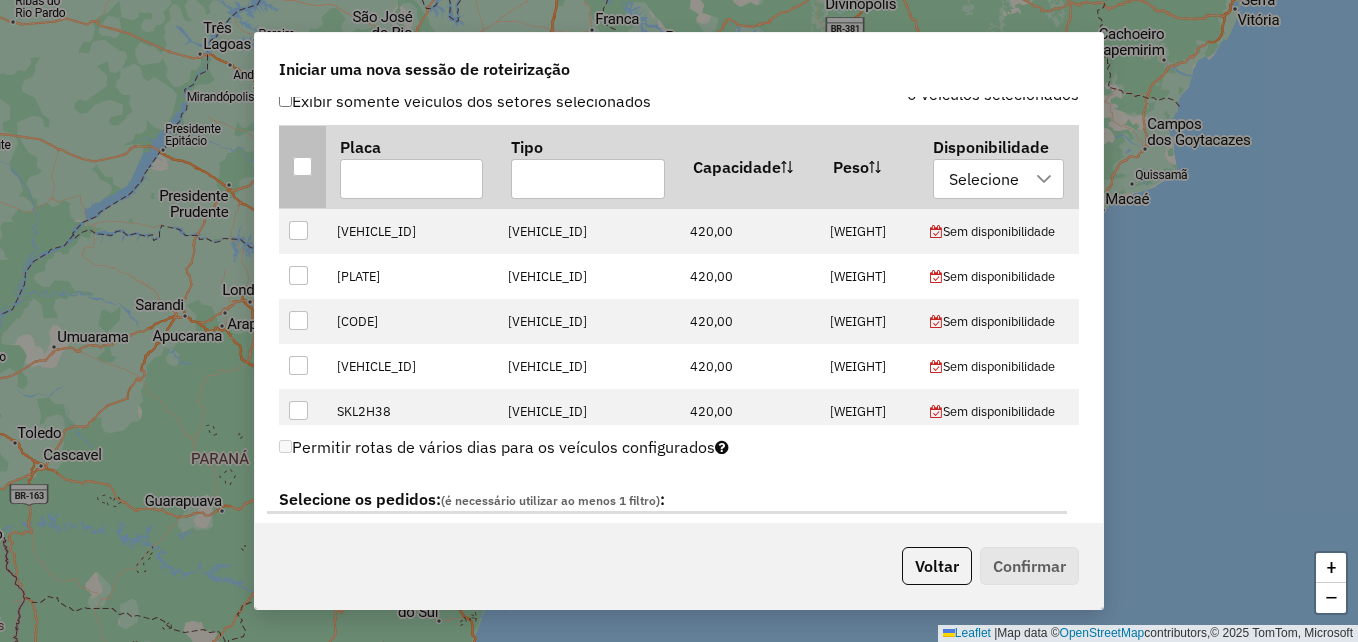 click at bounding box center [302, 166] 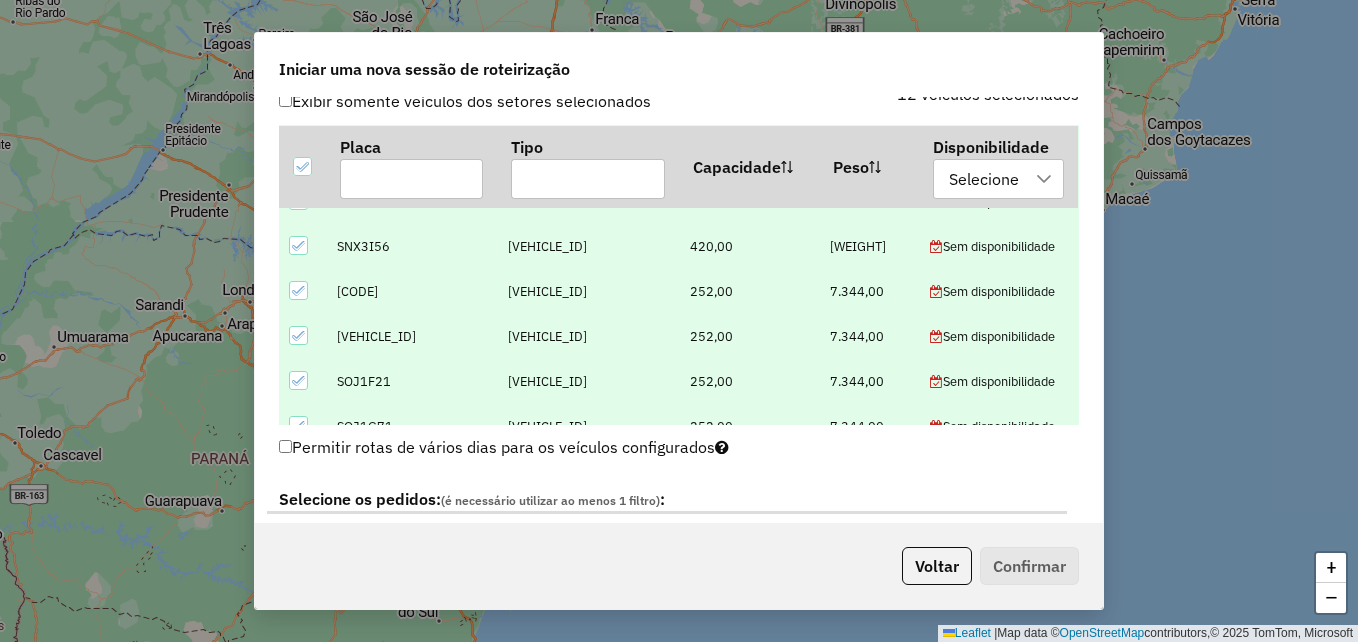 scroll, scrollTop: 324, scrollLeft: 0, axis: vertical 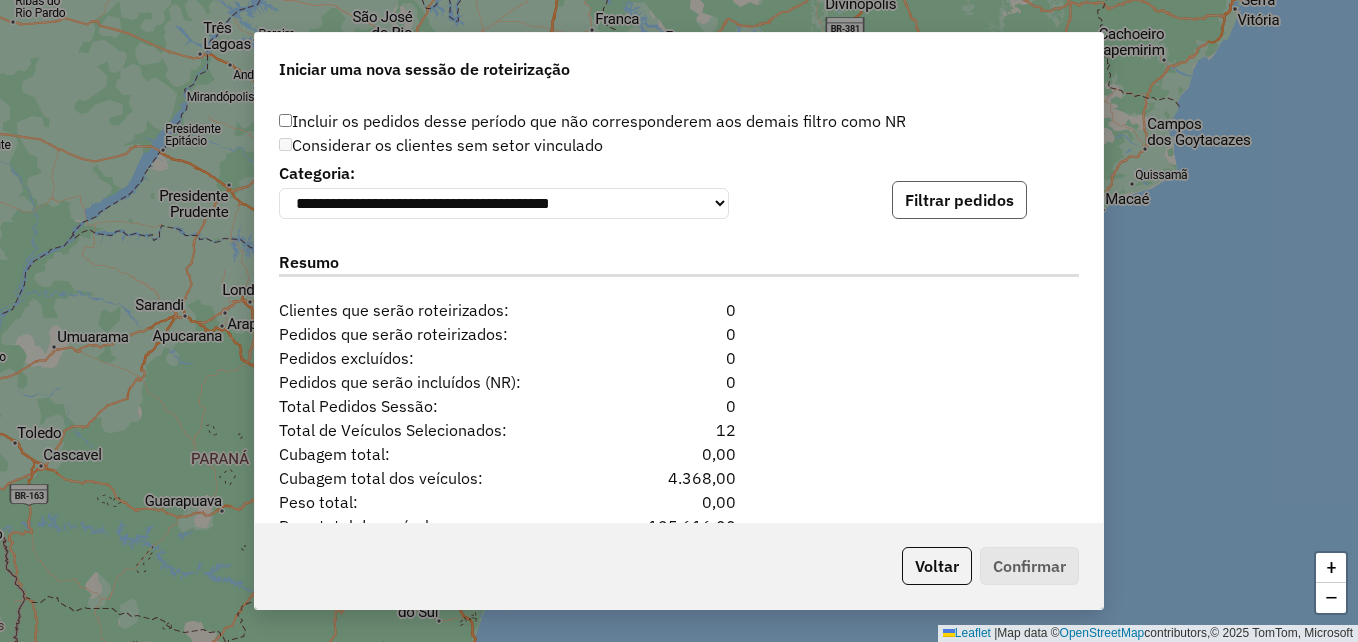 click on "Filtrar pedidos" 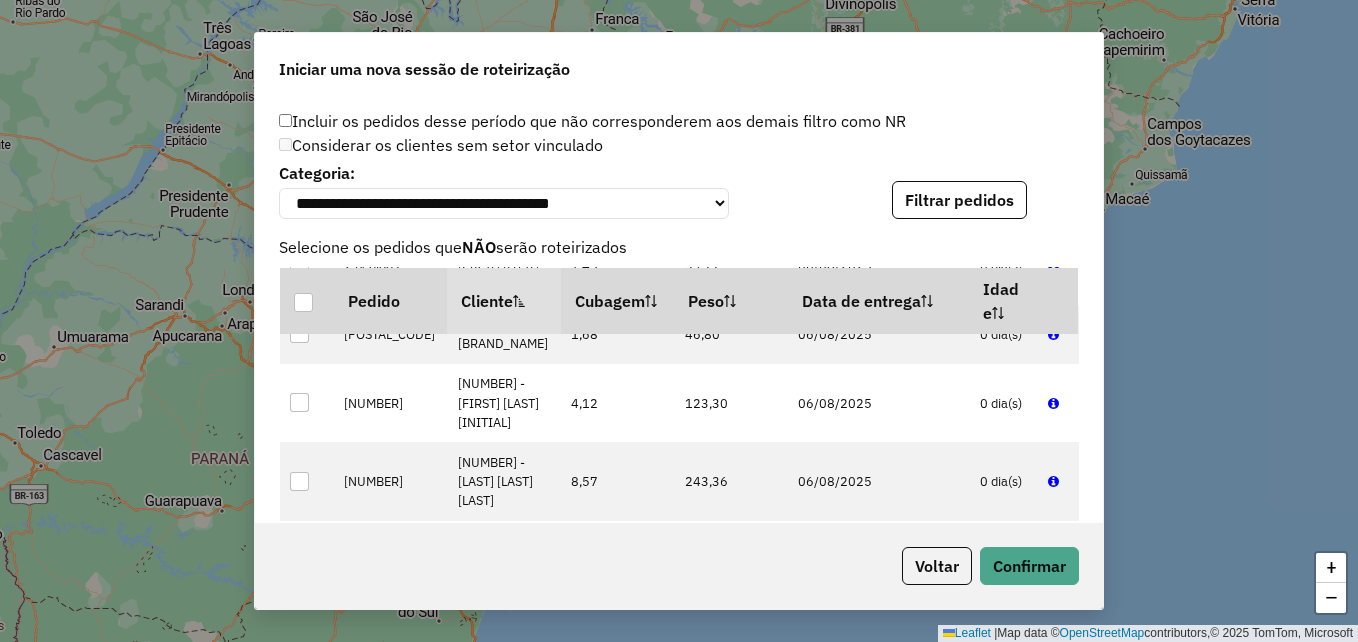 scroll, scrollTop: 4900, scrollLeft: 0, axis: vertical 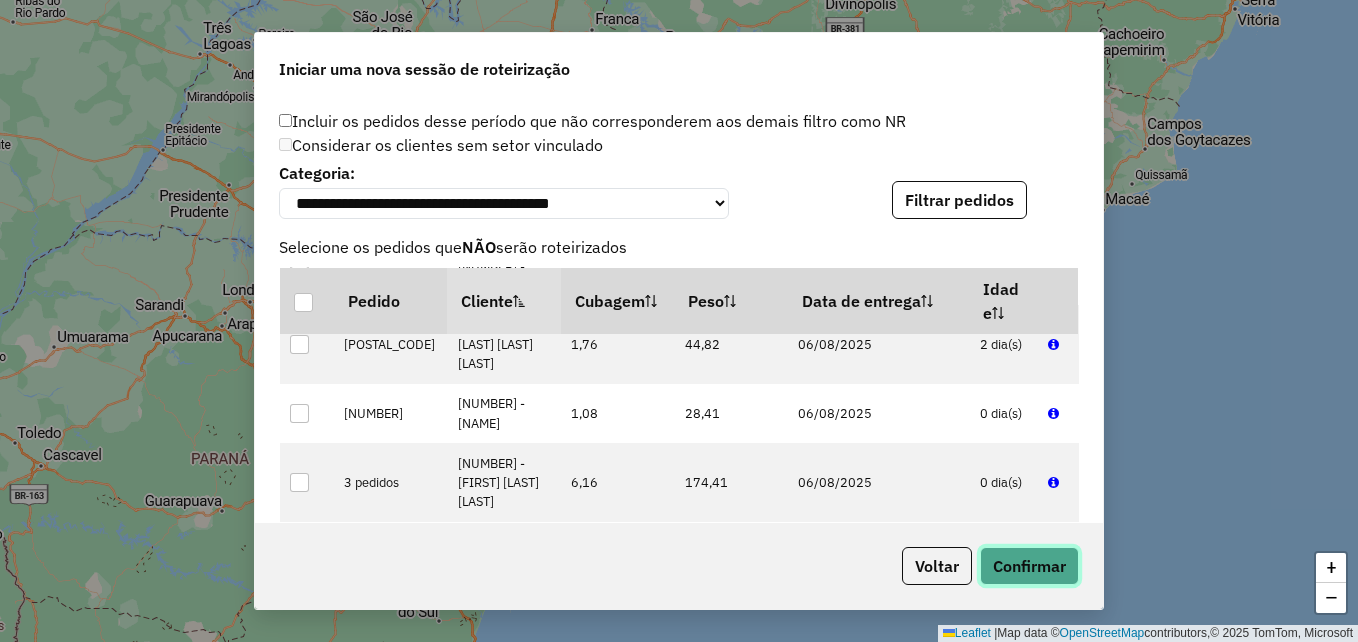click on "Confirmar" 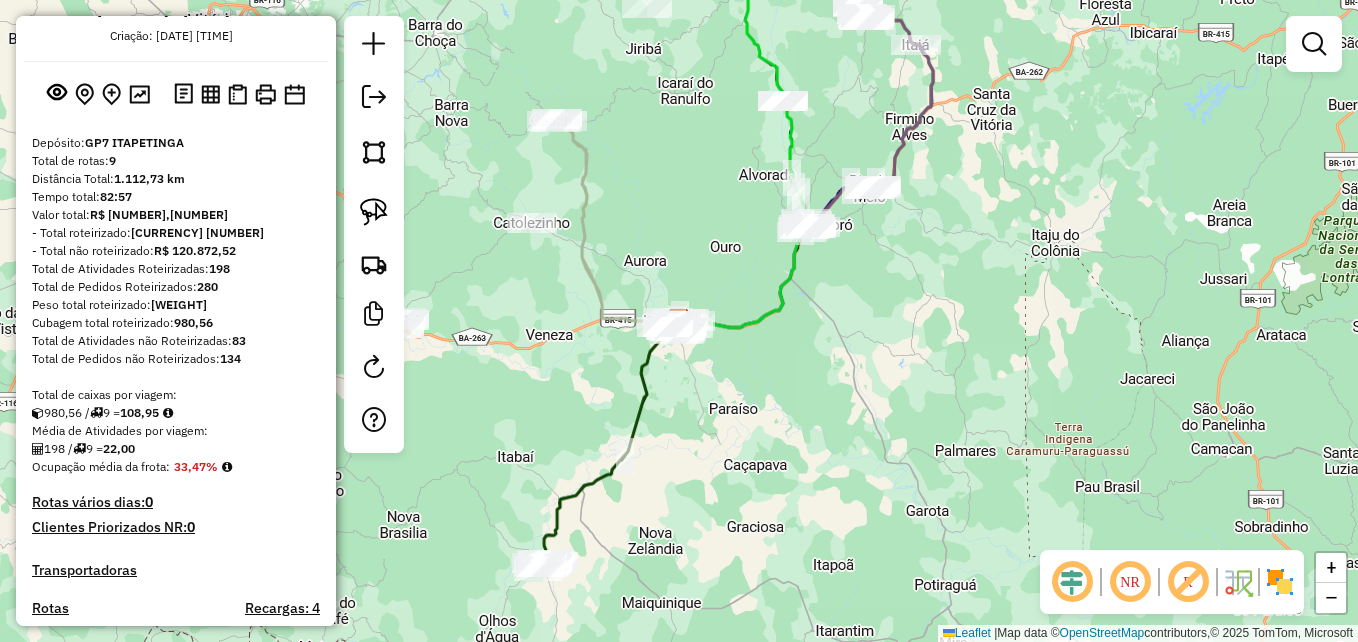 scroll, scrollTop: 100, scrollLeft: 0, axis: vertical 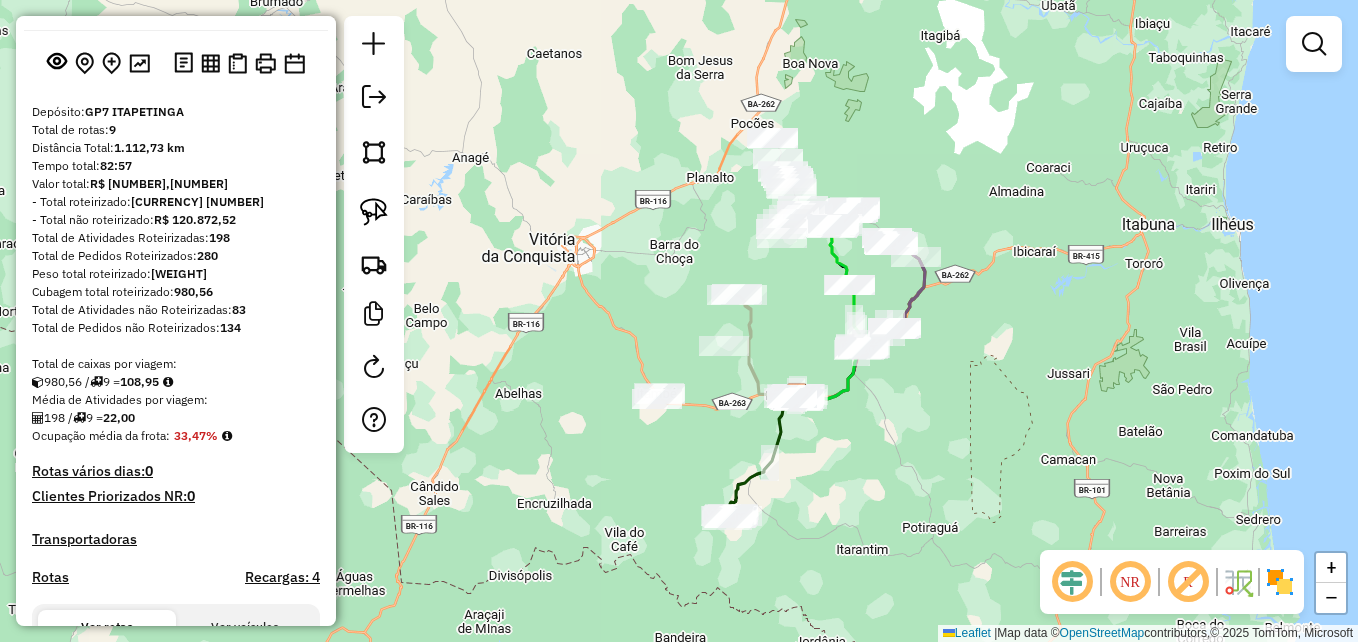 drag, startPoint x: 999, startPoint y: 274, endPoint x: 993, endPoint y: 394, distance: 120.14991 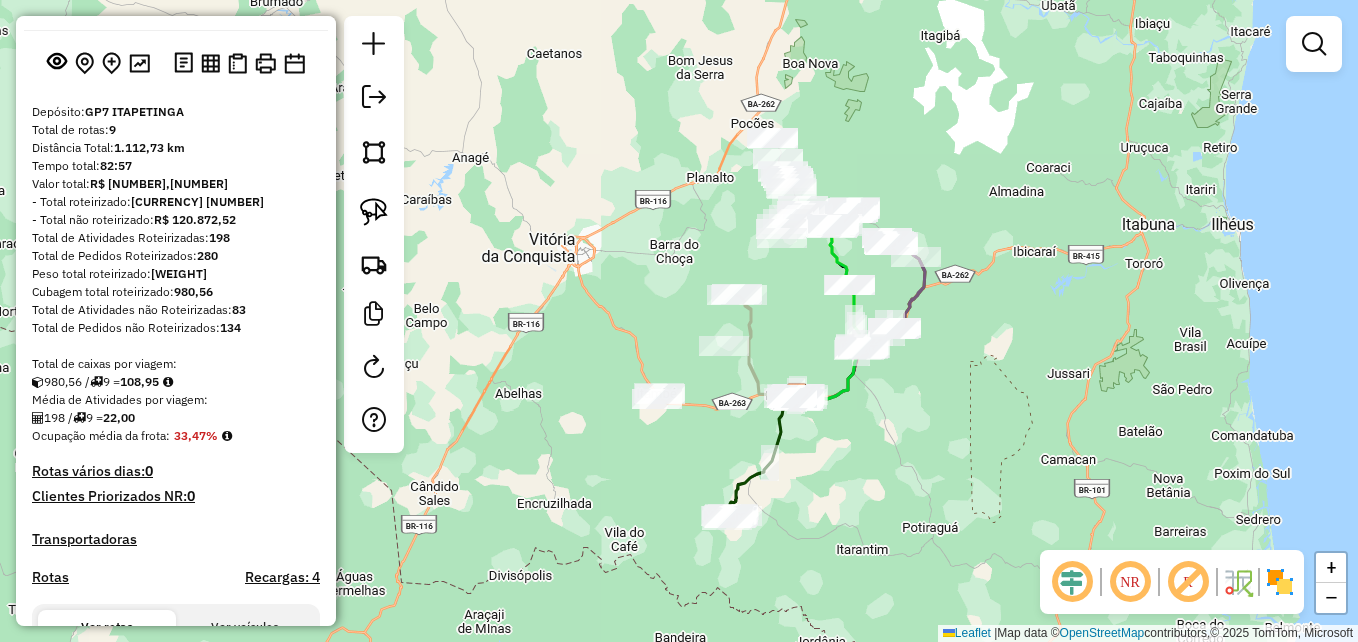 drag, startPoint x: 372, startPoint y: 216, endPoint x: 435, endPoint y: 207, distance: 63.63961 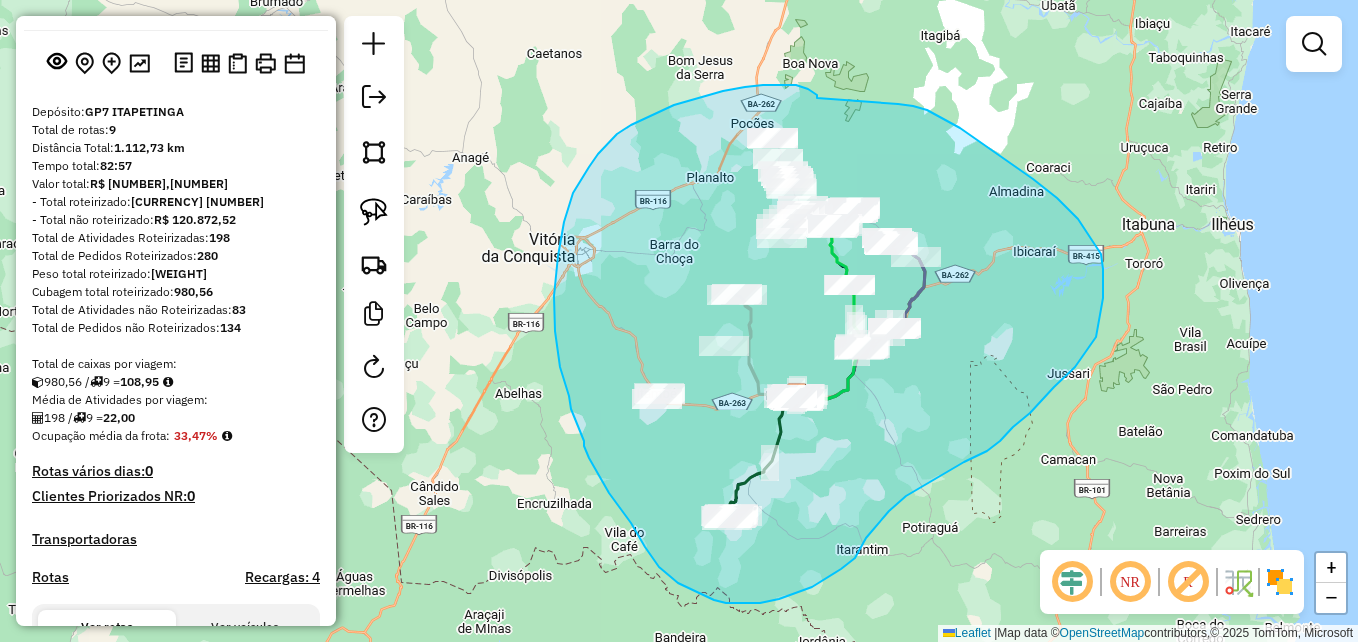 drag, startPoint x: 817, startPoint y: 98, endPoint x: 873, endPoint y: 95, distance: 56.0803 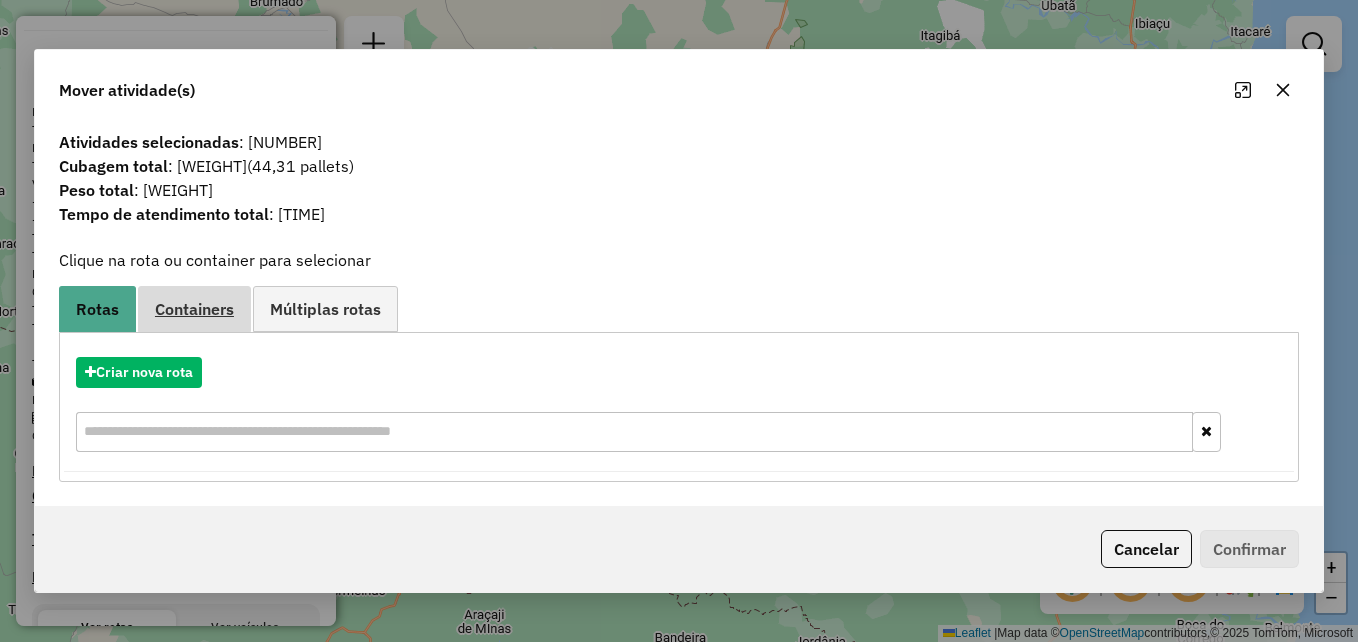 click on "Containers" at bounding box center [194, 309] 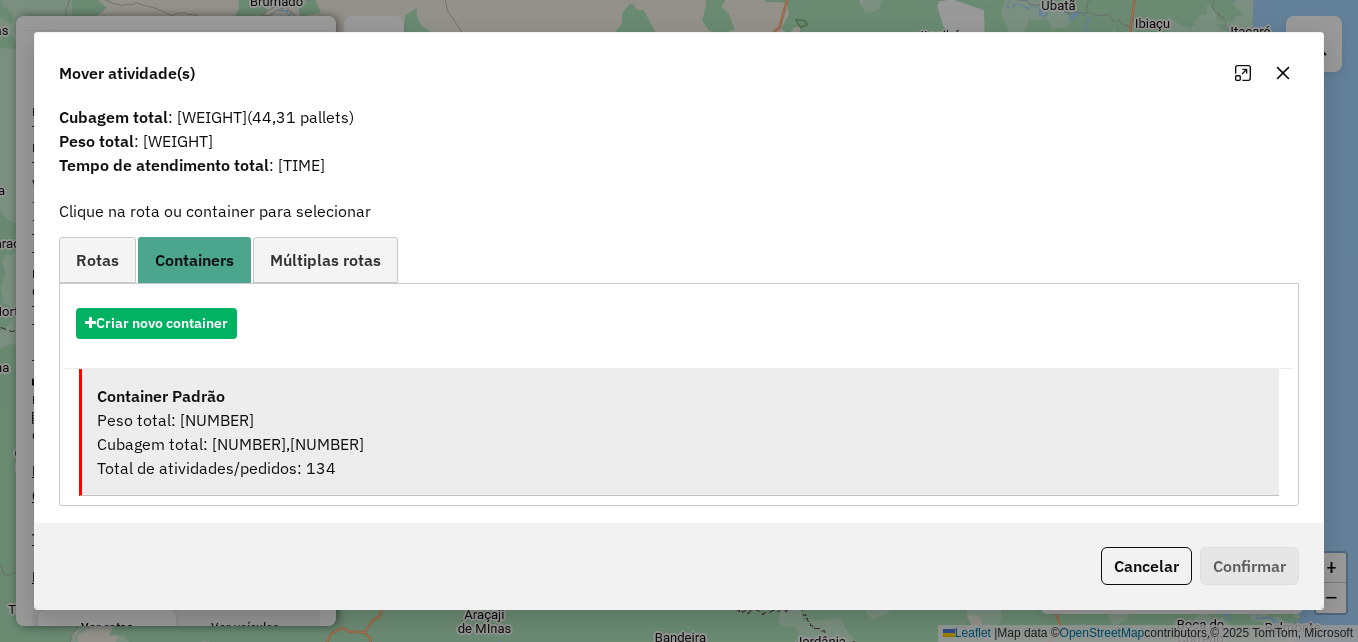 scroll, scrollTop: 39, scrollLeft: 0, axis: vertical 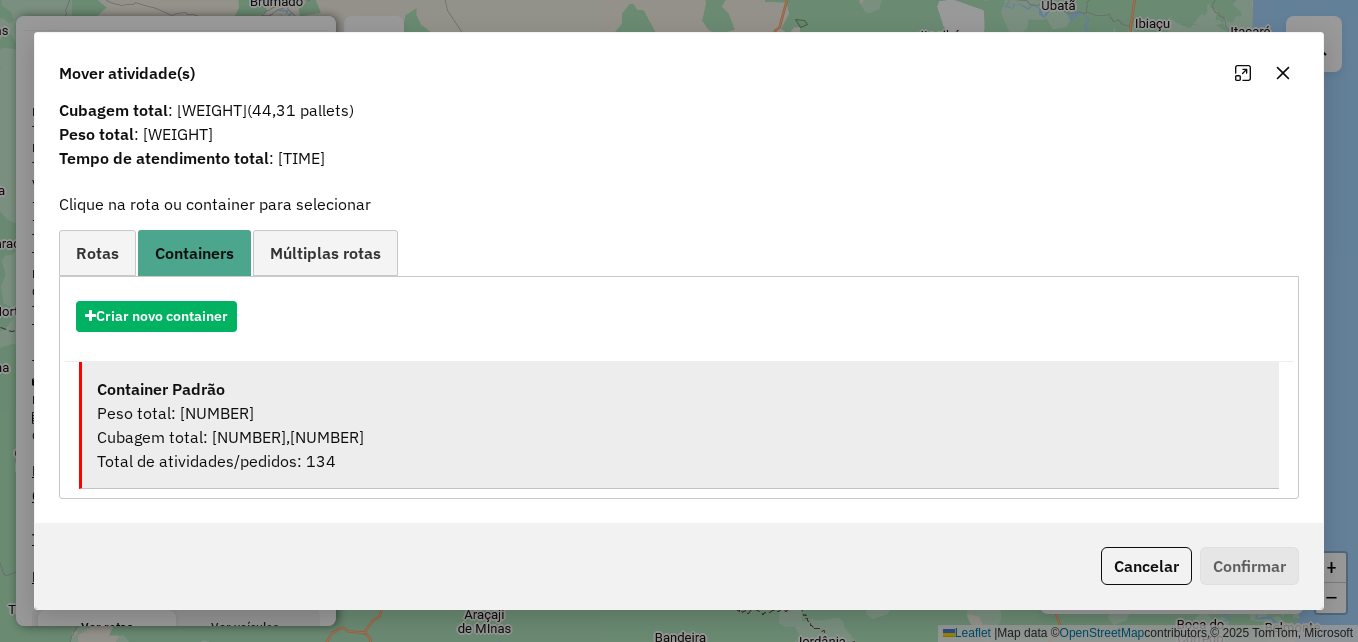 click on "Peso total: 24.338,17" at bounding box center (680, 413) 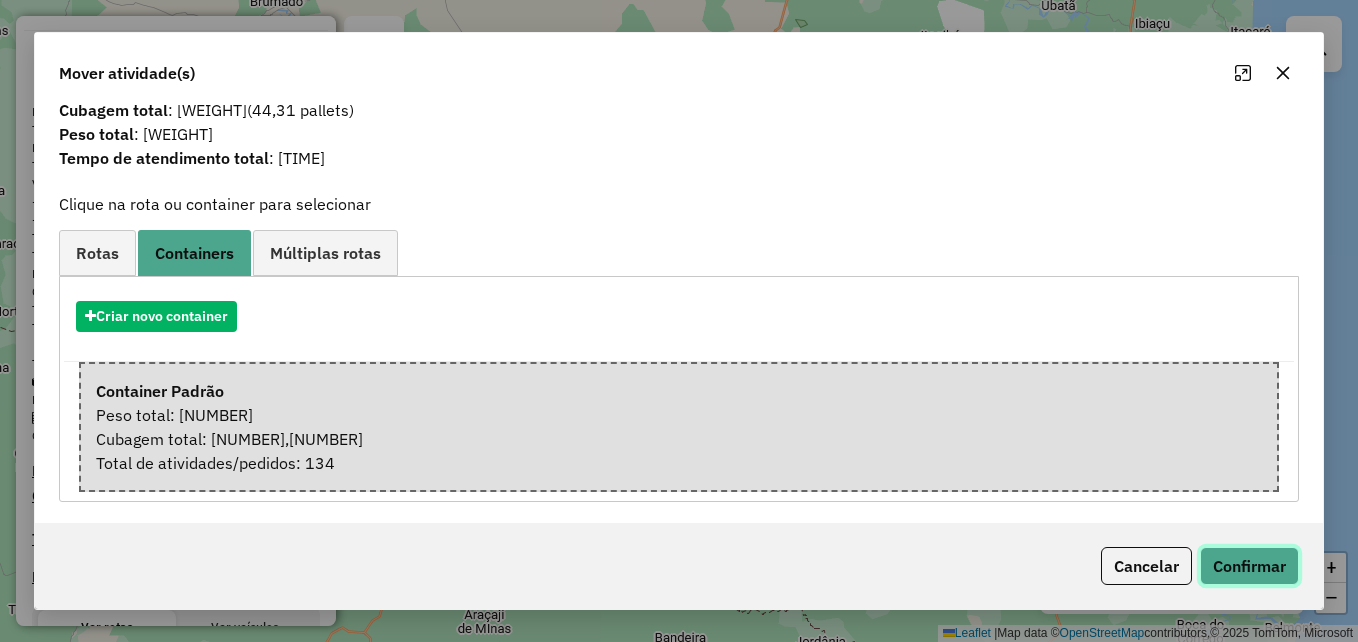 click on "Confirmar" 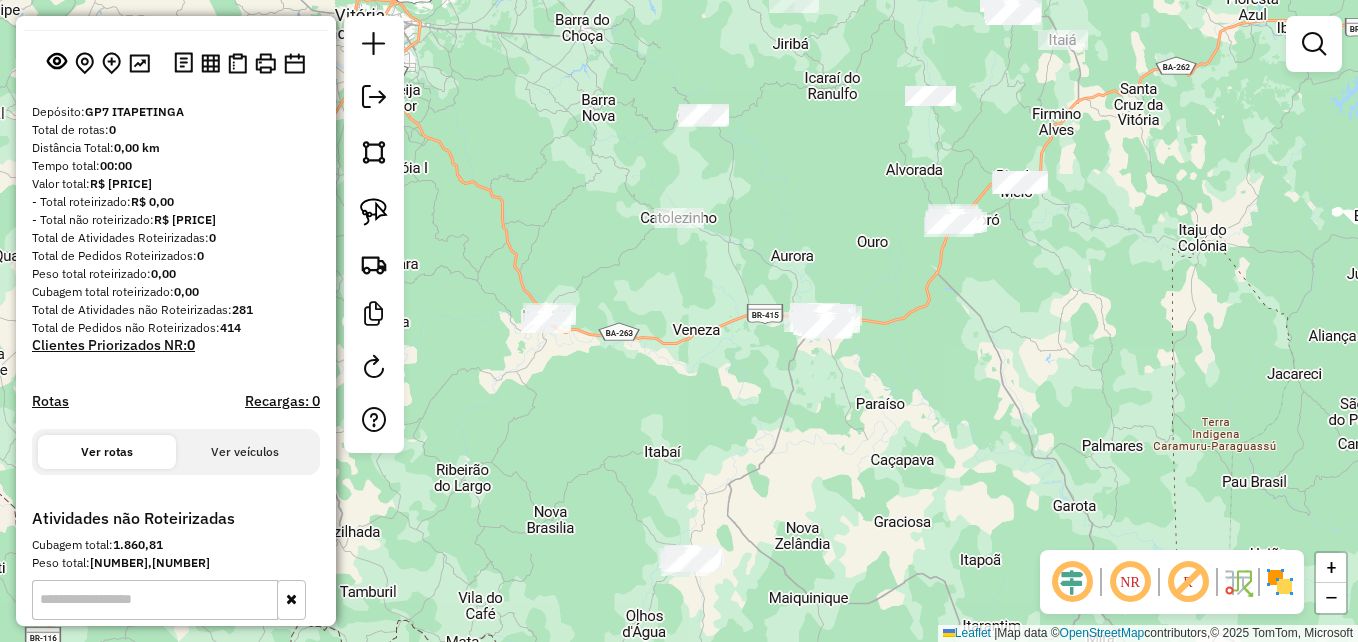 drag, startPoint x: 673, startPoint y: 374, endPoint x: 819, endPoint y: 369, distance: 146.08559 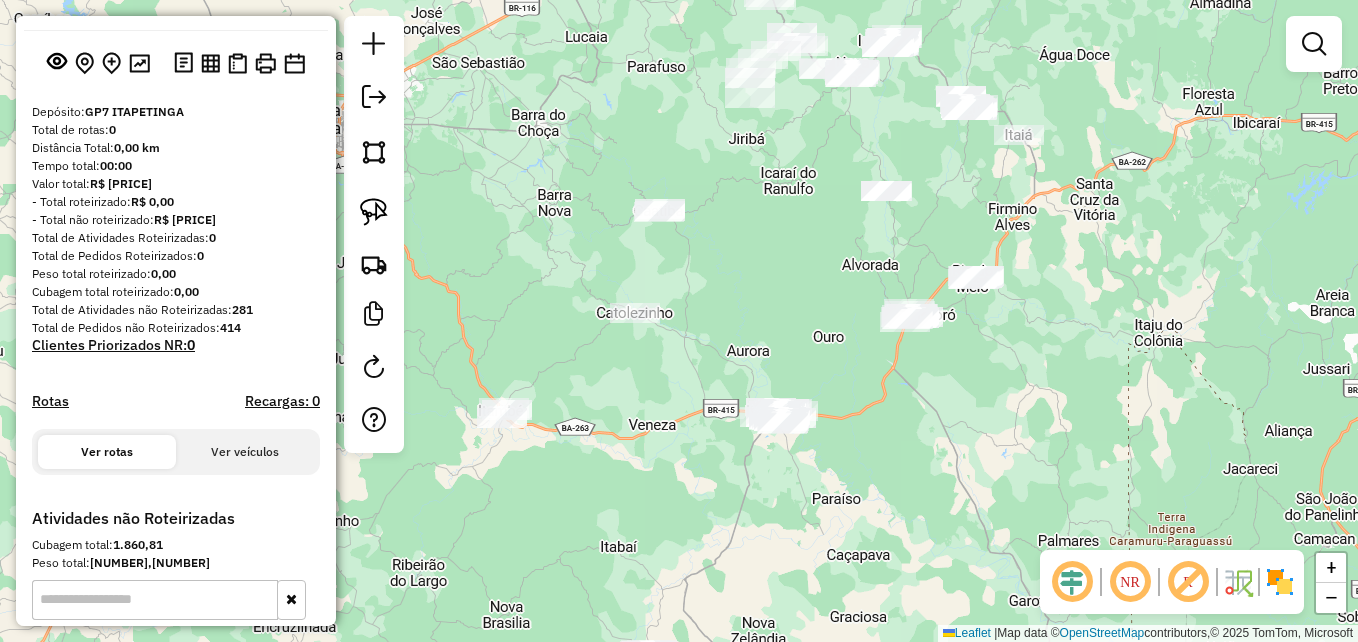 drag, startPoint x: 958, startPoint y: 261, endPoint x: 900, endPoint y: 358, distance: 113.0177 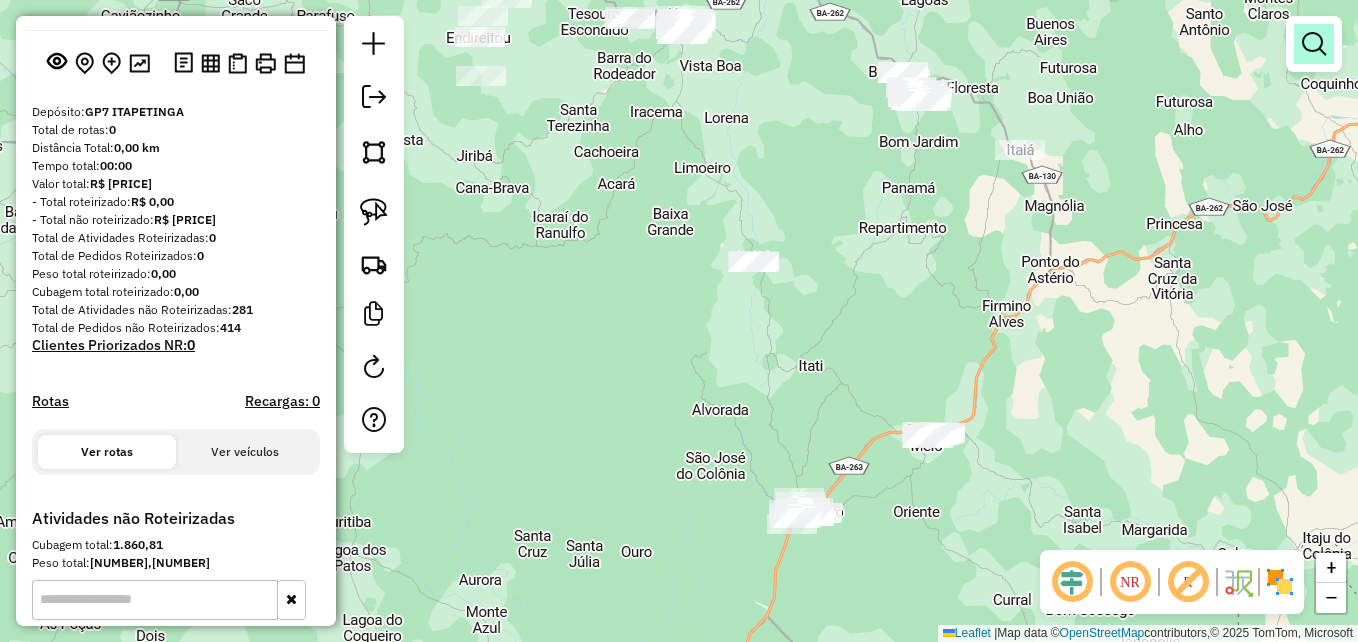 click at bounding box center [1314, 44] 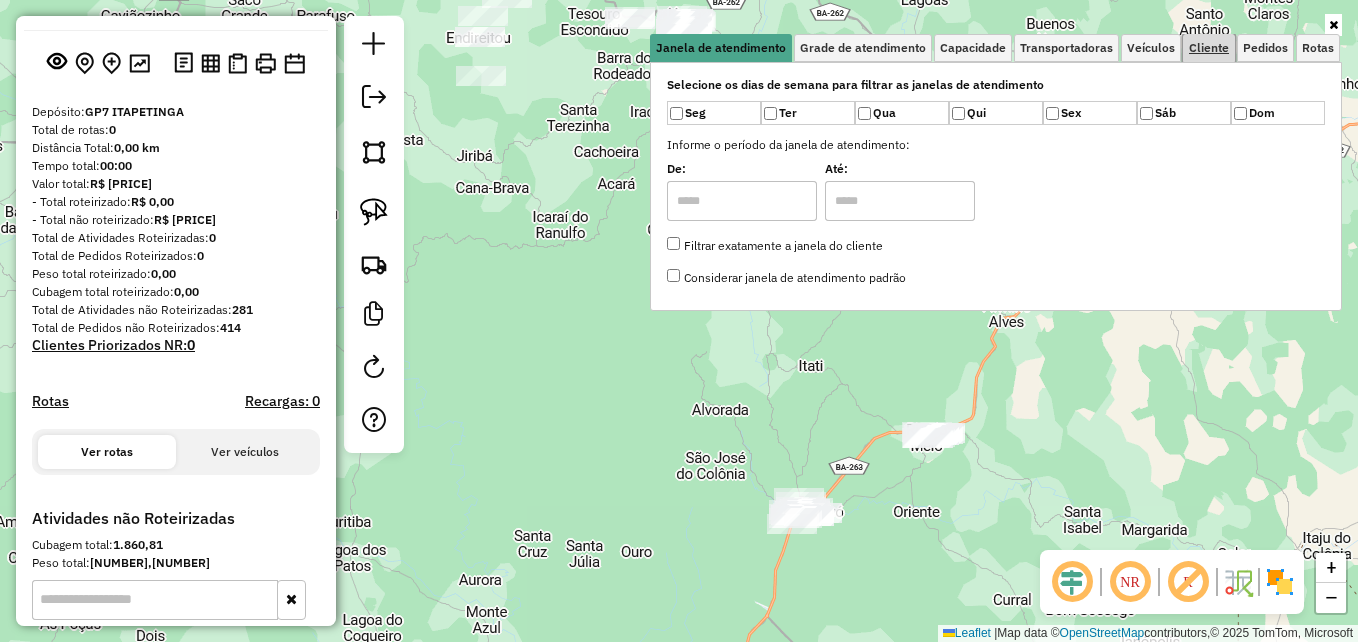 click on "Cliente" at bounding box center [1209, 48] 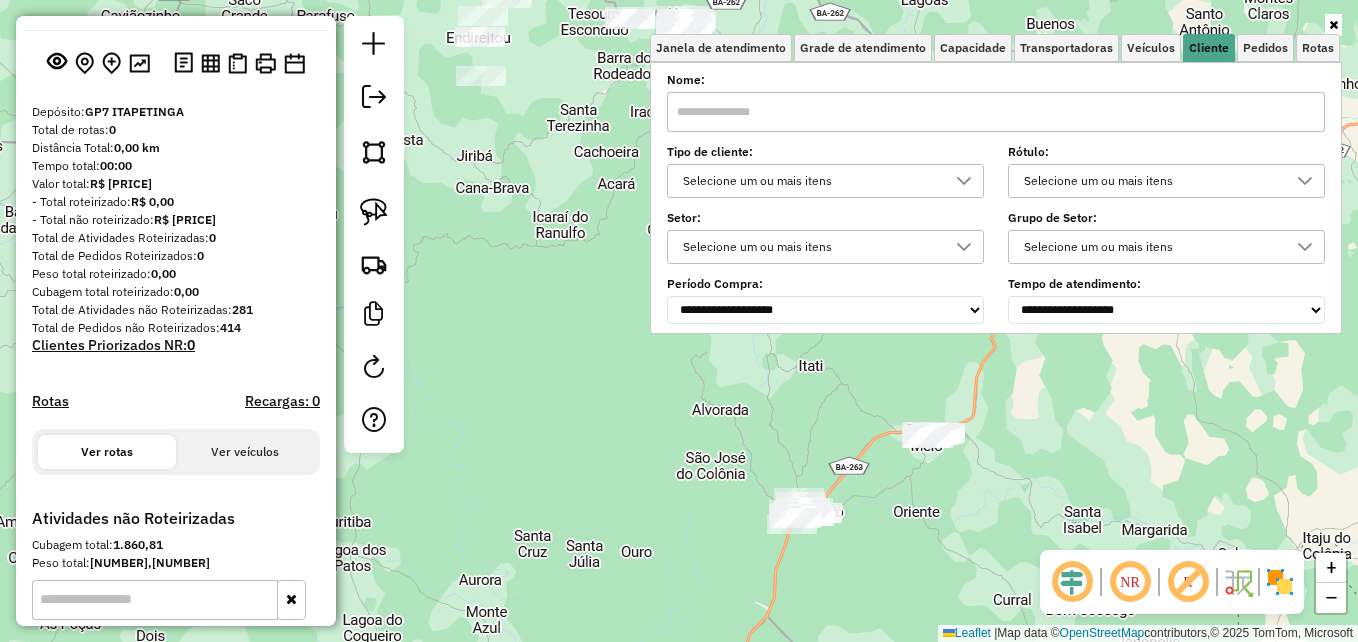 click at bounding box center (996, 112) 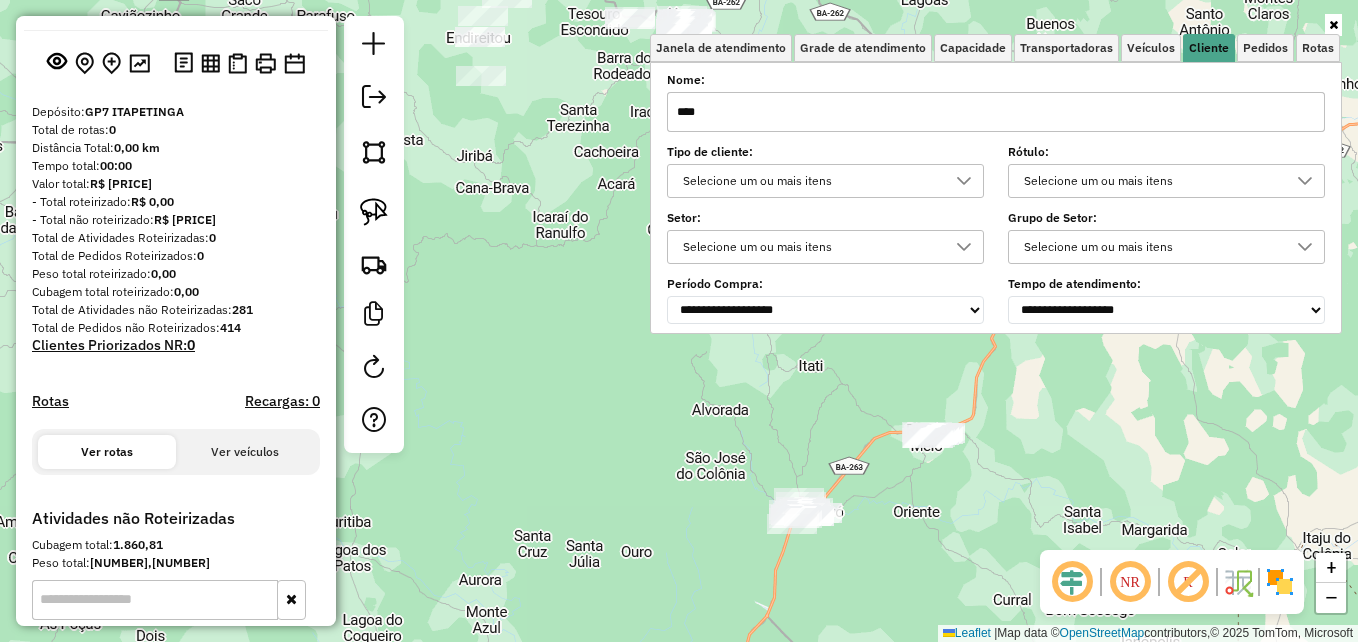 type on "****" 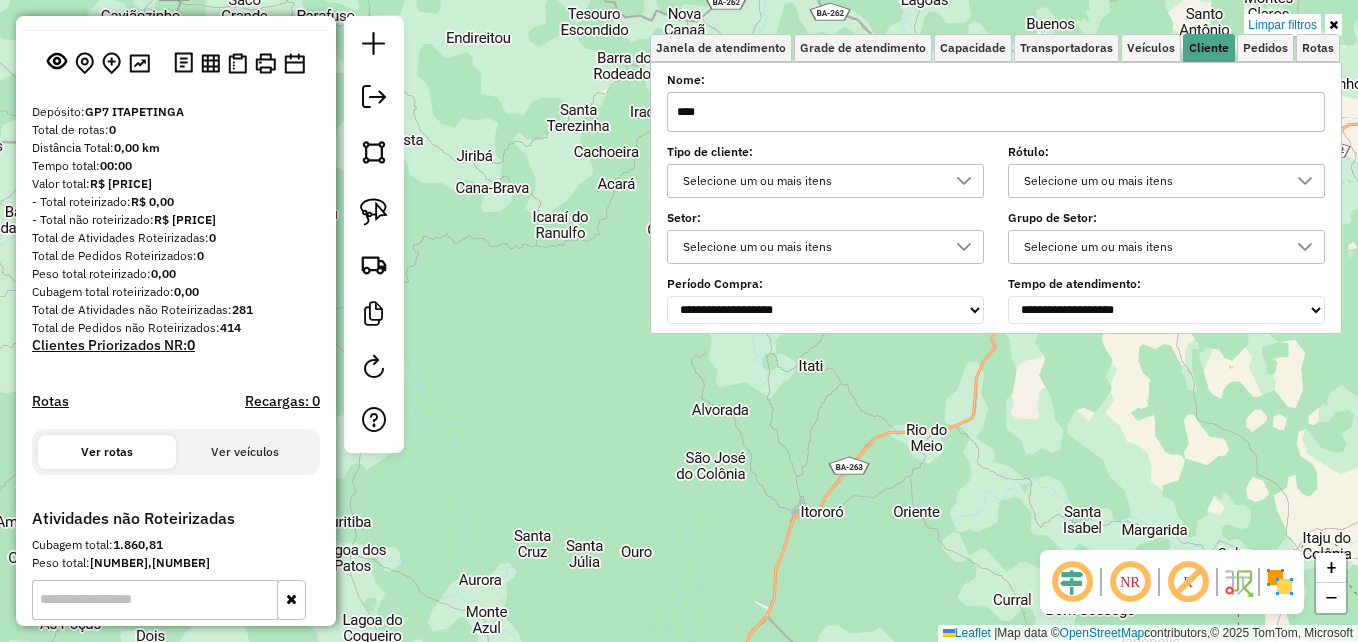 click on "Limpar filtros Janela de atendimento Grade de atendimento Capacidade Transportadoras Veículos Cliente Pedidos  Rotas Selecione os dias de semana para filtrar as janelas de atendimento  Seg   Ter   Qua   Qui   Sex   Sáb   Dom  Informe o período da janela de atendimento: De: Até:  Filtrar exatamente a janela do cliente  Considerar janela de atendimento padrão  Selecione os dias de semana para filtrar as grades de atendimento  Seg   Ter   Qua   Qui   Sex   Sáb   Dom   Considerar clientes sem dia de atendimento cadastrado  Clientes fora do dia de atendimento selecionado Filtrar as atividades entre os valores definidos abaixo:  Peso mínimo:   Peso máximo:   Cubagem mínima:   Cubagem máxima:   De:   Até:  Filtrar as atividades entre o tempo de atendimento definido abaixo:  De:   Até:   Considerar capacidade total dos clientes não roteirizados Transportadora: Selecione um ou mais itens Tipo de veículo: Selecione um ou mais itens Veículo: Selecione um ou mais itens Motorista: Selecione um ou mais itens" at bounding box center (996, 184) 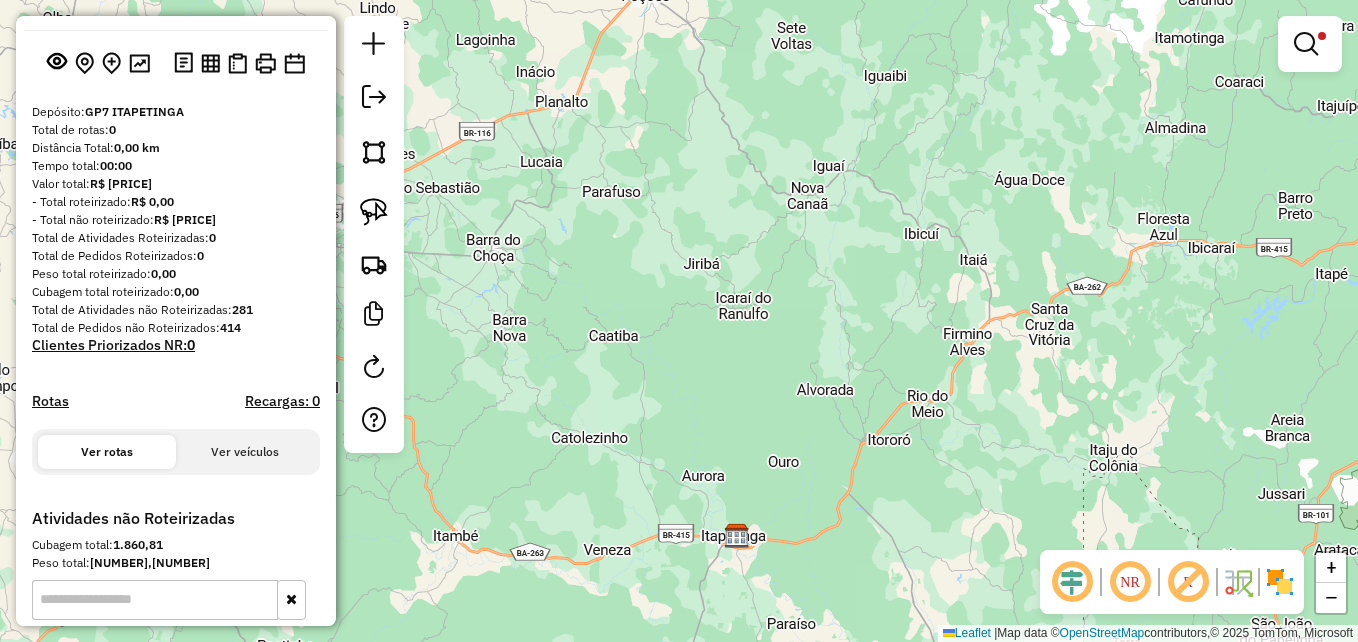 click at bounding box center [1306, 44] 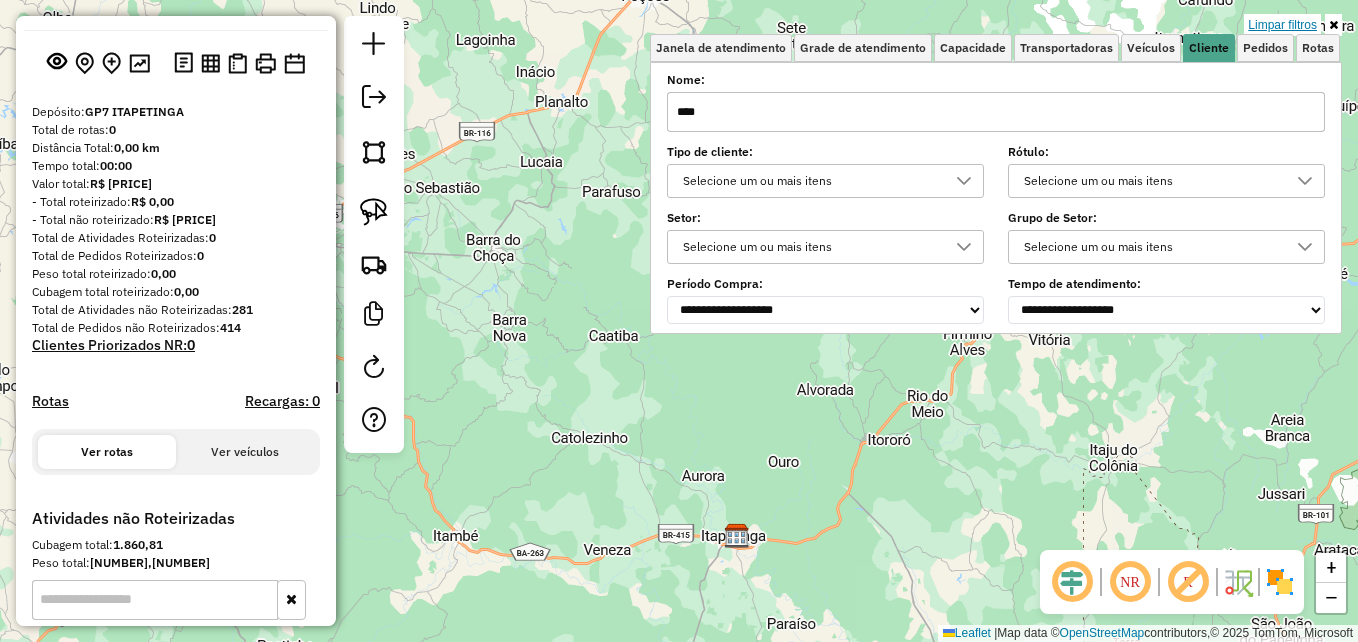 click on "Limpar filtros" at bounding box center (1282, 25) 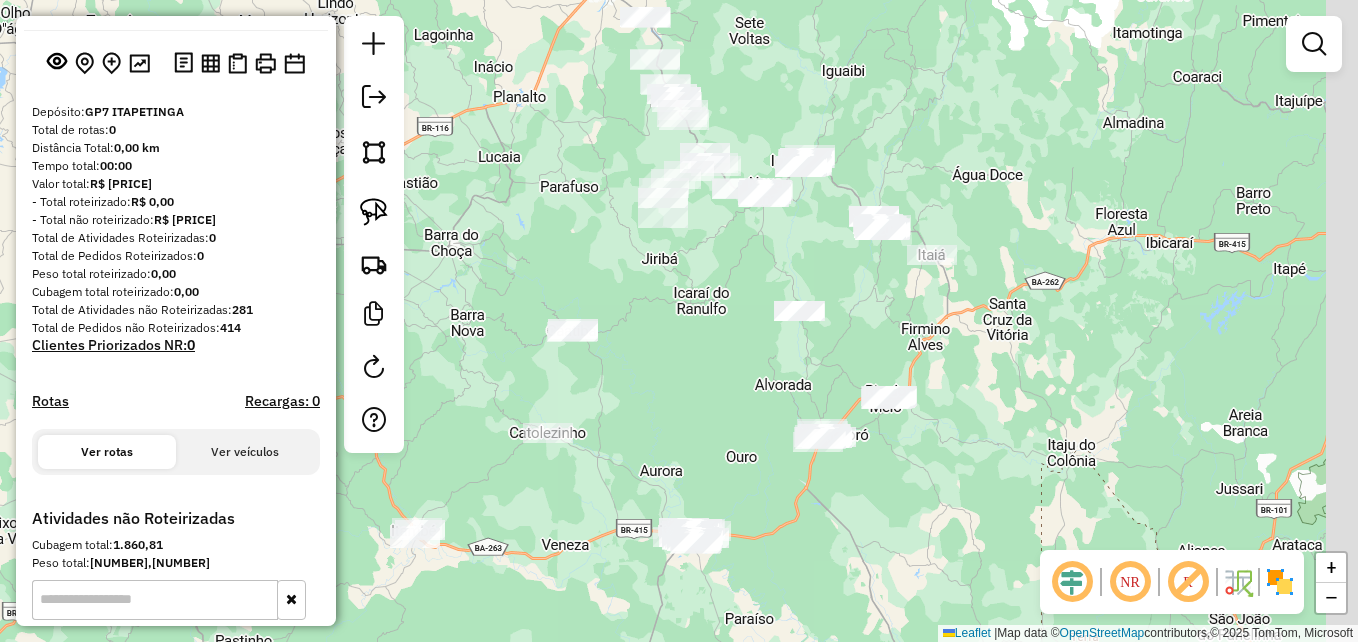 drag, startPoint x: 777, startPoint y: 354, endPoint x: 823, endPoint y: 342, distance: 47.539455 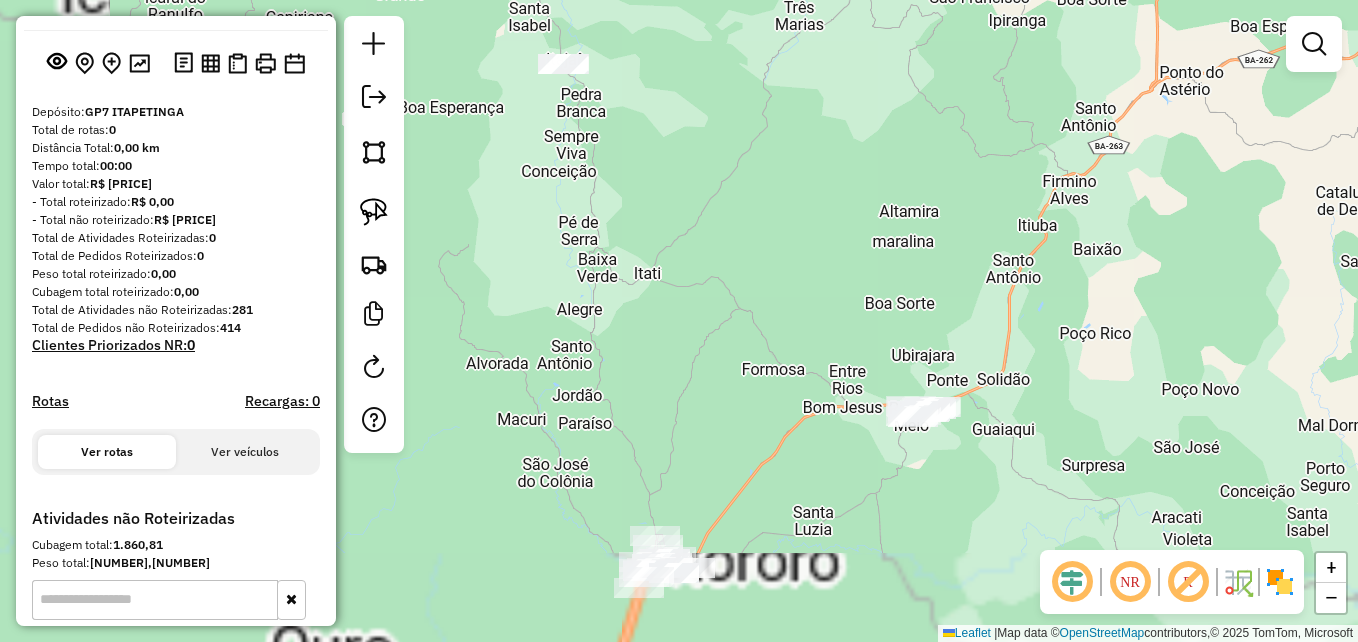 drag, startPoint x: 788, startPoint y: 347, endPoint x: 968, endPoint y: 172, distance: 251.0478 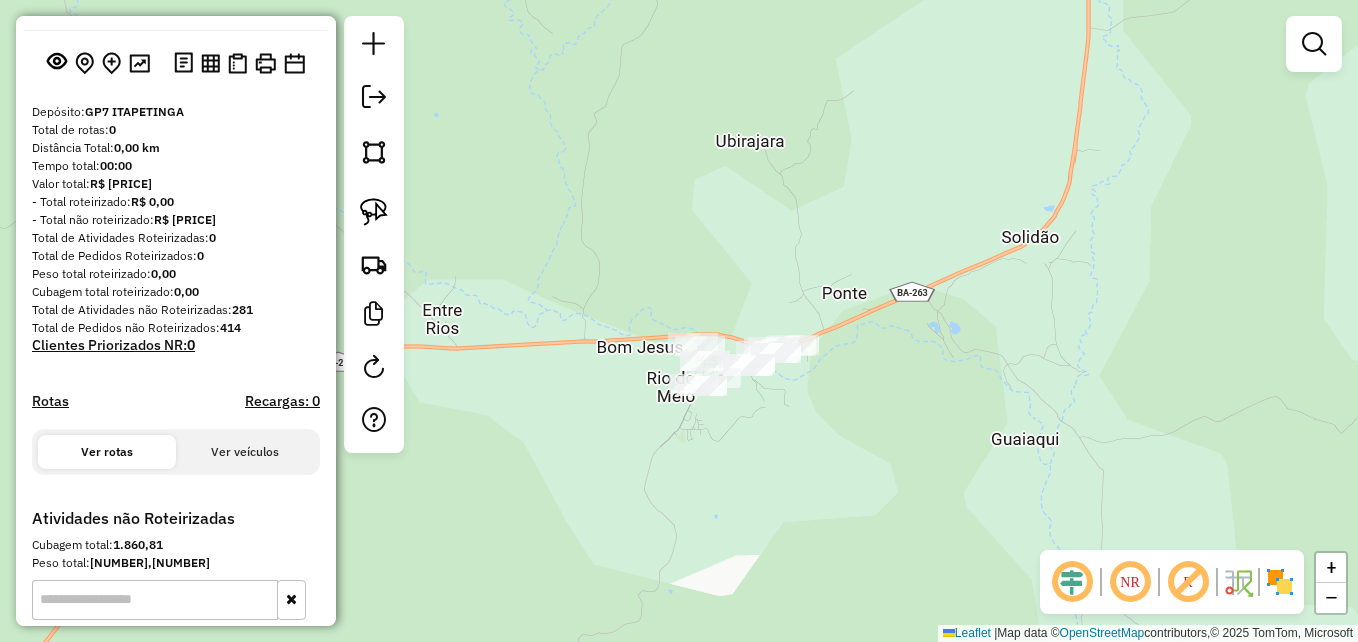 click 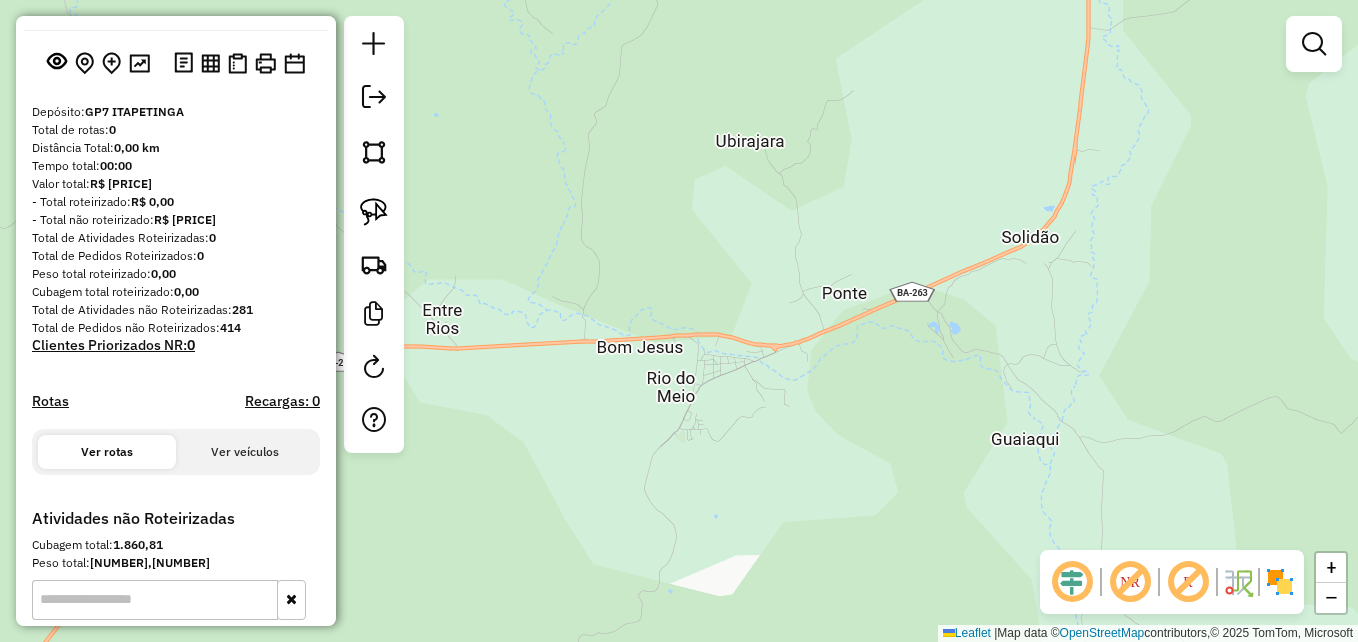 click 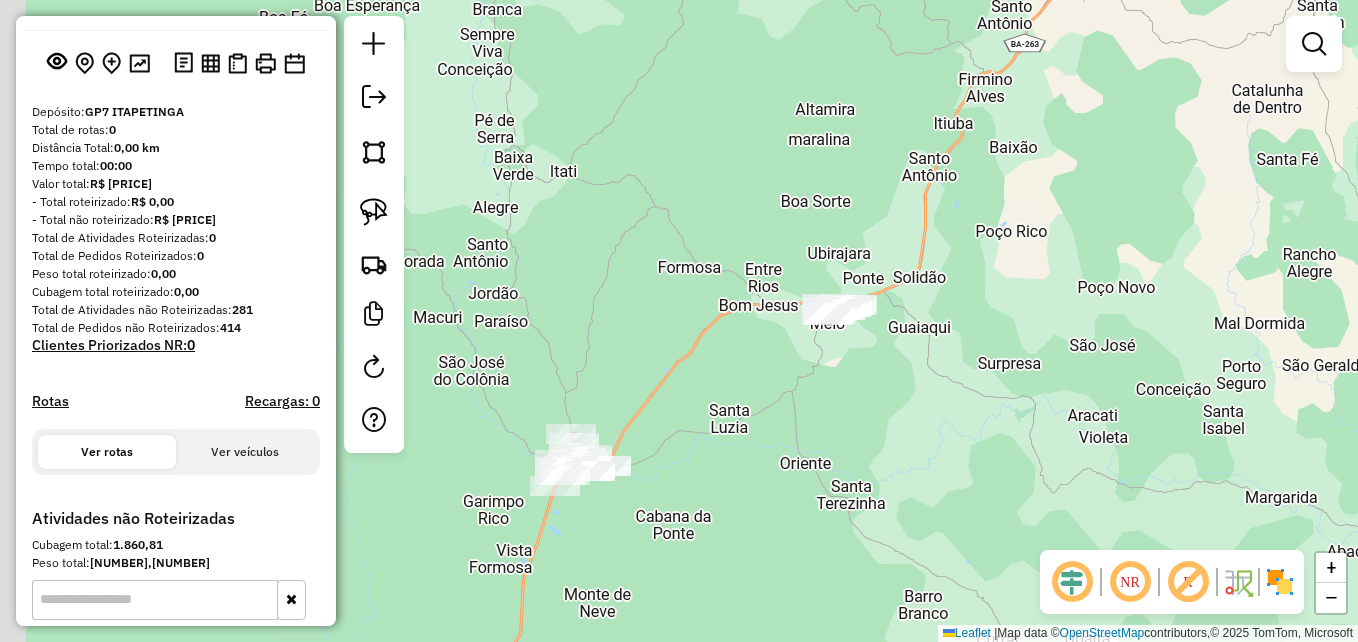 drag, startPoint x: 800, startPoint y: 378, endPoint x: 954, endPoint y: 382, distance: 154.05194 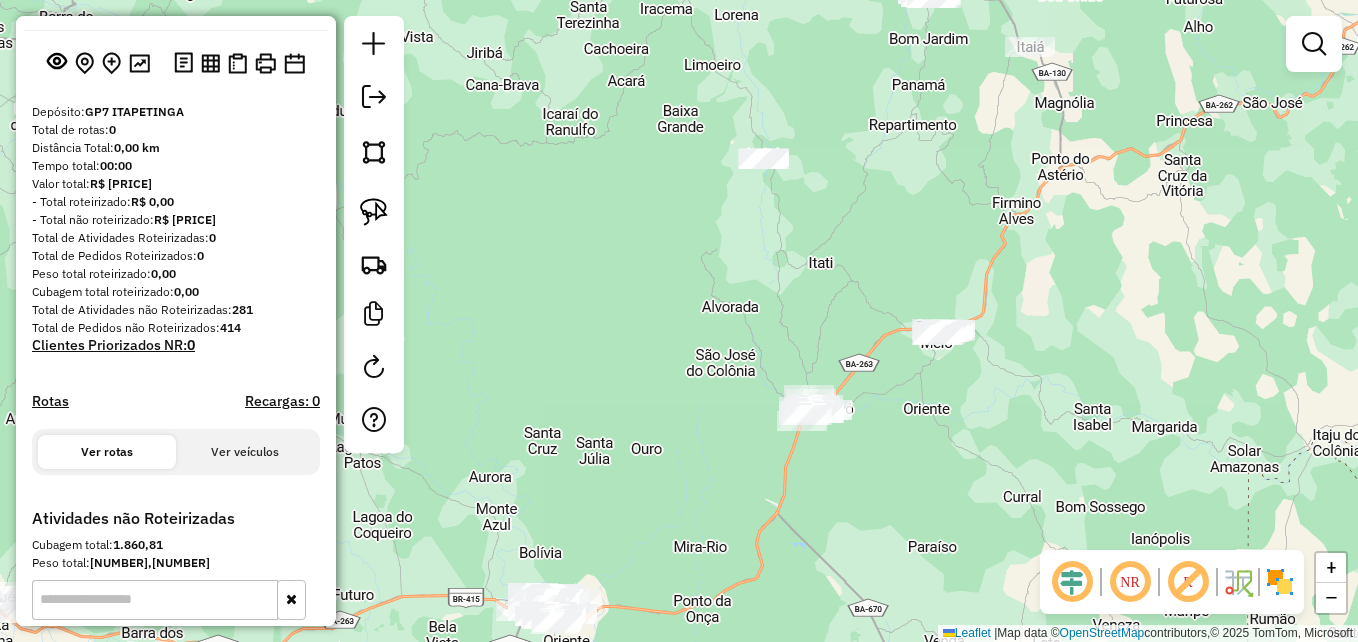 drag, startPoint x: 838, startPoint y: 367, endPoint x: 910, endPoint y: 201, distance: 180.94199 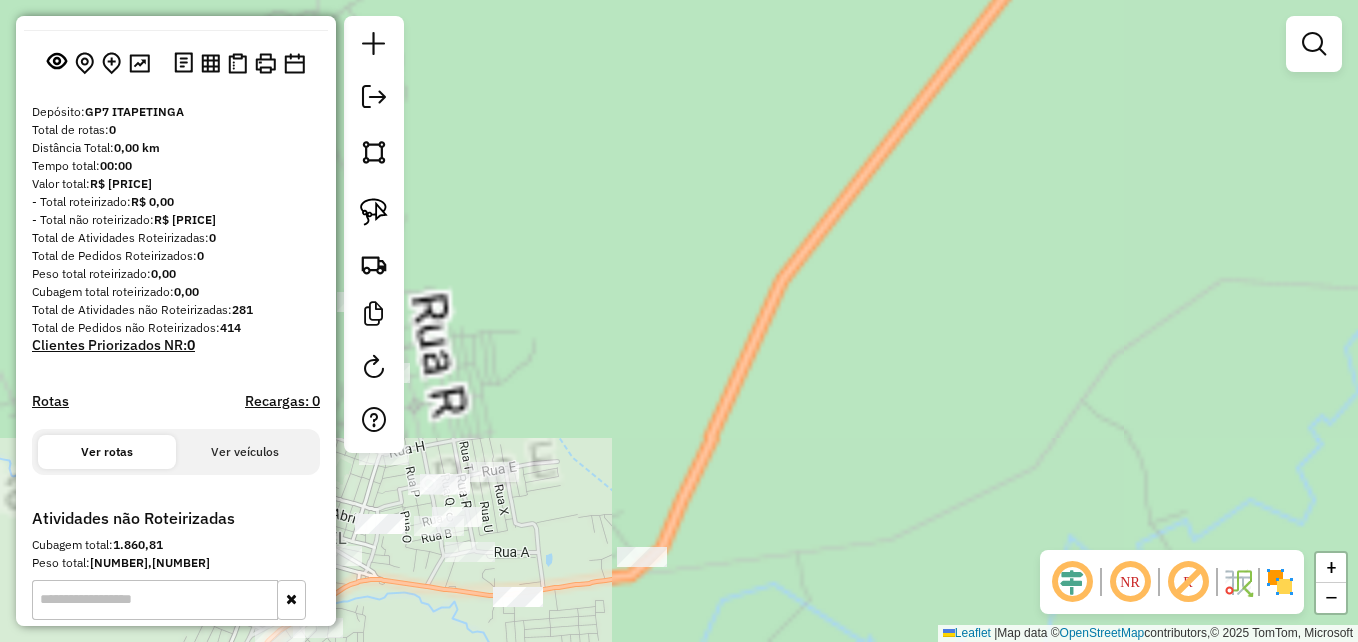 drag, startPoint x: 776, startPoint y: 296, endPoint x: 1201, endPoint y: 237, distance: 429.07574 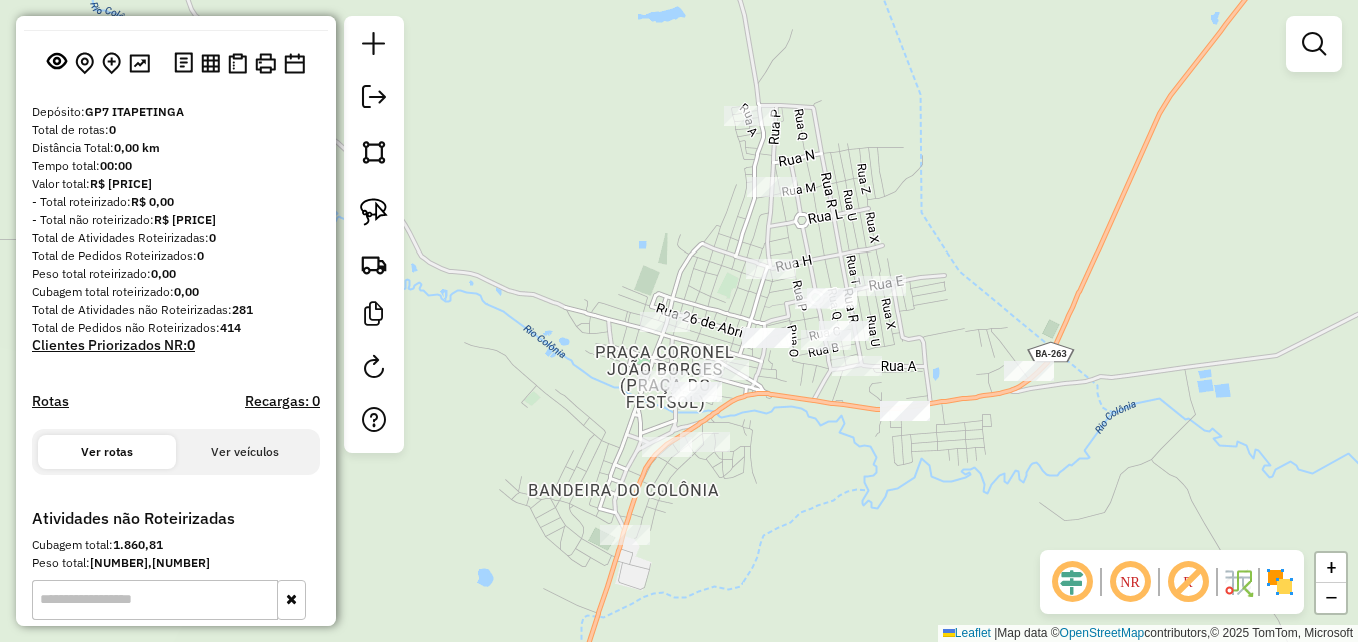 drag, startPoint x: 980, startPoint y: 327, endPoint x: 942, endPoint y: 200, distance: 132.56319 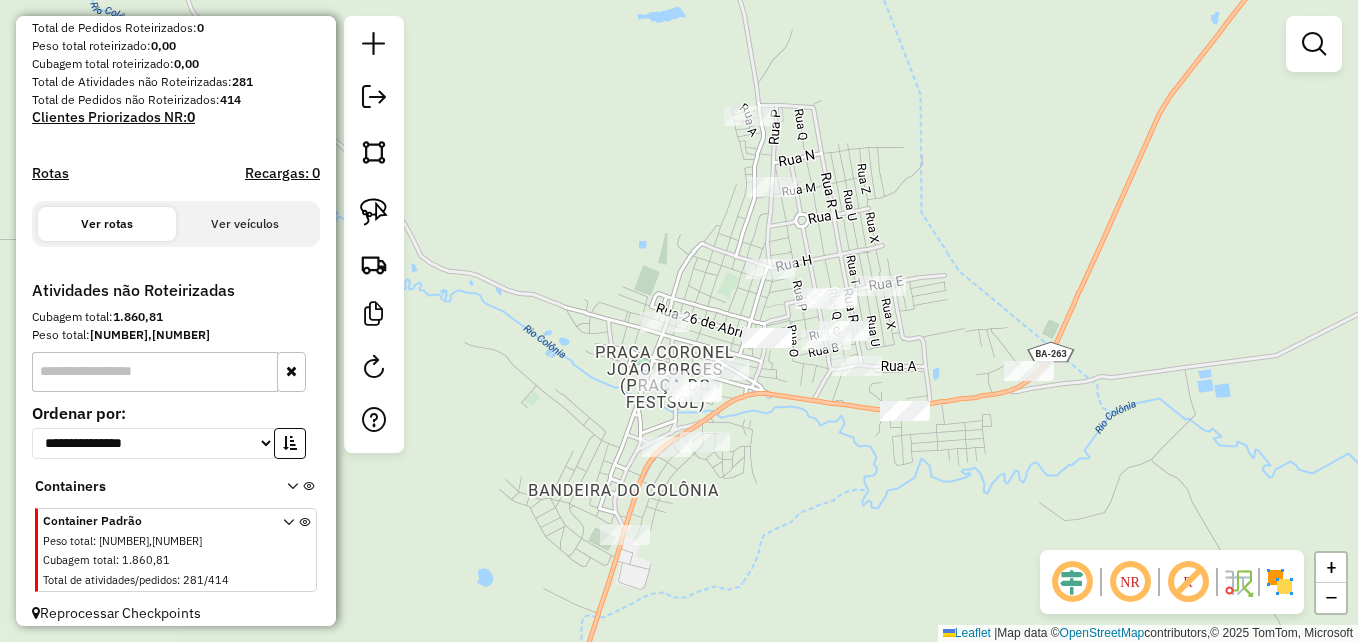 scroll, scrollTop: 342, scrollLeft: 0, axis: vertical 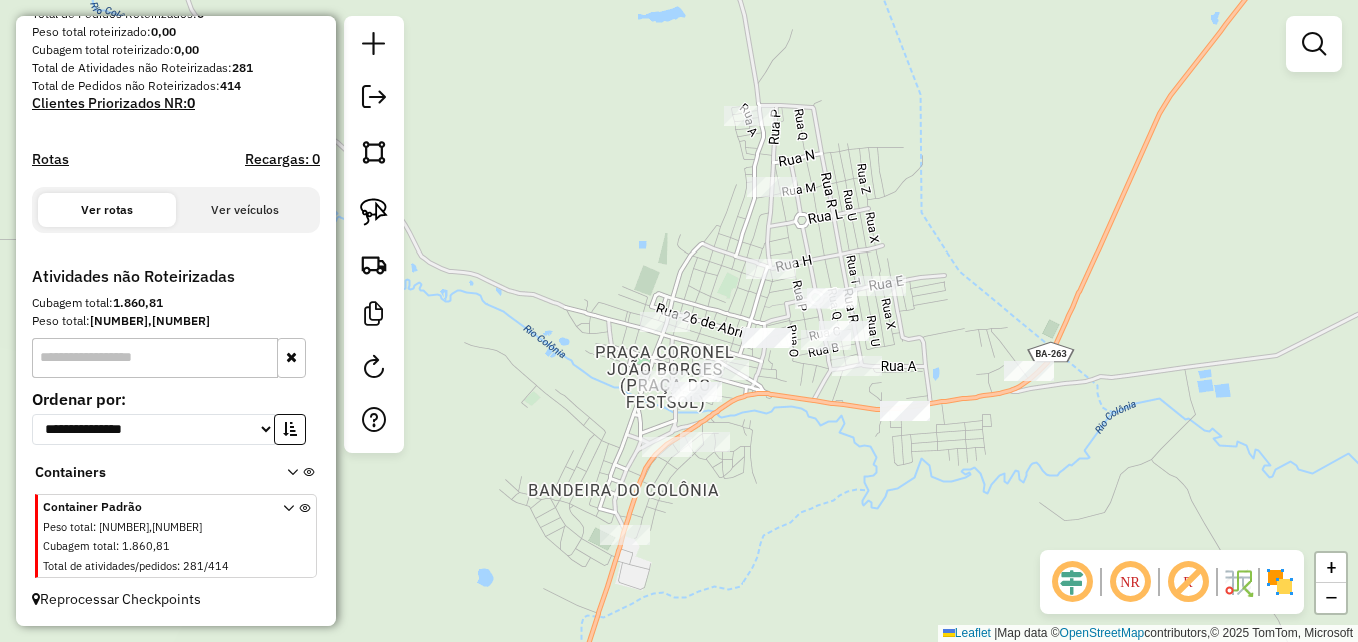 click at bounding box center (155, 358) 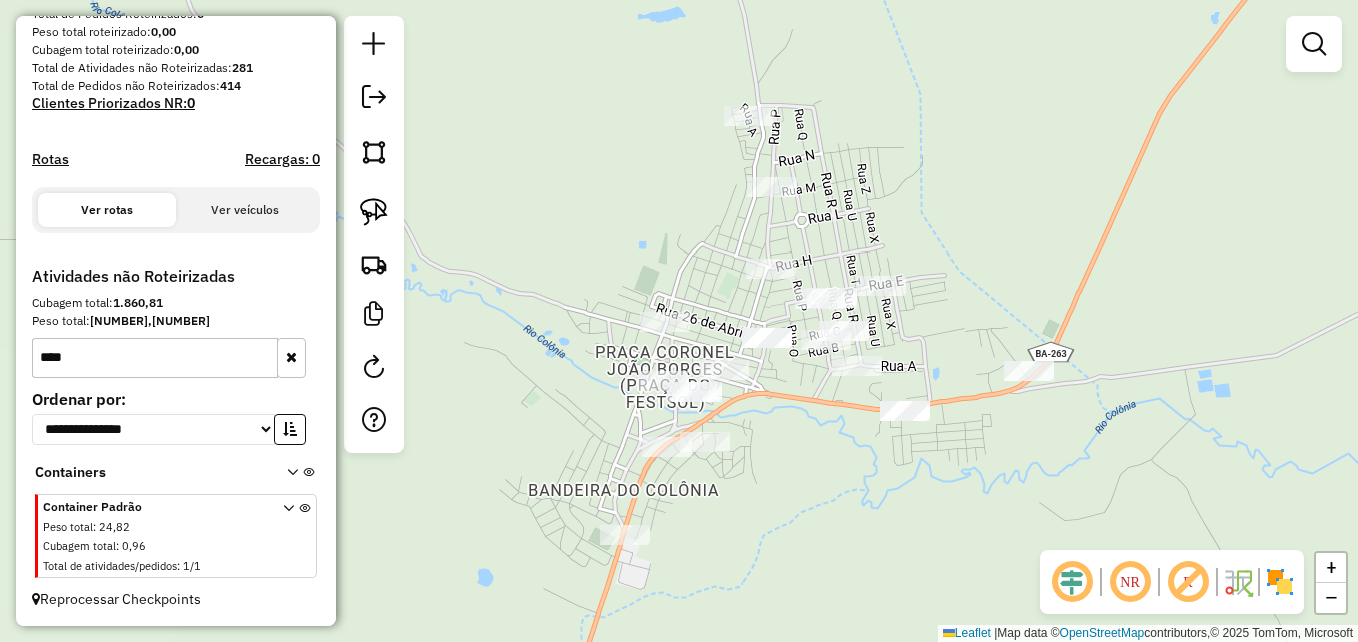 click on "****" at bounding box center (155, 358) 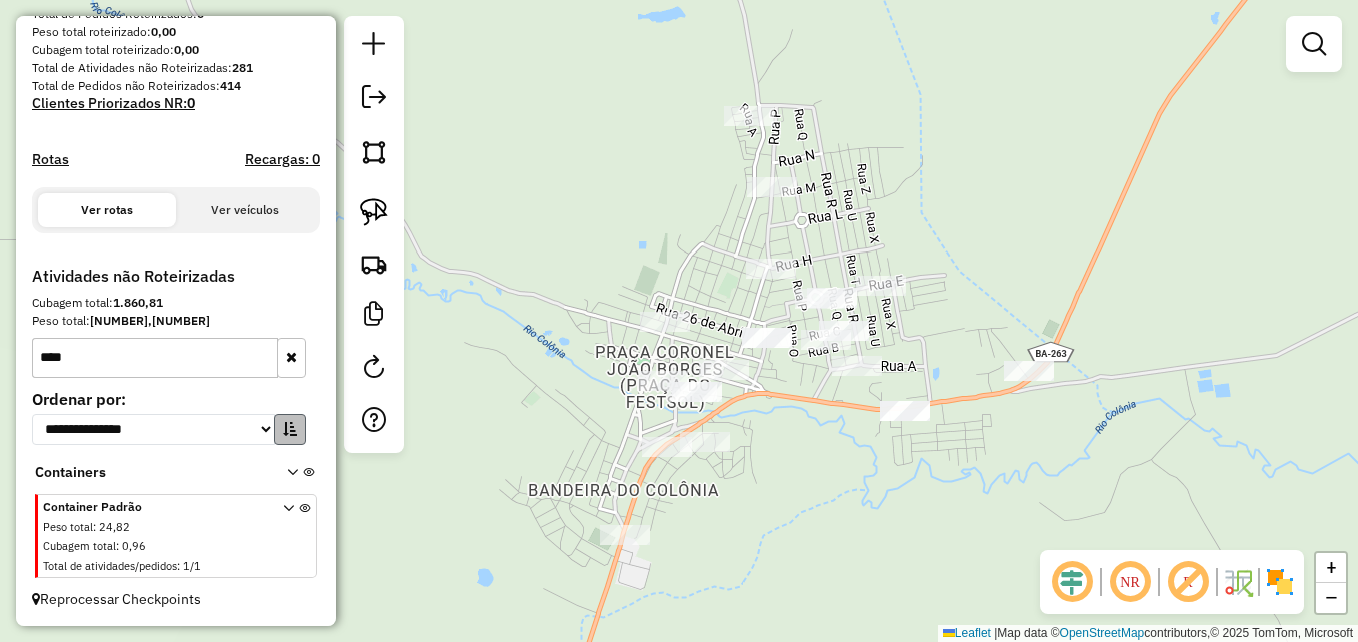 type on "****" 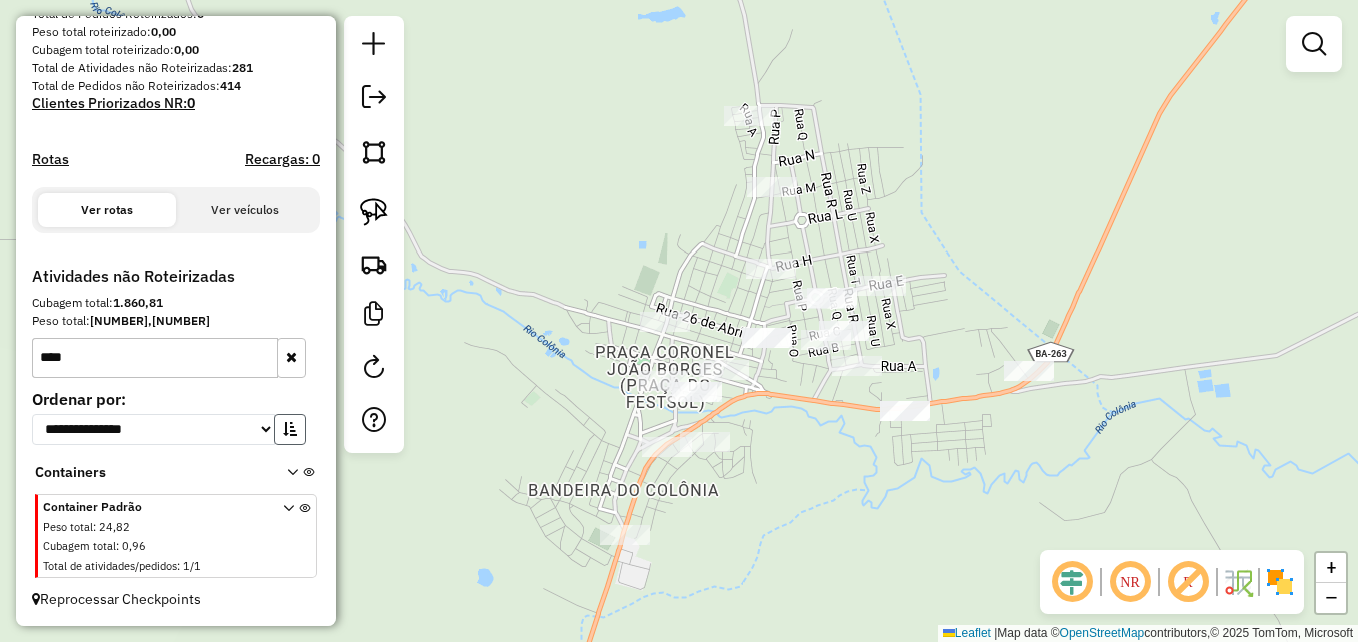 click at bounding box center (290, 429) 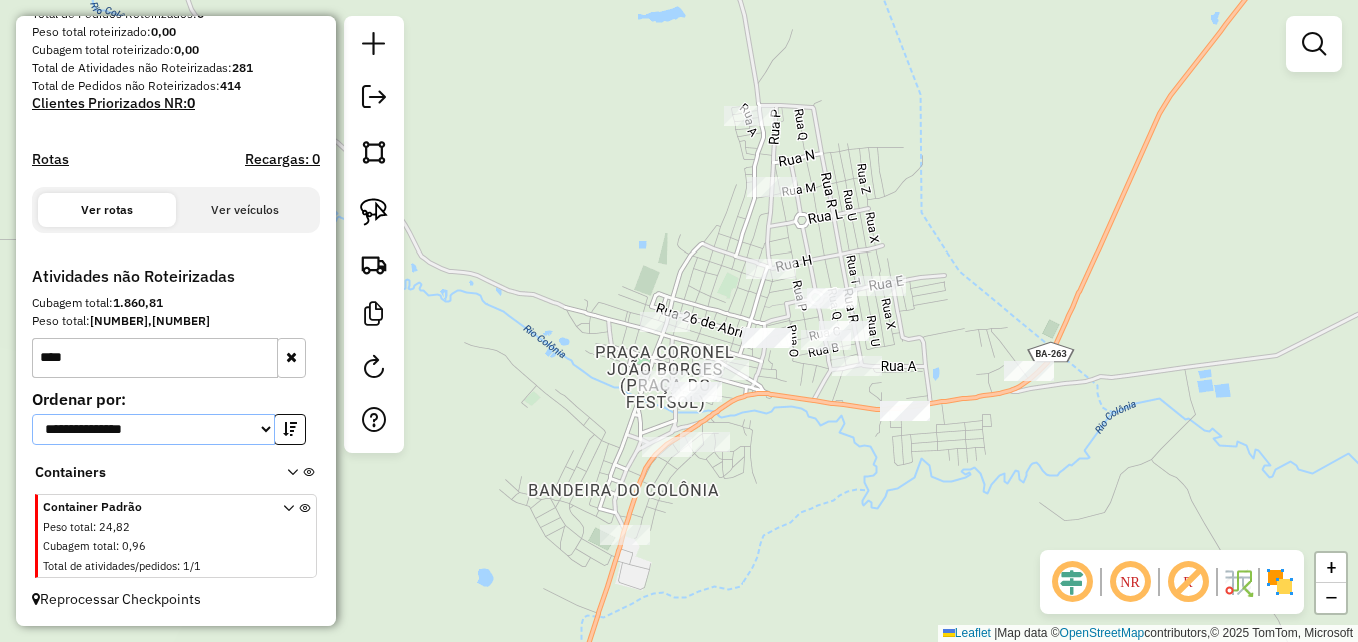 click on "**********" at bounding box center (153, 429) 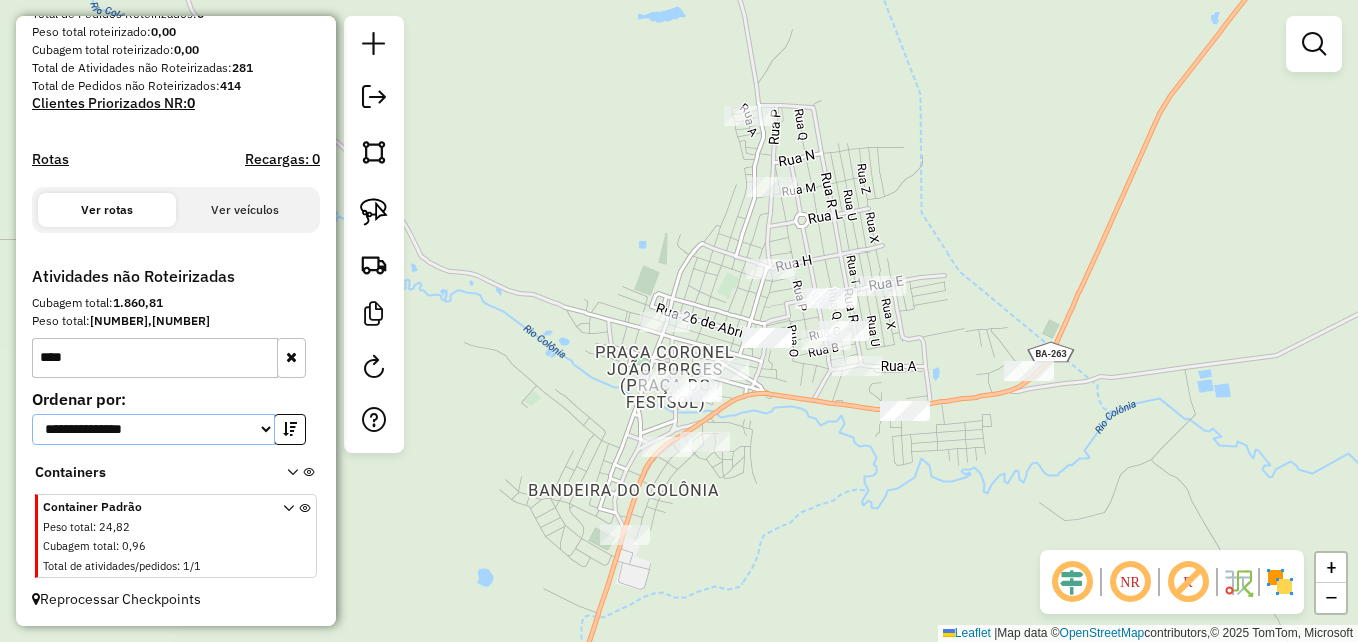 click on "**********" at bounding box center (153, 429) 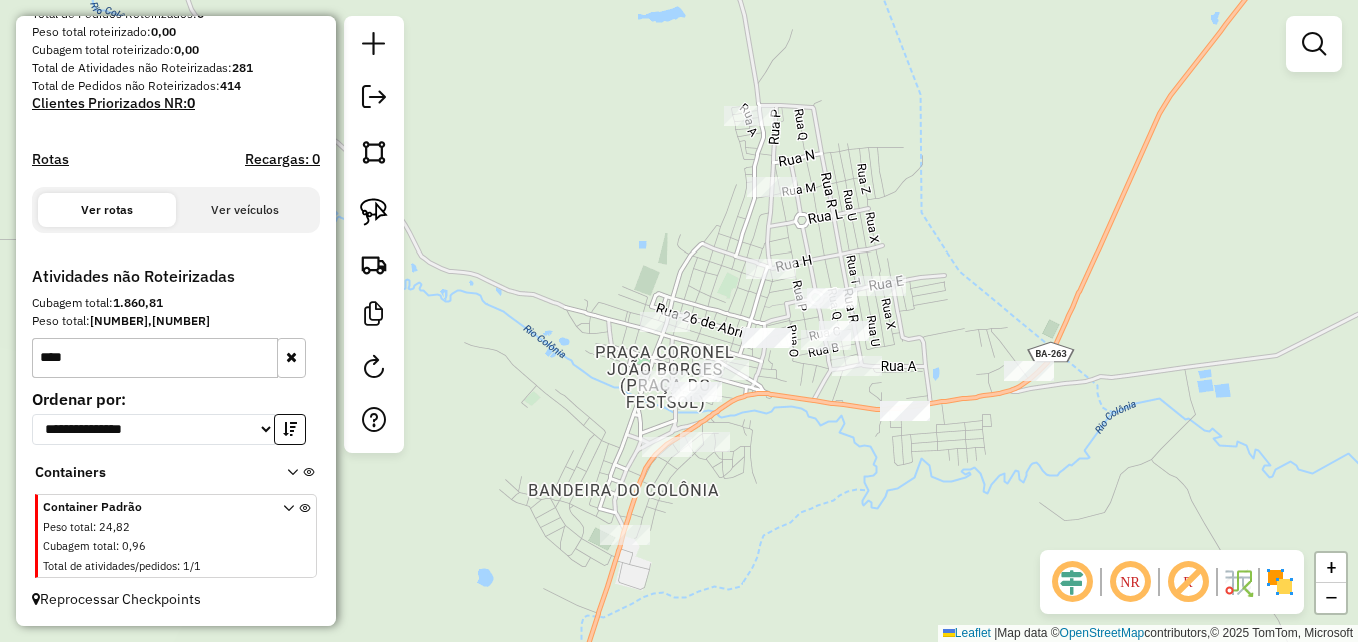 click on "****" at bounding box center (155, 358) 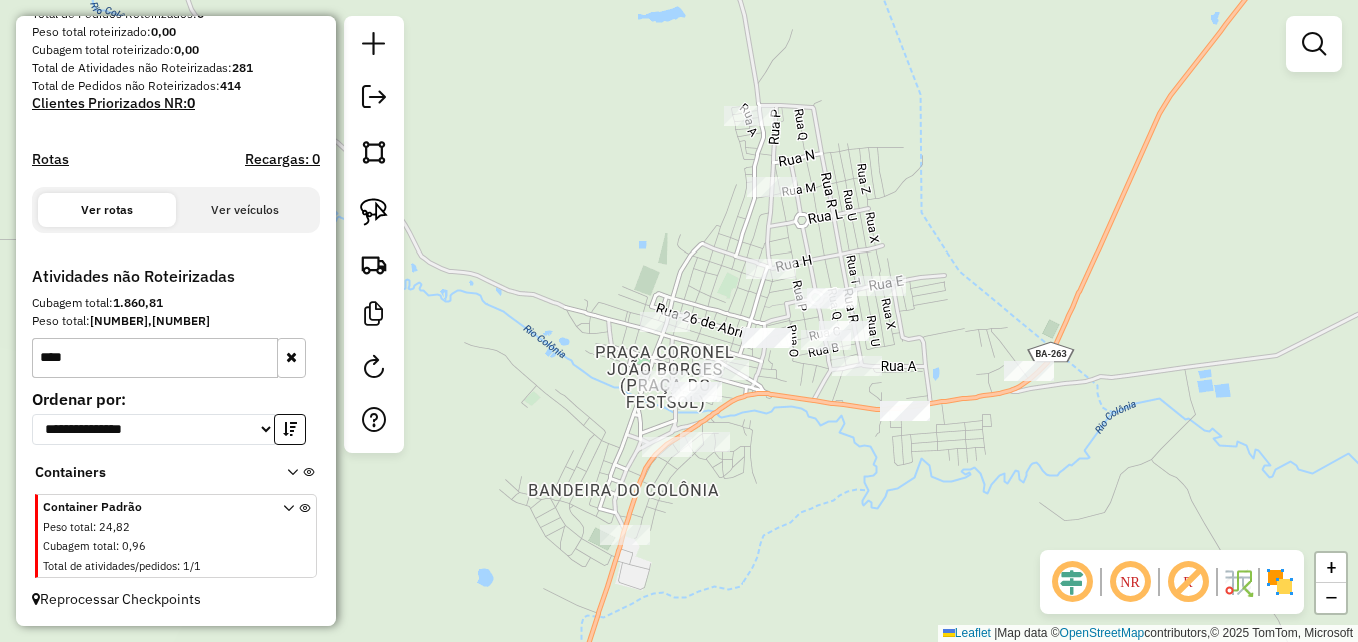 click at bounding box center [291, 357] 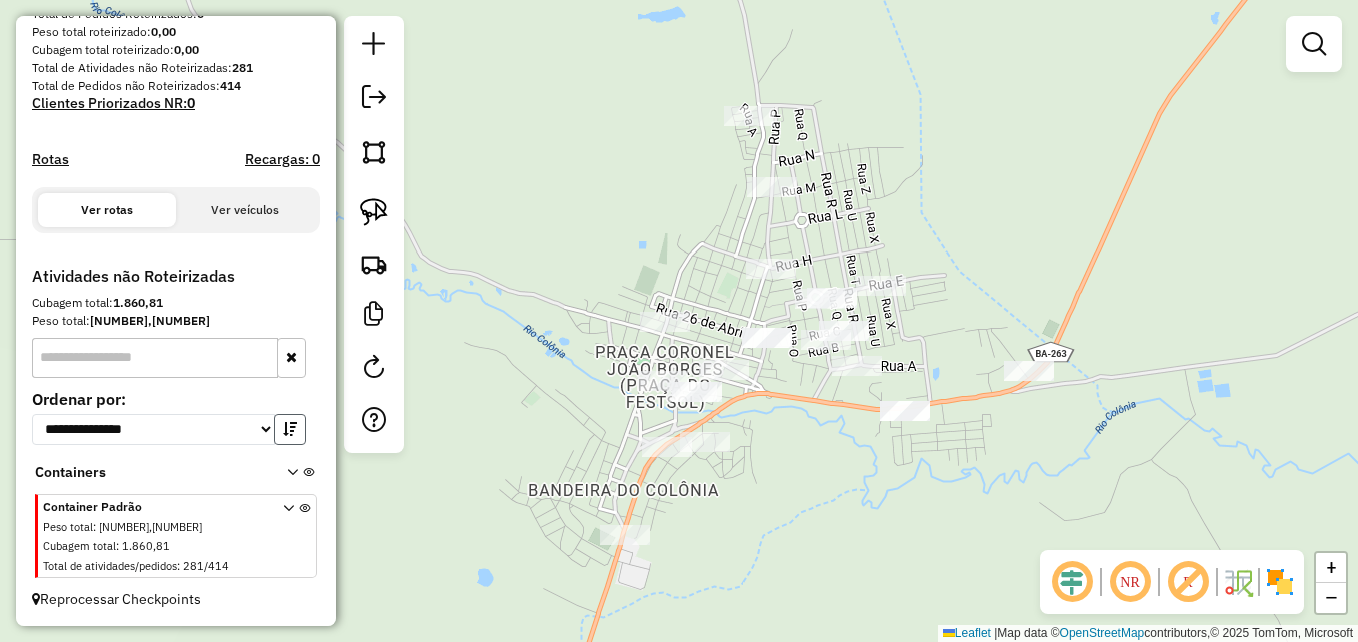 click at bounding box center [290, 429] 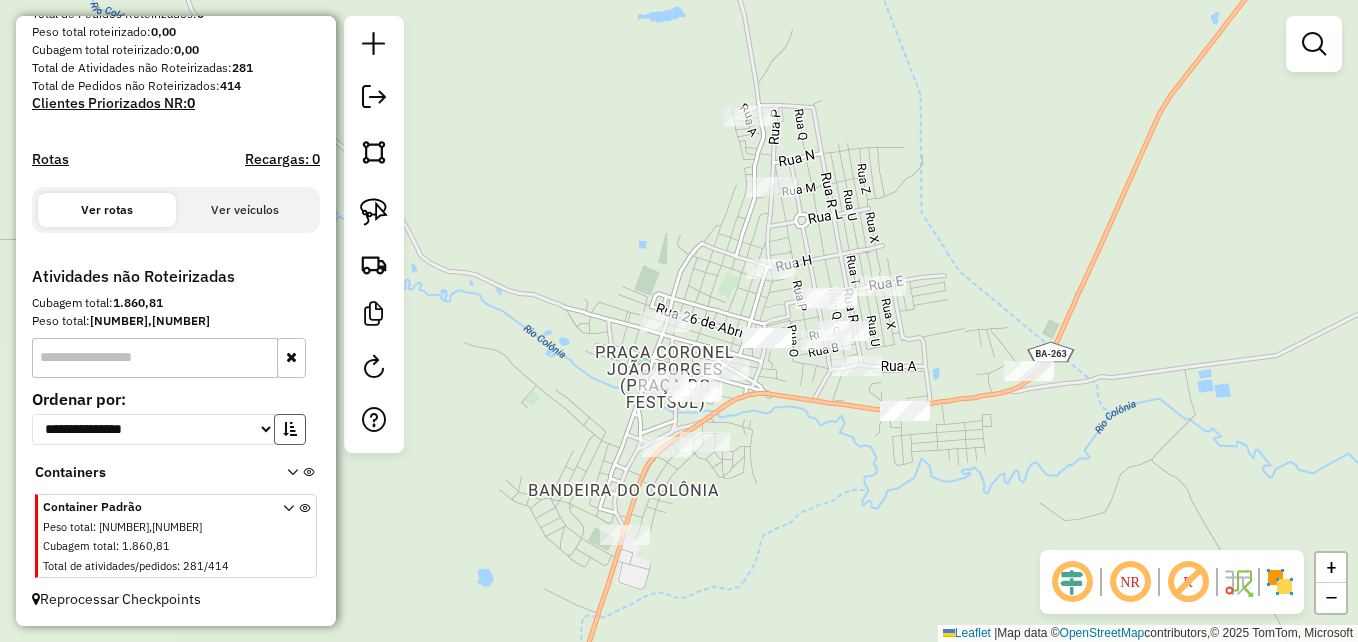 click at bounding box center (290, 429) 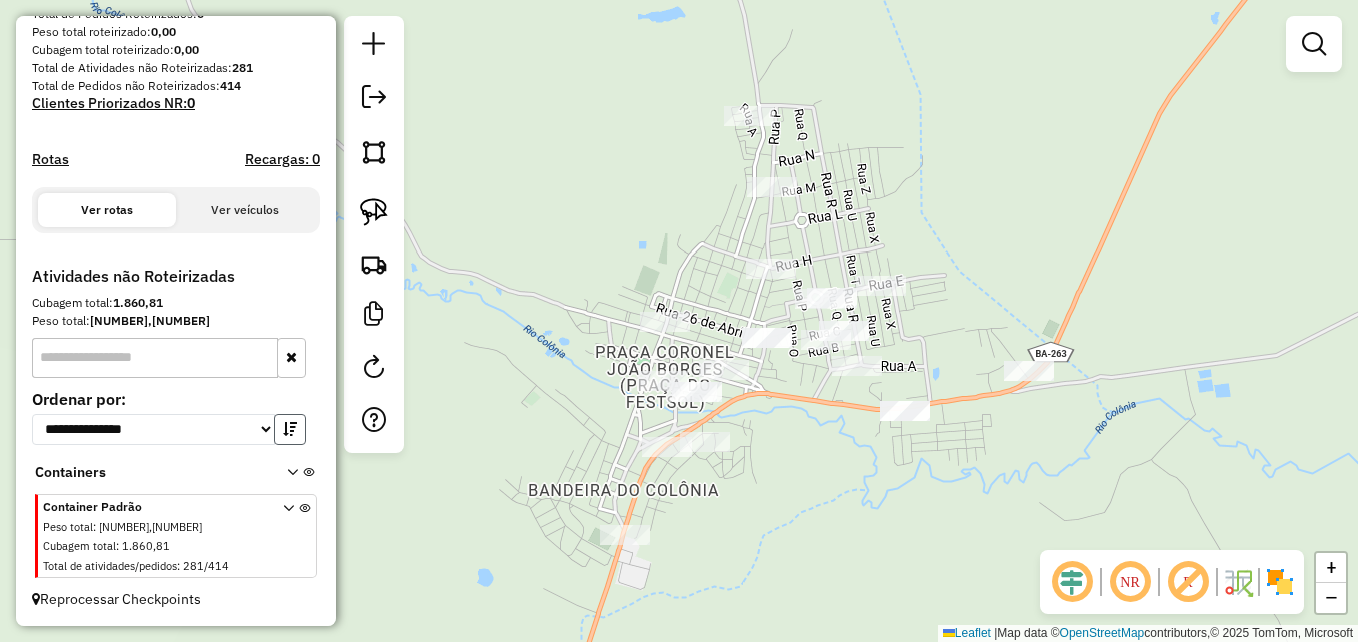 click at bounding box center [290, 429] 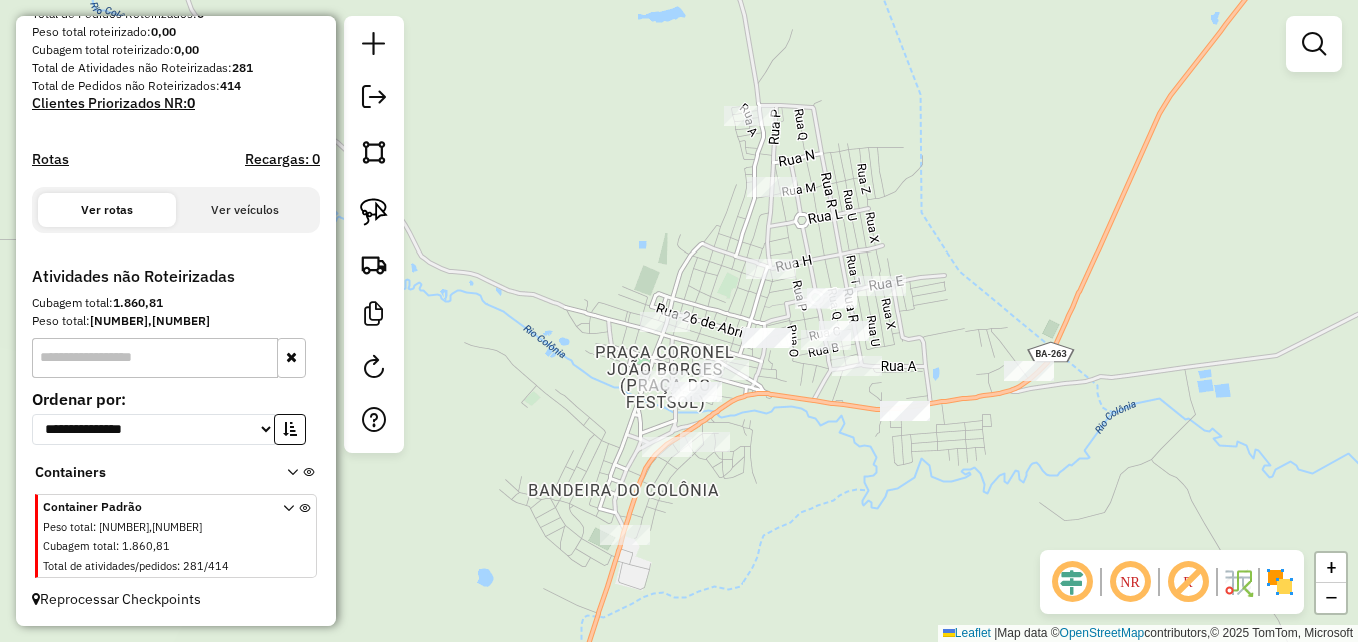 click on "Peso total : 52.582,16" at bounding box center [151, 527] 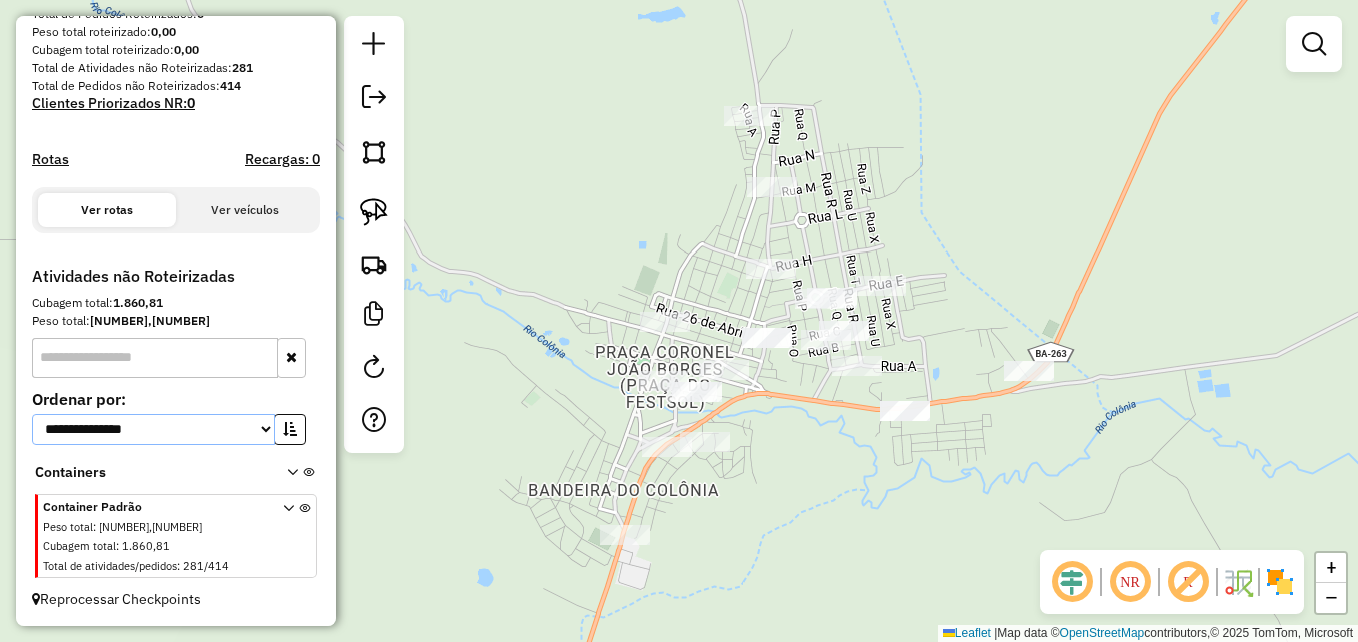 click on "**********" at bounding box center [153, 429] 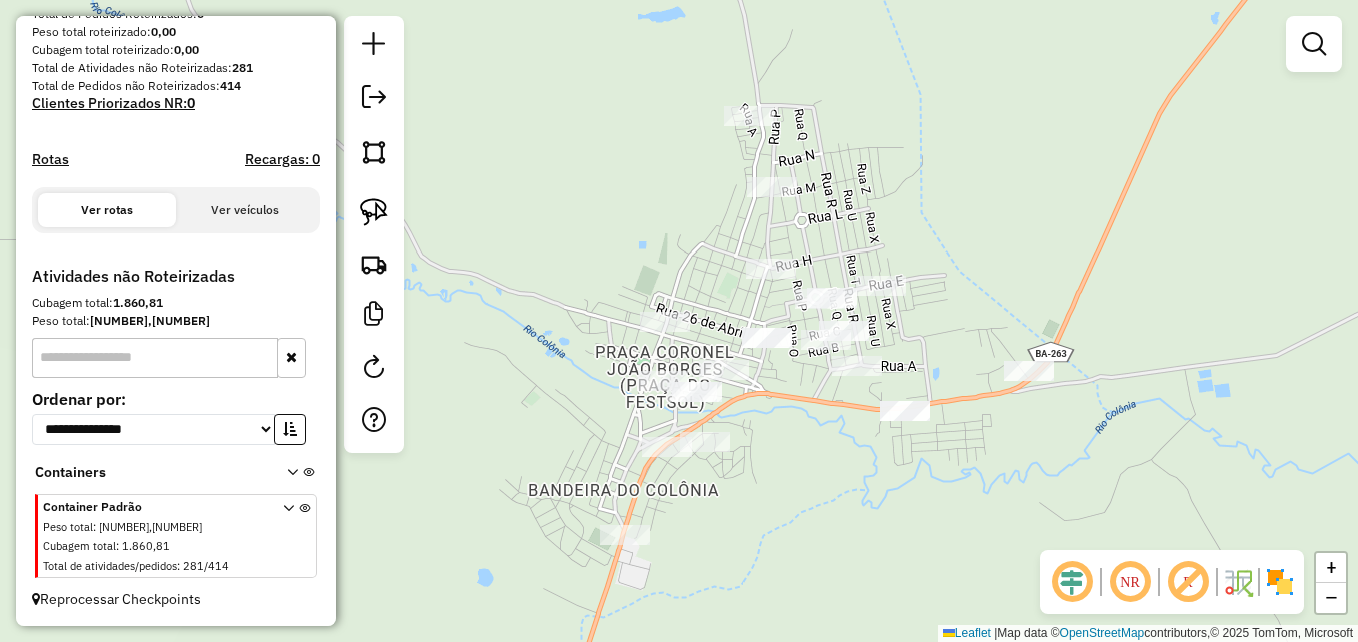 click at bounding box center [155, 358] 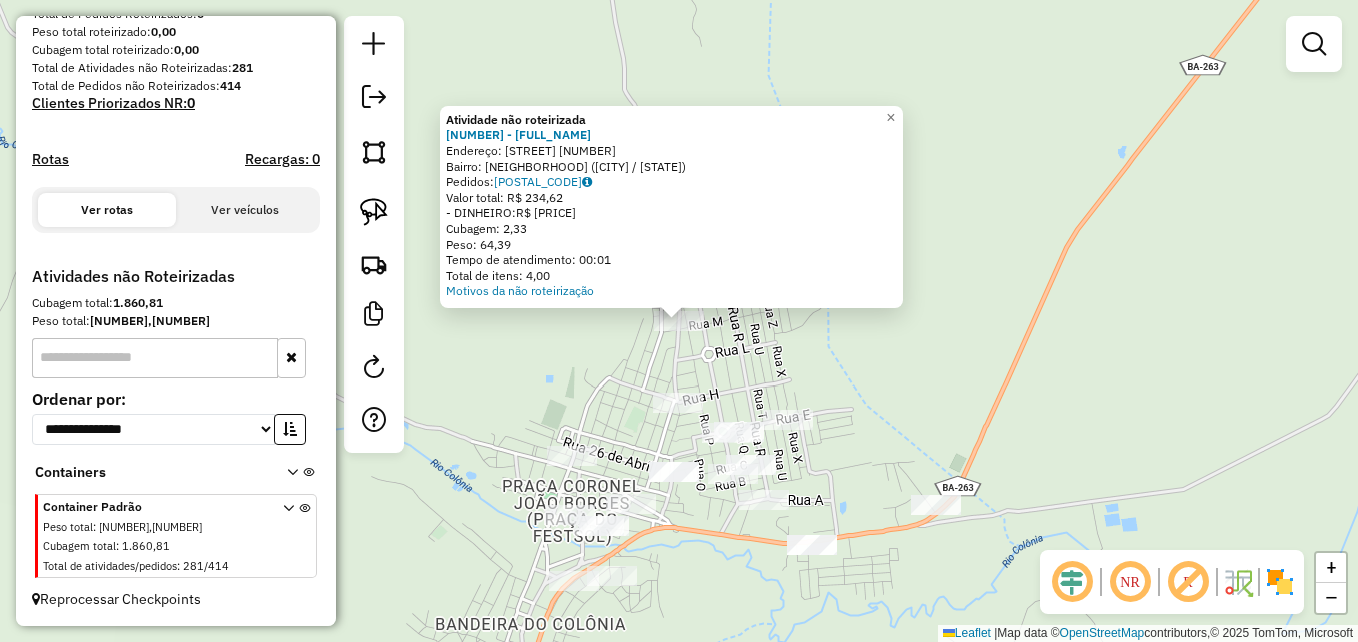click on "Atividade não roteirizada 6026 - CELIO ROBERTO DE SOU  Endereço: PC  ISABEL MAGALHAES              9999A   Bairro: LOT. PARQUE RIO COLONIA (ITORORO / BA)   Pedidos:  05035792   Valor total: R$ 234,62   - DINHEIRO:  R$ 234,62   Cubagem: 2,33   Peso: 64,39   Tempo de atendimento: 00:01   Total de itens: 4,00  Motivos da não roteirização × Janela de atendimento Grade de atendimento Capacidade Transportadoras Veículos Cliente Pedidos  Rotas Selecione os dias de semana para filtrar as janelas de atendimento  Seg   Ter   Qua   Qui   Sex   Sáb   Dom  Informe o período da janela de atendimento: De: Até:  Filtrar exatamente a janela do cliente  Considerar janela de atendimento padrão  Selecione os dias de semana para filtrar as grades de atendimento  Seg   Ter   Qua   Qui   Sex   Sáb   Dom   Considerar clientes sem dia de atendimento cadastrado  Clientes fora do dia de atendimento selecionado Filtrar as atividades entre os valores definidos abaixo:  Peso mínimo:   Peso máximo:   Cubagem mínima:   De:  +" 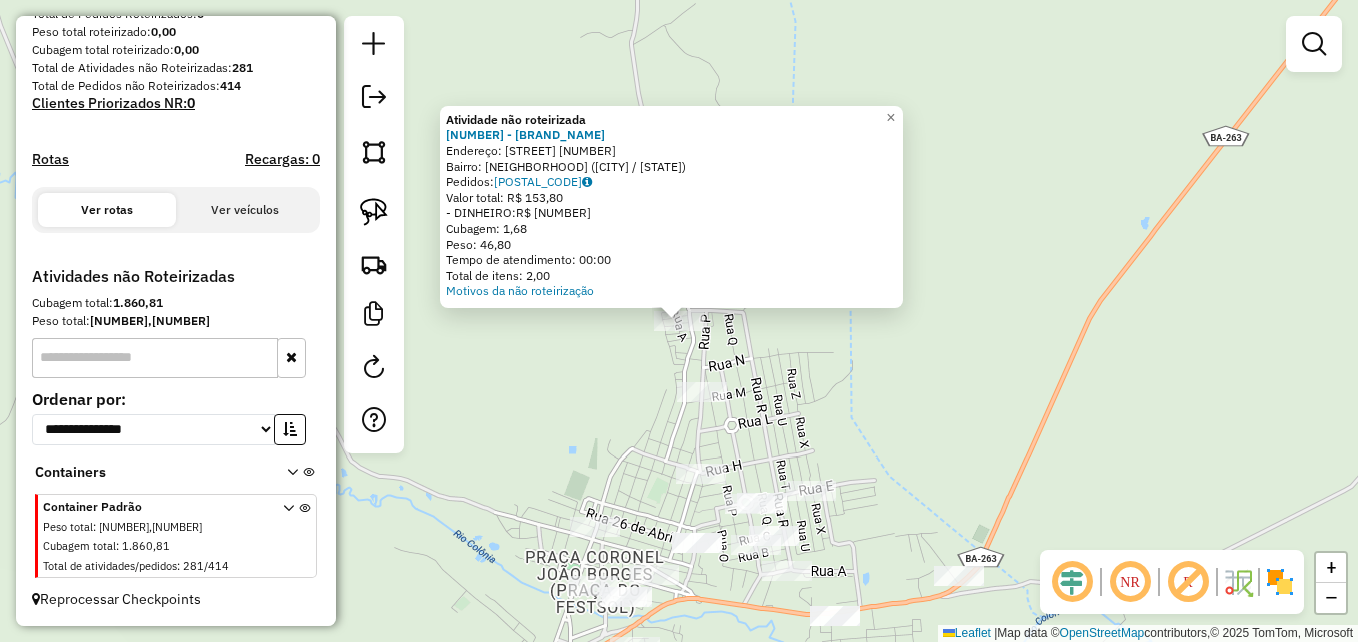 click on "Atividade não roteirizada 4067 - BINHO DO ACOUGUE  Endereço: R   R A                           44   Bairro: URBIS (ITORORO / BA)   Pedidos:  05035795   Valor total: R$ 153,80   - DINHEIRO:  R$ 153,80   Cubagem: 1,68   Peso: 46,80   Tempo de atendimento: 00:00   Total de itens: 2,00  Motivos da não roteirização × Janela de atendimento Grade de atendimento Capacidade Transportadoras Veículos Cliente Pedidos  Rotas Selecione os dias de semana para filtrar as janelas de atendimento  Seg   Ter   Qua   Qui   Sex   Sáb   Dom  Informe o período da janela de atendimento: De: Até:  Filtrar exatamente a janela do cliente  Considerar janela de atendimento padrão  Selecione os dias de semana para filtrar as grades de atendimento  Seg   Ter   Qua   Qui   Sex   Sáb   Dom   Considerar clientes sem dia de atendimento cadastrado  Clientes fora do dia de atendimento selecionado Filtrar as atividades entre os valores definidos abaixo:  Peso mínimo:   Peso máximo:   Cubagem mínima:   Cubagem máxima:   De:   Até:" 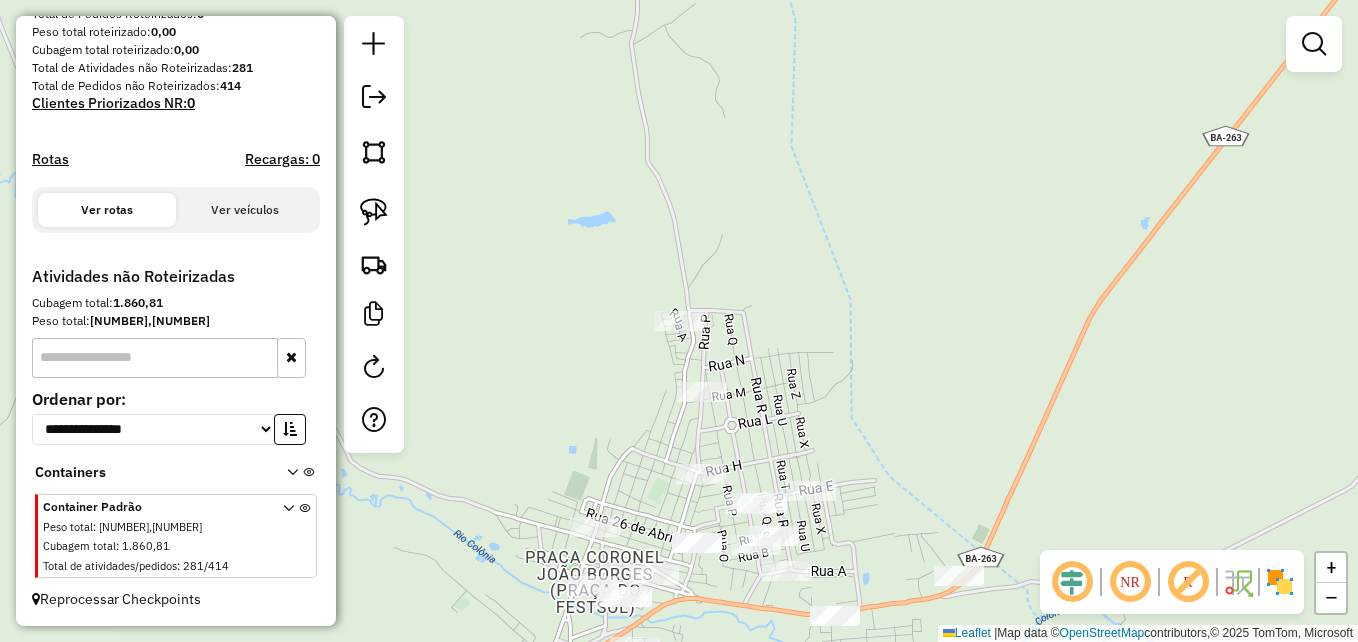 click 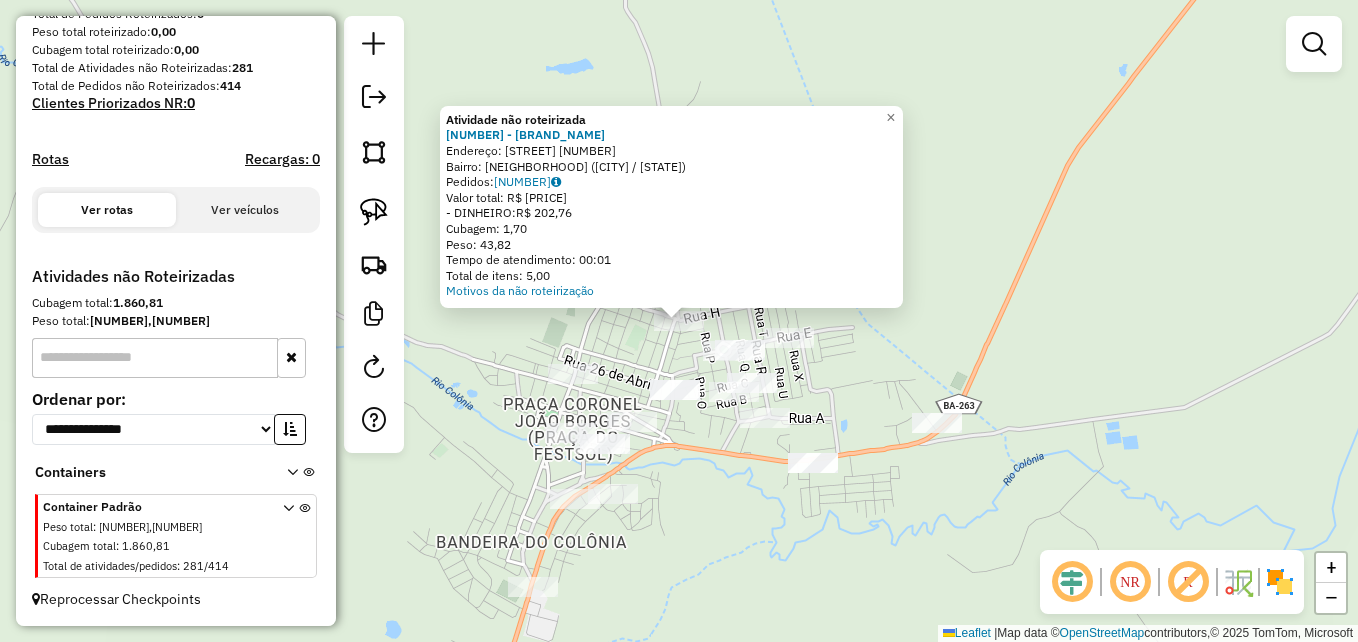 click on "Atividade não roteirizada 4289 - SUPERMERCADO MOURA D  Endereço: R   AURINO FRASCISCO CRUZ         15   Bairro: CENTRO (ITORORO / BA)   Pedidos:  05035731   Valor total: R$ 202,76   - DINHEIRO:  R$ 202,76   Cubagem: 1,70   Peso: 43,82   Tempo de atendimento: 00:01   Total de itens: 5,00  Motivos da não roteirização × Janela de atendimento Grade de atendimento Capacidade Transportadoras Veículos Cliente Pedidos  Rotas Selecione os dias de semana para filtrar as janelas de atendimento  Seg   Ter   Qua   Qui   Sex   Sáb   Dom  Informe o período da janela de atendimento: De: Até:  Filtrar exatamente a janela do cliente  Considerar janela de atendimento padrão  Selecione os dias de semana para filtrar as grades de atendimento  Seg   Ter   Qua   Qui   Sex   Sáb   Dom   Considerar clientes sem dia de atendimento cadastrado  Clientes fora do dia de atendimento selecionado Filtrar as atividades entre os valores definidos abaixo:  Peso mínimo:   Peso máximo:   Cubagem mínima:   Cubagem máxima:   De:  +" 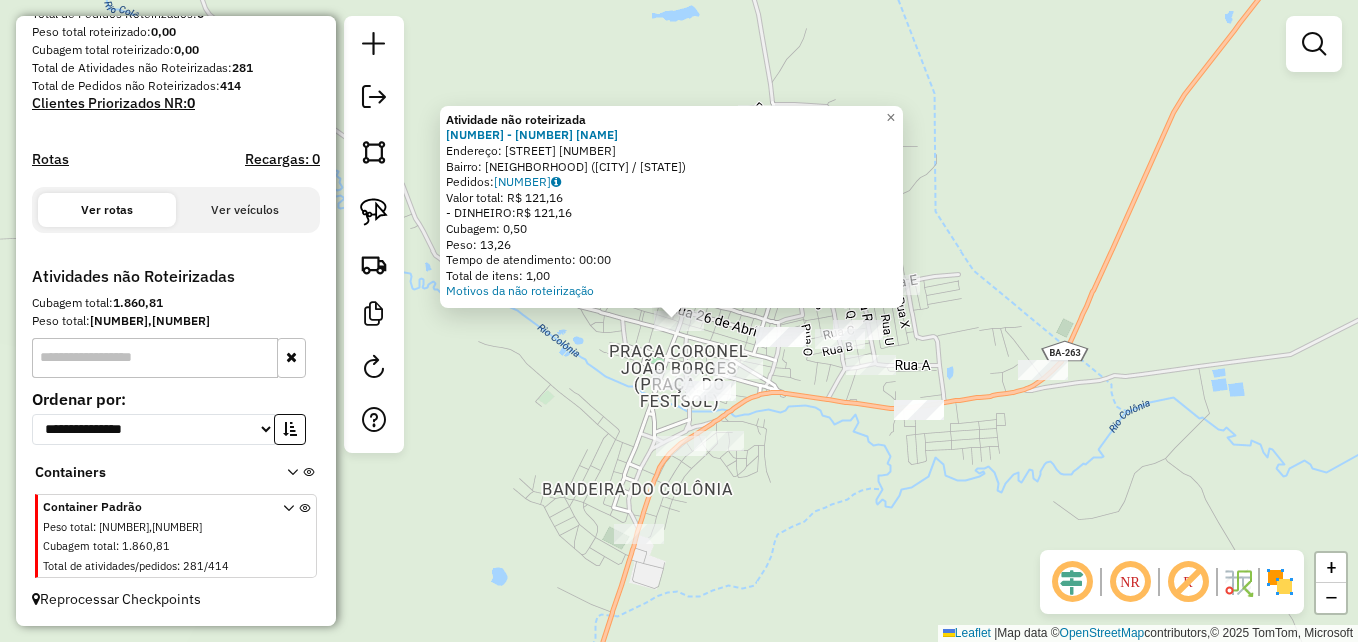 click on "Atividade não roteirizada 6229 - 61.058.584 CAMILA LE  Endereço: Rua Odilon Pompilho           185   Bairro: CENTRO (ITORORO / BA)   Pedidos:  05035472   Valor total: R$ 121,16   - DINHEIRO:  R$ 121,16   Cubagem: 0,50   Peso: 13,26   Tempo de atendimento: 00:00   Total de itens: 1,00  Motivos da não roteirização × Janela de atendimento Grade de atendimento Capacidade Transportadoras Veículos Cliente Pedidos  Rotas Selecione os dias de semana para filtrar as janelas de atendimento  Seg   Ter   Qua   Qui   Sex   Sáb   Dom  Informe o período da janela de atendimento: De: Até:  Filtrar exatamente a janela do cliente  Considerar janela de atendimento padrão  Selecione os dias de semana para filtrar as grades de atendimento  Seg   Ter   Qua   Qui   Sex   Sáb   Dom   Considerar clientes sem dia de atendimento cadastrado  Clientes fora do dia de atendimento selecionado Filtrar as atividades entre os valores definidos abaixo:  Peso mínimo:   Peso máximo:   Cubagem mínima:   Cubagem máxima:   De:   De:" 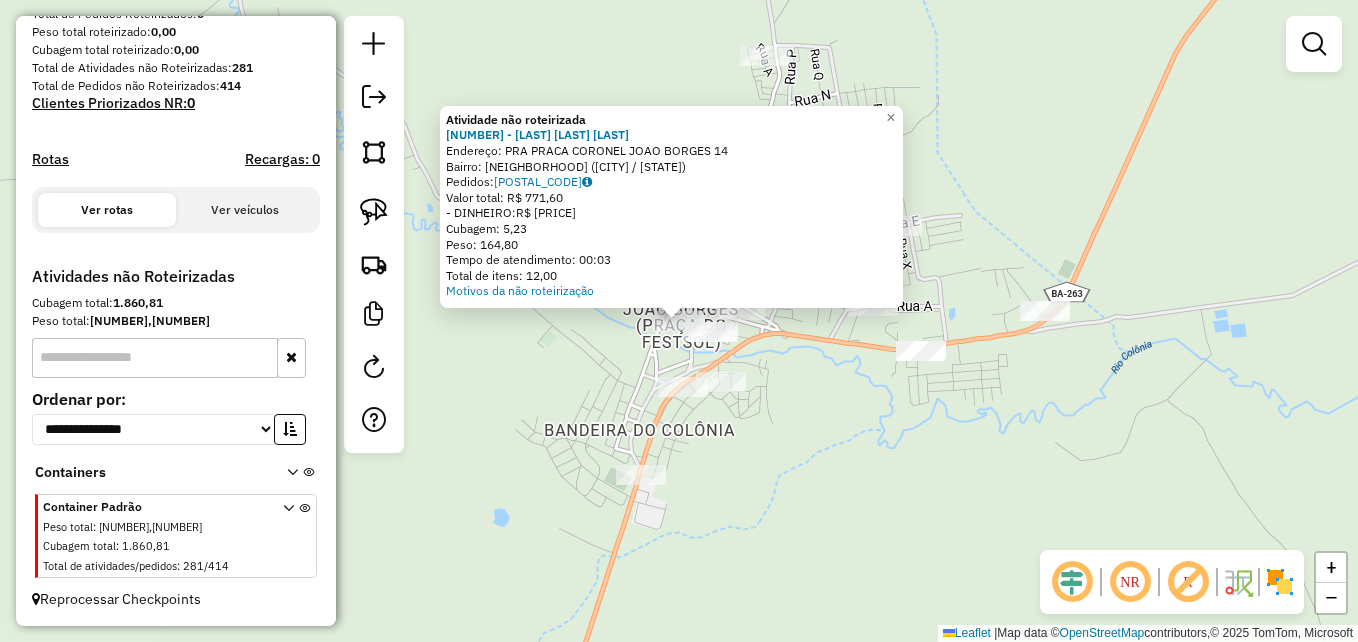 click at bounding box center [1314, 44] 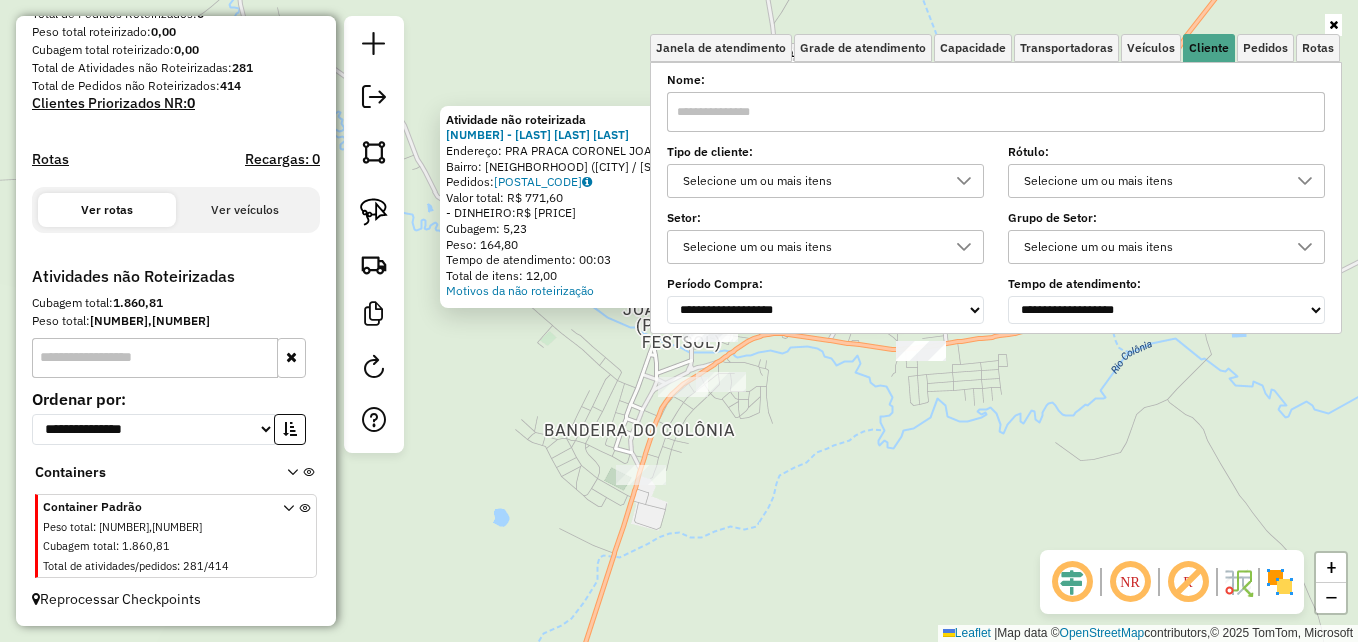 click at bounding box center [996, 112] 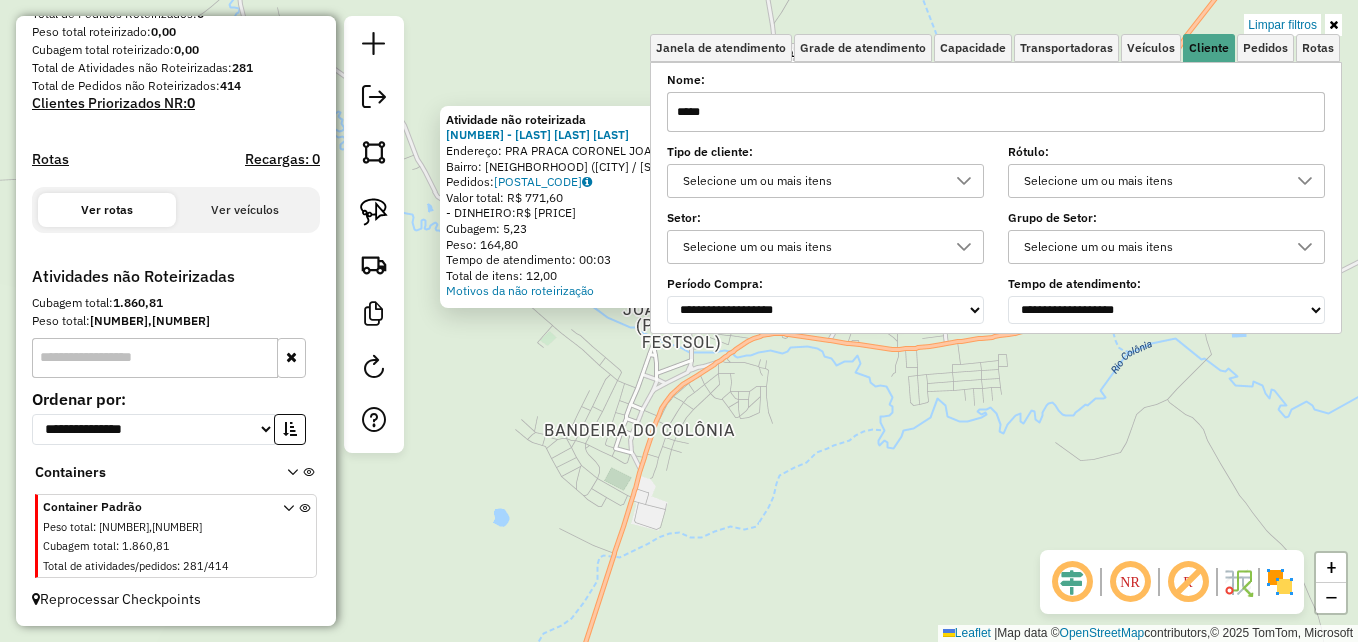 click on "Limpar filtros Janela de atendimento Grade de atendimento Capacidade Transportadoras Veículos Cliente Pedidos  Rotas Selecione os dias de semana para filtrar as janelas de atendimento  Seg   Ter   Qua   Qui   Sex   Sáb   Dom  Informe o período da janela de atendimento: De: Até:  Filtrar exatamente a janela do cliente  Considerar janela de atendimento padrão  Selecione os dias de semana para filtrar as grades de atendimento  Seg   Ter   Qua   Qui   Sex   Sáb   Dom   Considerar clientes sem dia de atendimento cadastrado  Clientes fora do dia de atendimento selecionado Filtrar as atividades entre os valores definidos abaixo:  Peso mínimo:   Peso máximo:   Cubagem mínima:   Cubagem máxima:   De:   Até:  Filtrar as atividades entre o tempo de atendimento definido abaixo:  De:   Até:   Considerar capacidade total dos clientes não roteirizados Transportadora: Selecione um ou mais itens Tipo de veículo: Selecione um ou mais itens Veículo: Selecione um ou mais itens Motorista: Selecione um ou mais itens" at bounding box center [996, 184] 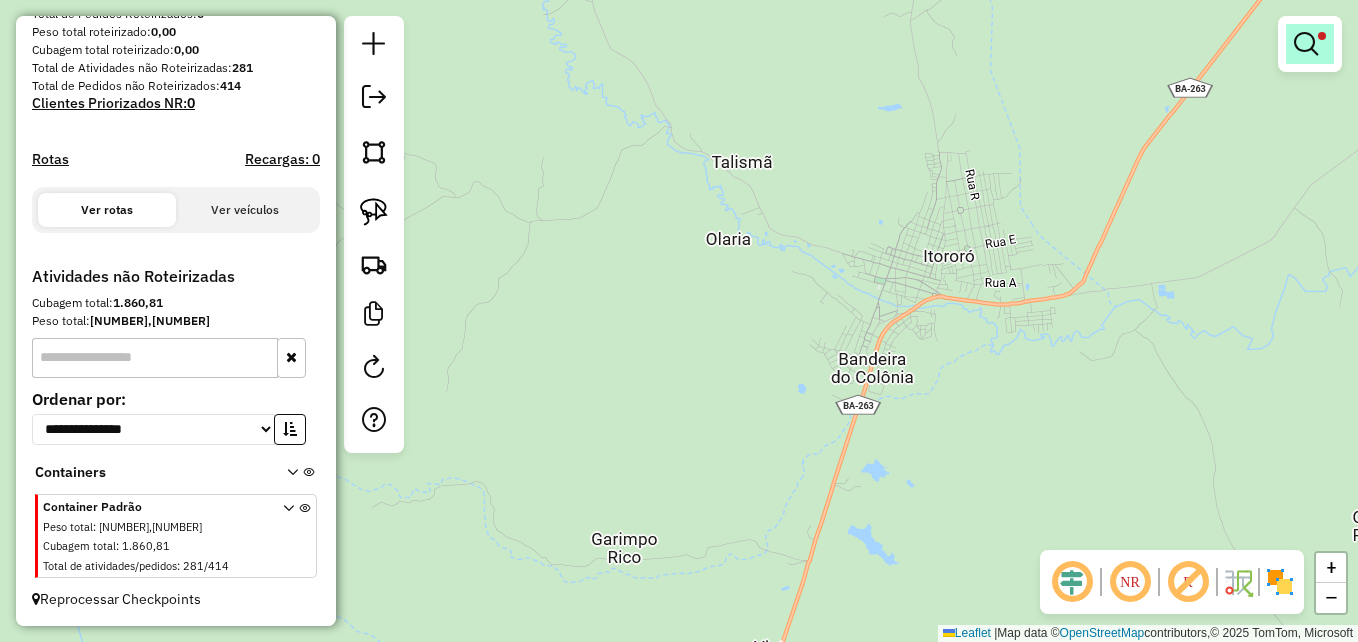 click at bounding box center (1306, 44) 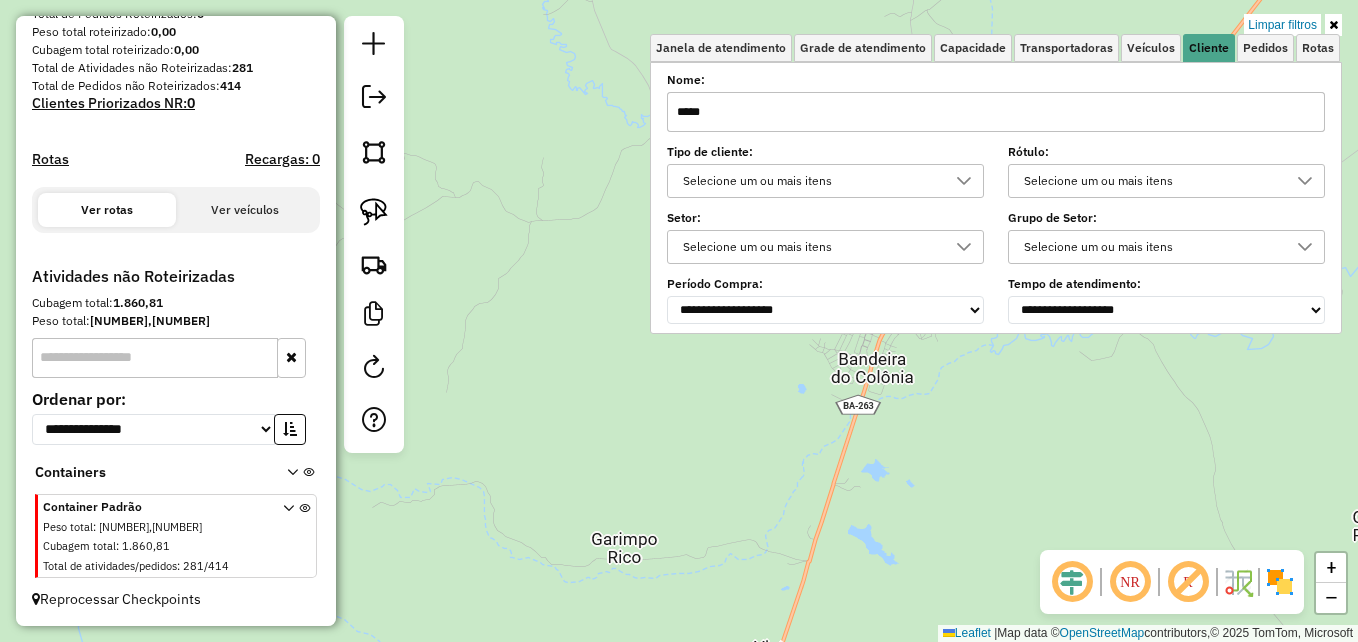 click on "*****" at bounding box center (996, 112) 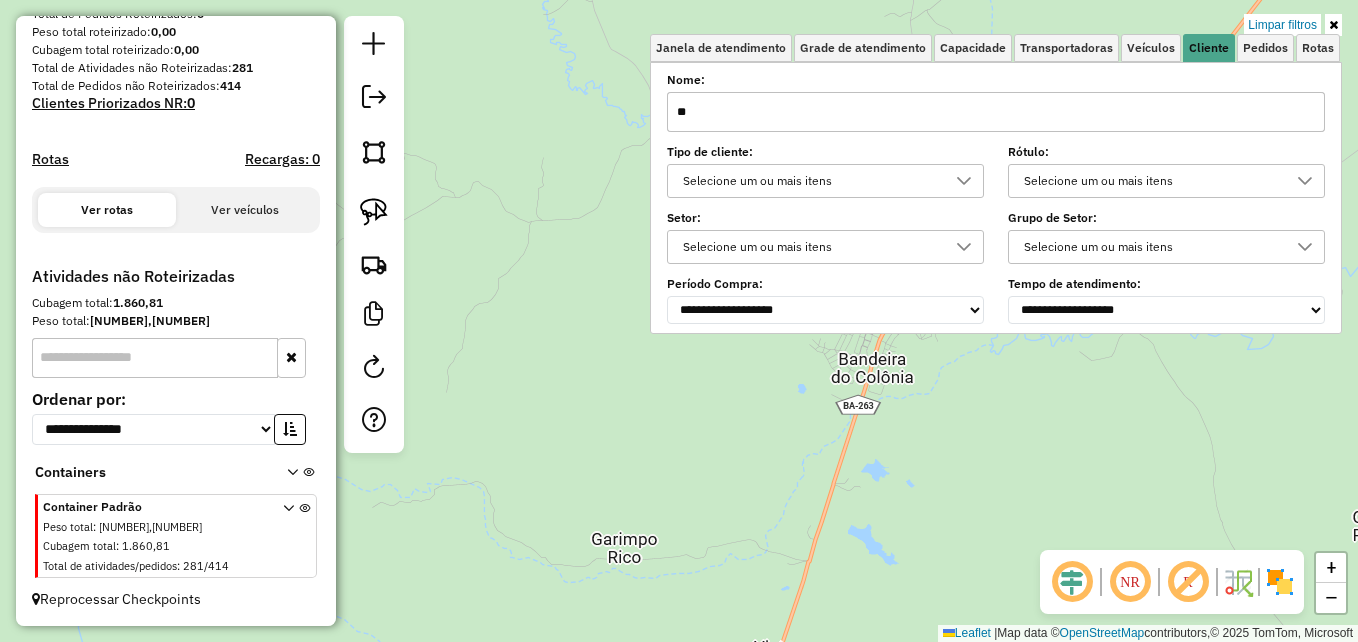 type on "*" 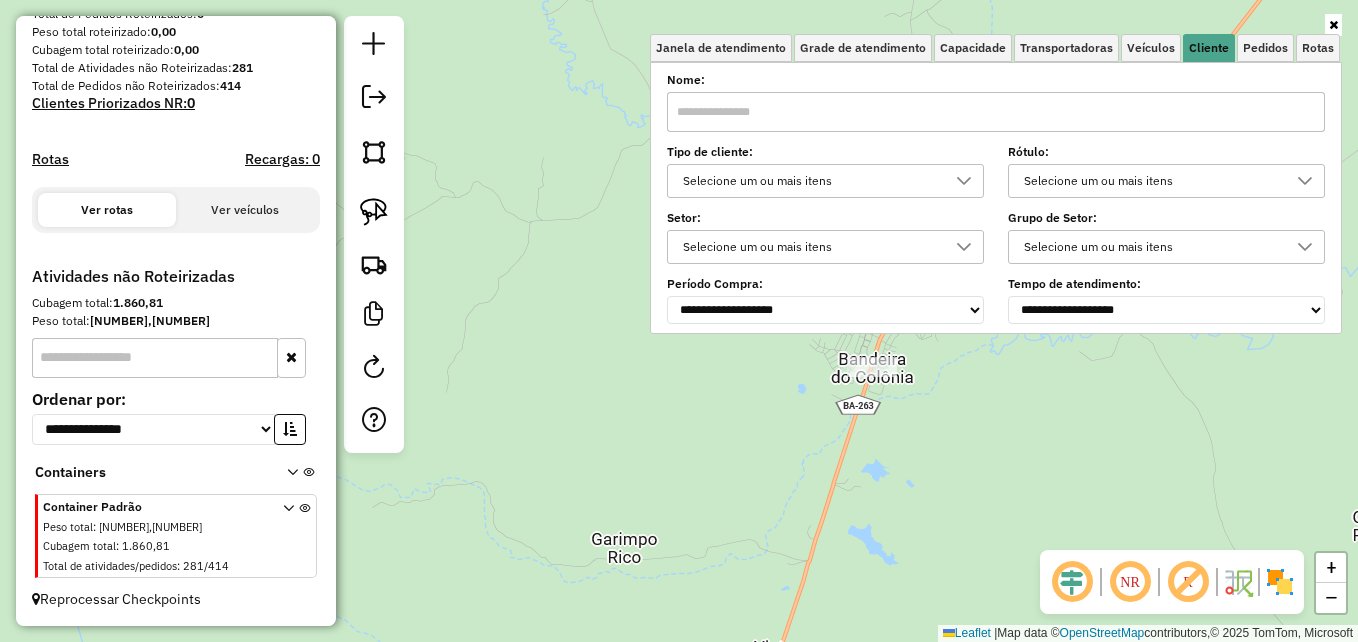 click on "Janela de atendimento Grade de atendimento Capacidade Transportadoras Veículos Cliente Pedidos  Rotas Selecione os dias de semana para filtrar as janelas de atendimento  Seg   Ter   Qua   Qui   Sex   Sáb   Dom  Informe o período da janela de atendimento: De: Até:  Filtrar exatamente a janela do cliente  Considerar janela de atendimento padrão  Selecione os dias de semana para filtrar as grades de atendimento  Seg   Ter   Qua   Qui   Sex   Sáb   Dom   Considerar clientes sem dia de atendimento cadastrado  Clientes fora do dia de atendimento selecionado Filtrar as atividades entre os valores definidos abaixo:  Peso mínimo:   Peso máximo:   Cubagem mínima:   Cubagem máxima:   De:   Até:  Filtrar as atividades entre o tempo de atendimento definido abaixo:  De:   Até:   Considerar capacidade total dos clientes não roteirizados Transportadora: Selecione um ou mais itens Tipo de veículo: Selecione um ou mais itens Veículo: Selecione um ou mais itens Motorista: Selecione um ou mais itens Nome: Rótulo:" 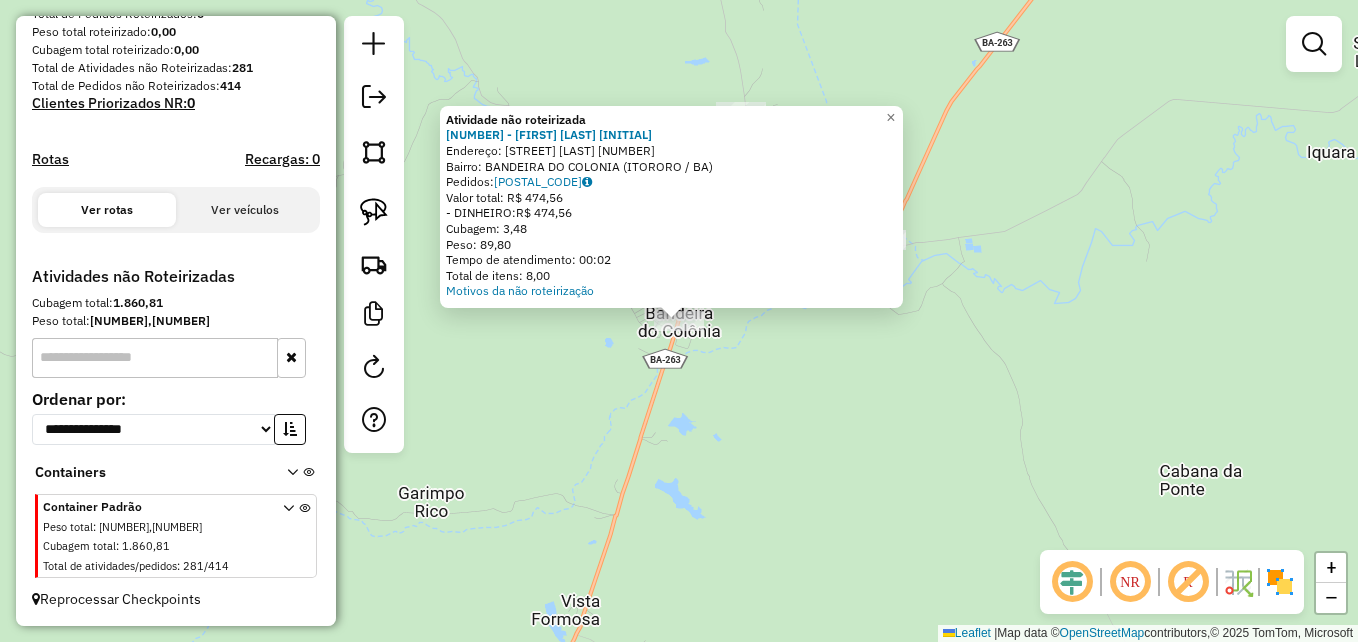 click on "Atividade não roteirizada 4302 - GENILTON SILVA VIEIR  Endereço: AV  DR ROBERTO SANTOS             100   Bairro: BANDEIRA DO COLONIA (ITORORO / BA)   Pedidos:  05035435   Valor total: R$ 474,56   - DINHEIRO:  R$ 474,56   Cubagem: 3,48   Peso: 89,80   Tempo de atendimento: 00:02   Total de itens: 8,00  Motivos da não roteirização × Janela de atendimento Grade de atendimento Capacidade Transportadoras Veículos Cliente Pedidos  Rotas Selecione os dias de semana para filtrar as janelas de atendimento  Seg   Ter   Qua   Qui   Sex   Sáb   Dom  Informe o período da janela de atendimento: De: Até:  Filtrar exatamente a janela do cliente  Considerar janela de atendimento padrão  Selecione os dias de semana para filtrar as grades de atendimento  Seg   Ter   Qua   Qui   Sex   Sáb   Dom   Considerar clientes sem dia de atendimento cadastrado  Clientes fora do dia de atendimento selecionado Filtrar as atividades entre os valores definidos abaixo:  Peso mínimo:   Peso máximo:   Cubagem mínima:   De:   Até:" 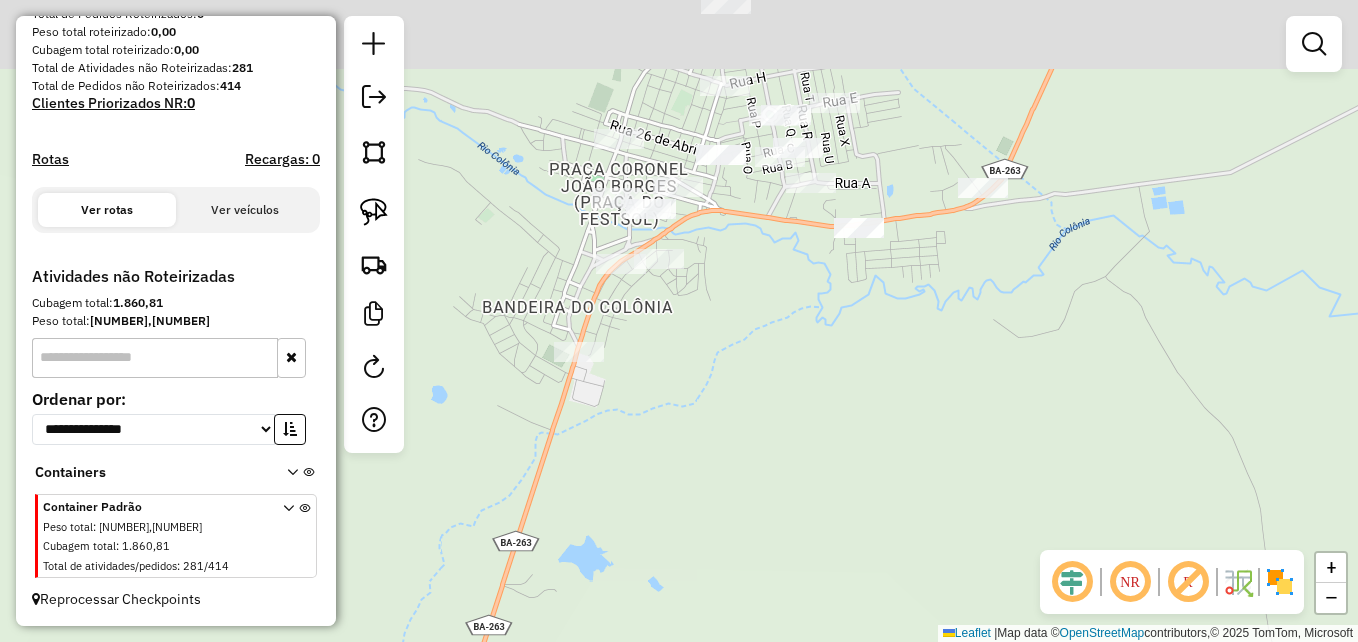 drag, startPoint x: 619, startPoint y: 214, endPoint x: 733, endPoint y: 373, distance: 195.64508 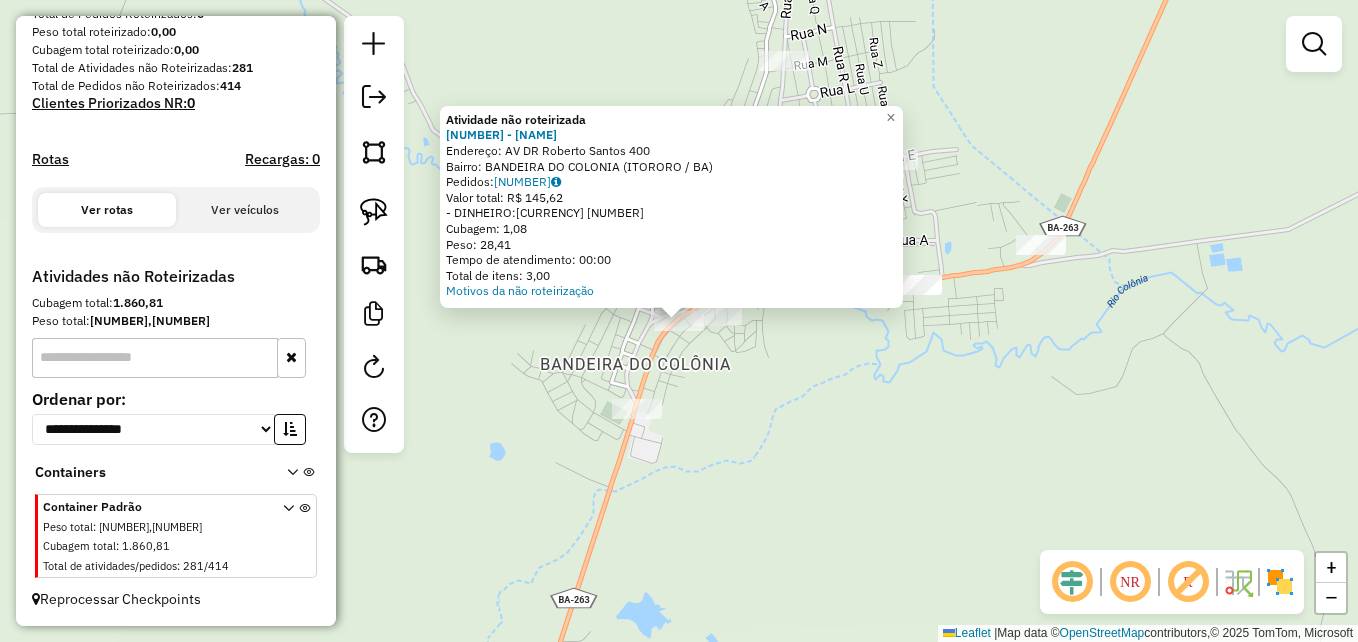 click on "Atividade não roteirizada 4155 - Jea Silva e Rocha  Endereço: AV  DR Roberto Santos             400   Bairro: BANDEIRA DO COLONIA (ITORORO / BA)   Pedidos:  05035678   Valor total: R$ 145,62   - DINHEIRO:  R$ 145,62   Cubagem: 1,08   Peso: 28,41   Tempo de atendimento: 00:00   Total de itens: 3,00  Motivos da não roteirização × Janela de atendimento Grade de atendimento Capacidade Transportadoras Veículos Cliente Pedidos  Rotas Selecione os dias de semana para filtrar as janelas de atendimento  Seg   Ter   Qua   Qui   Sex   Sáb   Dom  Informe o período da janela de atendimento: De: Até:  Filtrar exatamente a janela do cliente  Considerar janela de atendimento padrão  Selecione os dias de semana para filtrar as grades de atendimento  Seg   Ter   Qua   Qui   Sex   Sáb   Dom   Considerar clientes sem dia de atendimento cadastrado  Clientes fora do dia de atendimento selecionado Filtrar as atividades entre os valores definidos abaixo:  Peso mínimo:   Peso máximo:   Cubagem mínima:   De:   Até:  +" 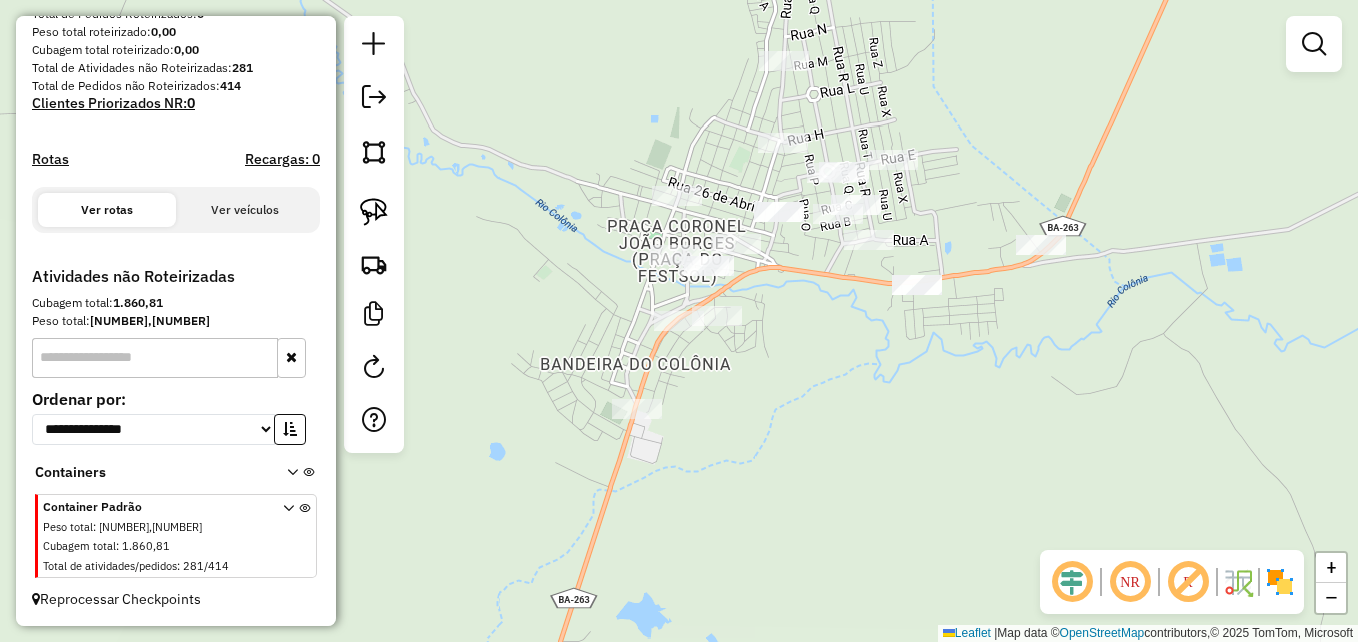 click at bounding box center (1314, 44) 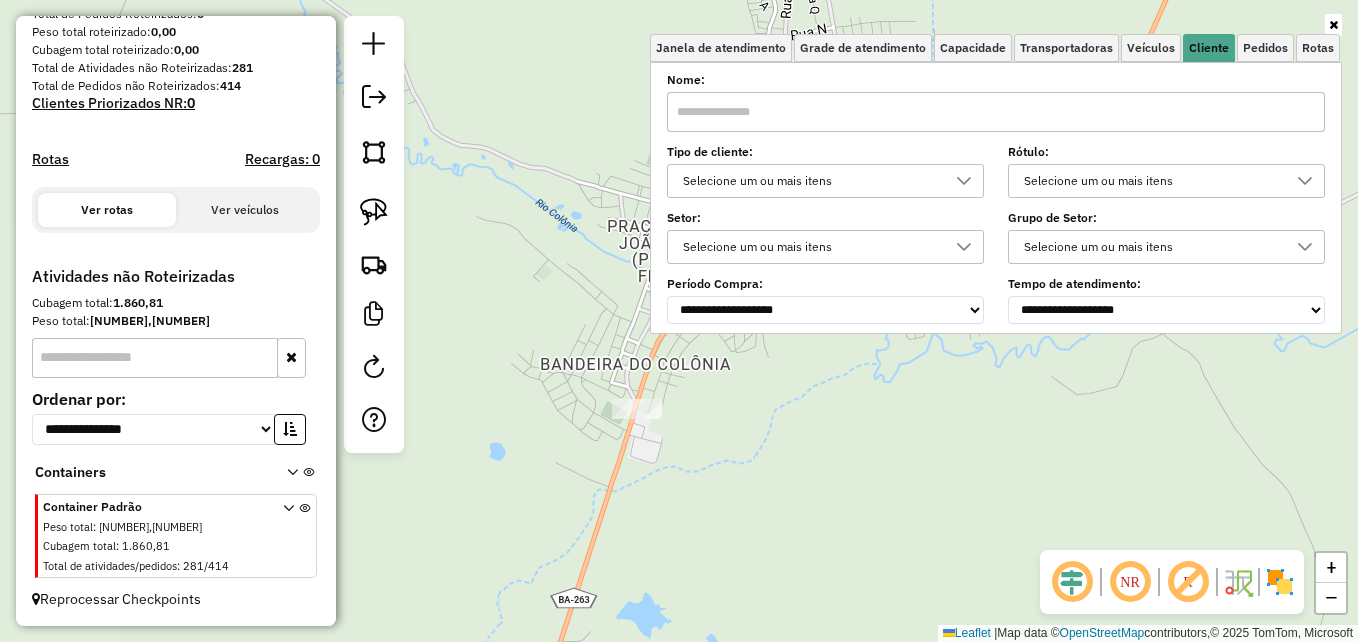 drag, startPoint x: 726, startPoint y: 121, endPoint x: 639, endPoint y: 135, distance: 88.11924 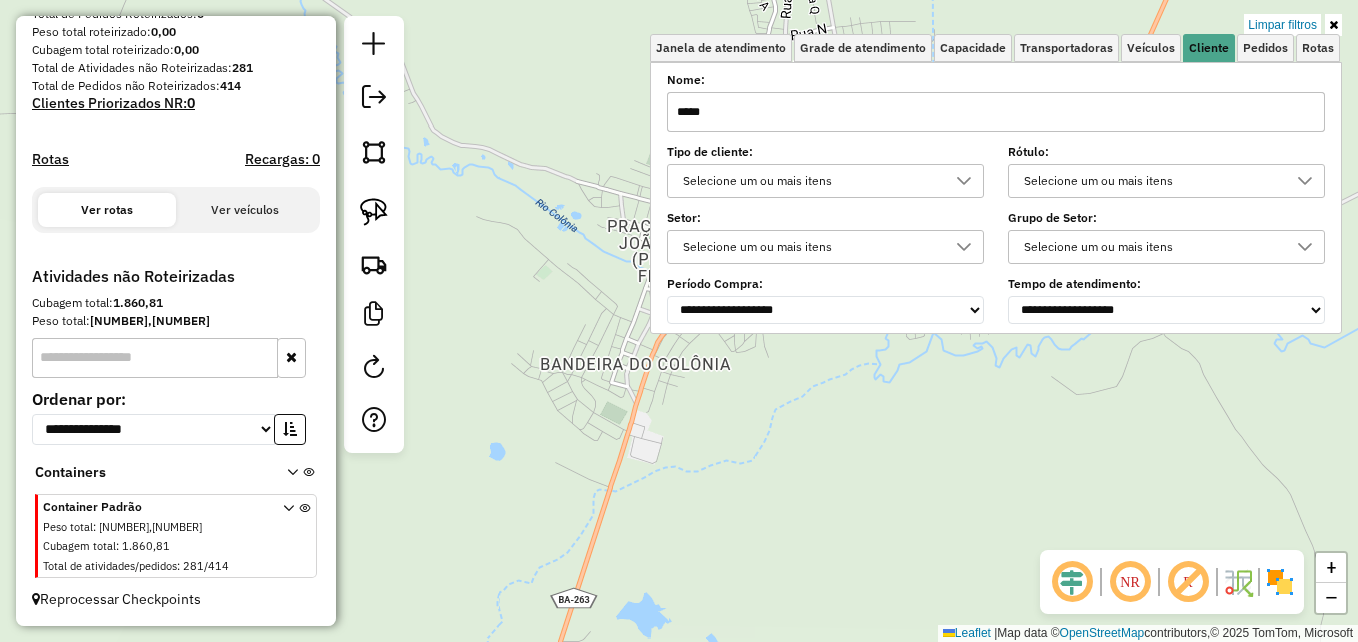 type on "*****" 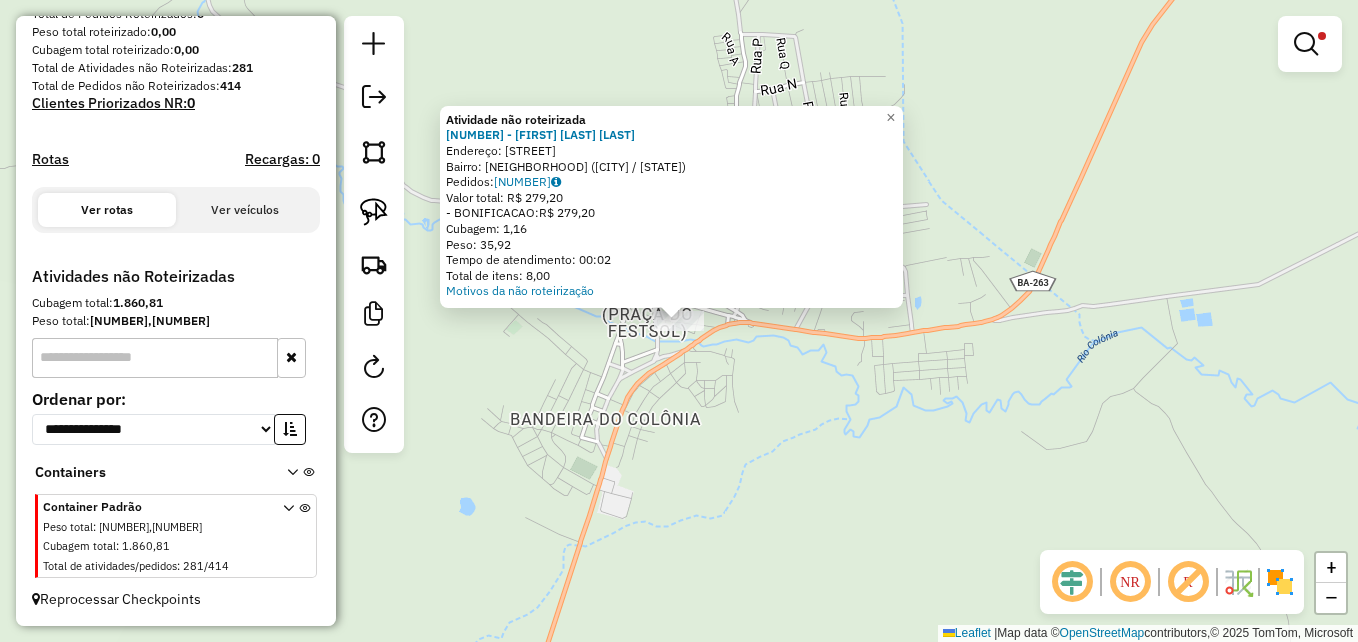 drag, startPoint x: 1356, startPoint y: 378, endPoint x: 1219, endPoint y: 304, distance: 155.70805 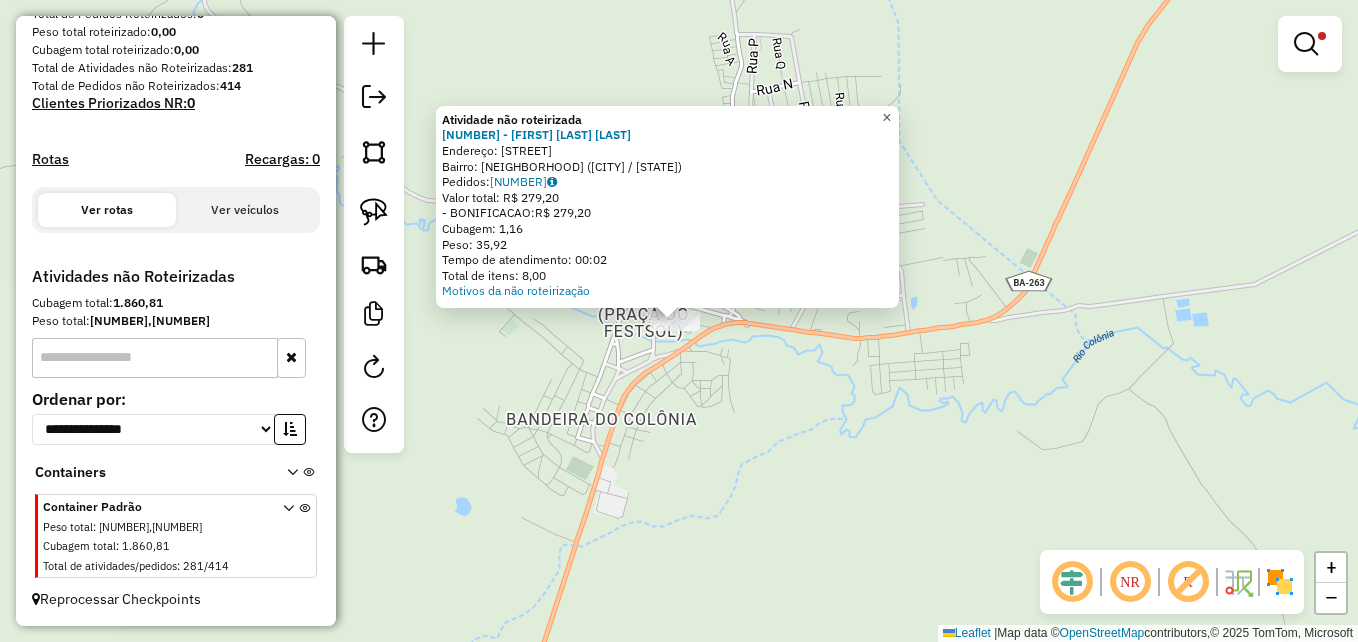 click on "×" 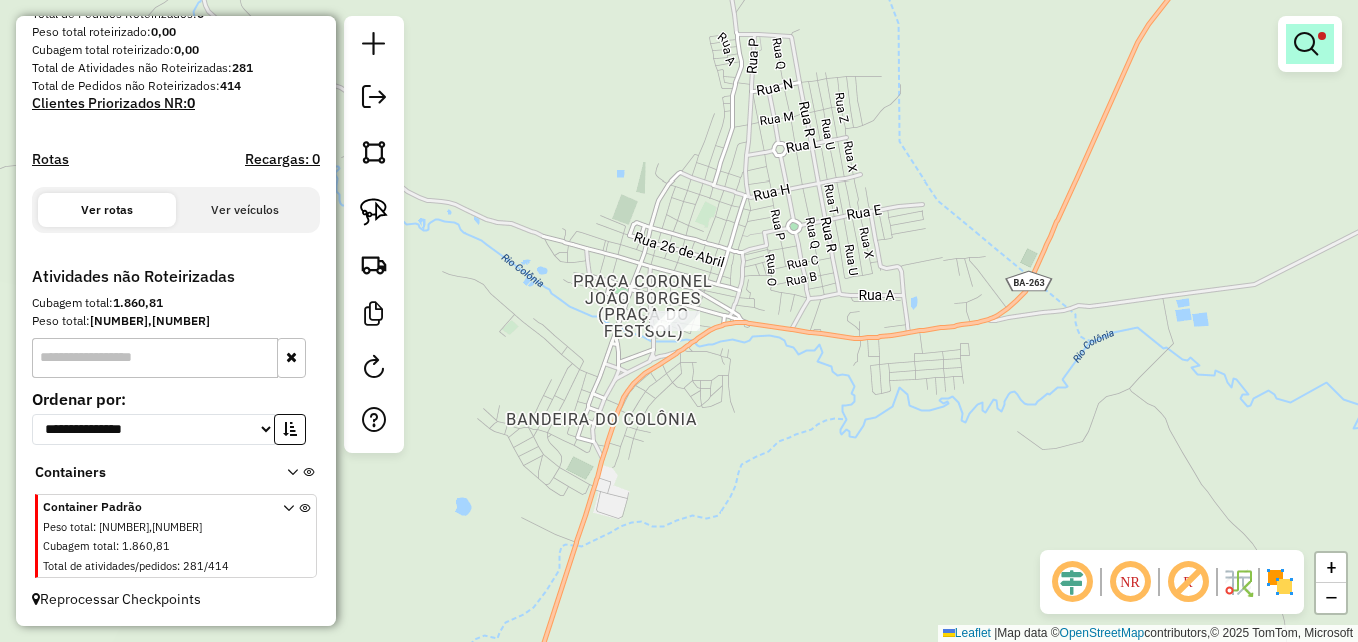 click at bounding box center [1310, 44] 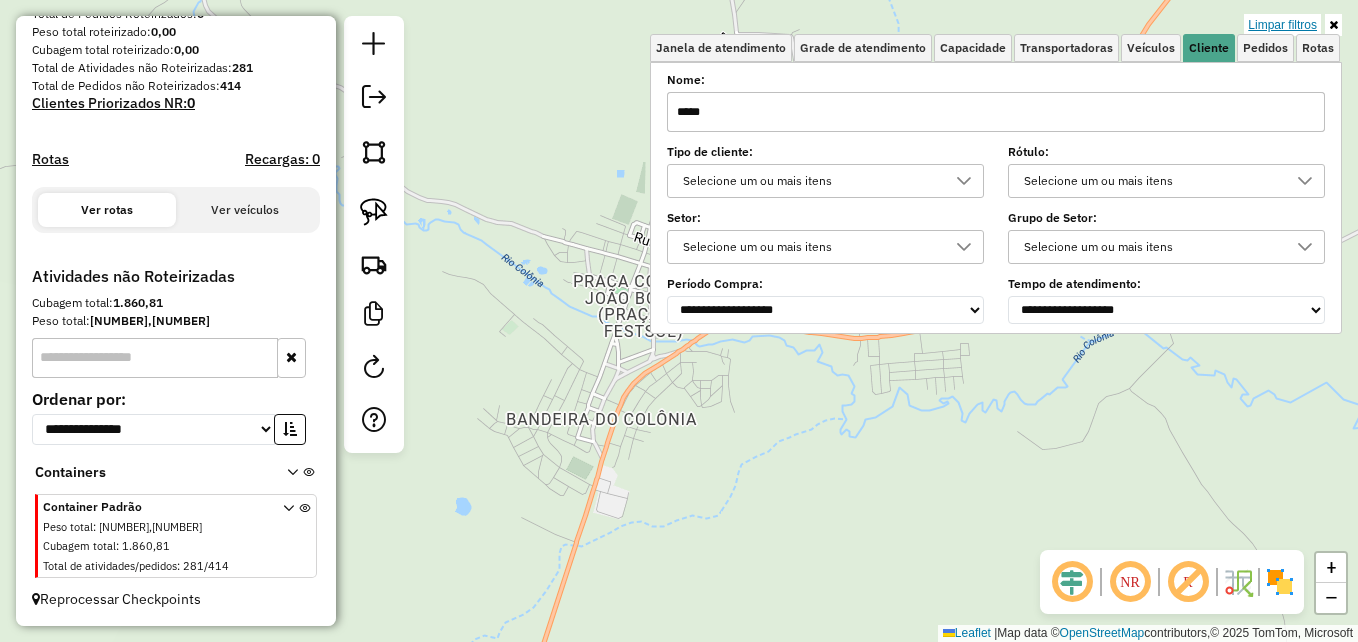 click on "Limpar filtros" at bounding box center [1282, 25] 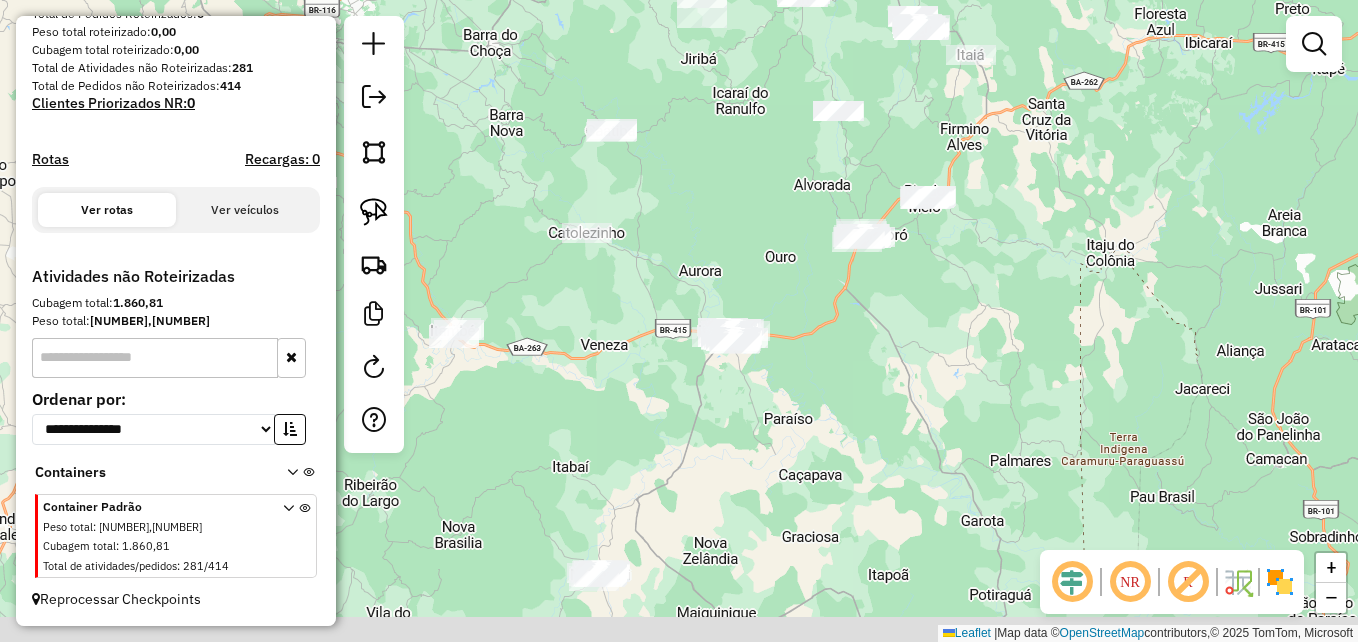 drag, startPoint x: 810, startPoint y: 413, endPoint x: 855, endPoint y: 363, distance: 67.26812 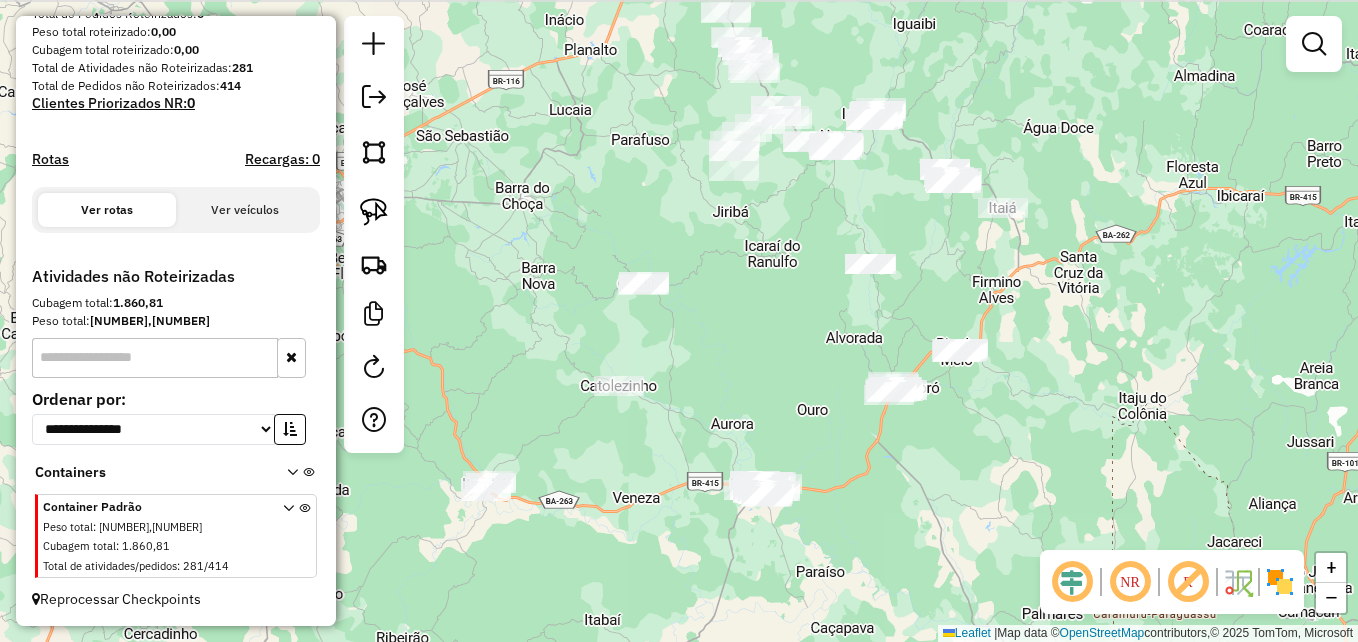 drag, startPoint x: 983, startPoint y: 251, endPoint x: 1014, endPoint y: 395, distance: 147.29901 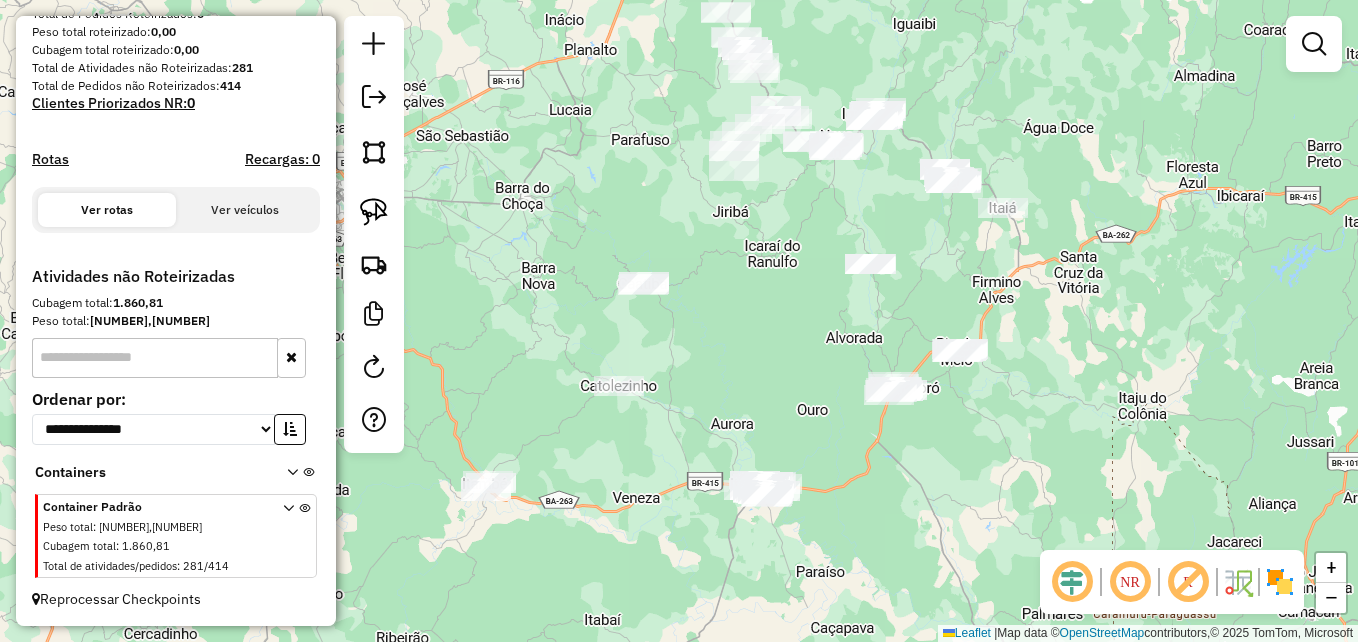 click 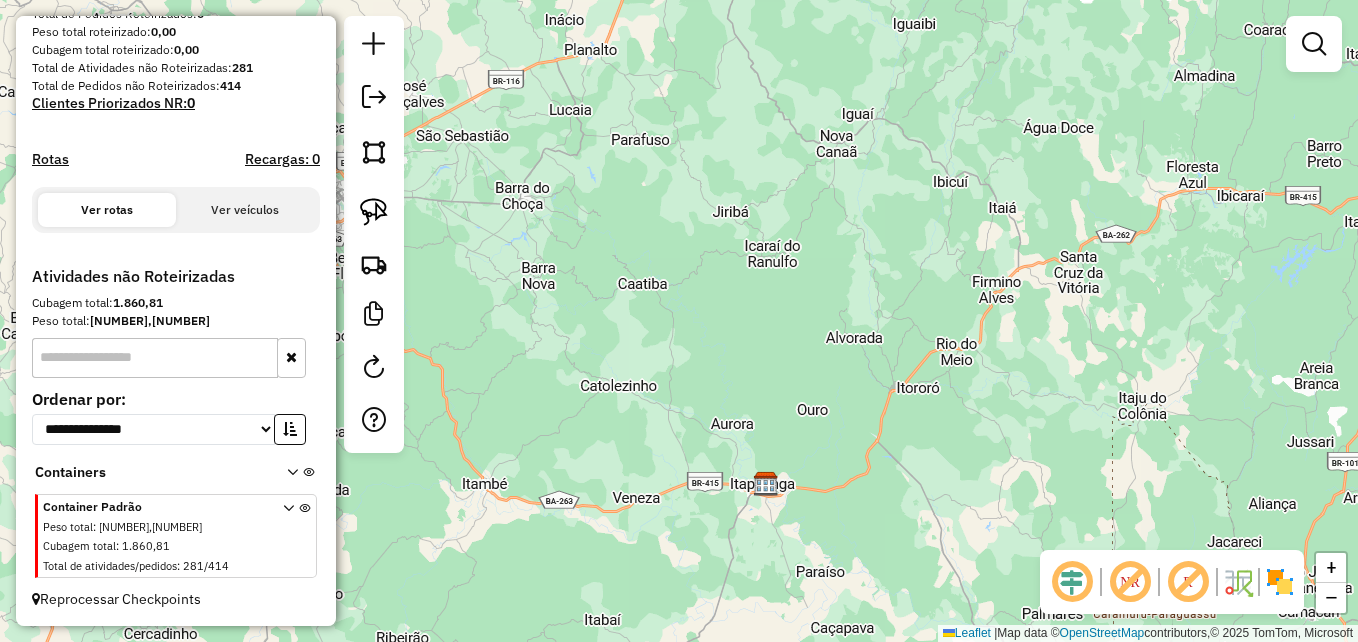 click 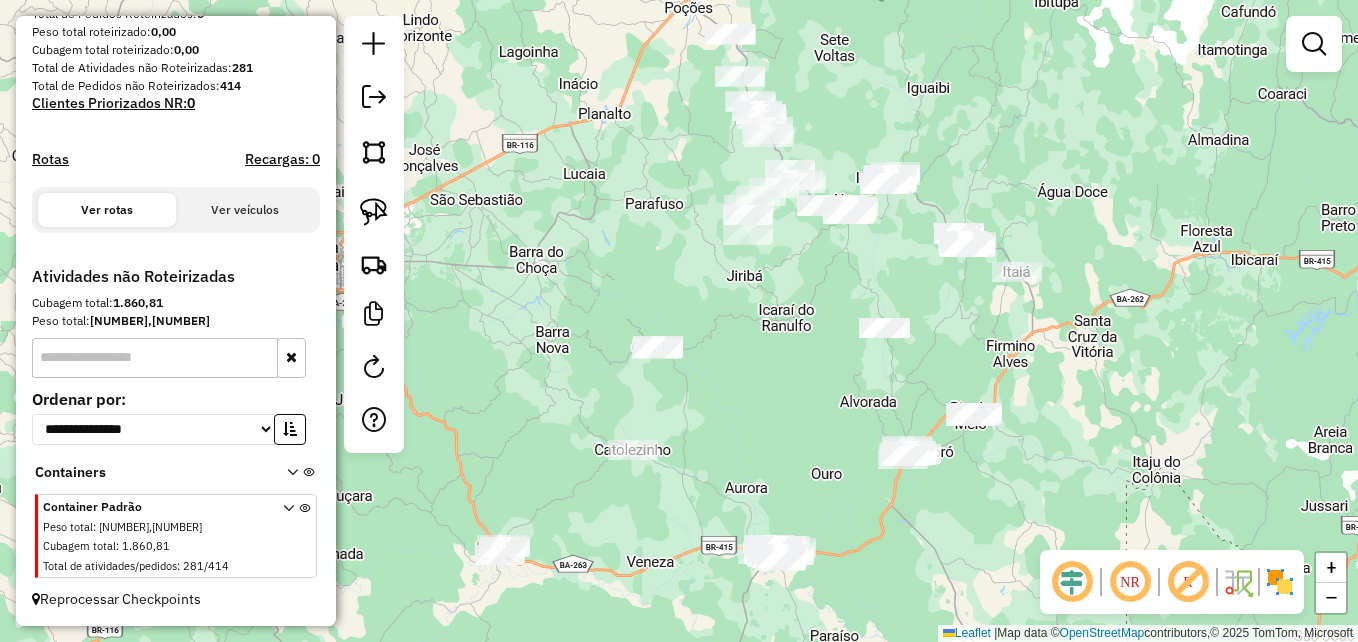 drag, startPoint x: 922, startPoint y: 217, endPoint x: 908, endPoint y: 405, distance: 188.52055 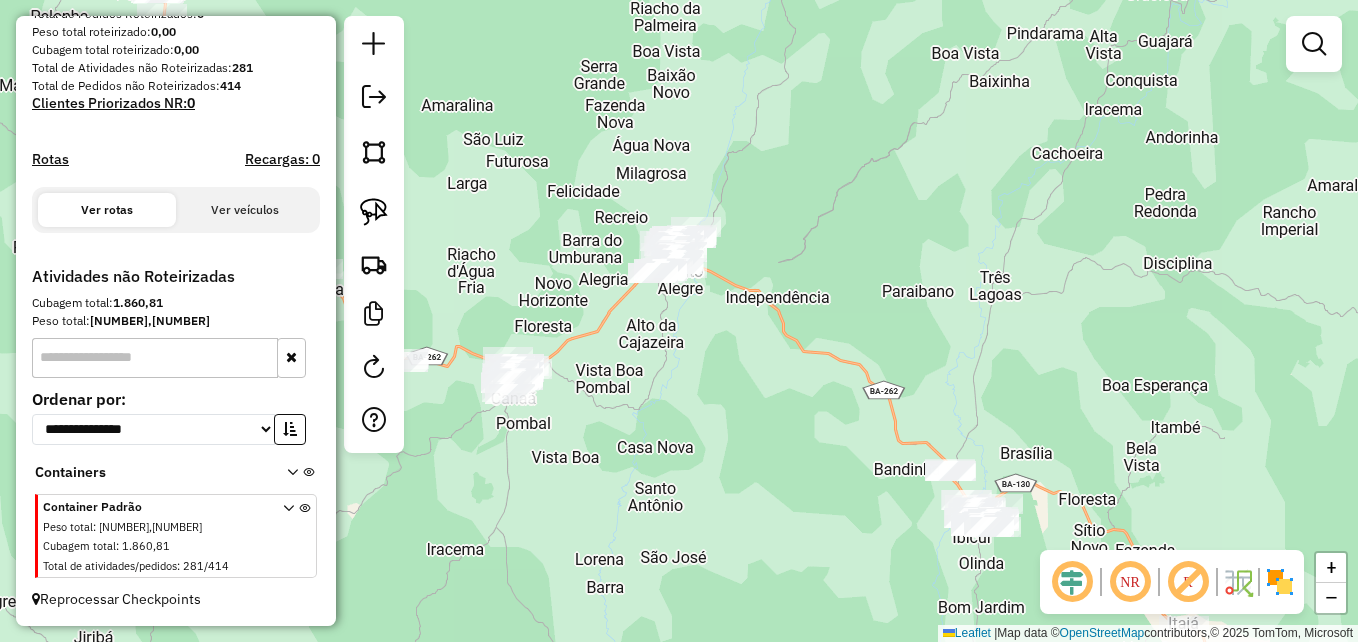 drag, startPoint x: 795, startPoint y: 355, endPoint x: 1150, endPoint y: 221, distance: 379.44827 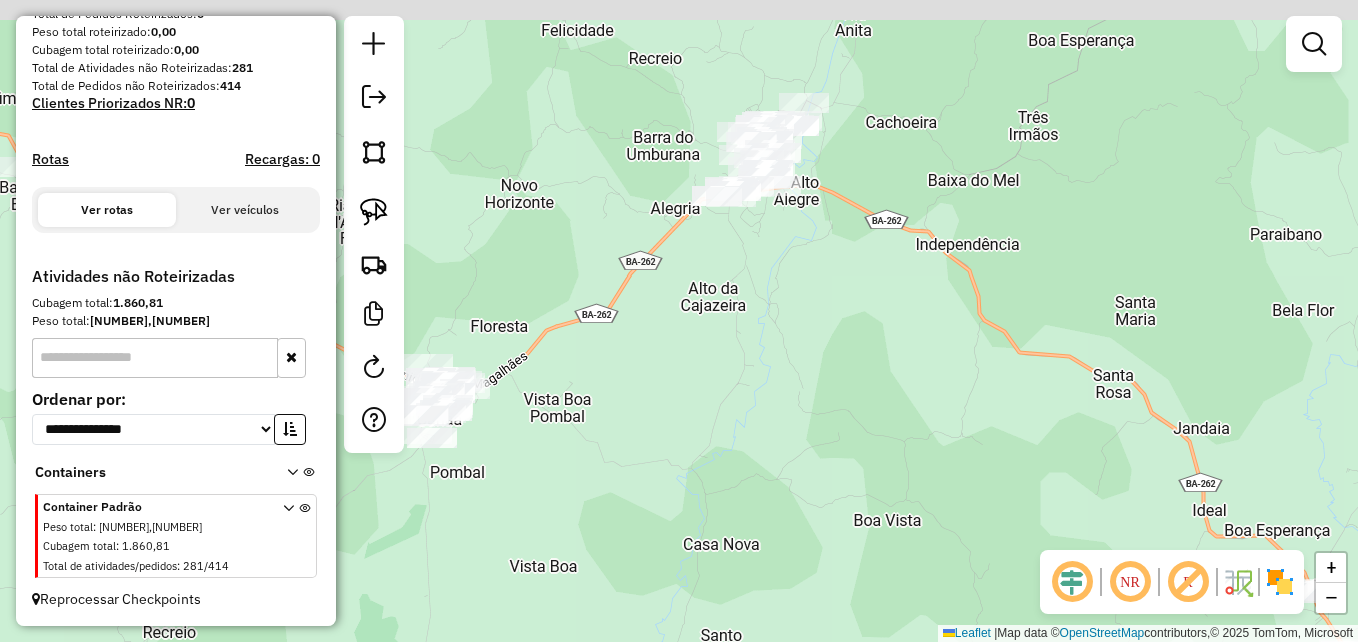 drag, startPoint x: 978, startPoint y: 260, endPoint x: 1043, endPoint y: 395, distance: 149.83324 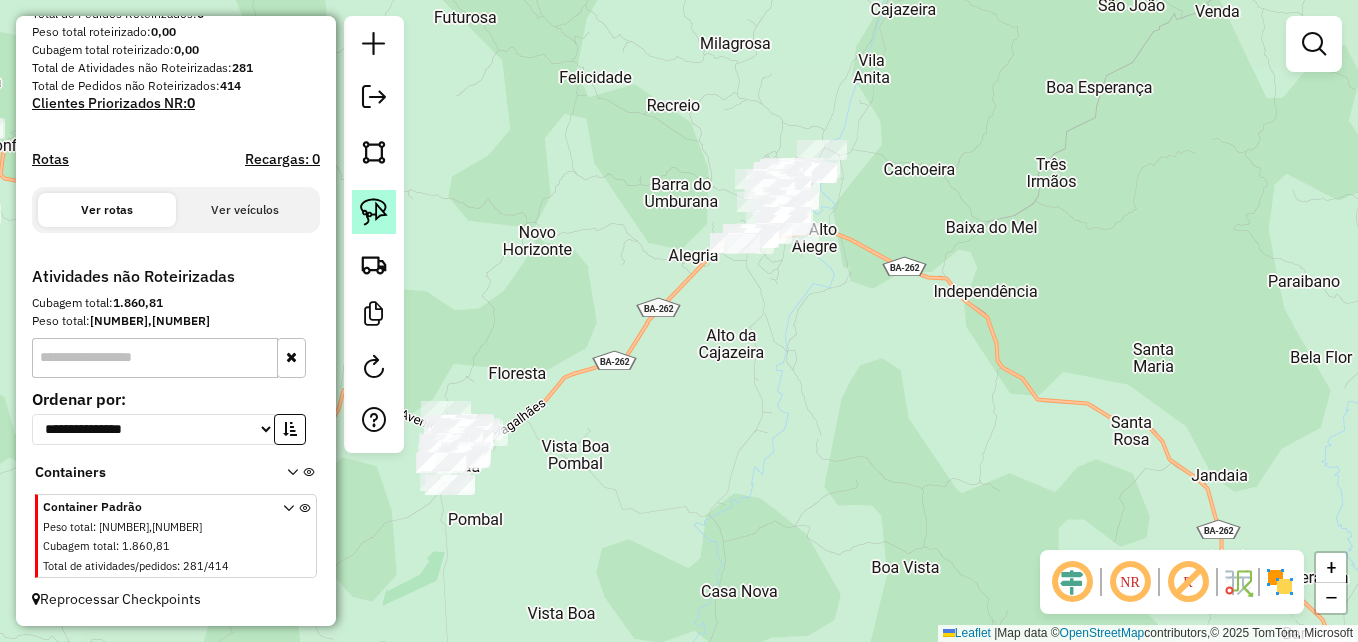 click 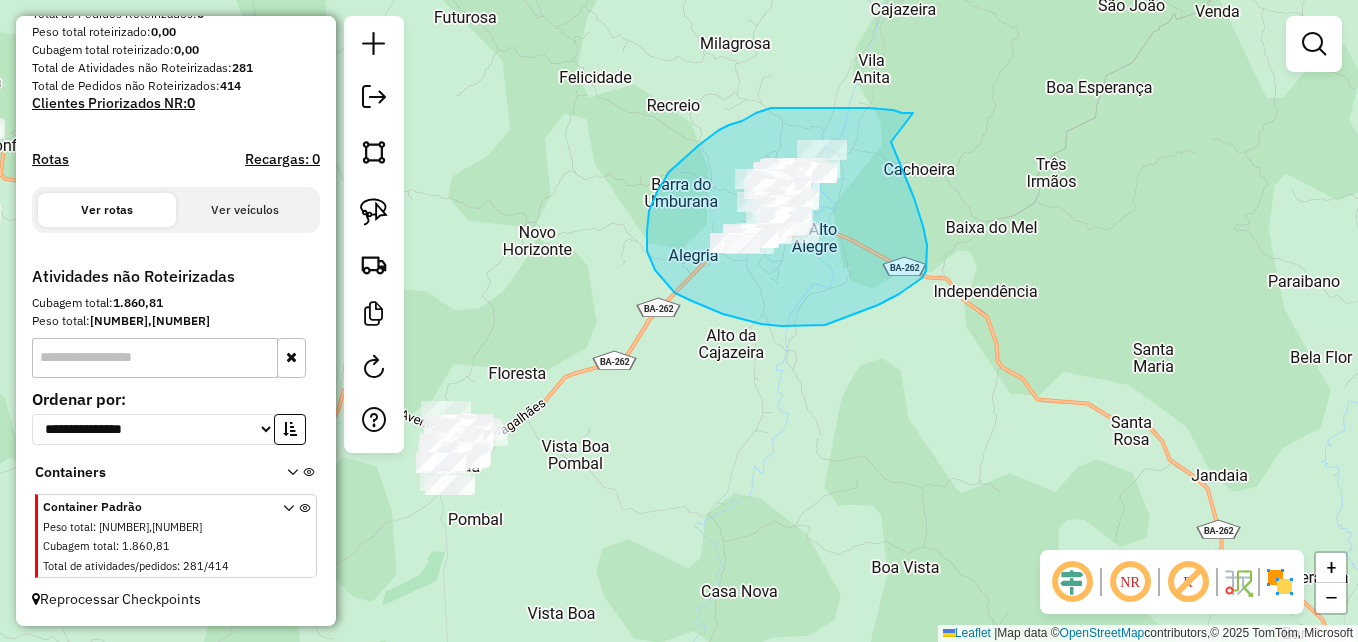 drag, startPoint x: 902, startPoint y: 113, endPoint x: 882, endPoint y: 130, distance: 26.24881 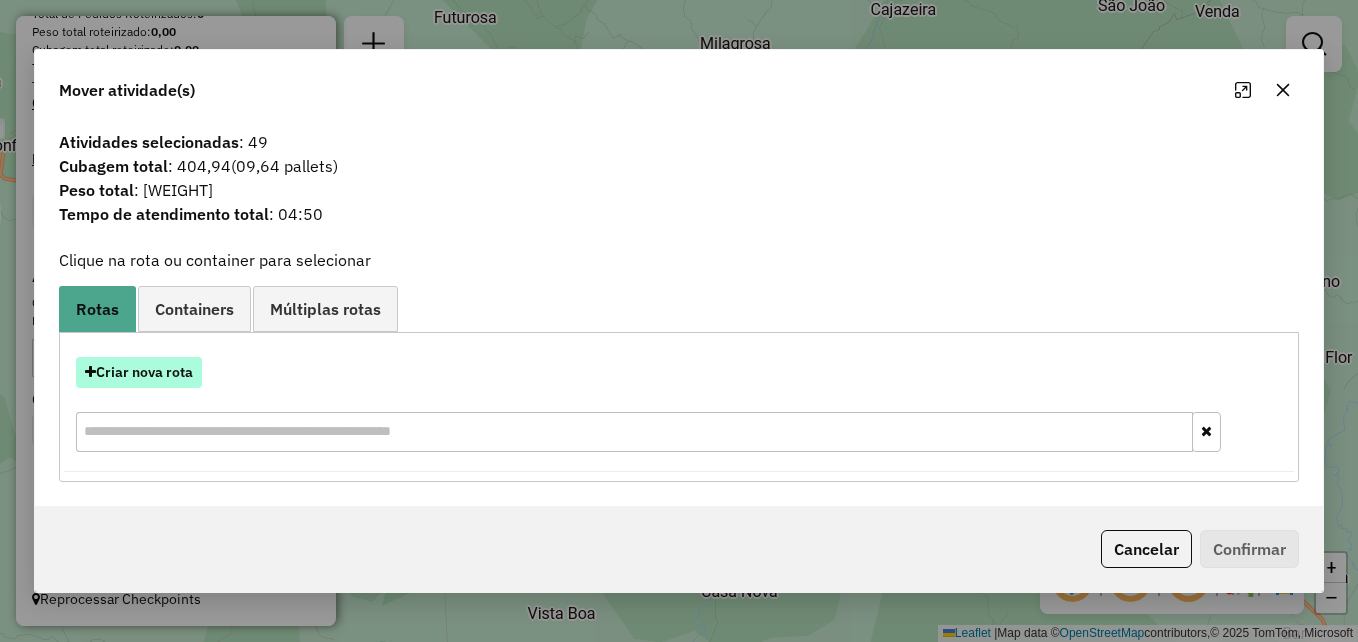 click on "Criar nova rota" at bounding box center [139, 372] 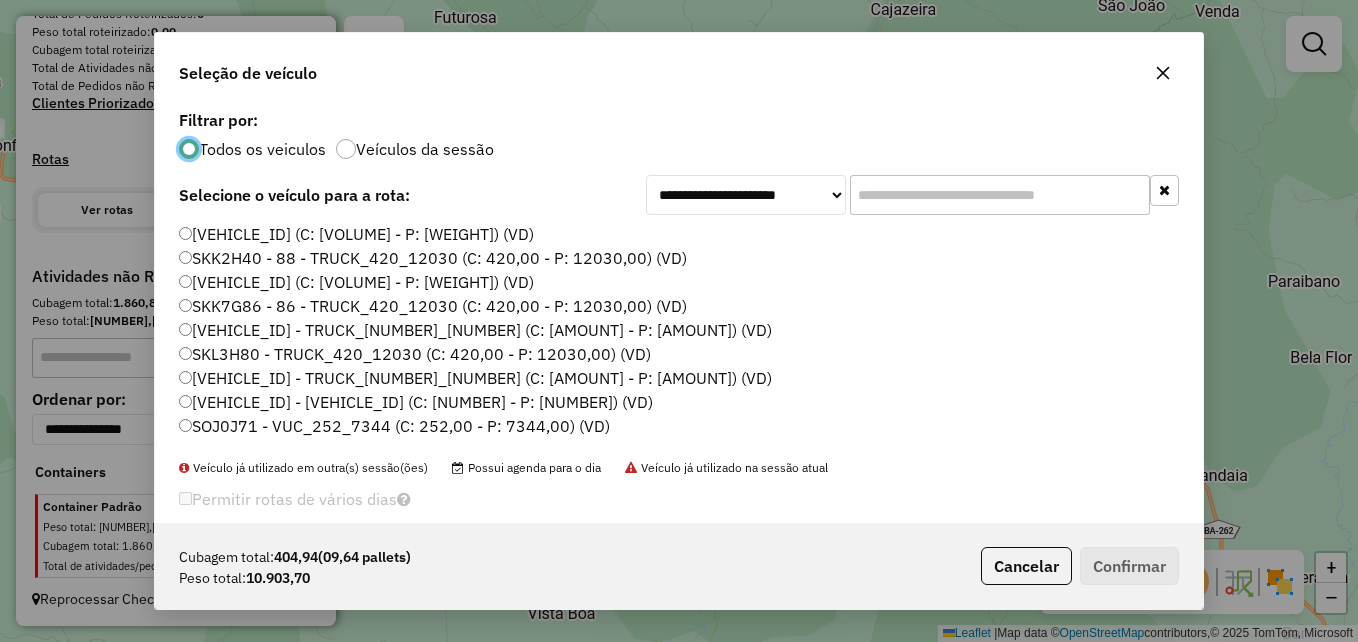 scroll, scrollTop: 11, scrollLeft: 6, axis: both 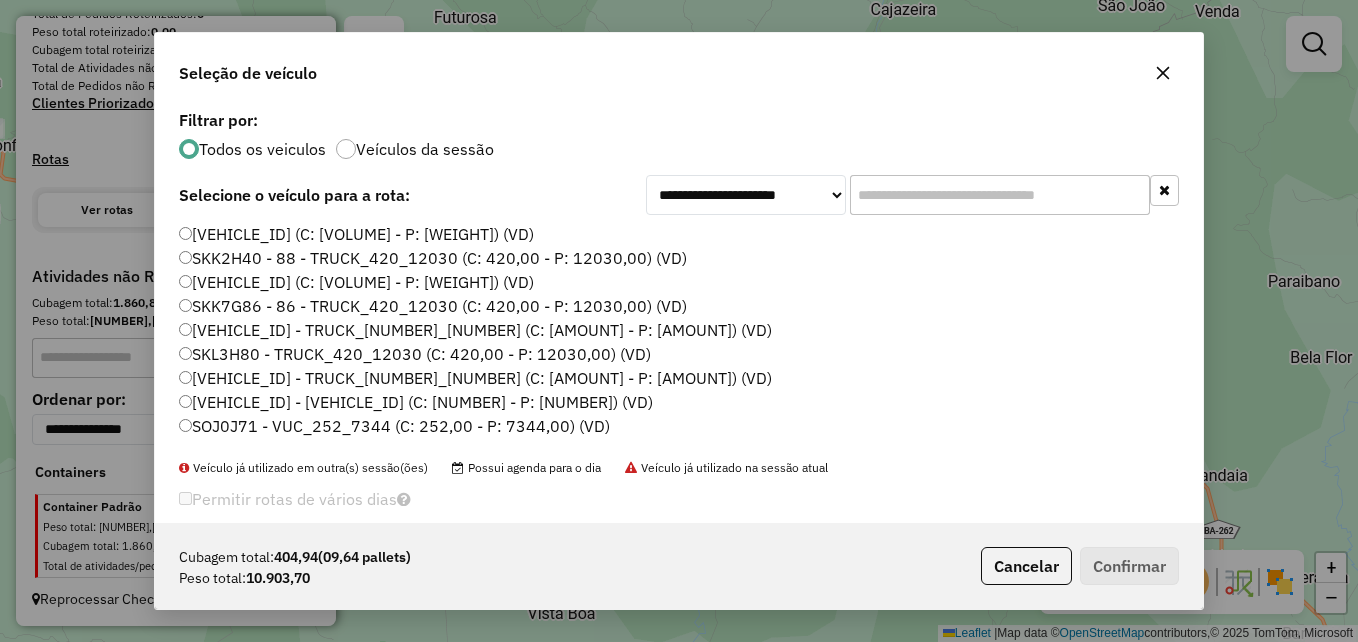 click 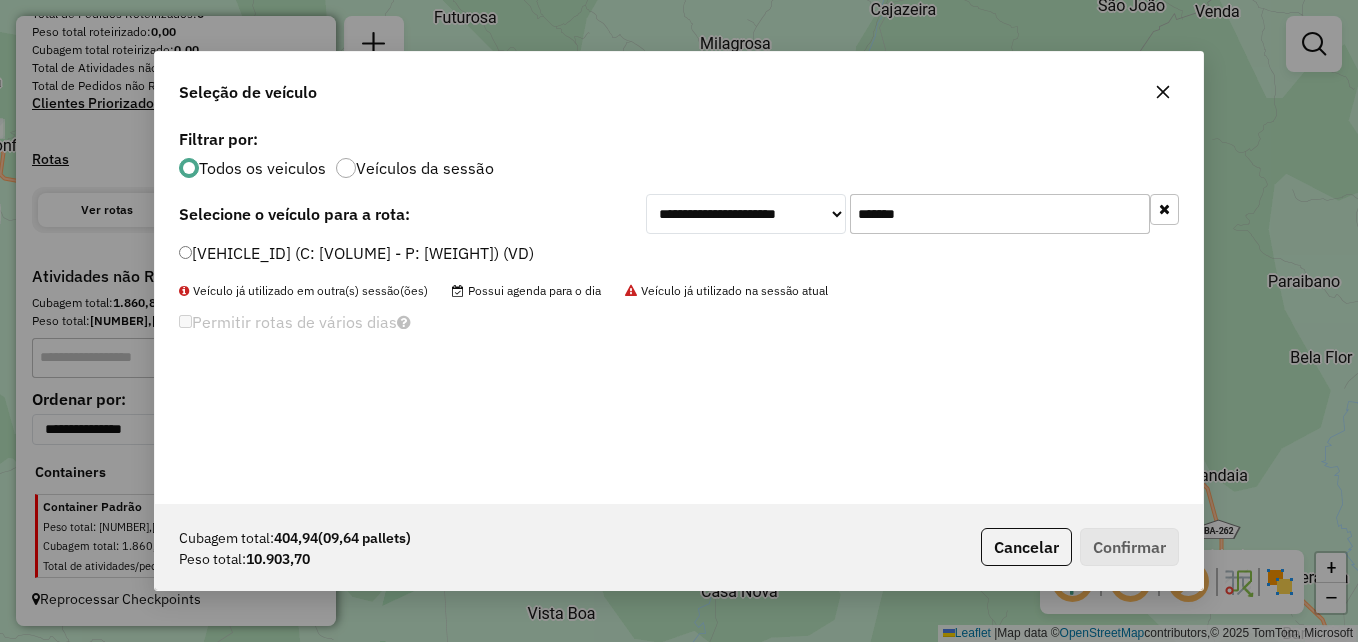 drag, startPoint x: 881, startPoint y: 197, endPoint x: 645, endPoint y: 203, distance: 236.07626 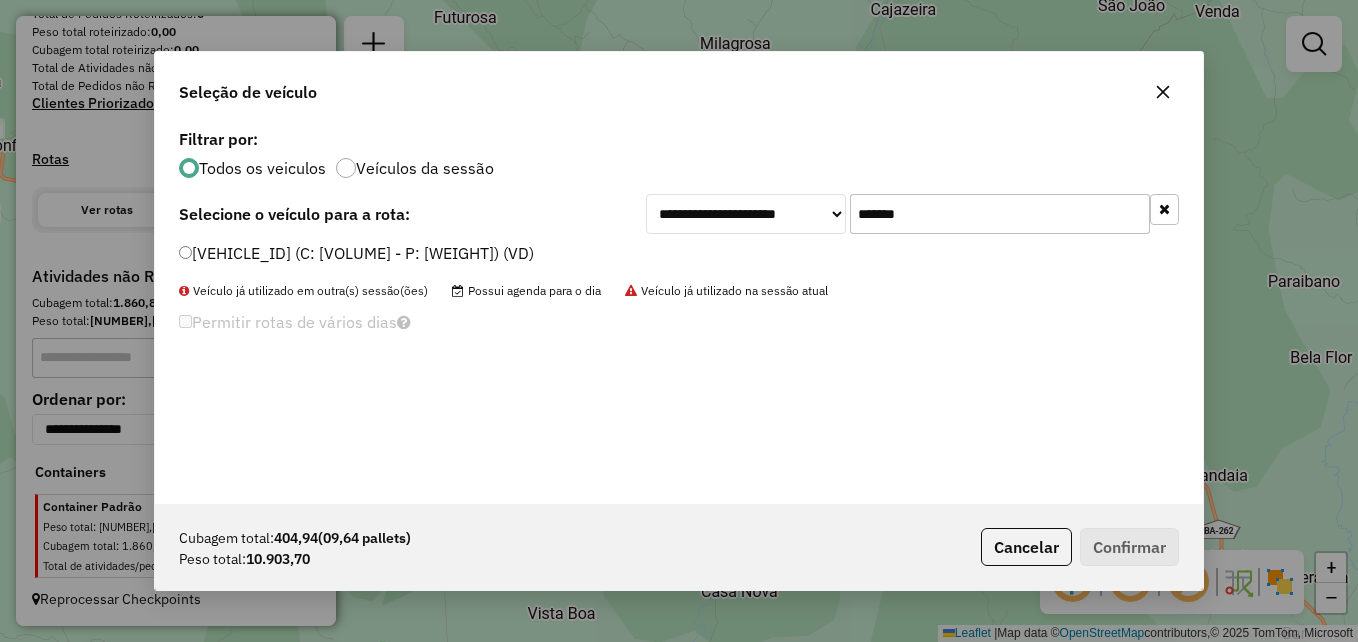 type on "*******" 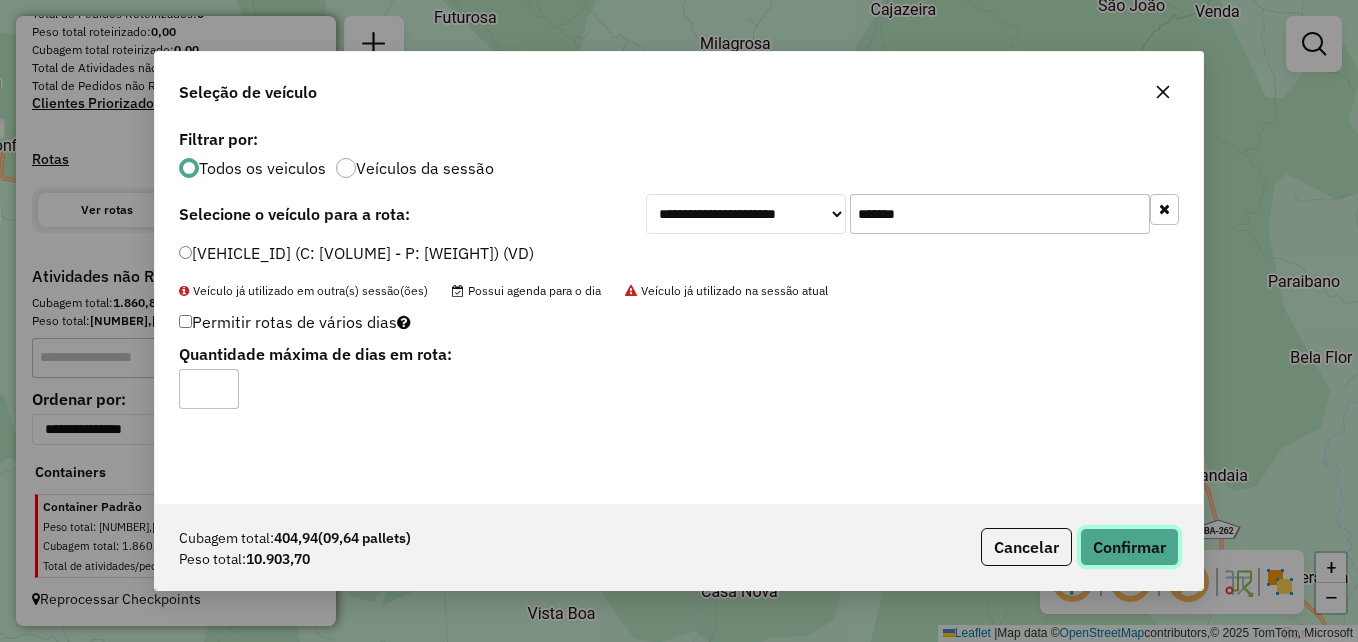 click on "Confirmar" 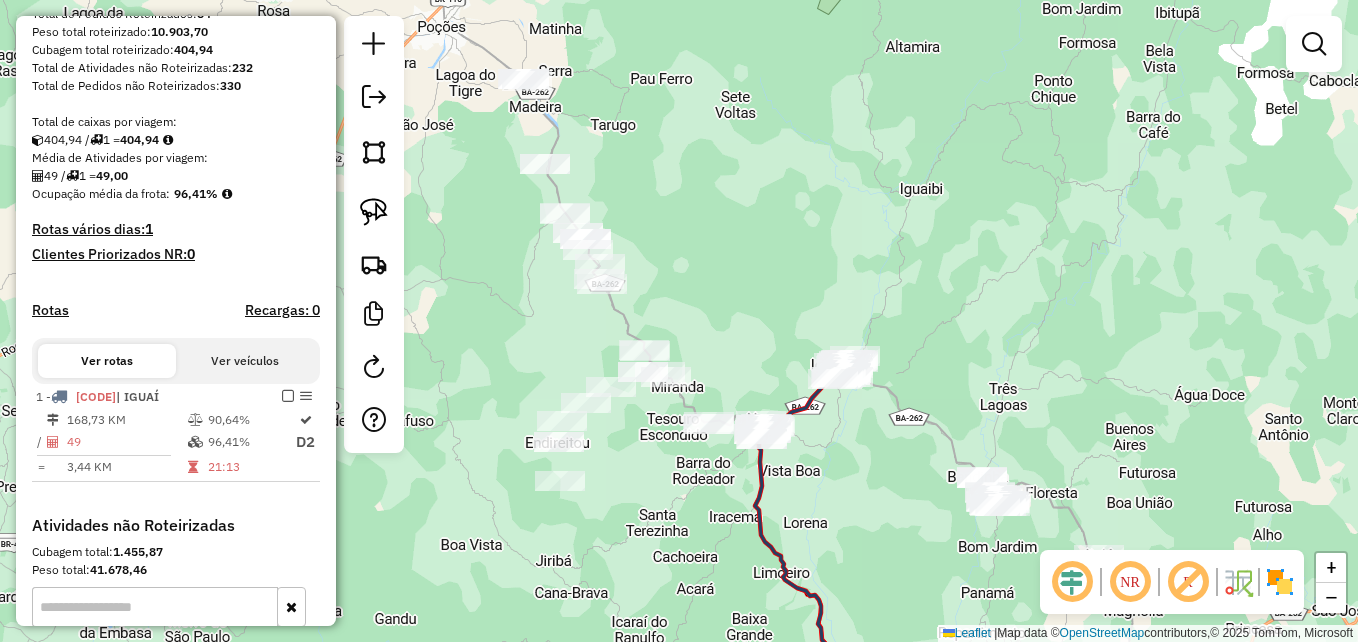 drag, startPoint x: 1000, startPoint y: 234, endPoint x: 1008, endPoint y: 258, distance: 25.298222 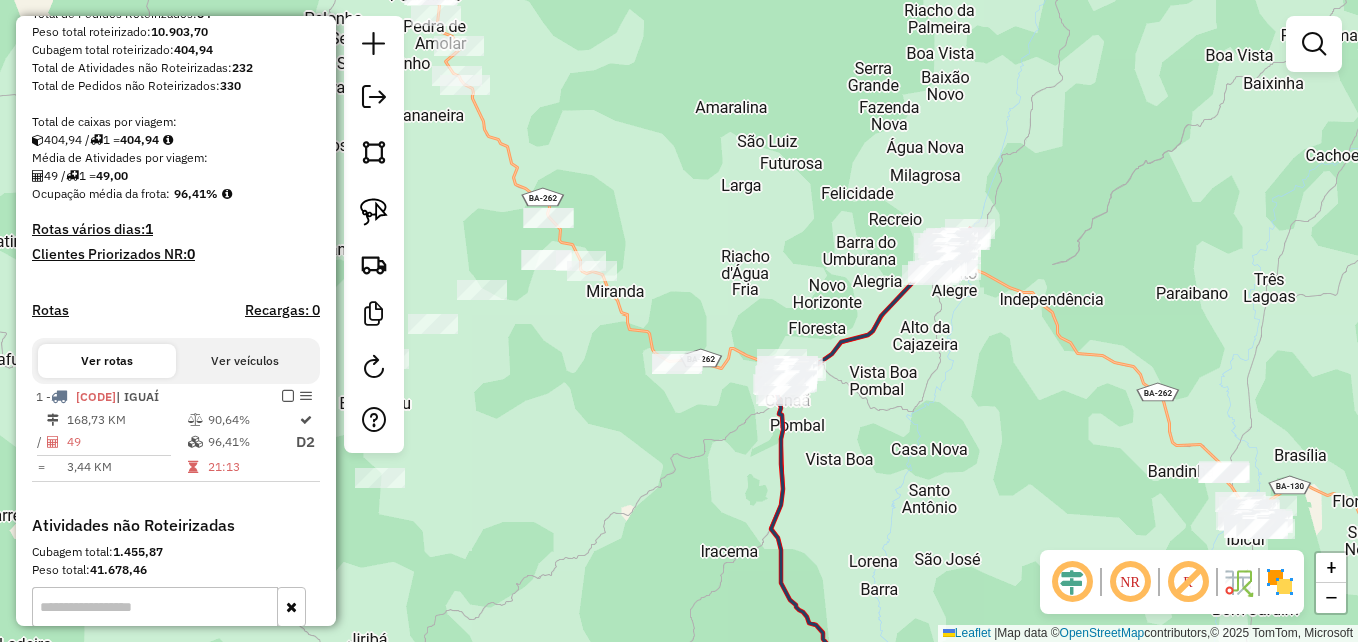 drag, startPoint x: 876, startPoint y: 437, endPoint x: 929, endPoint y: 429, distance: 53.600372 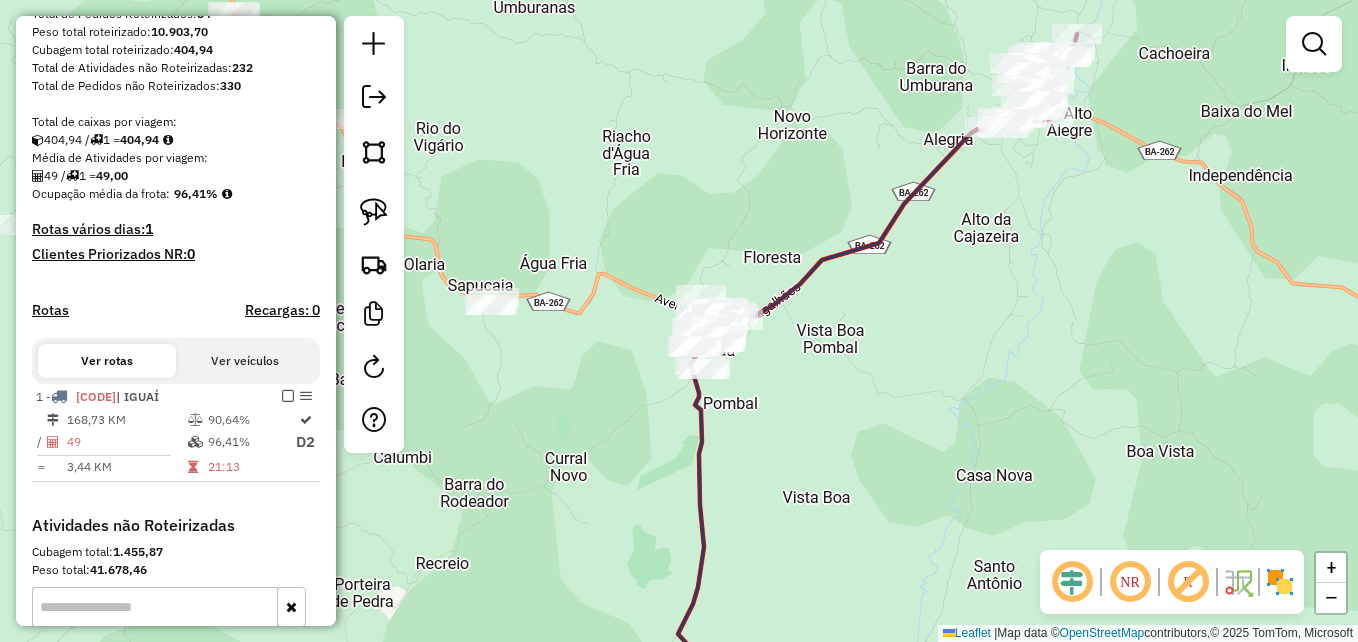 drag, startPoint x: 890, startPoint y: 404, endPoint x: 937, endPoint y: 397, distance: 47.518417 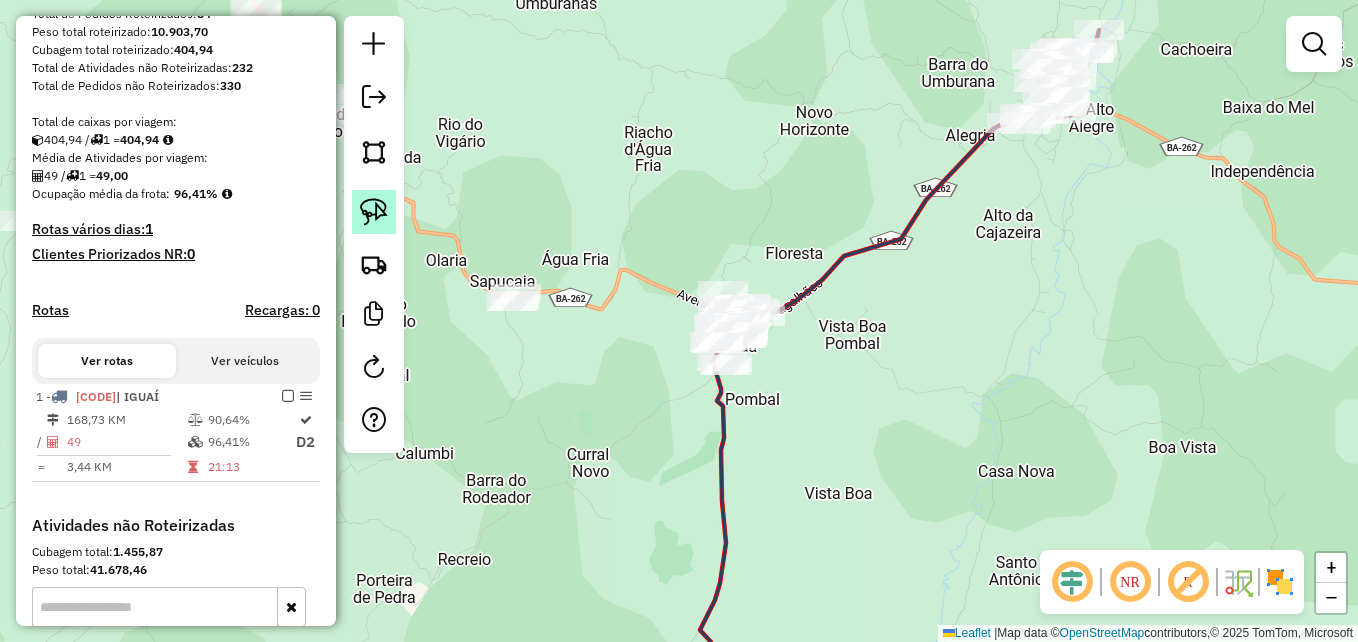 click 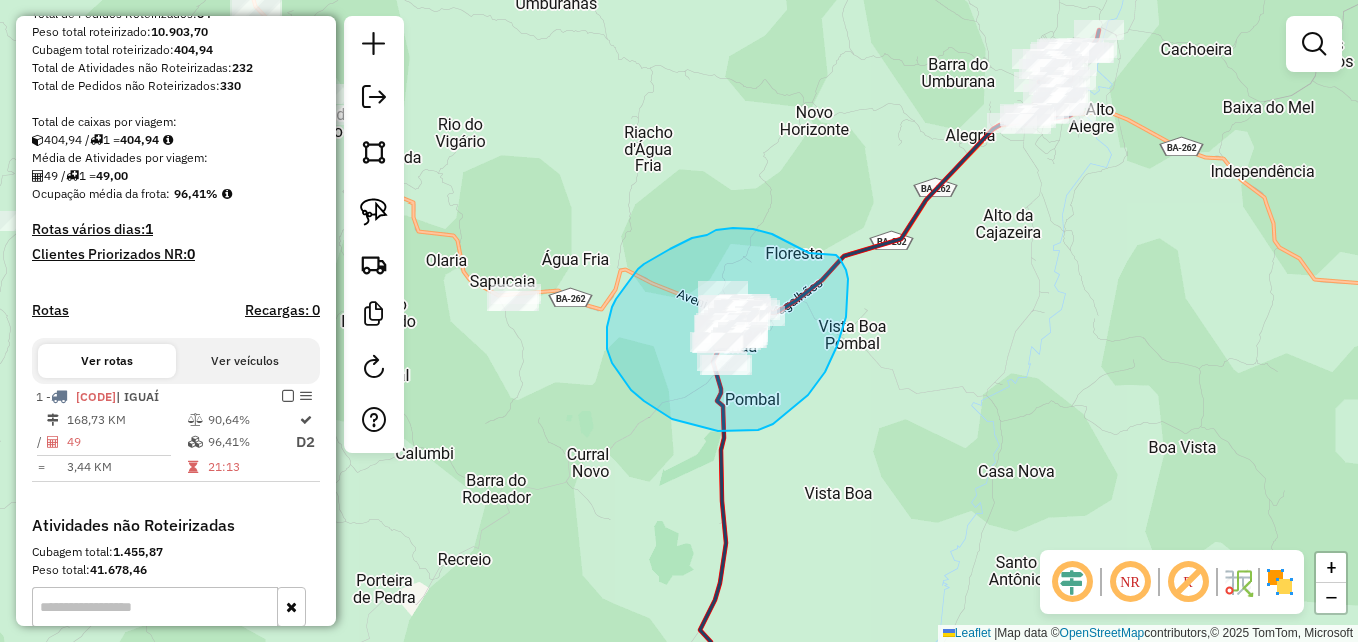 drag, startPoint x: 804, startPoint y: 251, endPoint x: 834, endPoint y: 254, distance: 30.149628 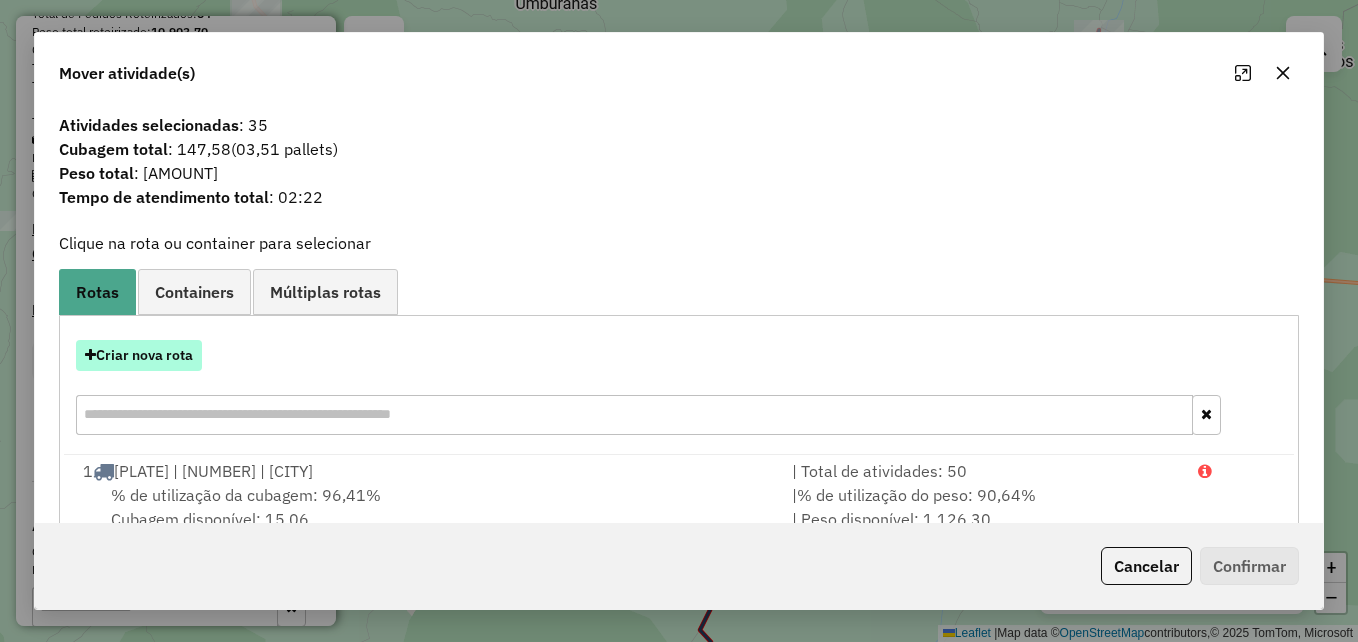 click on "Criar nova rota" at bounding box center [139, 355] 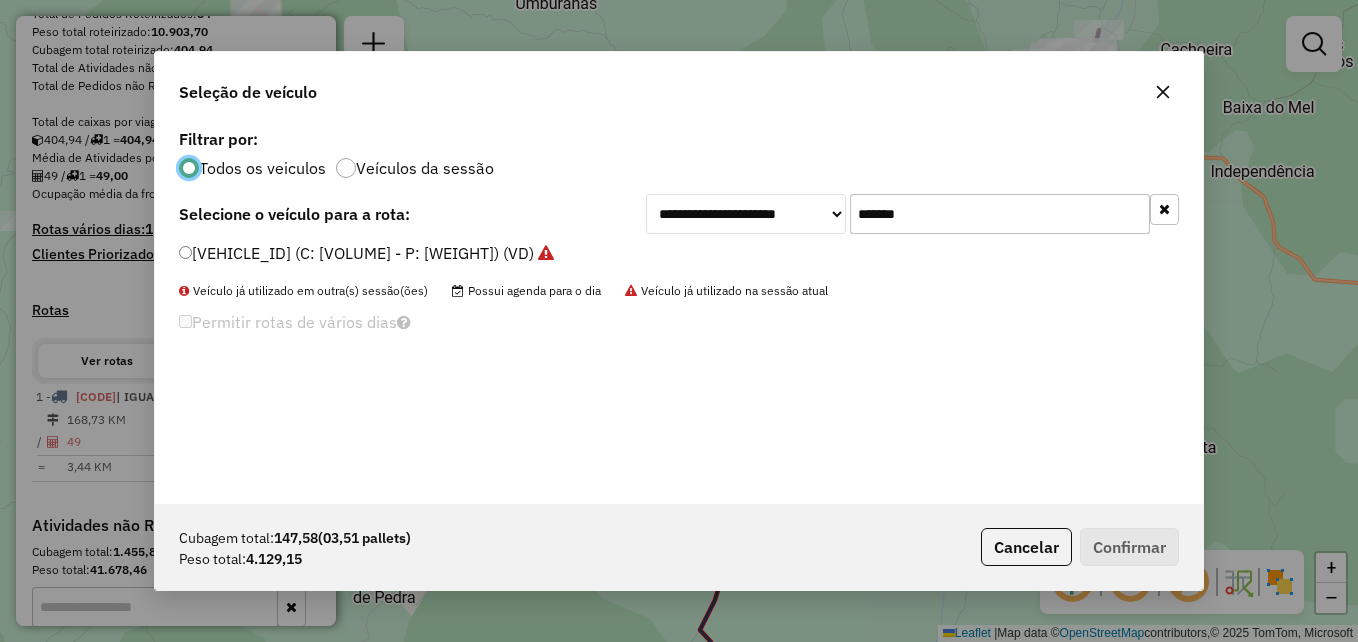 scroll, scrollTop: 11, scrollLeft: 6, axis: both 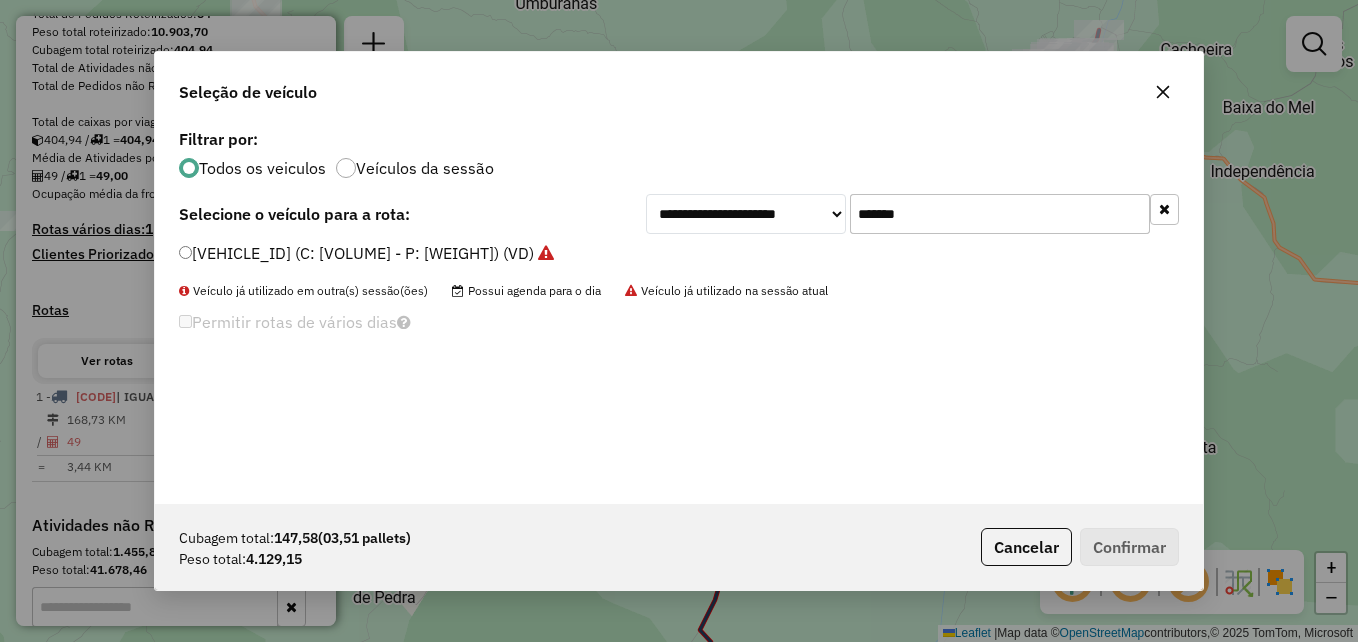 drag, startPoint x: 962, startPoint y: 211, endPoint x: 817, endPoint y: 230, distance: 146.23953 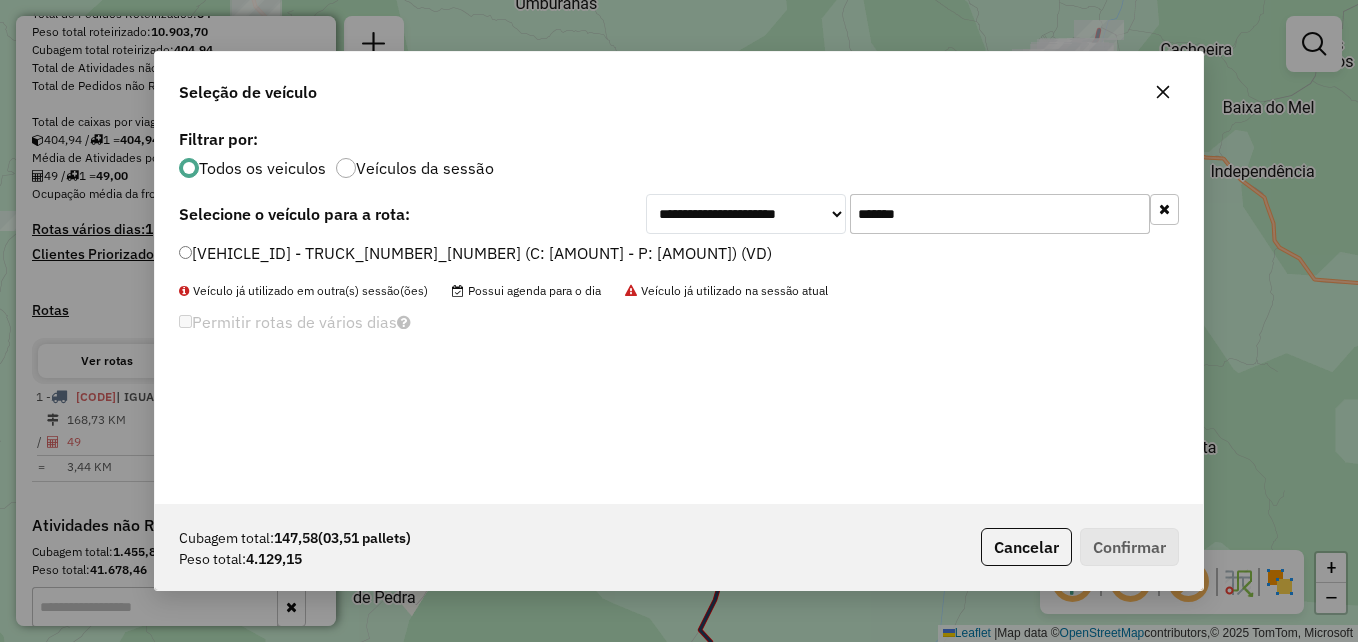 type on "*******" 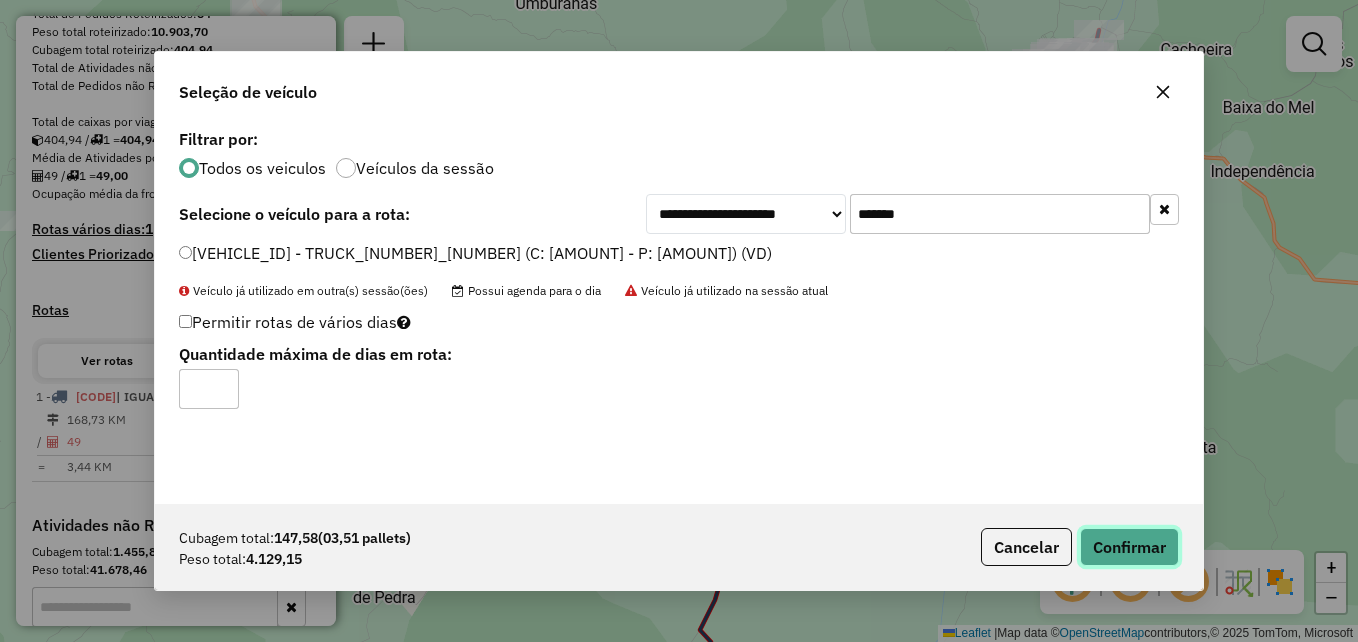 click on "Confirmar" 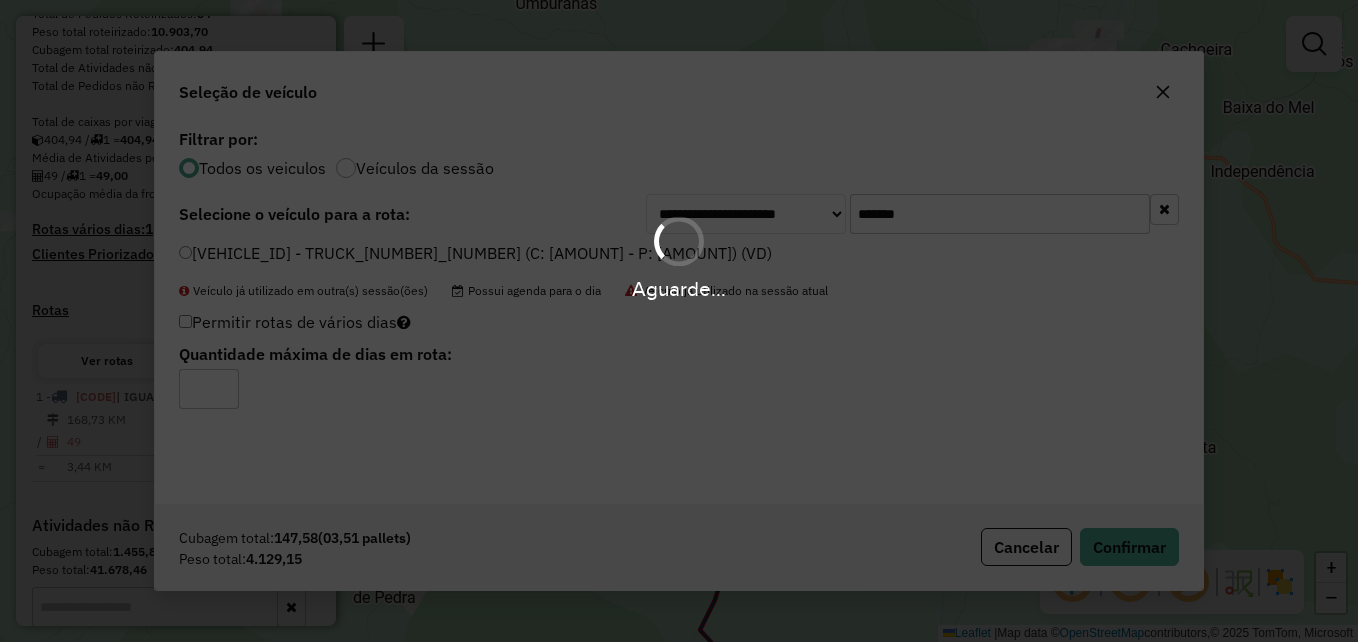 click on "Aguarde..." at bounding box center [679, 321] 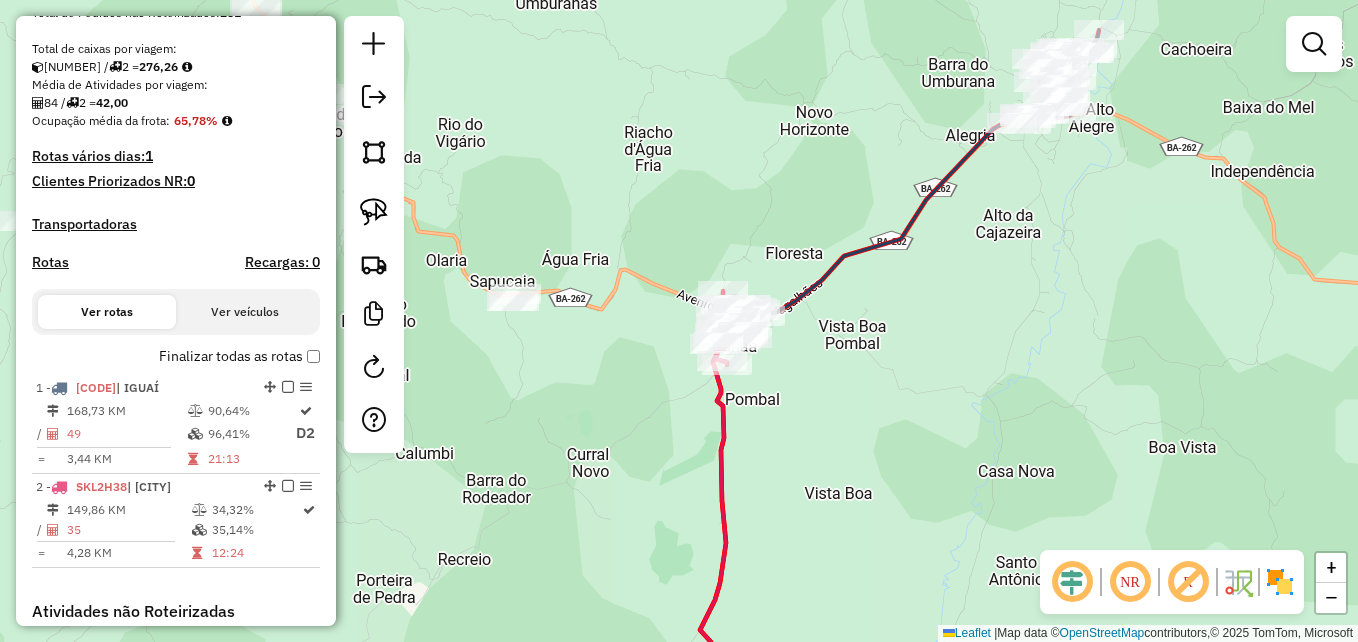 scroll, scrollTop: 442, scrollLeft: 0, axis: vertical 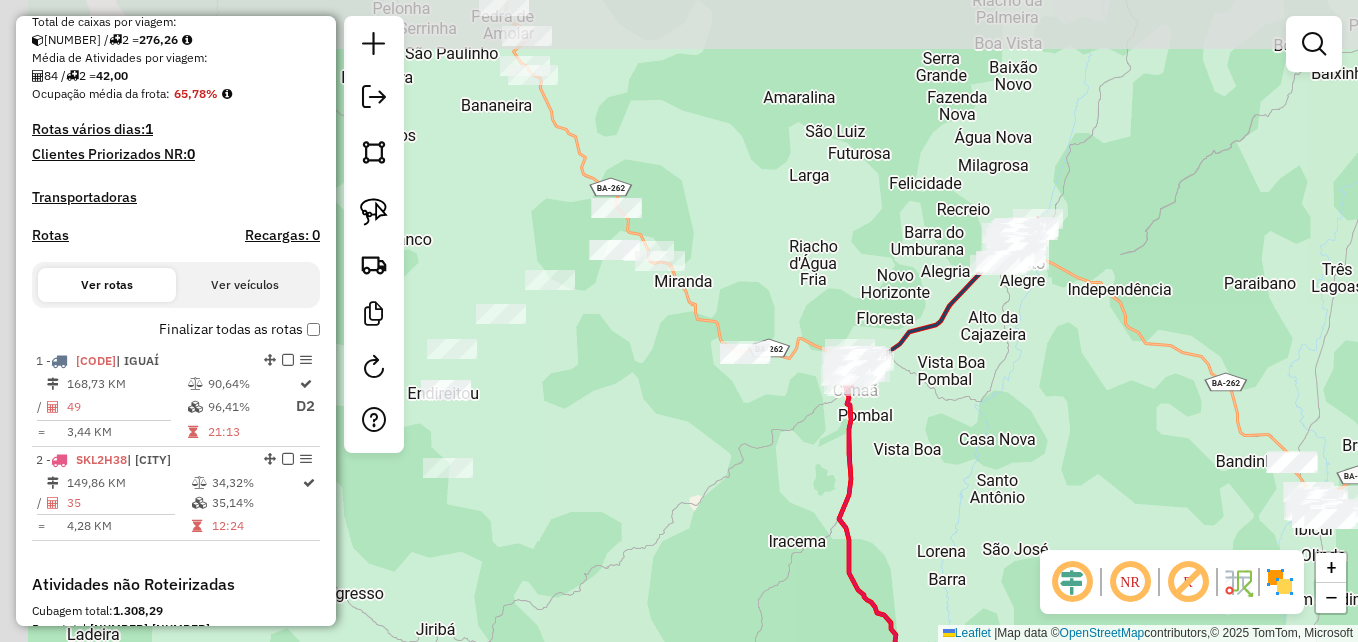 drag, startPoint x: 770, startPoint y: 202, endPoint x: 822, endPoint y: 258, distance: 76.41989 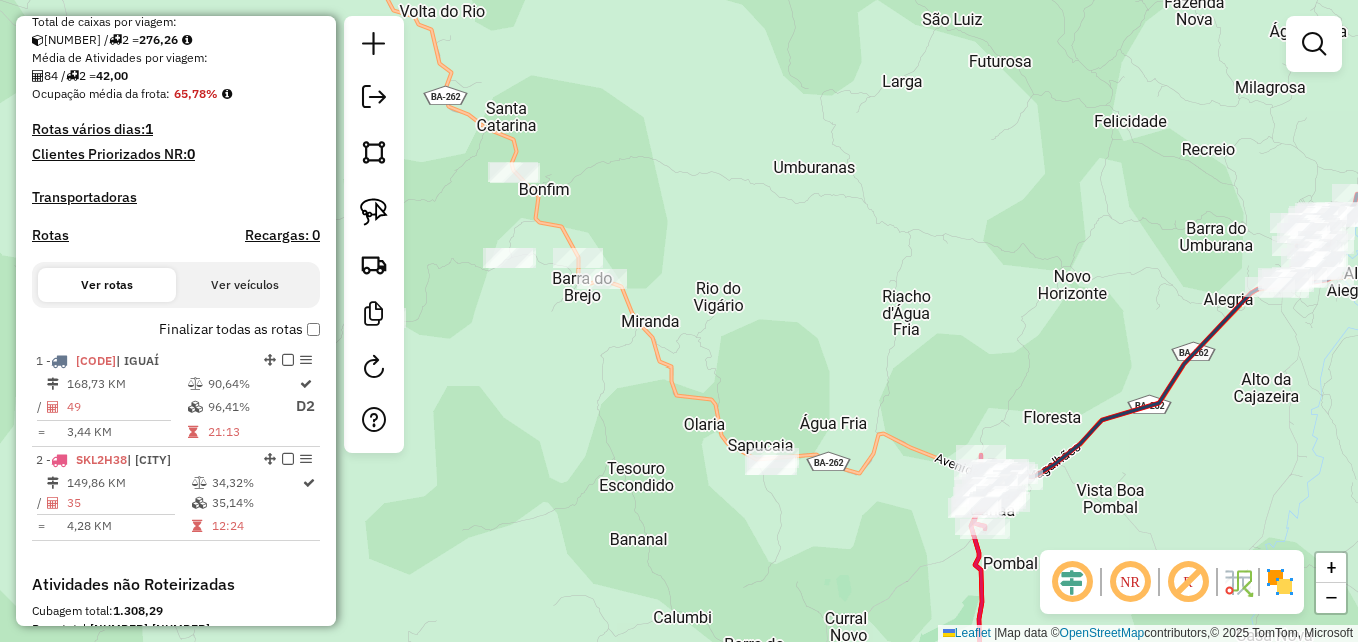 drag, startPoint x: 785, startPoint y: 232, endPoint x: 871, endPoint y: 240, distance: 86.37129 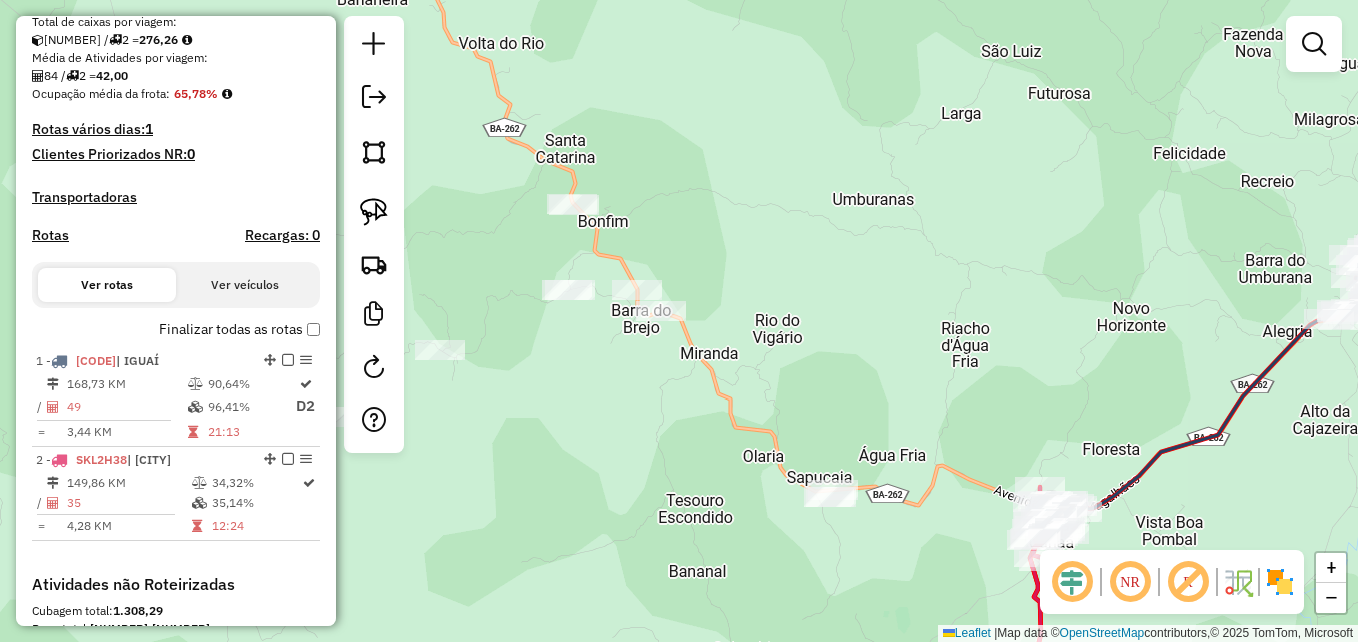 drag, startPoint x: 848, startPoint y: 202, endPoint x: 908, endPoint y: 234, distance: 68 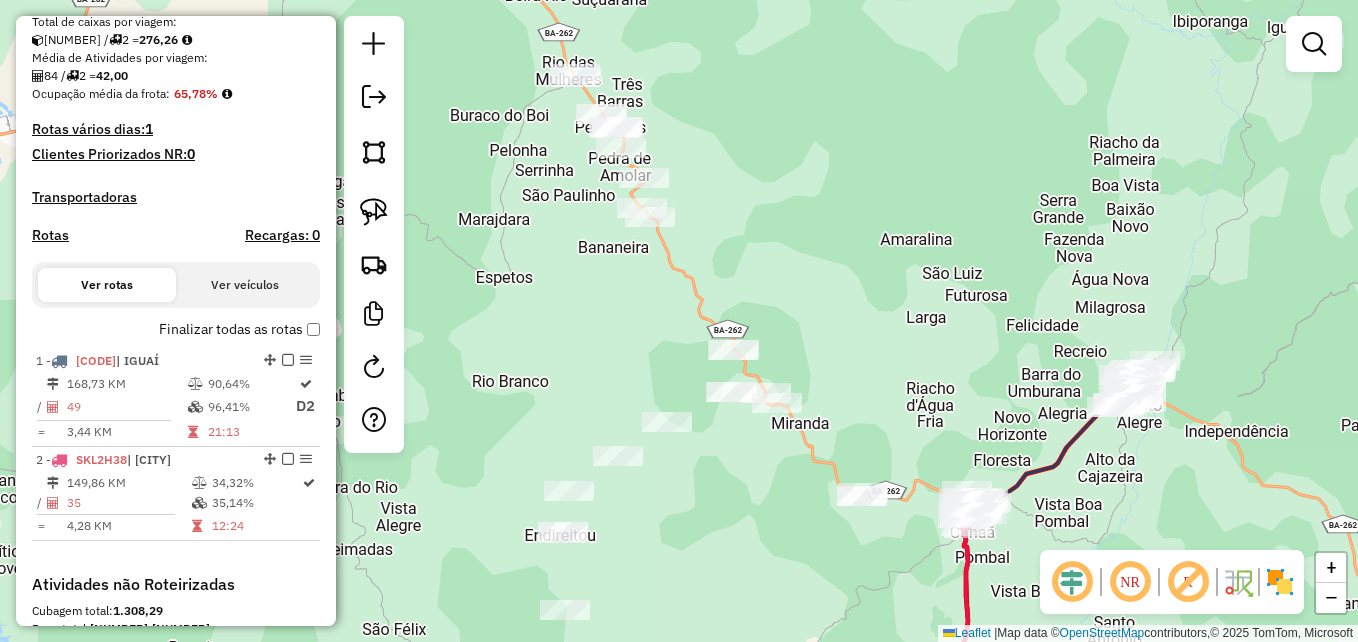 drag, startPoint x: 851, startPoint y: 117, endPoint x: 844, endPoint y: 248, distance: 131.18689 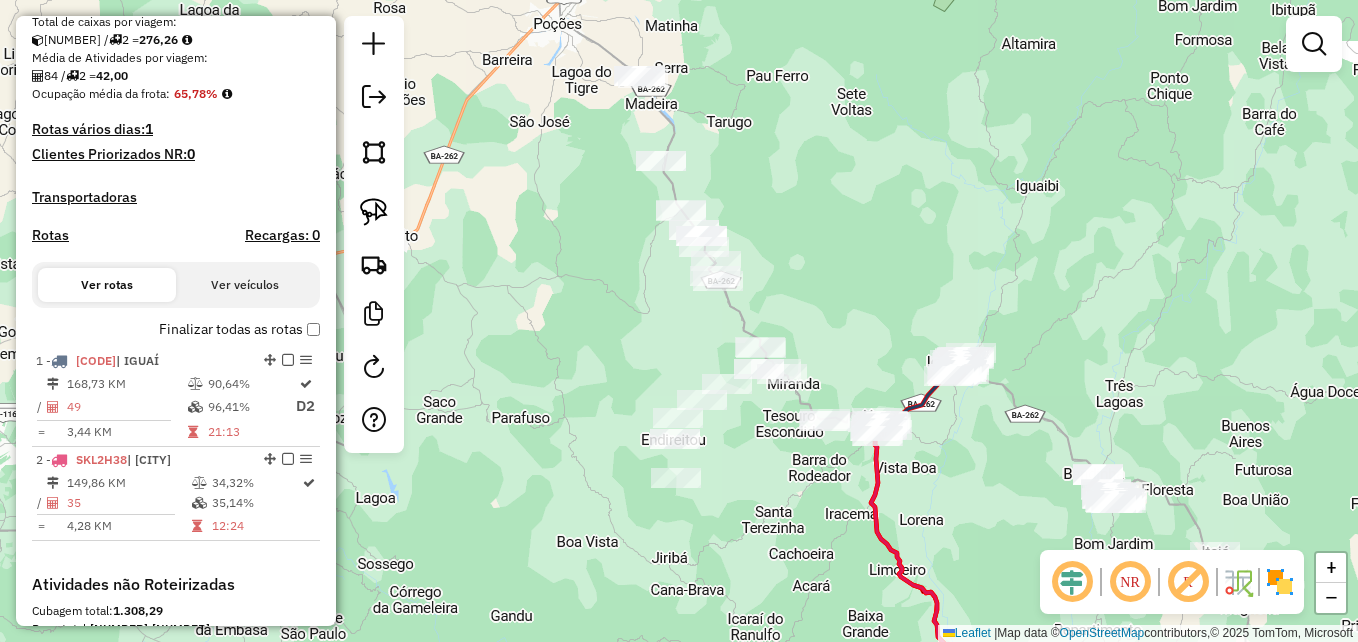 drag, startPoint x: 872, startPoint y: 146, endPoint x: 842, endPoint y: 217, distance: 77.07788 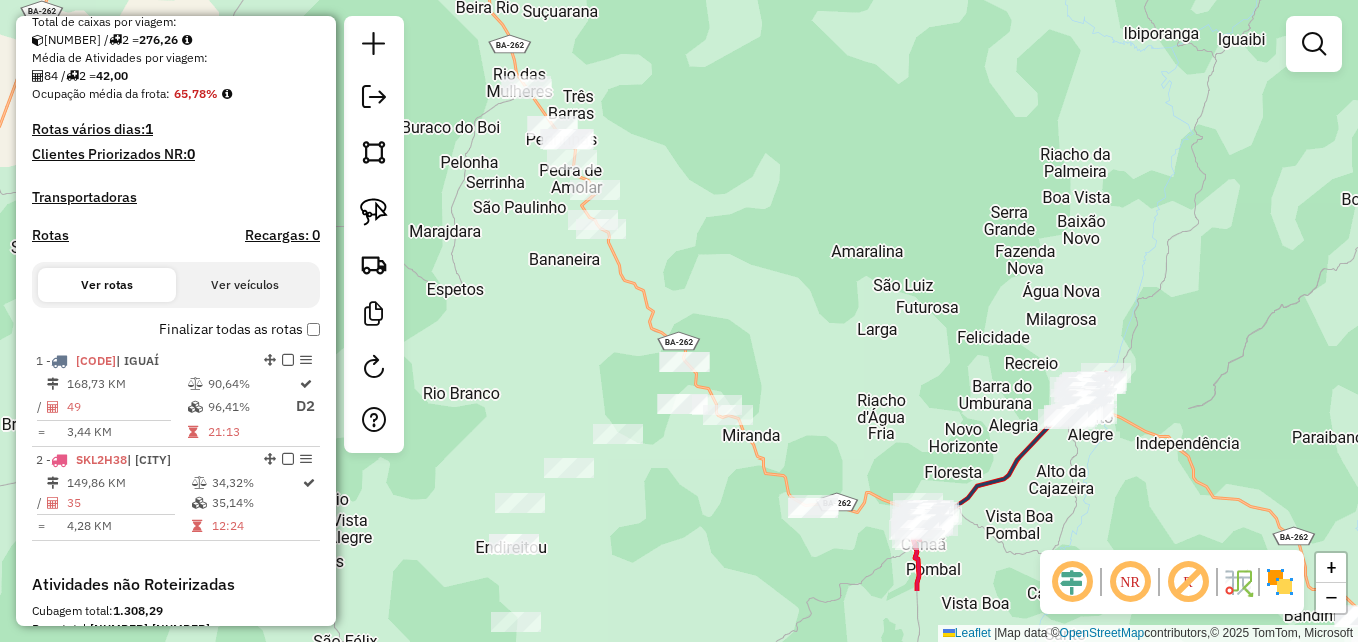drag, startPoint x: 826, startPoint y: 239, endPoint x: 831, endPoint y: 124, distance: 115.10864 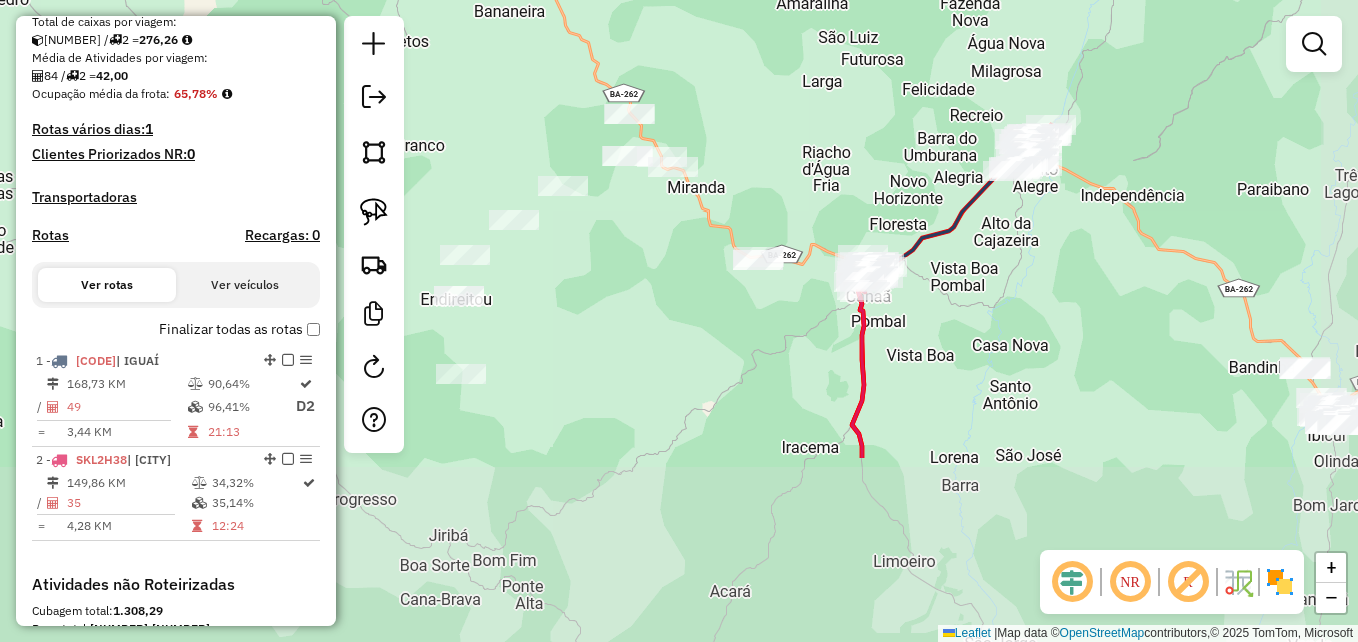 drag, startPoint x: 862, startPoint y: 389, endPoint x: 810, endPoint y: 156, distance: 238.73207 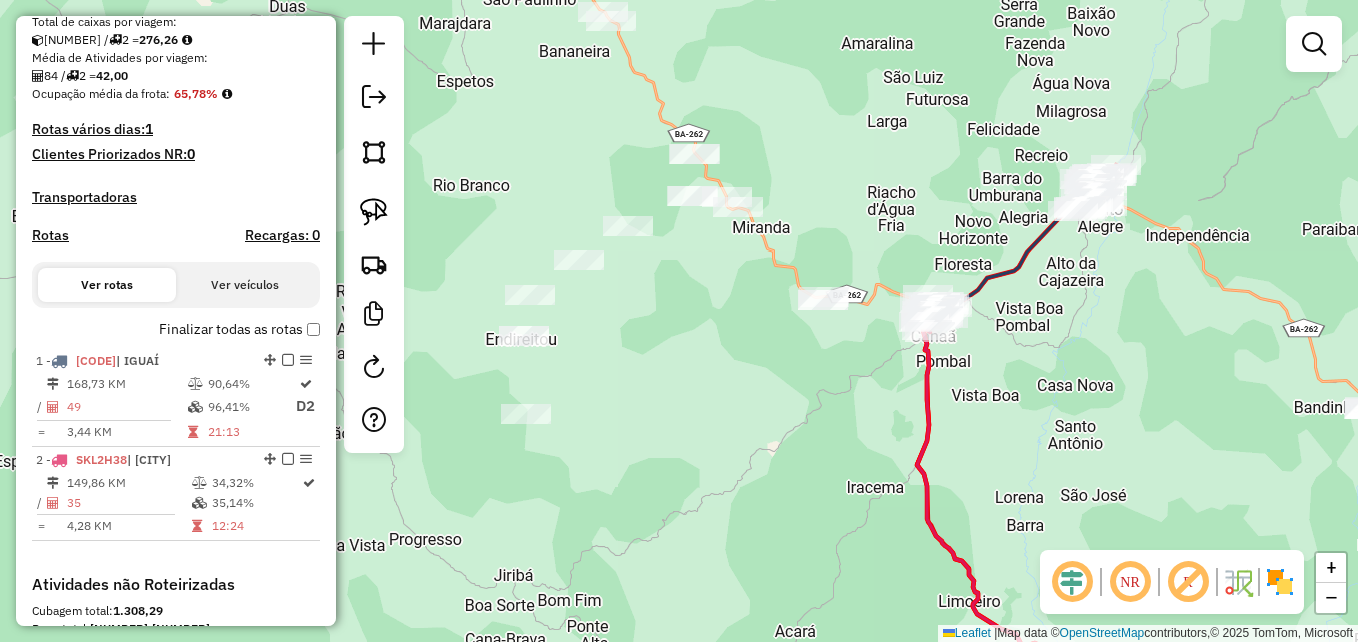 drag, startPoint x: 833, startPoint y: 136, endPoint x: 898, endPoint y: 176, distance: 76.321686 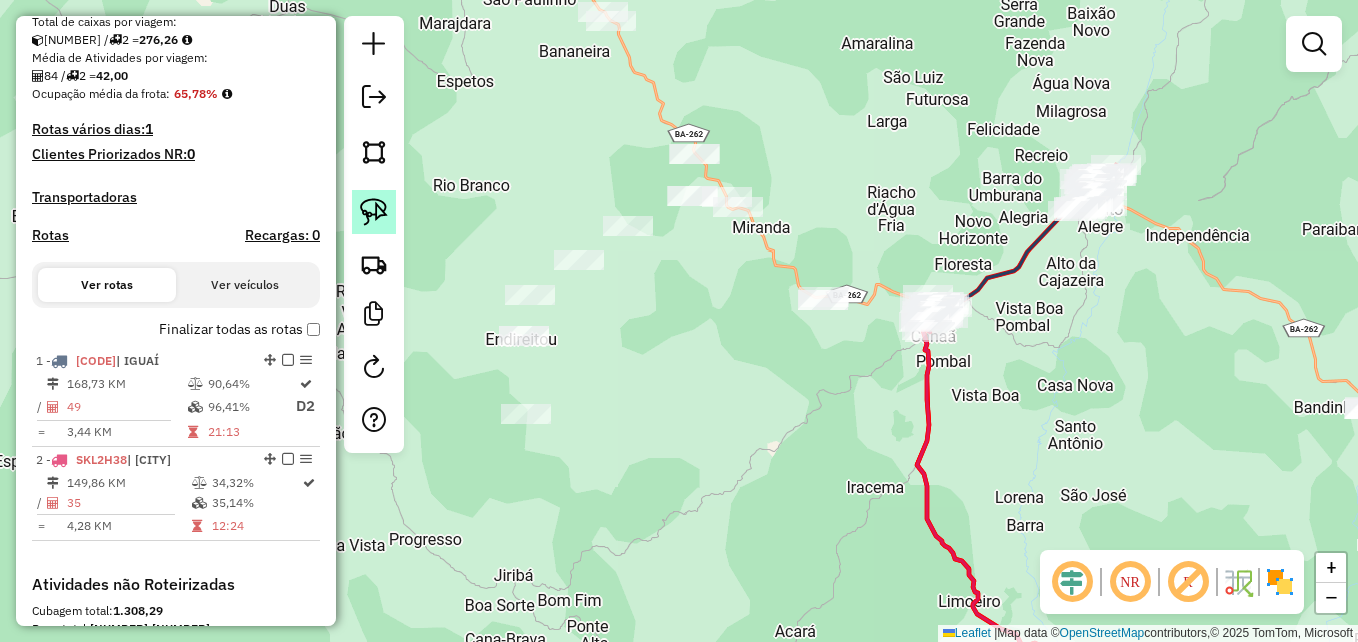 click 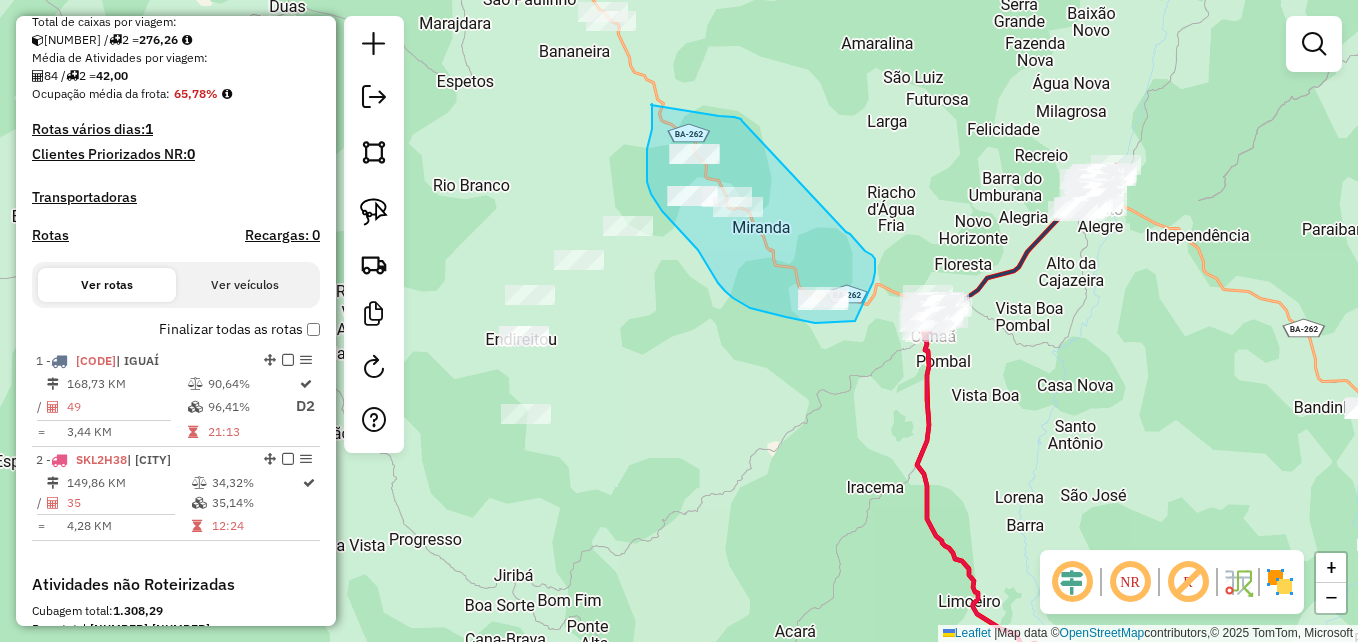 drag, startPoint x: 742, startPoint y: 121, endPoint x: 840, endPoint y: 230, distance: 146.57762 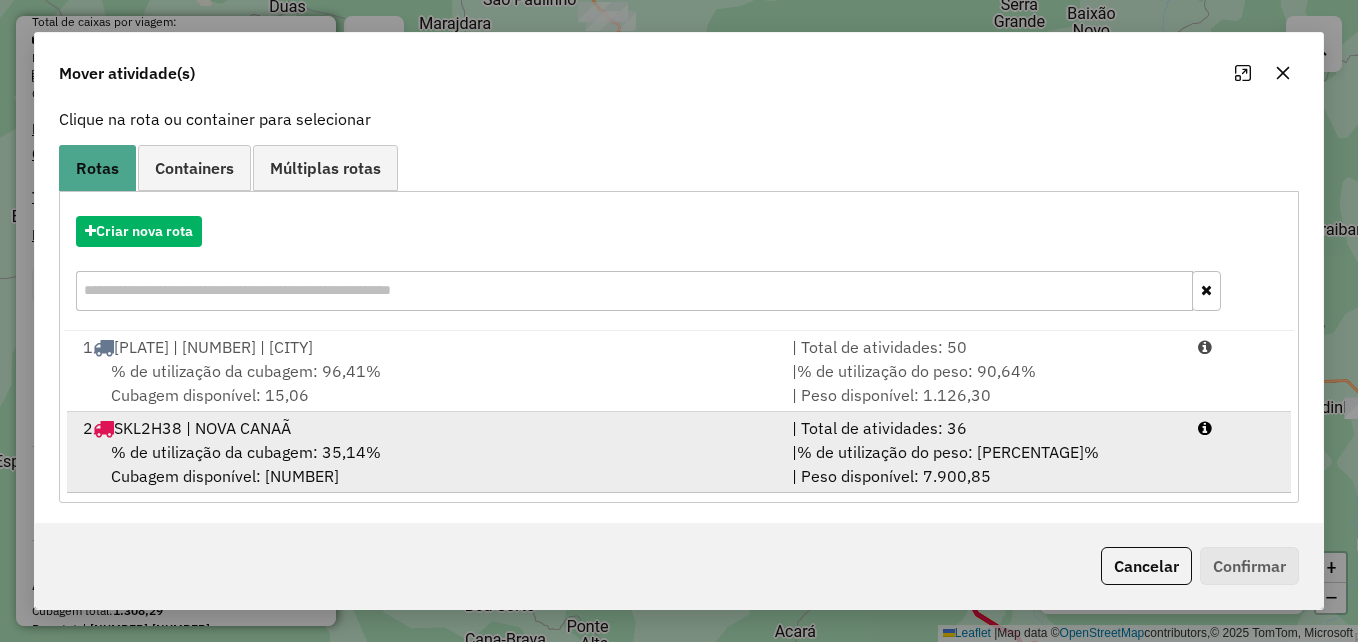 scroll, scrollTop: 128, scrollLeft: 0, axis: vertical 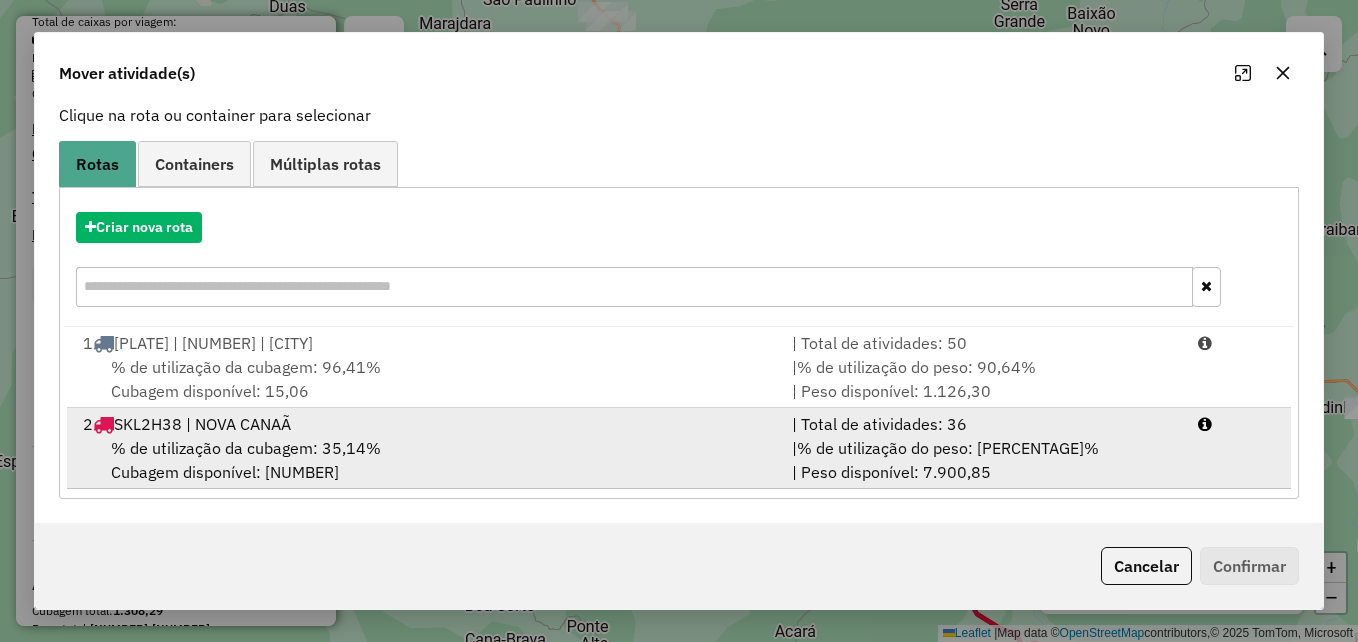 drag, startPoint x: 592, startPoint y: 425, endPoint x: 626, endPoint y: 429, distance: 34.234486 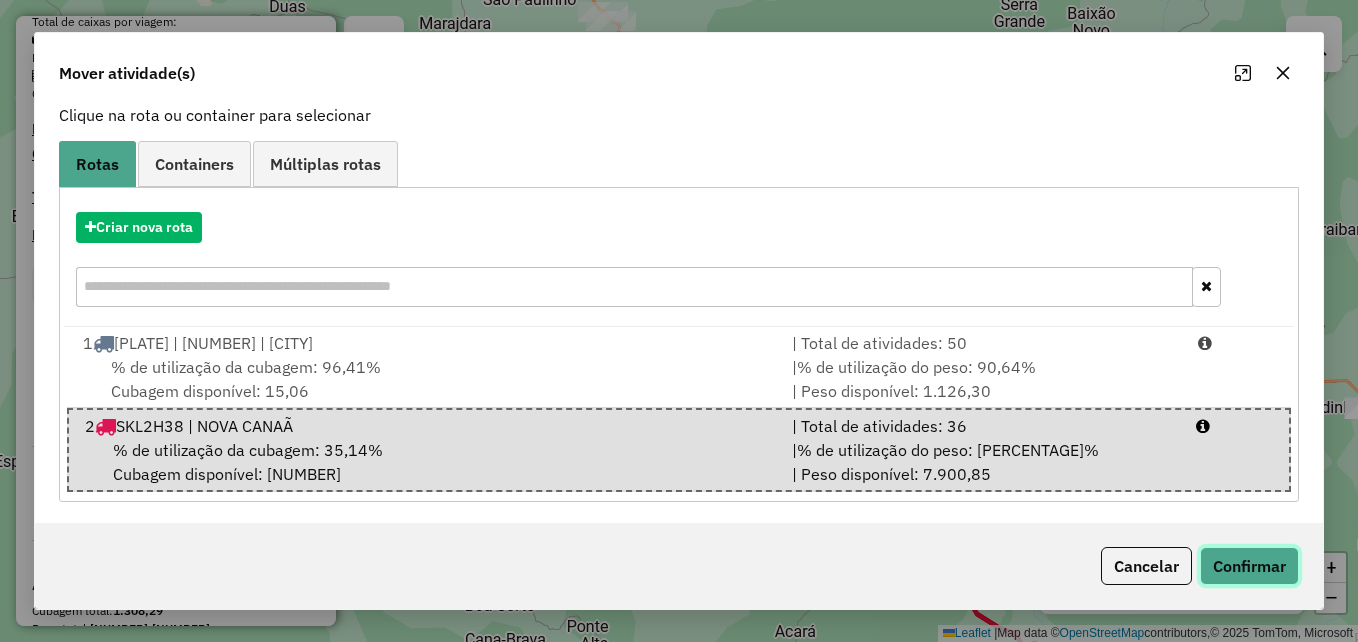 click on "Confirmar" 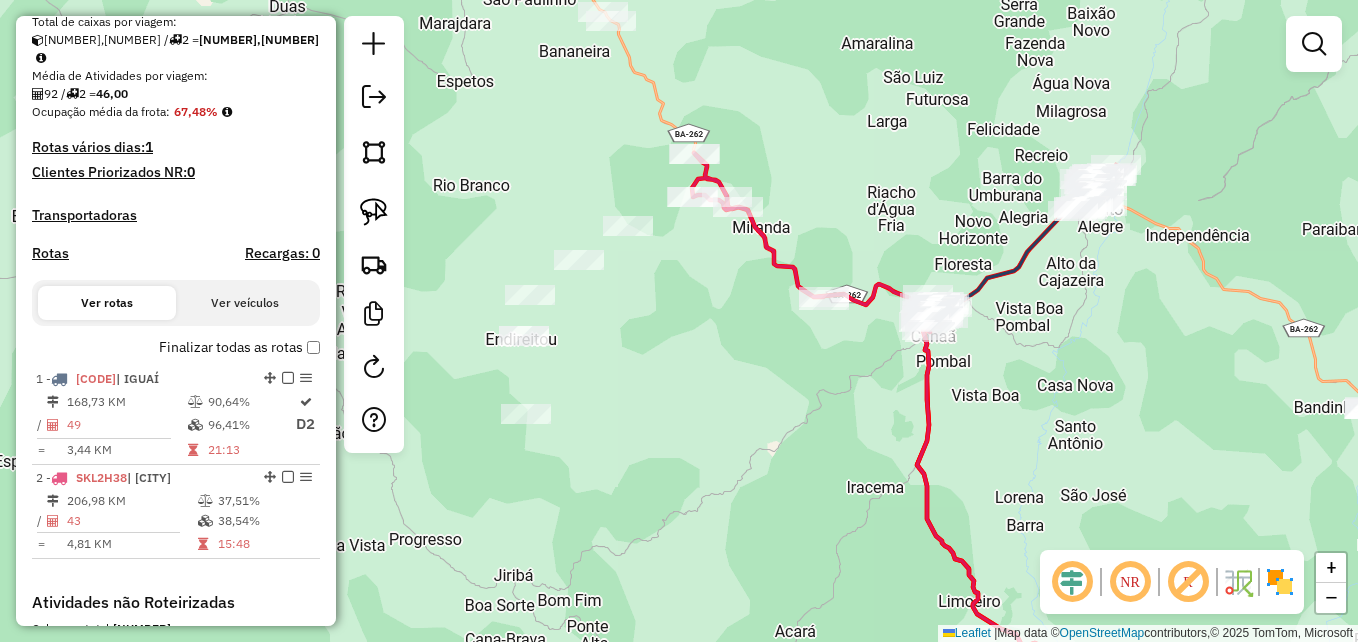 scroll, scrollTop: 0, scrollLeft: 0, axis: both 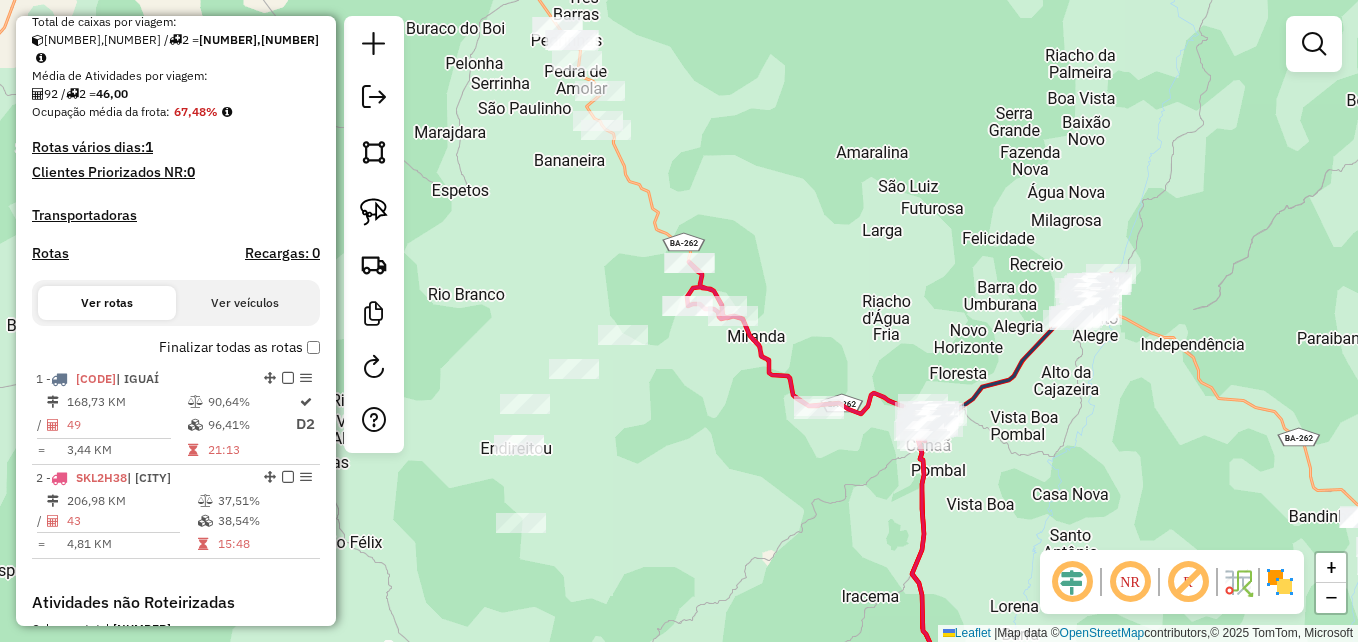 drag, startPoint x: 803, startPoint y: 193, endPoint x: 855, endPoint y: 222, distance: 59.5399 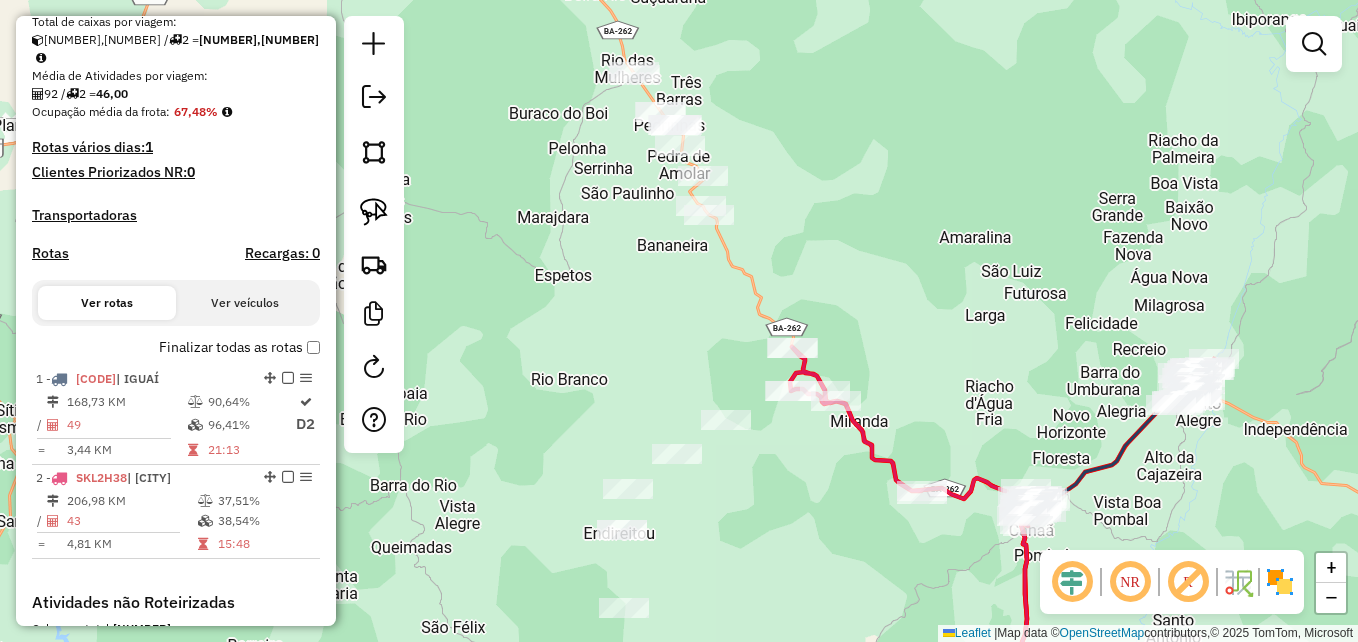 drag, startPoint x: 835, startPoint y: 169, endPoint x: 946, endPoint y: 258, distance: 142.27438 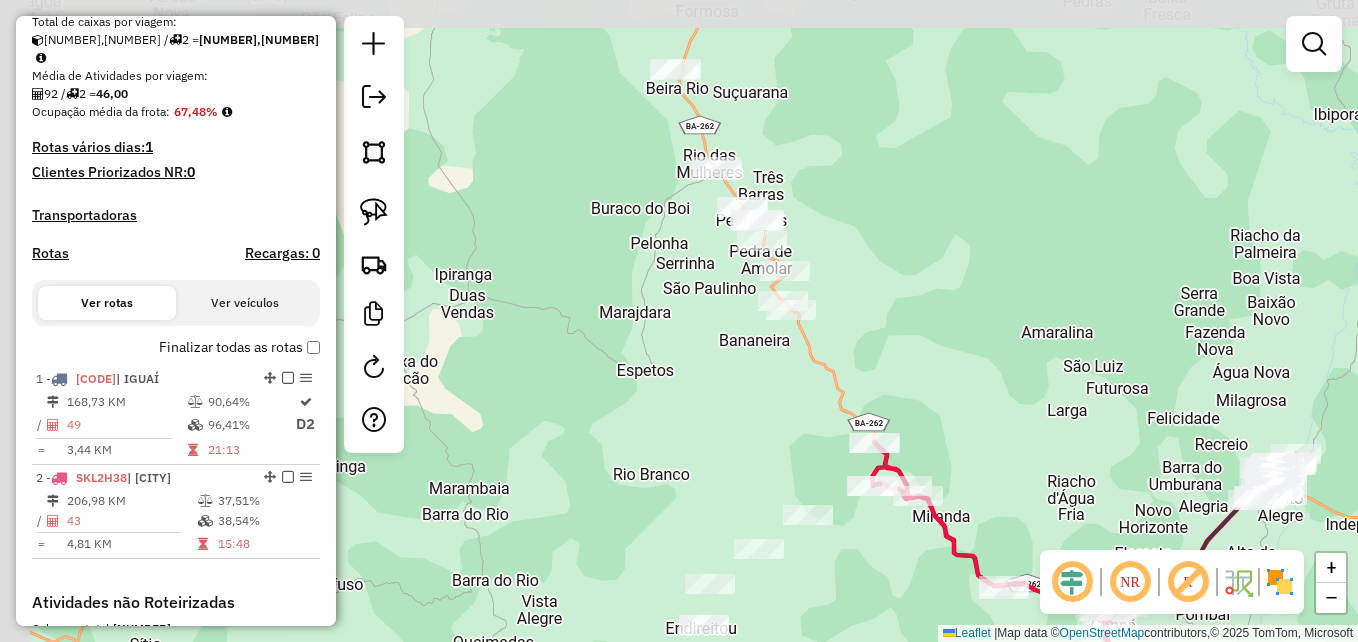 drag, startPoint x: 916, startPoint y: 254, endPoint x: 954, endPoint y: 325, distance: 80.529495 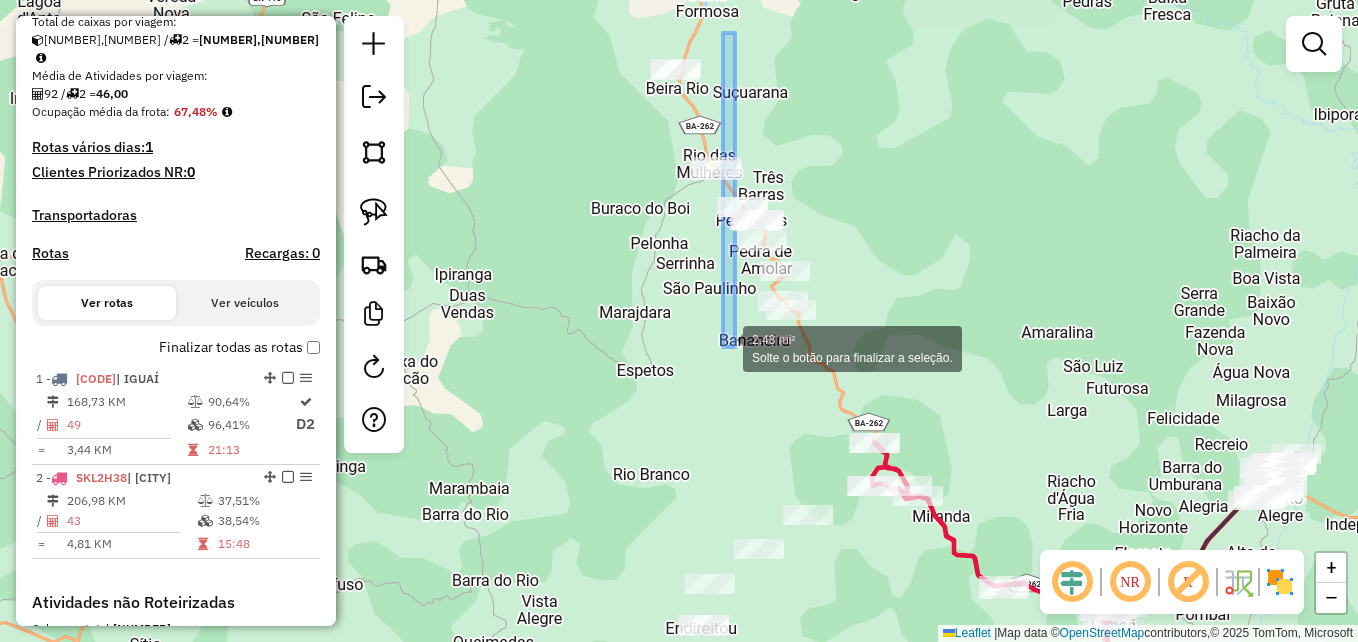 drag, startPoint x: 735, startPoint y: 33, endPoint x: 726, endPoint y: 327, distance: 294.13773 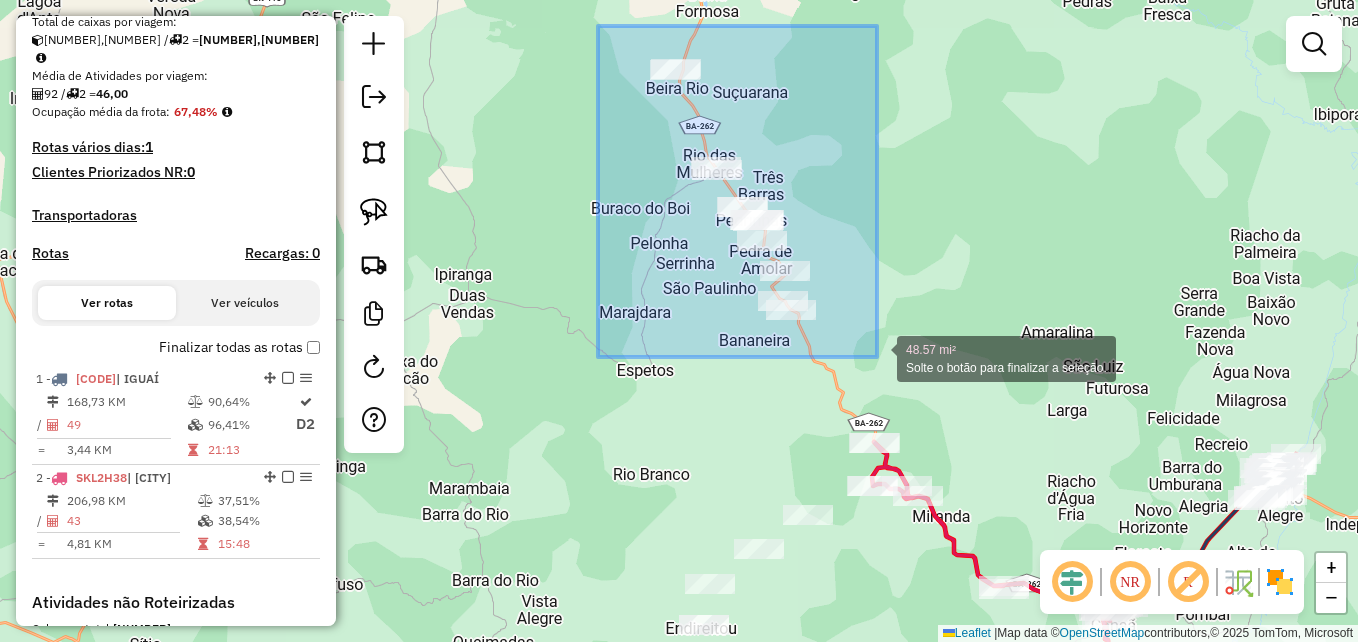 drag, startPoint x: 598, startPoint y: 26, endPoint x: 881, endPoint y: 357, distance: 435.48822 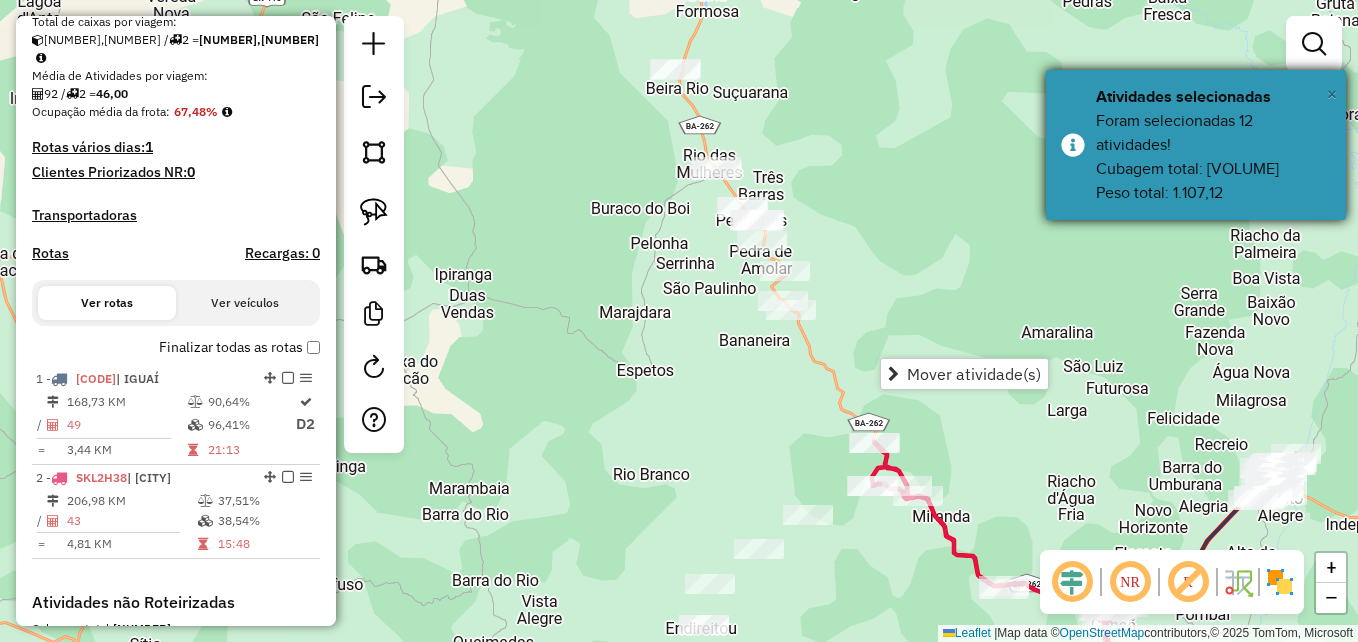 click on "×" at bounding box center (1332, 94) 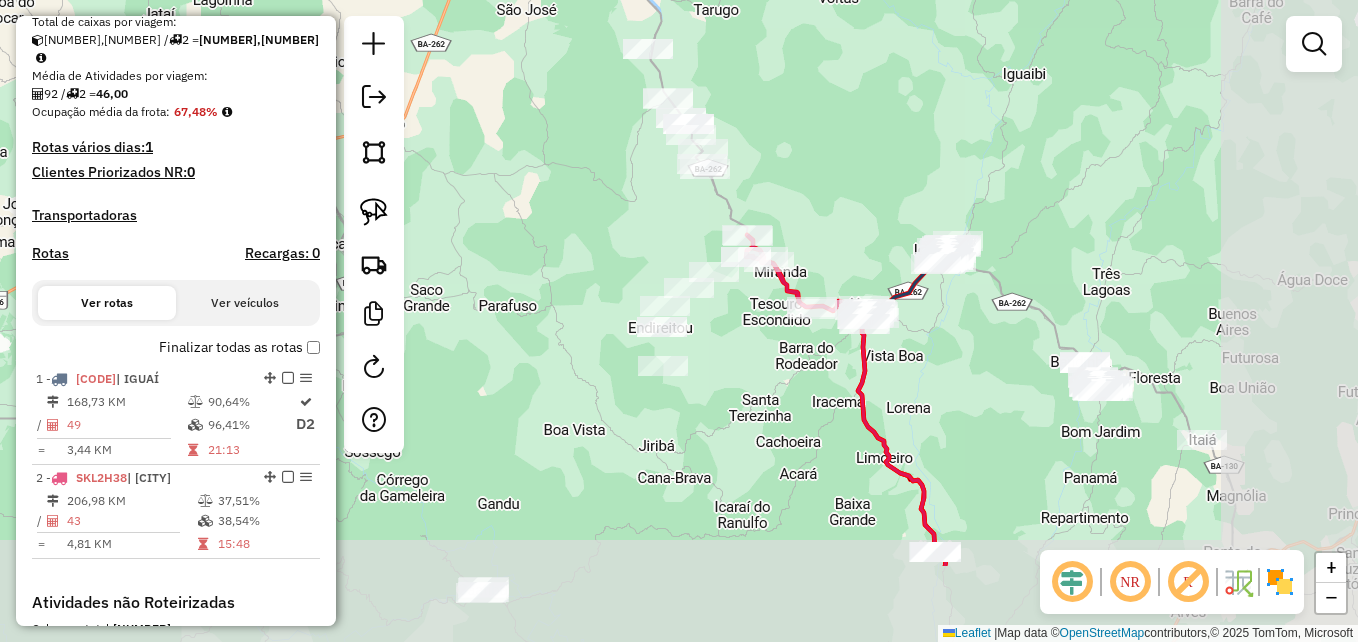 drag, startPoint x: 972, startPoint y: 308, endPoint x: 783, endPoint y: 159, distance: 240.66989 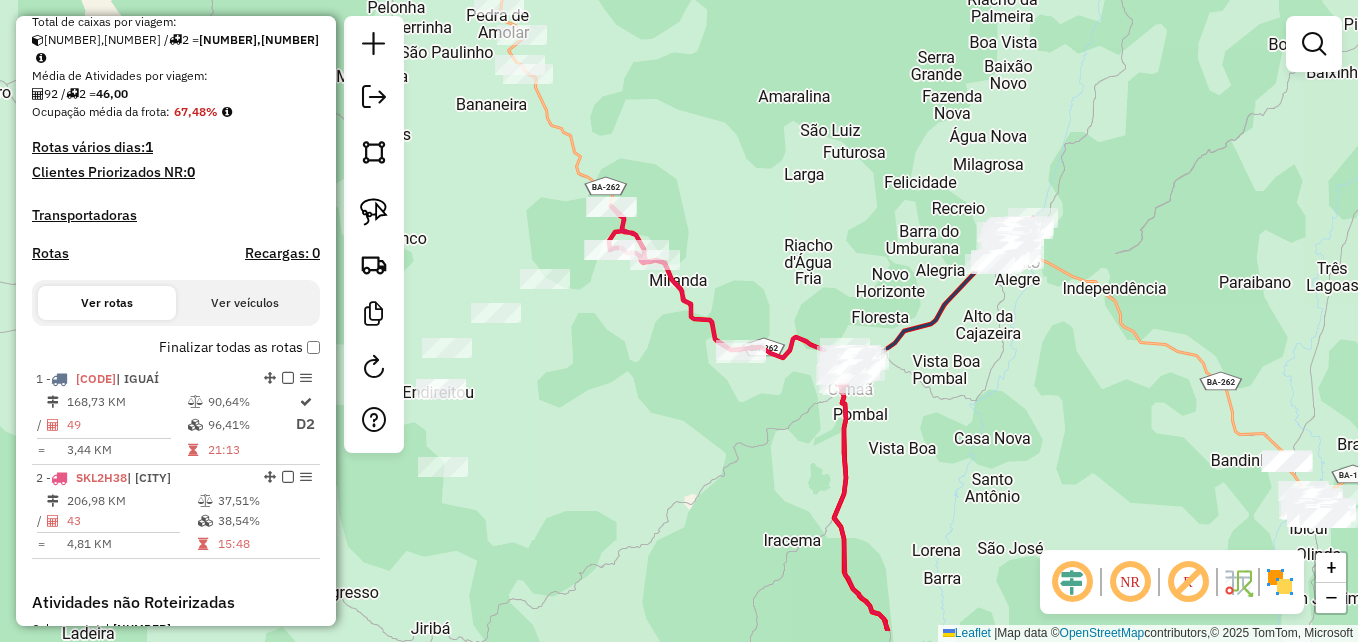 drag, startPoint x: 820, startPoint y: 252, endPoint x: 796, endPoint y: 170, distance: 85.44004 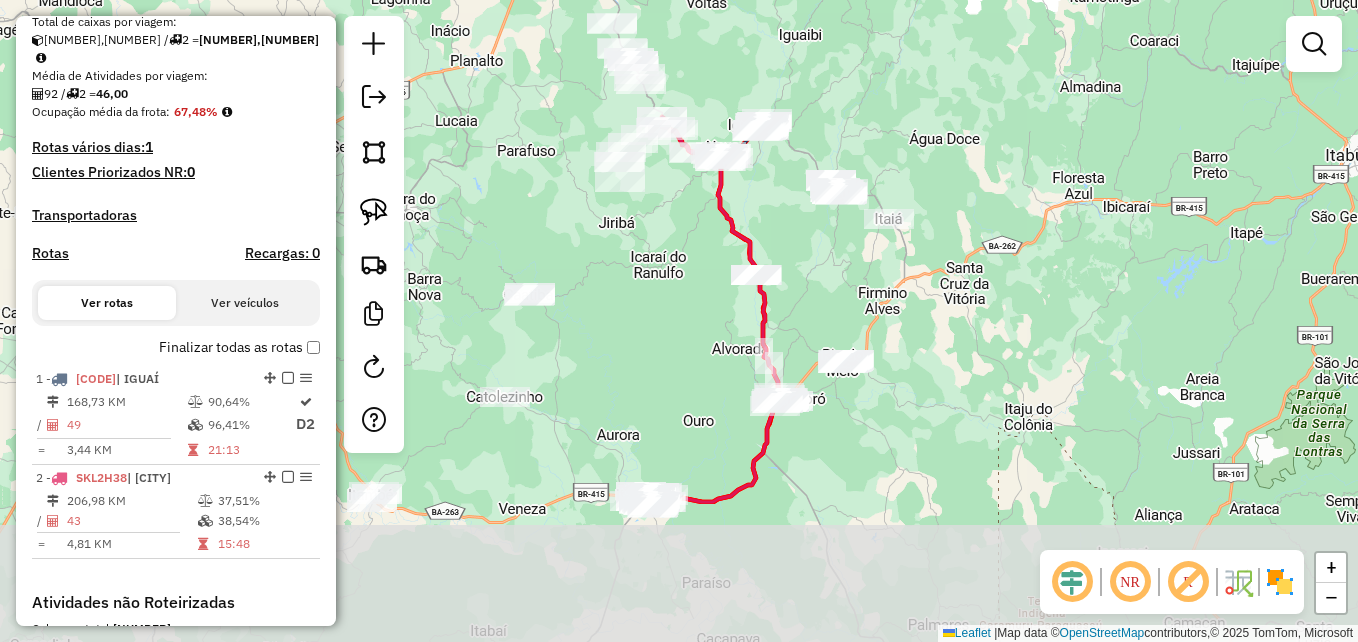 drag, startPoint x: 809, startPoint y: 459, endPoint x: 799, endPoint y: 257, distance: 202.24738 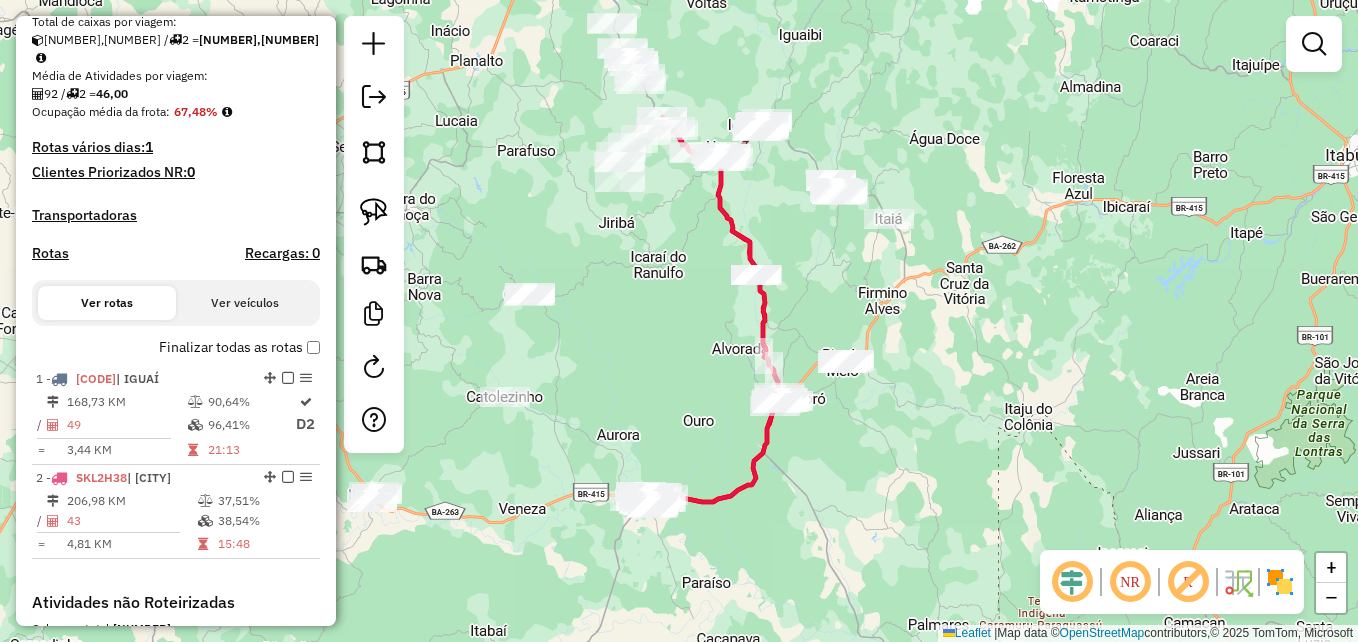 drag, startPoint x: 892, startPoint y: 426, endPoint x: 964, endPoint y: 334, distance: 116.82465 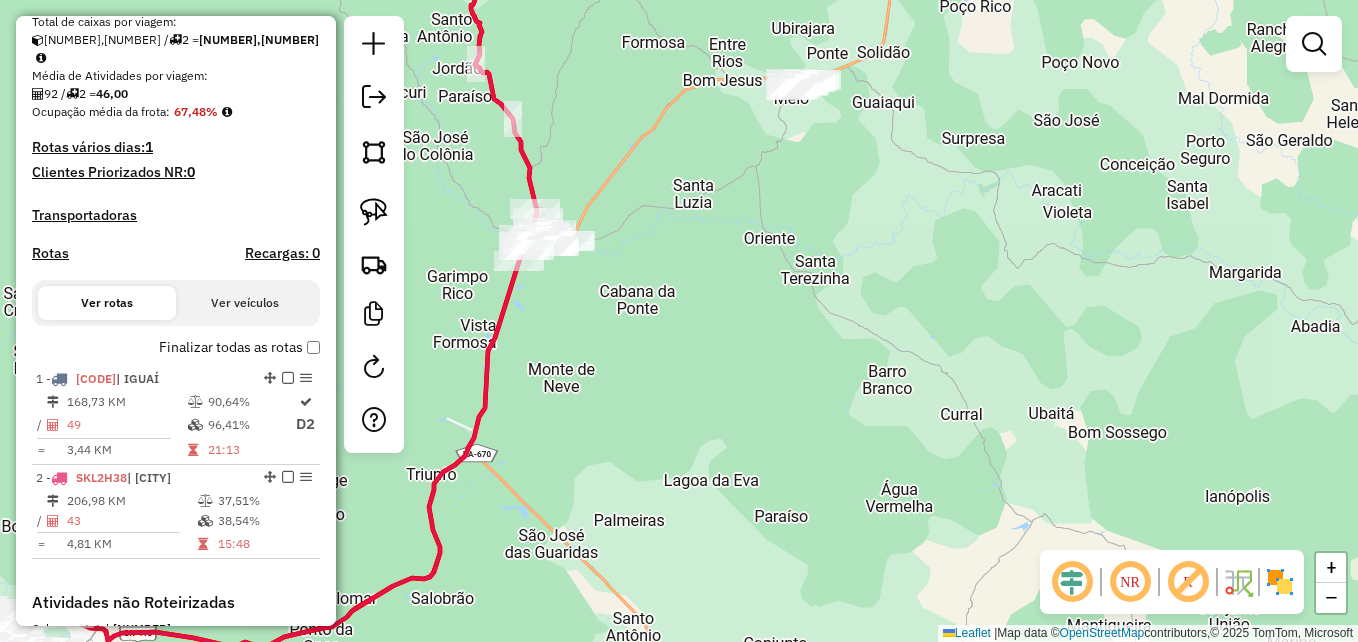 drag, startPoint x: 821, startPoint y: 241, endPoint x: 1100, endPoint y: 328, distance: 292.24988 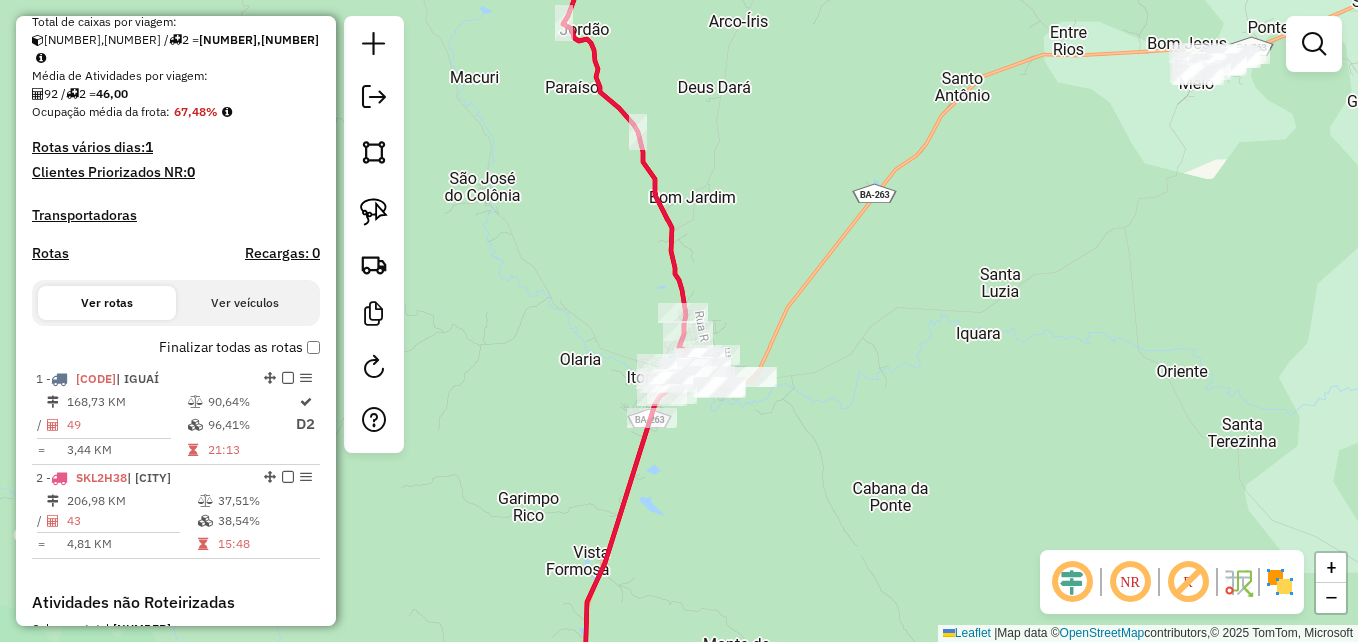 drag, startPoint x: 1055, startPoint y: 271, endPoint x: 1085, endPoint y: 270, distance: 30.016663 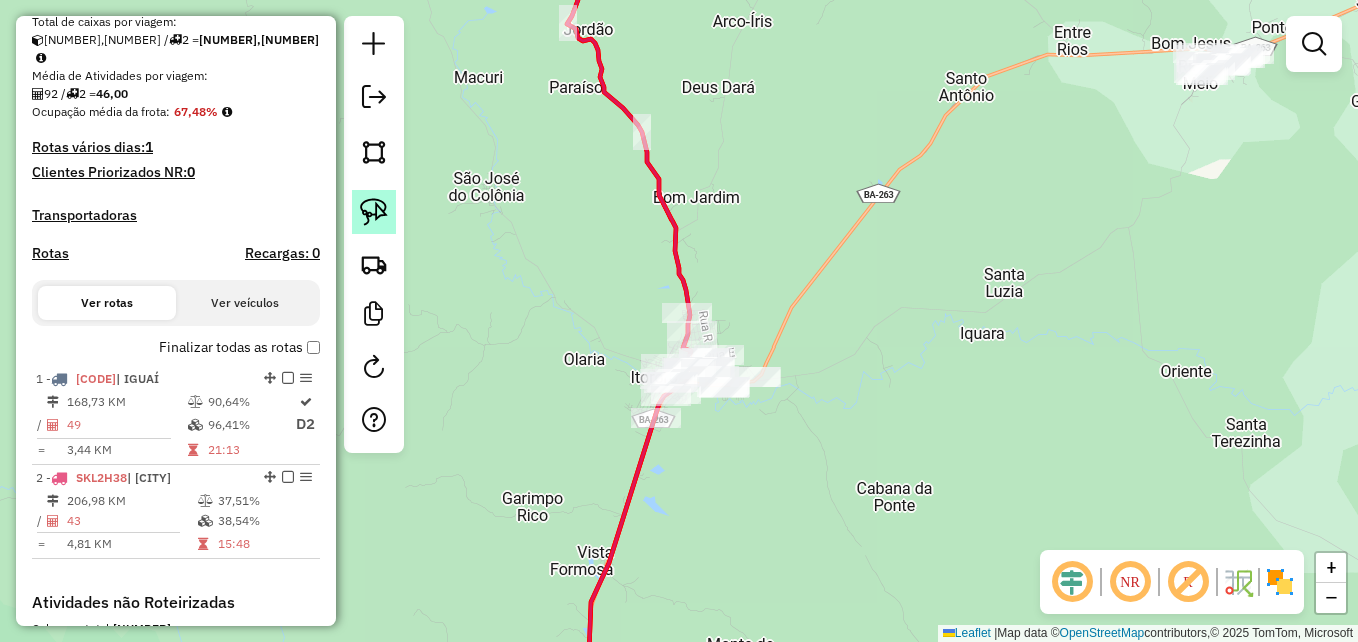click 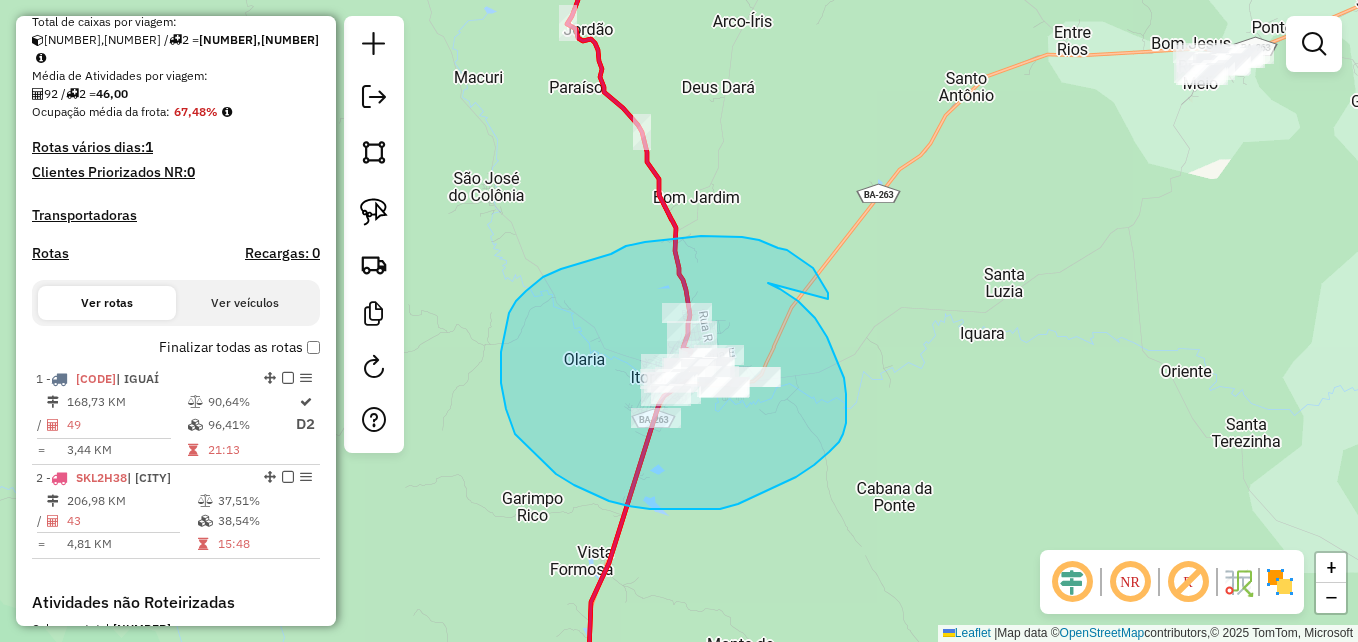 drag, startPoint x: 828, startPoint y: 293, endPoint x: 749, endPoint y: 274, distance: 81.25269 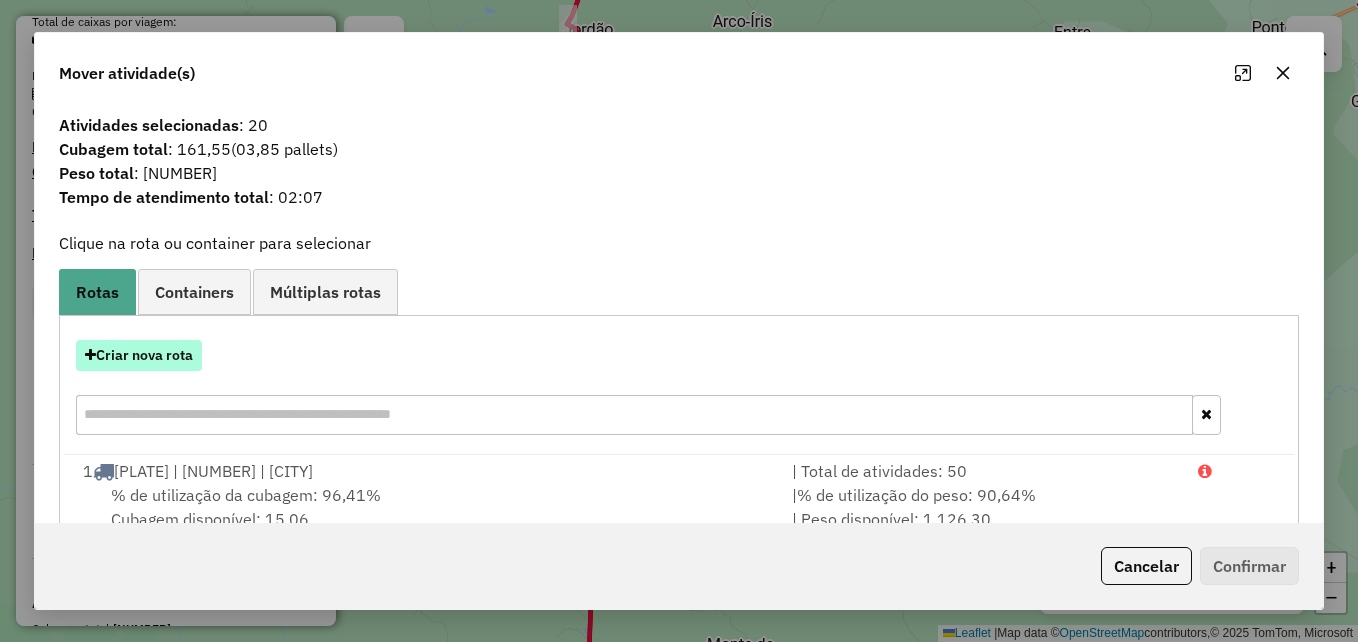 click on "Criar nova rota" at bounding box center (139, 355) 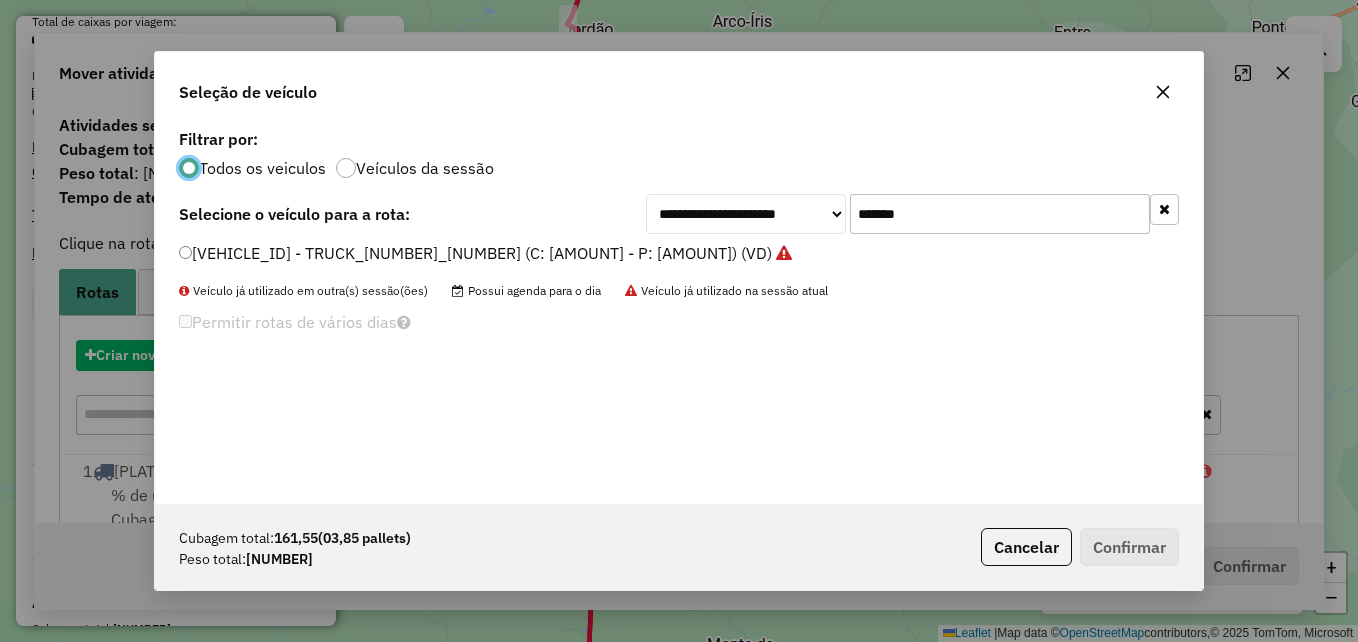scroll, scrollTop: 11, scrollLeft: 6, axis: both 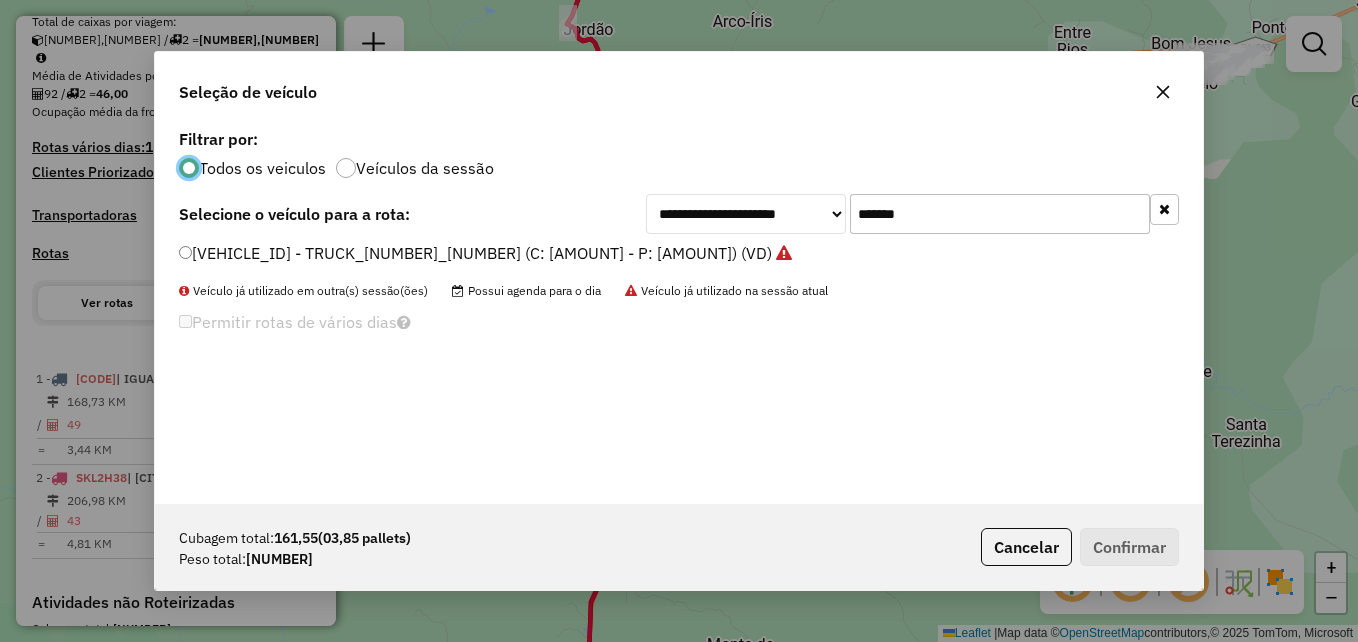 click on "*******" 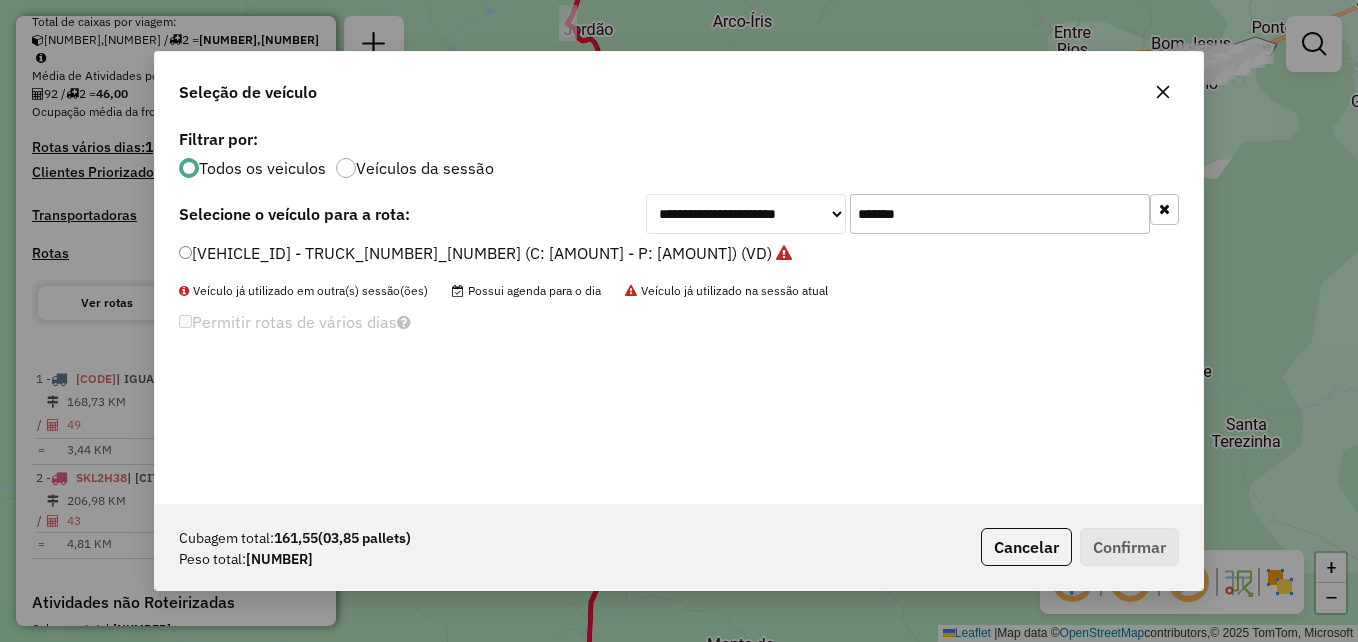 click on "*******" 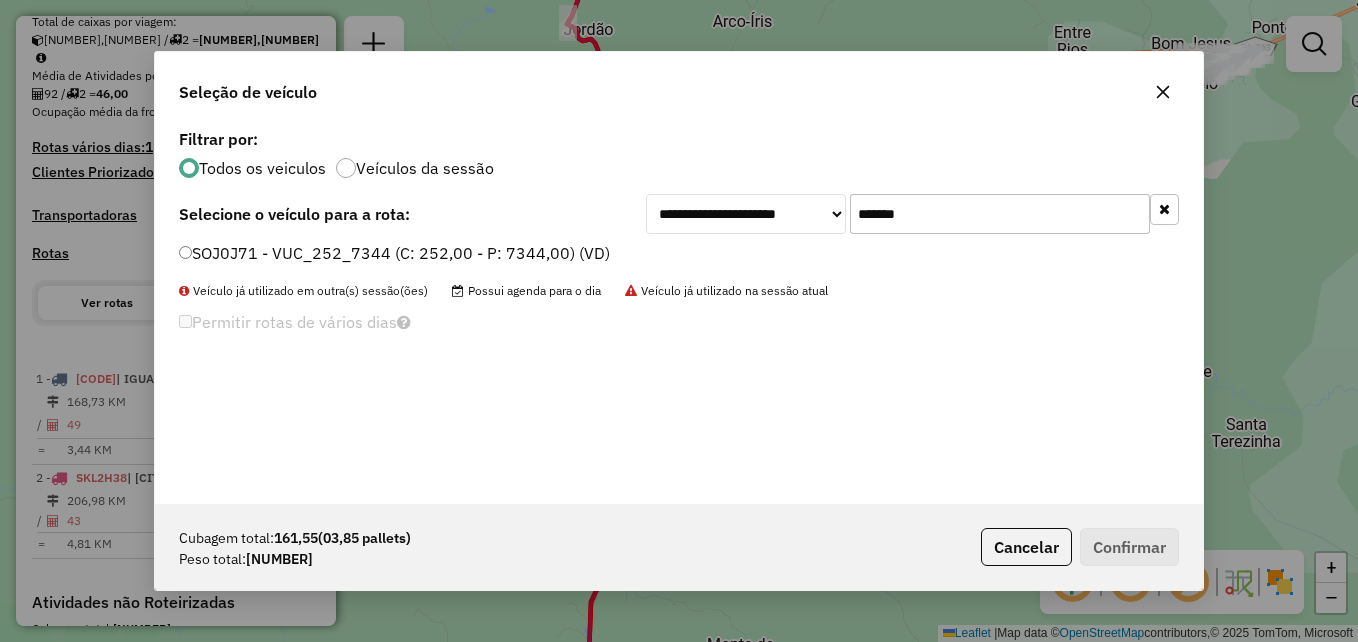 type on "*******" 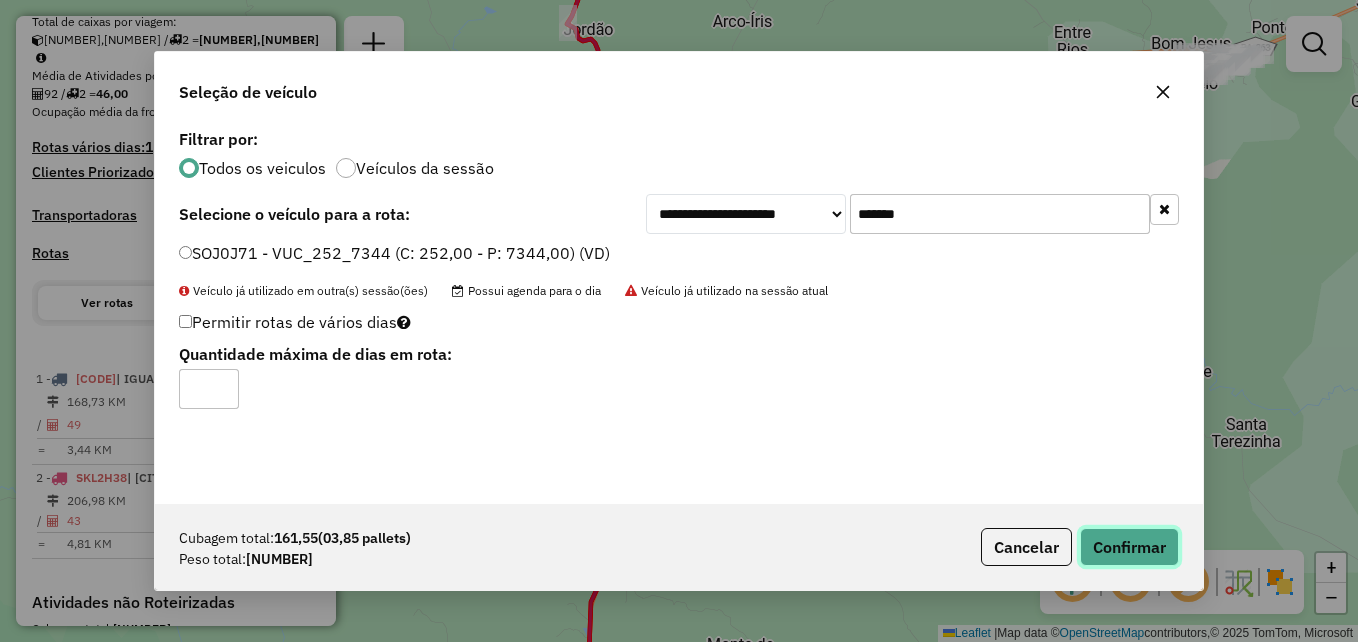 click on "Confirmar" 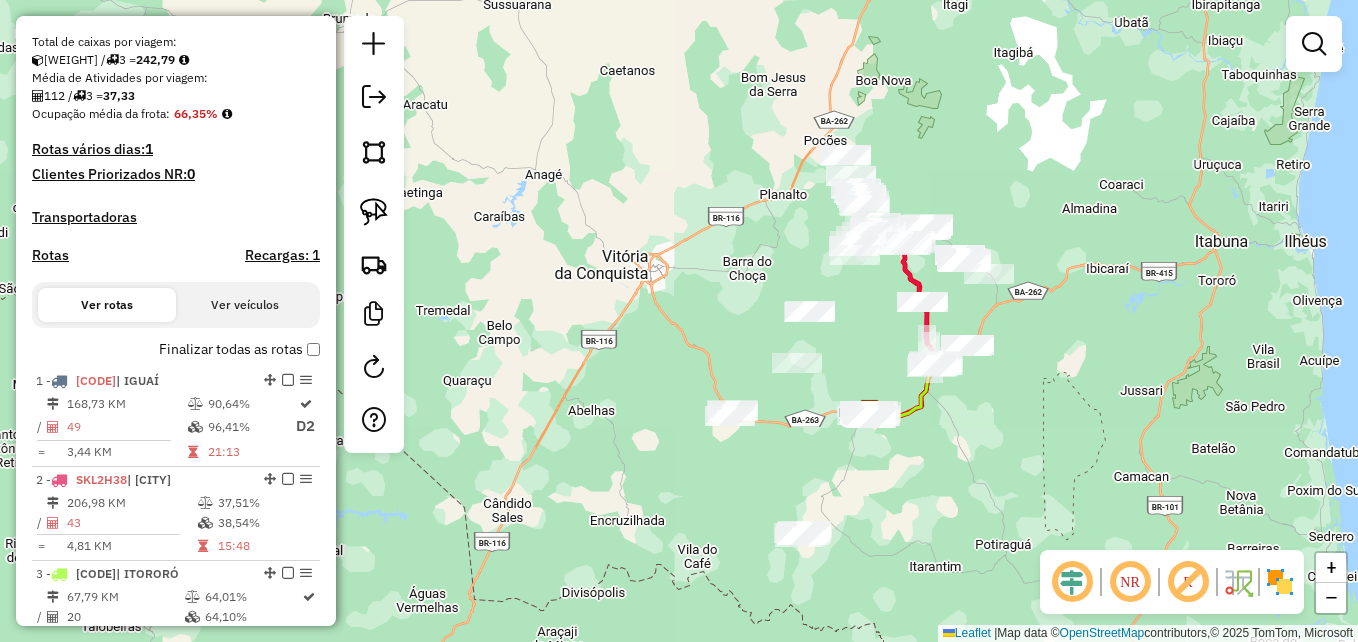 scroll, scrollTop: 442, scrollLeft: 0, axis: vertical 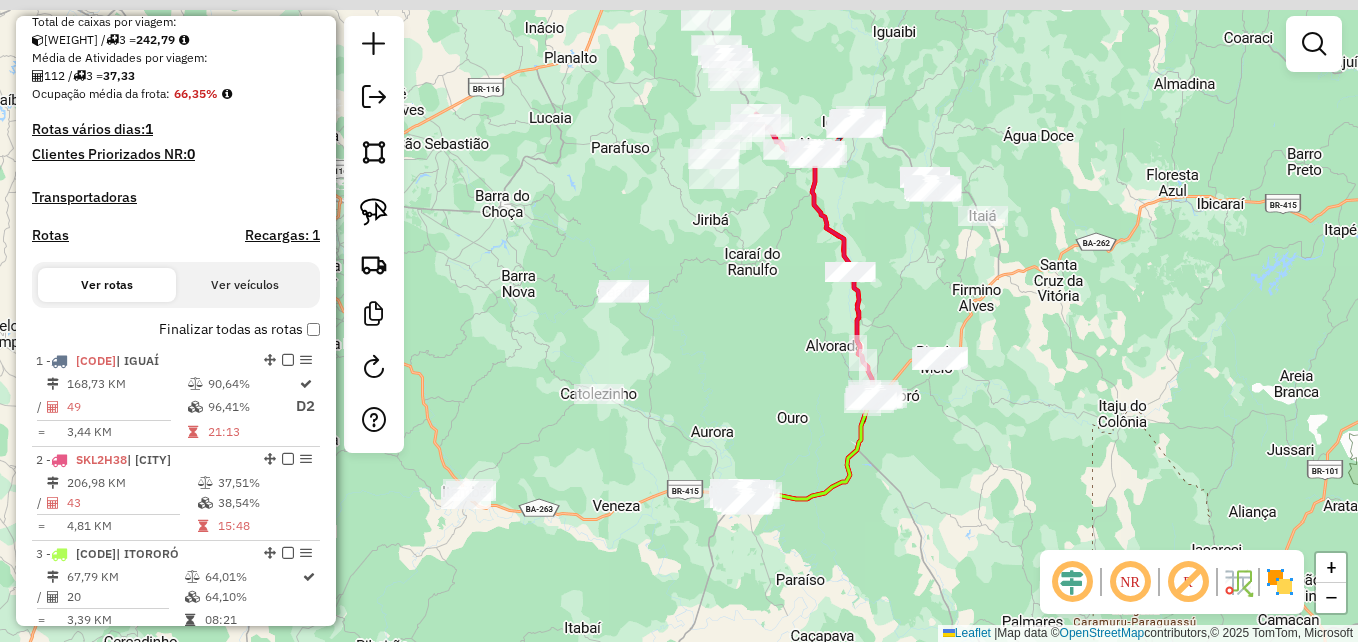 drag, startPoint x: 915, startPoint y: 287, endPoint x: 785, endPoint y: 370, distance: 154.23683 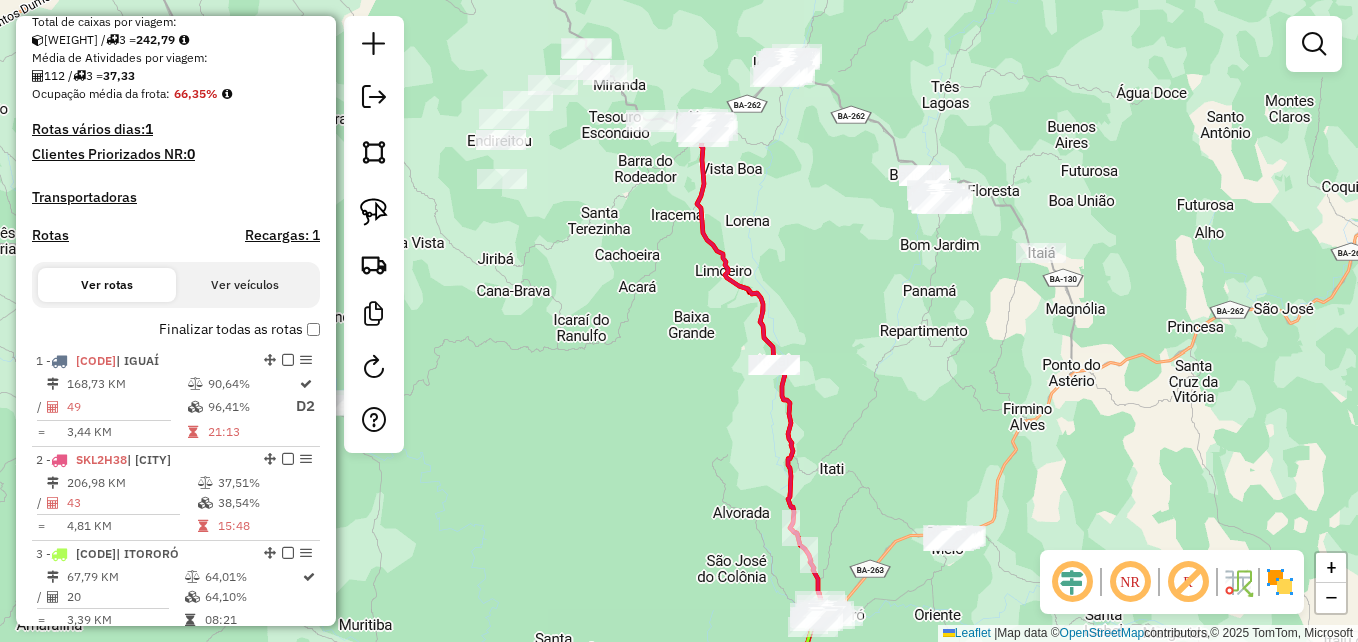 drag, startPoint x: 746, startPoint y: 361, endPoint x: 716, endPoint y: 465, distance: 108.24047 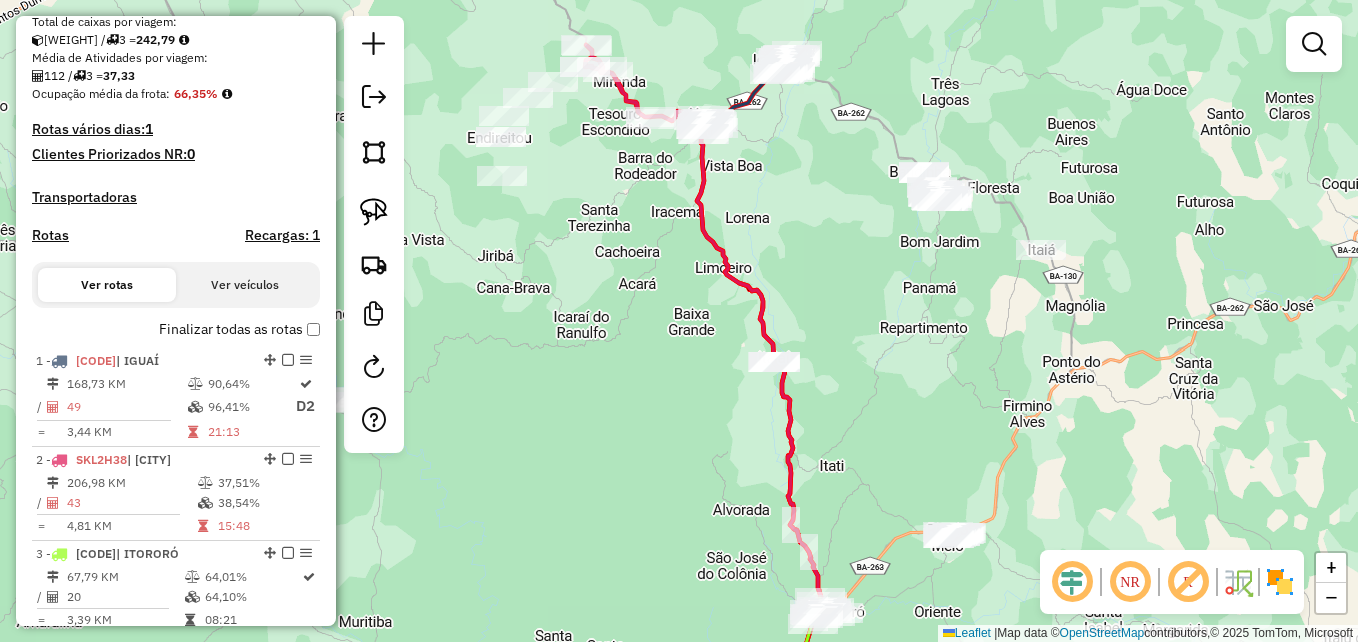 click 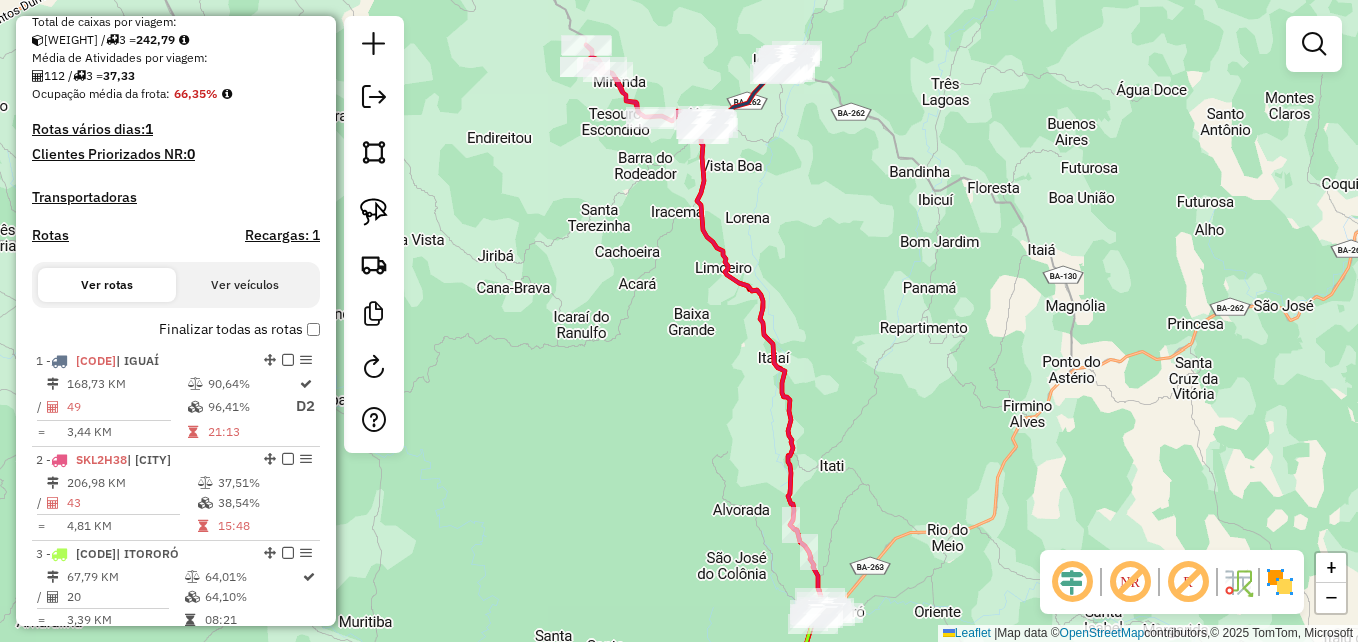 click 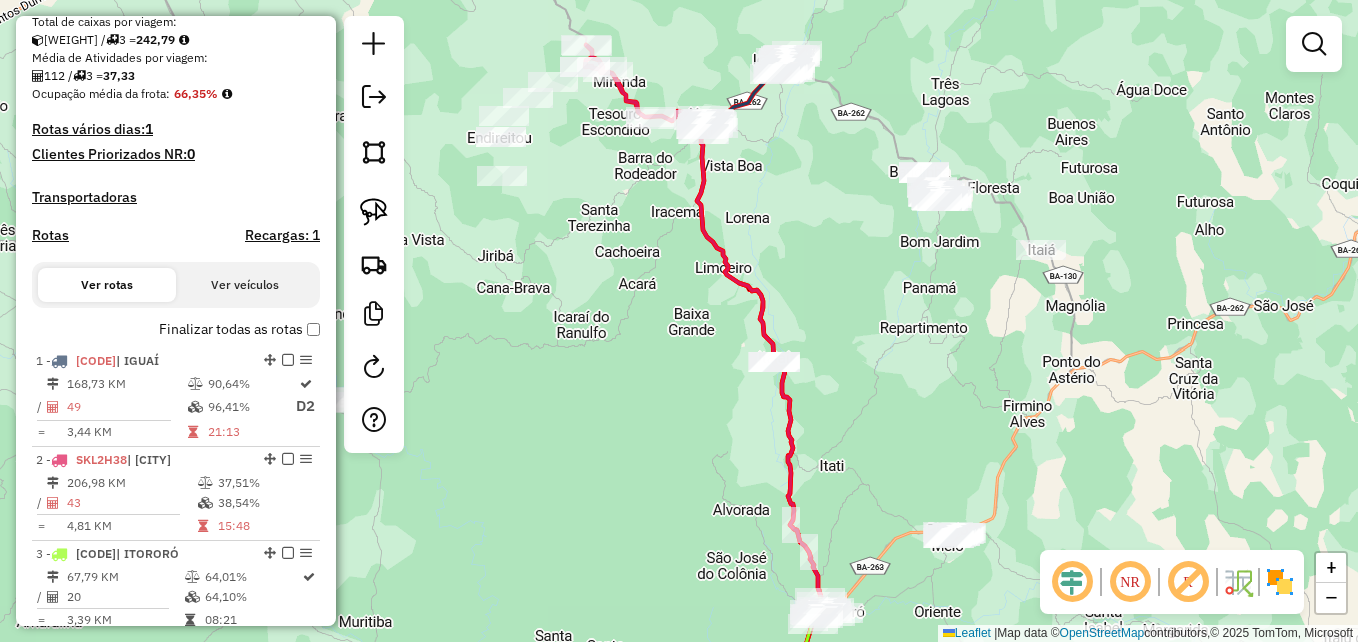 click 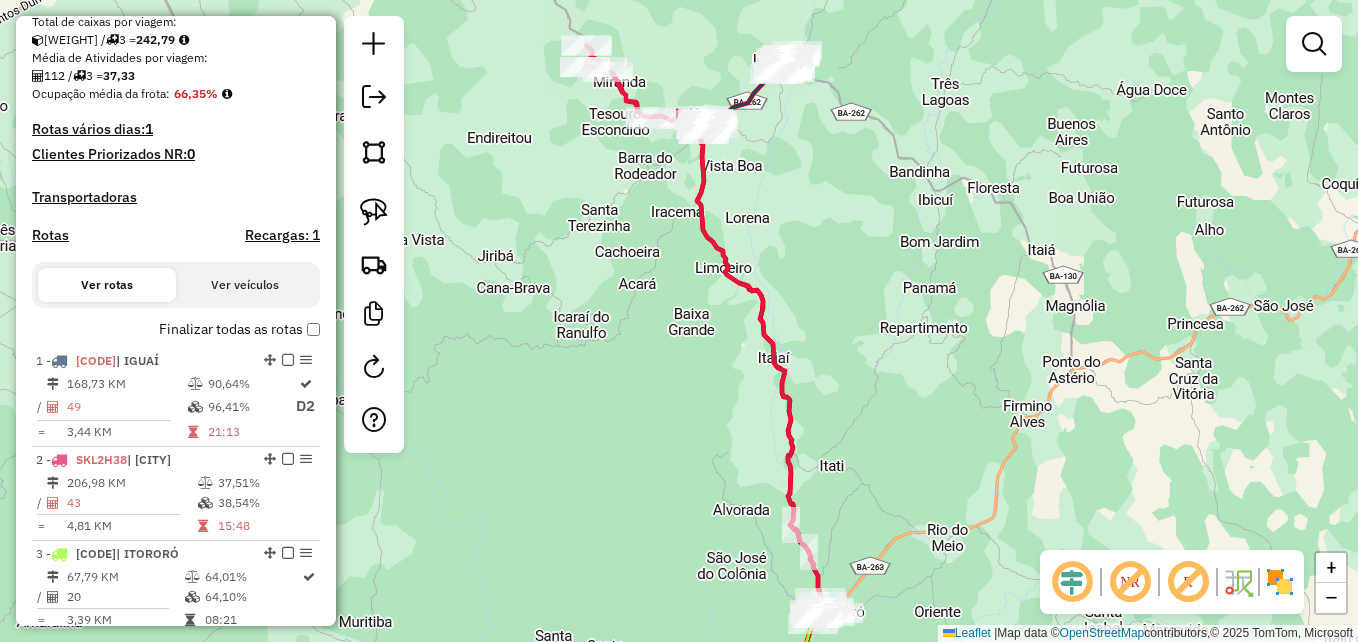 click 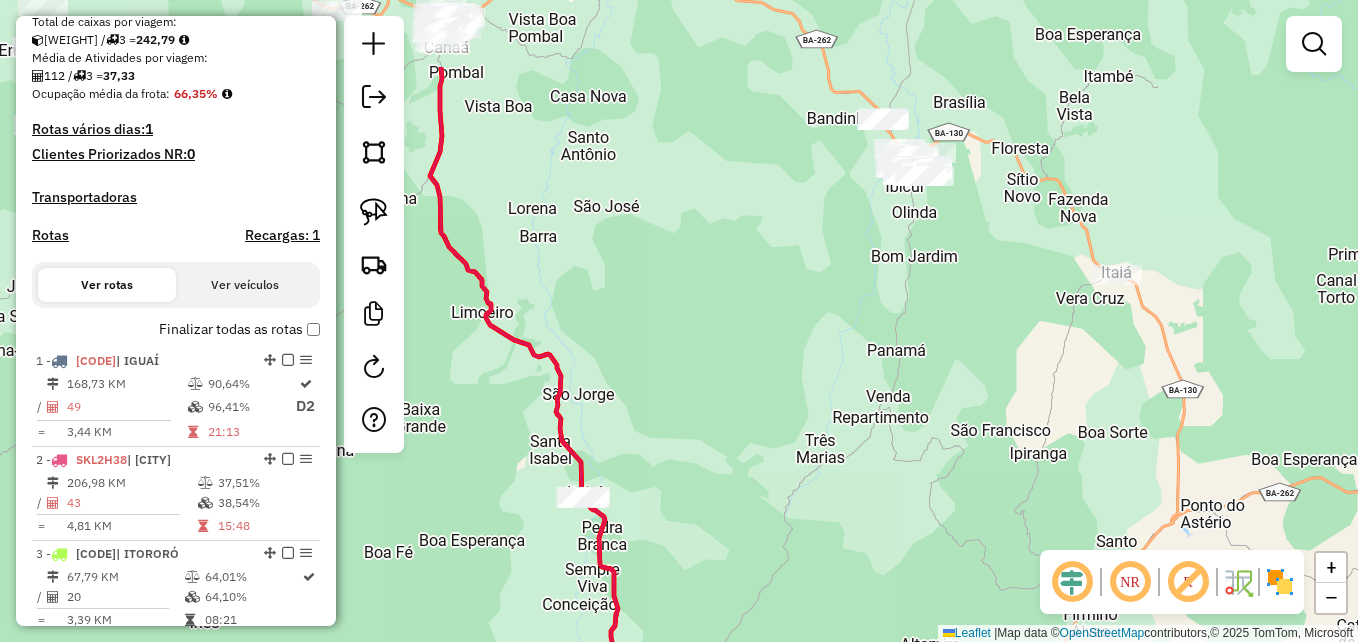 drag, startPoint x: 946, startPoint y: 178, endPoint x: 867, endPoint y: 487, distance: 318.93887 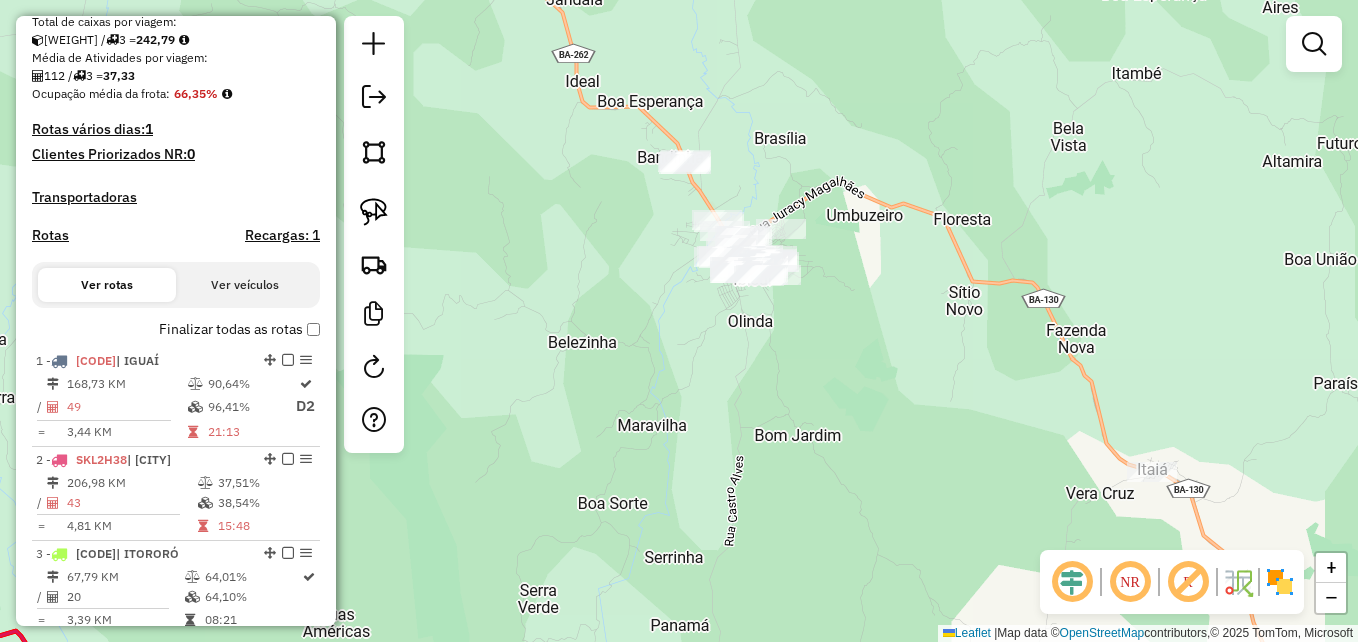 drag, startPoint x: 840, startPoint y: 353, endPoint x: 913, endPoint y: 394, distance: 83.725746 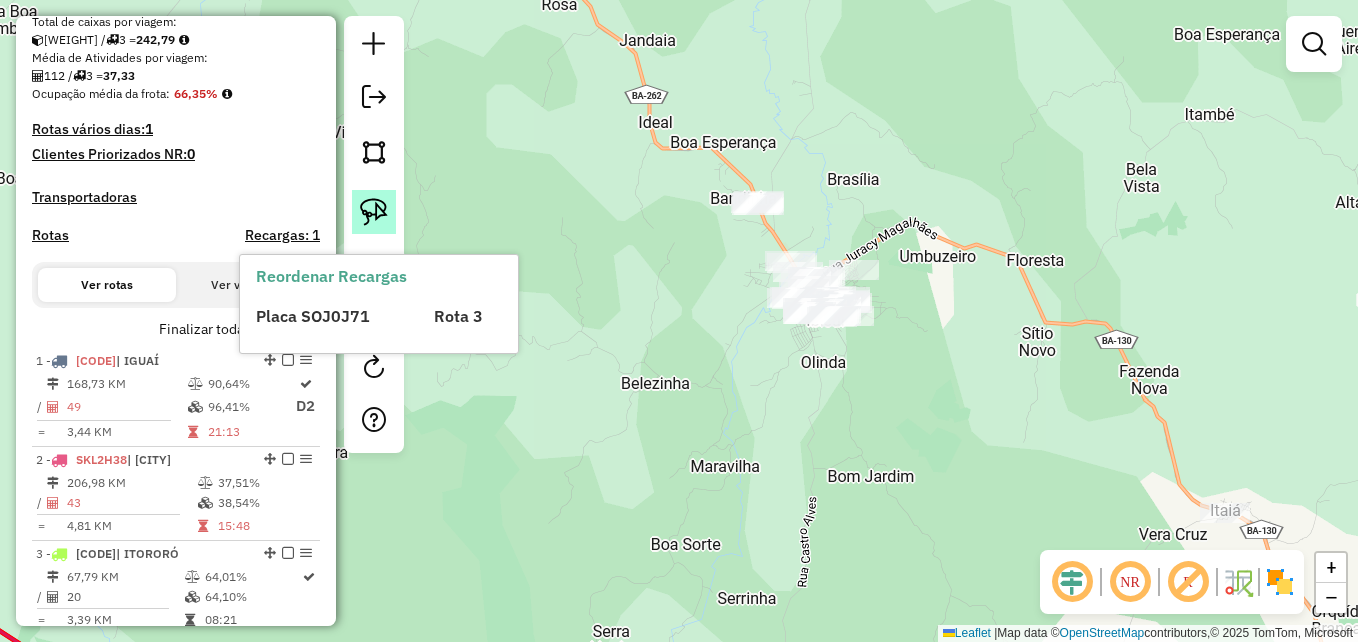 click 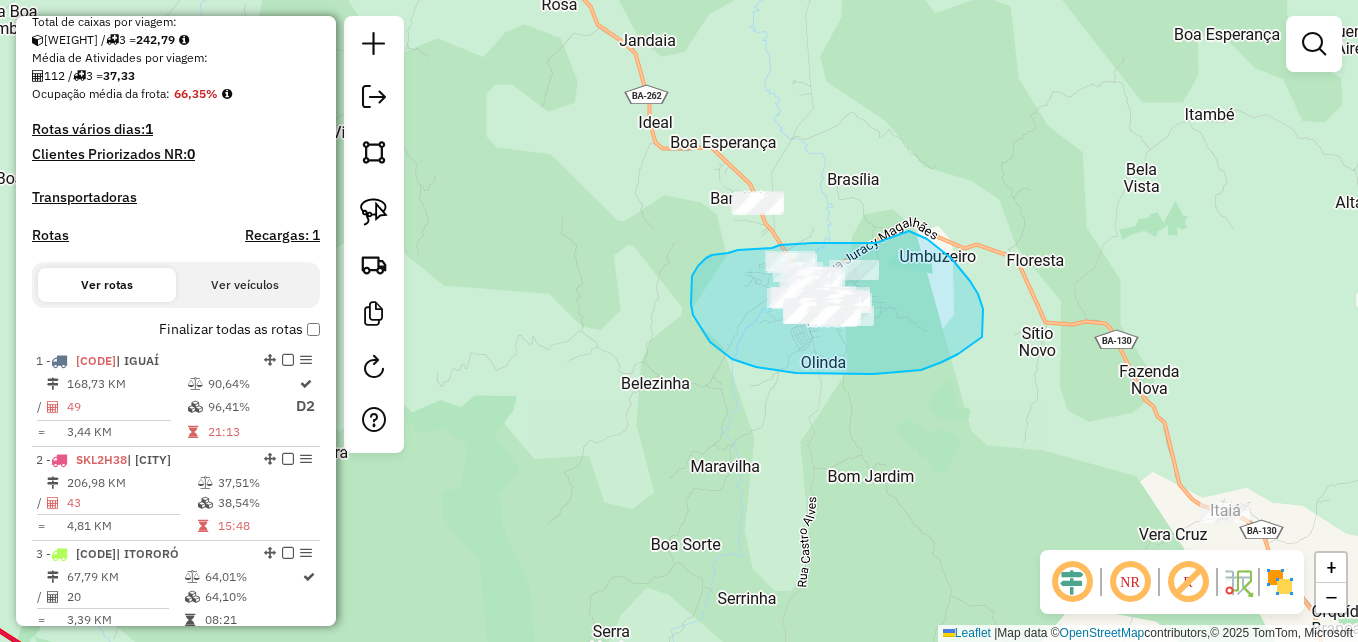 drag, startPoint x: 860, startPoint y: 243, endPoint x: 908, endPoint y: 231, distance: 49.47727 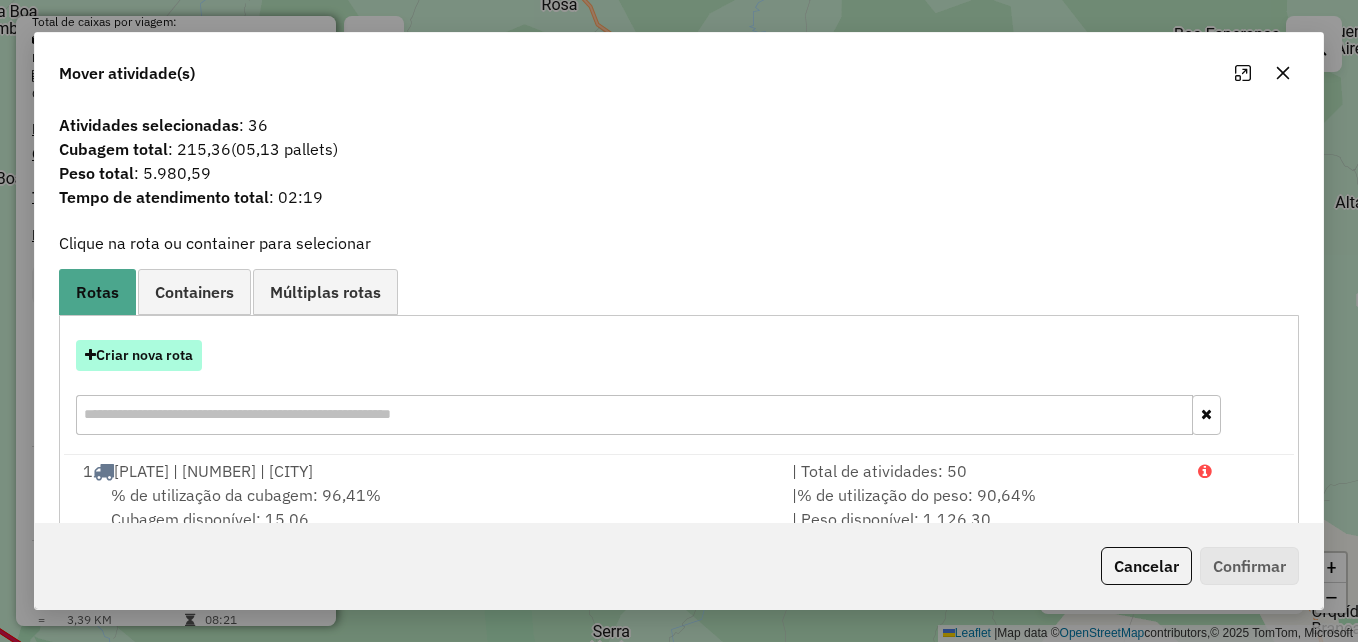 click on "Criar nova rota" at bounding box center (139, 355) 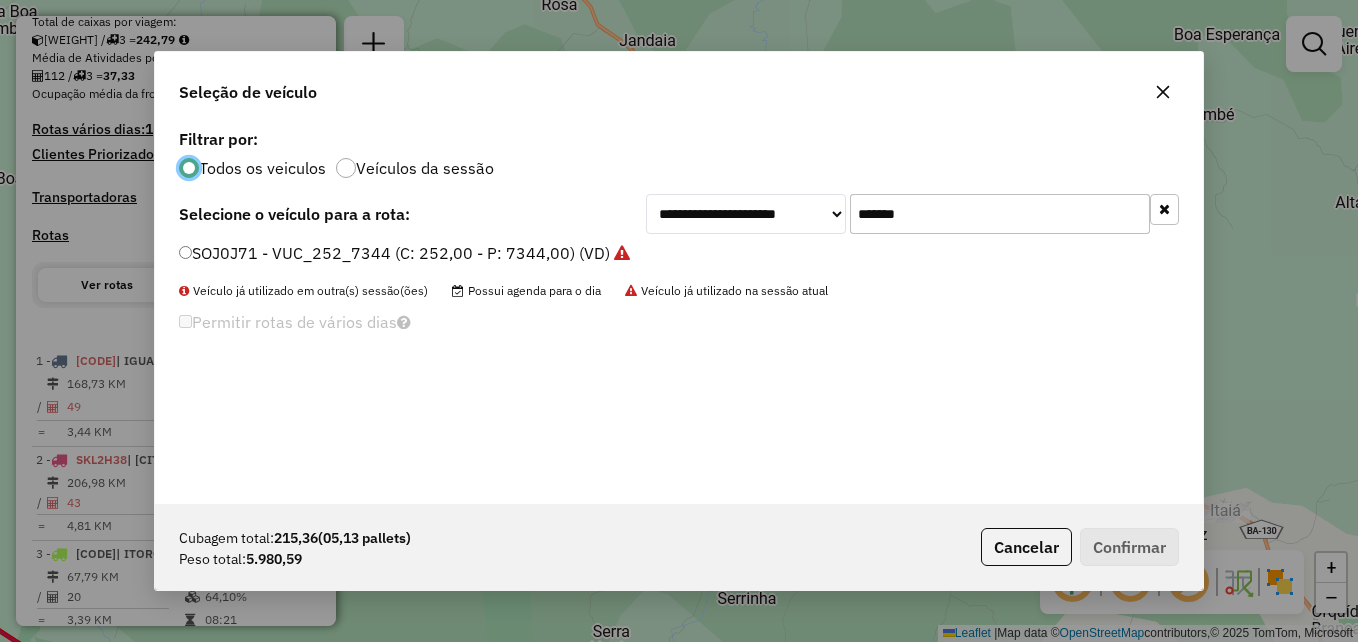 scroll, scrollTop: 11, scrollLeft: 6, axis: both 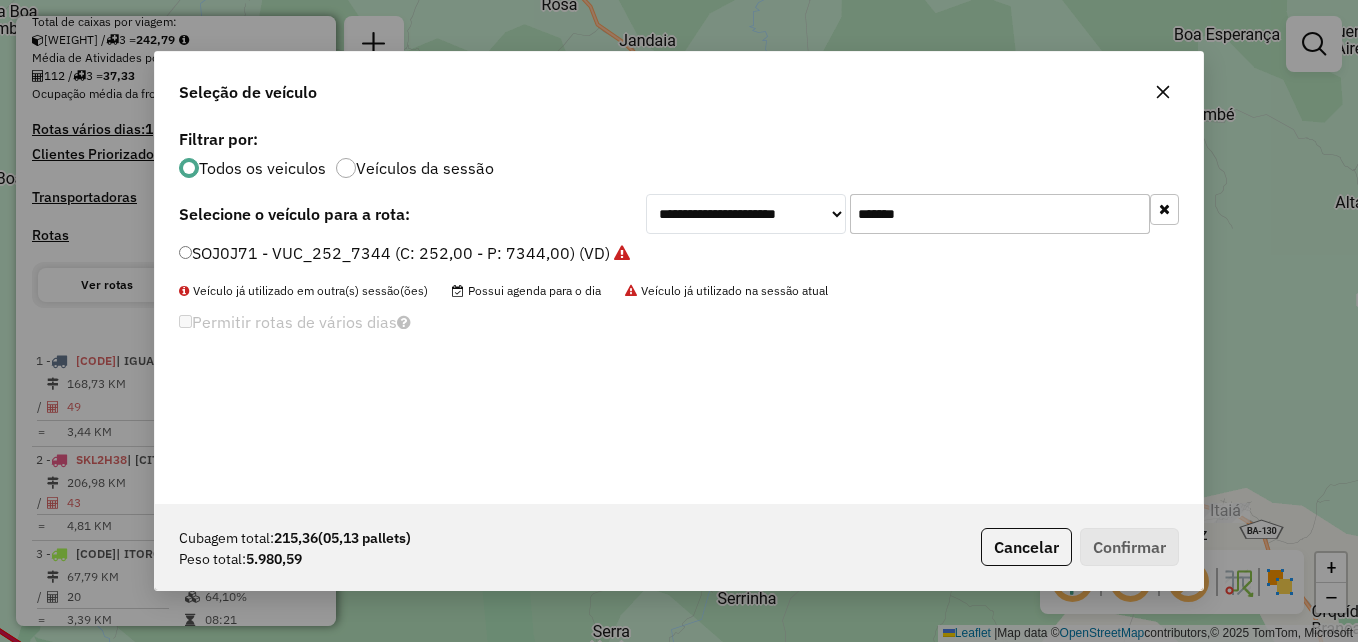 drag, startPoint x: 923, startPoint y: 220, endPoint x: 812, endPoint y: 222, distance: 111.01801 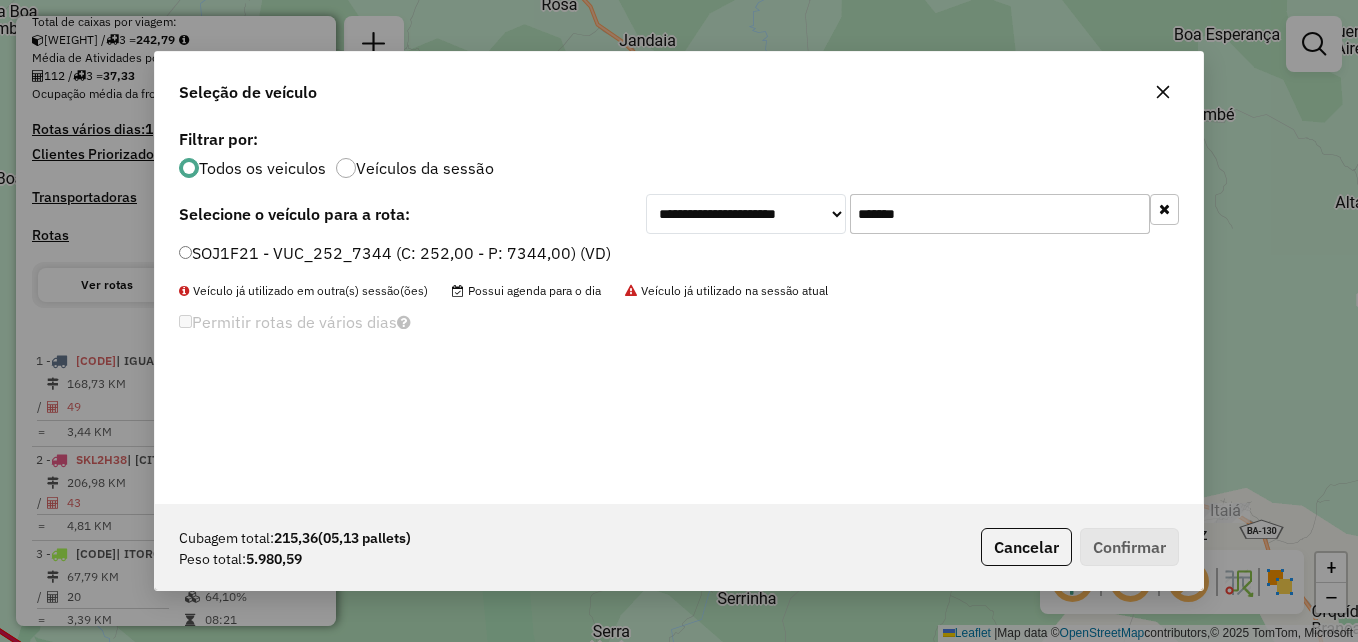 type on "*******" 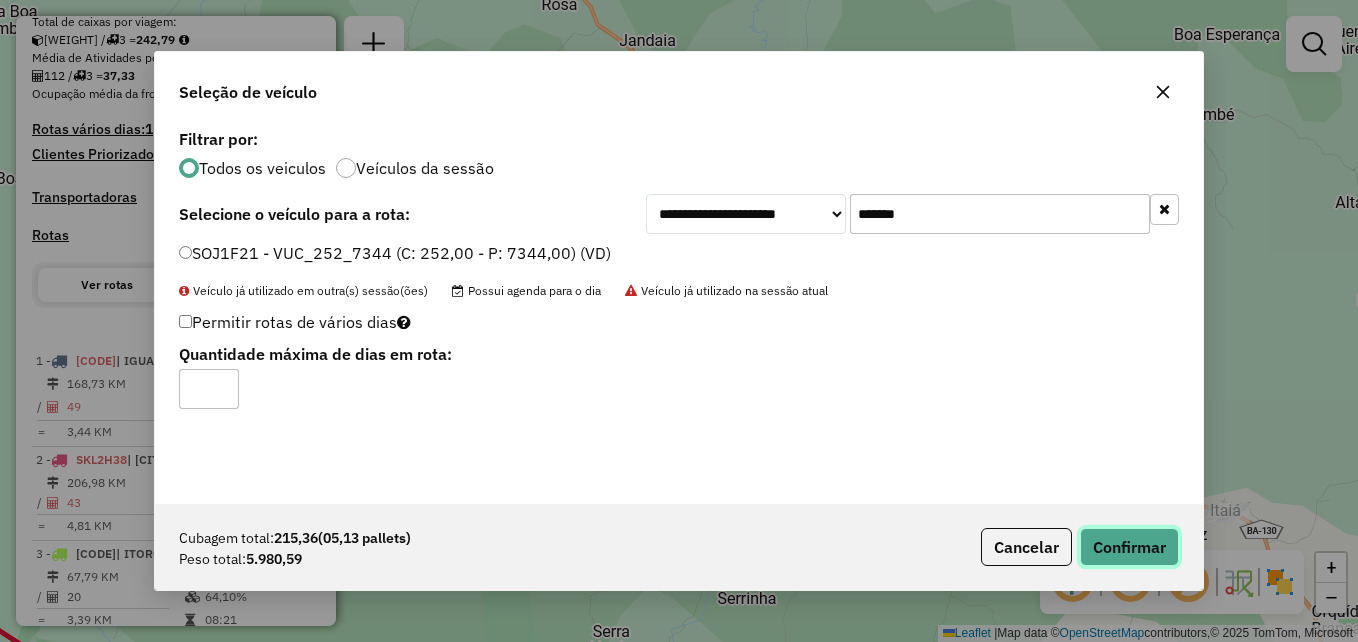 click on "Confirmar" 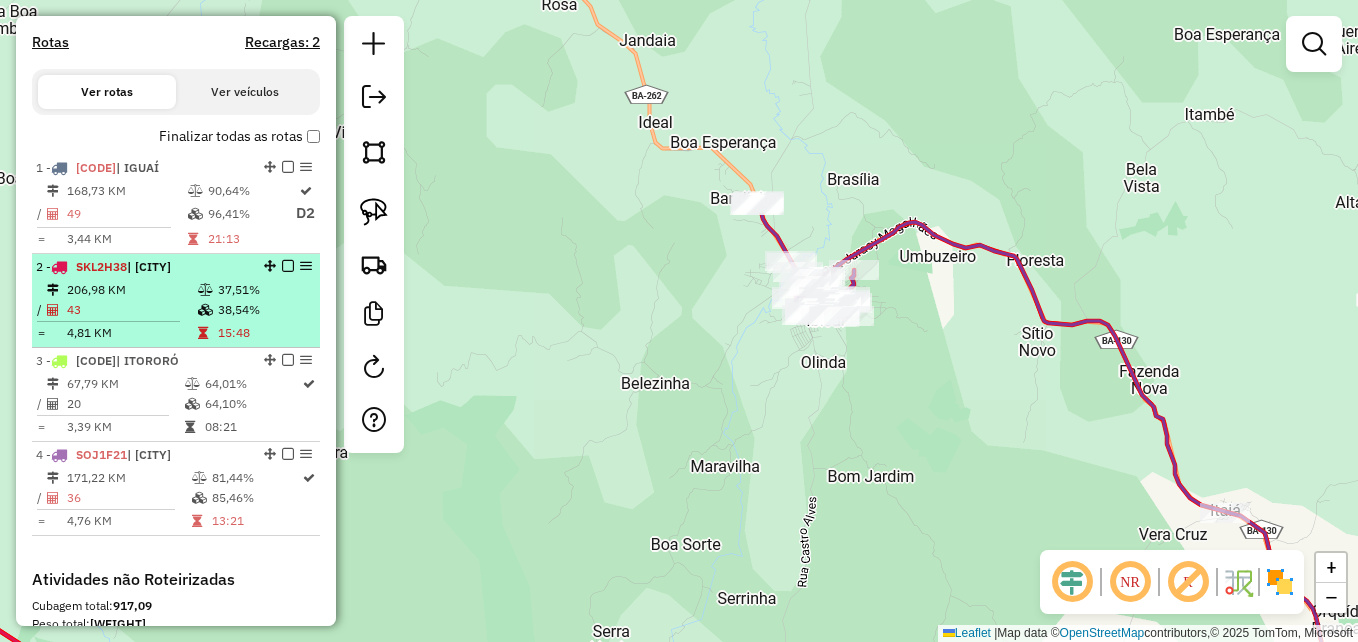 scroll, scrollTop: 642, scrollLeft: 0, axis: vertical 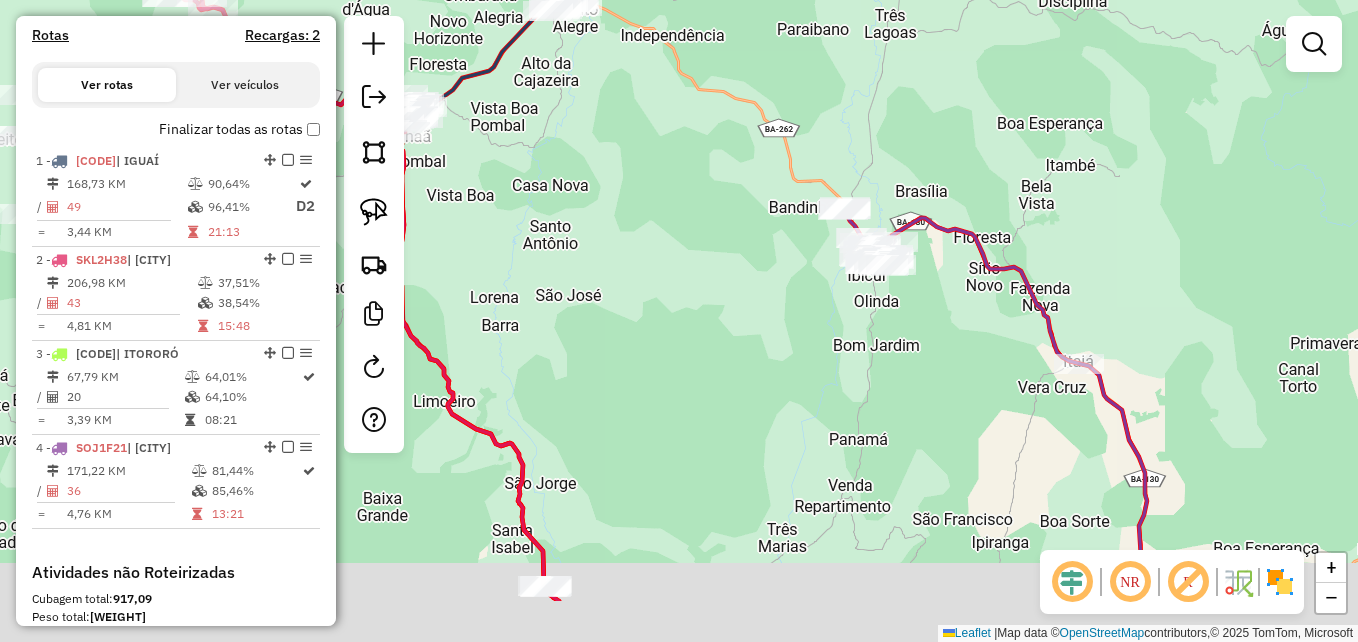 drag, startPoint x: 852, startPoint y: 493, endPoint x: 900, endPoint y: 379, distance: 123.69317 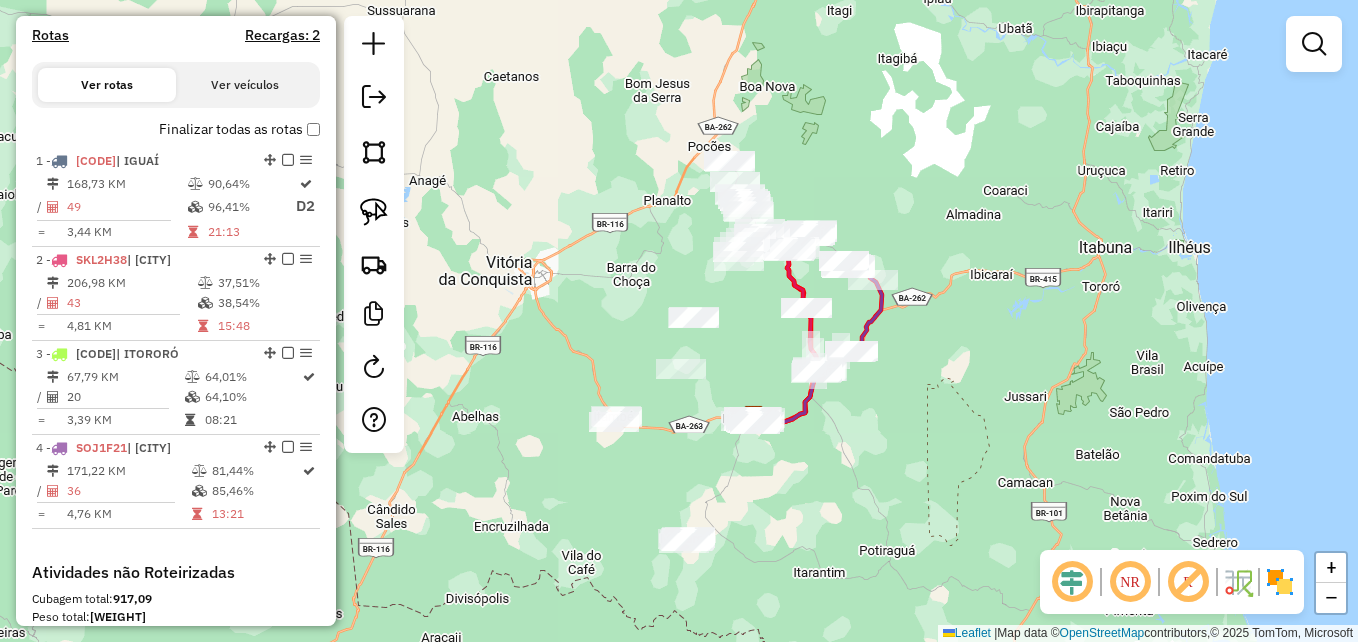 drag, startPoint x: 895, startPoint y: 508, endPoint x: 892, endPoint y: 315, distance: 193.02332 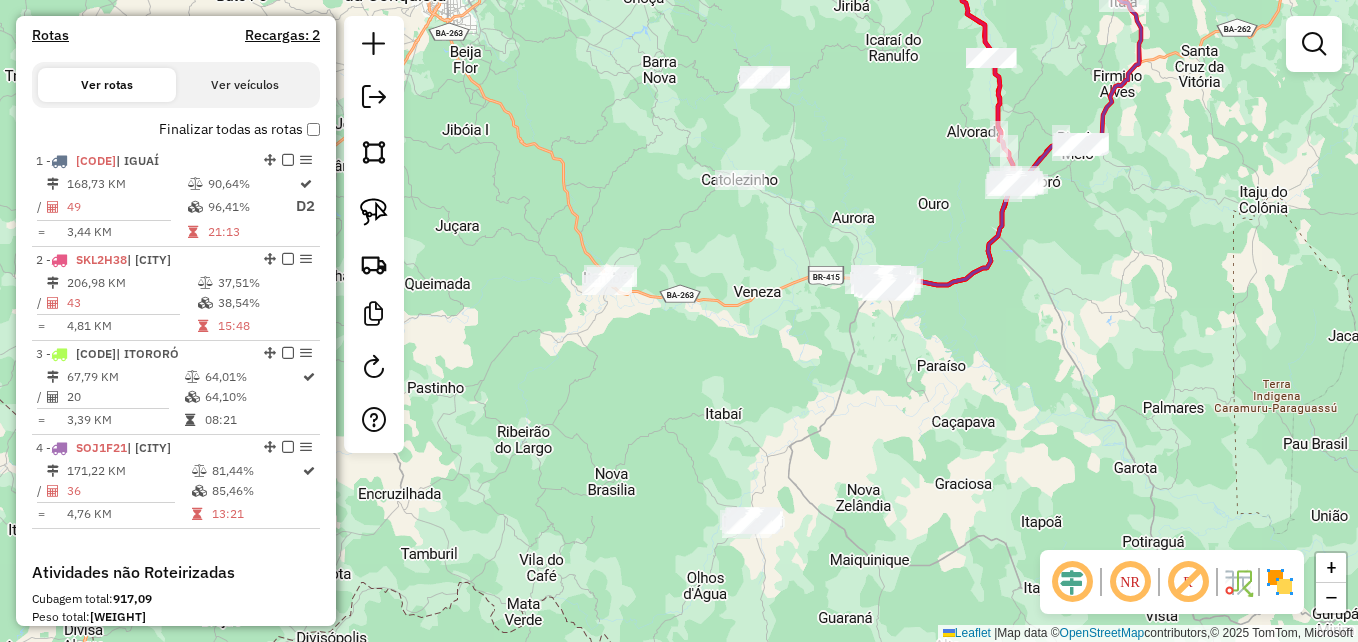 drag, startPoint x: 744, startPoint y: 461, endPoint x: 972, endPoint y: 419, distance: 231.83615 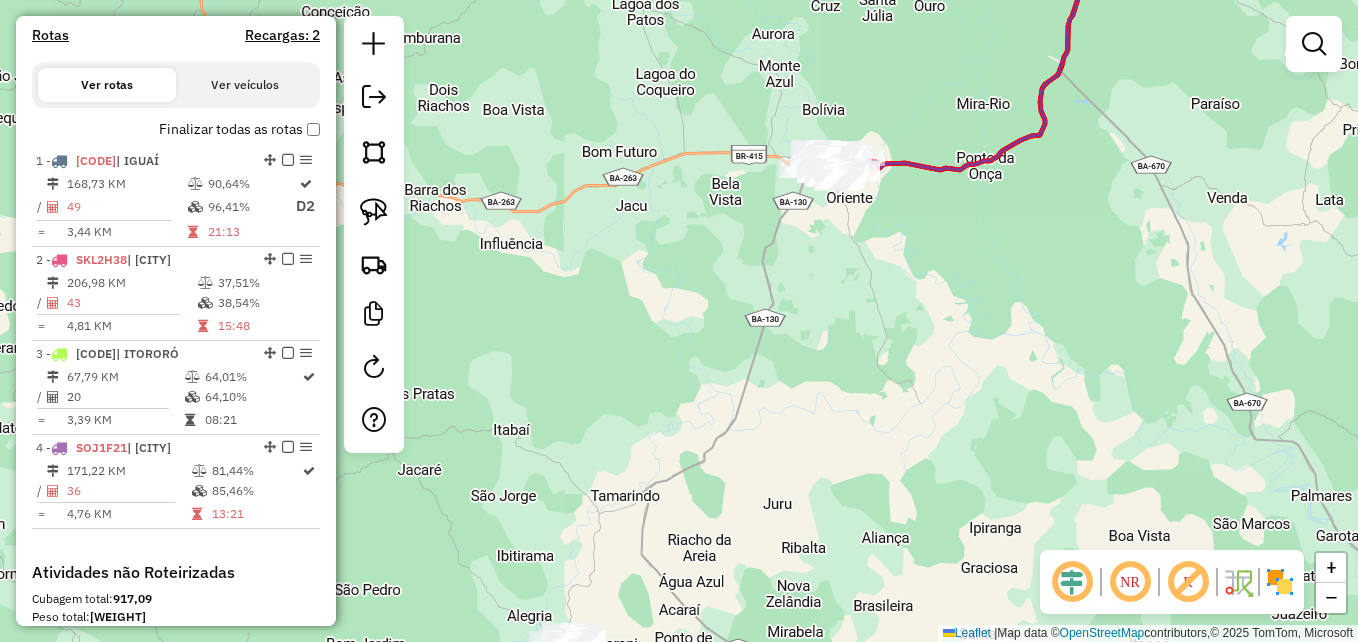 drag, startPoint x: 917, startPoint y: 295, endPoint x: 931, endPoint y: 468, distance: 173.56555 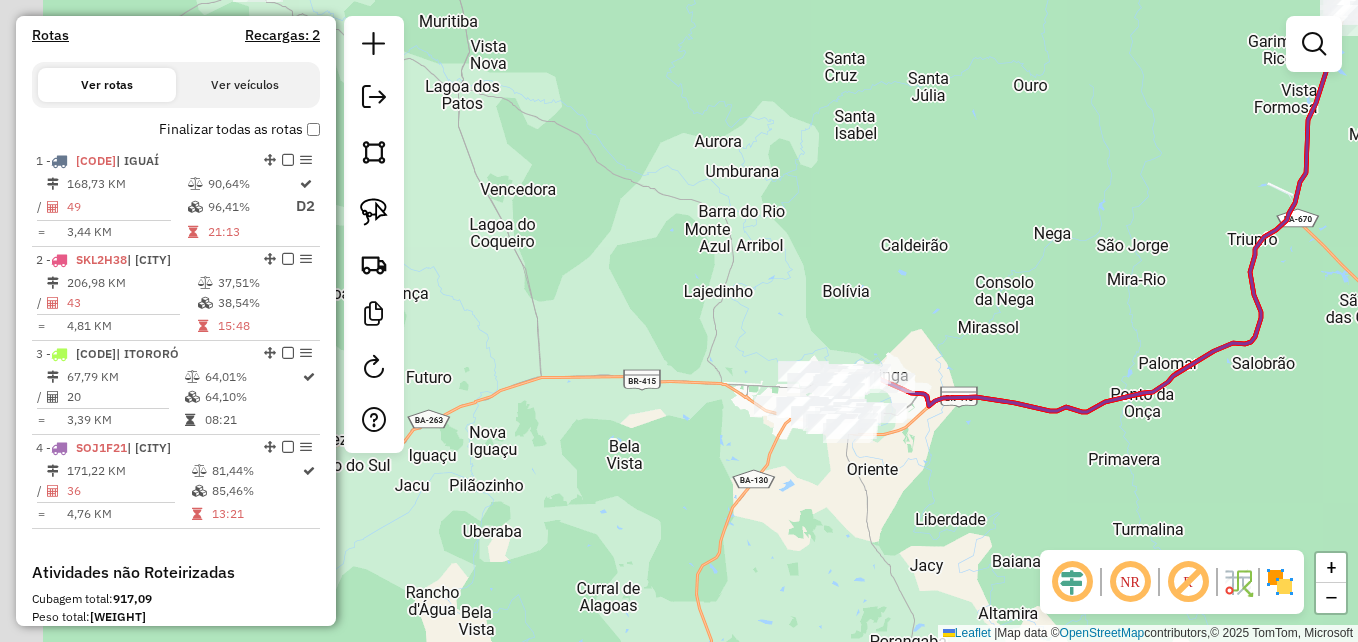 drag, startPoint x: 809, startPoint y: 387, endPoint x: 927, endPoint y: 523, distance: 180.05554 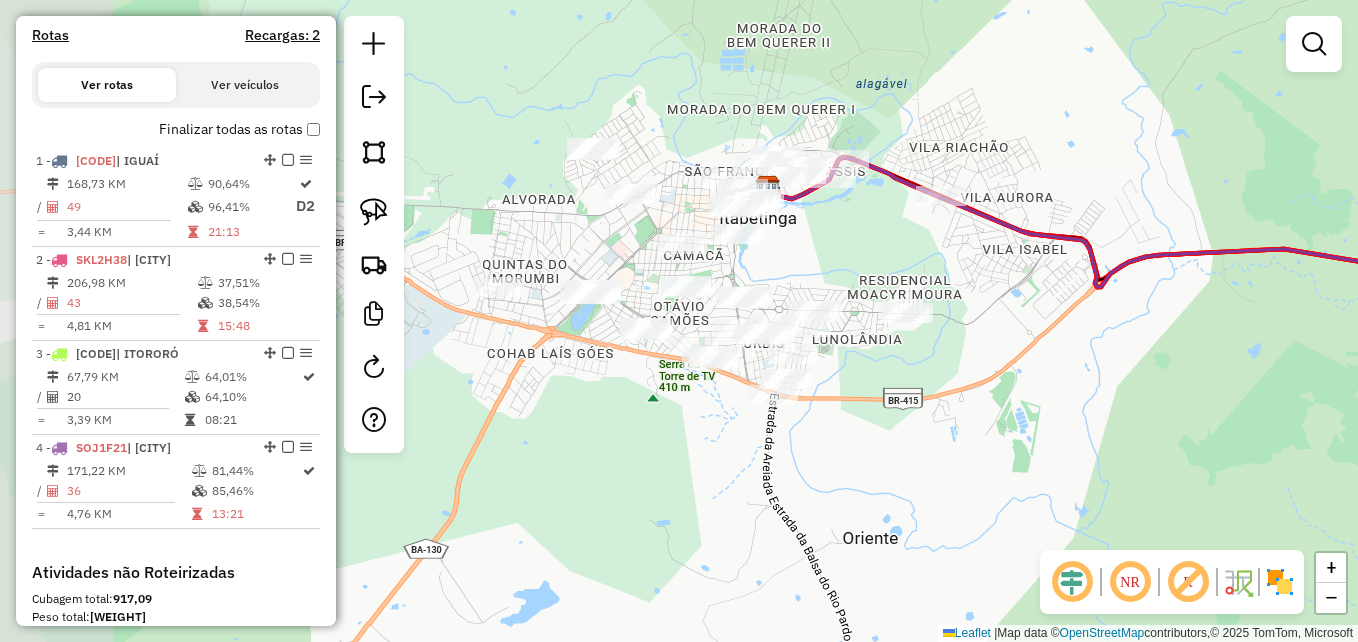 drag, startPoint x: 904, startPoint y: 365, endPoint x: 1126, endPoint y: 422, distance: 229.20079 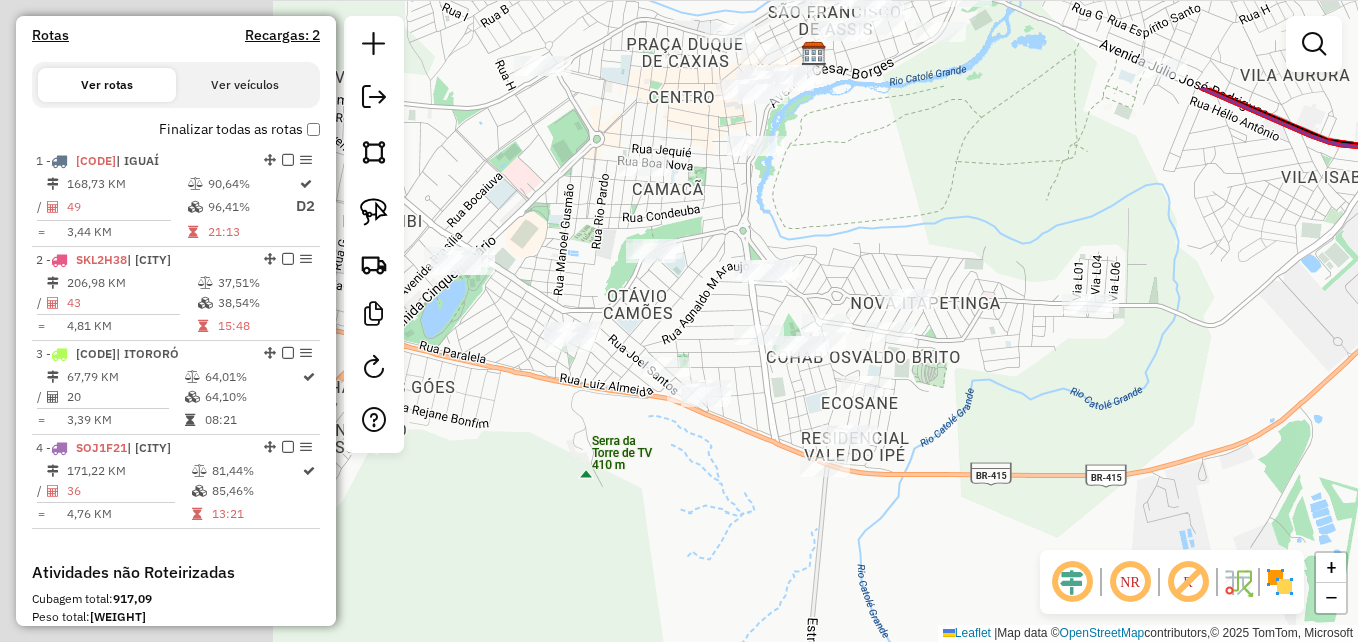 drag, startPoint x: 989, startPoint y: 385, endPoint x: 1292, endPoint y: 540, distance: 340.34393 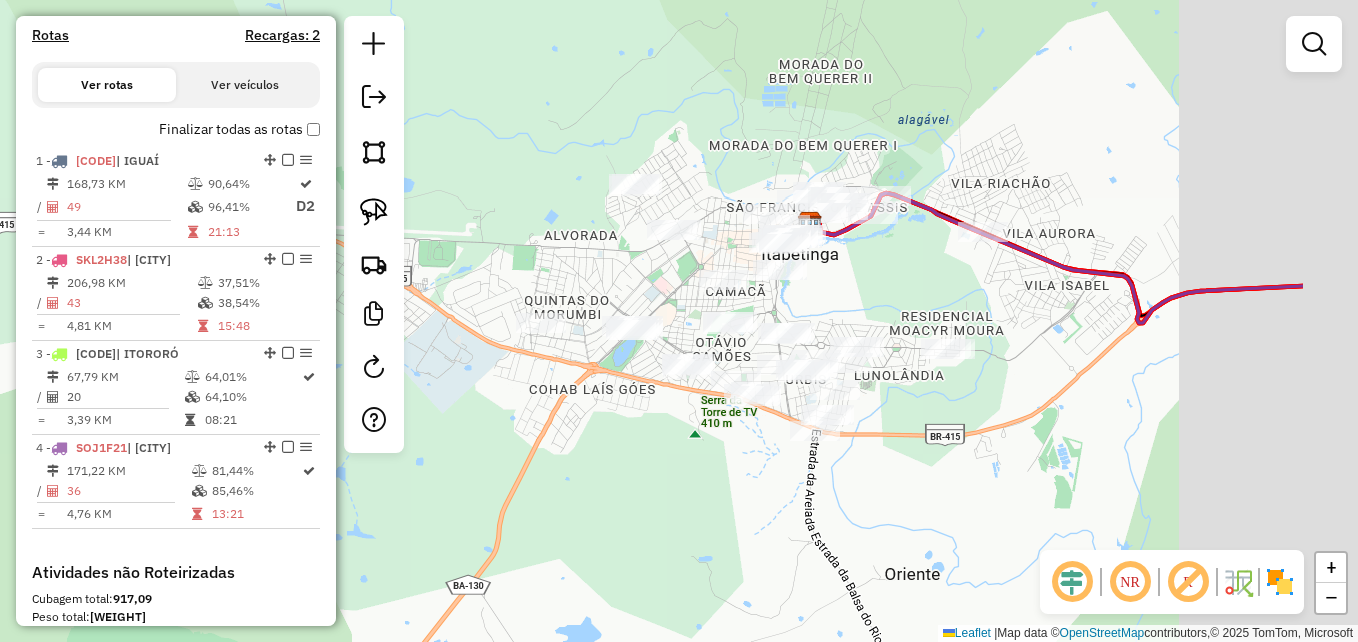 drag, startPoint x: 1116, startPoint y: 277, endPoint x: 985, endPoint y: 277, distance: 131 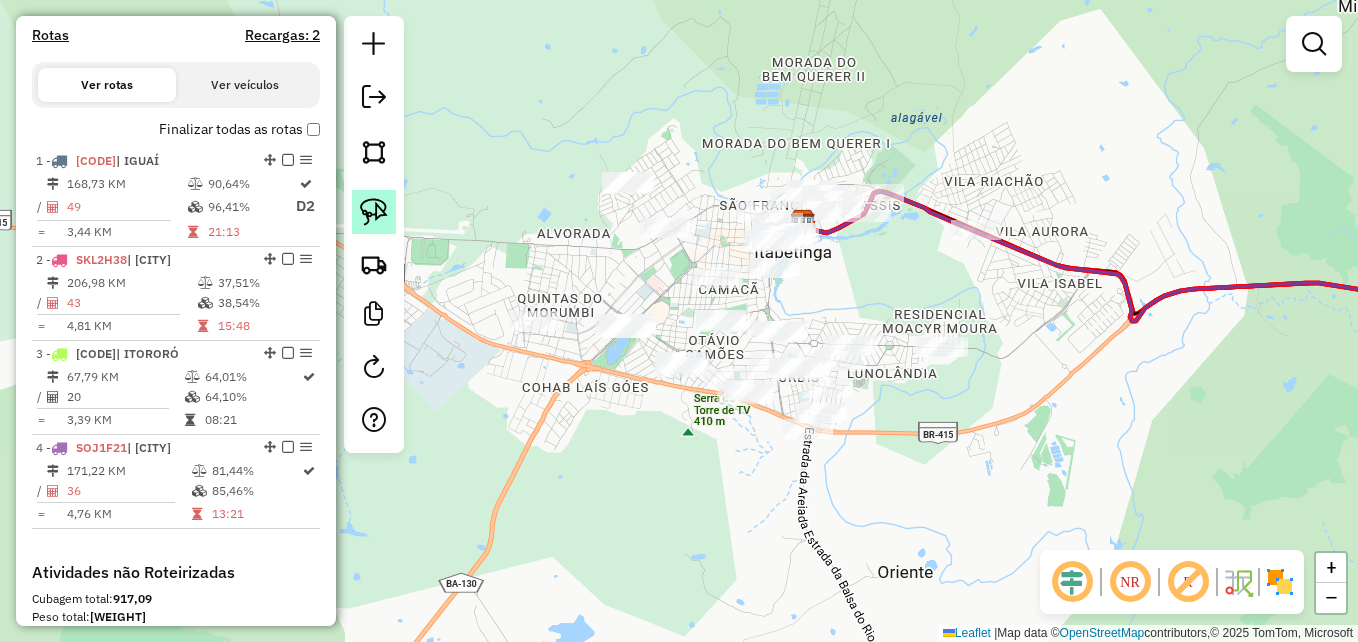 click 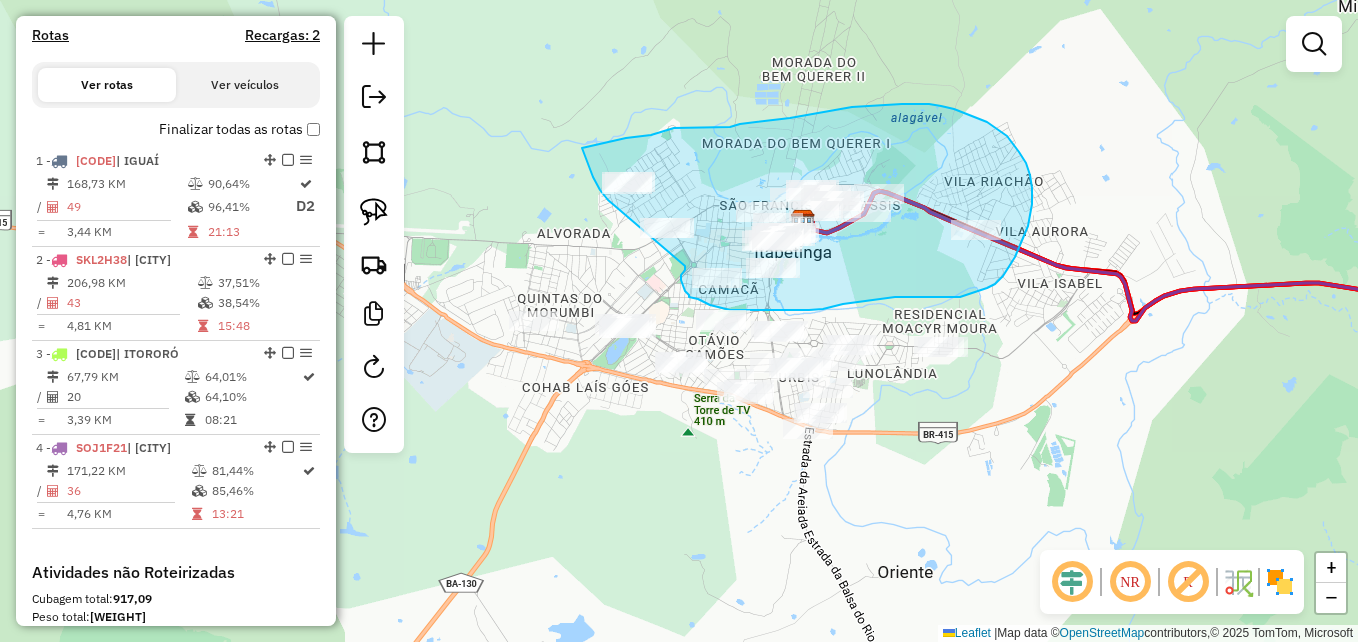 drag, startPoint x: 582, startPoint y: 148, endPoint x: 626, endPoint y: 138, distance: 45.122055 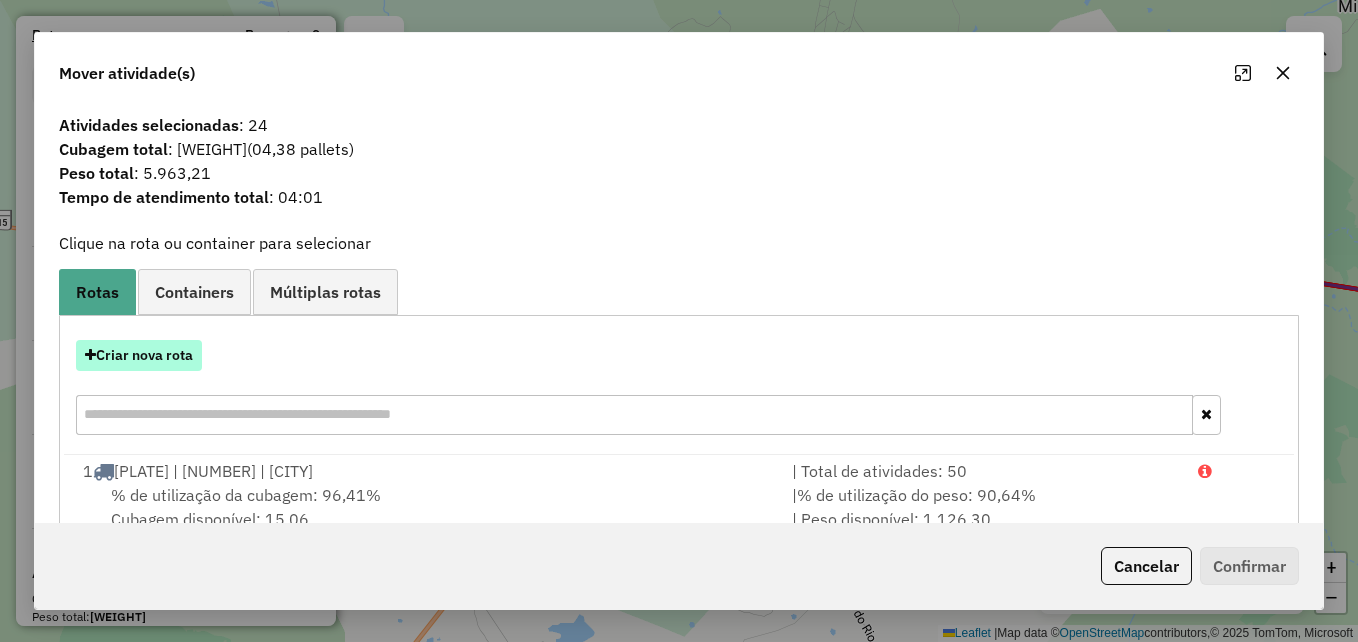 click on "Criar nova rota" at bounding box center [139, 355] 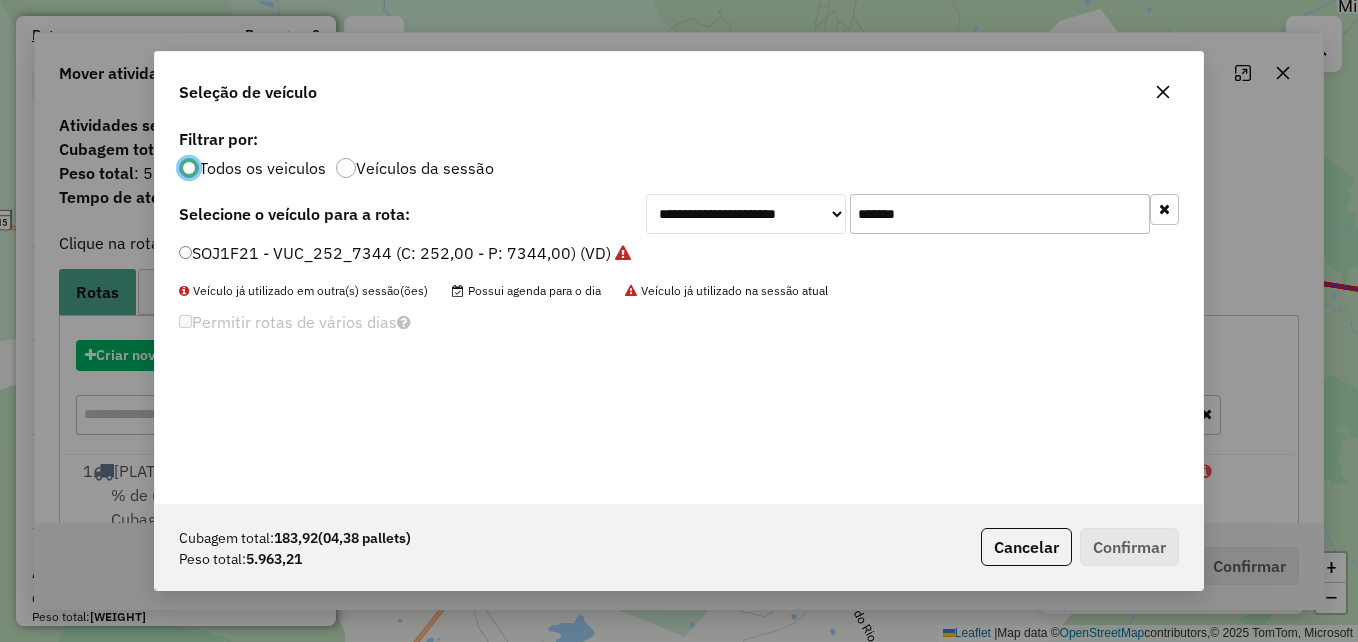 scroll, scrollTop: 11, scrollLeft: 6, axis: both 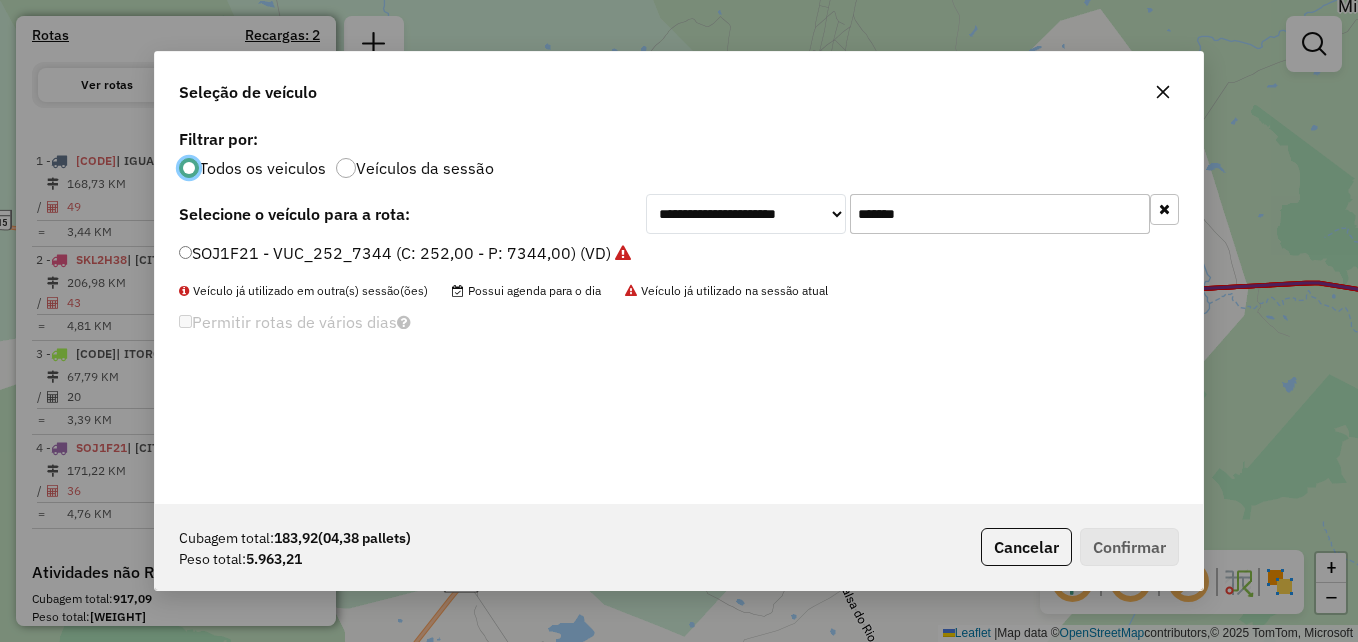 click on "*******" 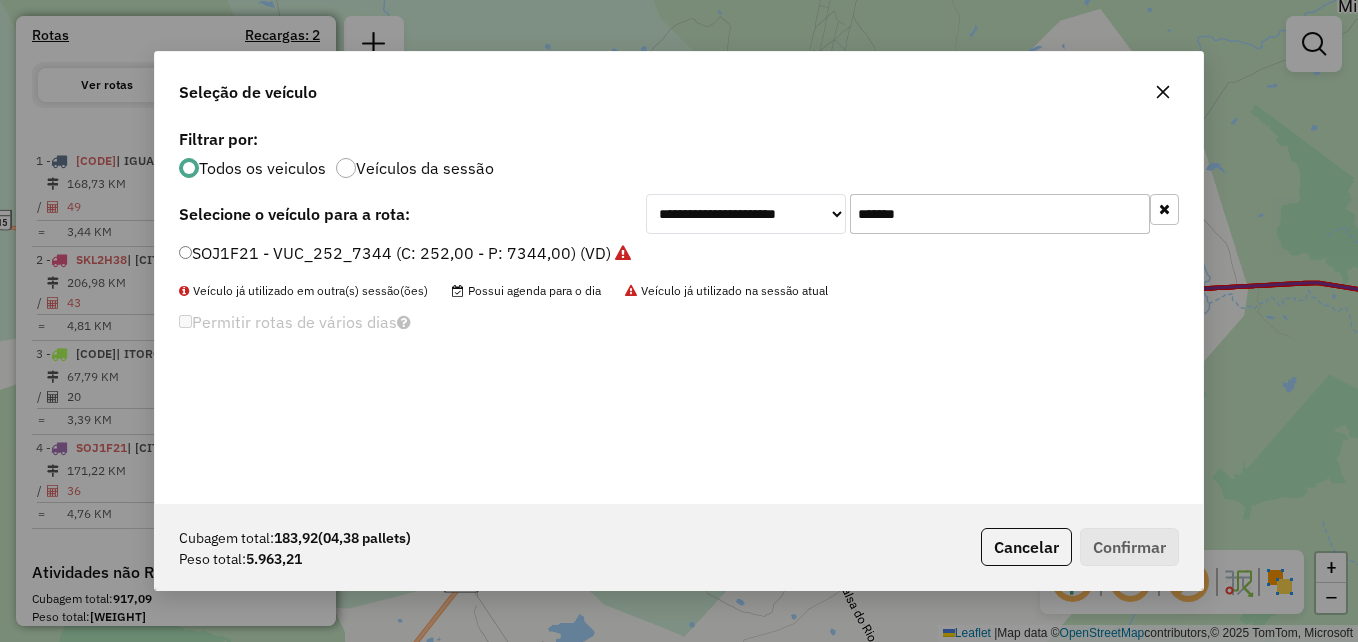 click on "*******" 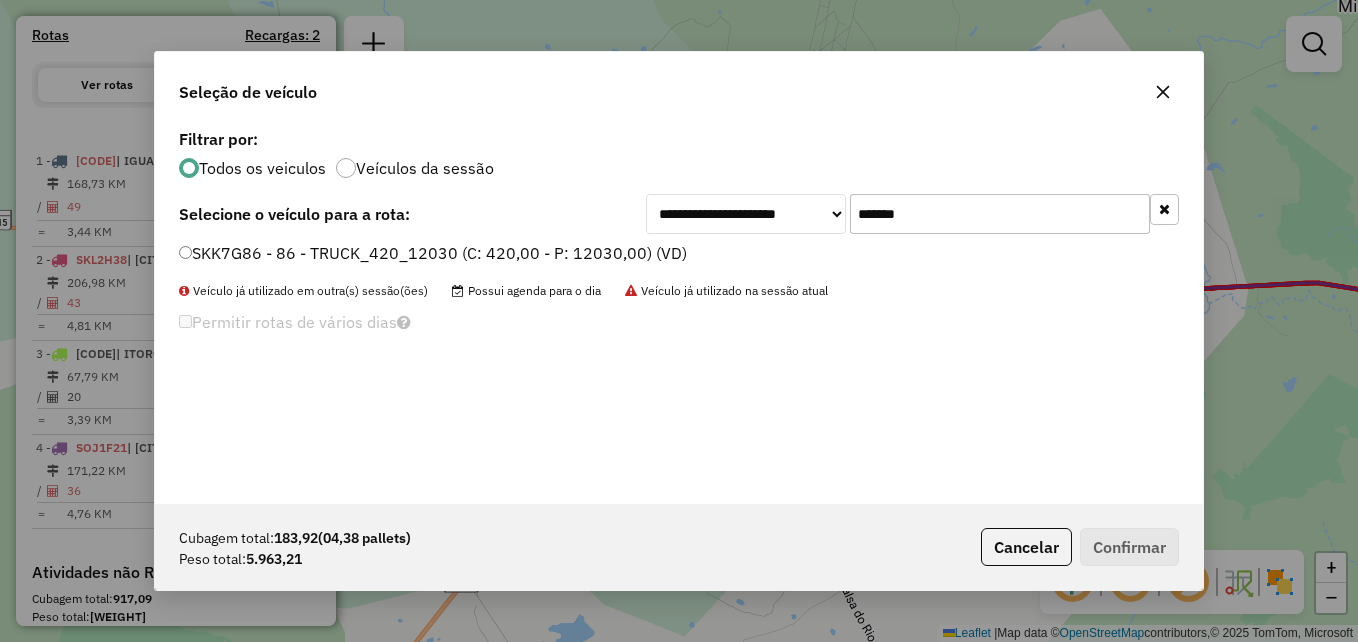 click on "*******" 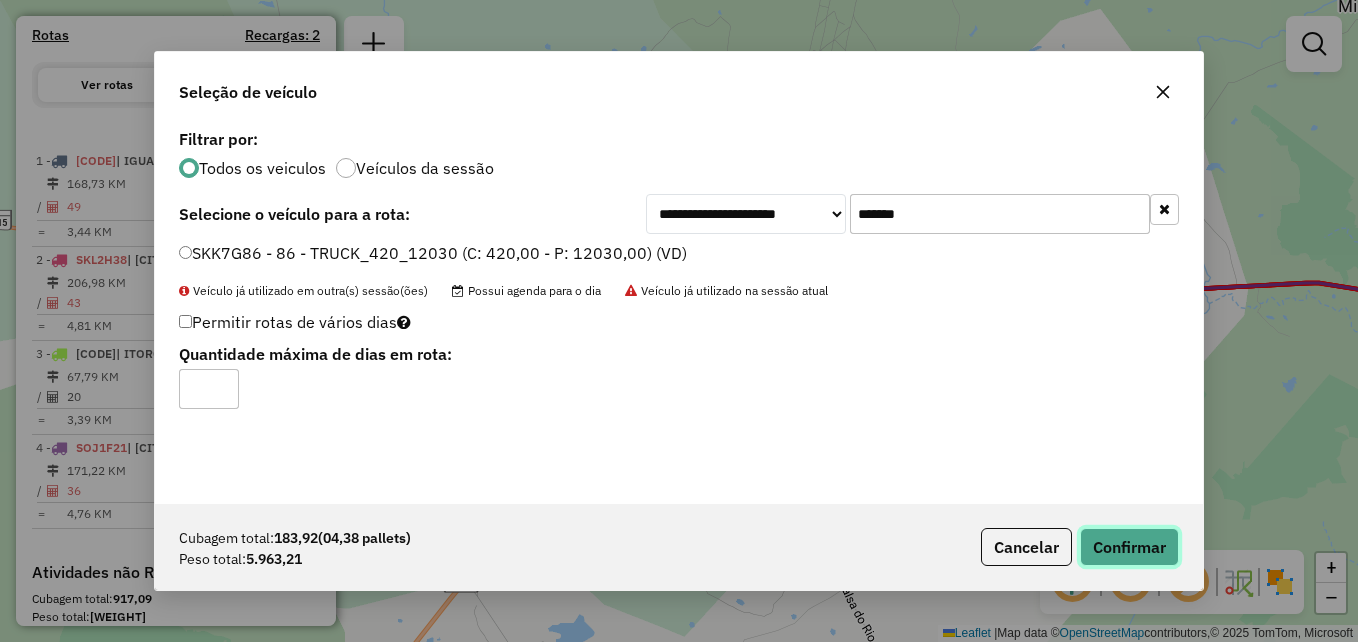 click on "Confirmar" 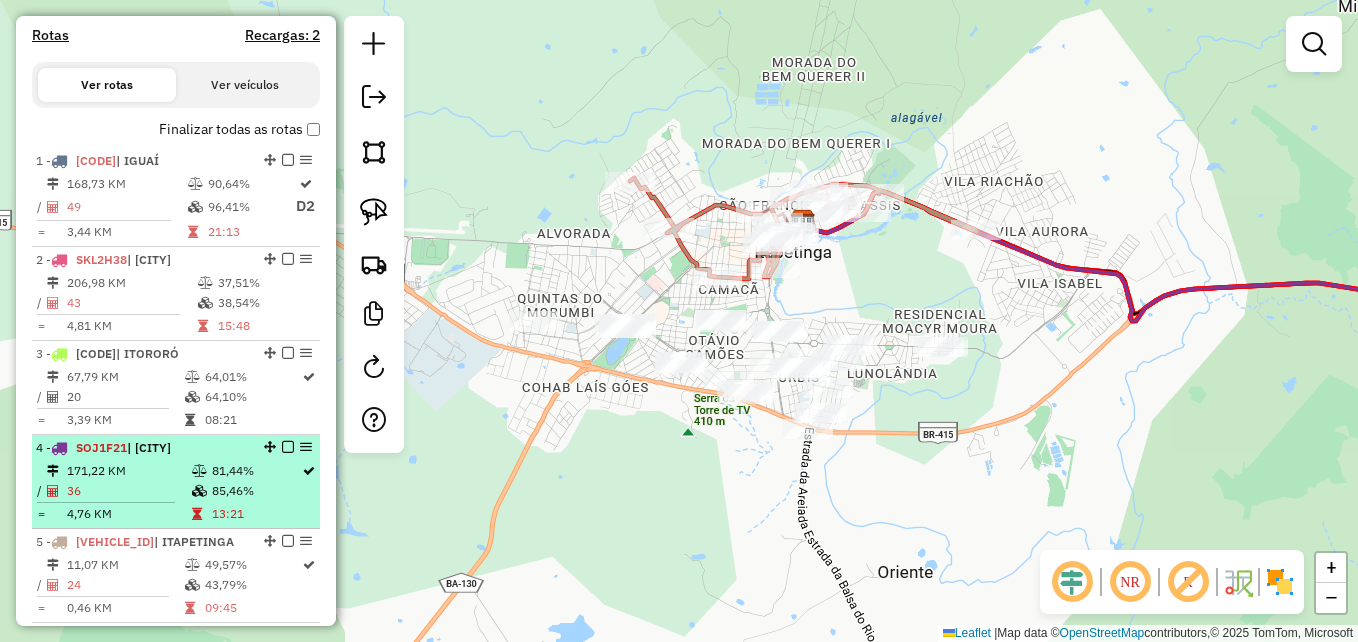 scroll, scrollTop: 842, scrollLeft: 0, axis: vertical 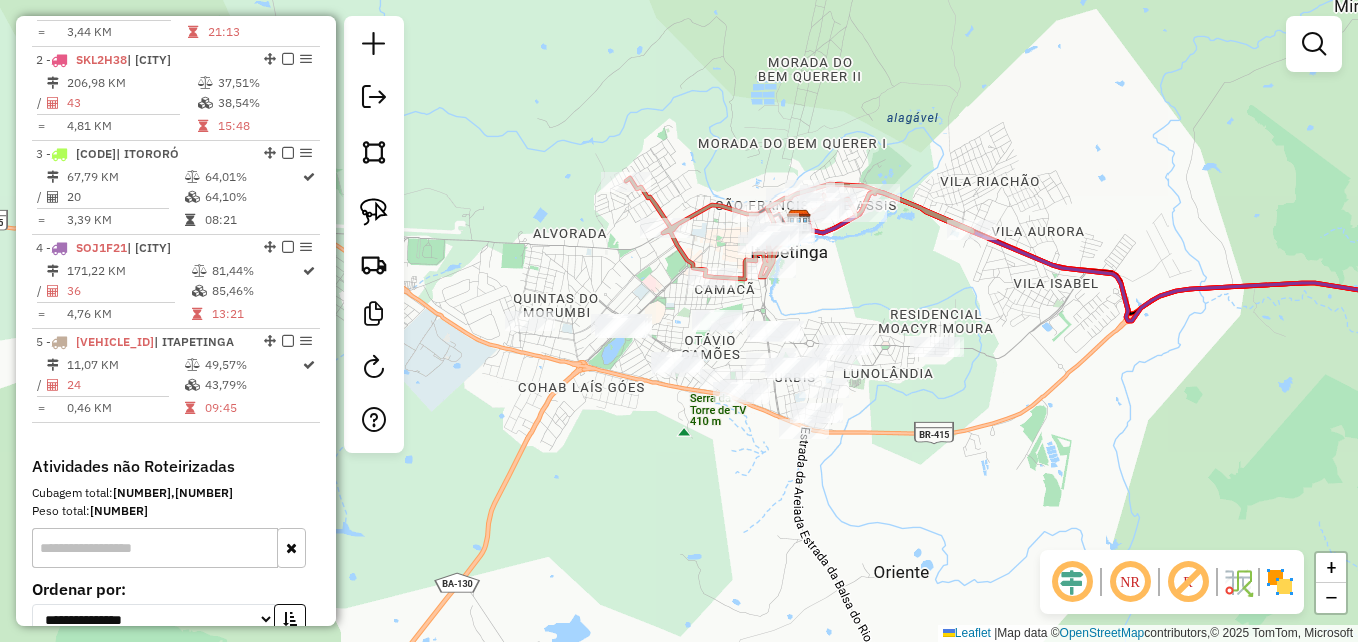drag, startPoint x: 950, startPoint y: 437, endPoint x: 960, endPoint y: 405, distance: 33.526108 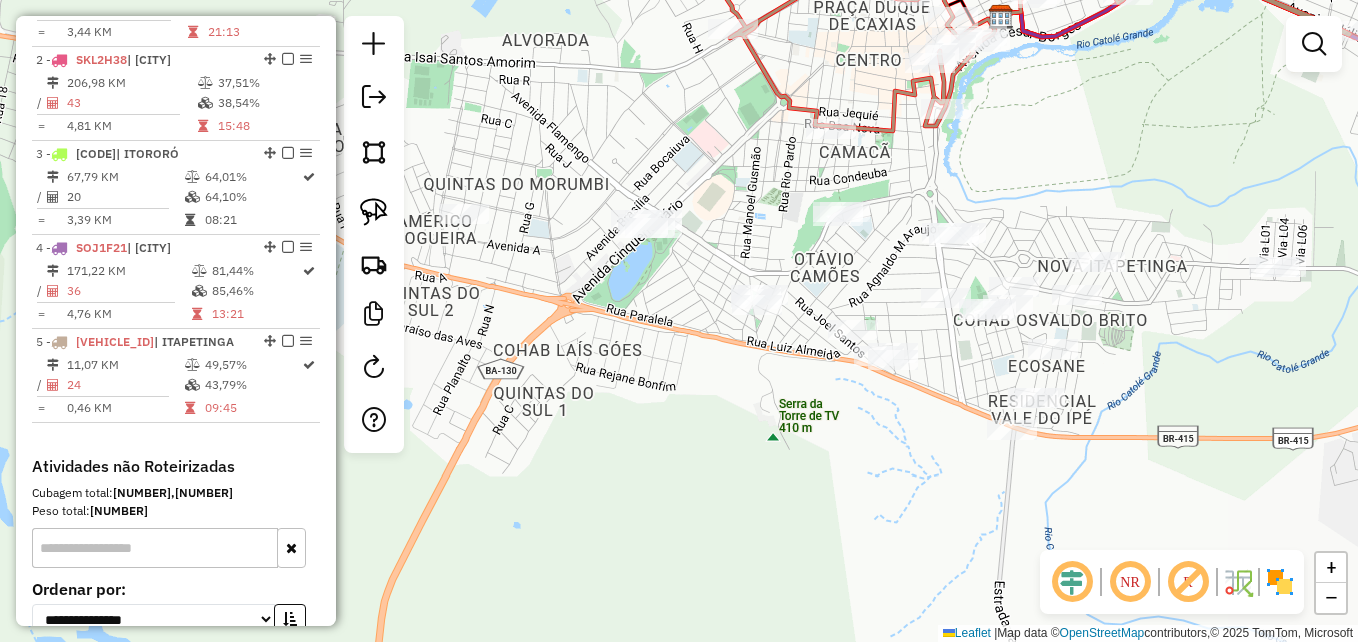 click on "Janela de atendimento Grade de atendimento Capacidade Transportadoras Veículos Cliente Pedidos  Rotas Selecione os dias de semana para filtrar as janelas de atendimento  Seg   Ter   Qua   Qui   Sex   Sáb   Dom  Informe o período da janela de atendimento: De: Até:  Filtrar exatamente a janela do cliente  Considerar janela de atendimento padrão  Selecione os dias de semana para filtrar as grades de atendimento  Seg   Ter   Qua   Qui   Sex   Sáb   Dom   Considerar clientes sem dia de atendimento cadastrado  Clientes fora do dia de atendimento selecionado Filtrar as atividades entre os valores definidos abaixo:  Peso mínimo:   Peso máximo:   Cubagem mínima:   Cubagem máxima:   De:   Até:  Filtrar as atividades entre o tempo de atendimento definido abaixo:  De:   Até:   Considerar capacidade total dos clientes não roteirizados Transportadora: Selecione um ou mais itens Tipo de veículo: Selecione um ou mais itens Veículo: Selecione um ou mais itens Motorista: Selecione um ou mais itens Nome: Rótulo:" 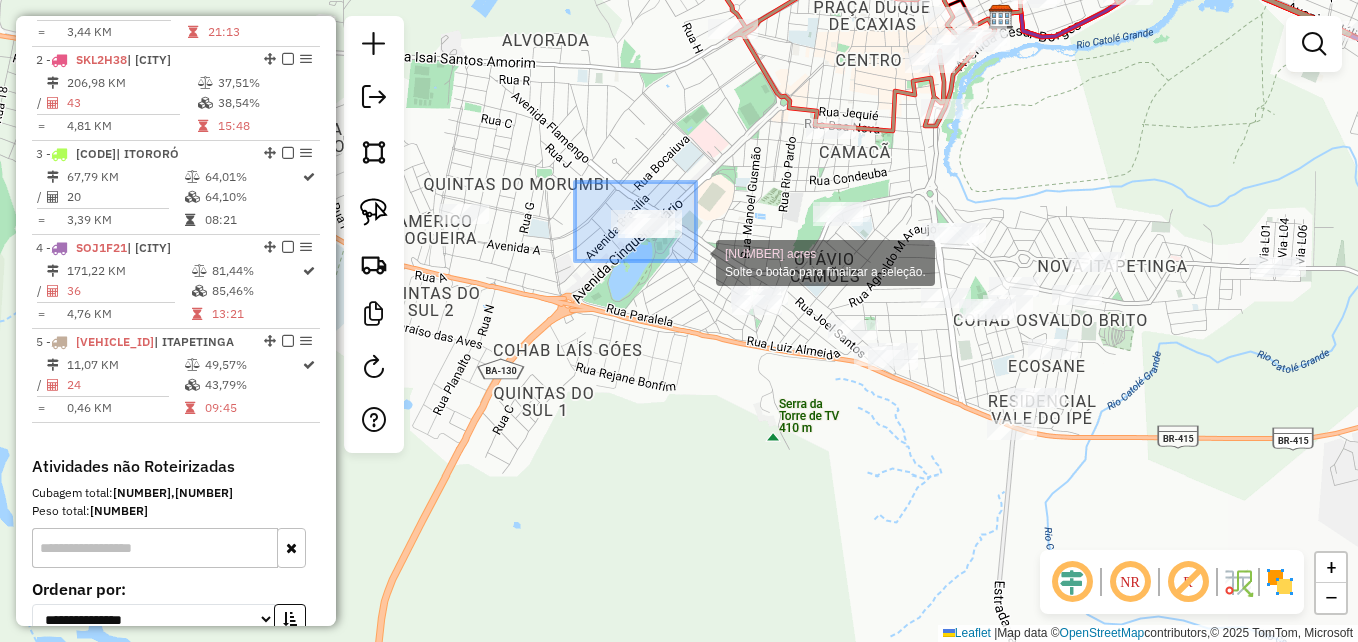 drag, startPoint x: 575, startPoint y: 182, endPoint x: 697, endPoint y: 261, distance: 145.34442 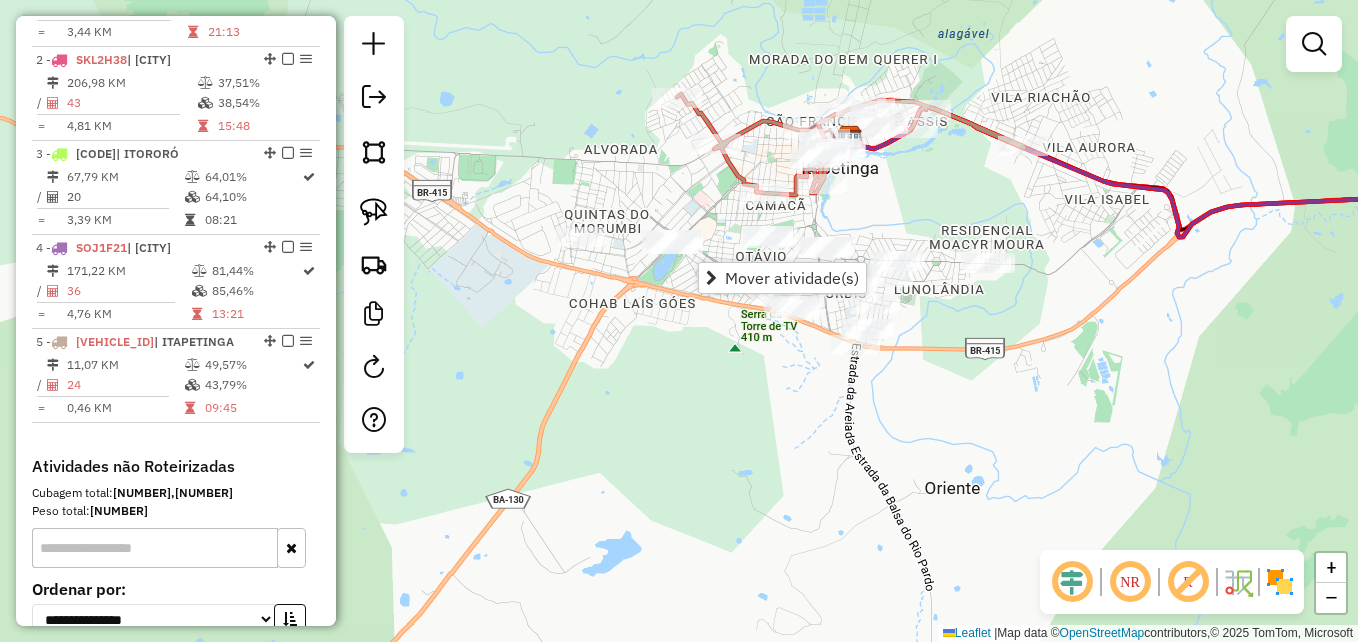 drag, startPoint x: 921, startPoint y: 189, endPoint x: 901, endPoint y: 234, distance: 49.24429 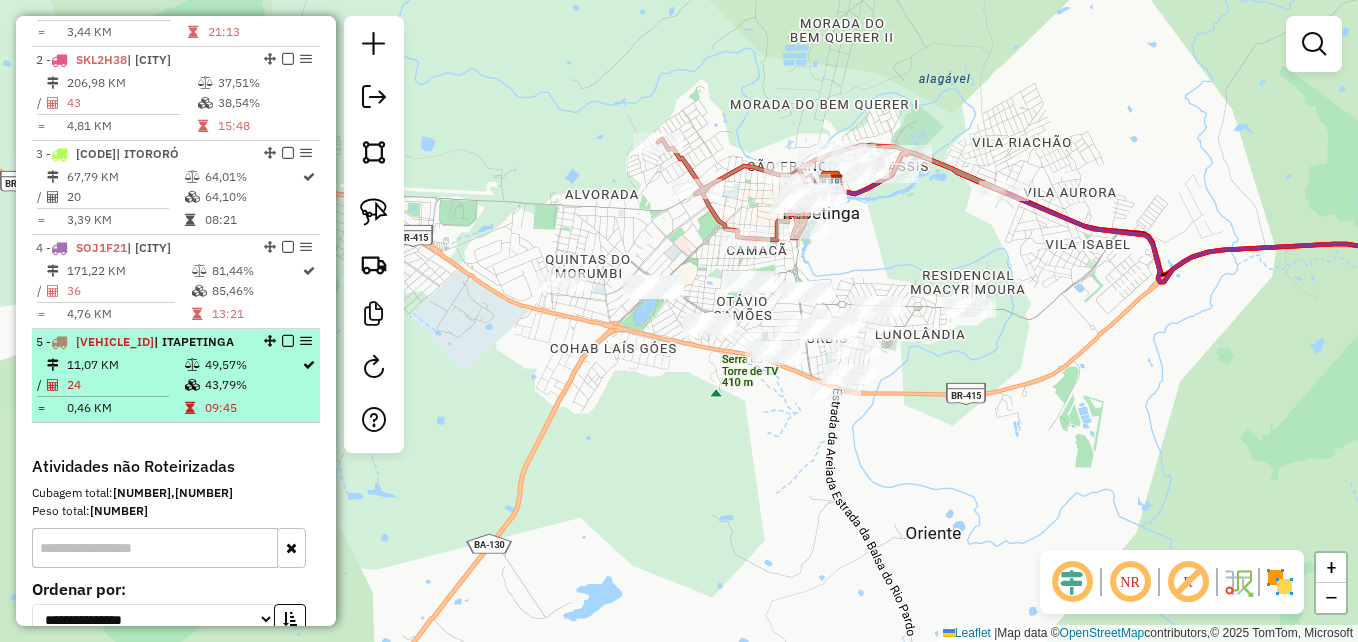 select on "**********" 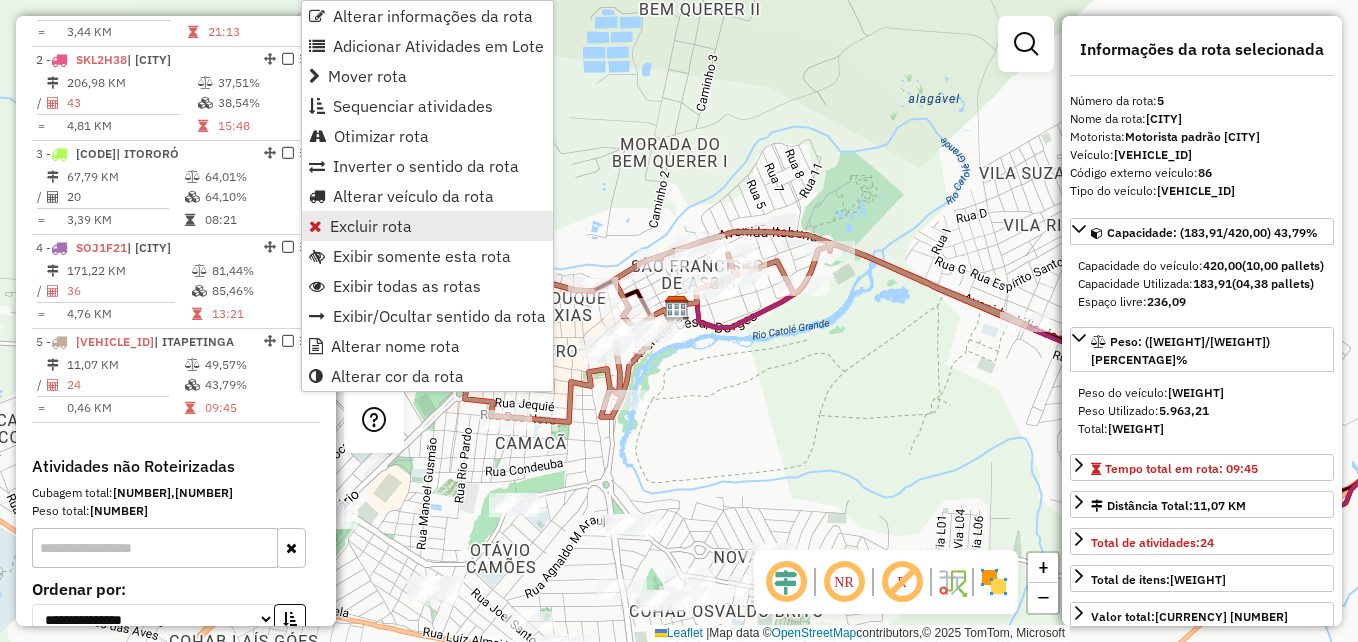 click on "Excluir rota" at bounding box center (371, 226) 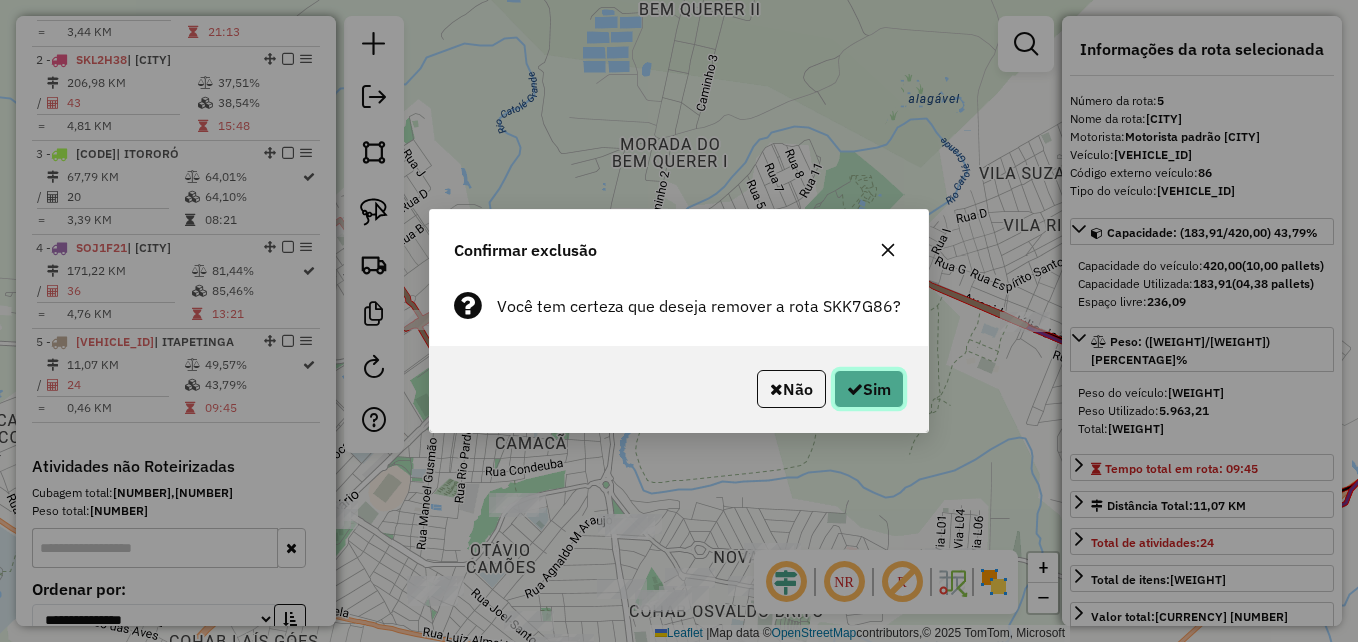 click on "Sim" 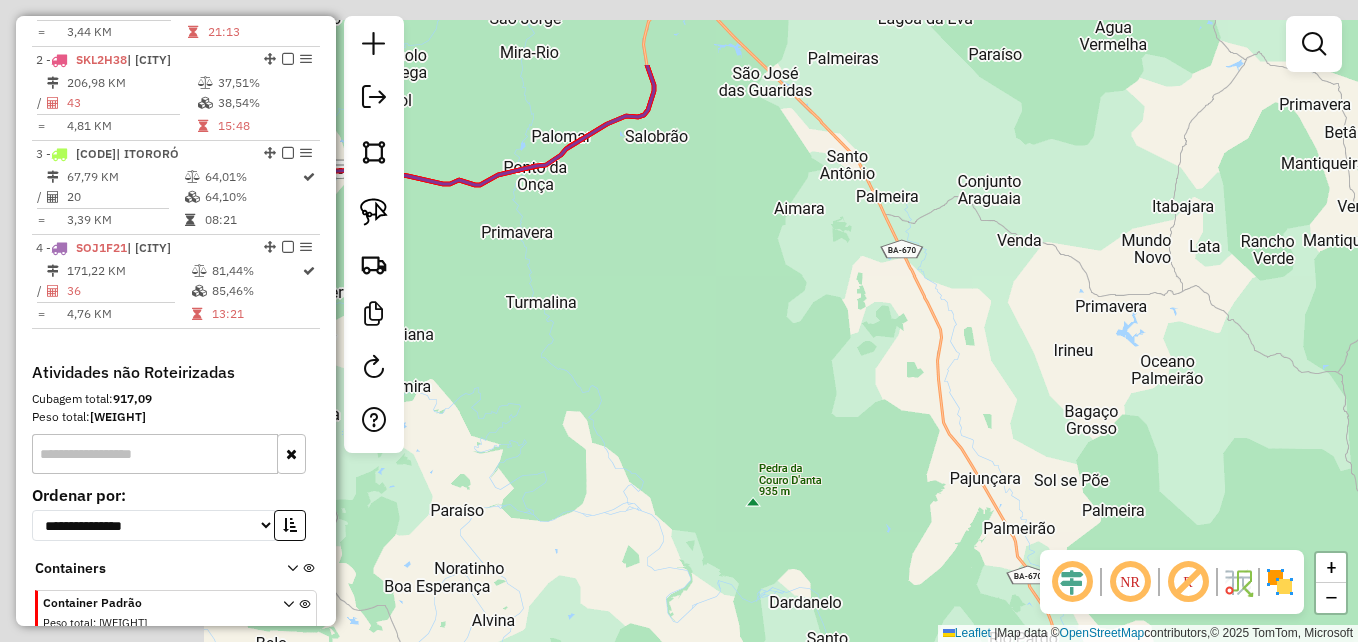 drag, startPoint x: 698, startPoint y: 241, endPoint x: 1193, endPoint y: 495, distance: 556.3641 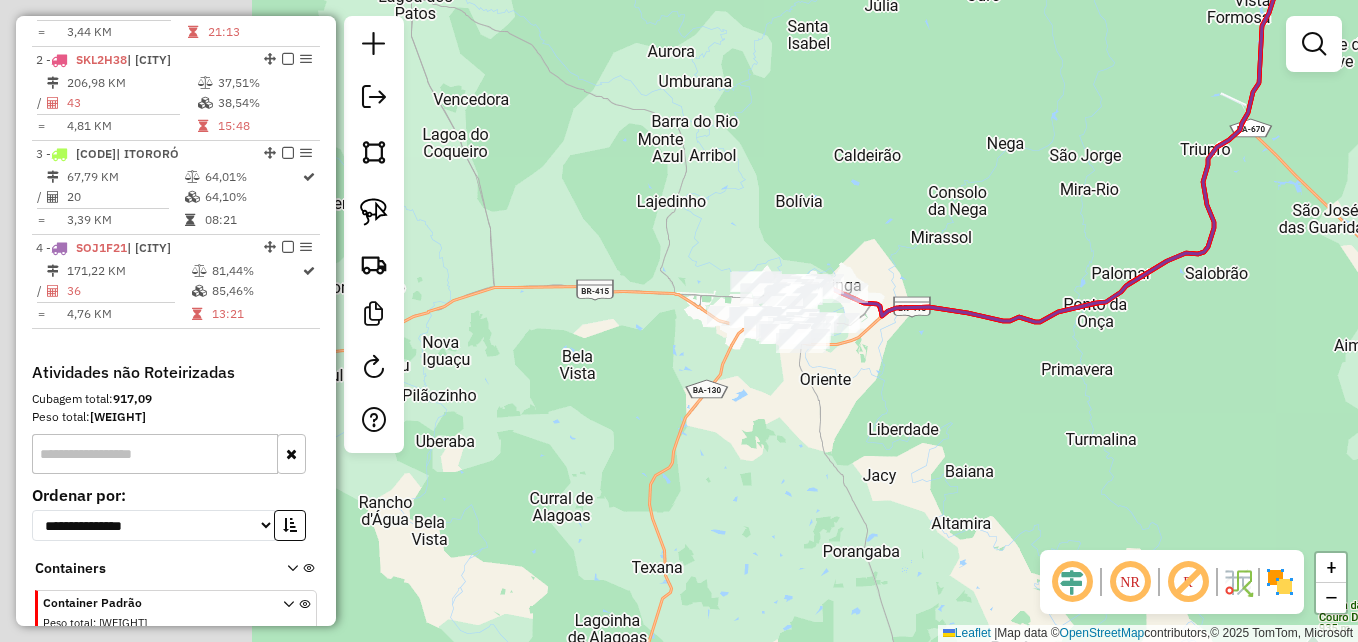 drag, startPoint x: 720, startPoint y: 302, endPoint x: 1060, endPoint y: 296, distance: 340.05295 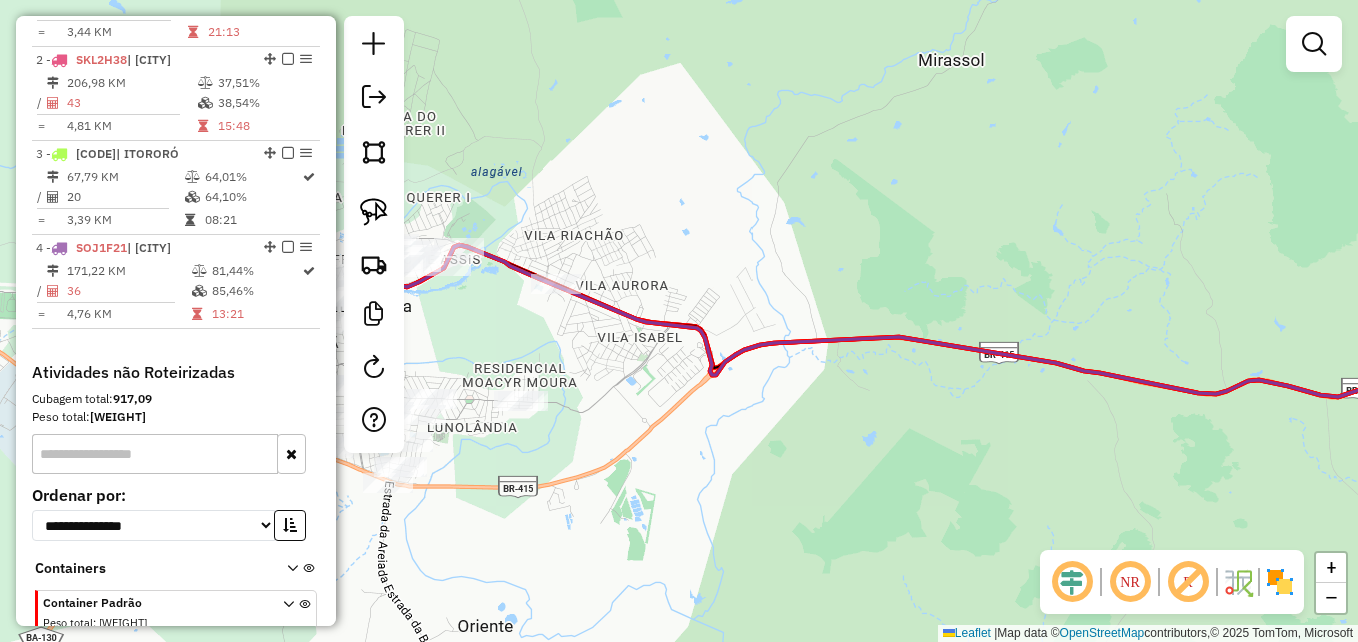 drag, startPoint x: 914, startPoint y: 237, endPoint x: 1147, endPoint y: 246, distance: 233.17375 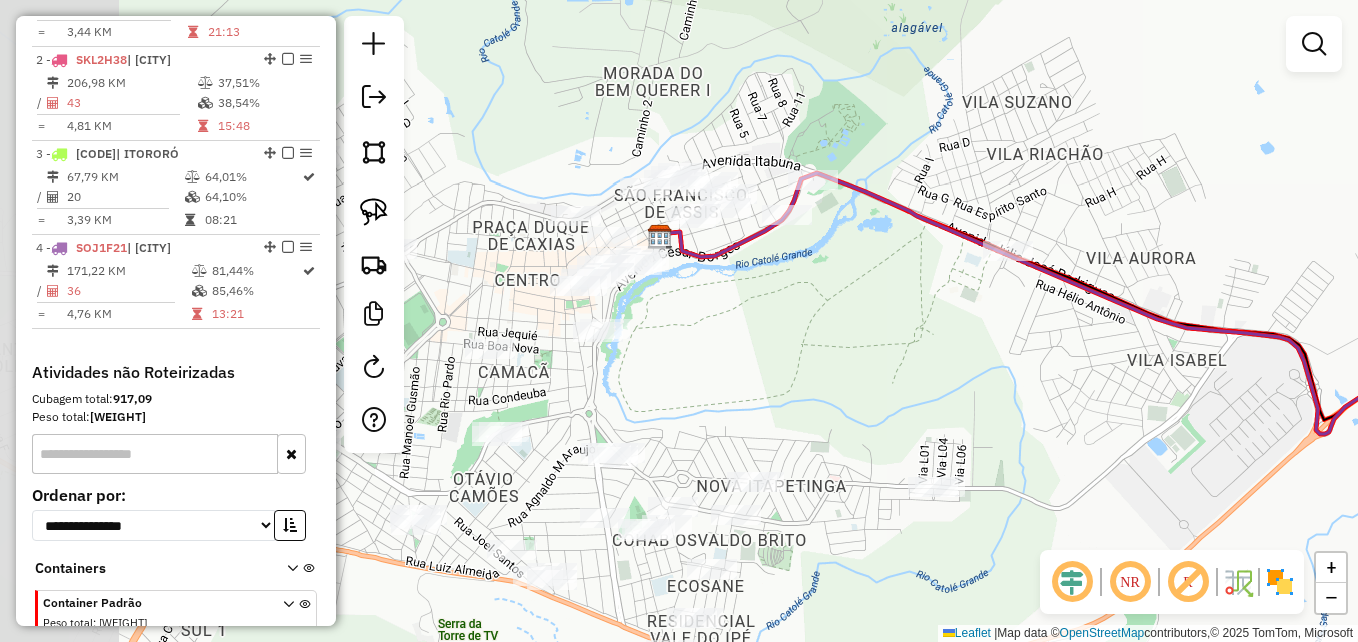 drag, startPoint x: 796, startPoint y: 240, endPoint x: 1181, endPoint y: 210, distance: 386.16705 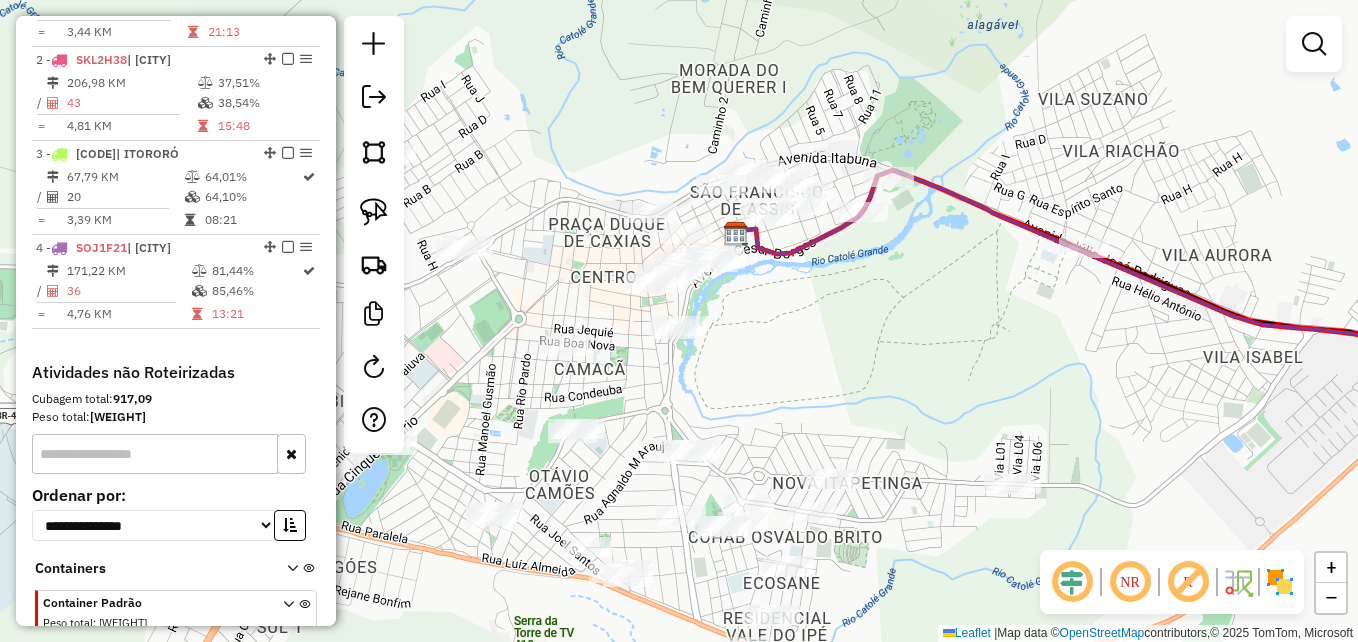 drag, startPoint x: 848, startPoint y: 382, endPoint x: 1007, endPoint y: 292, distance: 182.70468 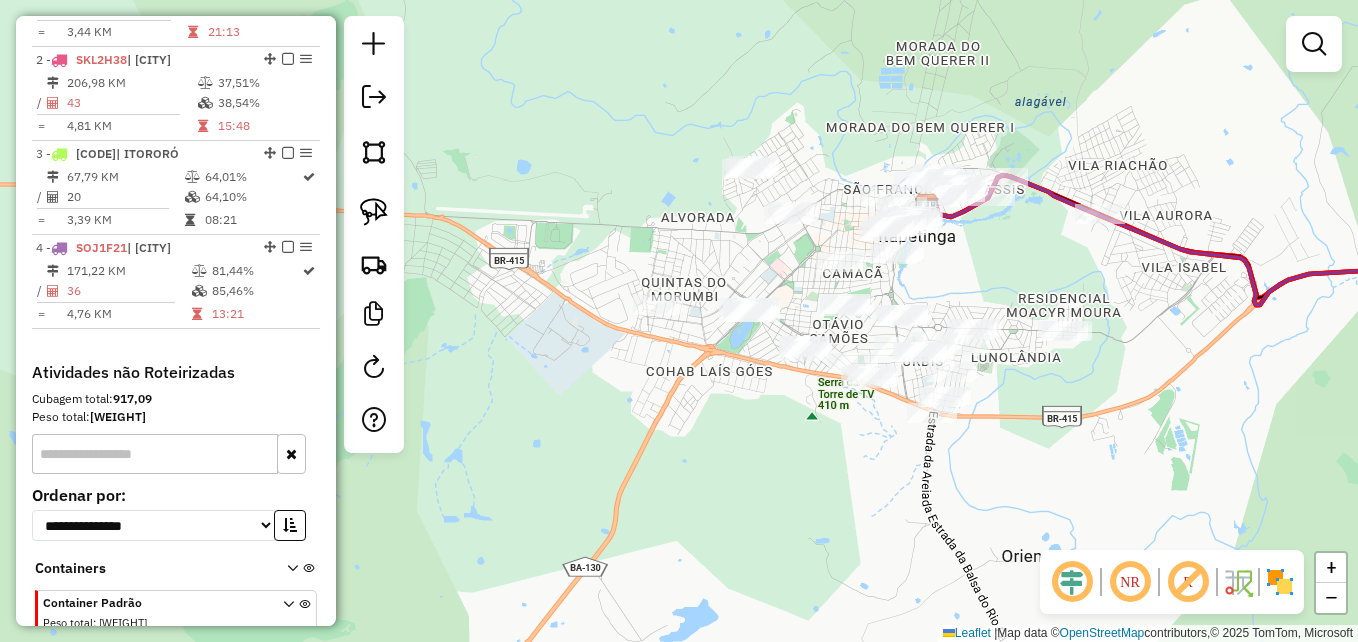 drag, startPoint x: 1027, startPoint y: 280, endPoint x: 994, endPoint y: 268, distance: 35.1141 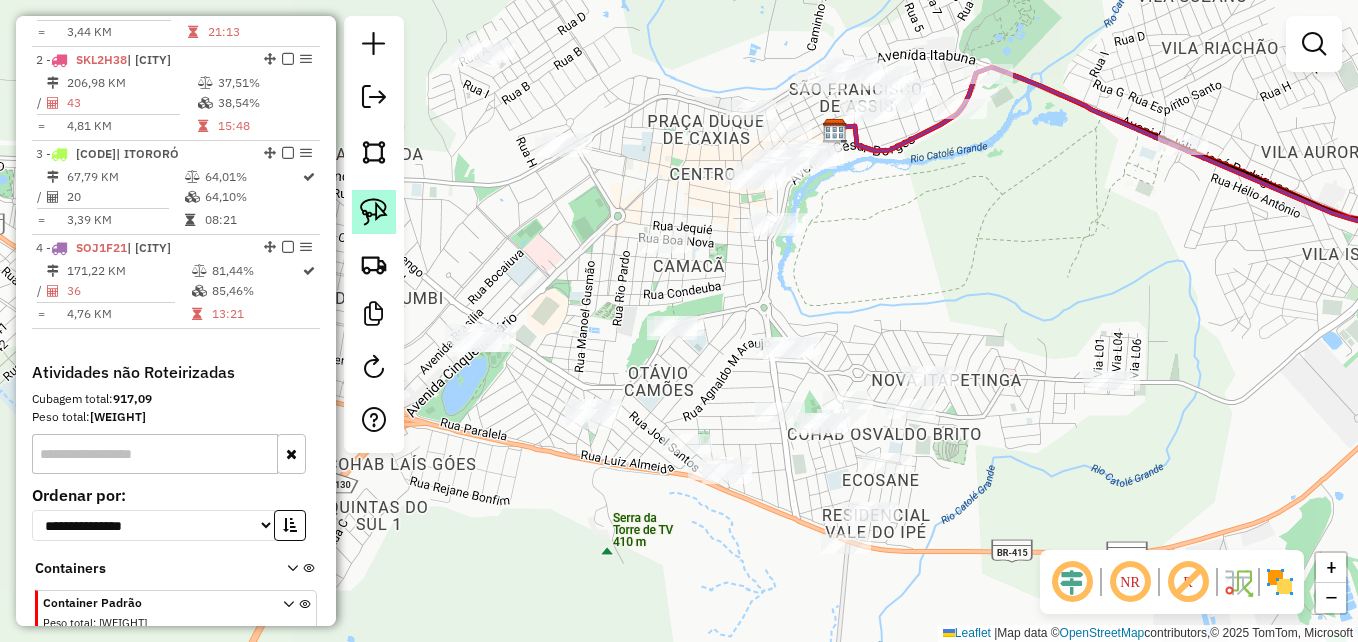 click 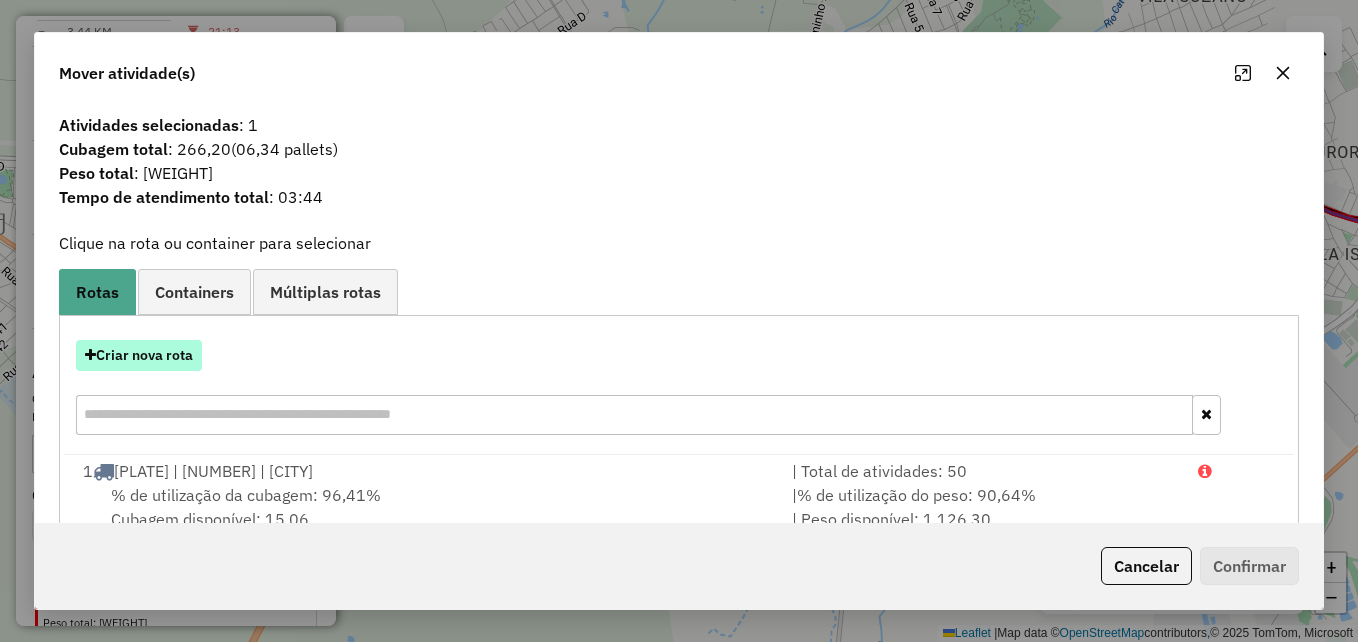 click on "Criar nova rota" at bounding box center (139, 355) 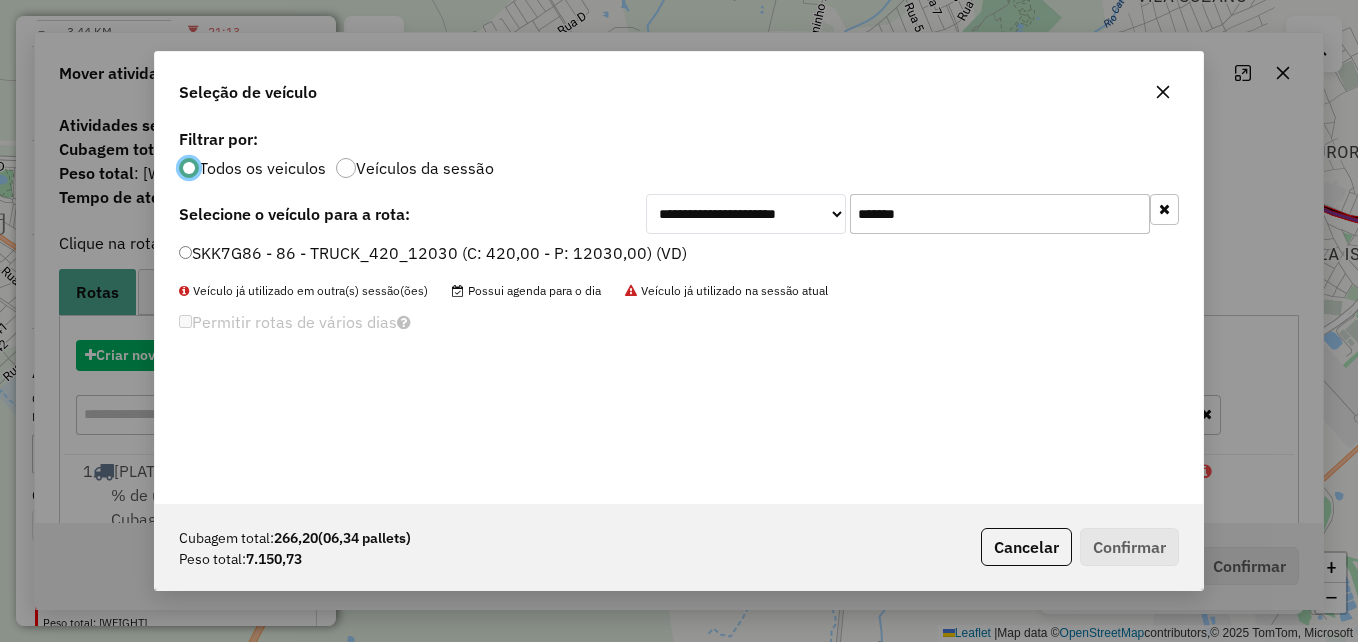 scroll, scrollTop: 11, scrollLeft: 6, axis: both 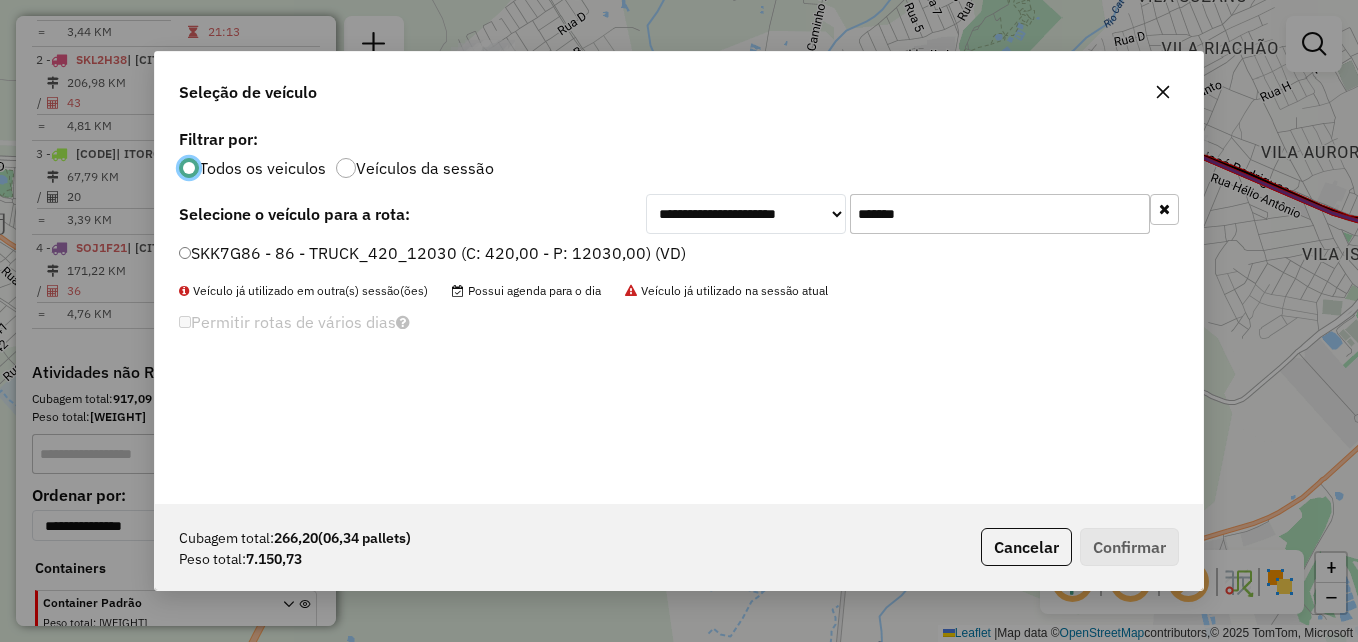 click on "*******" 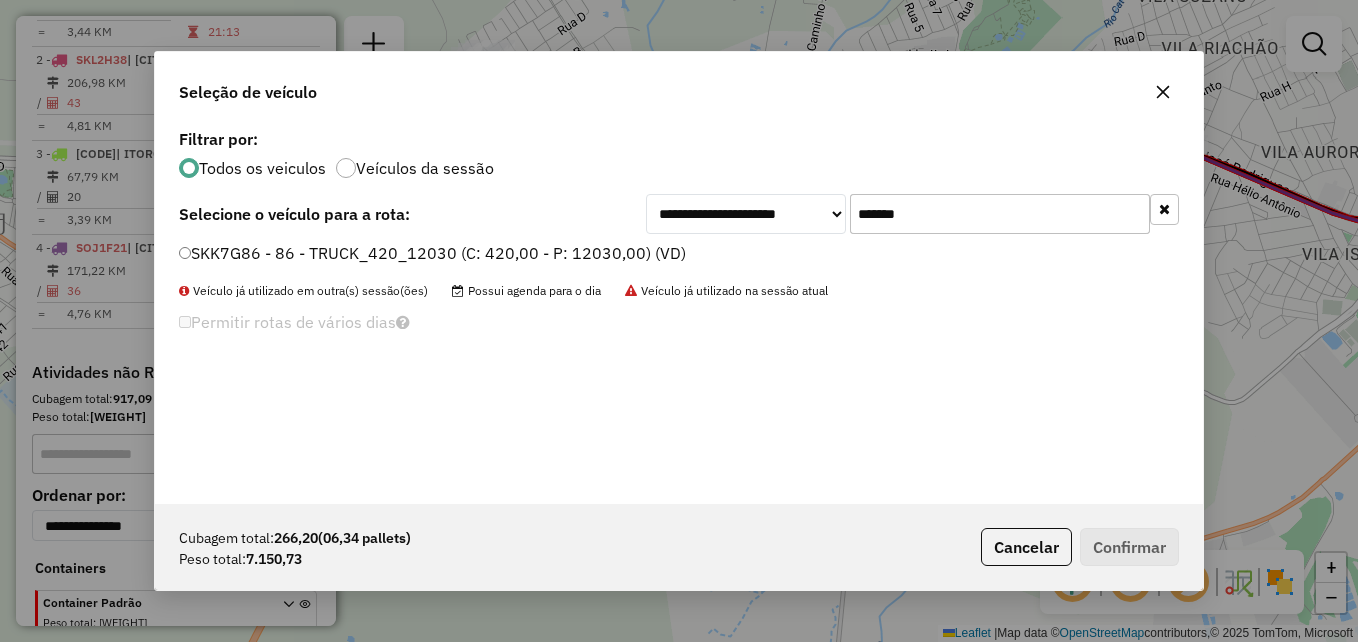 click on "*******" 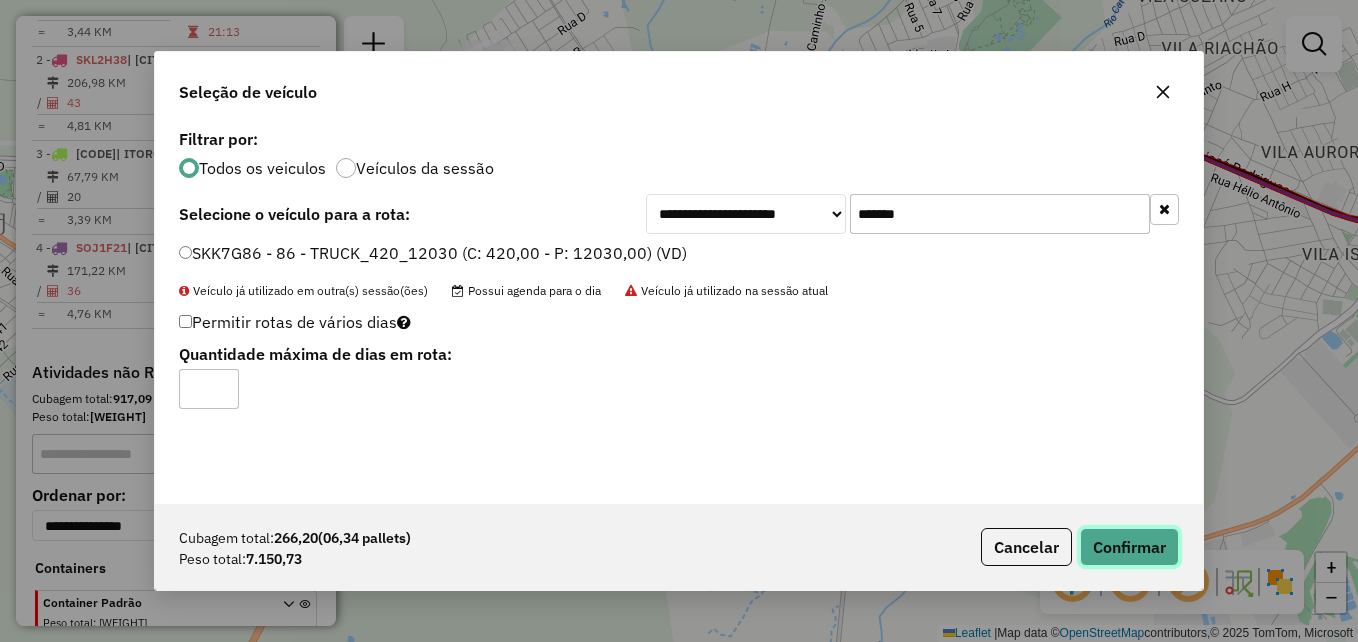 click on "Confirmar" 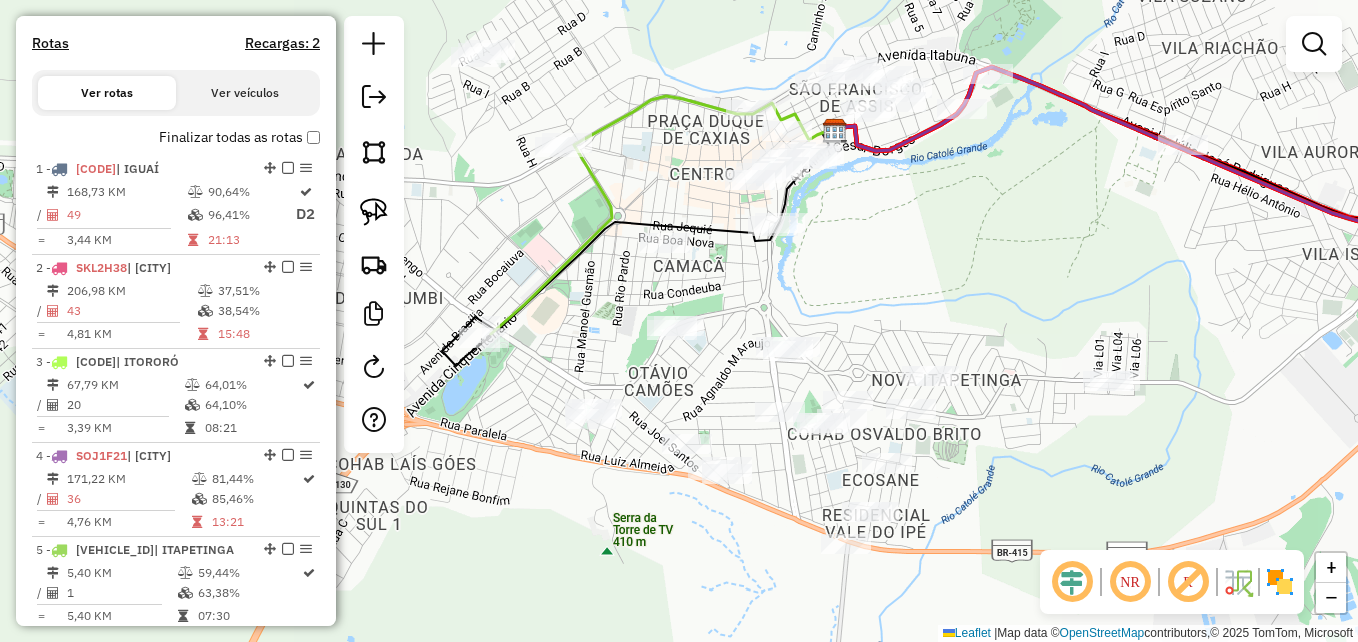 scroll, scrollTop: 642, scrollLeft: 0, axis: vertical 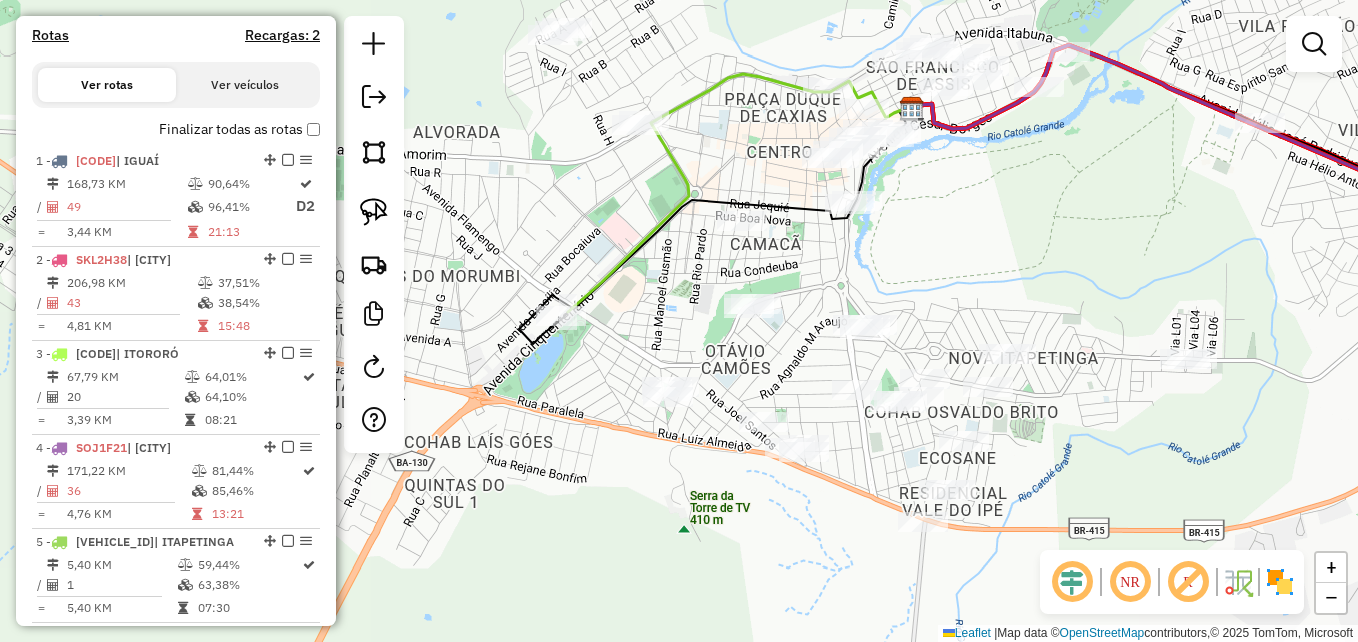 drag, startPoint x: 668, startPoint y: 363, endPoint x: 792, endPoint y: 323, distance: 130.29198 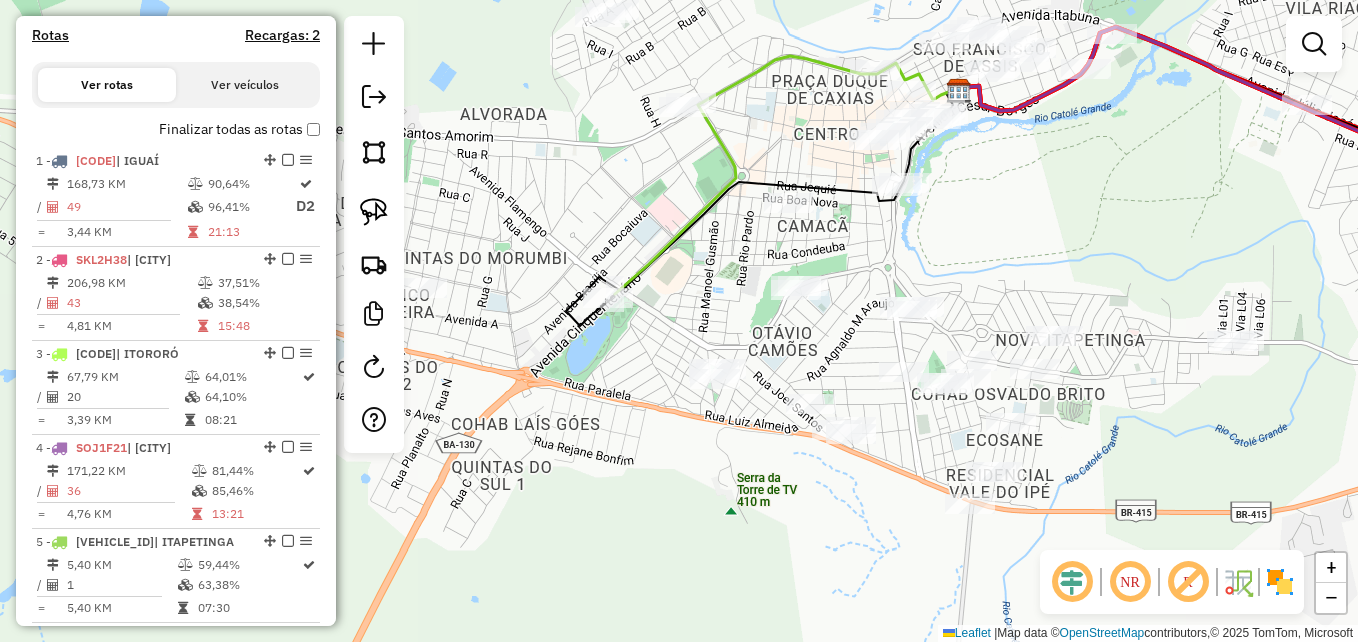 drag, startPoint x: 640, startPoint y: 224, endPoint x: 731, endPoint y: 224, distance: 91 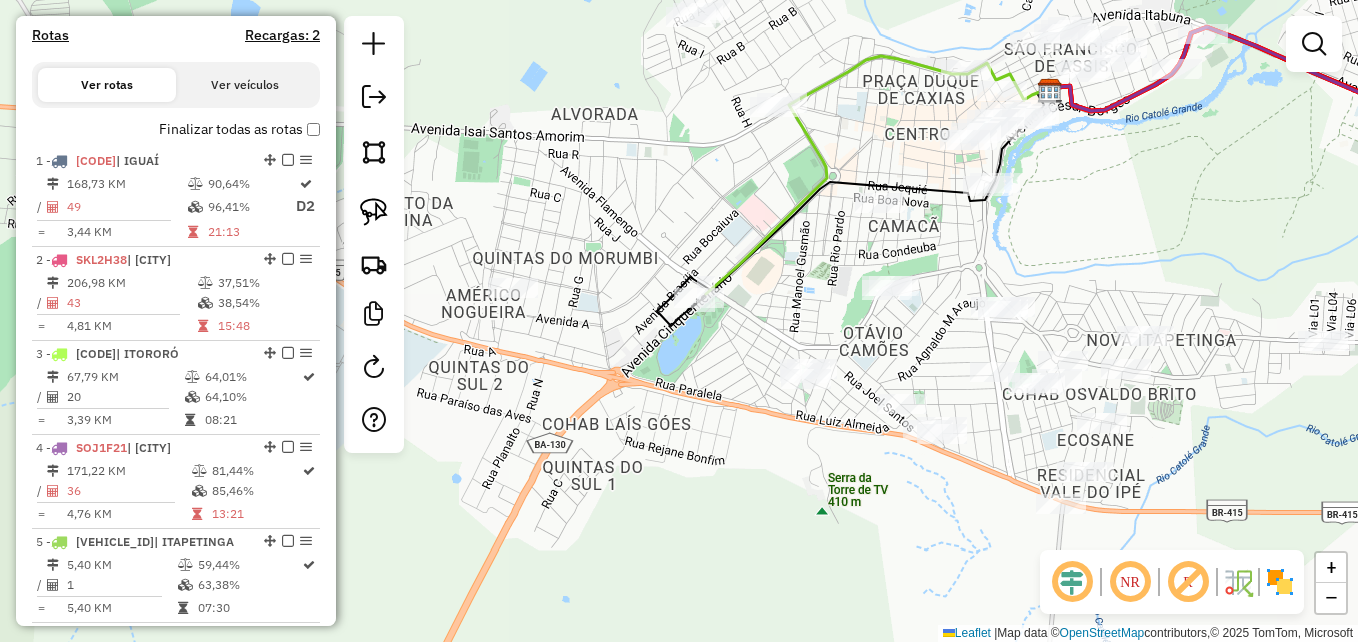 click 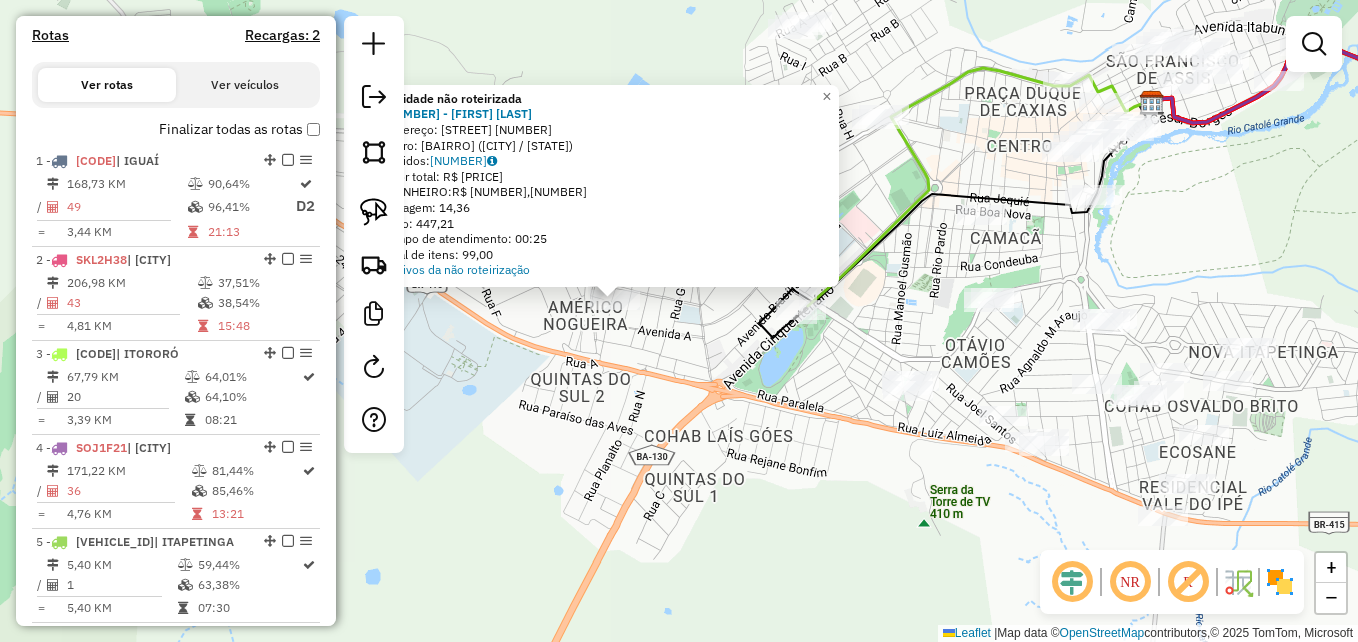 drag, startPoint x: 809, startPoint y: 397, endPoint x: 694, endPoint y: 360, distance: 120.805626 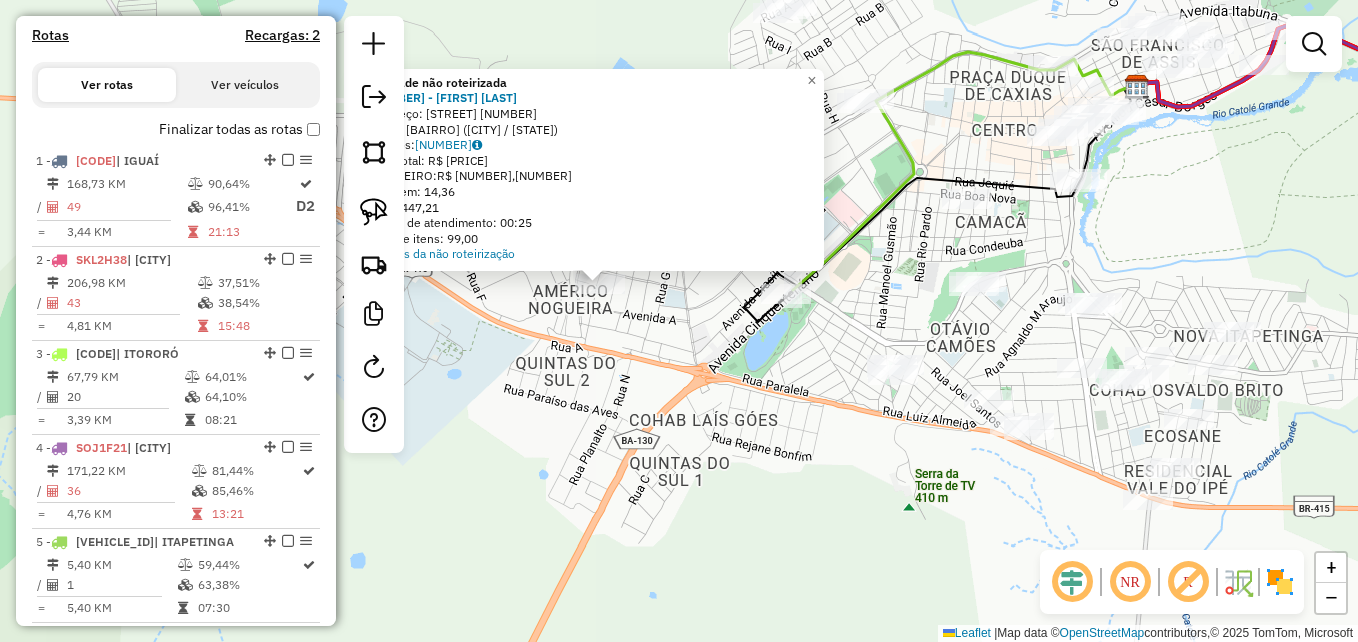 drag, startPoint x: 629, startPoint y: 334, endPoint x: 665, endPoint y: 334, distance: 36 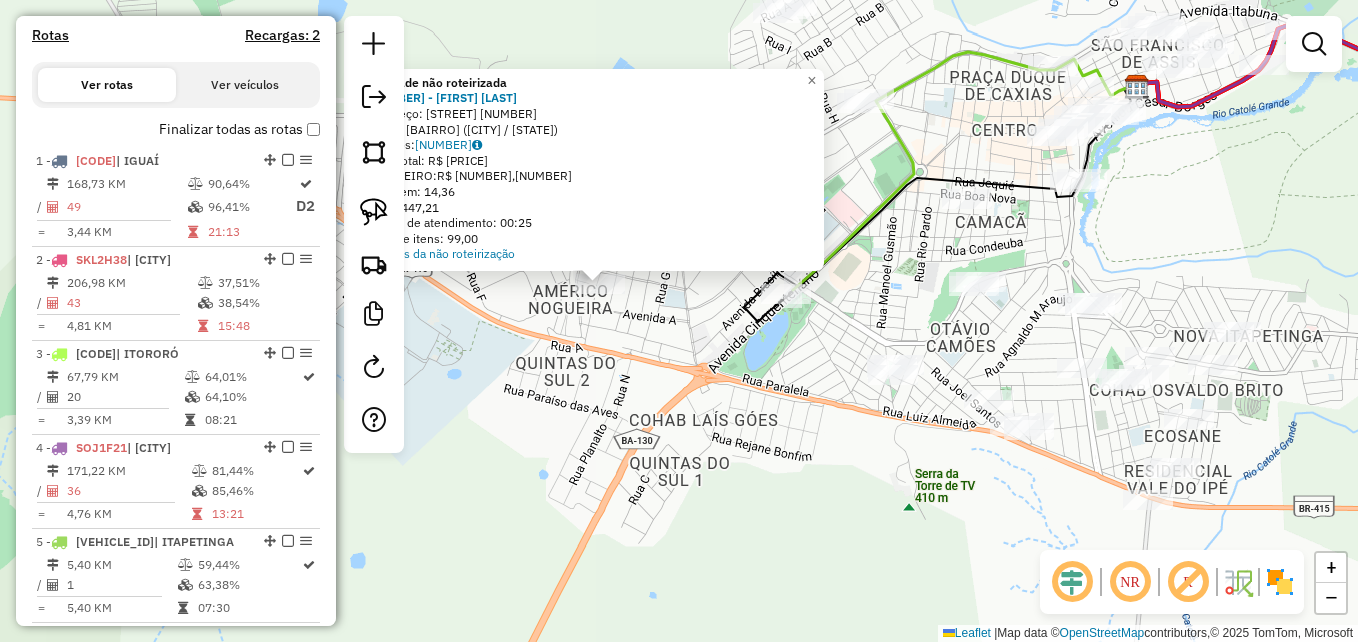 drag, startPoint x: 590, startPoint y: 361, endPoint x: 583, endPoint y: 353, distance: 10.630146 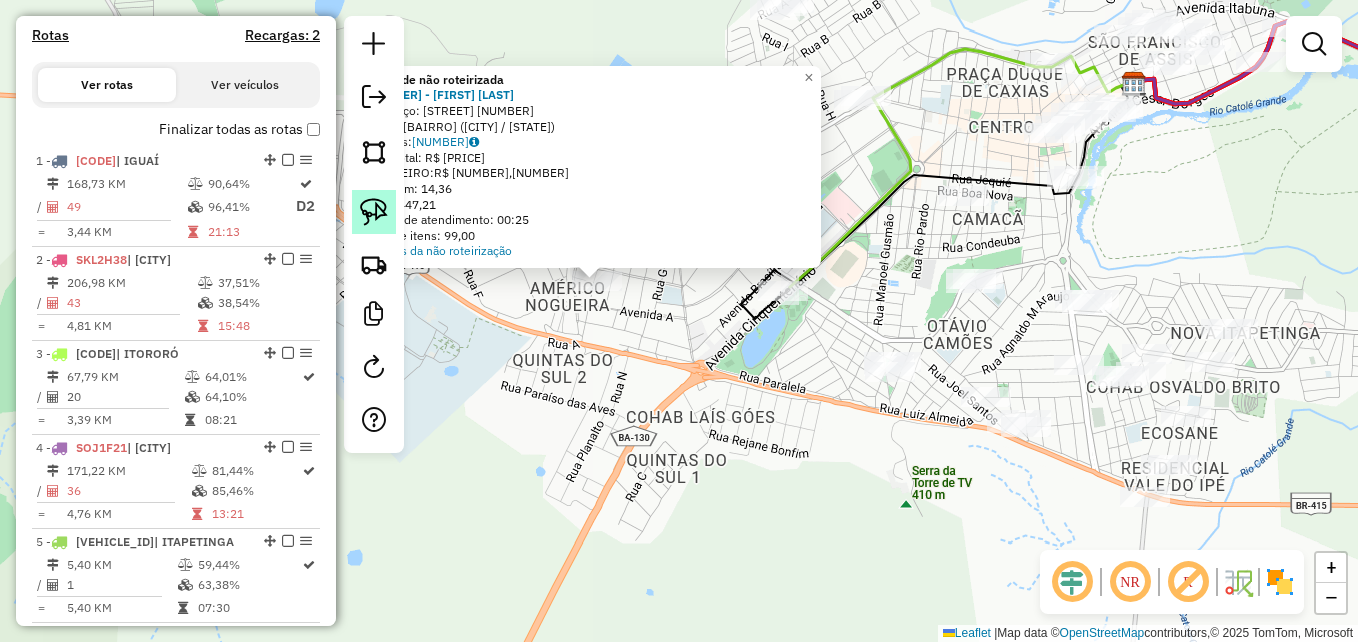 drag, startPoint x: 516, startPoint y: 344, endPoint x: 377, endPoint y: 207, distance: 195.1666 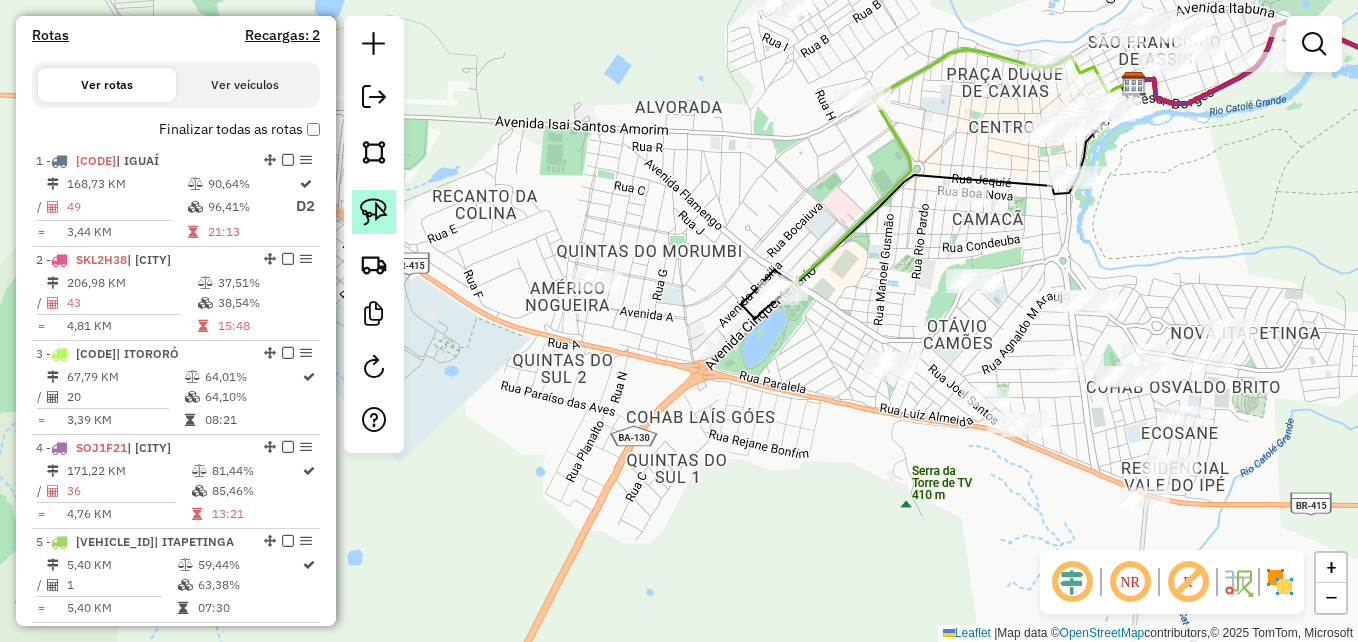click 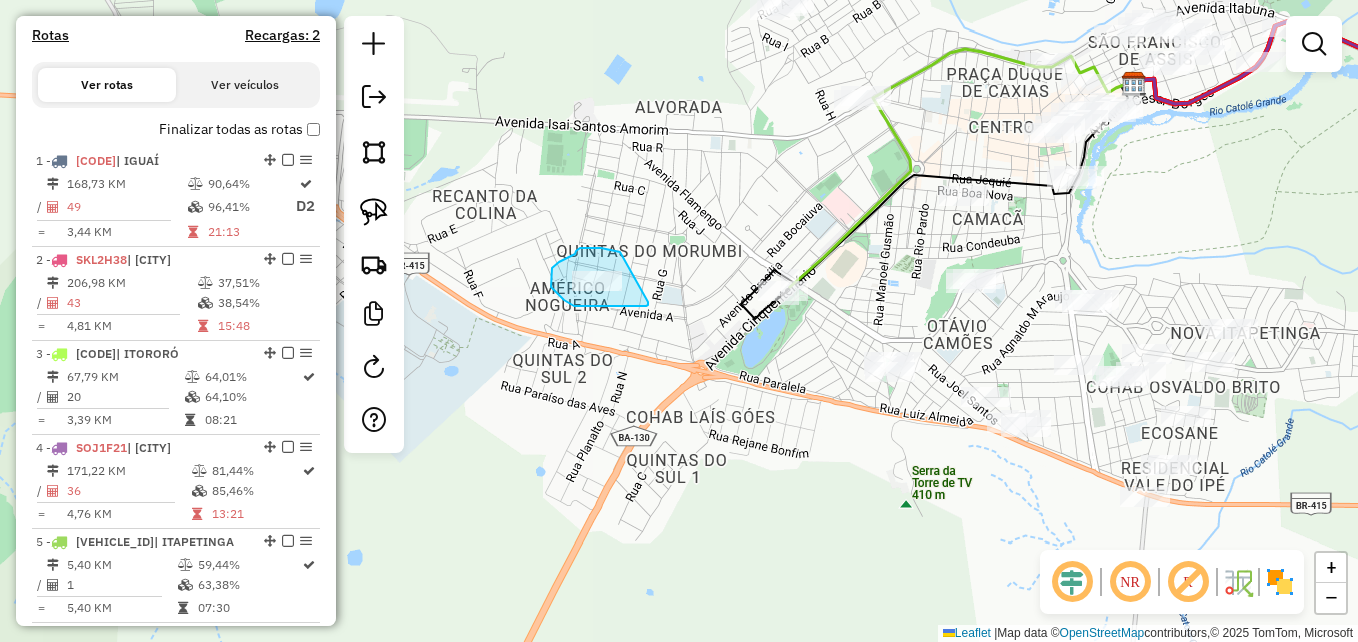 drag, startPoint x: 620, startPoint y: 252, endPoint x: 635, endPoint y: 253, distance: 15.033297 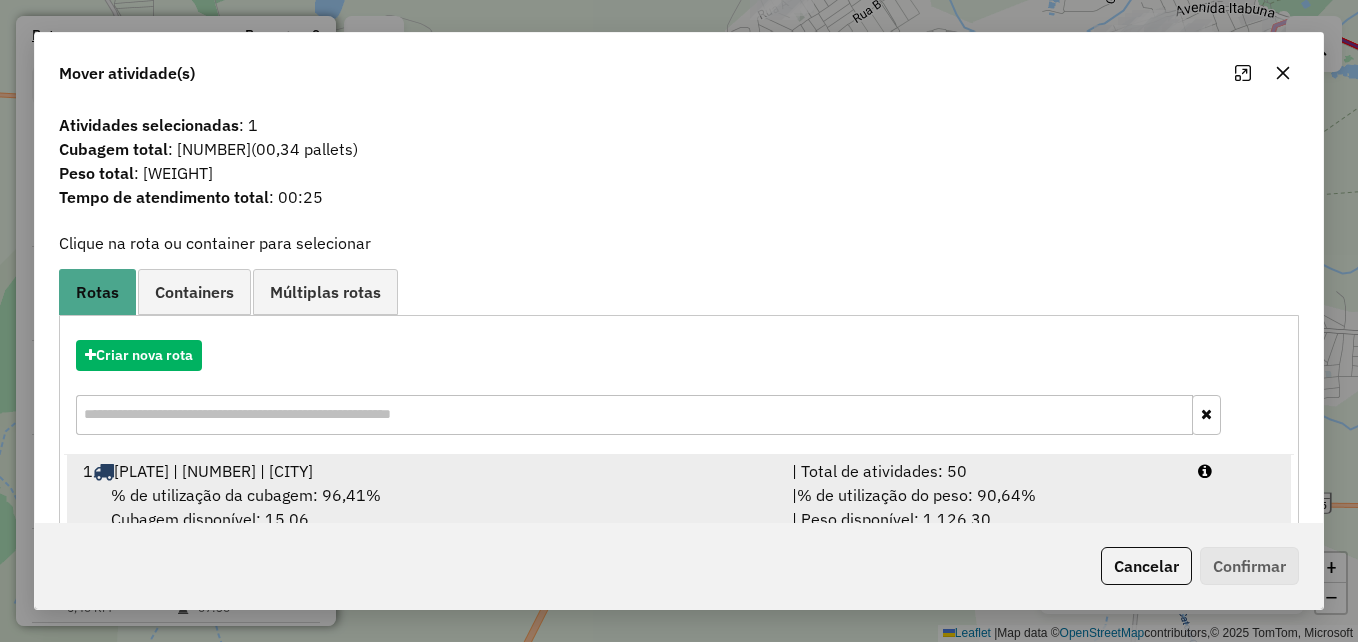 scroll, scrollTop: 366, scrollLeft: 0, axis: vertical 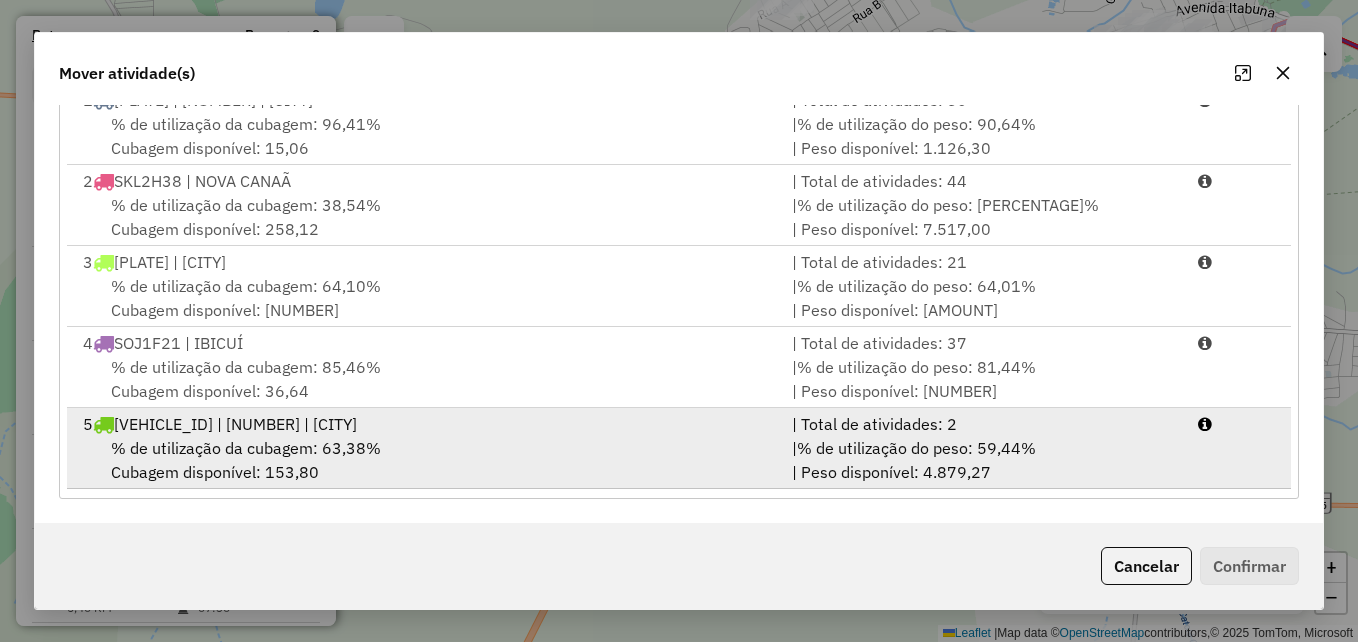 click on "% de utilização da cubagem: 63,38%  Cubagem disponível: 153,80" at bounding box center [425, 460] 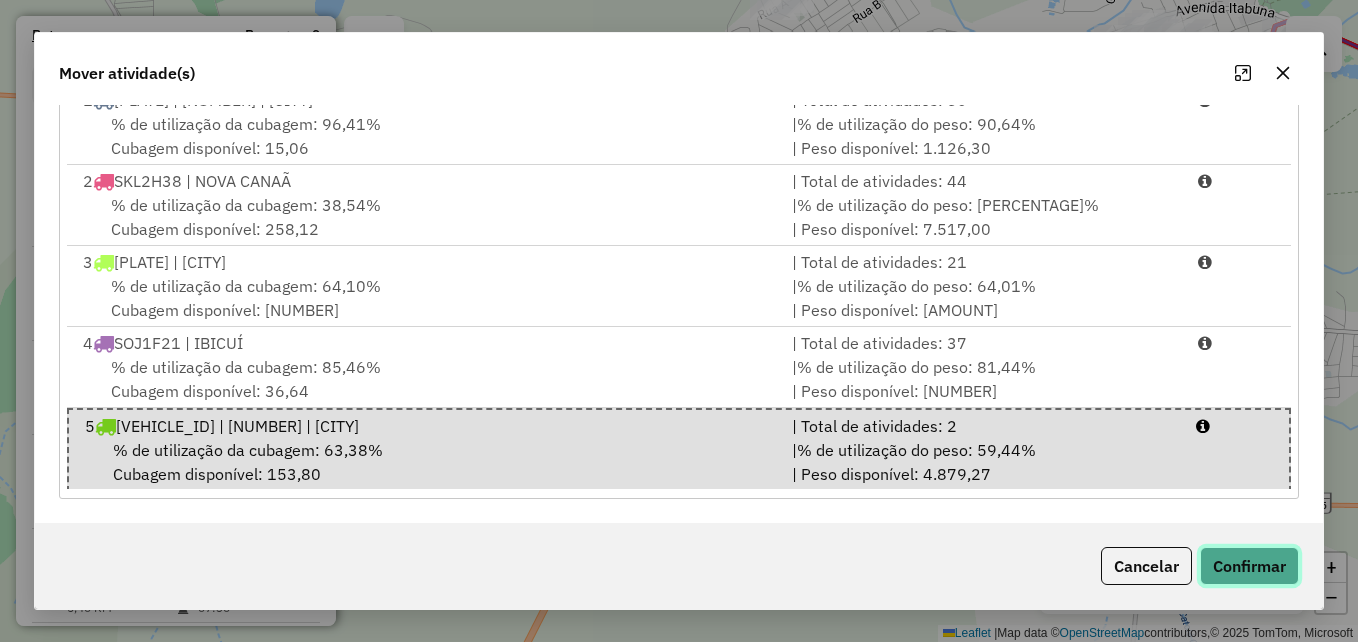 click on "Confirmar" 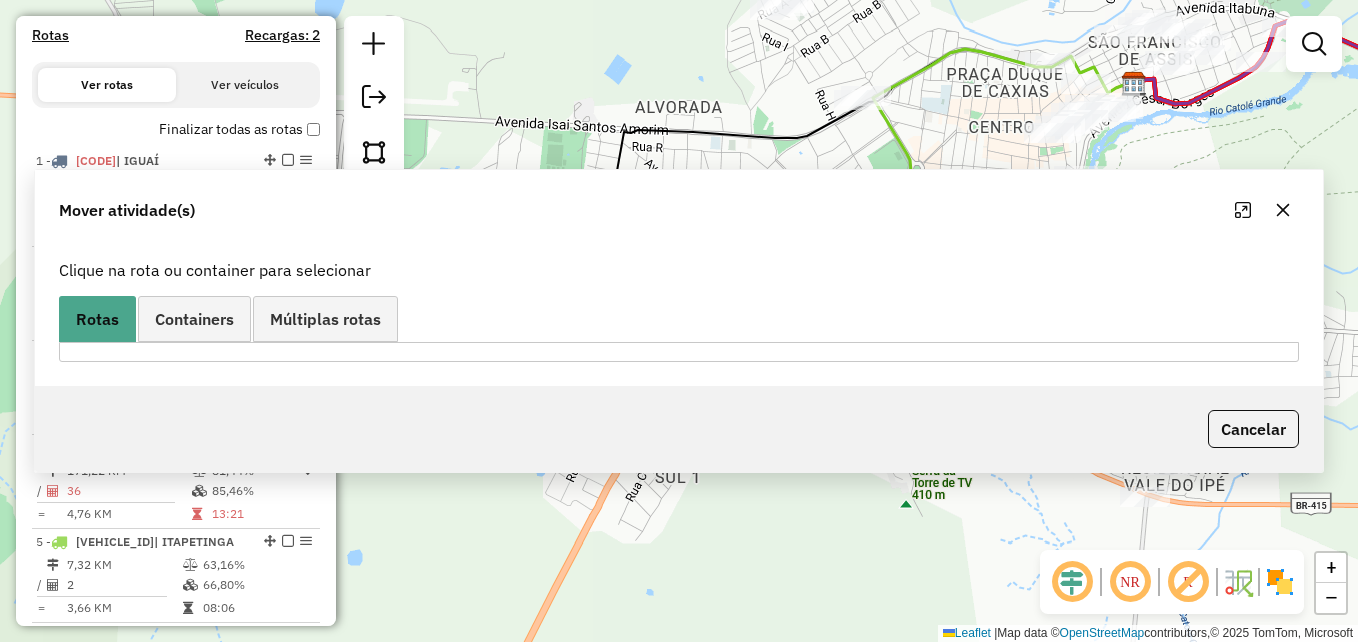 scroll, scrollTop: 0, scrollLeft: 0, axis: both 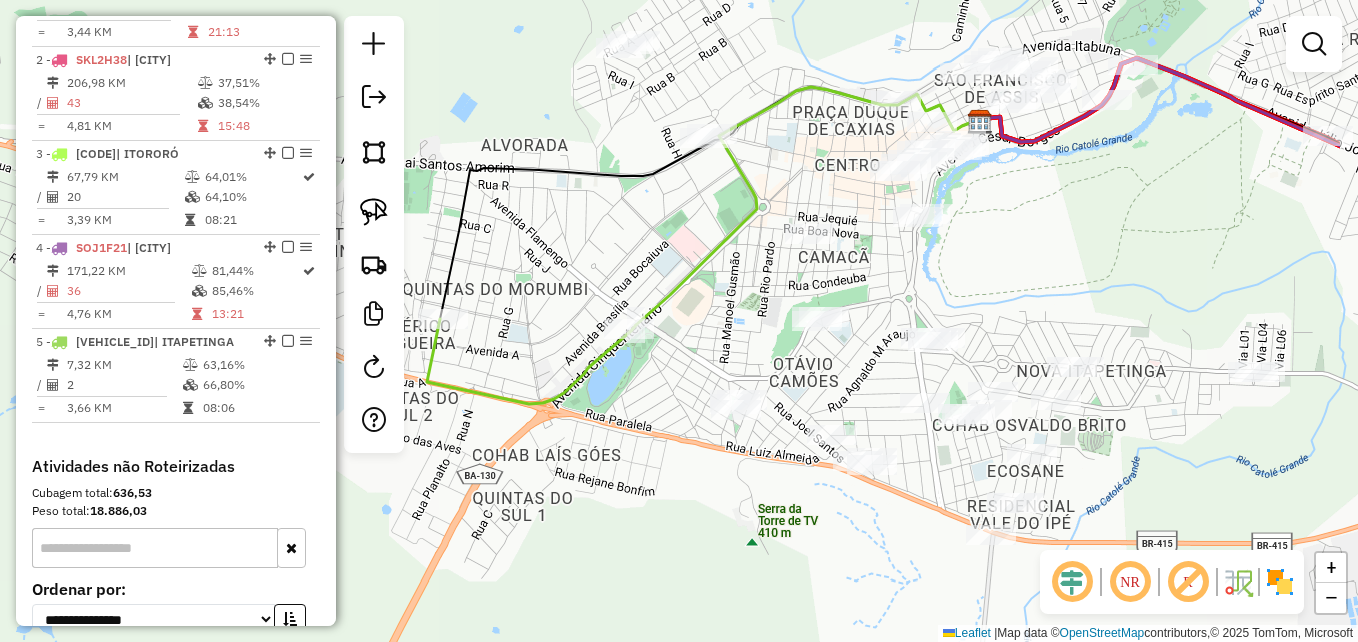 drag, startPoint x: 796, startPoint y: 383, endPoint x: 635, endPoint y: 384, distance: 161.00311 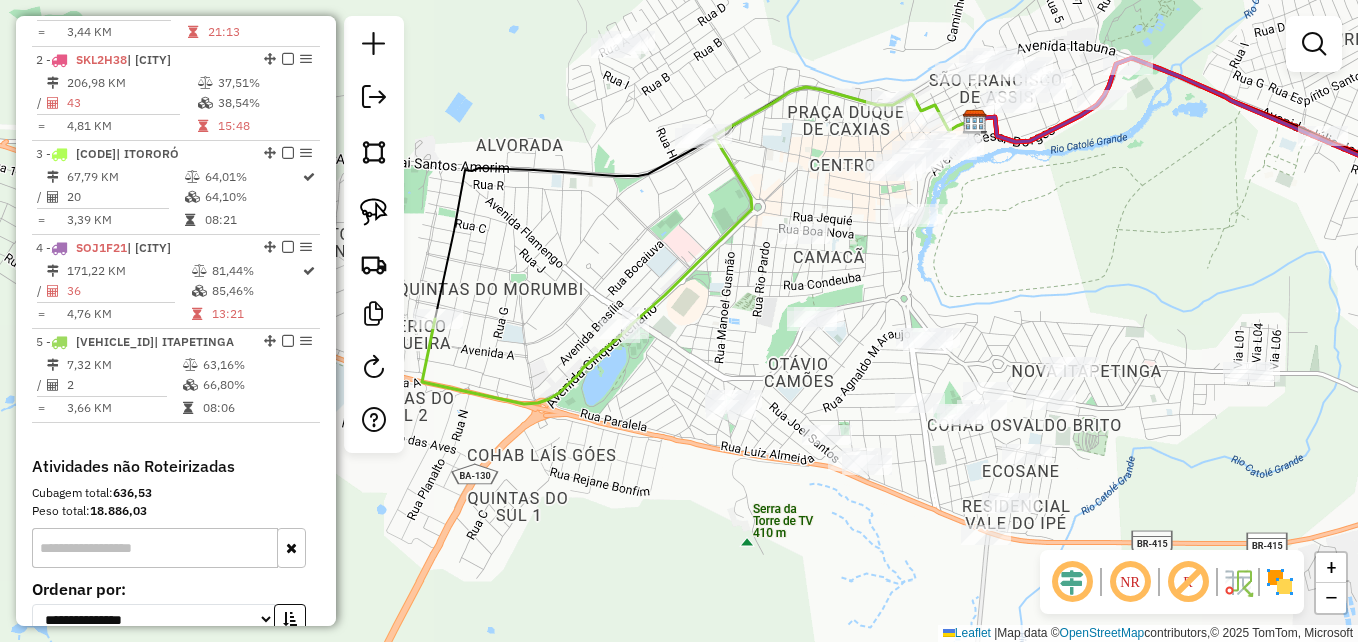 click on "Janela de atendimento Grade de atendimento Capacidade Transportadoras Veículos Cliente Pedidos  Rotas Selecione os dias de semana para filtrar as janelas de atendimento  Seg   Ter   Qua   Qui   Sex   Sáb   Dom  Informe o período da janela de atendimento: De: Até:  Filtrar exatamente a janela do cliente  Considerar janela de atendimento padrão  Selecione os dias de semana para filtrar as grades de atendimento  Seg   Ter   Qua   Qui   Sex   Sáb   Dom   Considerar clientes sem dia de atendimento cadastrado  Clientes fora do dia de atendimento selecionado Filtrar as atividades entre os valores definidos abaixo:  Peso mínimo:   Peso máximo:   Cubagem mínima:   Cubagem máxima:   De:   Até:  Filtrar as atividades entre o tempo de atendimento definido abaixo:  De:   Até:   Considerar capacidade total dos clientes não roteirizados Transportadora: Selecione um ou mais itens Tipo de veículo: Selecione um ou mais itens Veículo: Selecione um ou mais itens Motorista: Selecione um ou mais itens Nome: Rótulo:" 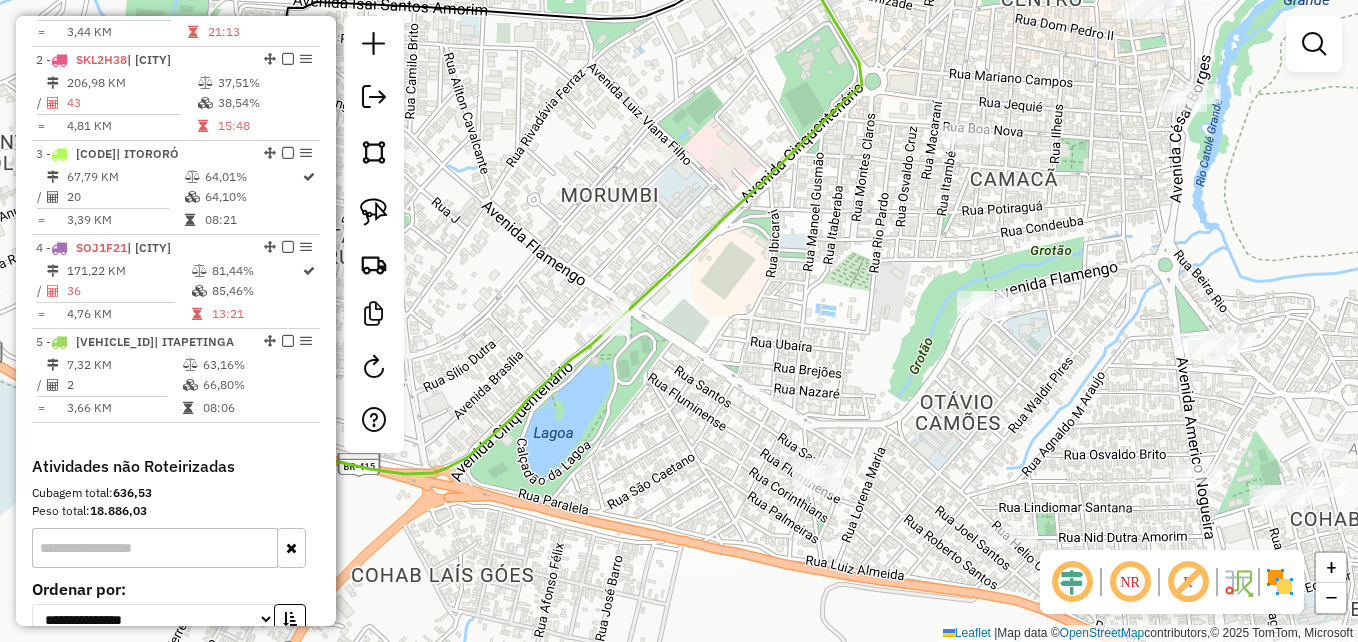 drag, startPoint x: 724, startPoint y: 277, endPoint x: 860, endPoint y: 285, distance: 136.23509 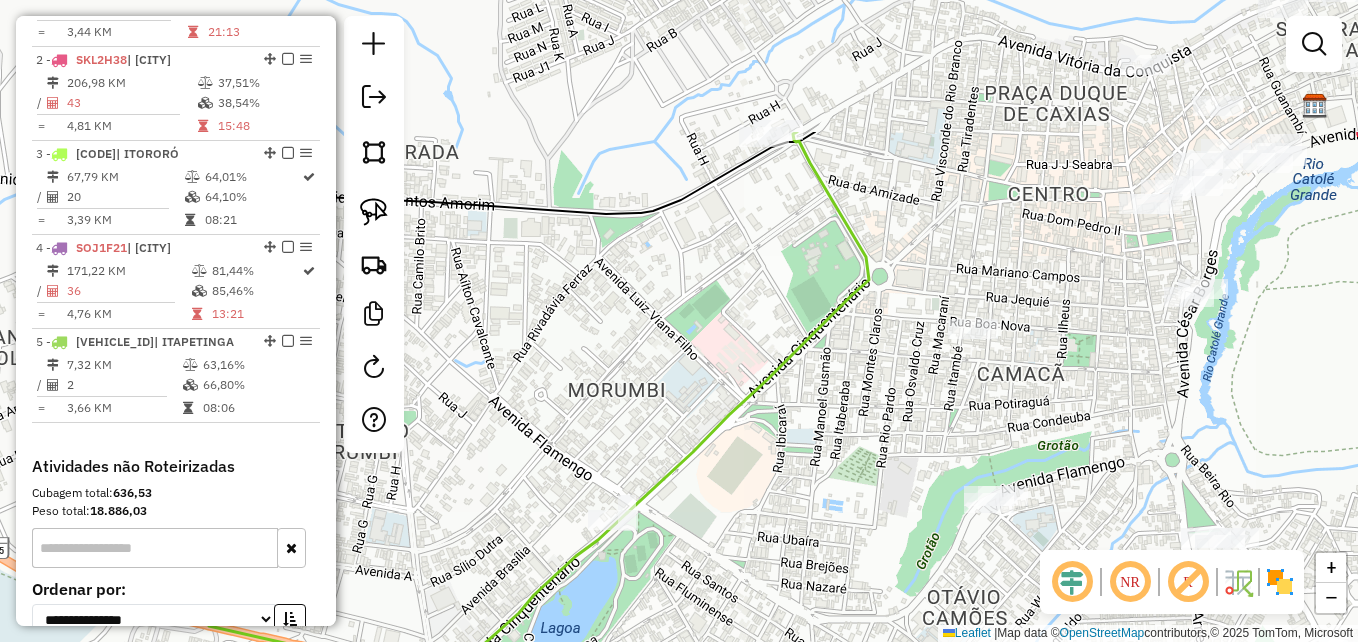 drag, startPoint x: 824, startPoint y: 30, endPoint x: 845, endPoint y: 278, distance: 248.88753 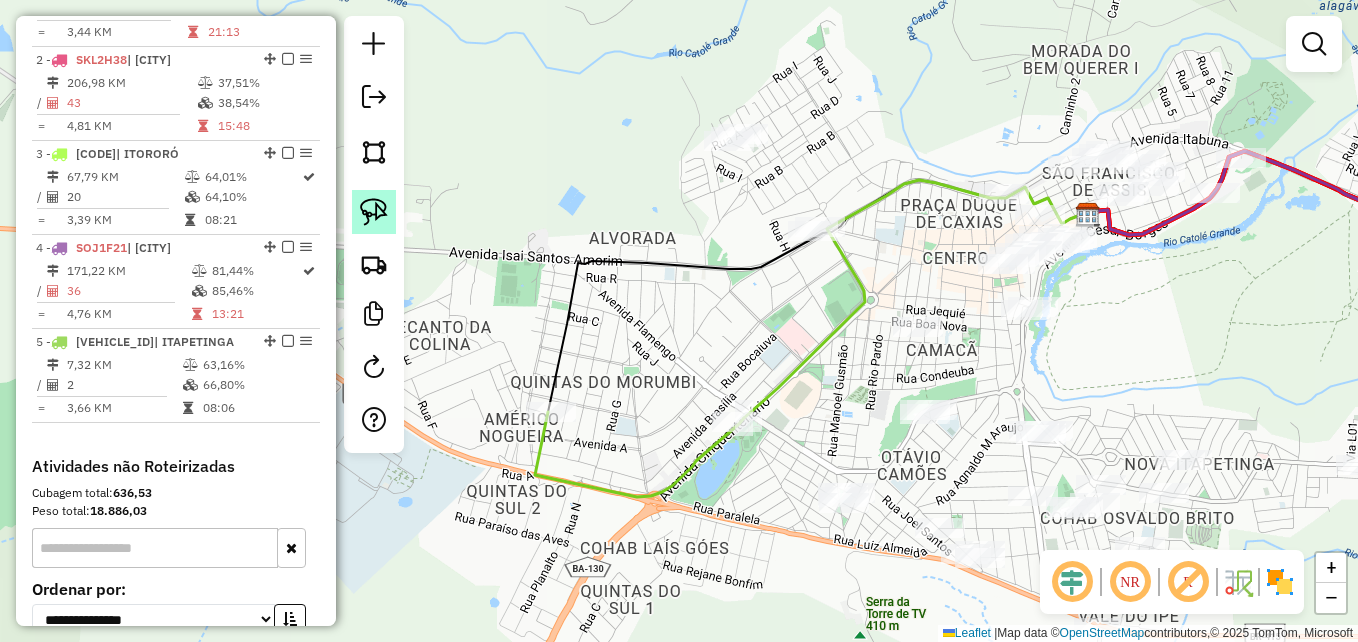 click 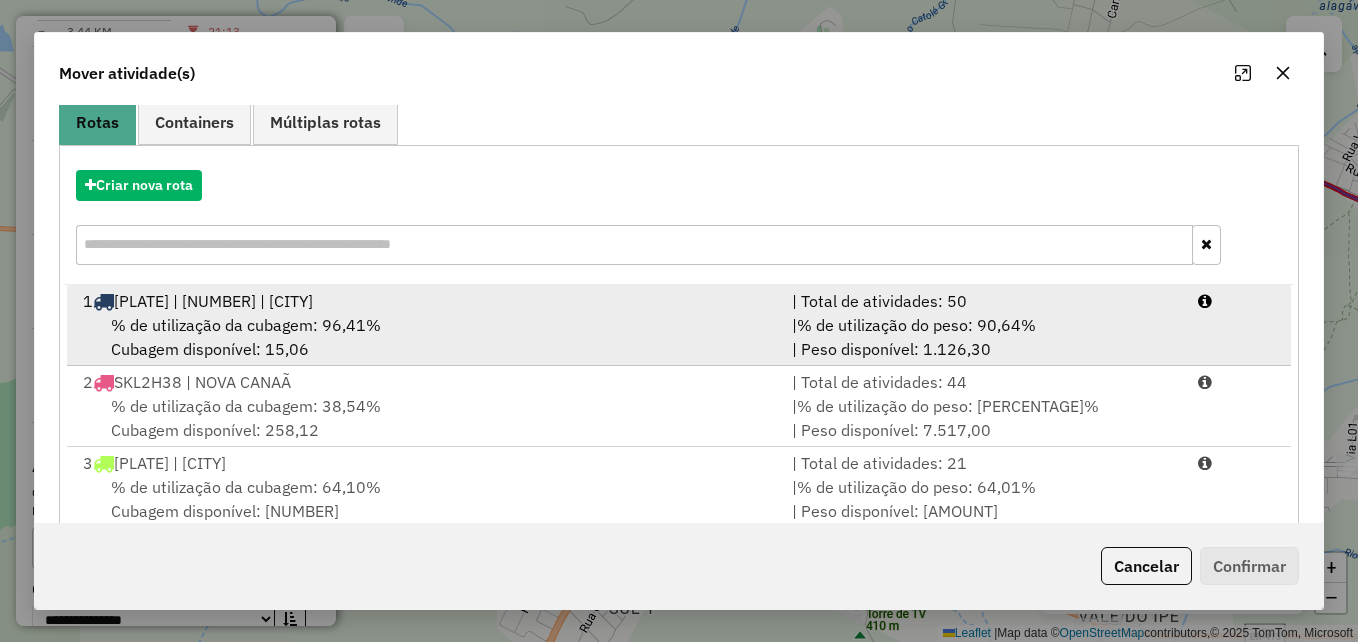 scroll, scrollTop: 366, scrollLeft: 0, axis: vertical 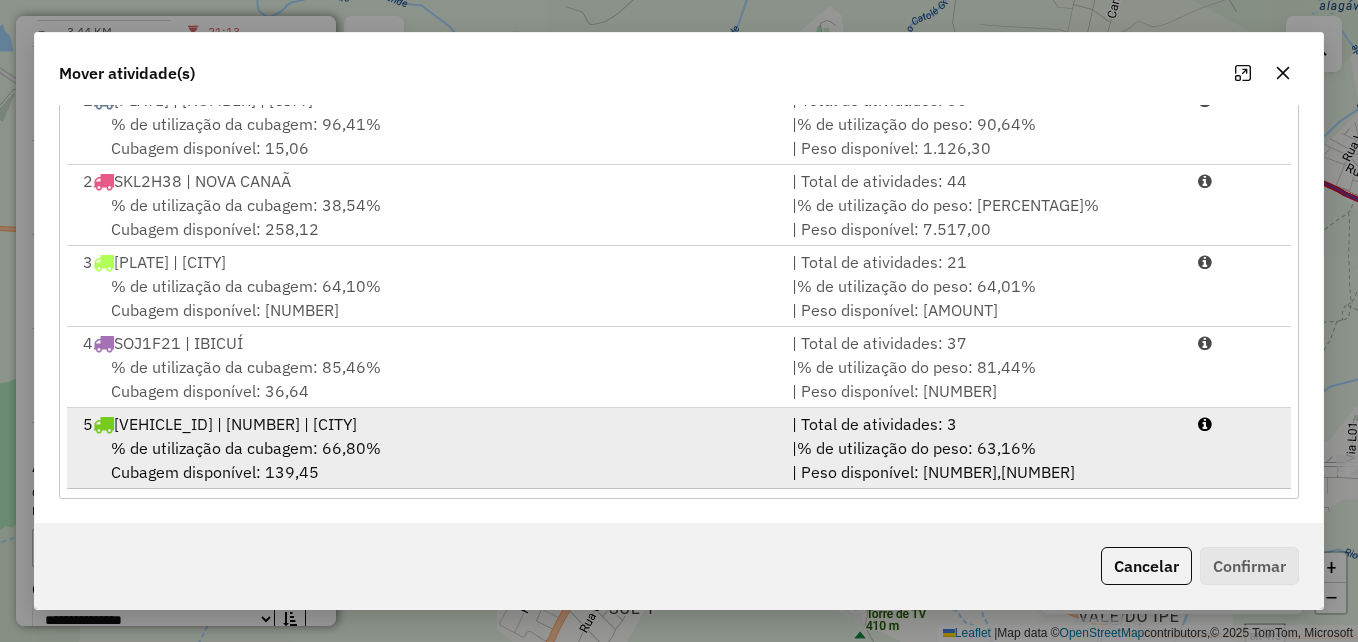 click on "5   SKK7G86 | 86 | ITAPETINGA" at bounding box center (425, 424) 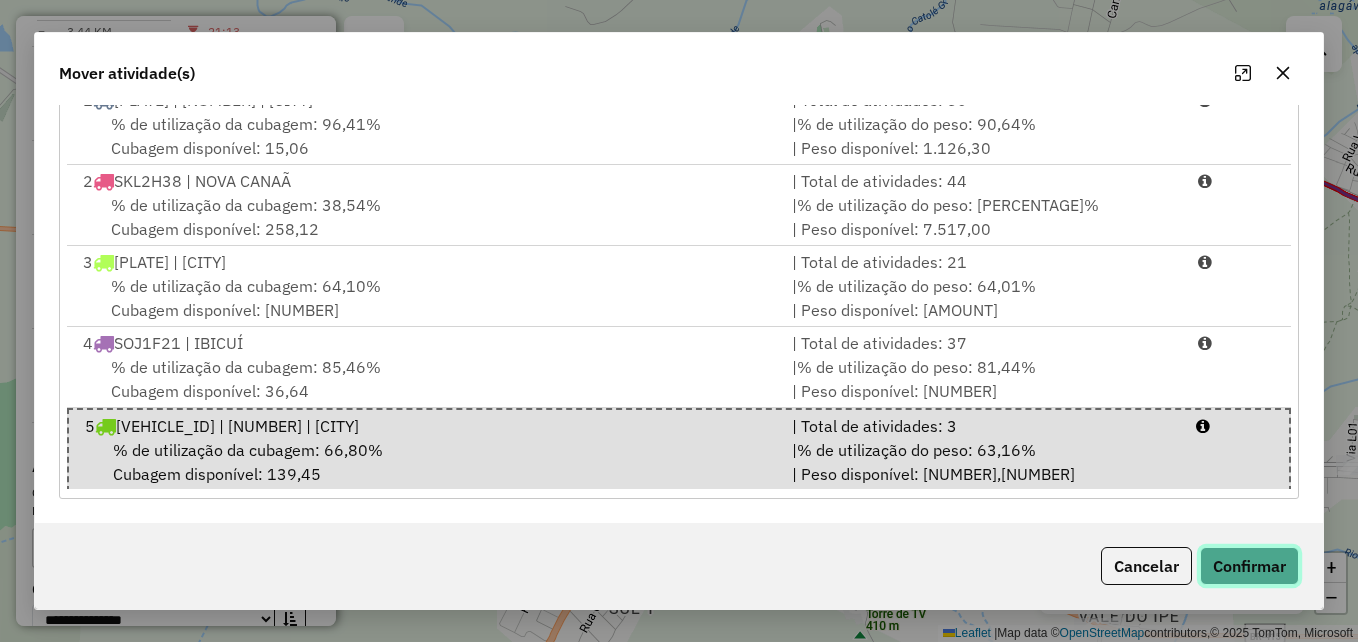 click on "Confirmar" 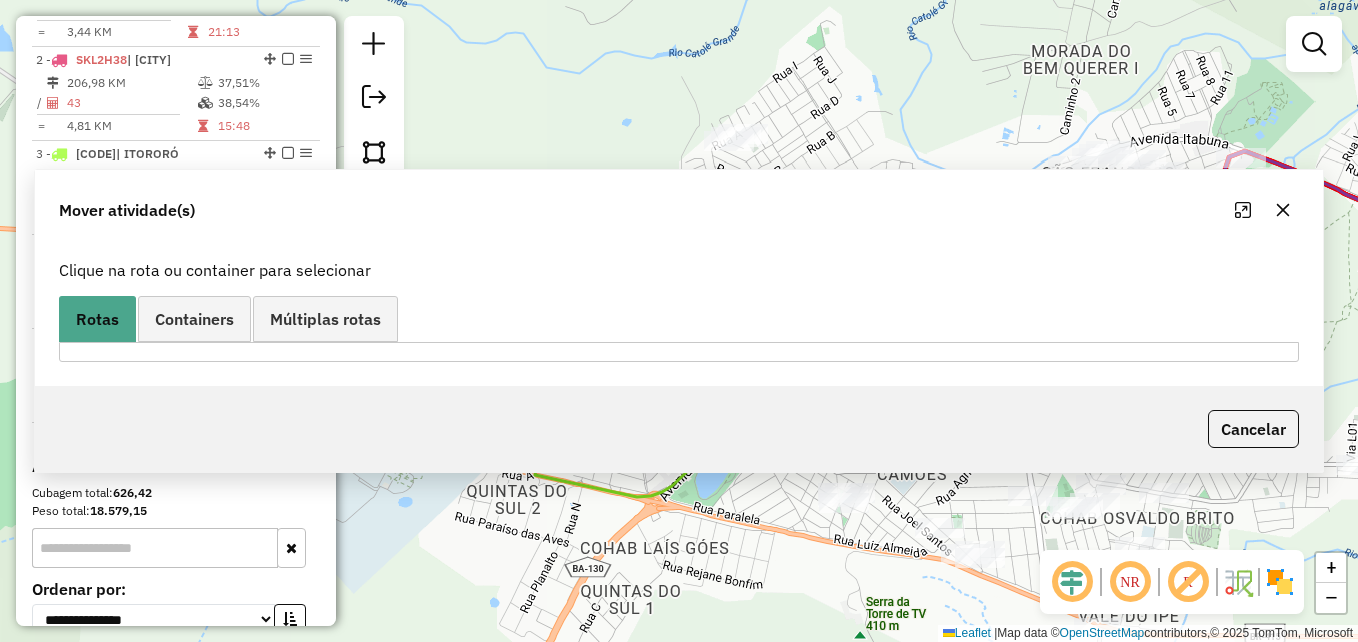 scroll, scrollTop: 0, scrollLeft: 0, axis: both 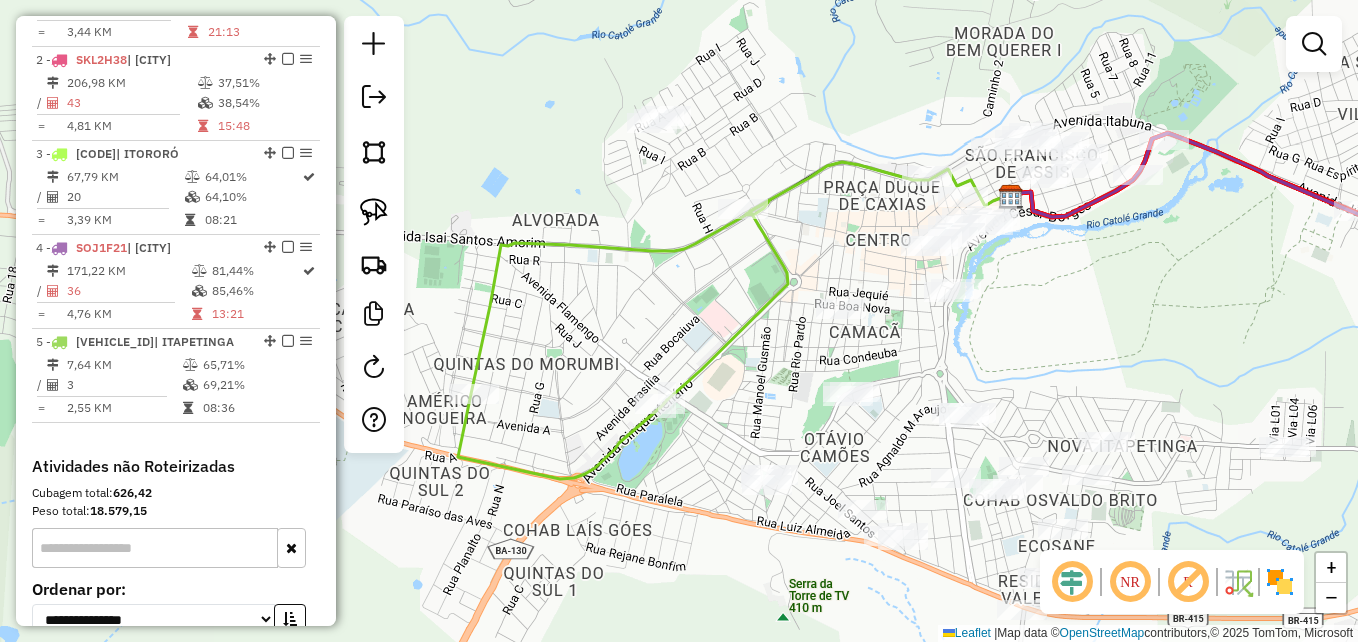 drag, startPoint x: 790, startPoint y: 316, endPoint x: 709, endPoint y: 297, distance: 83.198555 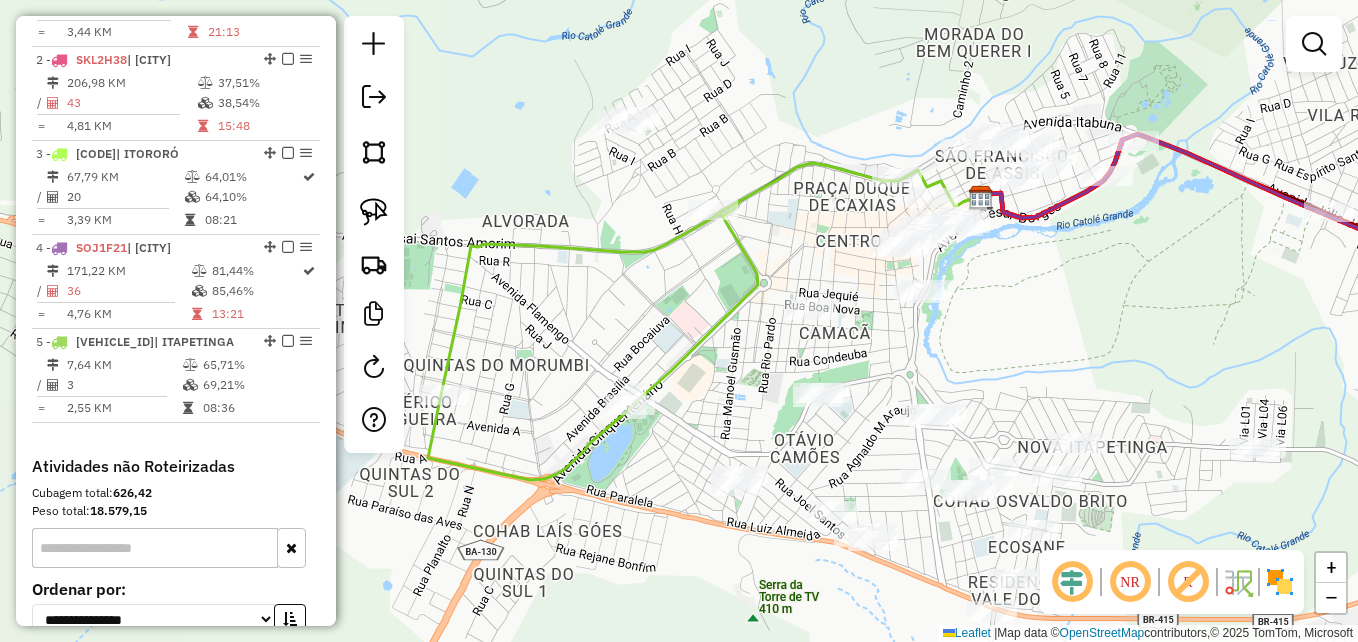 drag, startPoint x: 979, startPoint y: 313, endPoint x: 885, endPoint y: 295, distance: 95.707886 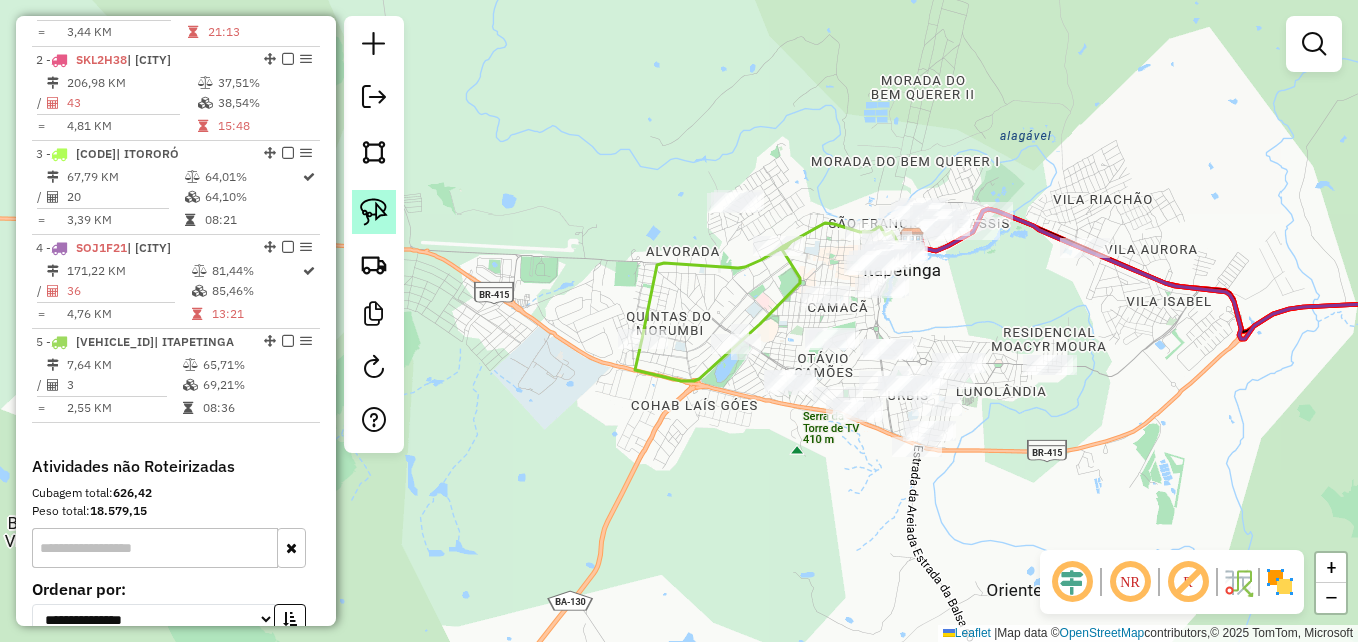 click 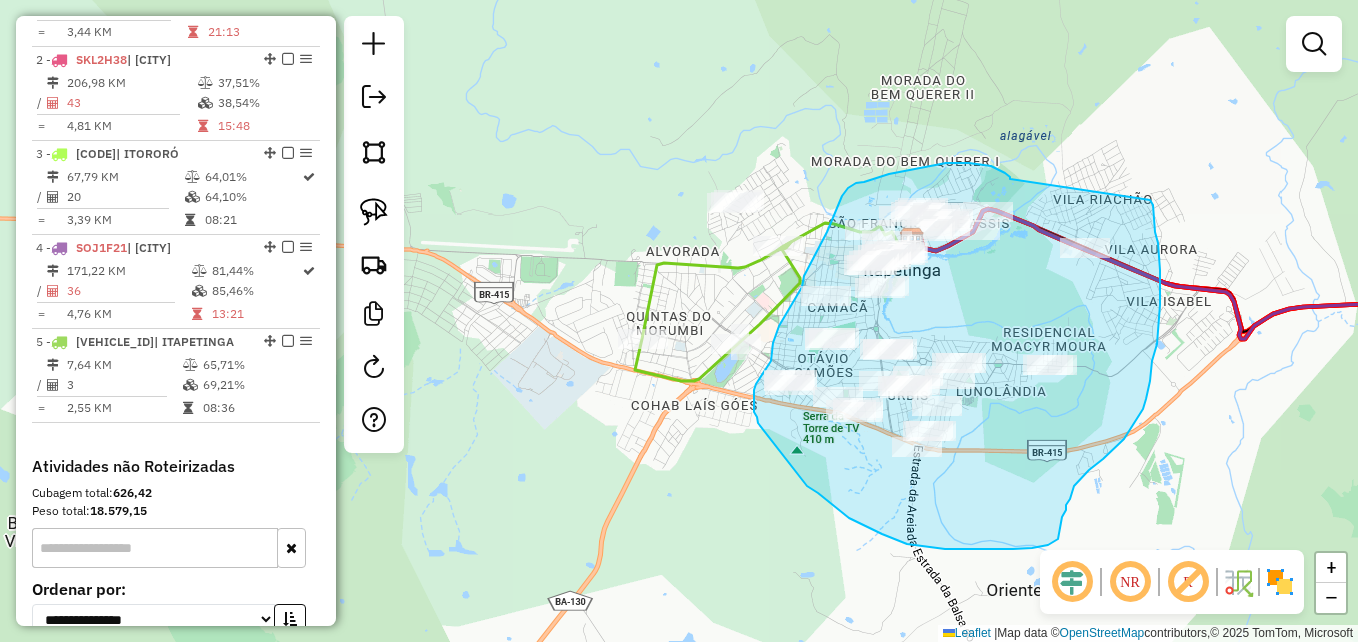 drag, startPoint x: 1010, startPoint y: 179, endPoint x: 1150, endPoint y: 200, distance: 141.56624 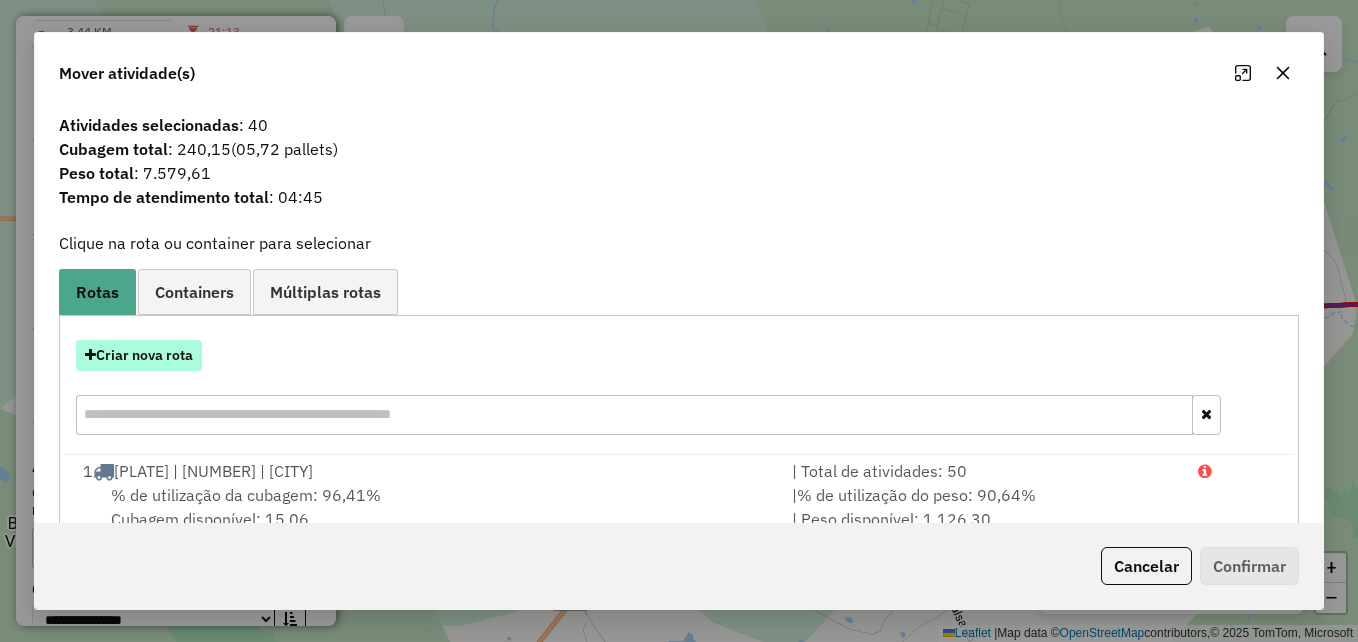 click on "Criar nova rota" at bounding box center [139, 355] 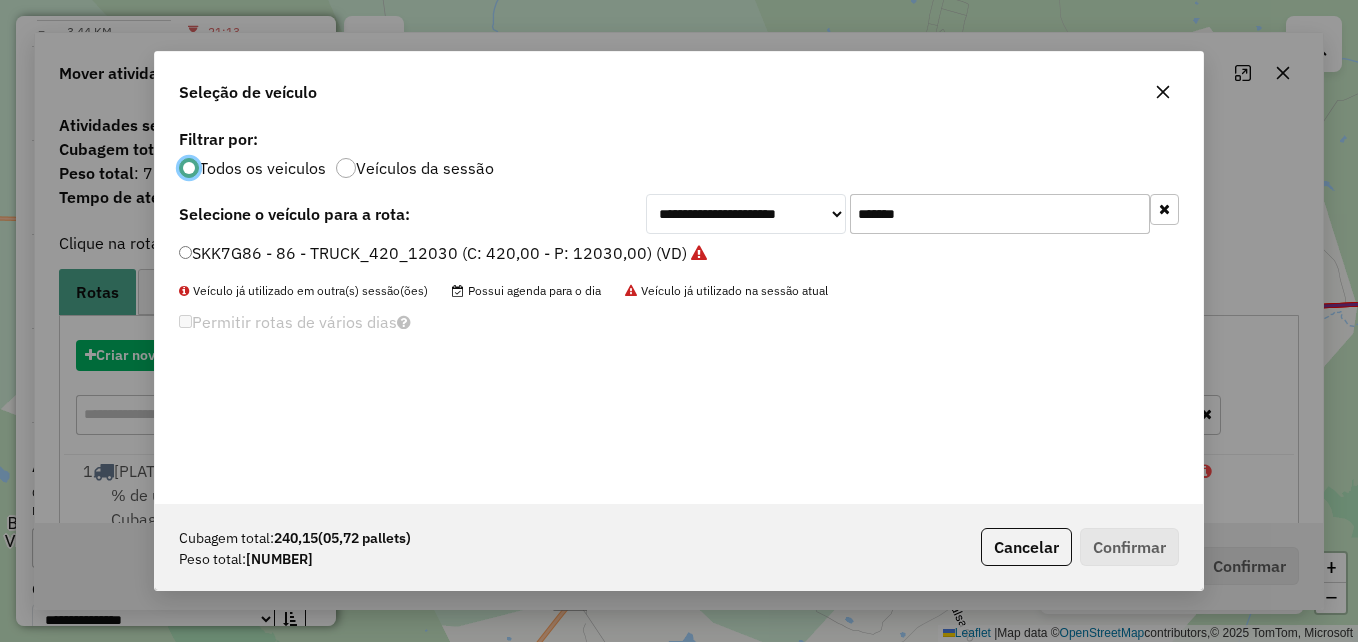 scroll, scrollTop: 11, scrollLeft: 6, axis: both 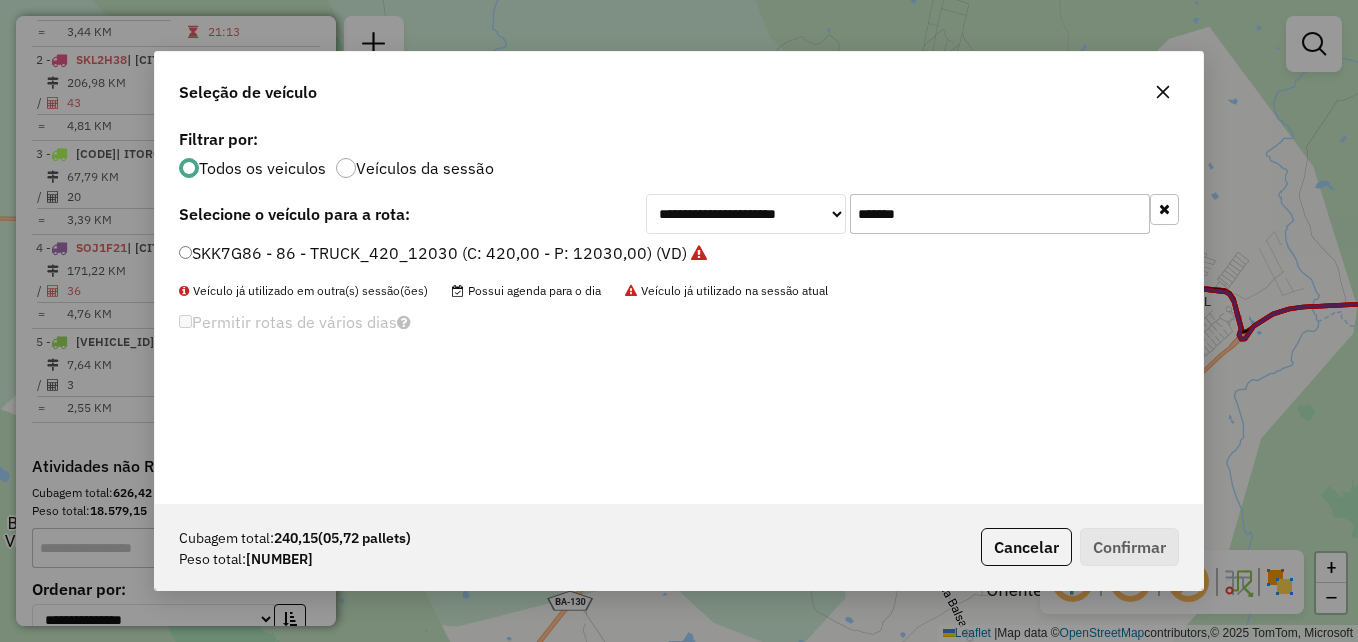 click on "*******" 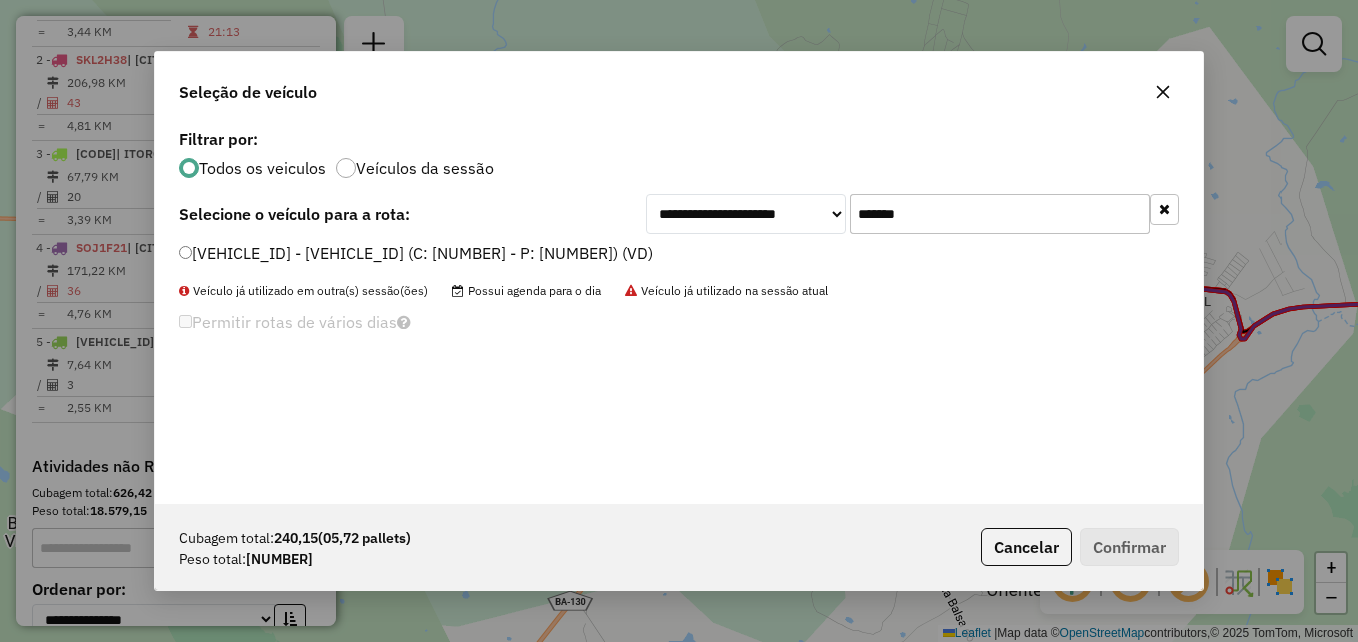 type on "*******" 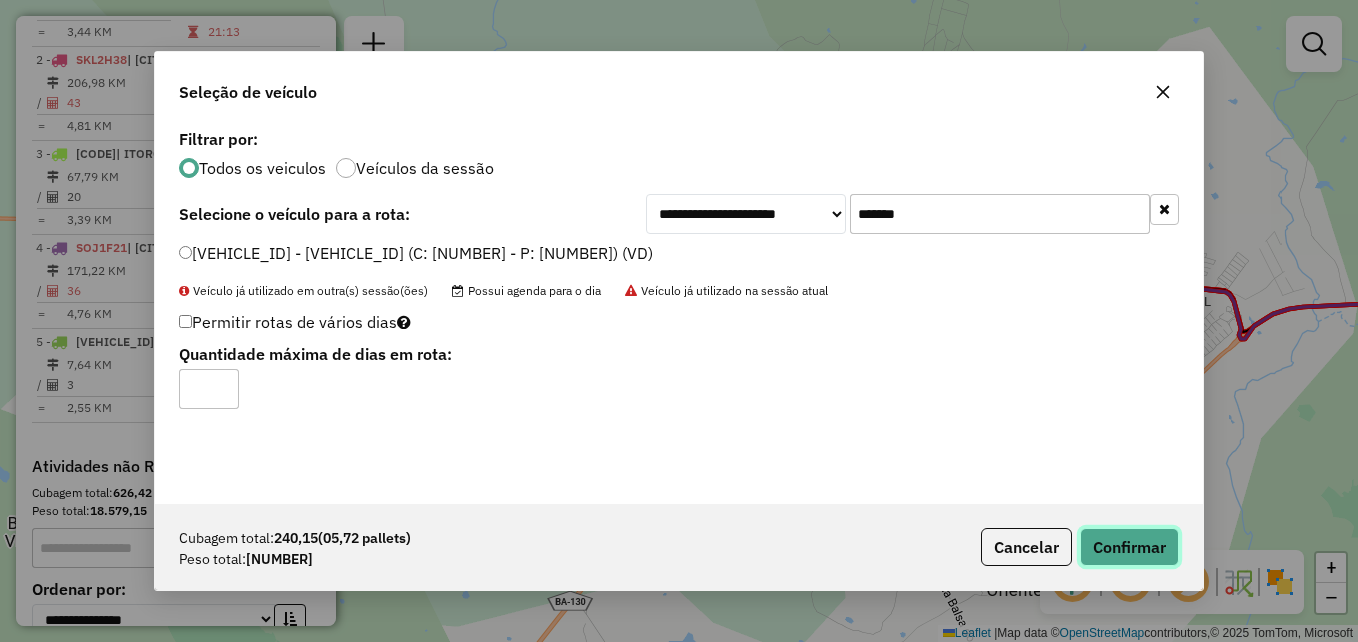 click on "Confirmar" 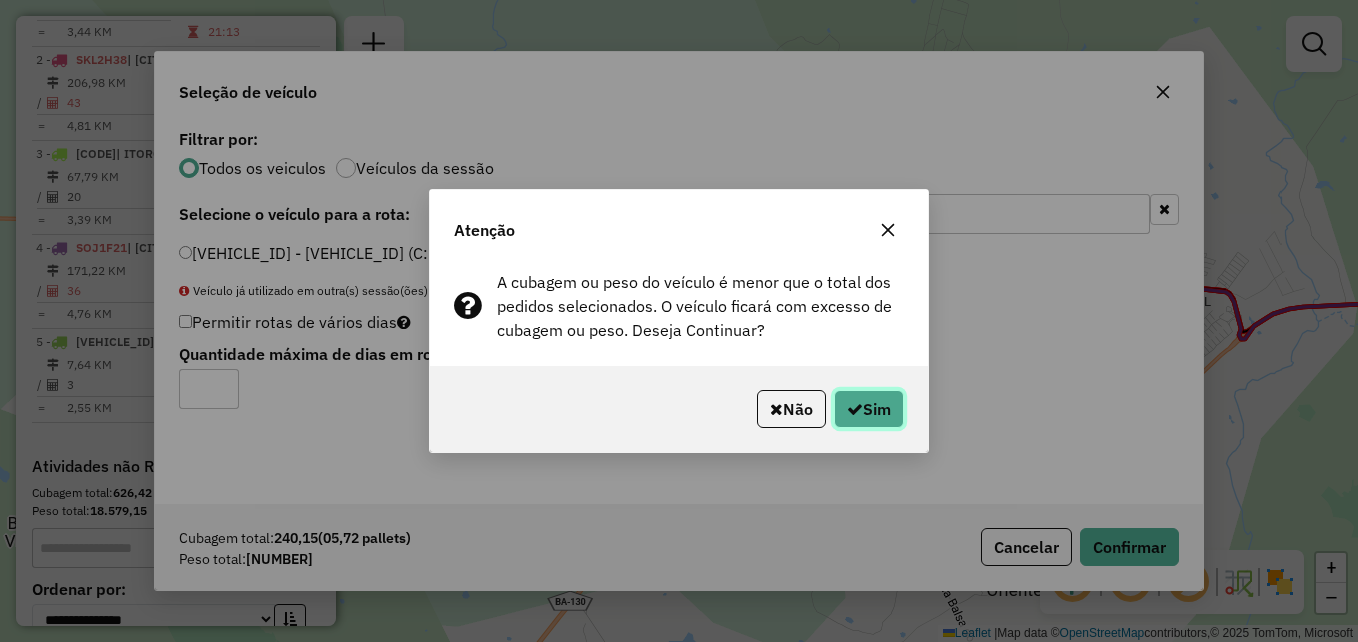 click on "Sim" 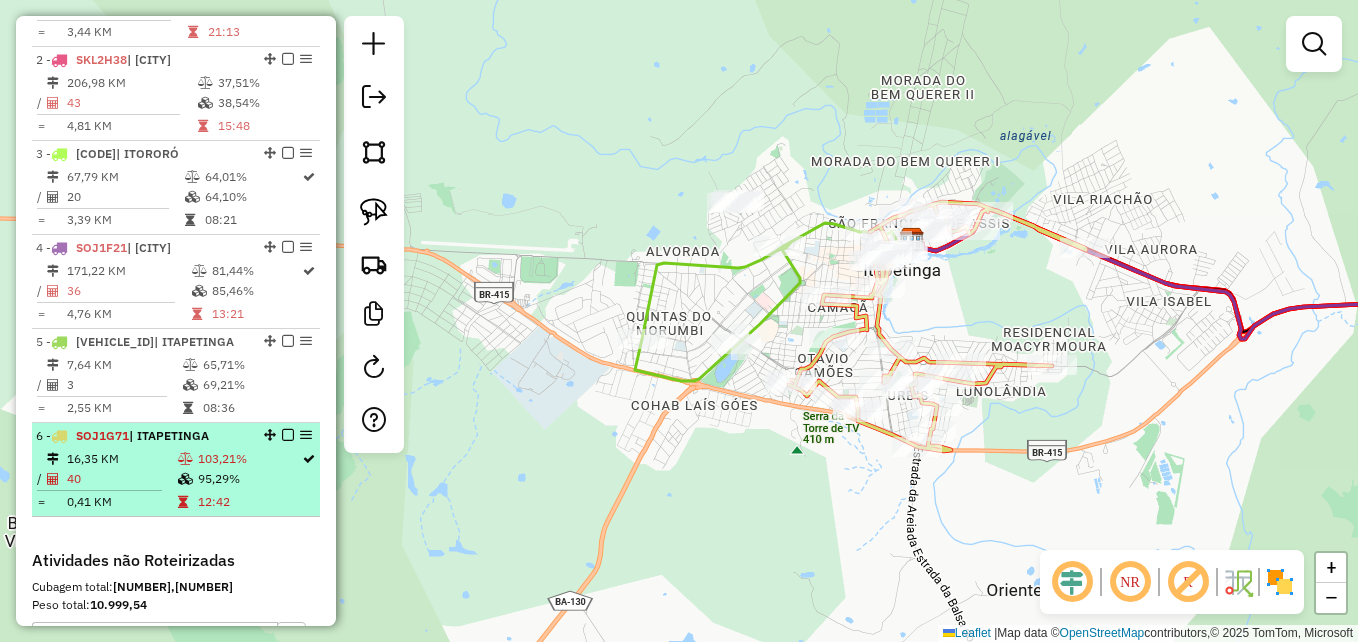 select on "**********" 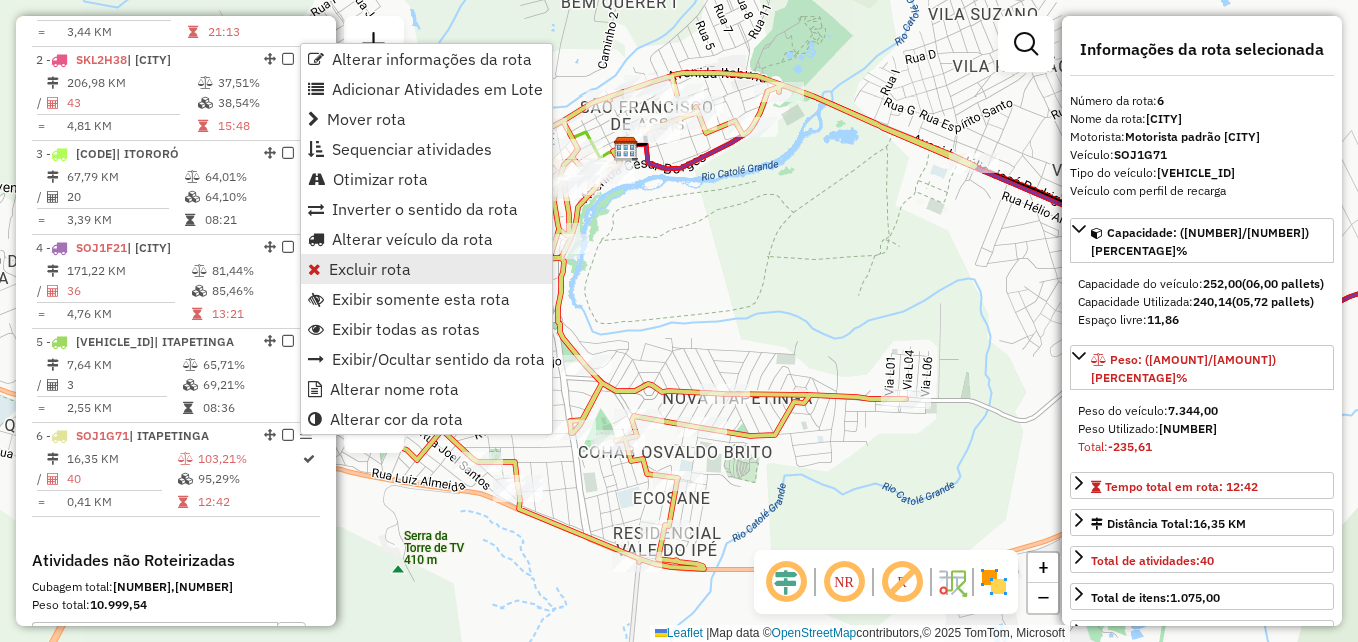 click on "Excluir rota" at bounding box center [370, 269] 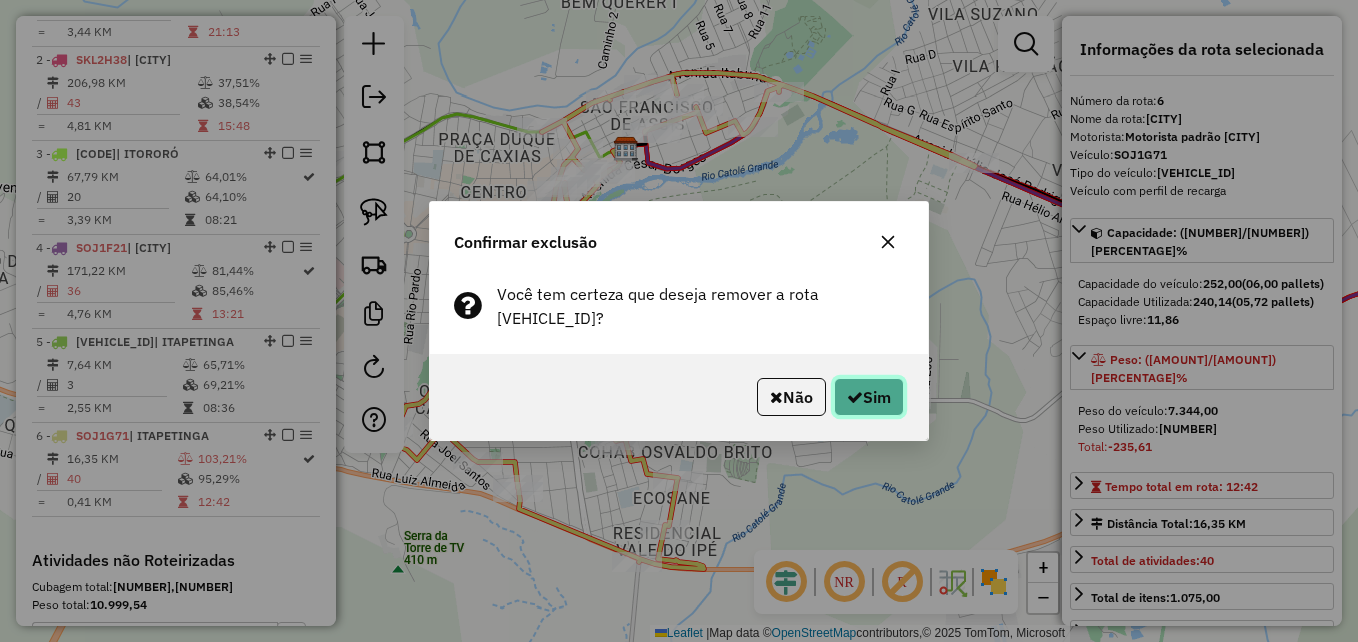 click on "Sim" 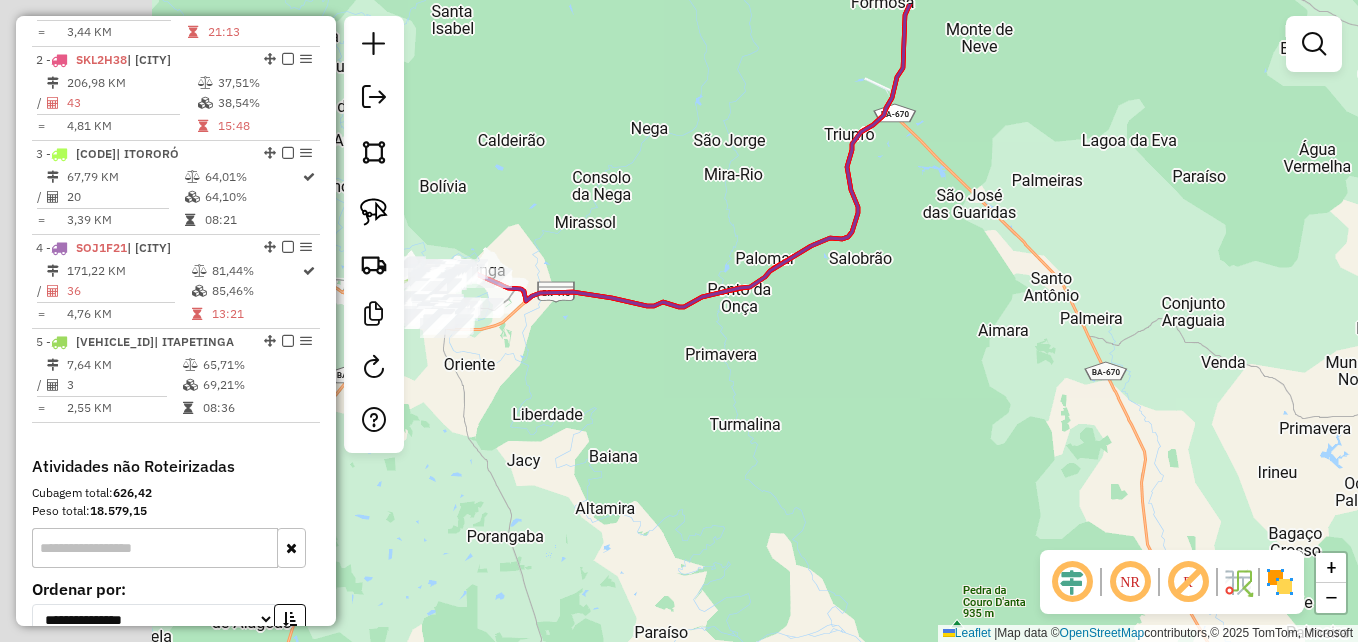 drag, startPoint x: 685, startPoint y: 232, endPoint x: 1128, endPoint y: 353, distance: 459.2276 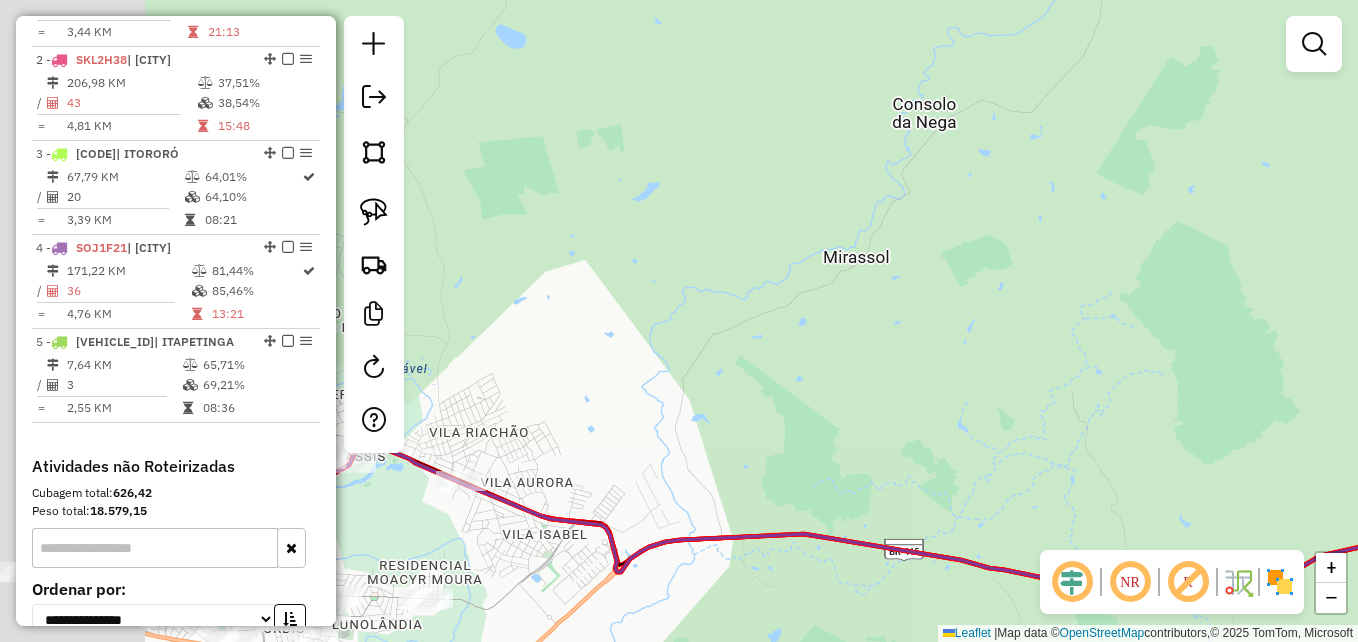 drag, startPoint x: 659, startPoint y: 226, endPoint x: 1223, endPoint y: 160, distance: 567.8486 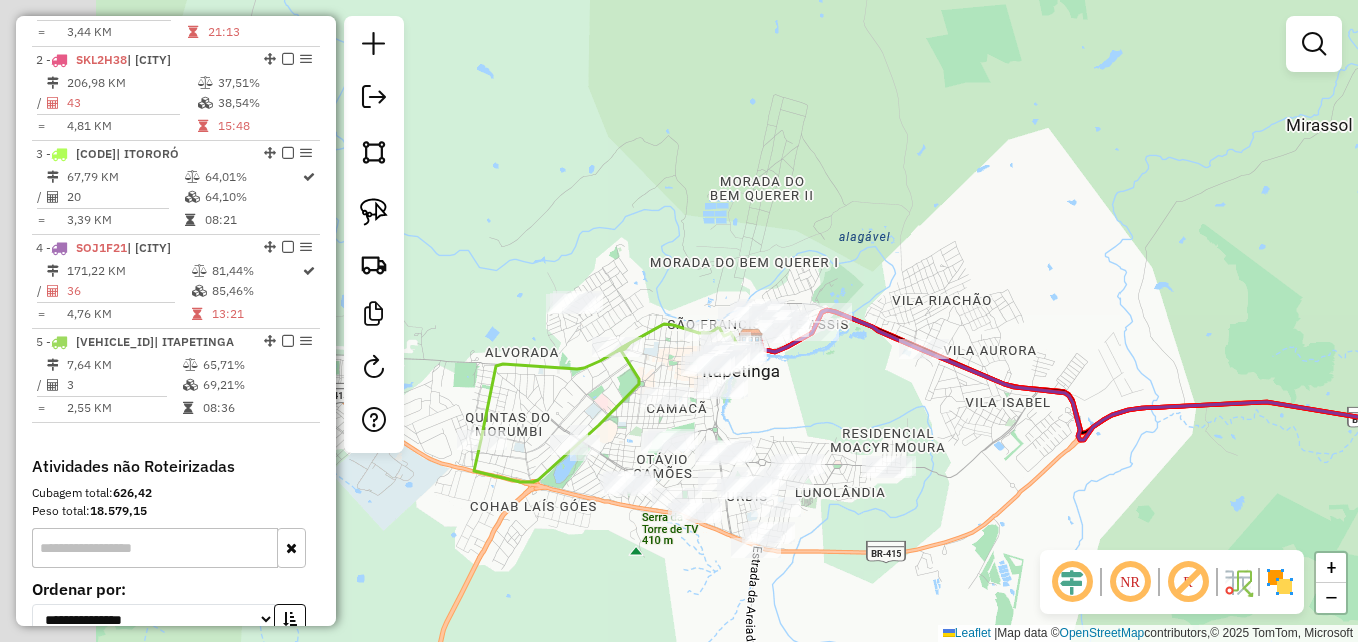 drag, startPoint x: 944, startPoint y: 315, endPoint x: 1104, endPoint y: 195, distance: 200 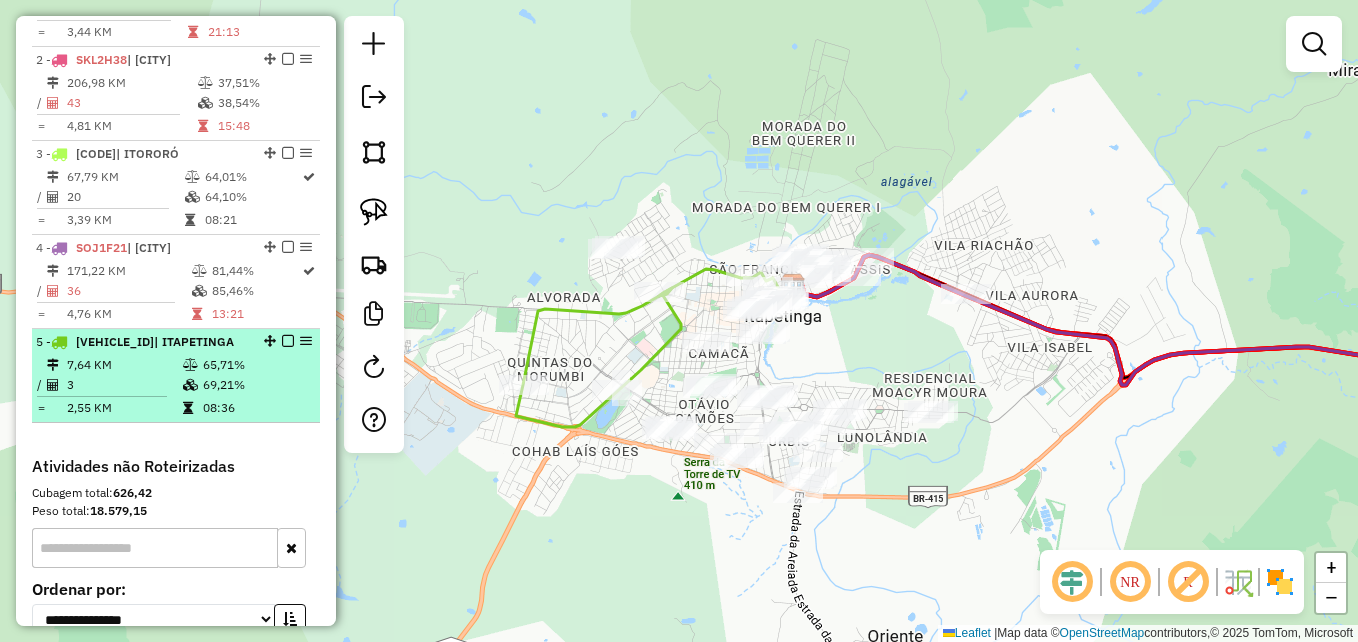 select on "**********" 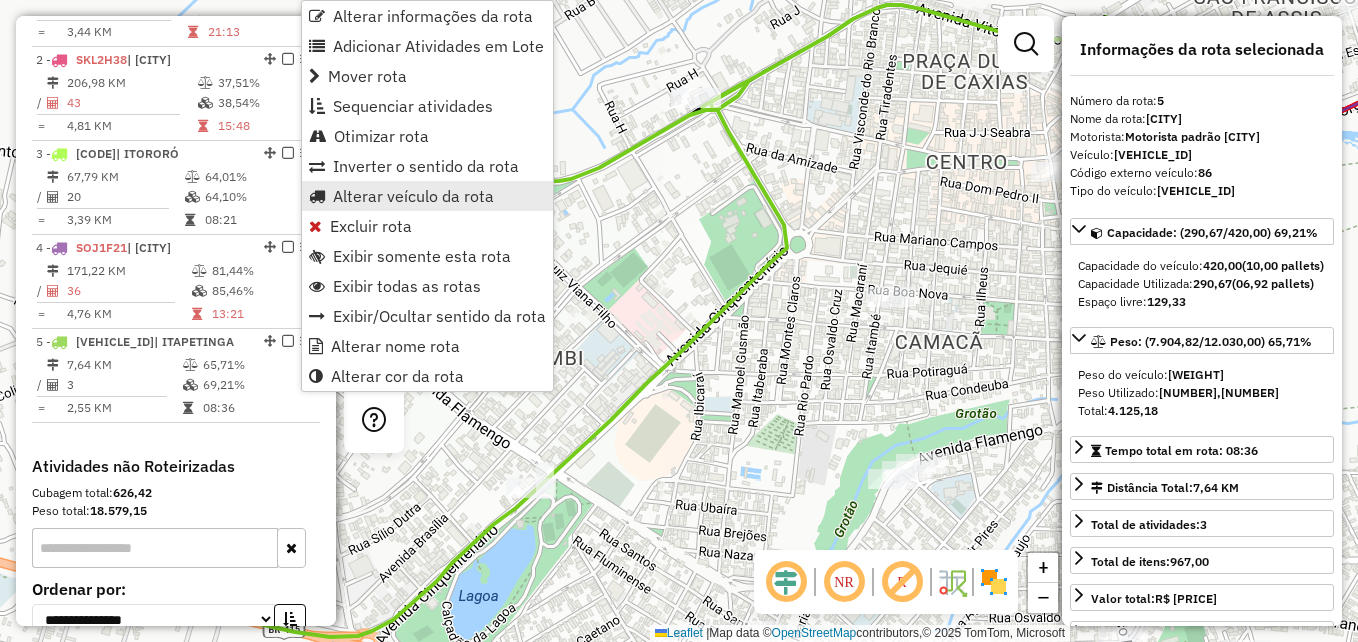 click on "Alterar veículo da rota" at bounding box center [413, 196] 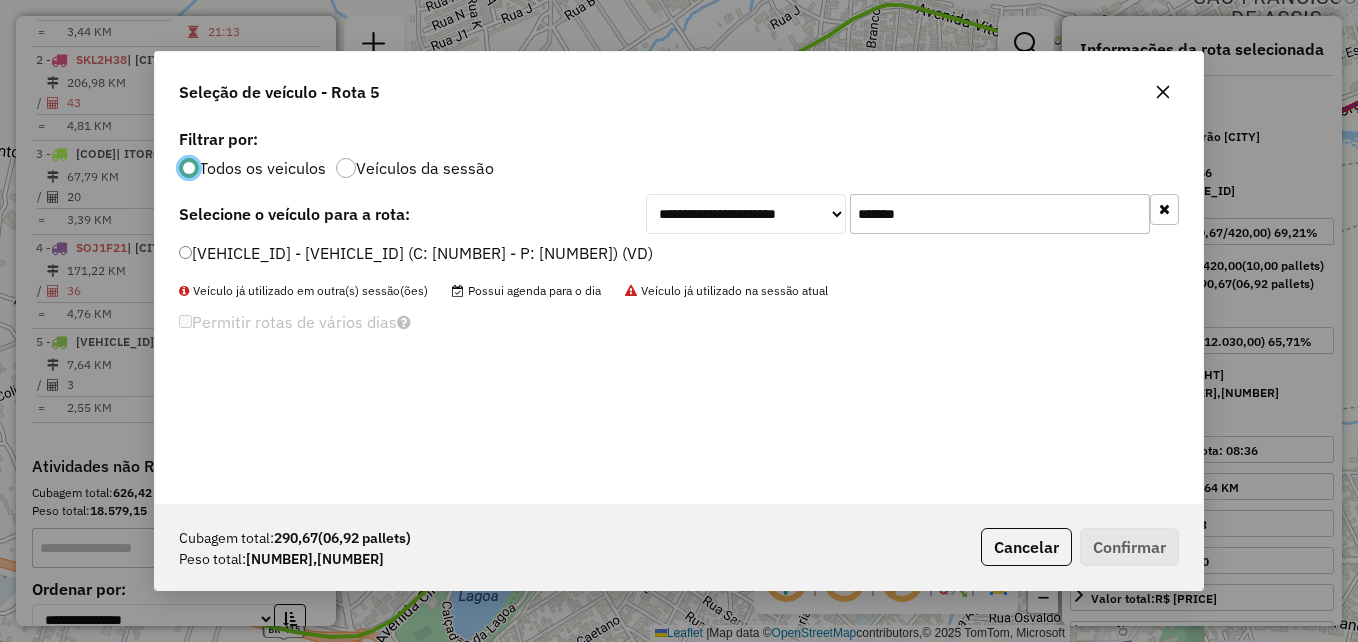 scroll, scrollTop: 11, scrollLeft: 6, axis: both 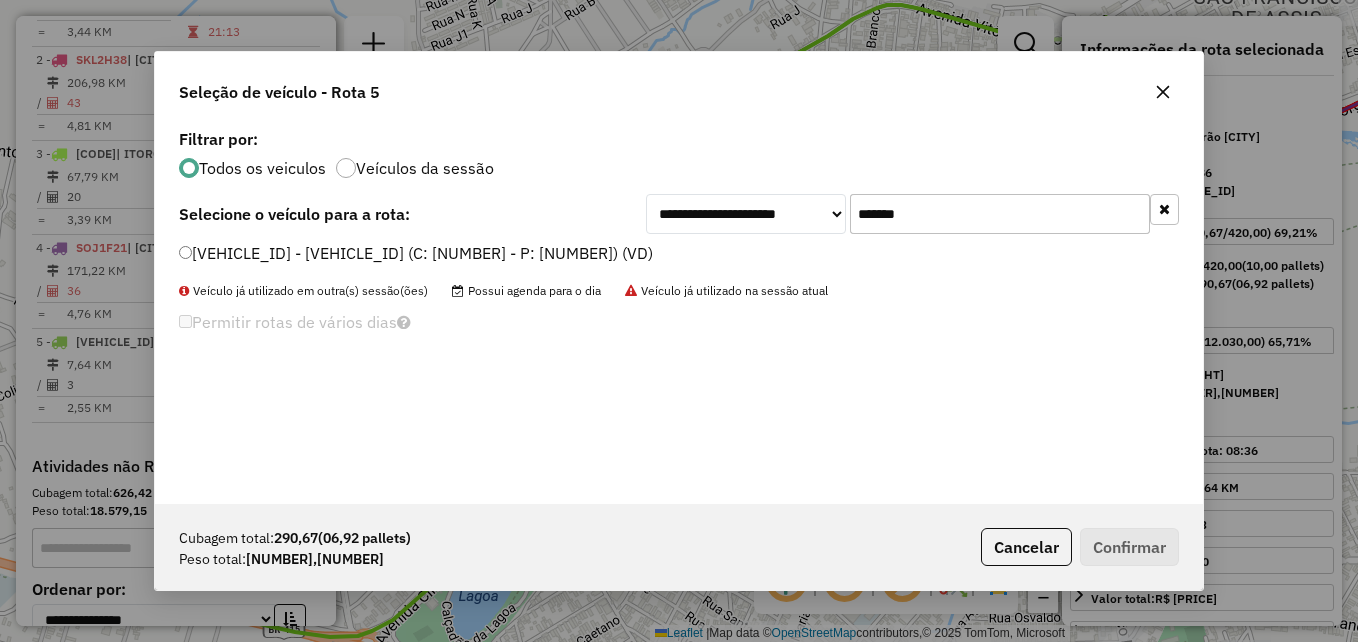 drag, startPoint x: 959, startPoint y: 245, endPoint x: 785, endPoint y: 241, distance: 174.04597 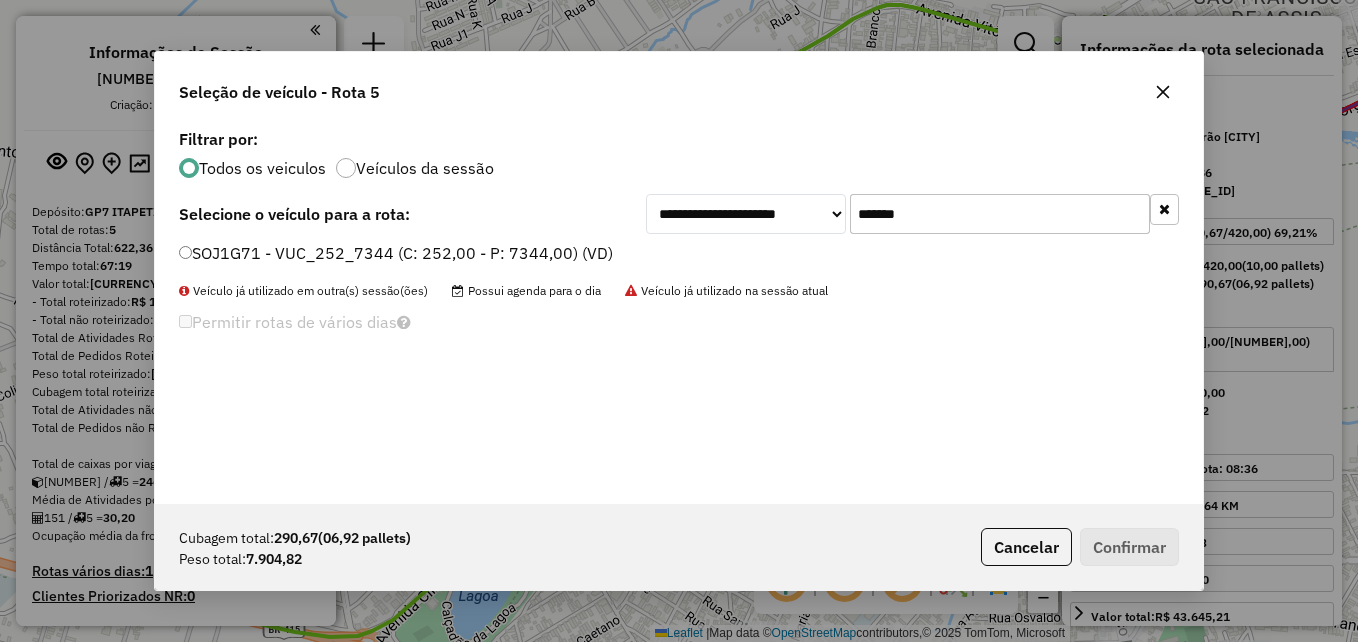 select on "**********" 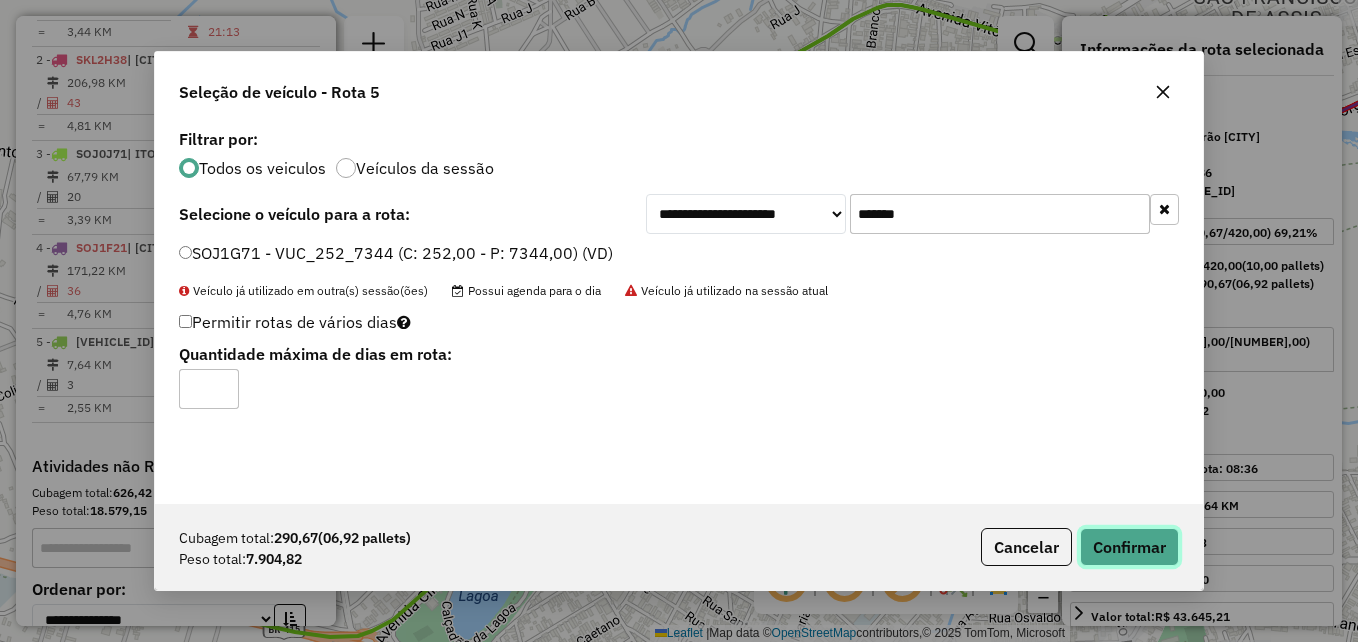 click on "Confirmar" 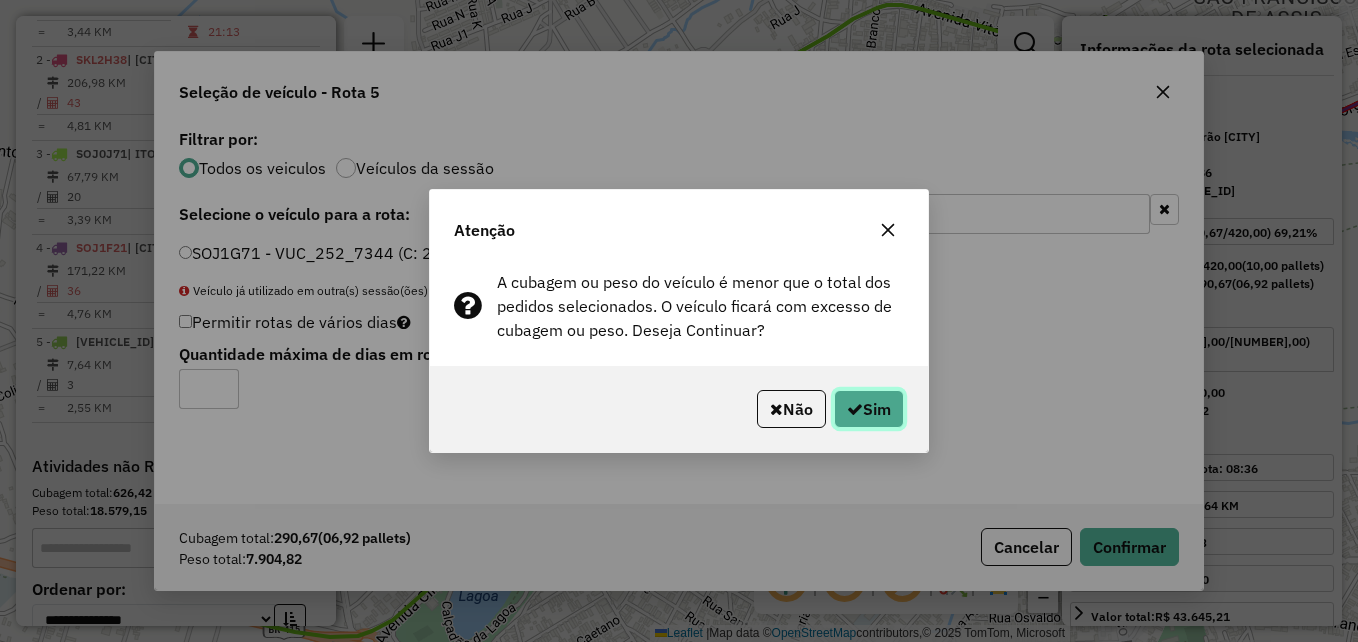 click on "Sim" 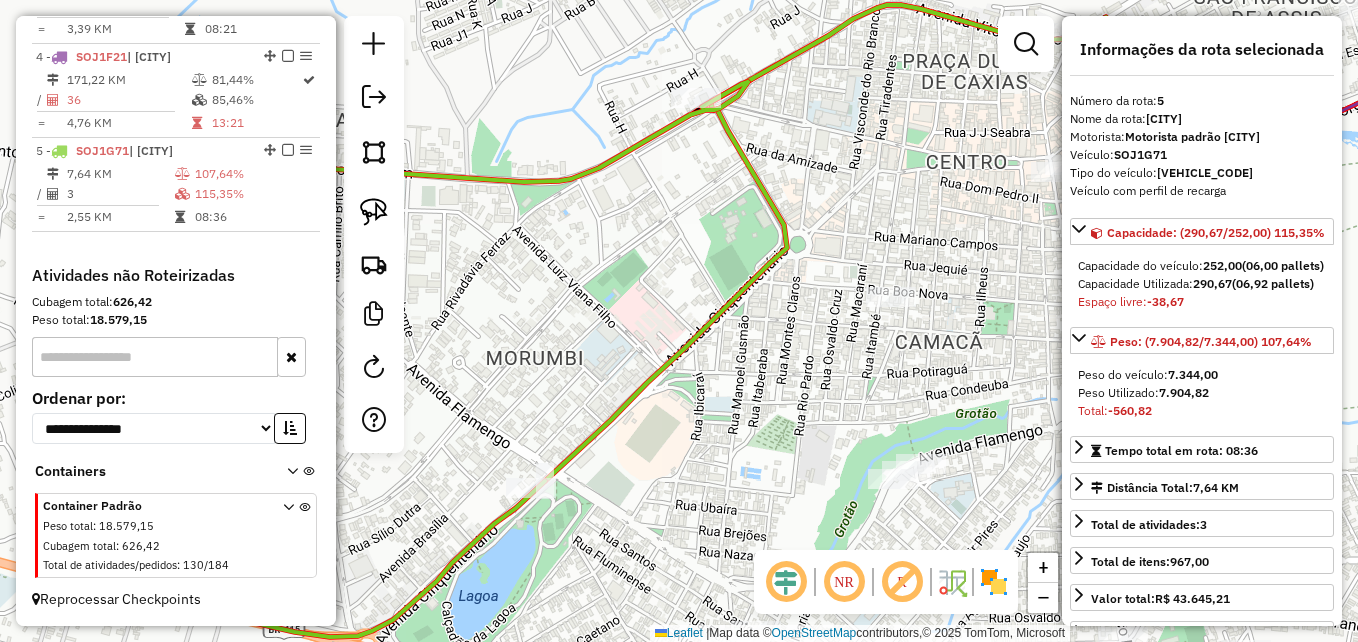 scroll, scrollTop: 933, scrollLeft: 0, axis: vertical 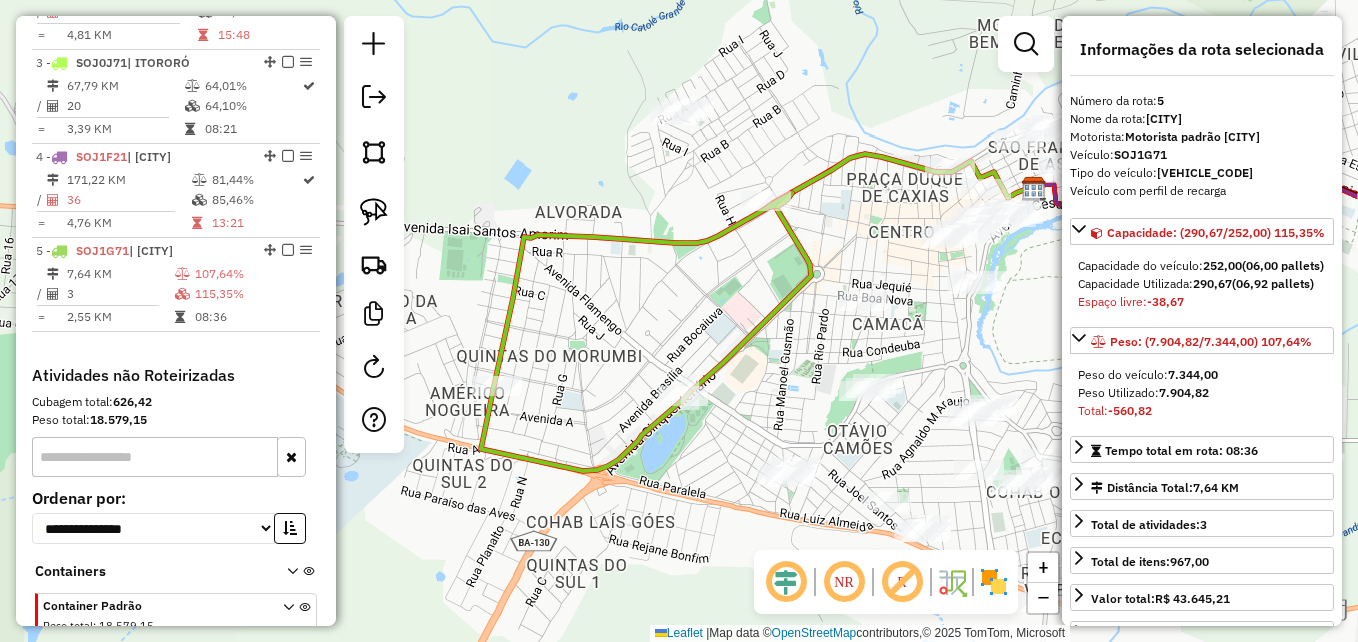 drag, startPoint x: 631, startPoint y: 256, endPoint x: 751, endPoint y: 278, distance: 122 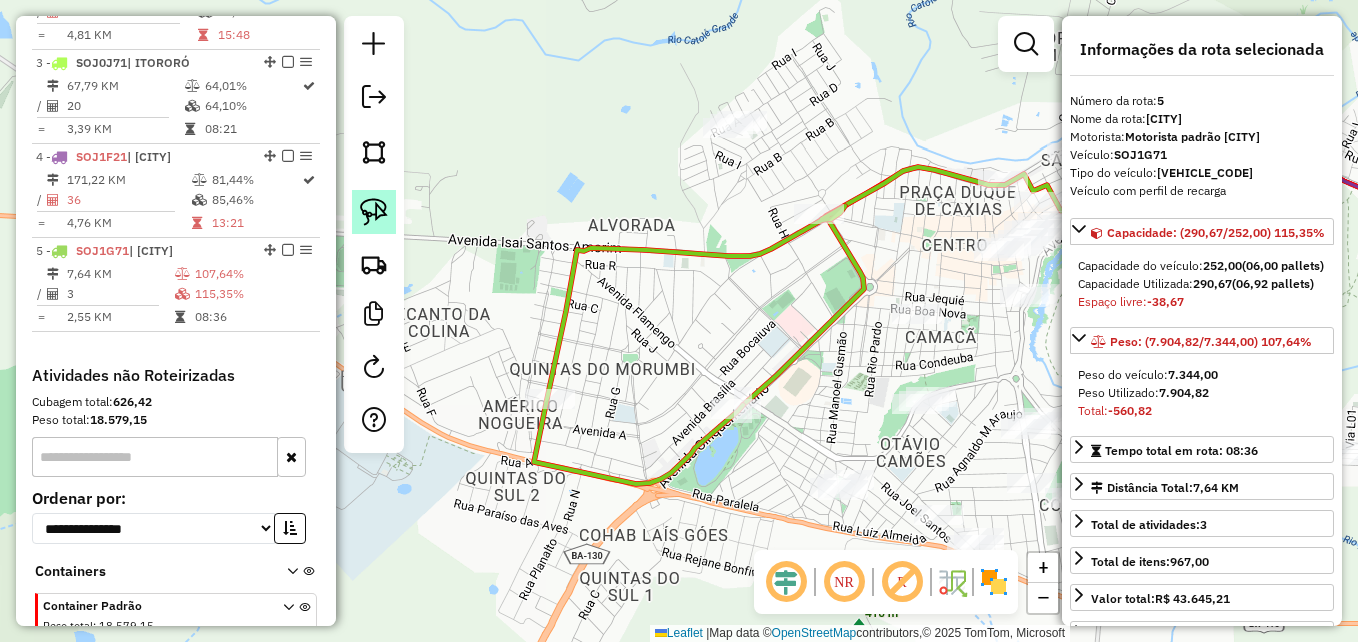 click 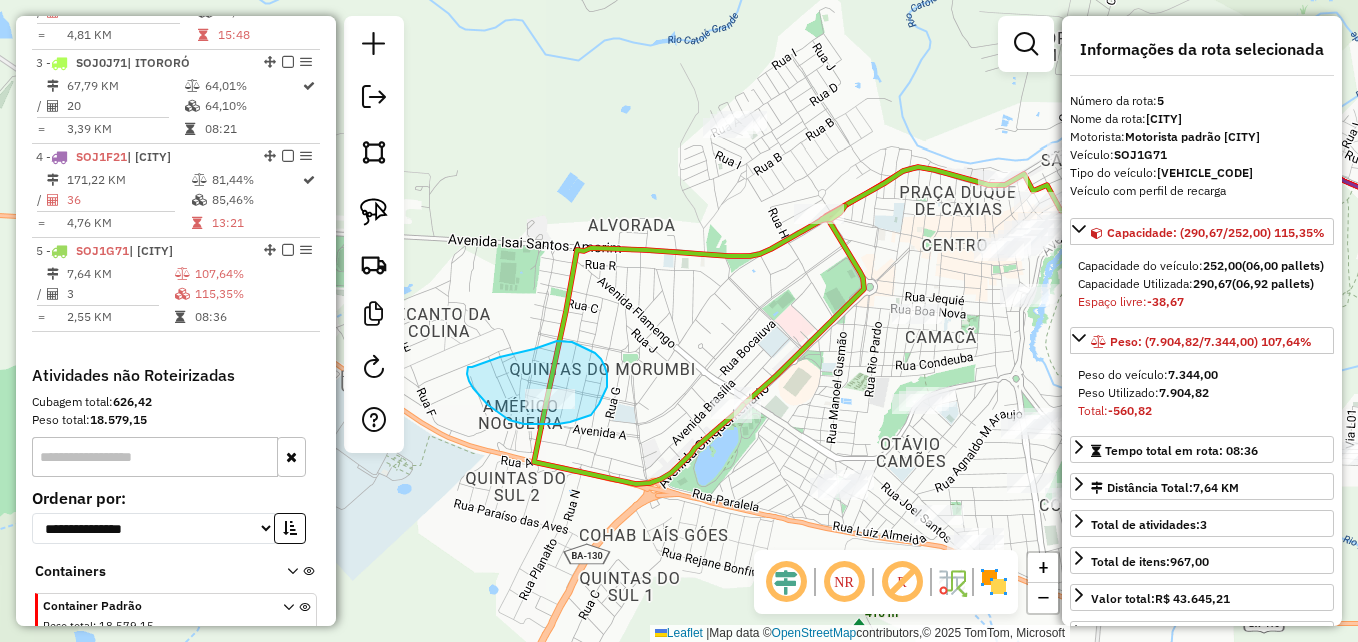 drag, startPoint x: 572, startPoint y: 342, endPoint x: 587, endPoint y: 345, distance: 15.297058 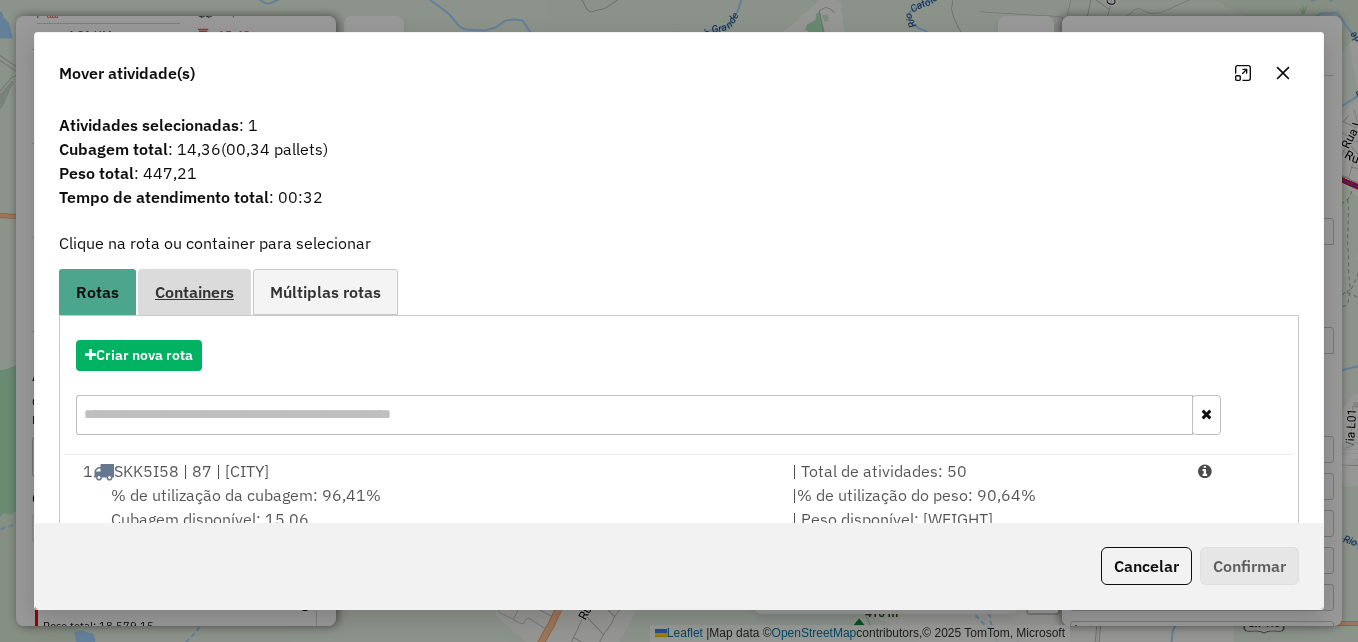 click on "Containers" at bounding box center [194, 292] 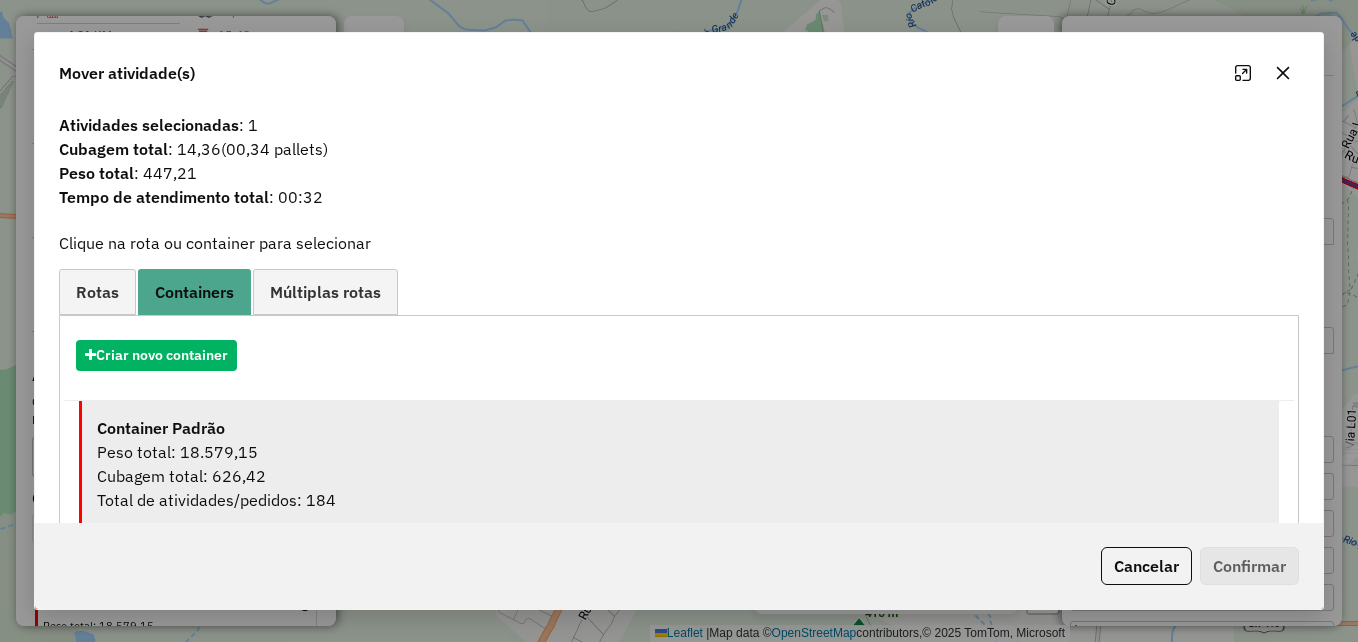 click on "Peso total: 18.579,15" at bounding box center (680, 452) 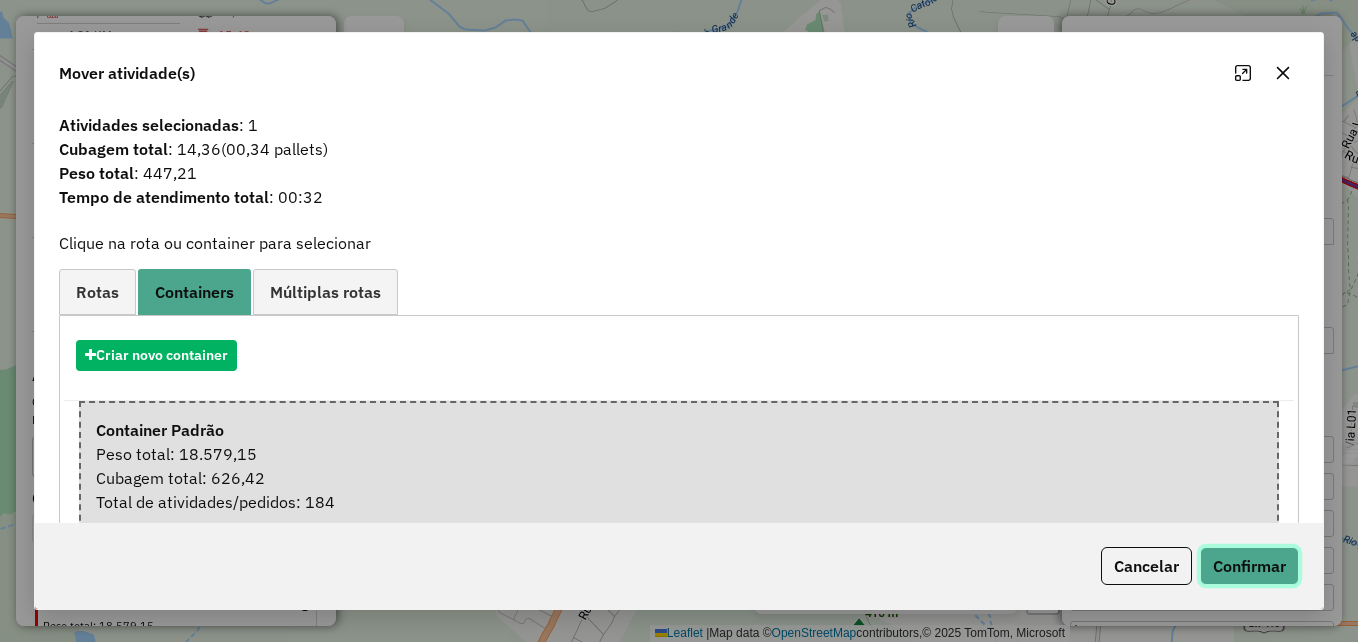 click on "Confirmar" 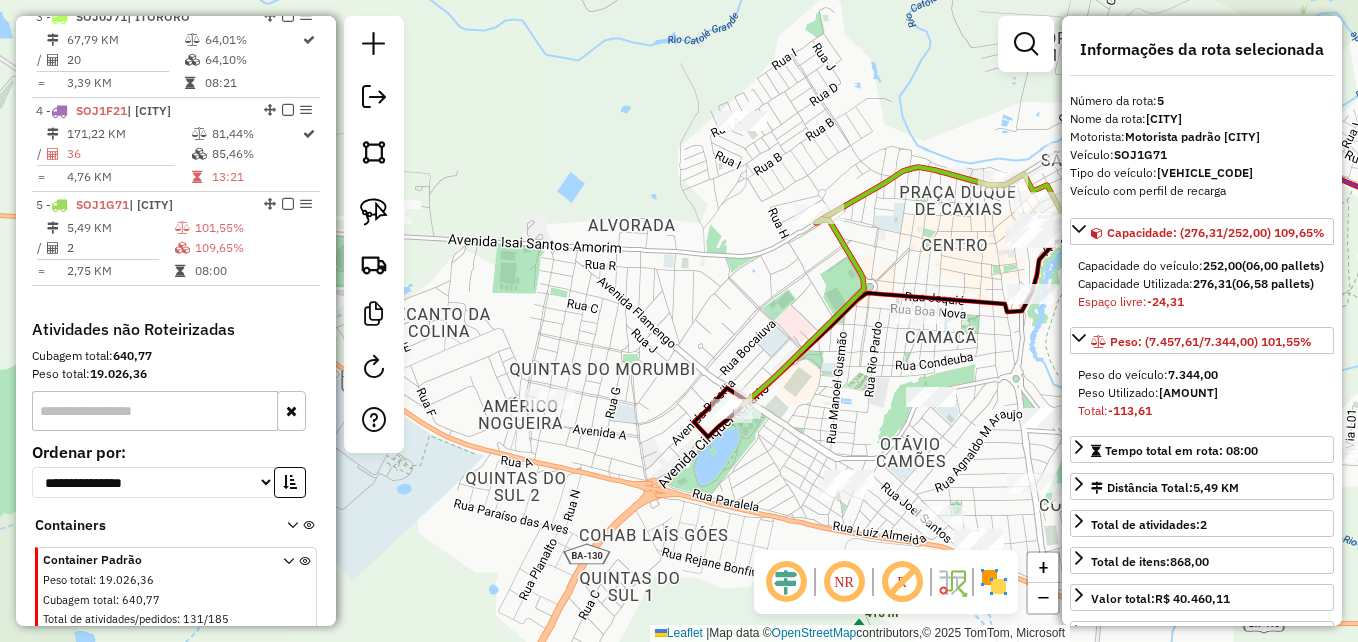 scroll, scrollTop: 933, scrollLeft: 0, axis: vertical 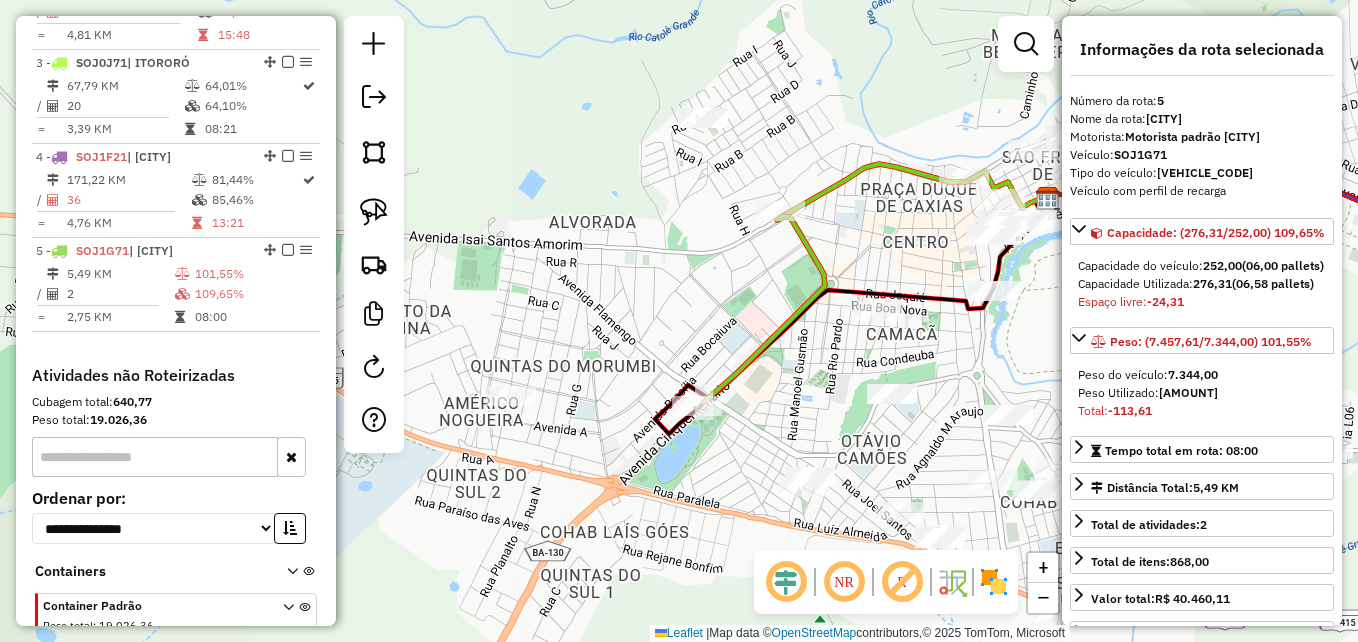 drag, startPoint x: 753, startPoint y: 327, endPoint x: 672, endPoint y: 342, distance: 82.37718 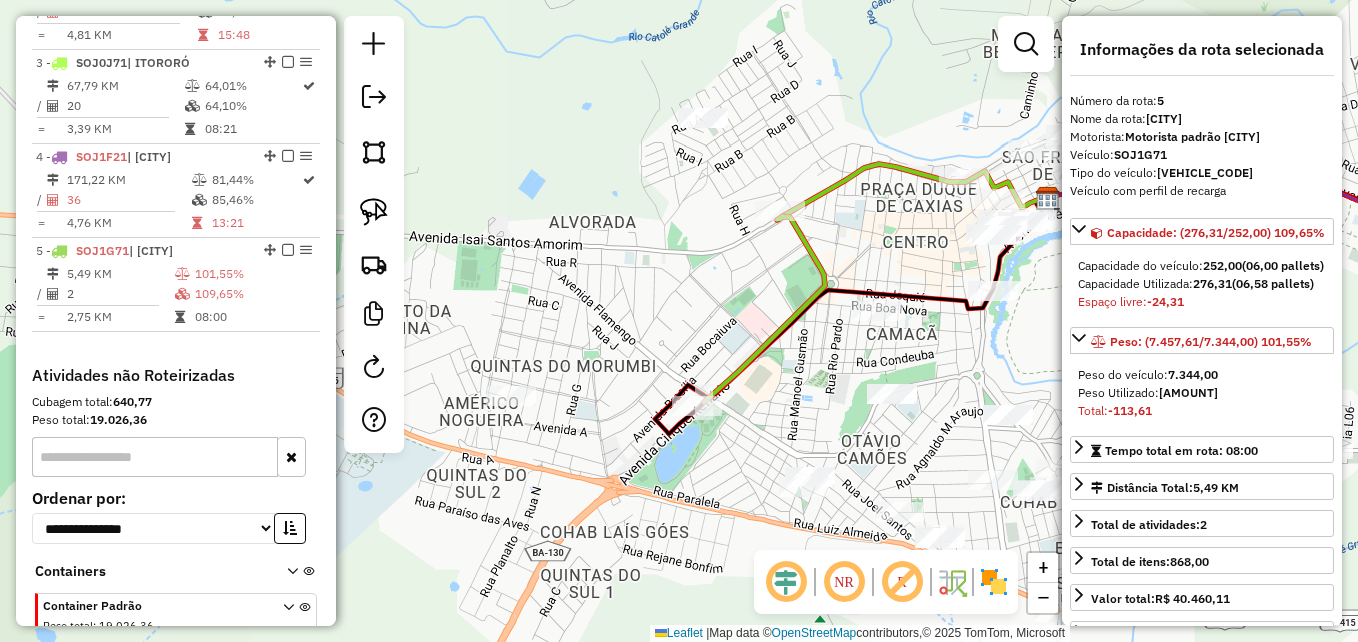 click on "Janela de atendimento Grade de atendimento Capacidade Transportadoras Veículos Cliente Pedidos  Rotas Selecione os dias de semana para filtrar as janelas de atendimento  Seg   Ter   Qua   Qui   Sex   Sáb   Dom  Informe o período da janela de atendimento: De: Até:  Filtrar exatamente a janela do cliente  Considerar janela de atendimento padrão  Selecione os dias de semana para filtrar as grades de atendimento  Seg   Ter   Qua   Qui   Sex   Sáb   Dom   Considerar clientes sem dia de atendimento cadastrado  Clientes fora do dia de atendimento selecionado Filtrar as atividades entre os valores definidos abaixo:  Peso mínimo:   Peso máximo:   Cubagem mínima:   Cubagem máxima:   De:   Até:  Filtrar as atividades entre o tempo de atendimento definido abaixo:  De:   Até:   Considerar capacidade total dos clientes não roteirizados Transportadora: Selecione um ou mais itens Tipo de veículo: Selecione um ou mais itens Veículo: Selecione um ou mais itens Motorista: Selecione um ou mais itens Nome: Rótulo:" 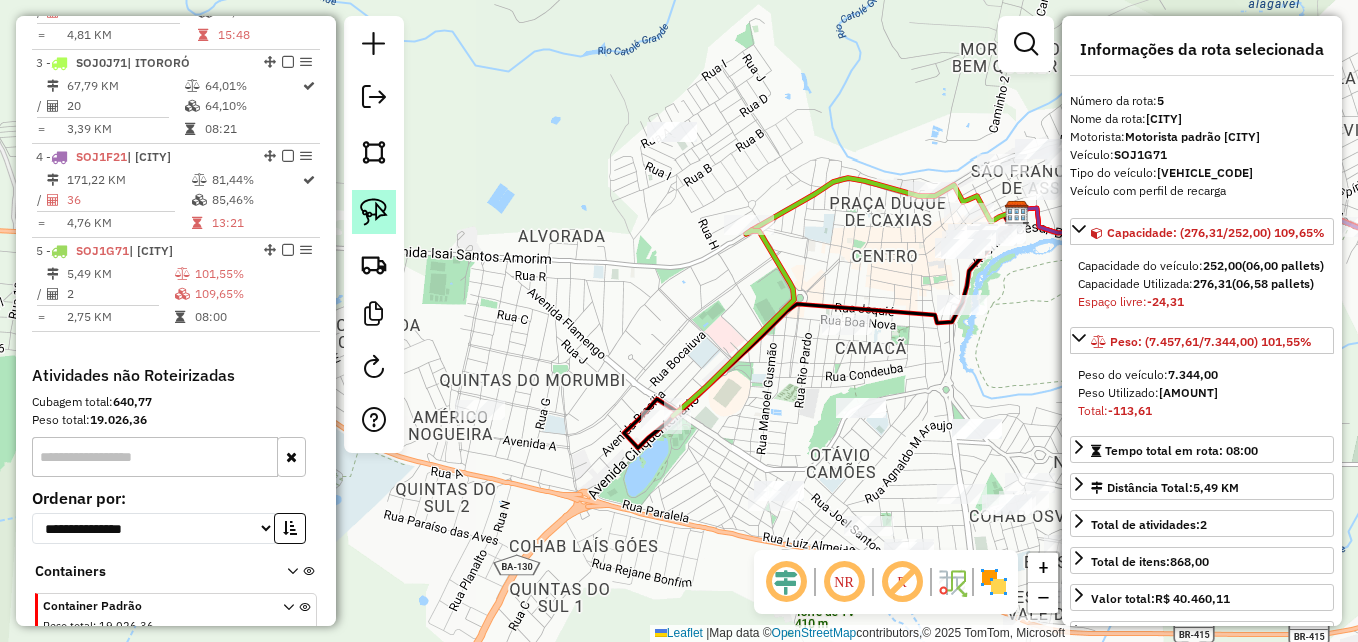 click 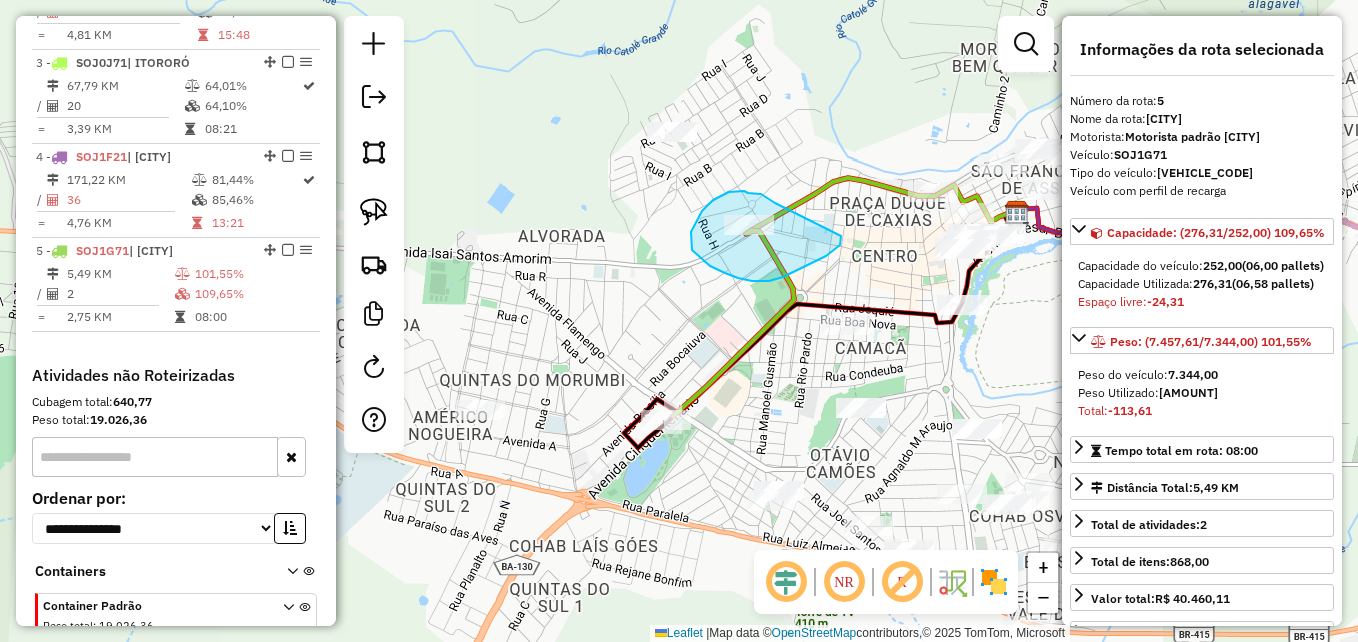 drag, startPoint x: 773, startPoint y: 201, endPoint x: 802, endPoint y: 192, distance: 30.364452 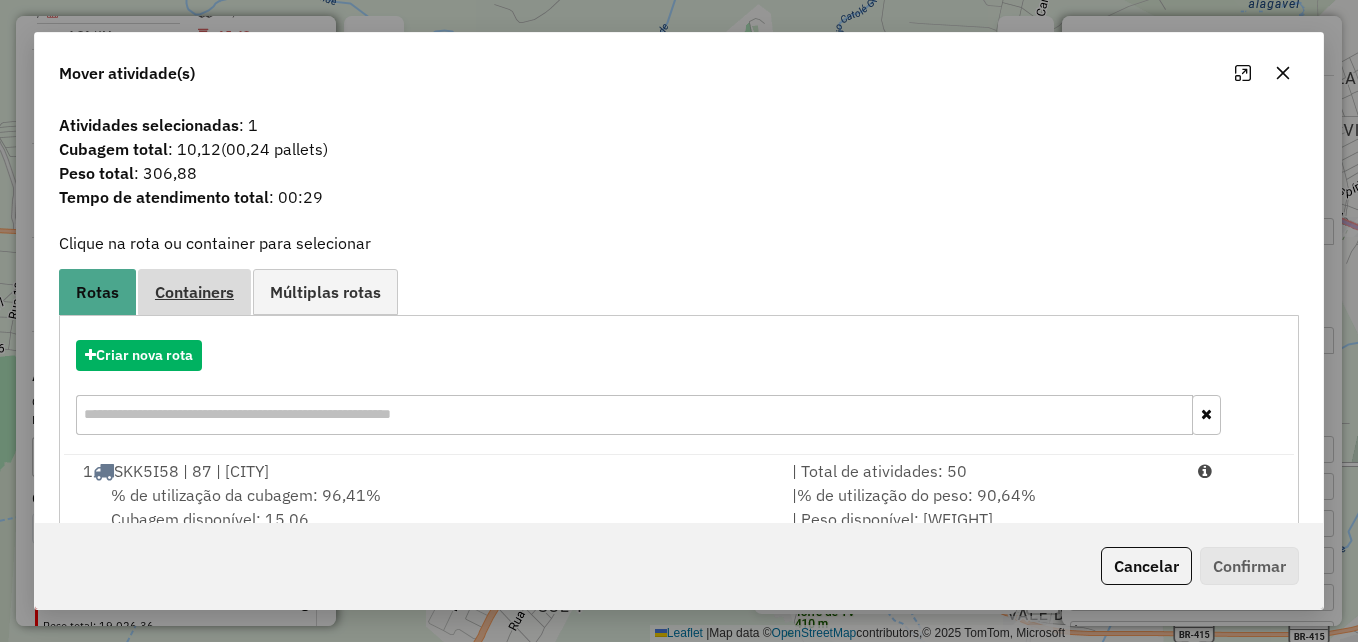 click on "Containers" at bounding box center (194, 291) 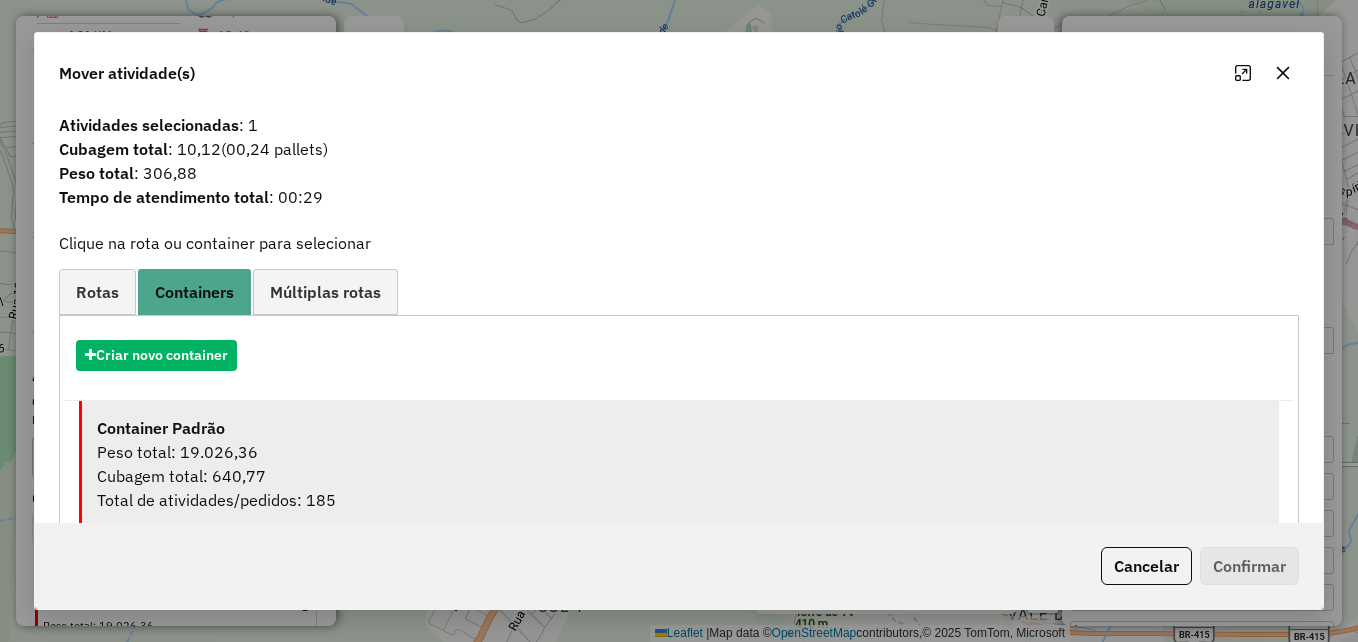 click on "Cubagem total: 640,77" at bounding box center [680, 476] 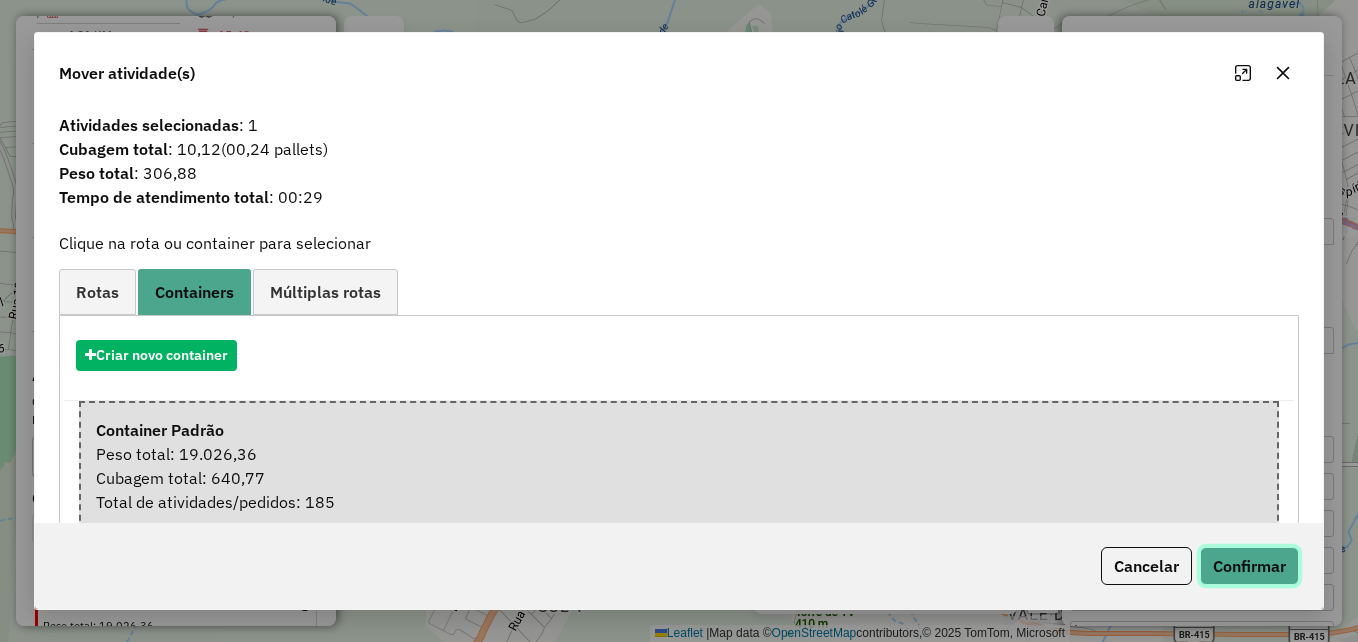 click on "Confirmar" 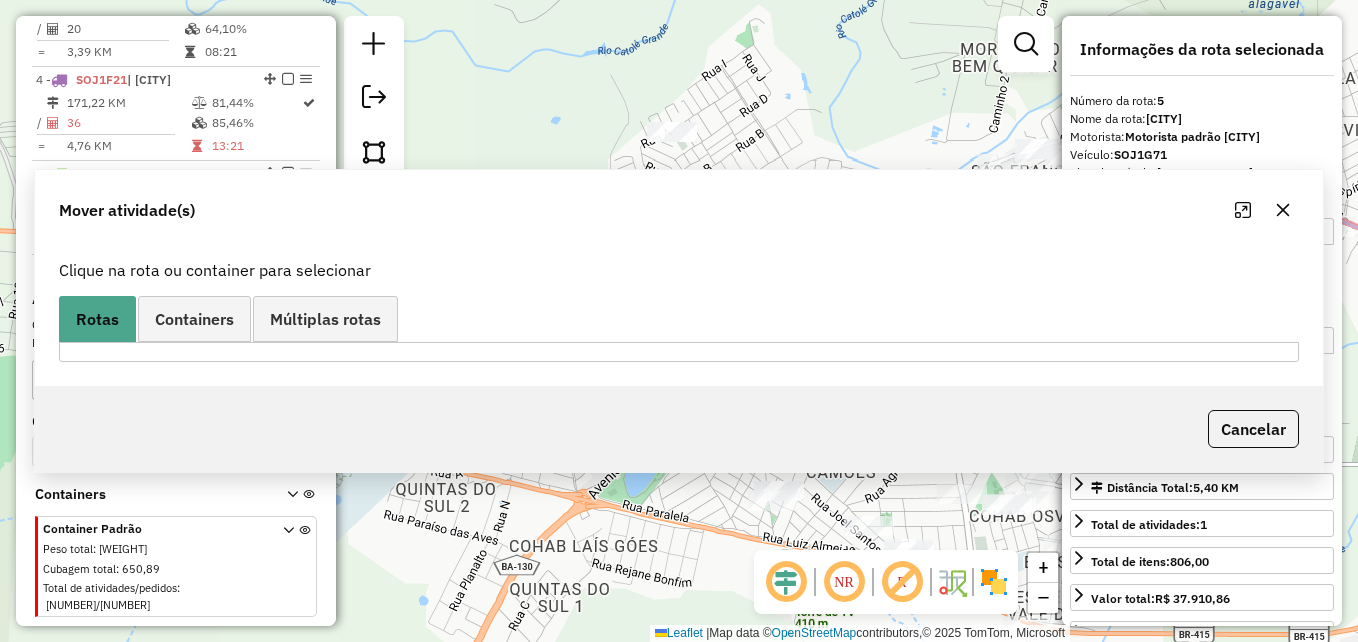 scroll, scrollTop: 1033, scrollLeft: 0, axis: vertical 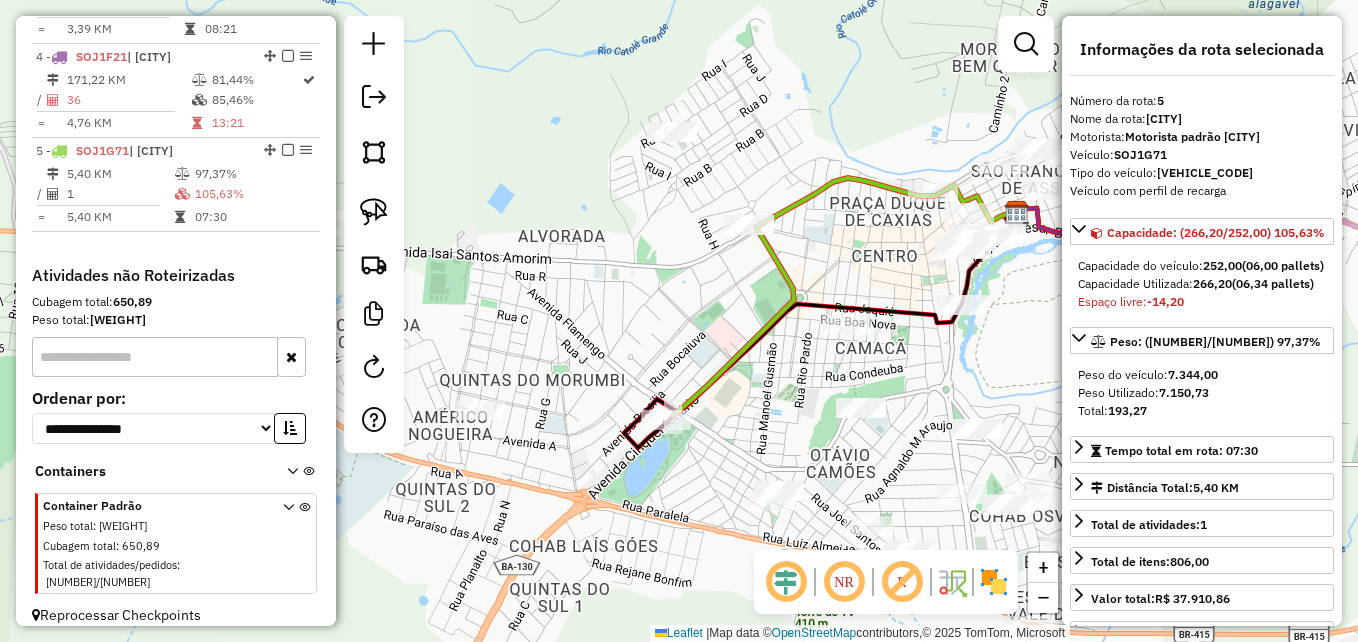 drag, startPoint x: 260, startPoint y: 266, endPoint x: 227, endPoint y: 396, distance: 134.12308 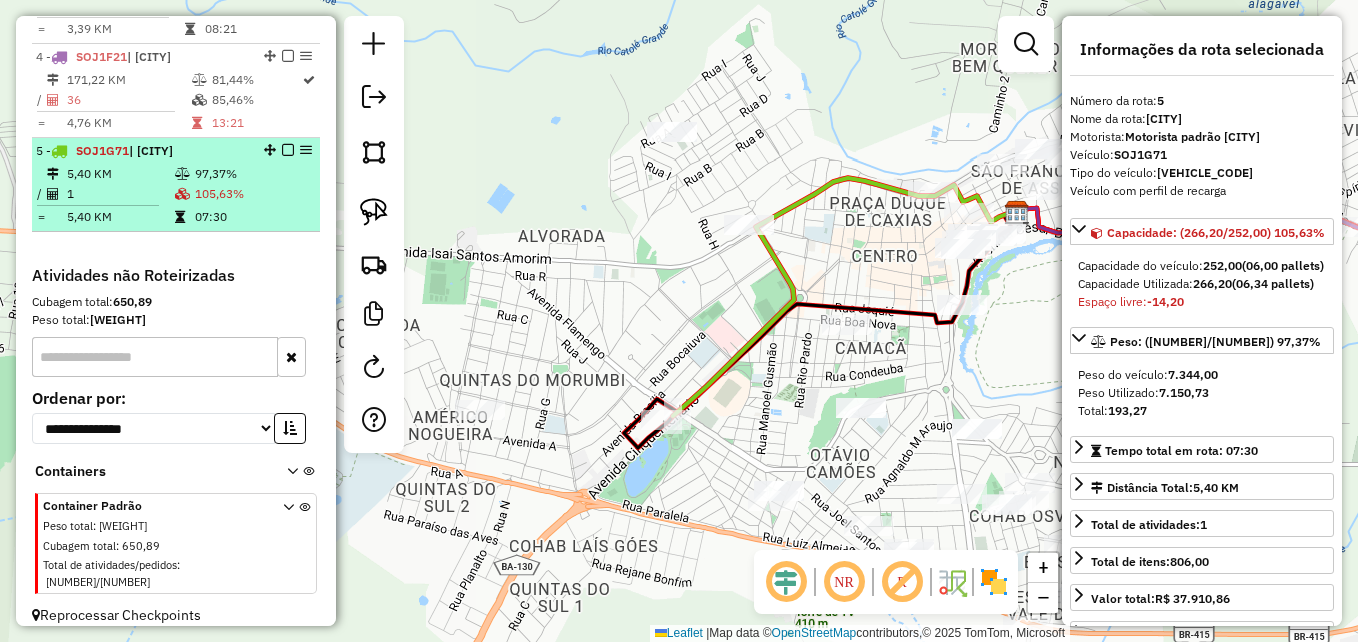 drag, startPoint x: 227, startPoint y: 396, endPoint x: 297, endPoint y: 183, distance: 224.20749 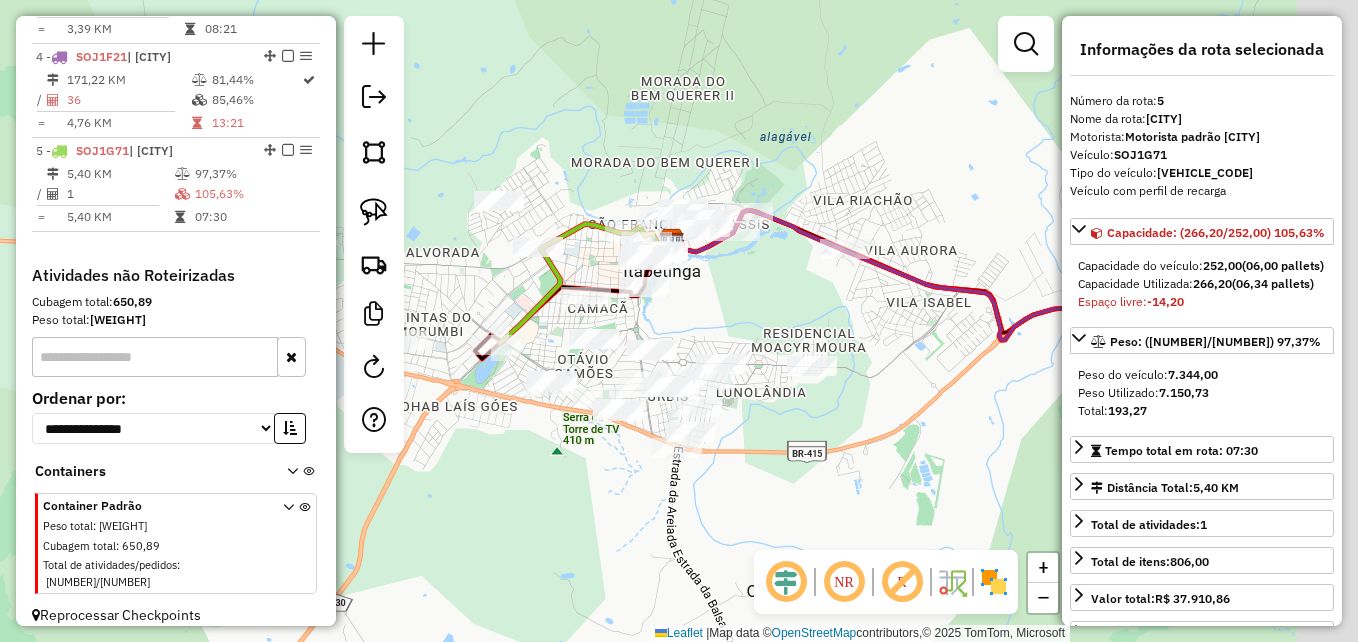 drag, startPoint x: 780, startPoint y: 318, endPoint x: 498, endPoint y: 285, distance: 283.9243 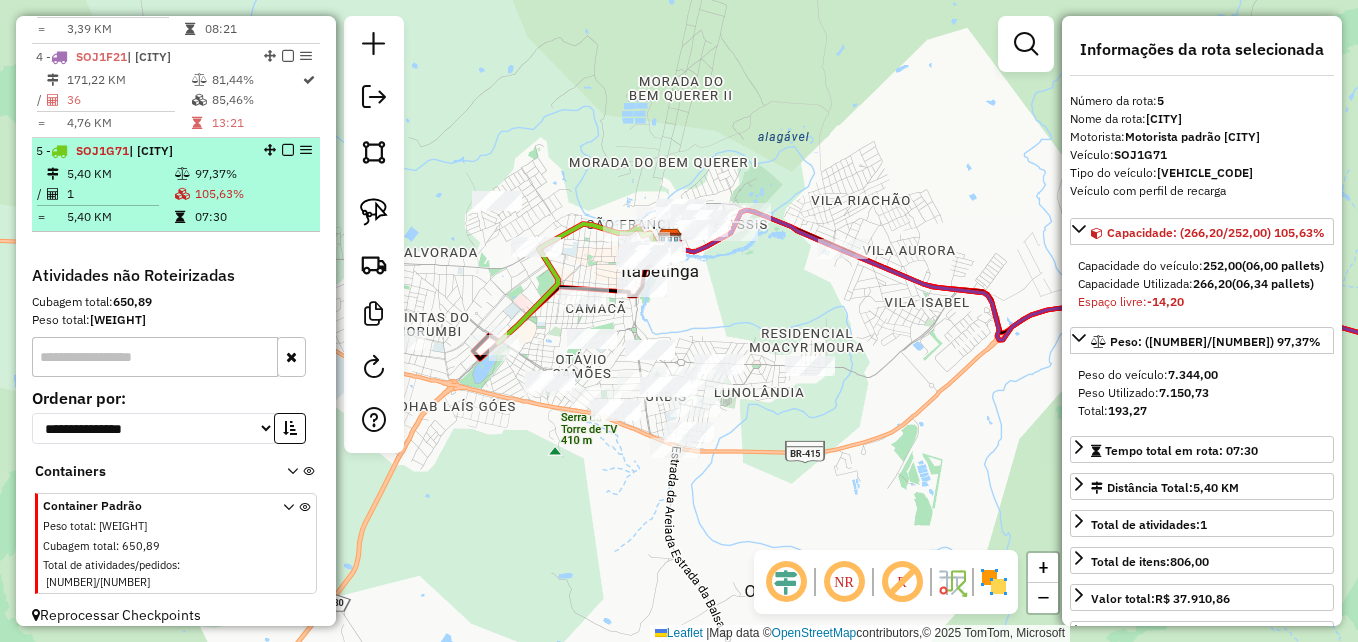 click on "| [CITY]" at bounding box center [176, 151] 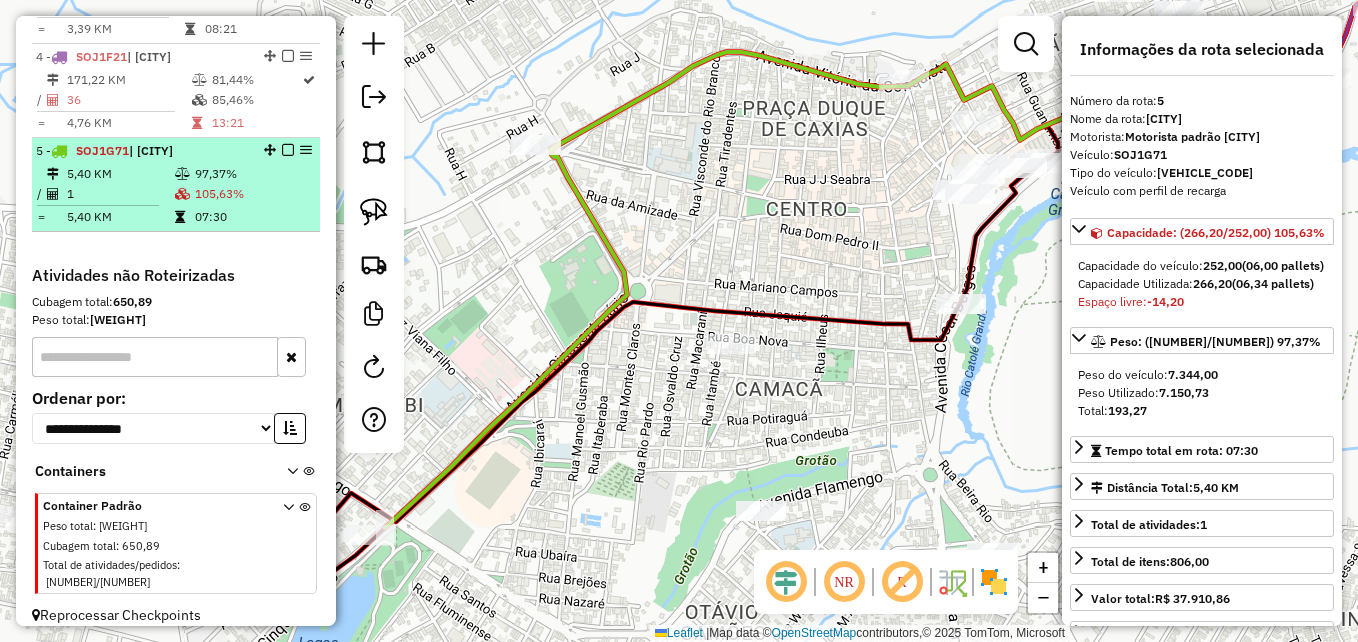 click at bounding box center [306, 150] 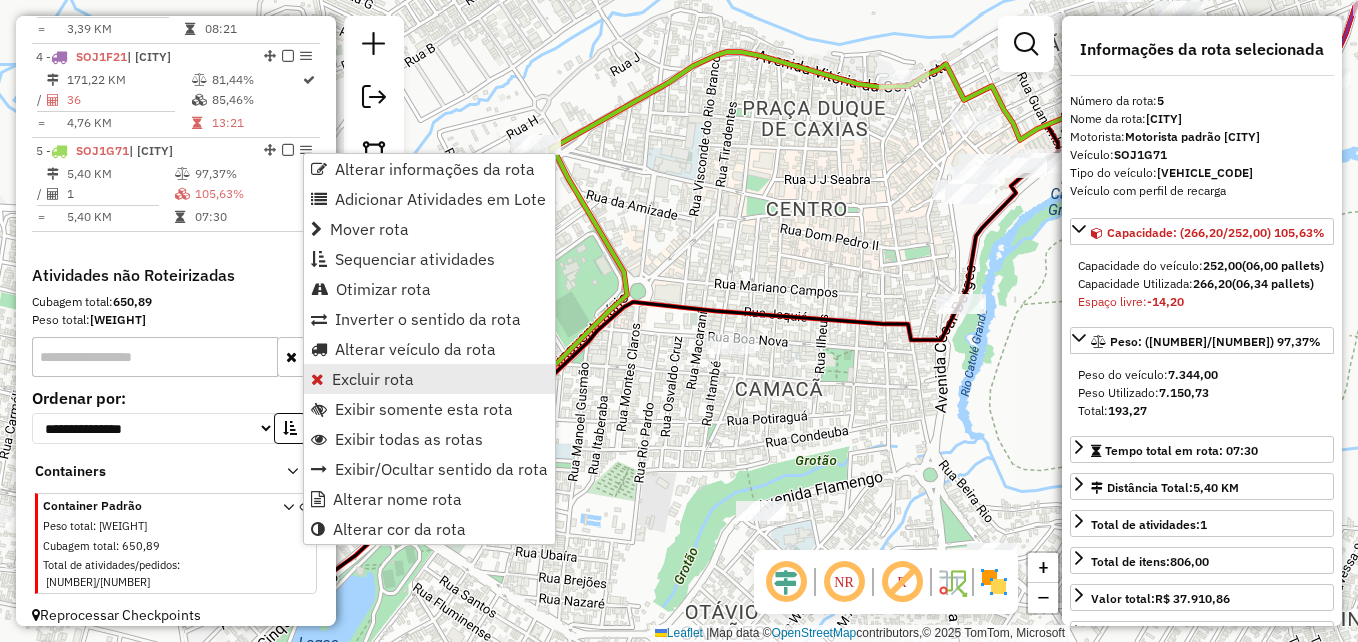click on "Excluir rota" at bounding box center [373, 379] 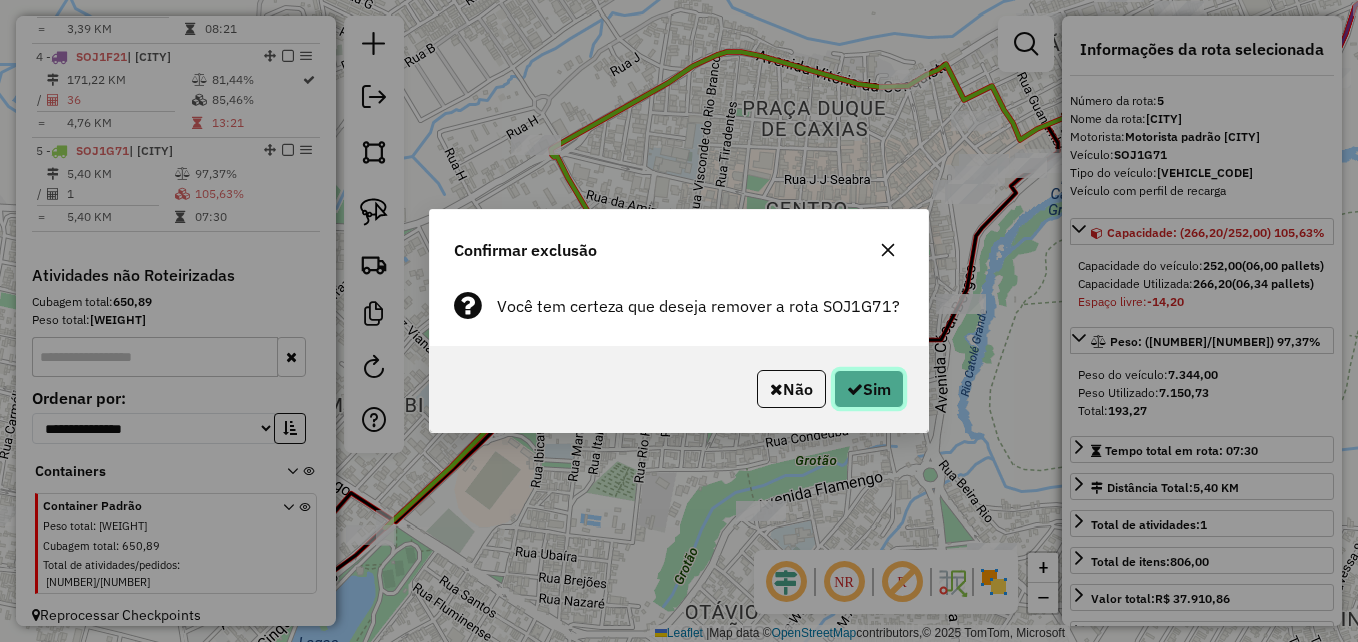 click on "Sim" 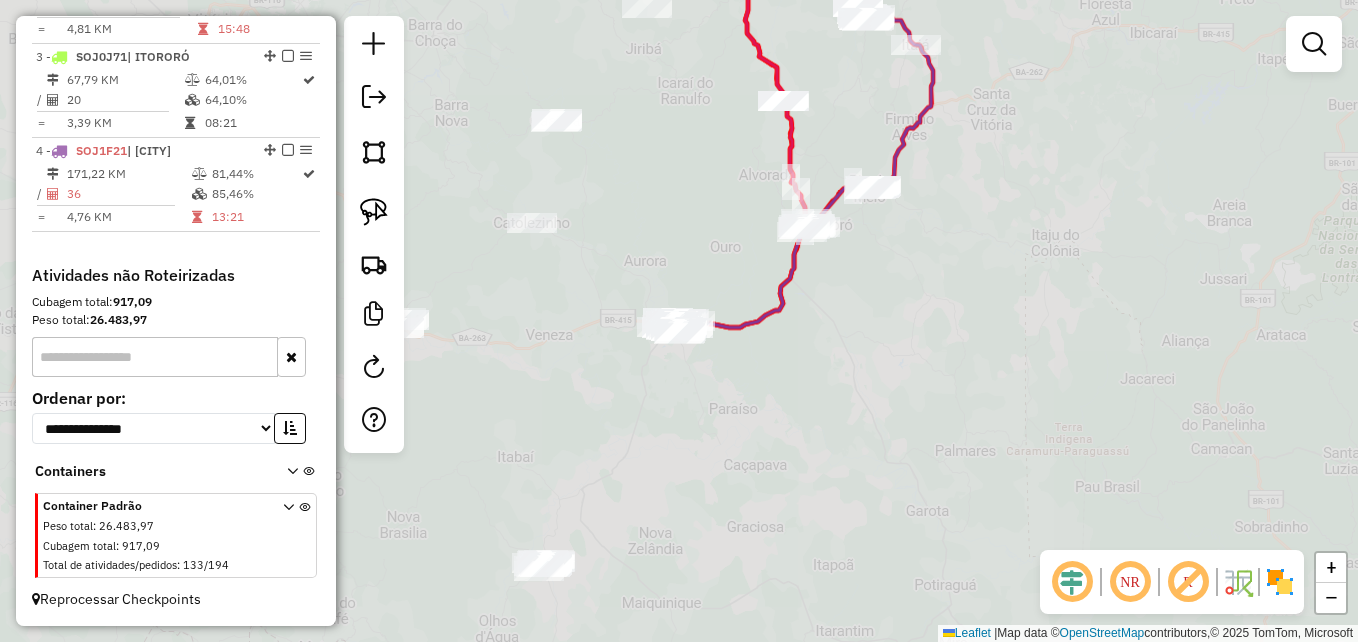 scroll, scrollTop: 939, scrollLeft: 0, axis: vertical 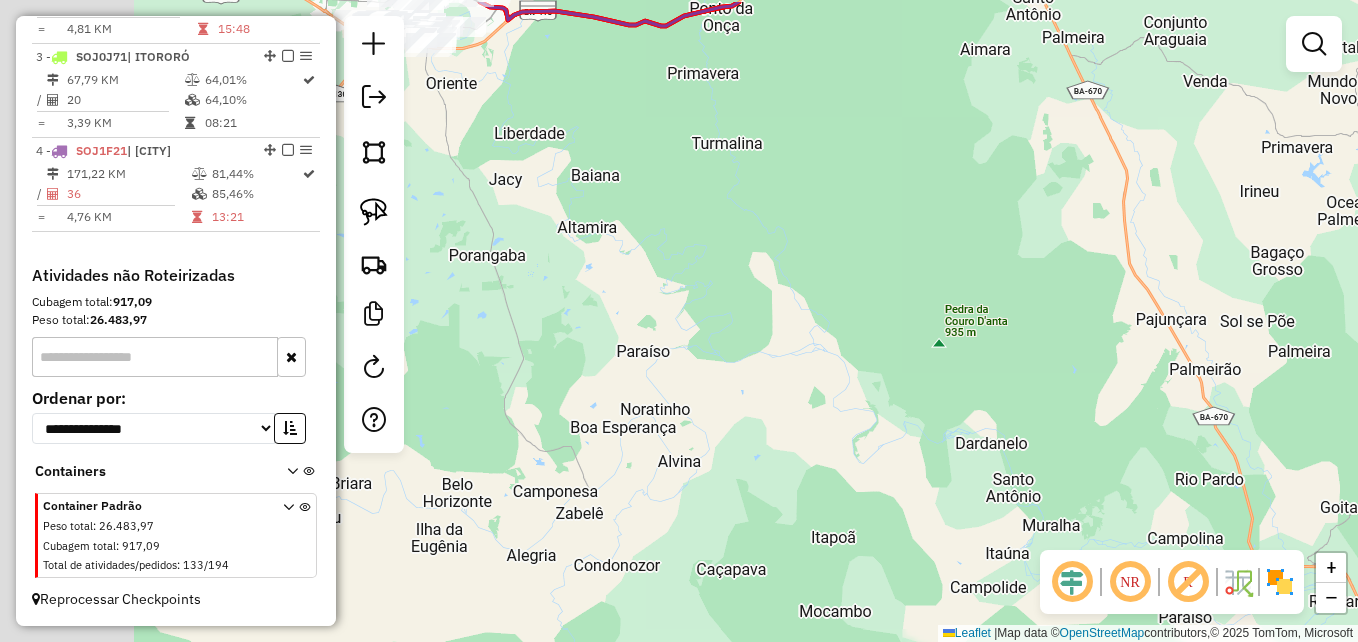 drag, startPoint x: 821, startPoint y: 422, endPoint x: 1003, endPoint y: 430, distance: 182.17574 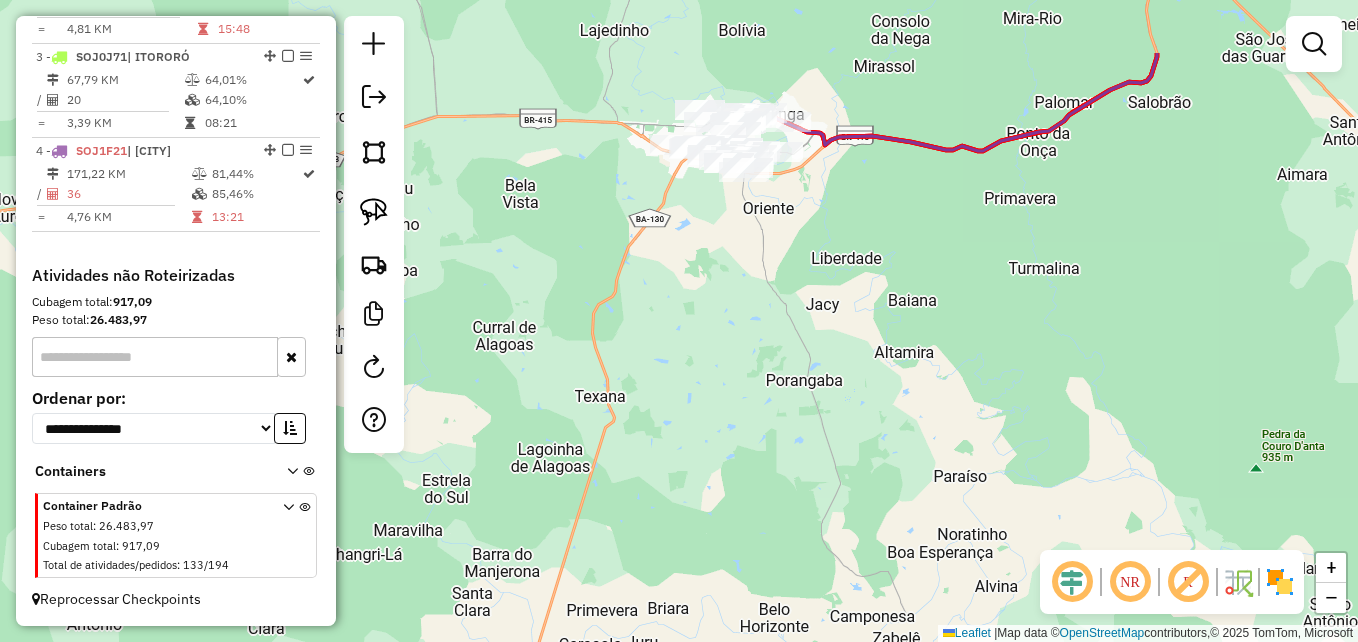 drag, startPoint x: 768, startPoint y: 242, endPoint x: 1023, endPoint y: 437, distance: 321.014 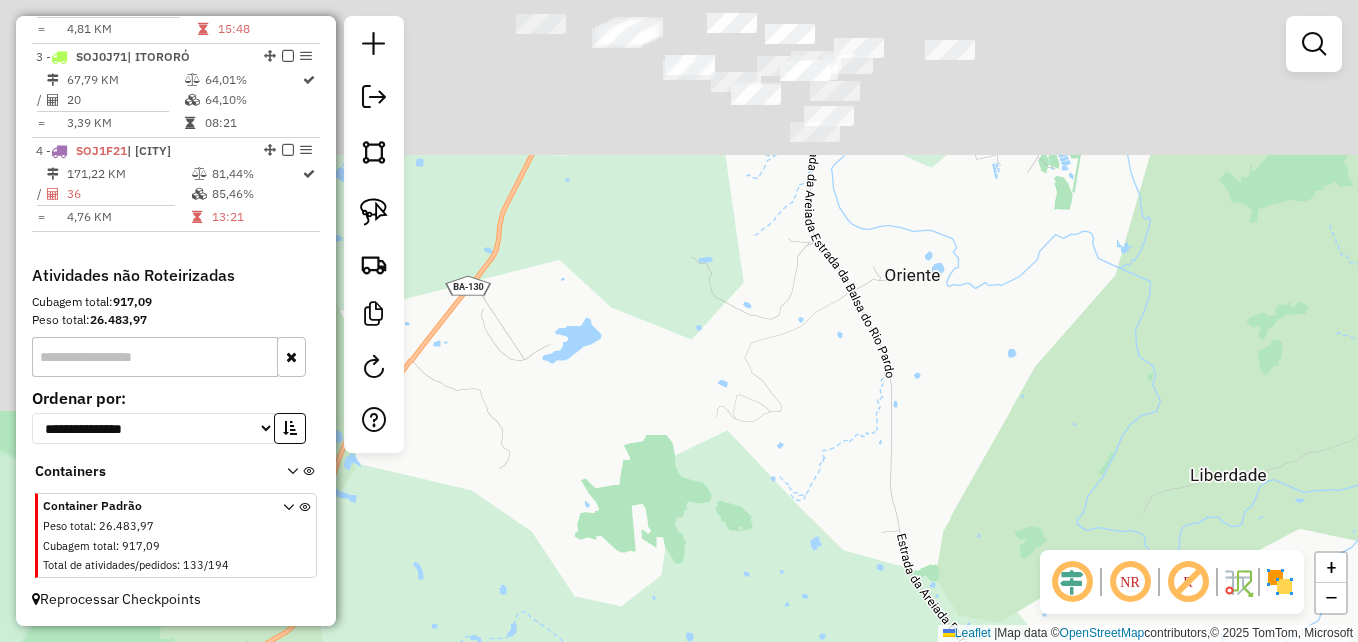 drag, startPoint x: 839, startPoint y: 269, endPoint x: 1117, endPoint y: 579, distance: 416.39404 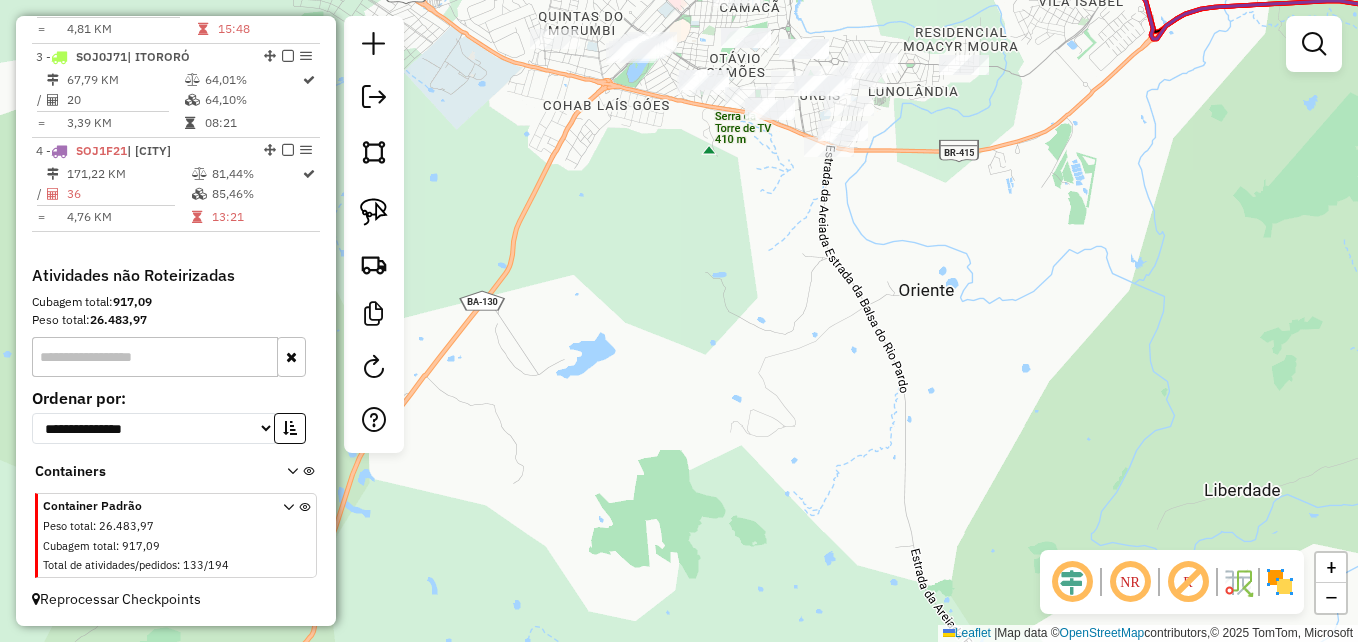 drag, startPoint x: 853, startPoint y: 293, endPoint x: 1114, endPoint y: 681, distance: 467.6163 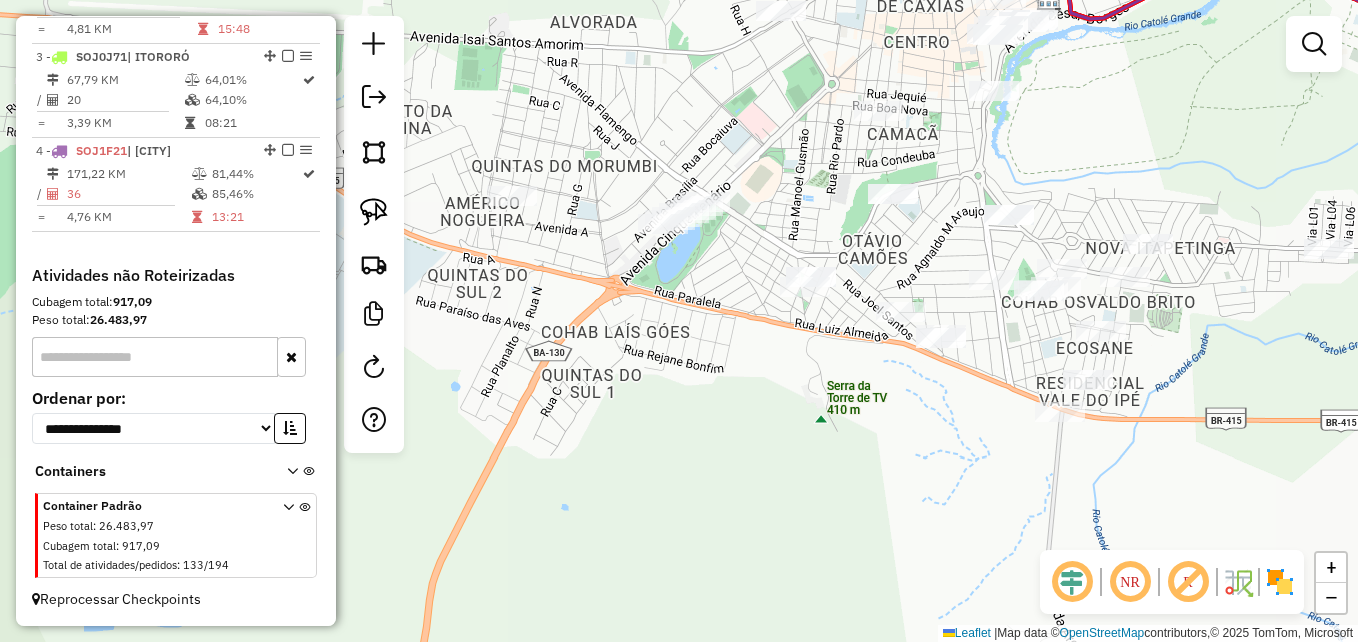 drag, startPoint x: 881, startPoint y: 498, endPoint x: 942, endPoint y: 620, distance: 136.40015 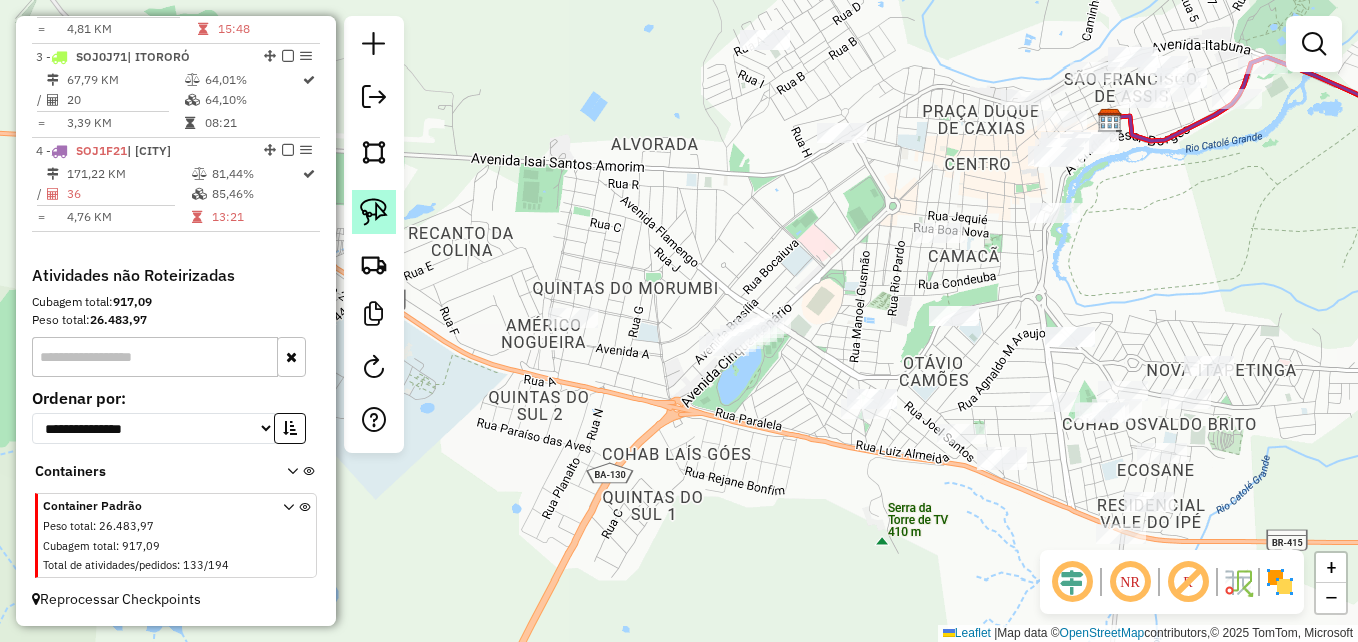 click 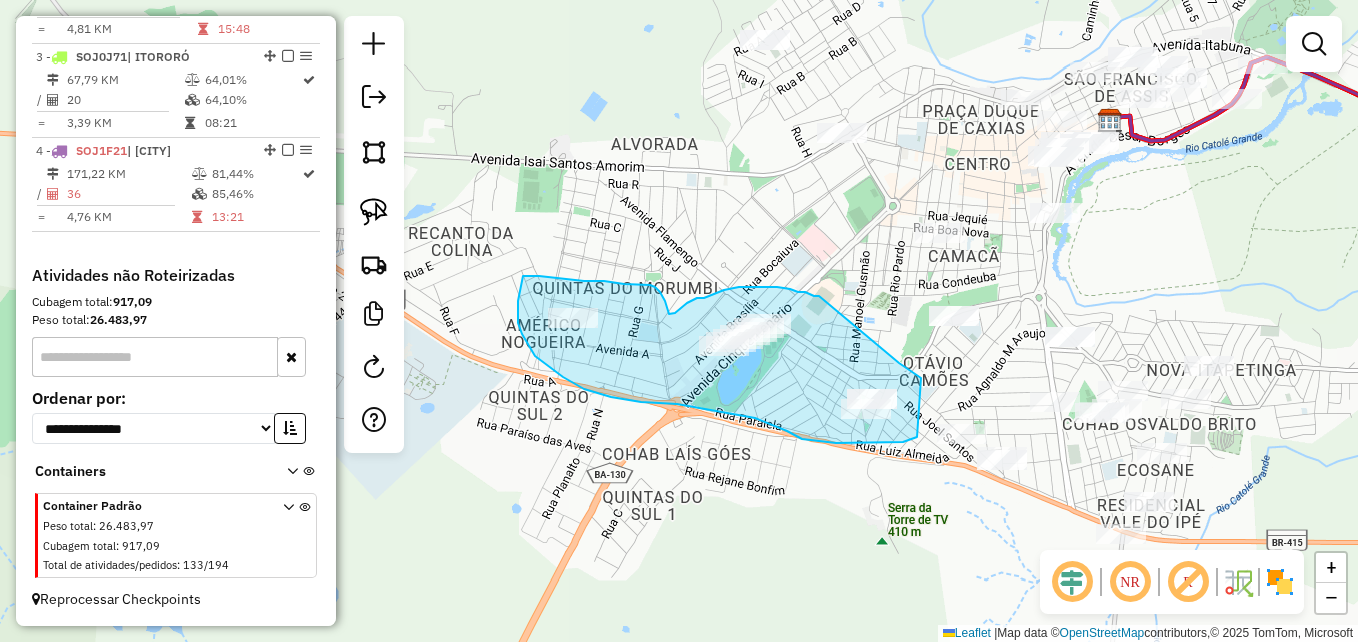 drag, startPoint x: 814, startPoint y: 296, endPoint x: 899, endPoint y: 363, distance: 108.23123 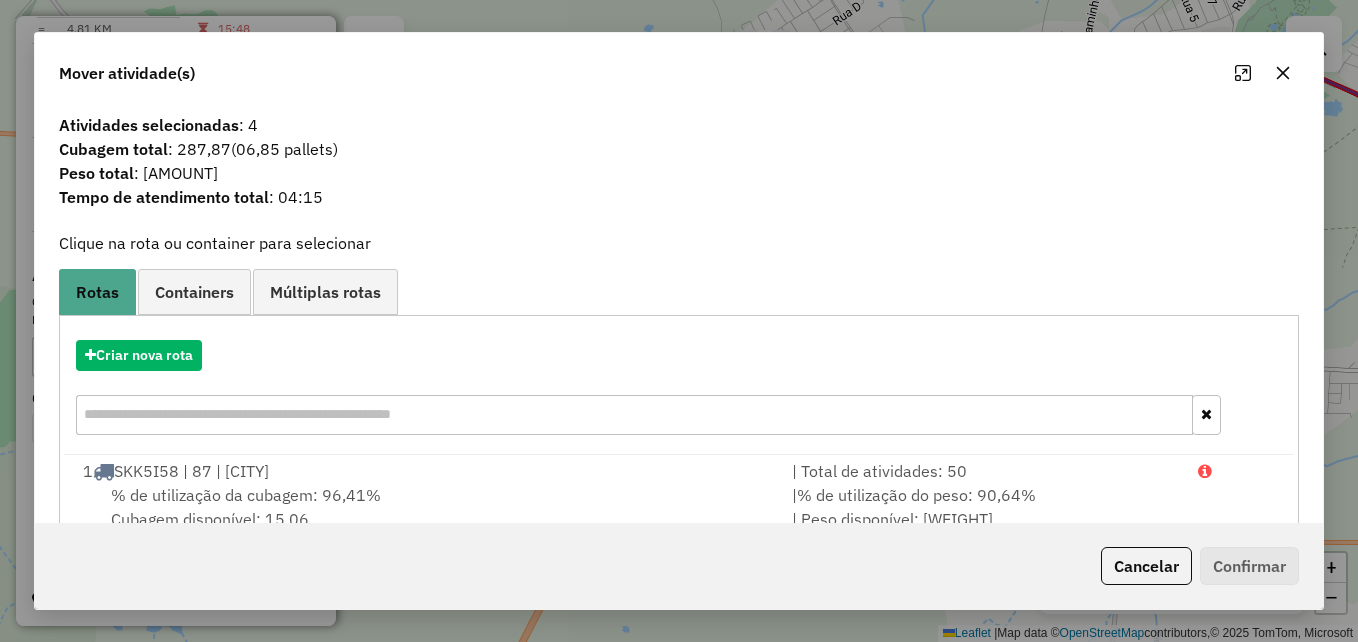 scroll, scrollTop: 200, scrollLeft: 0, axis: vertical 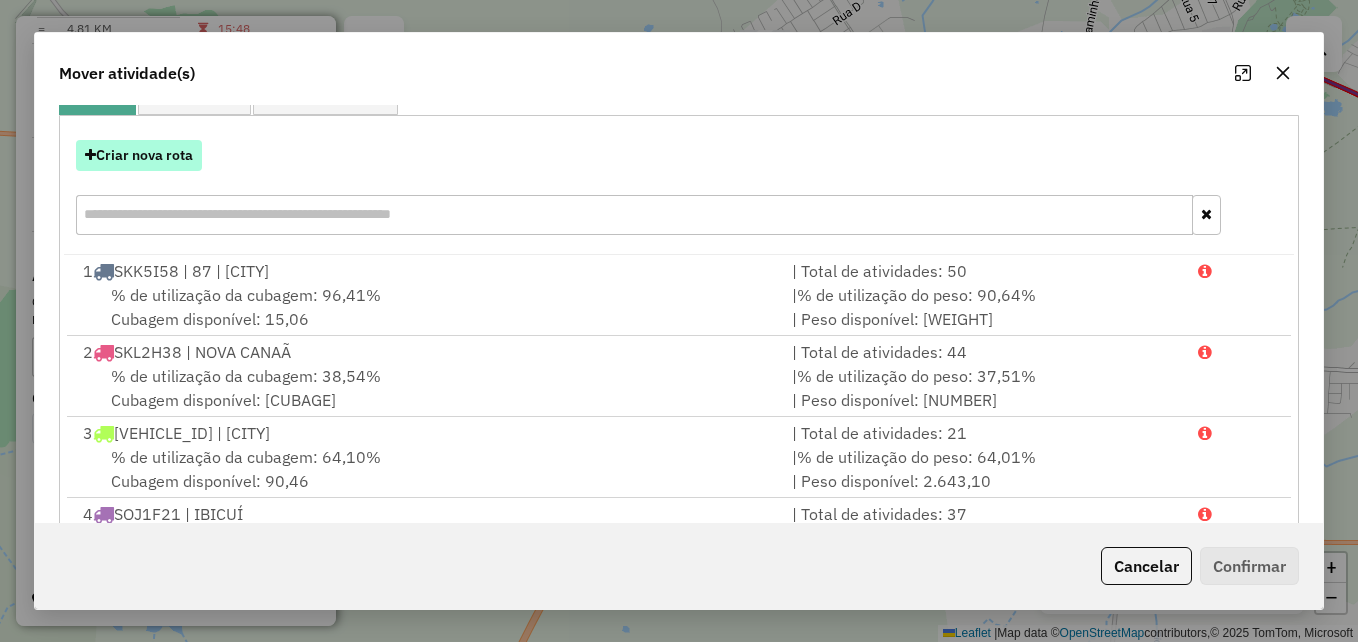 click on "Criar nova rota" at bounding box center [139, 155] 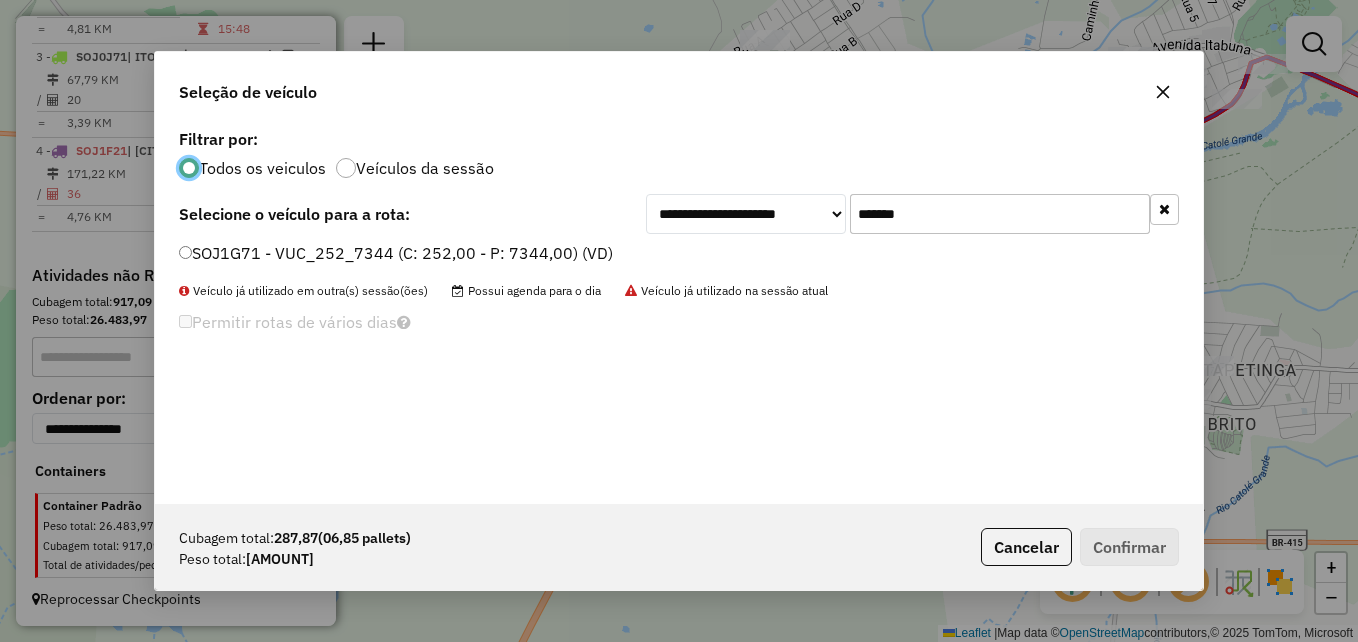 scroll, scrollTop: 11, scrollLeft: 6, axis: both 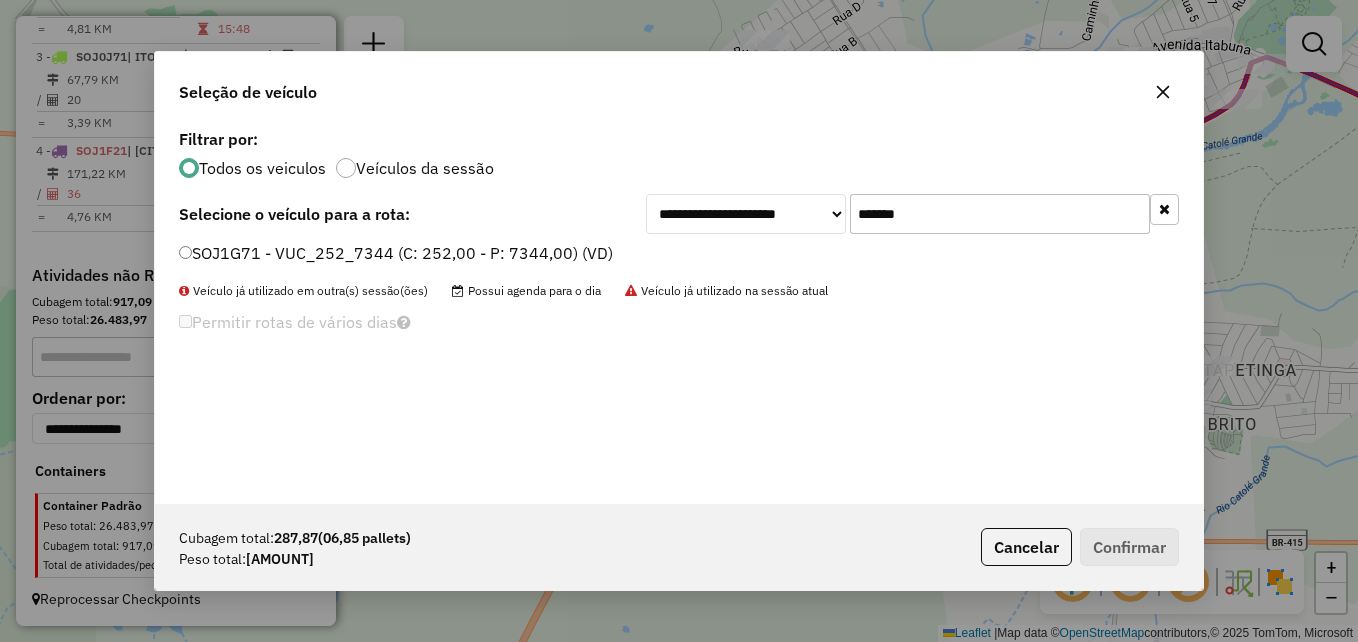 drag, startPoint x: 940, startPoint y: 215, endPoint x: 814, endPoint y: 206, distance: 126.32102 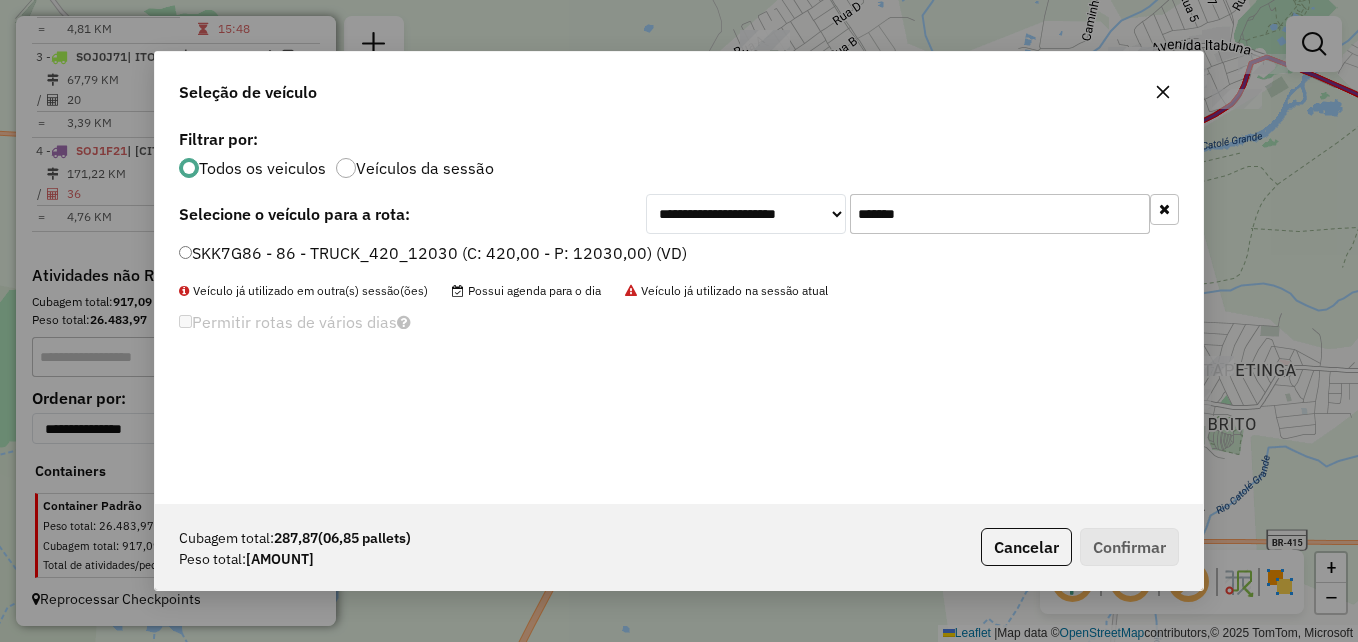 type on "*******" 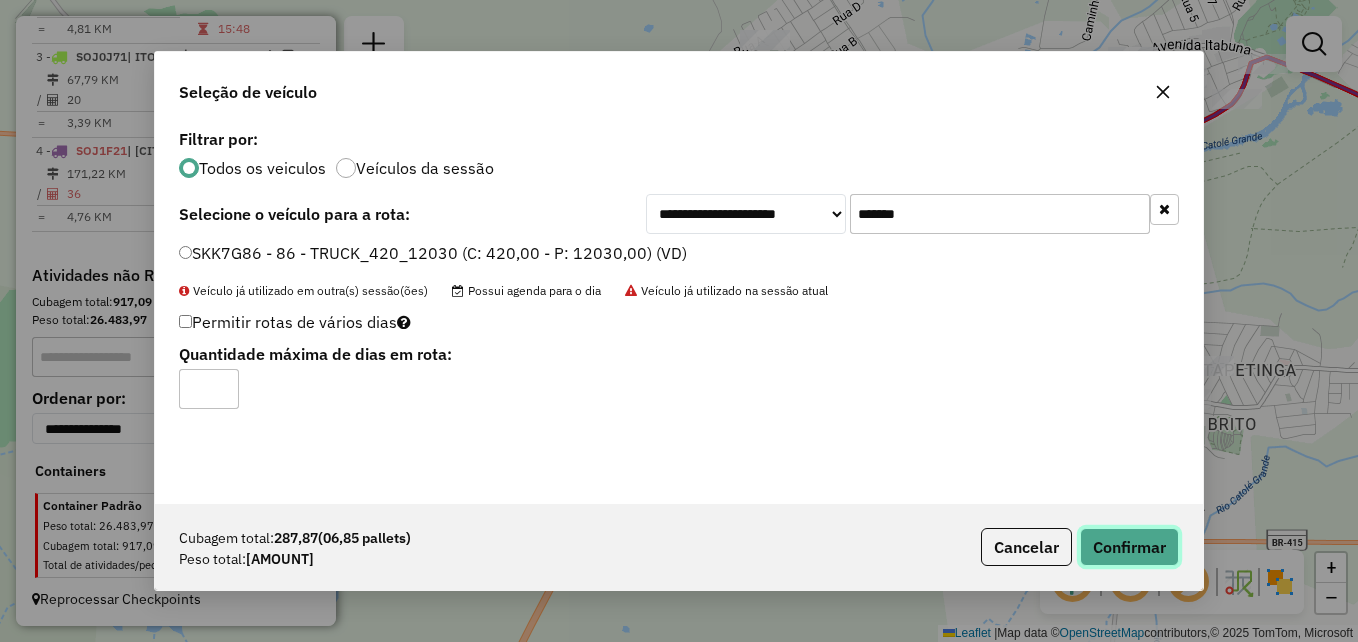 click on "Confirmar" 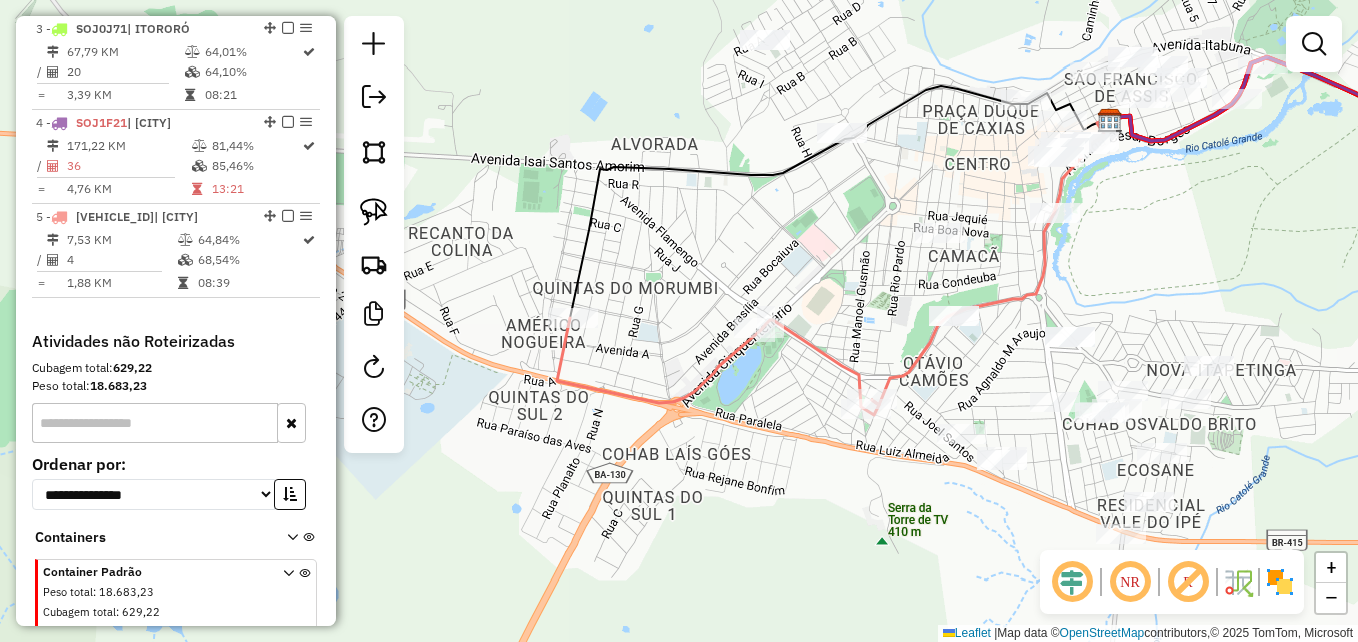 scroll, scrollTop: 933, scrollLeft: 0, axis: vertical 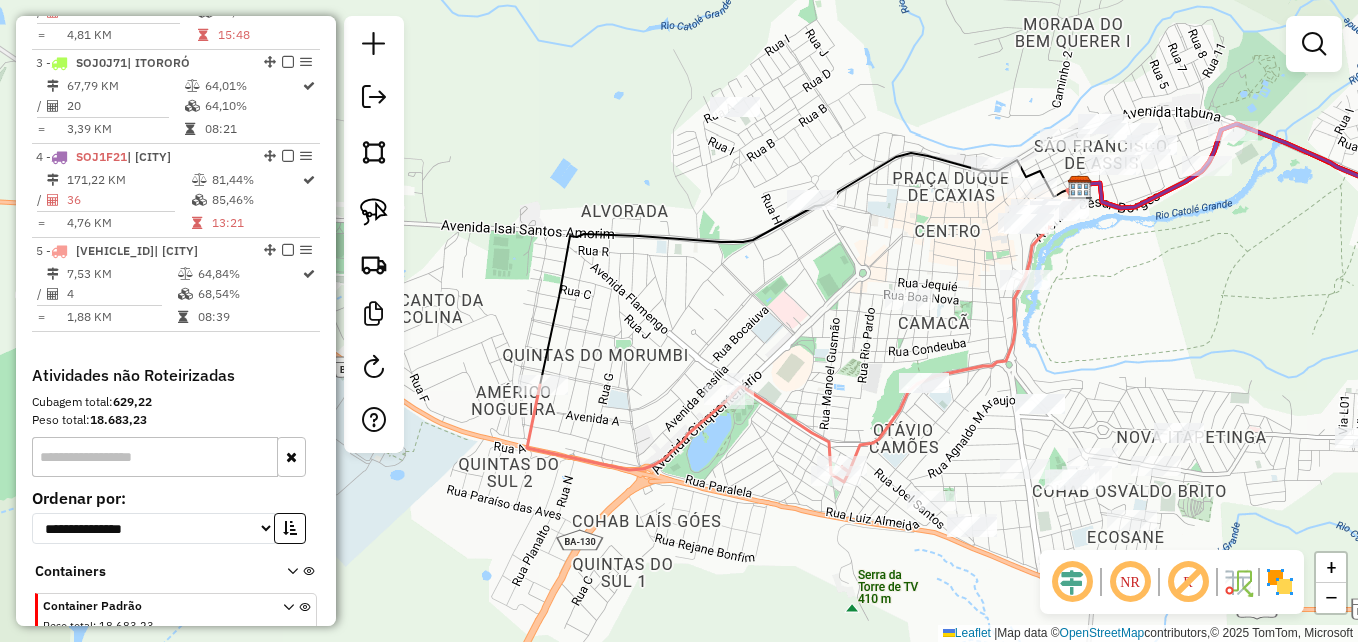 drag, startPoint x: 828, startPoint y: 195, endPoint x: 791, endPoint y: 295, distance: 106.62551 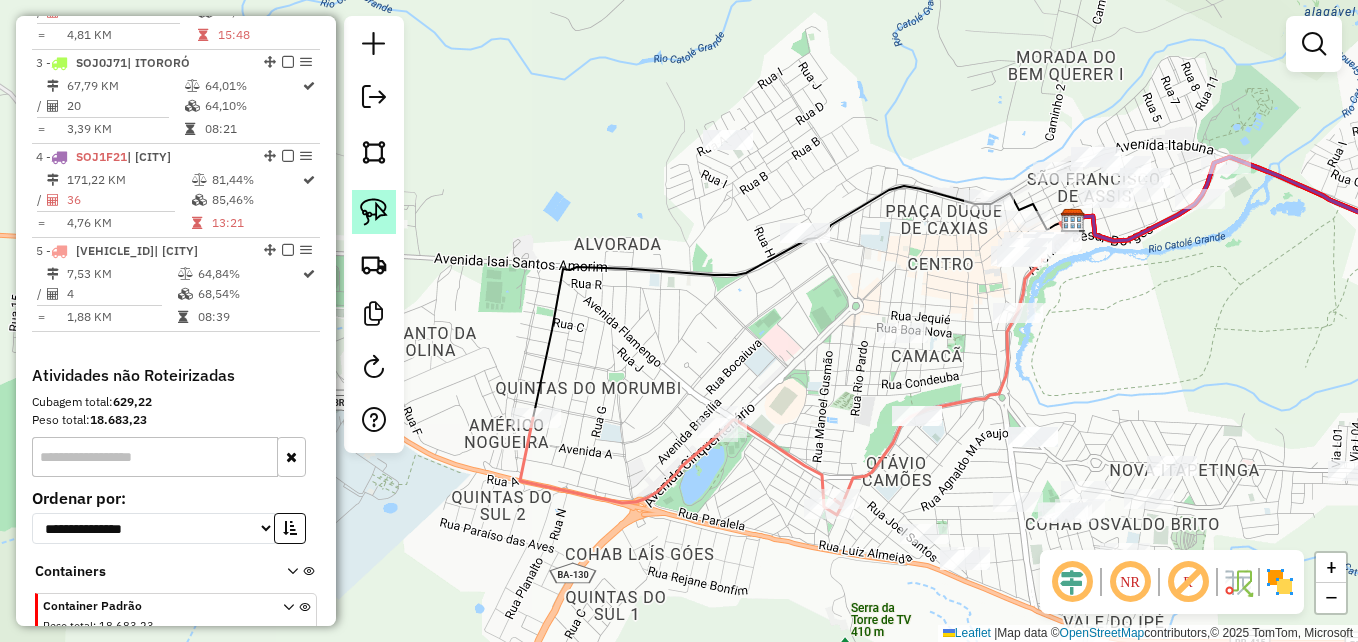 click 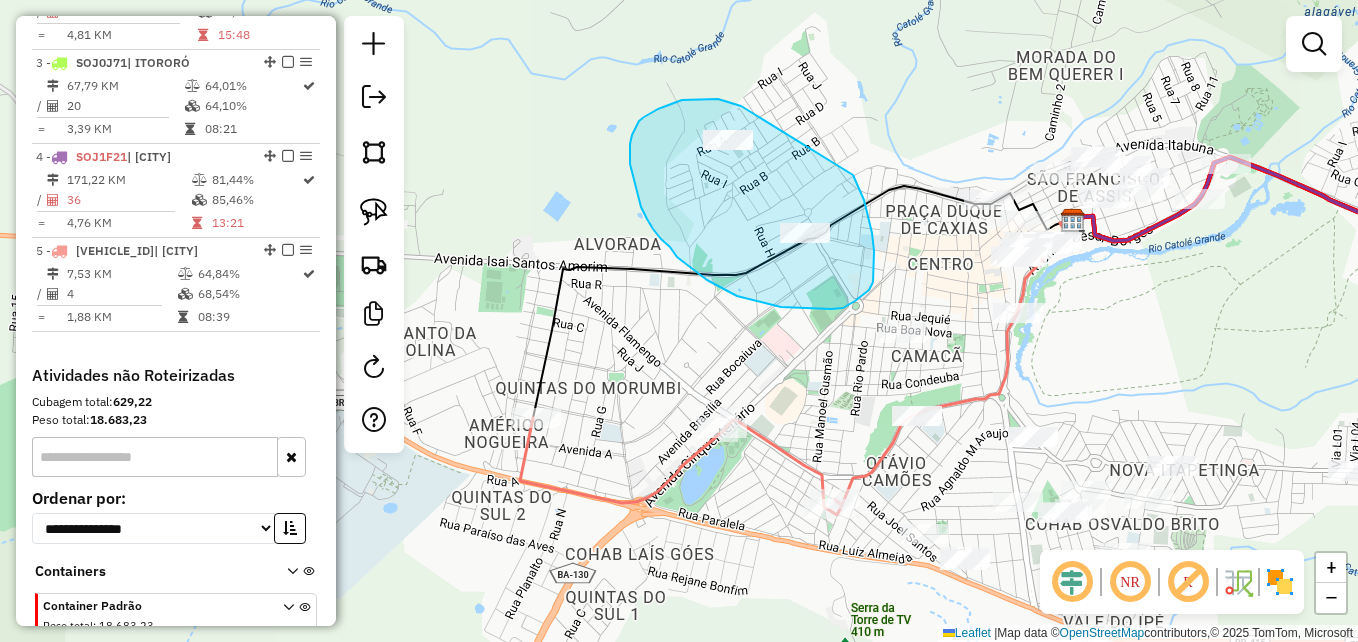 drag, startPoint x: 718, startPoint y: 99, endPoint x: 849, endPoint y: 171, distance: 149.48244 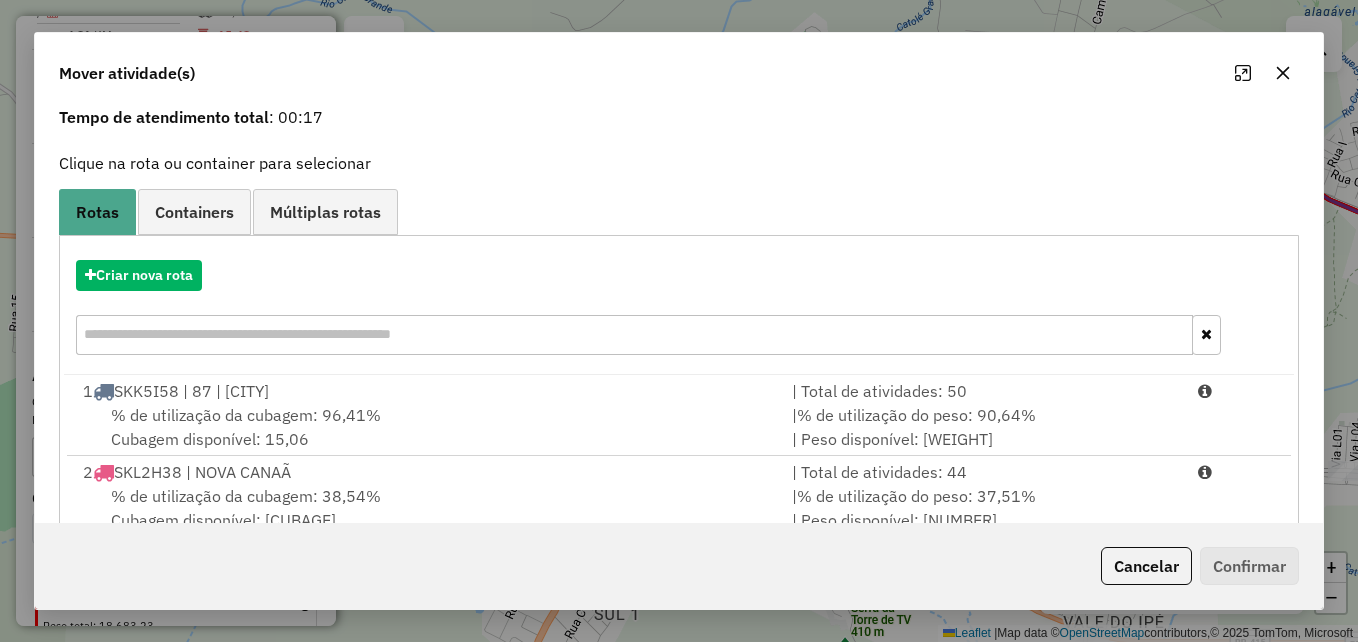 scroll, scrollTop: 366, scrollLeft: 0, axis: vertical 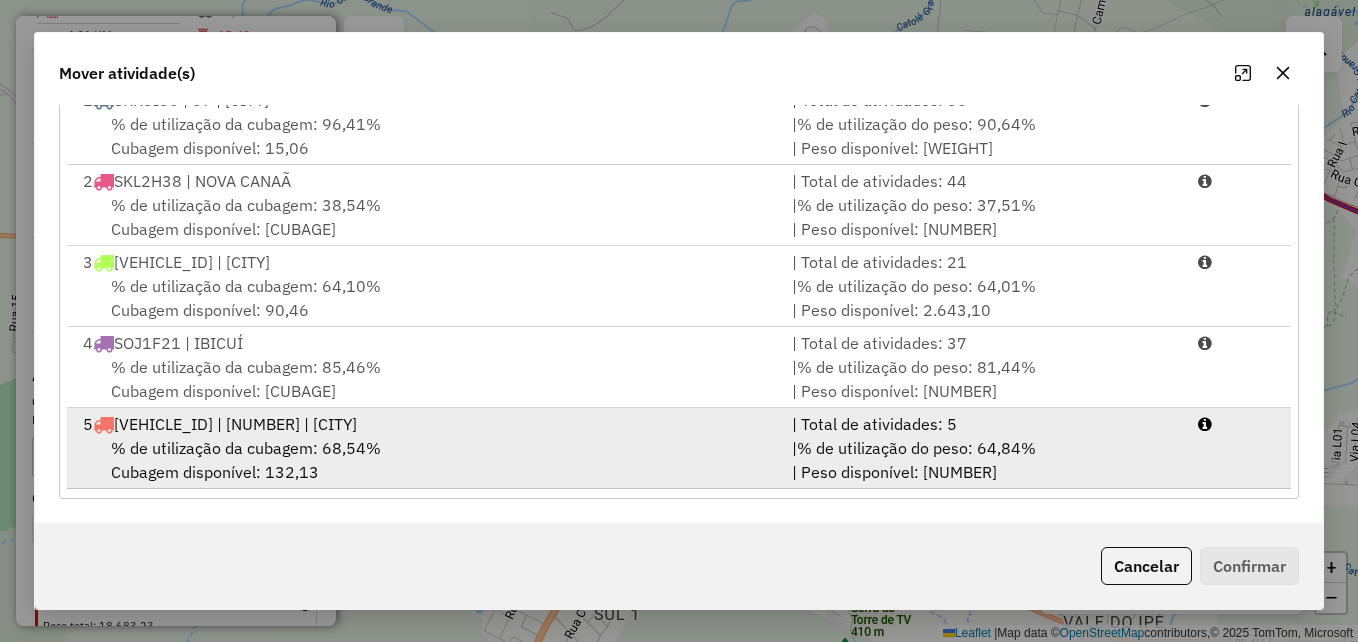 click on "% de utilização da cubagem: [NUMBER]%  Cubagem disponível: [NUMBER]" at bounding box center (425, 460) 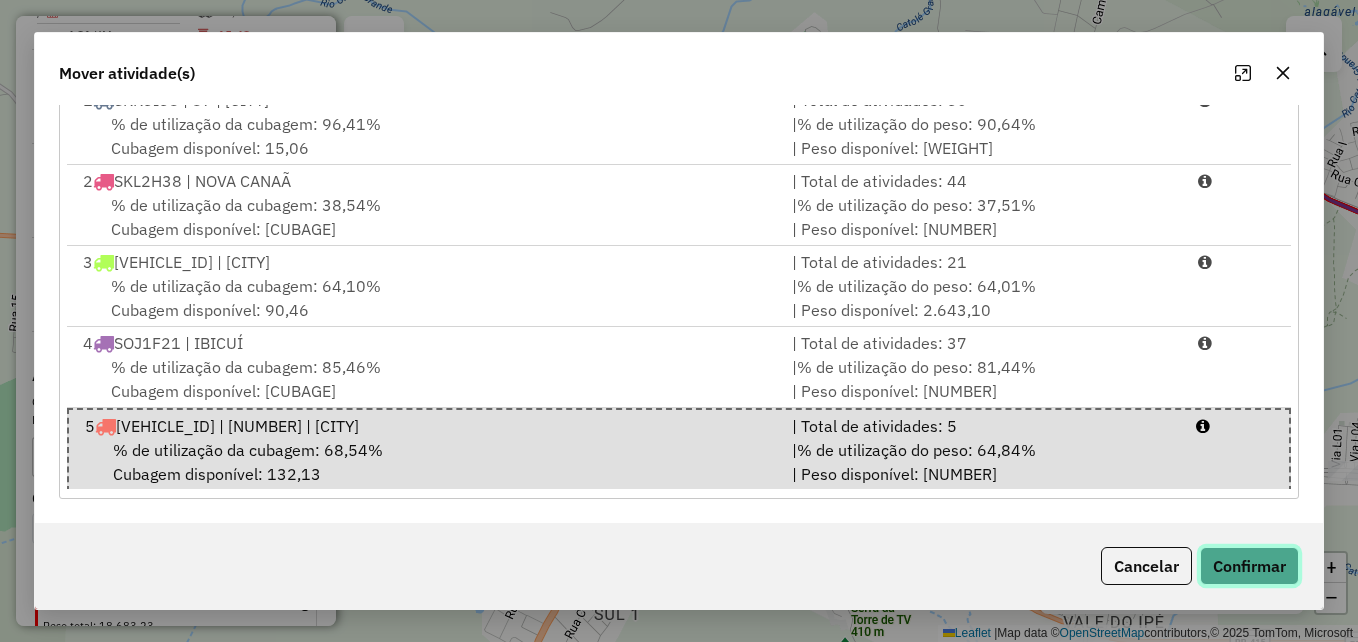 click on "Confirmar" 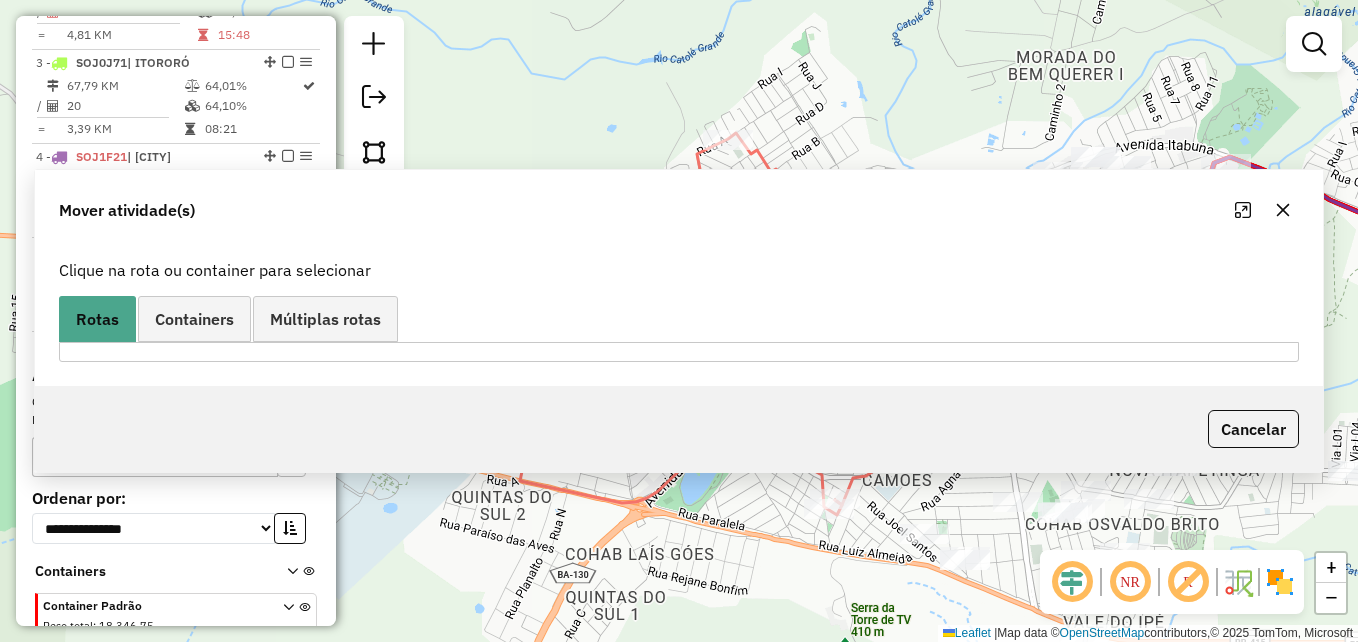 scroll, scrollTop: 0, scrollLeft: 0, axis: both 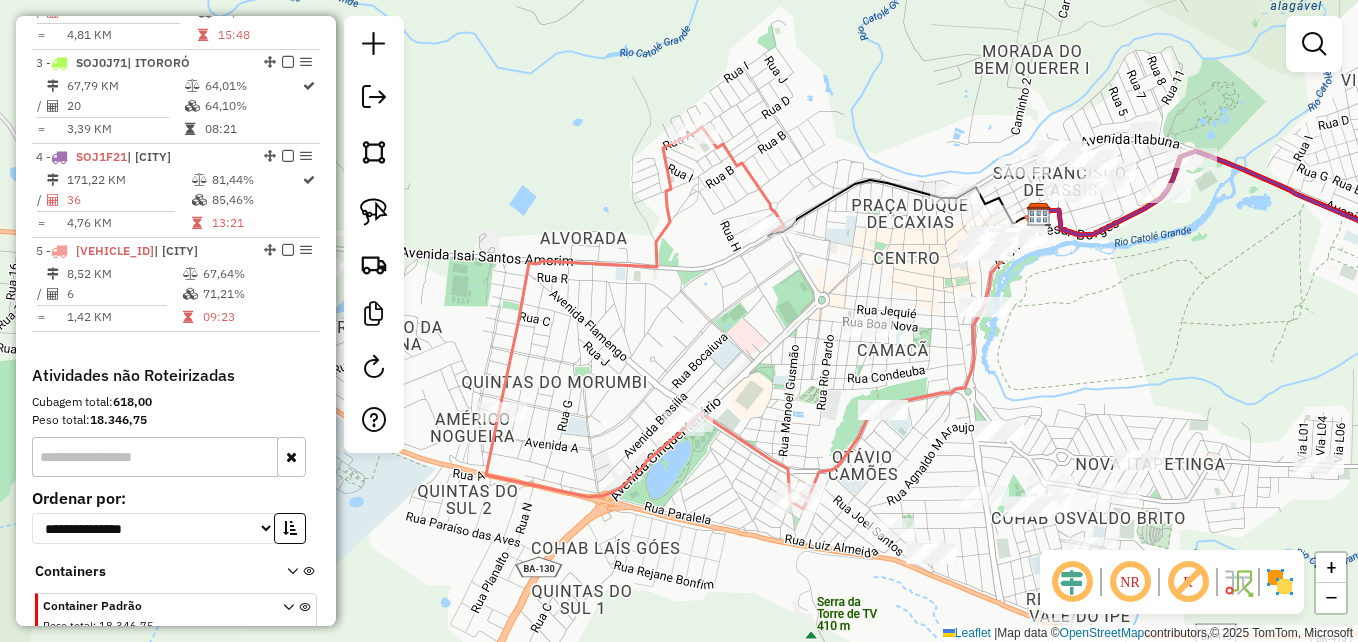 drag, startPoint x: 774, startPoint y: 312, endPoint x: 742, endPoint y: 305, distance: 32.75668 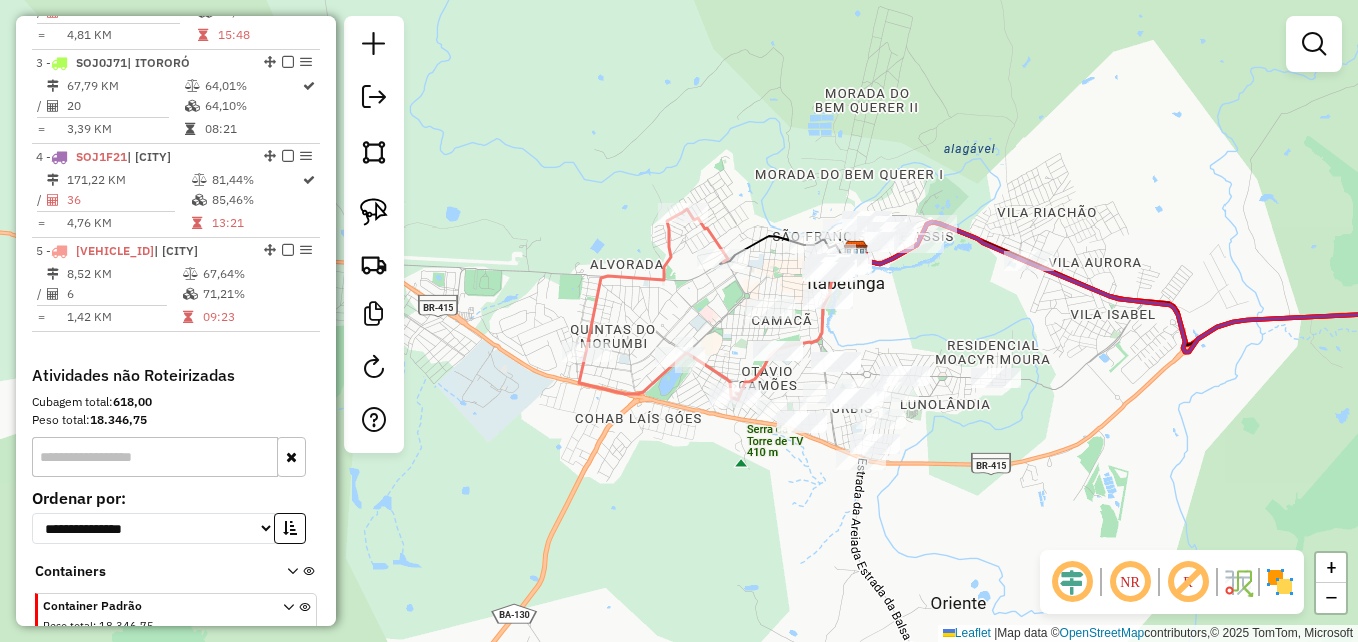 drag, startPoint x: 764, startPoint y: 321, endPoint x: 726, endPoint y: 316, distance: 38.327538 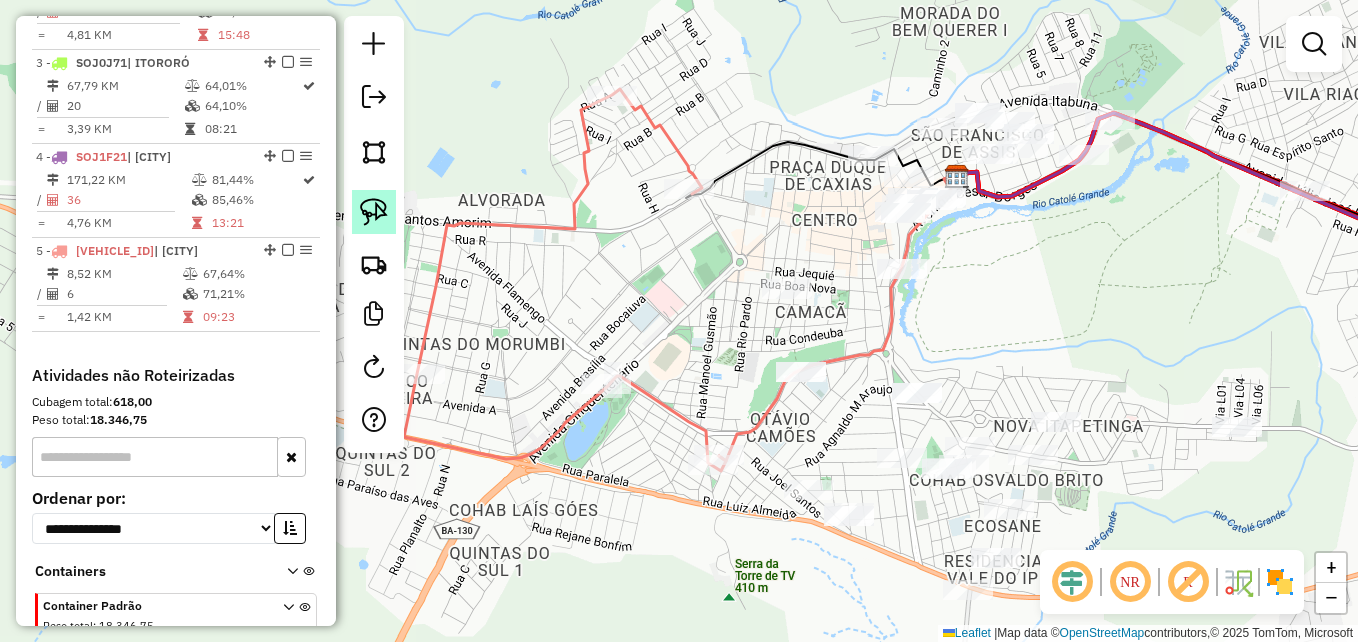 click 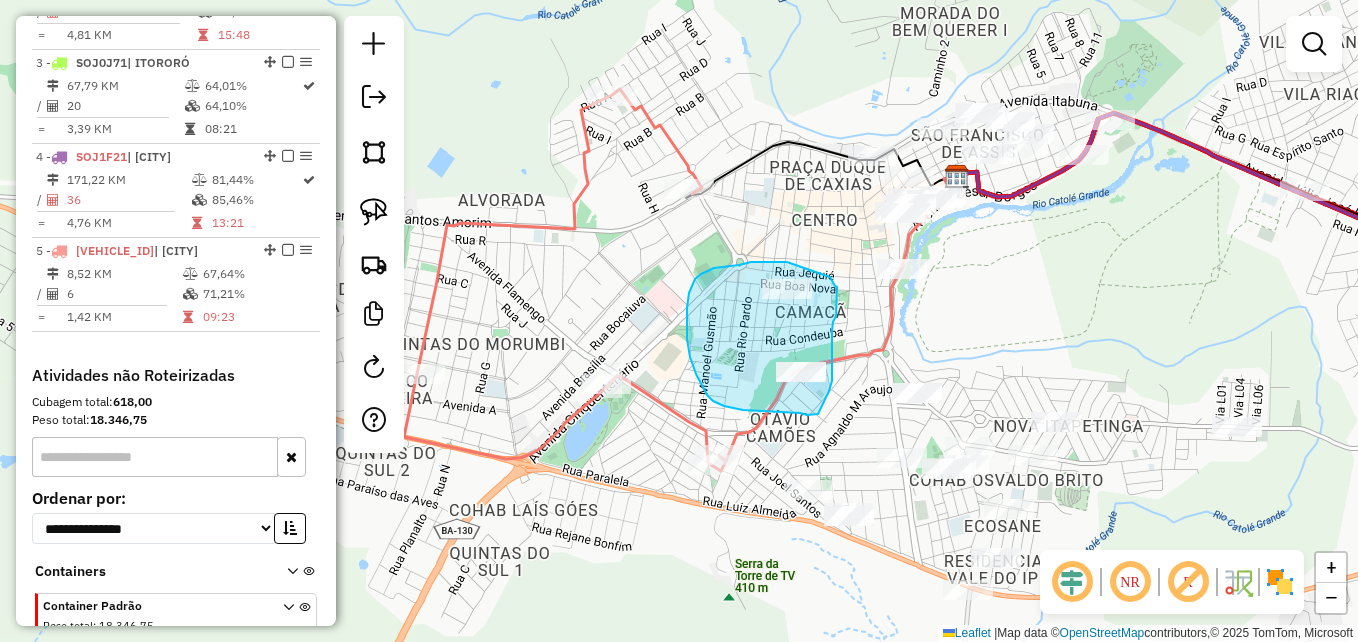 drag, startPoint x: 787, startPoint y: 262, endPoint x: 823, endPoint y: 276, distance: 38.626415 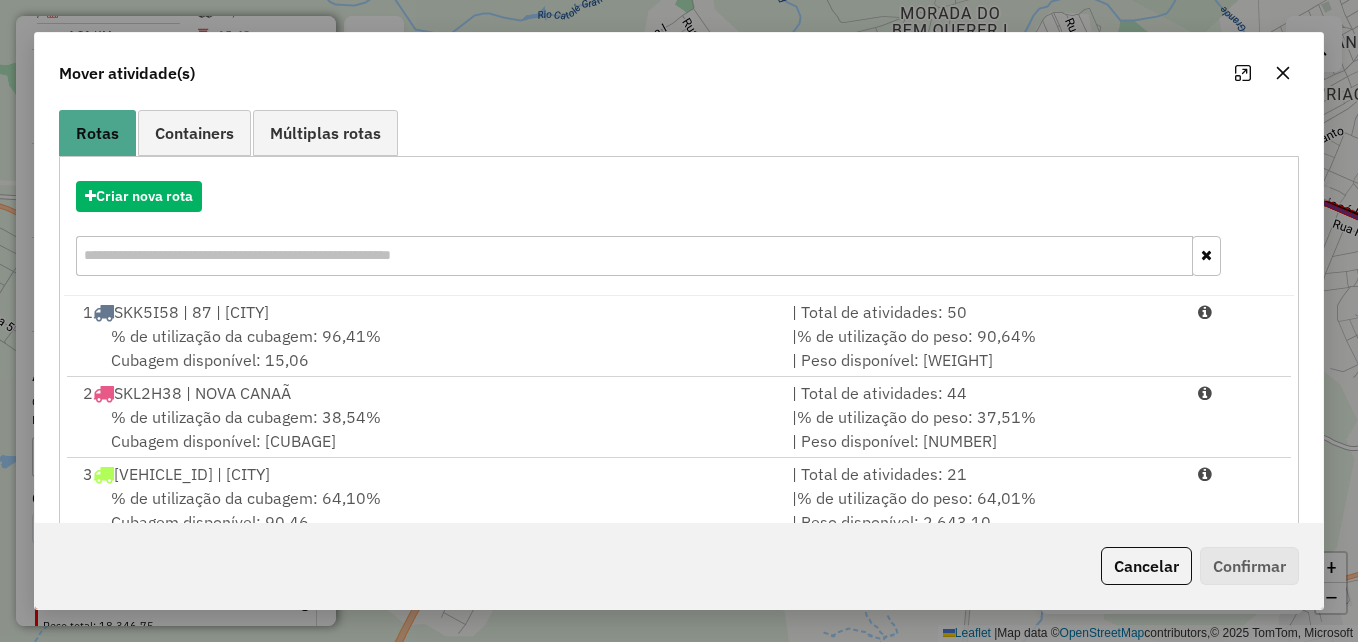 scroll, scrollTop: 366, scrollLeft: 0, axis: vertical 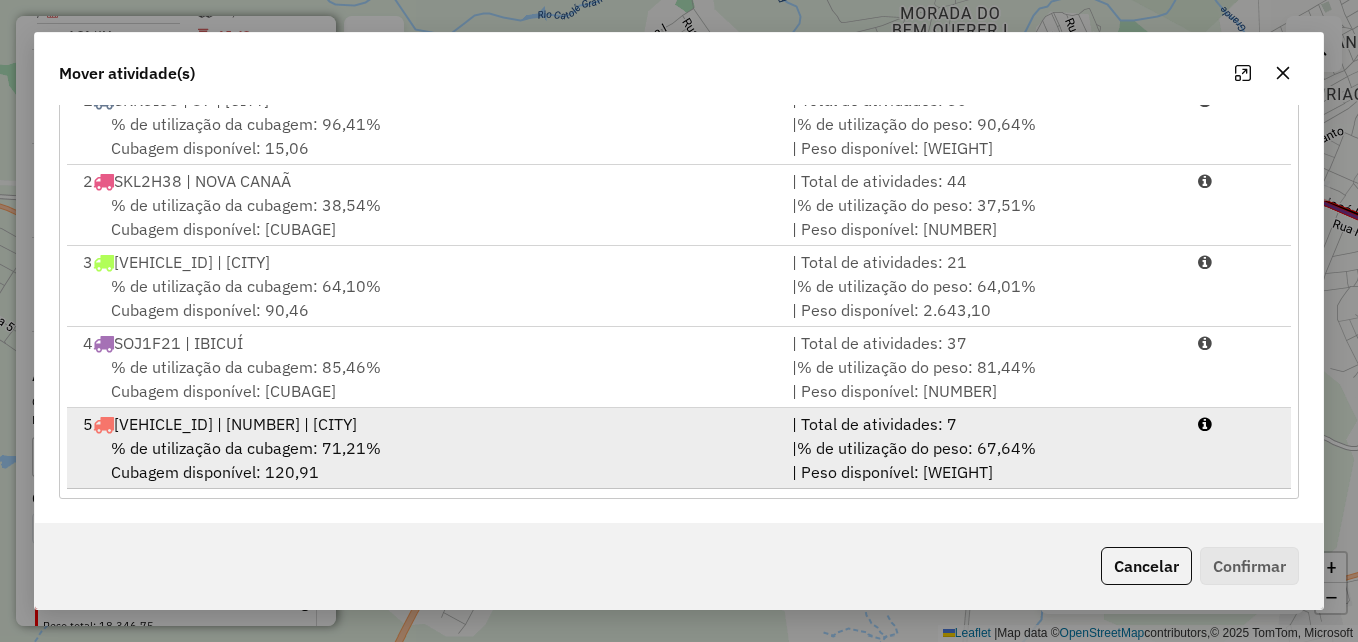 click on "% de utilização da cubagem: 71,21%  Cubagem disponível: 120,91" at bounding box center [425, 460] 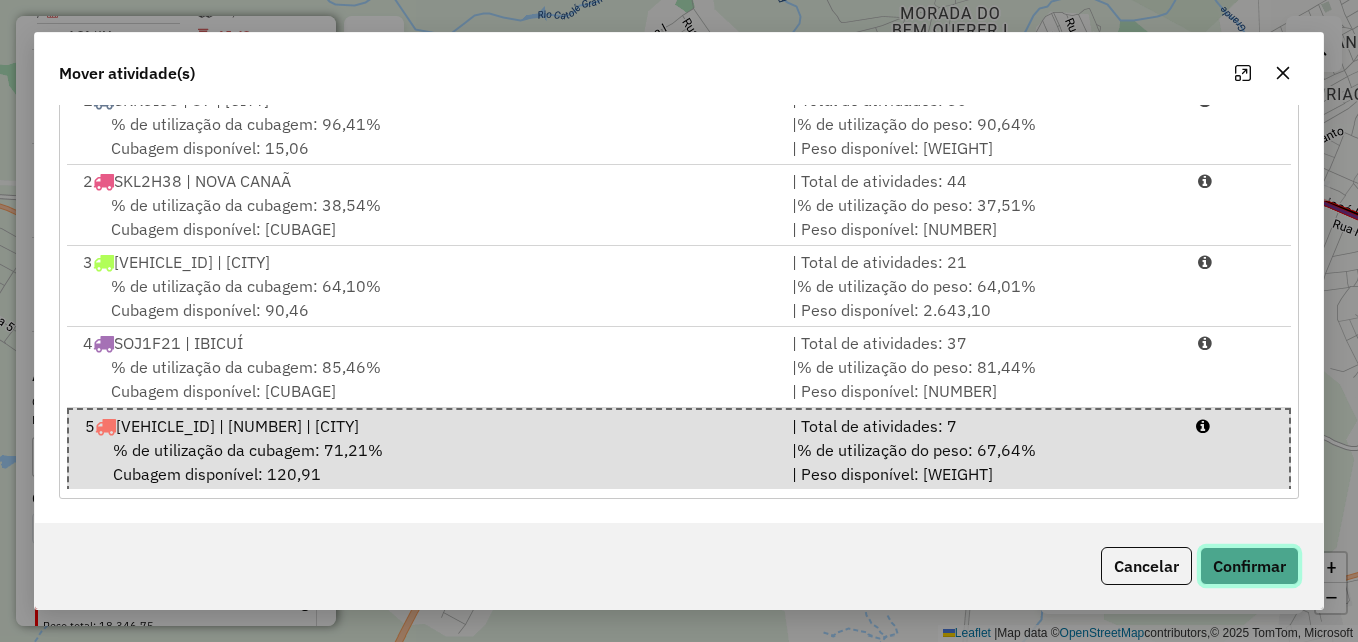 click on "Confirmar" 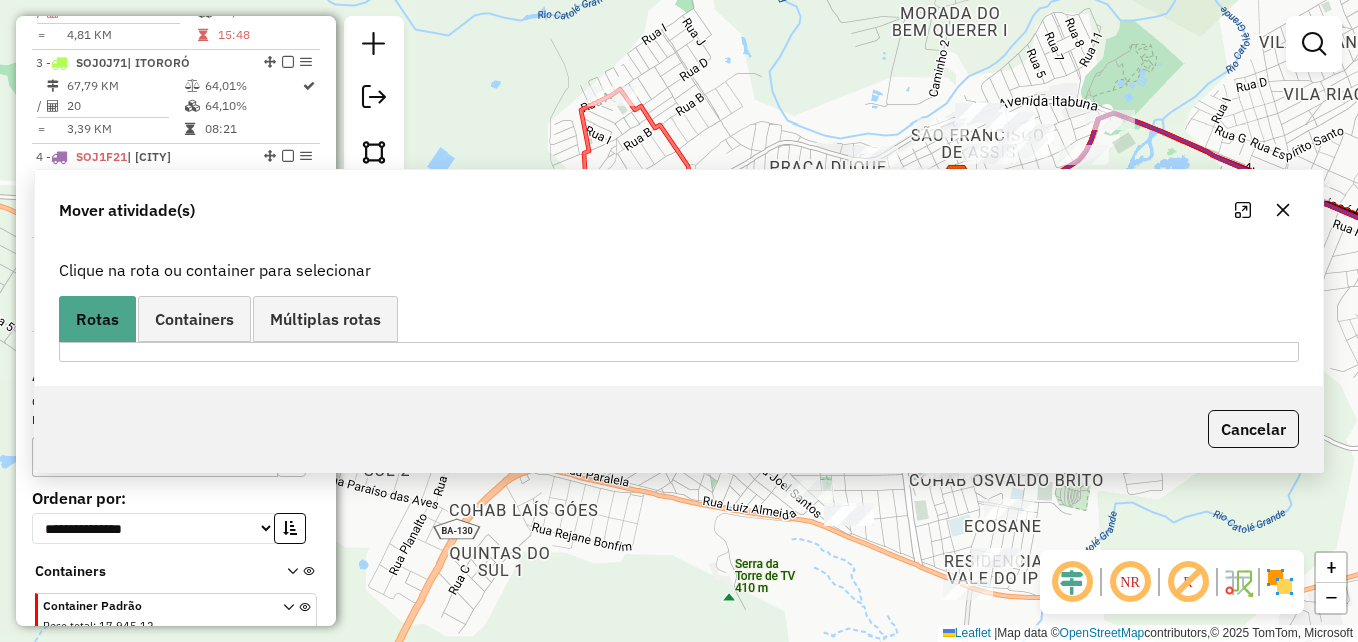 scroll, scrollTop: 0, scrollLeft: 0, axis: both 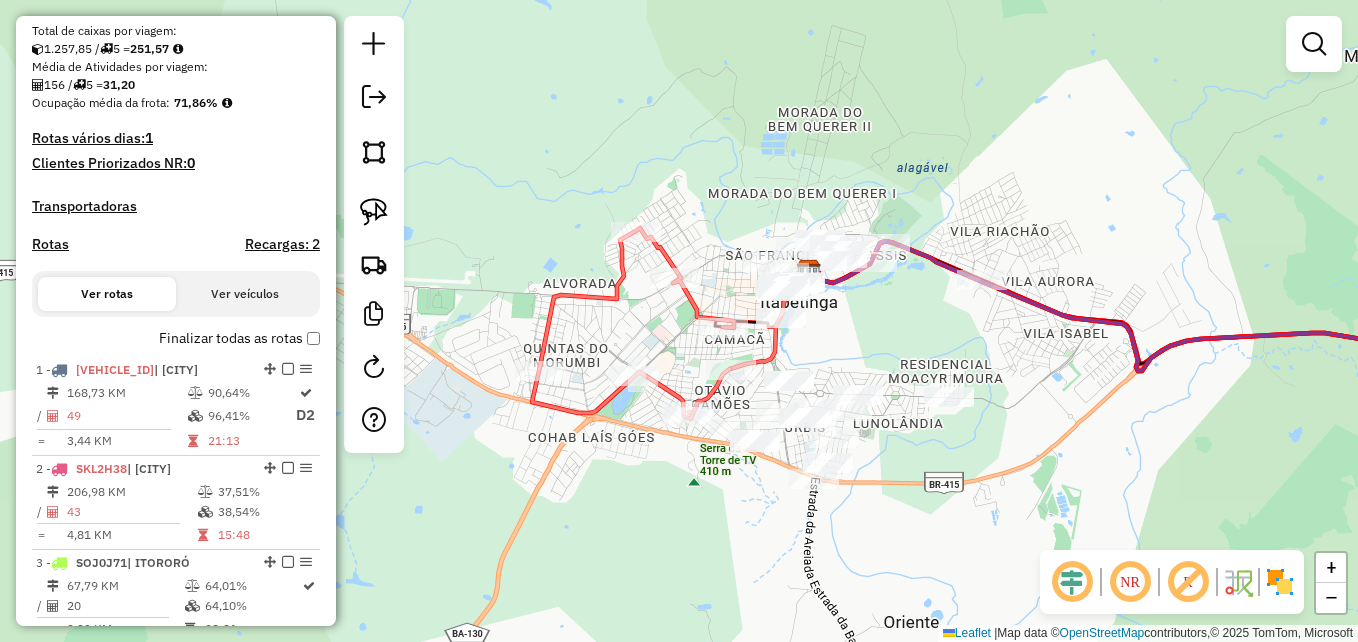 drag, startPoint x: 940, startPoint y: 306, endPoint x: 883, endPoint y: 367, distance: 83.48653 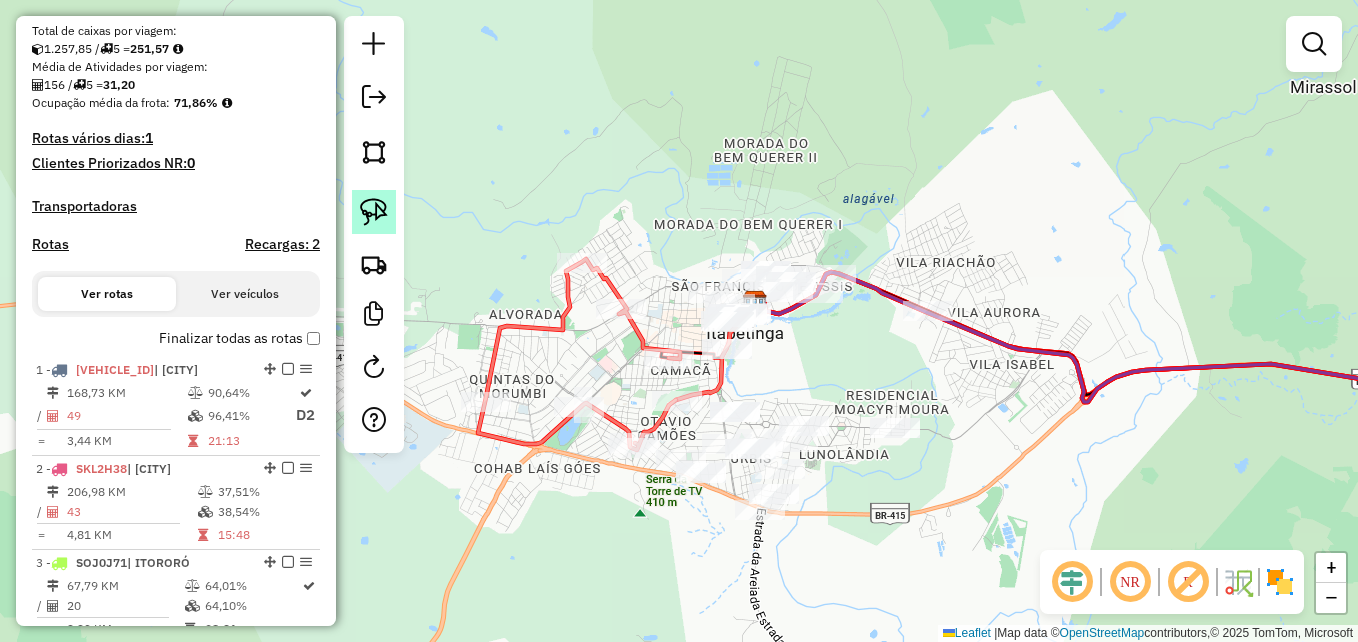 click 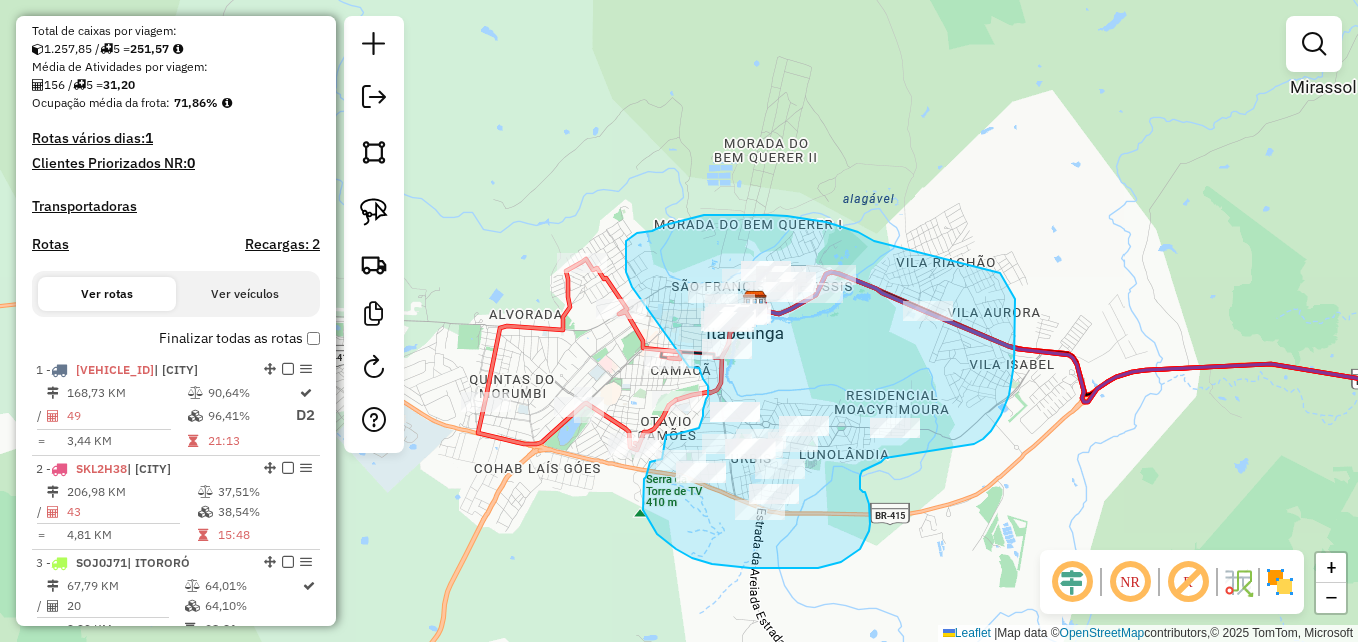 drag, startPoint x: 874, startPoint y: 241, endPoint x: 963, endPoint y: 231, distance: 89.560036 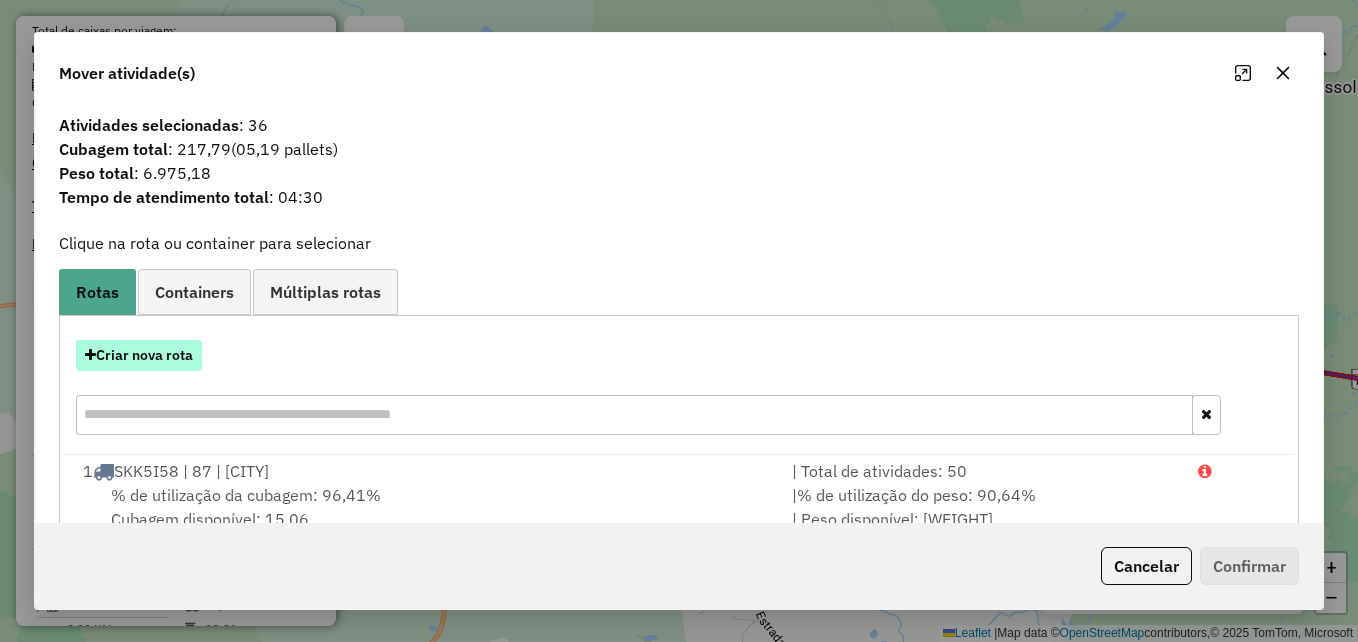click on "Criar nova rota" at bounding box center [139, 355] 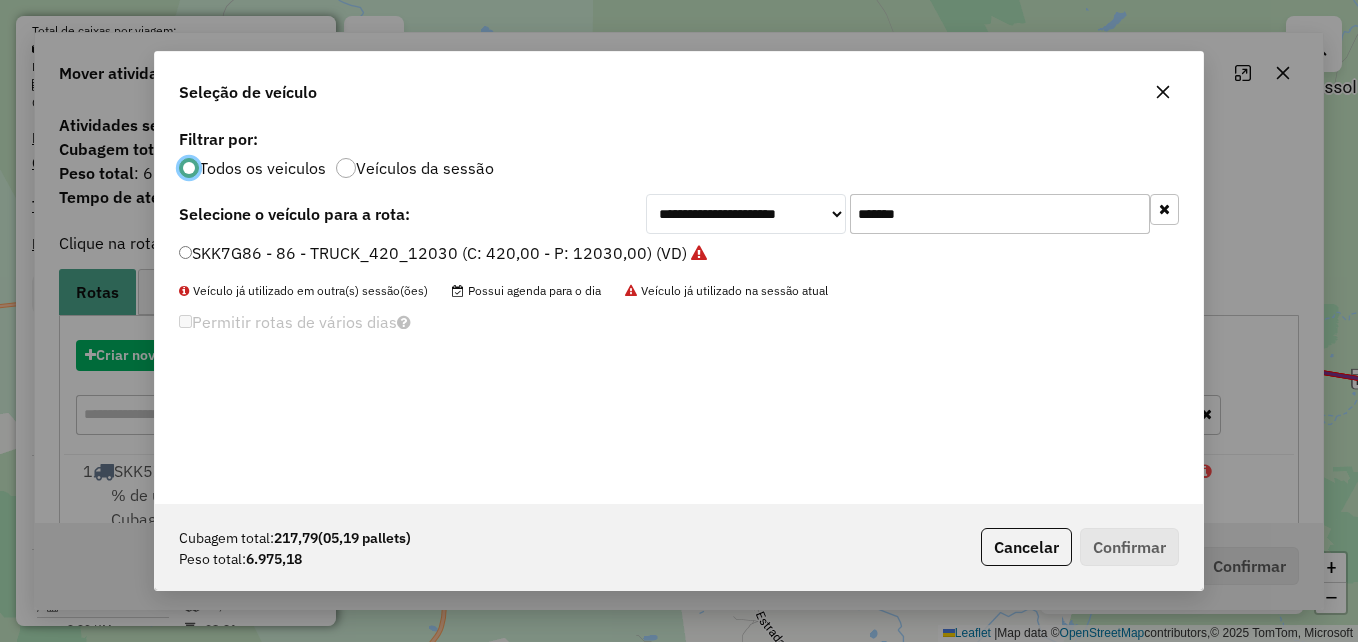 scroll, scrollTop: 11, scrollLeft: 6, axis: both 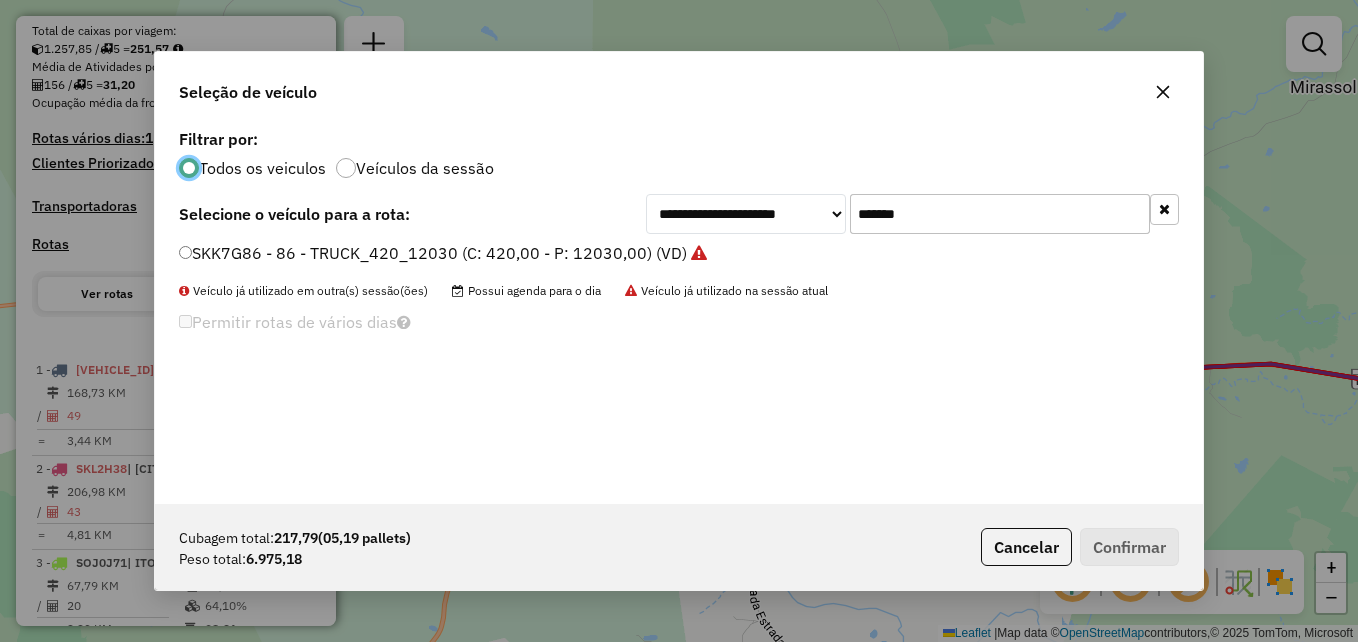 click on "*******" 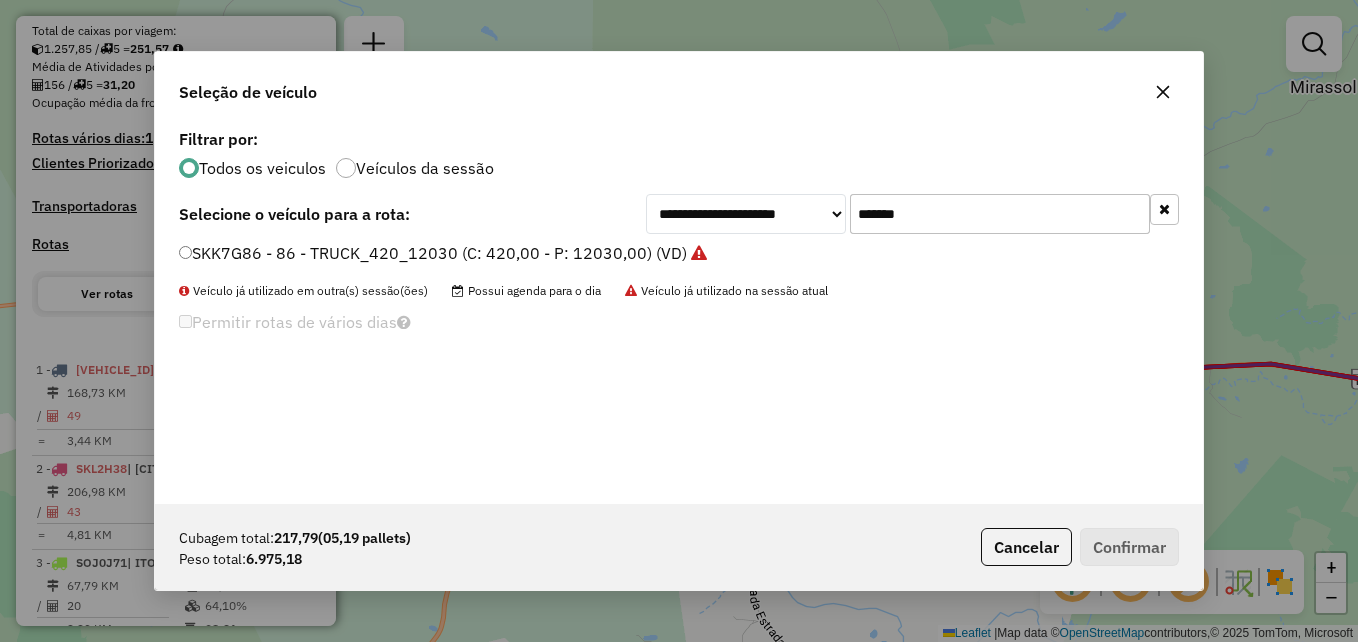 click on "*******" 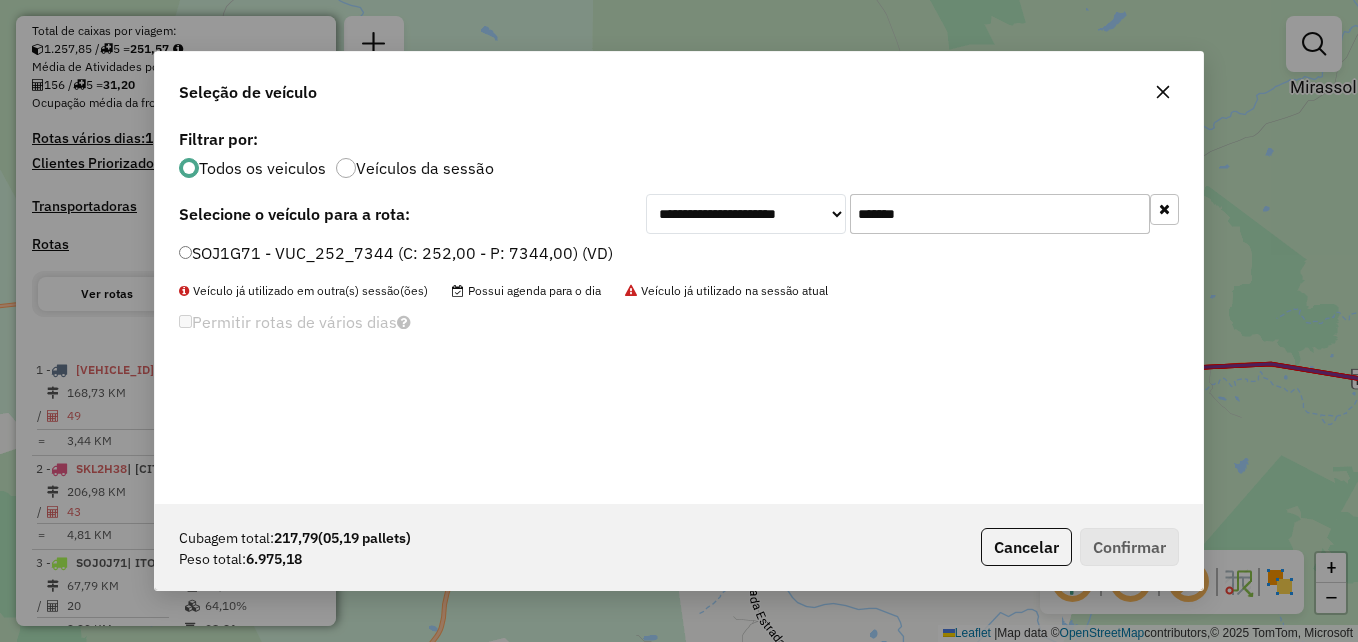 type on "*******" 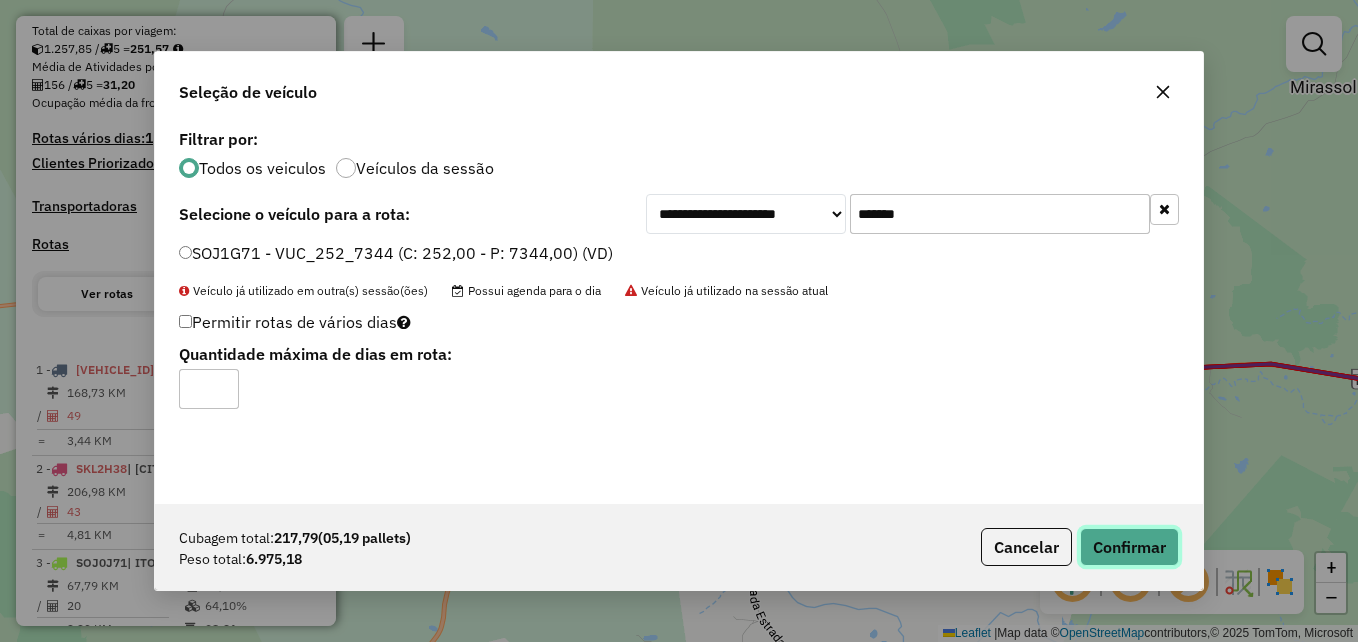 click on "Confirmar" 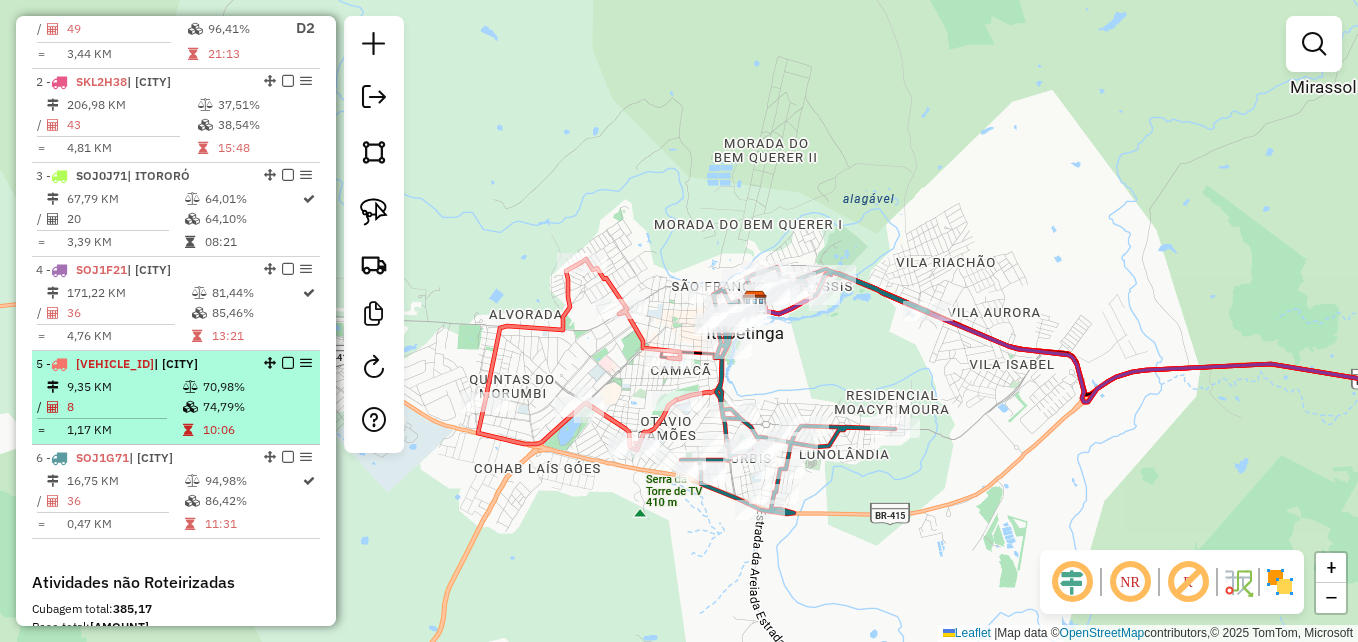scroll, scrollTop: 933, scrollLeft: 0, axis: vertical 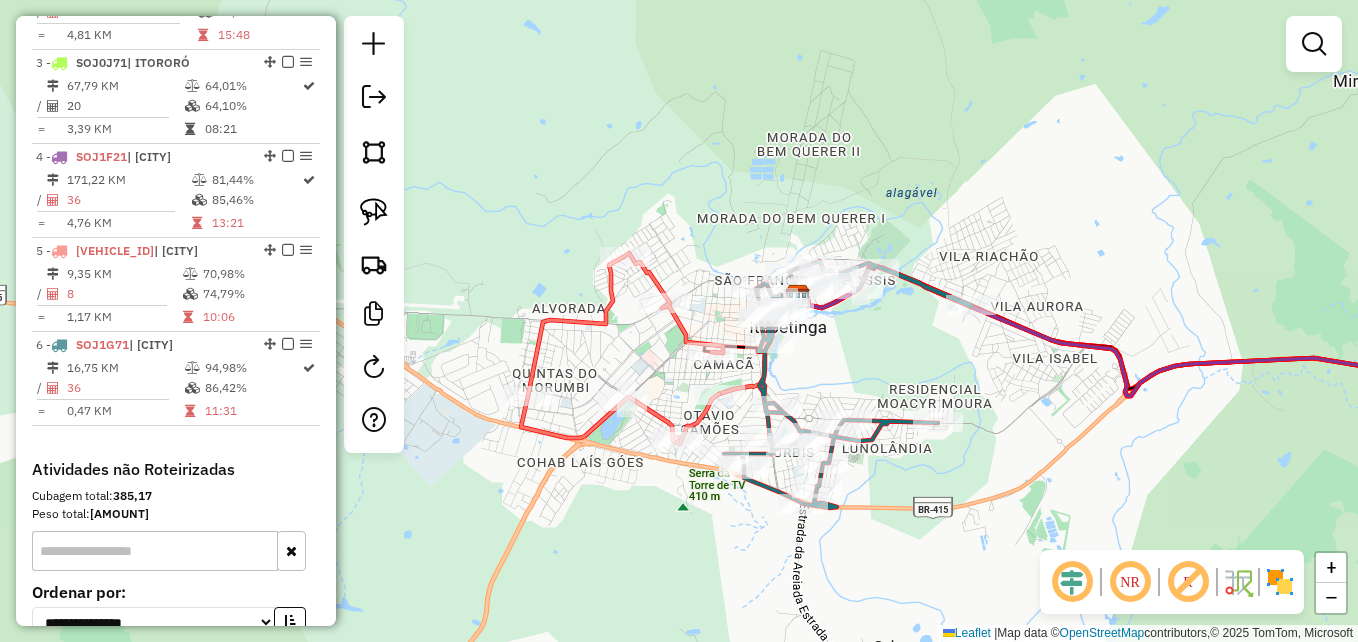 drag, startPoint x: 804, startPoint y: 364, endPoint x: 849, endPoint y: 357, distance: 45.54119 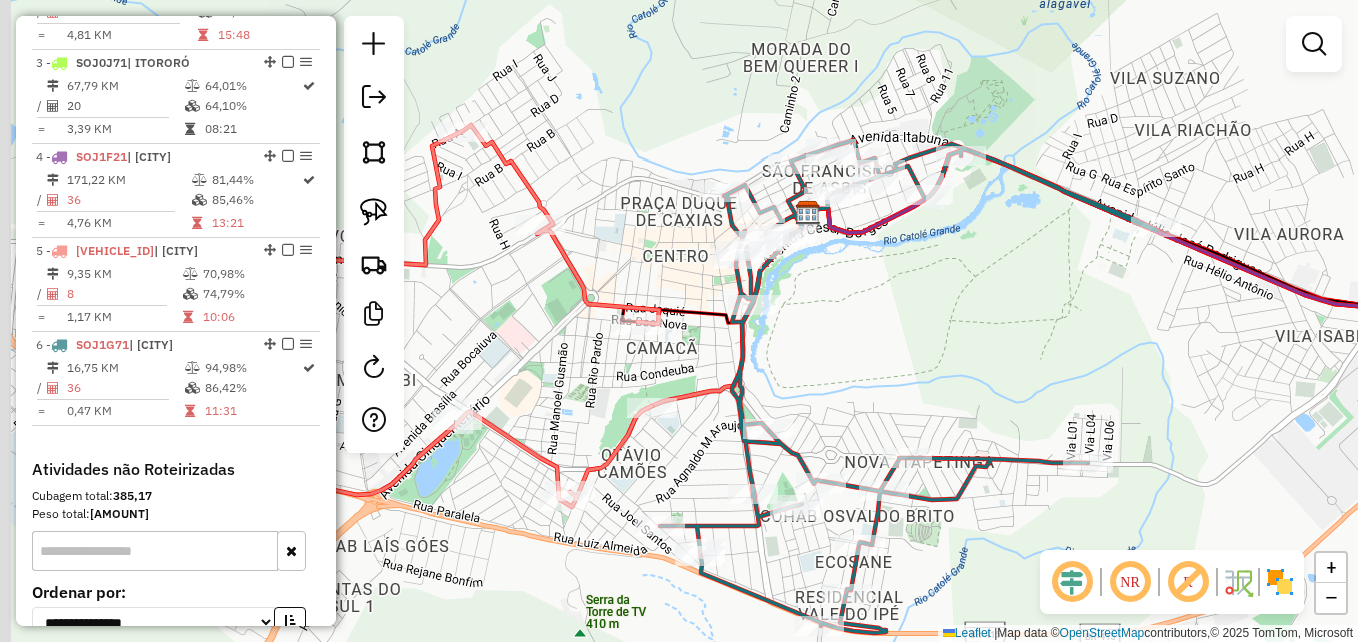 drag, startPoint x: 825, startPoint y: 345, endPoint x: 885, endPoint y: 326, distance: 62.936478 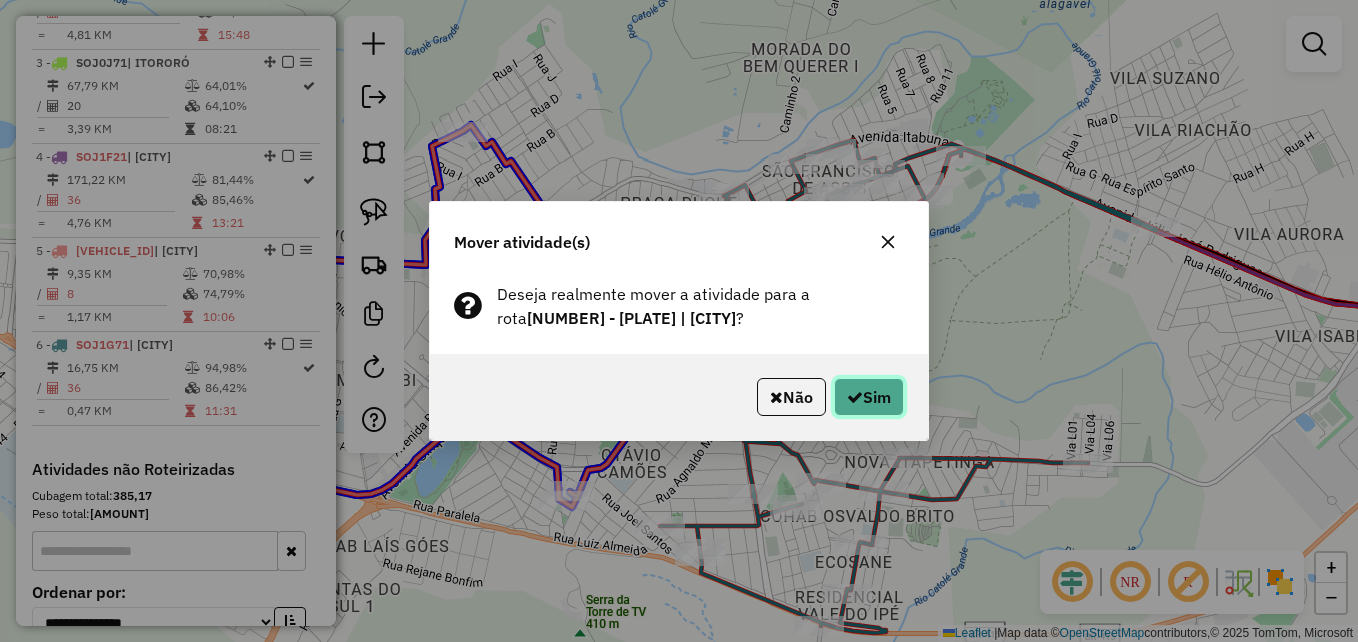 click on "Sim" 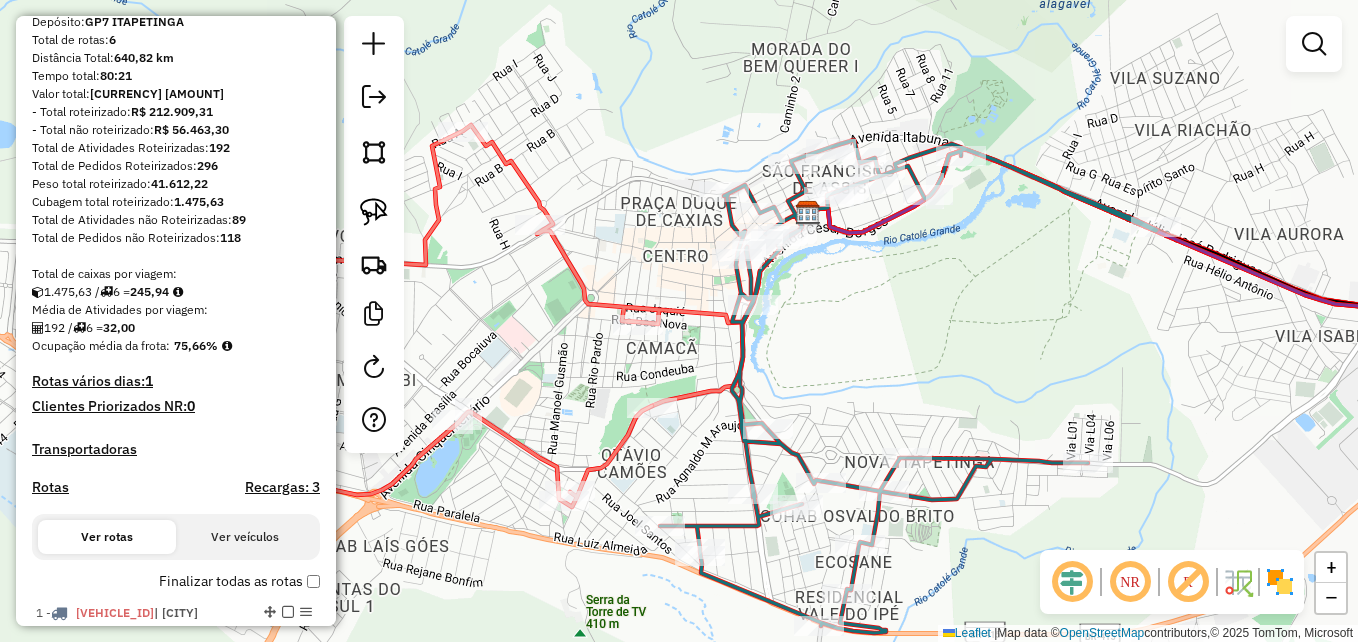 scroll, scrollTop: 33, scrollLeft: 0, axis: vertical 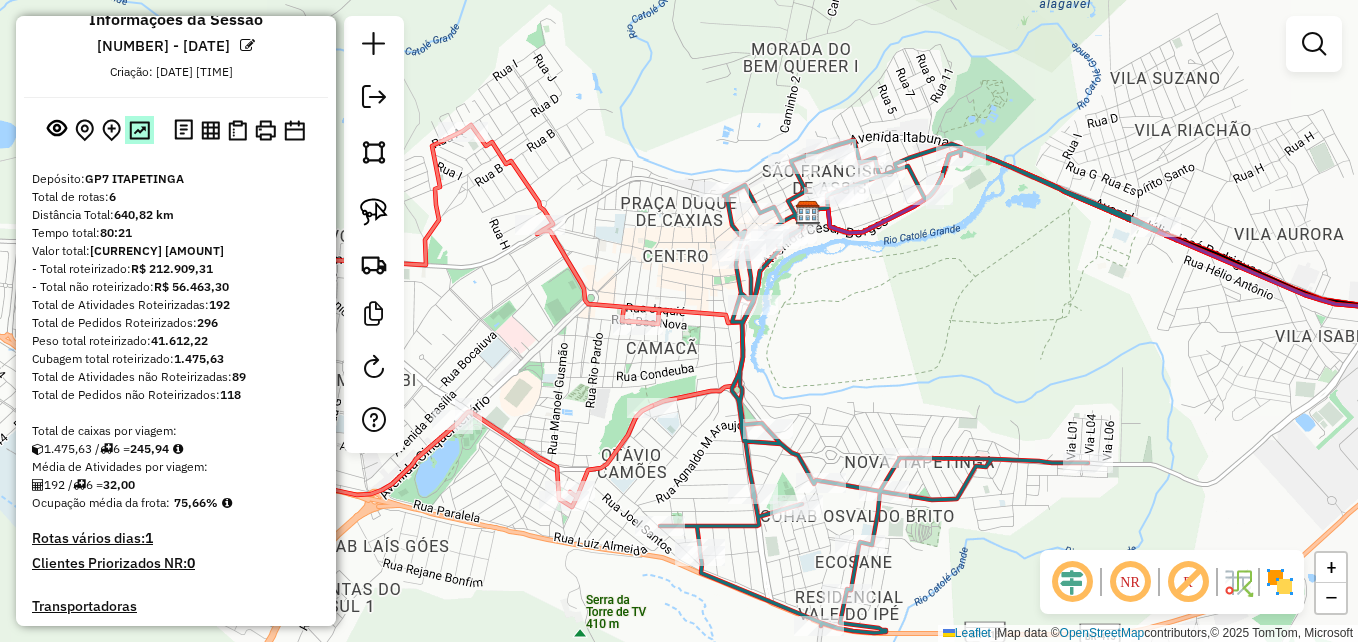 click at bounding box center (139, 130) 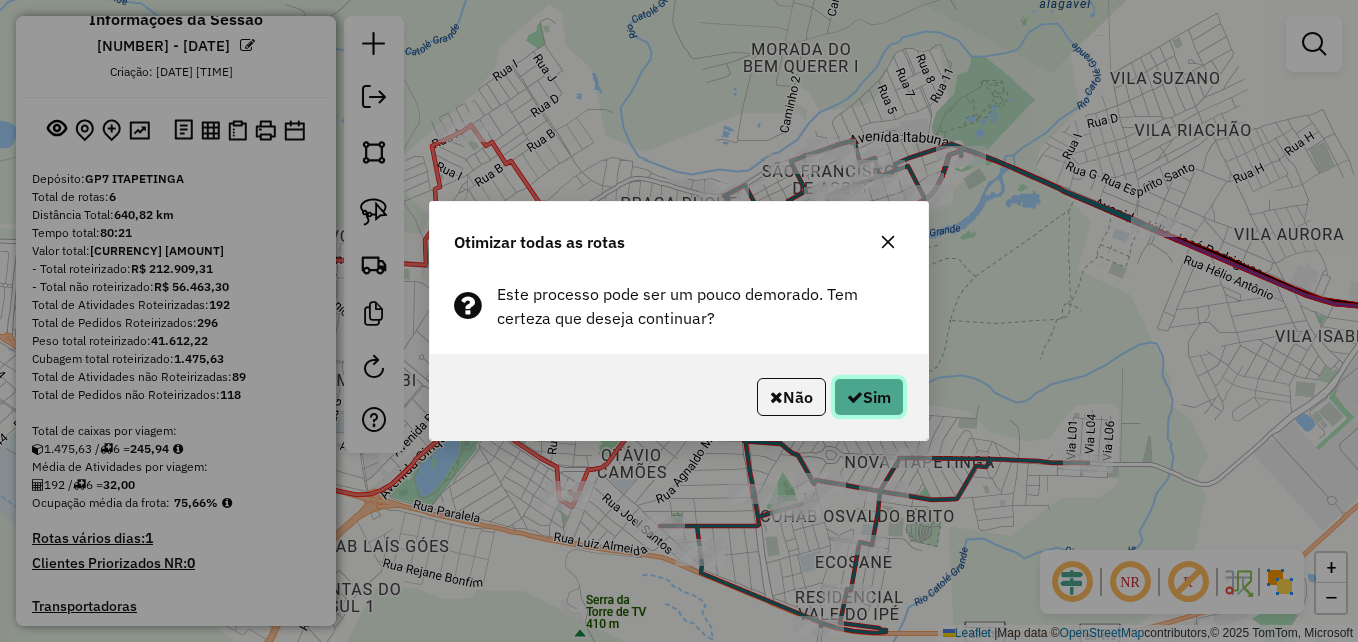 click on "Sim" 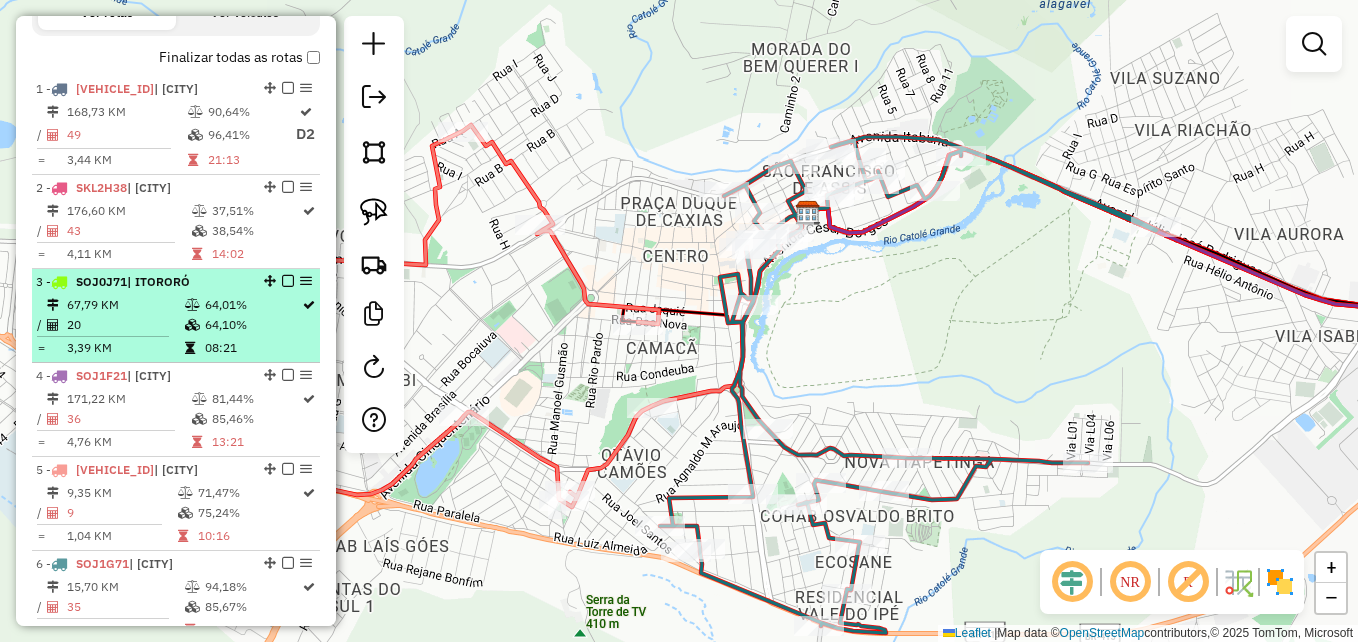 scroll, scrollTop: 933, scrollLeft: 0, axis: vertical 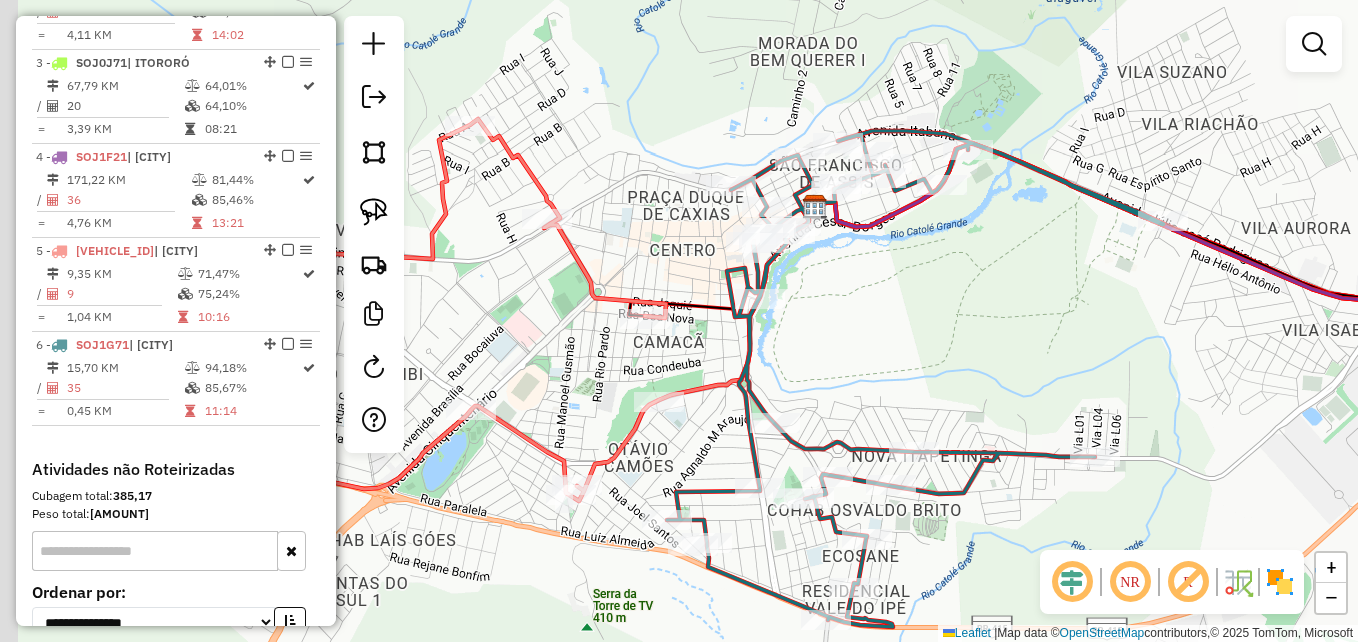 drag, startPoint x: 941, startPoint y: 306, endPoint x: 1027, endPoint y: 278, distance: 90.44335 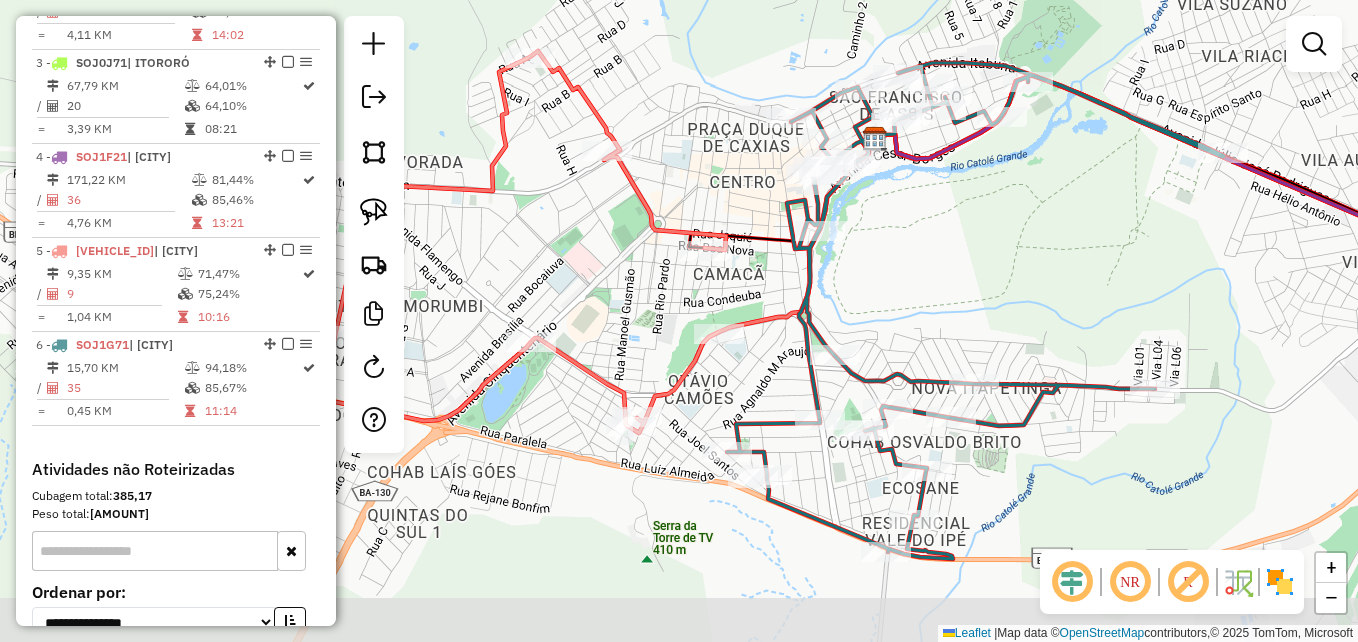 drag, startPoint x: 1008, startPoint y: 281, endPoint x: 1018, endPoint y: 254, distance: 28.79236 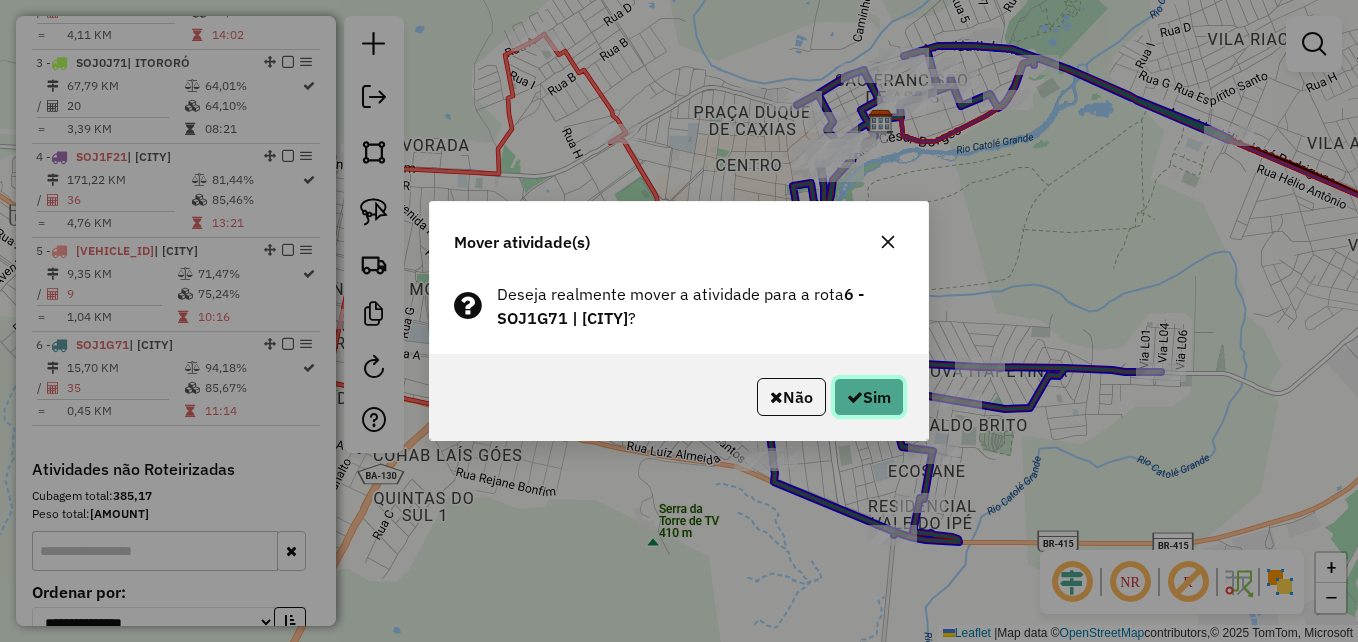click on "Sim" 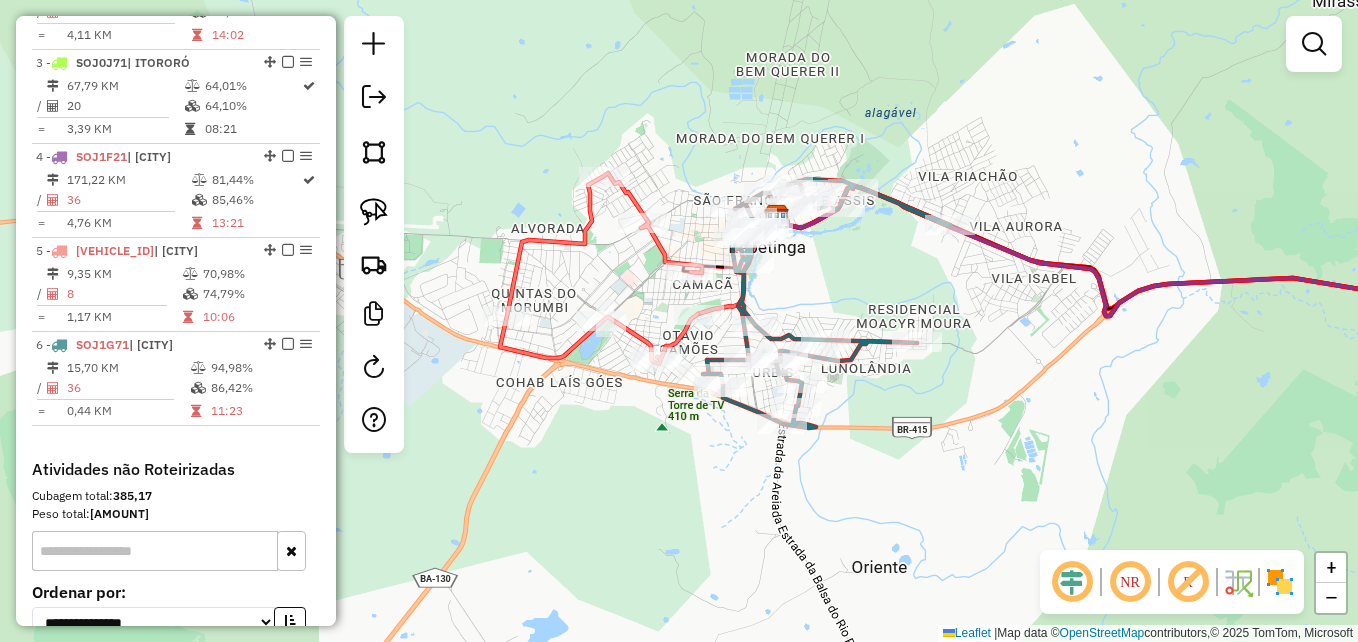drag, startPoint x: 1026, startPoint y: 248, endPoint x: 891, endPoint y: 271, distance: 136.94525 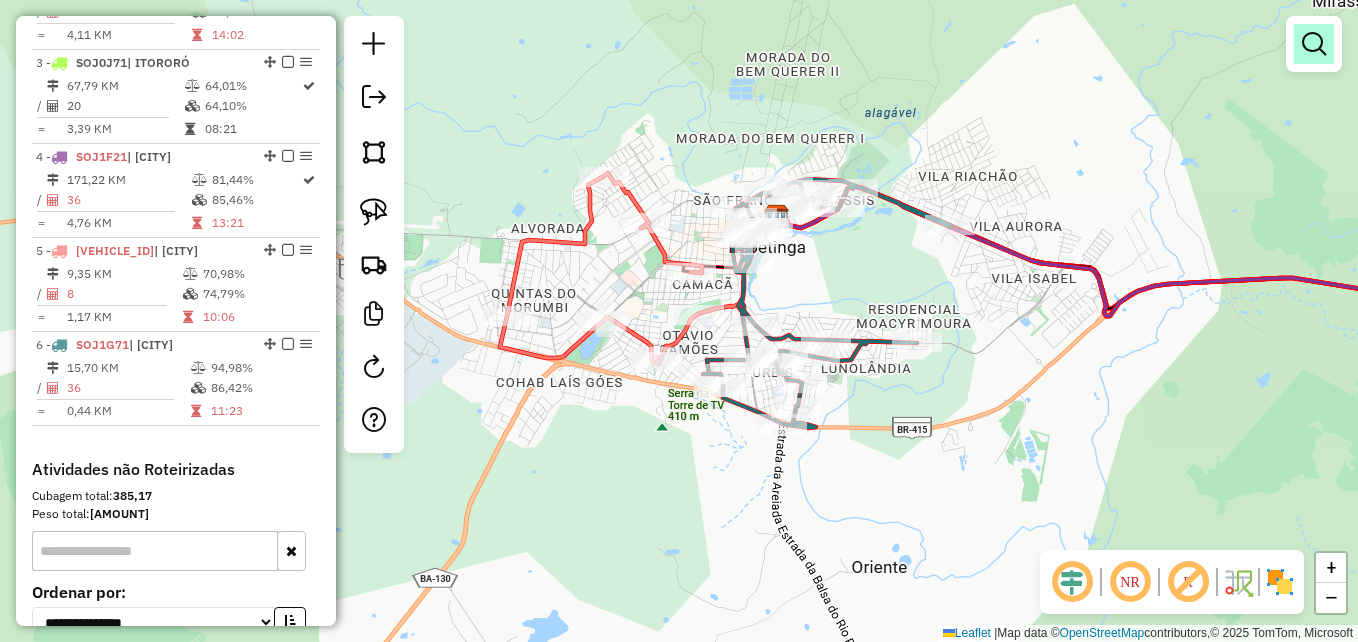 click at bounding box center (1314, 44) 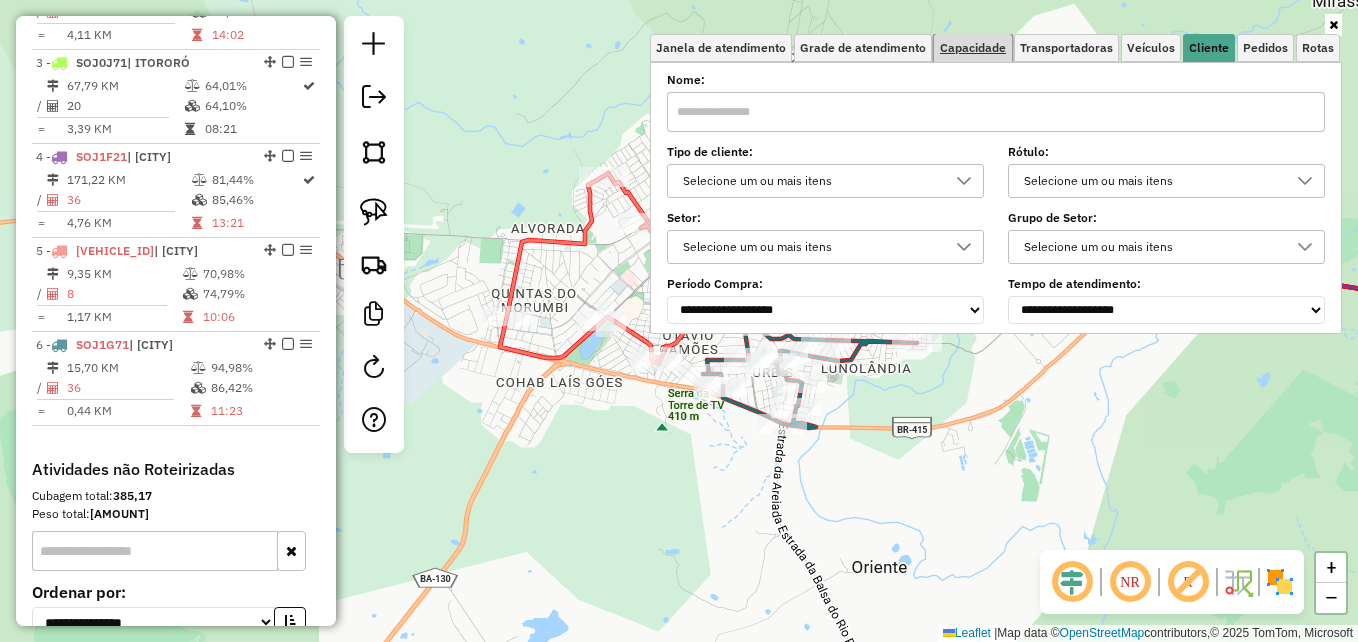 click on "Capacidade" at bounding box center (973, 48) 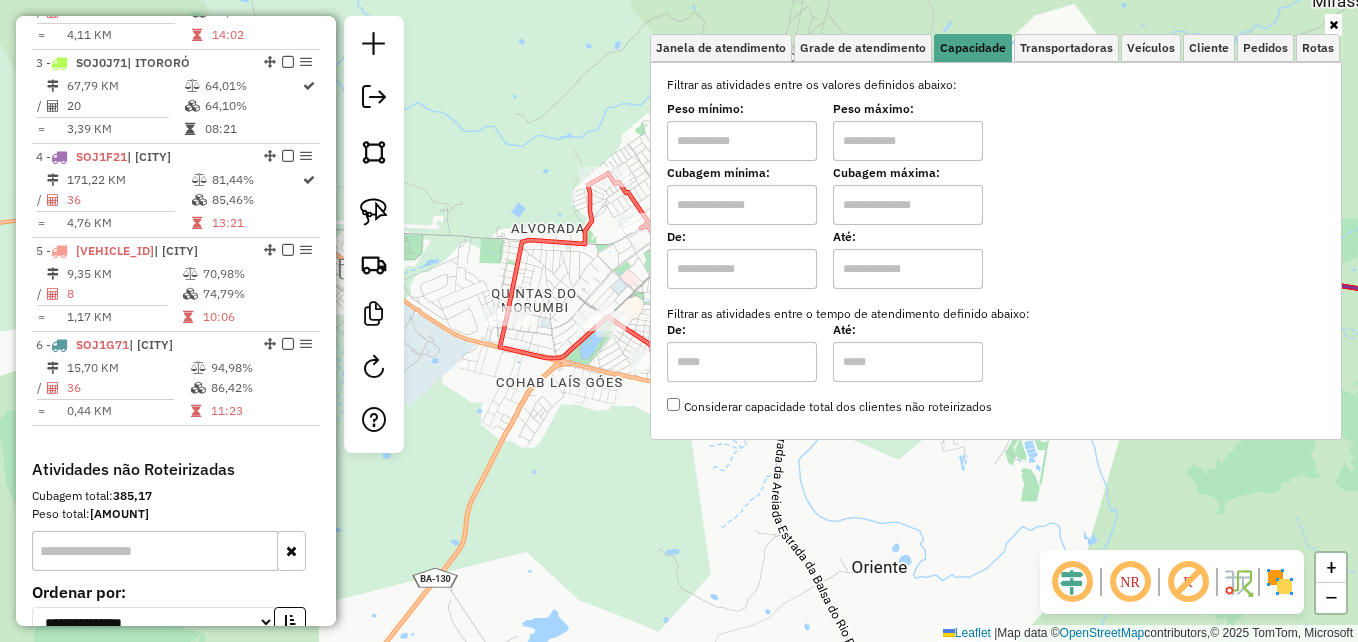 click at bounding box center (742, 205) 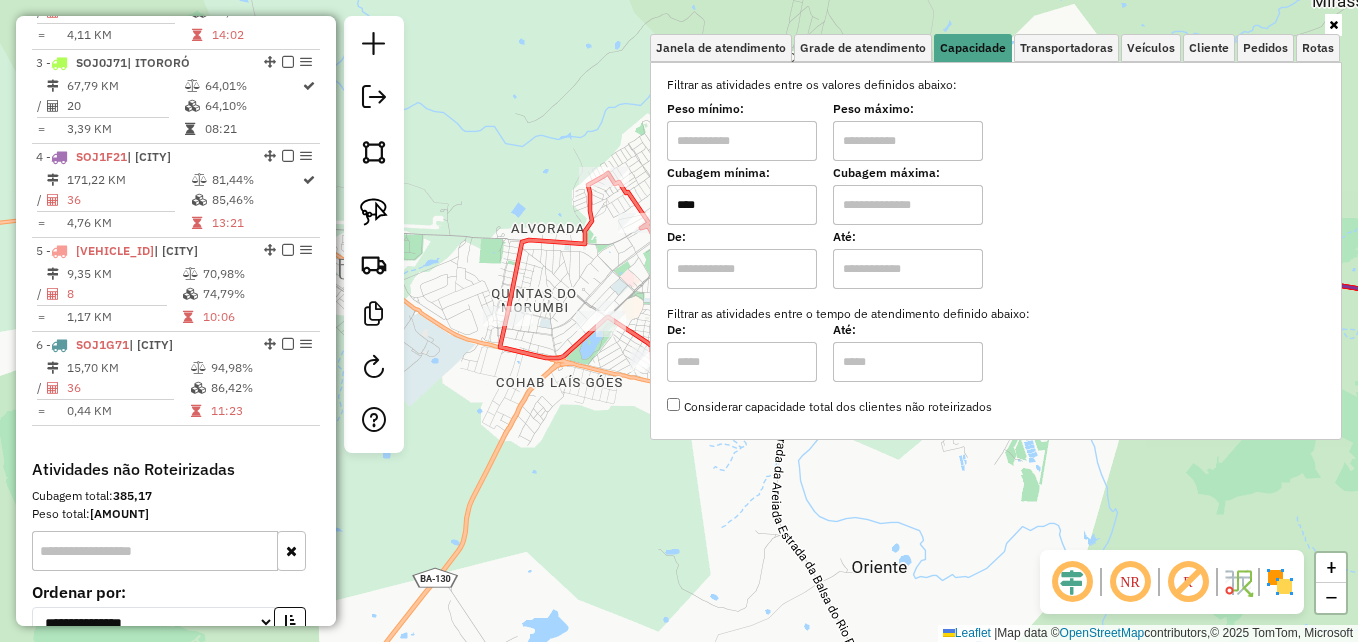 type on "****" 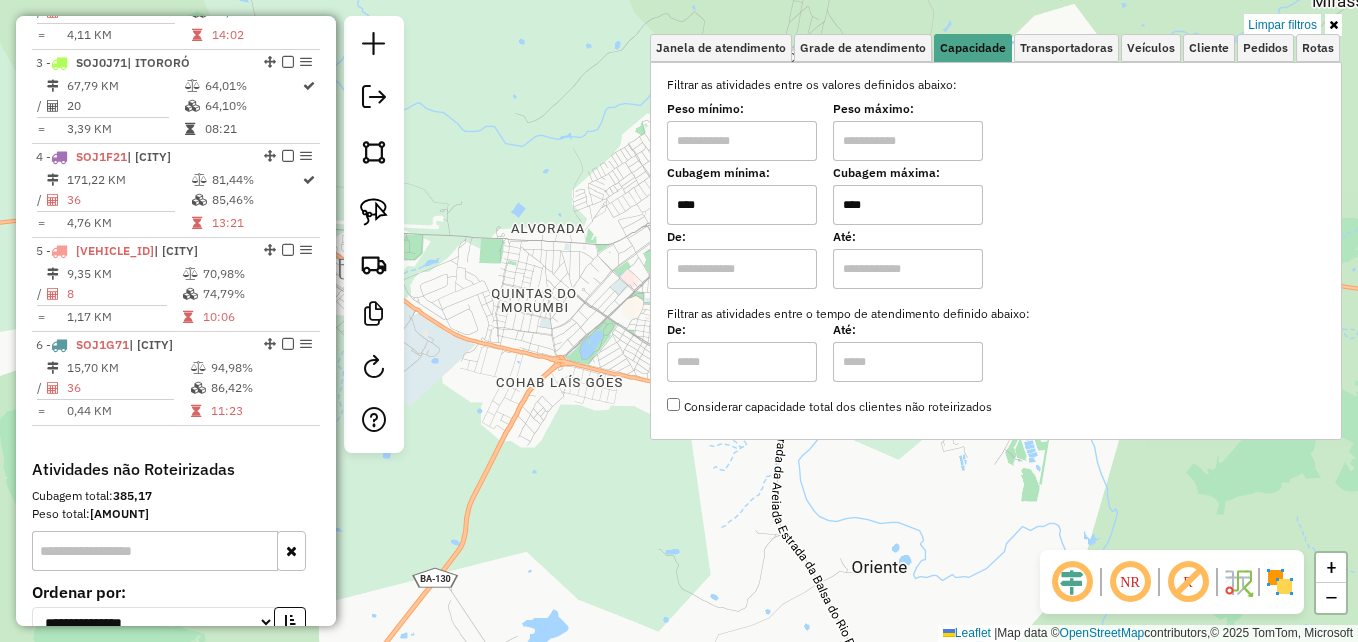 type on "****" 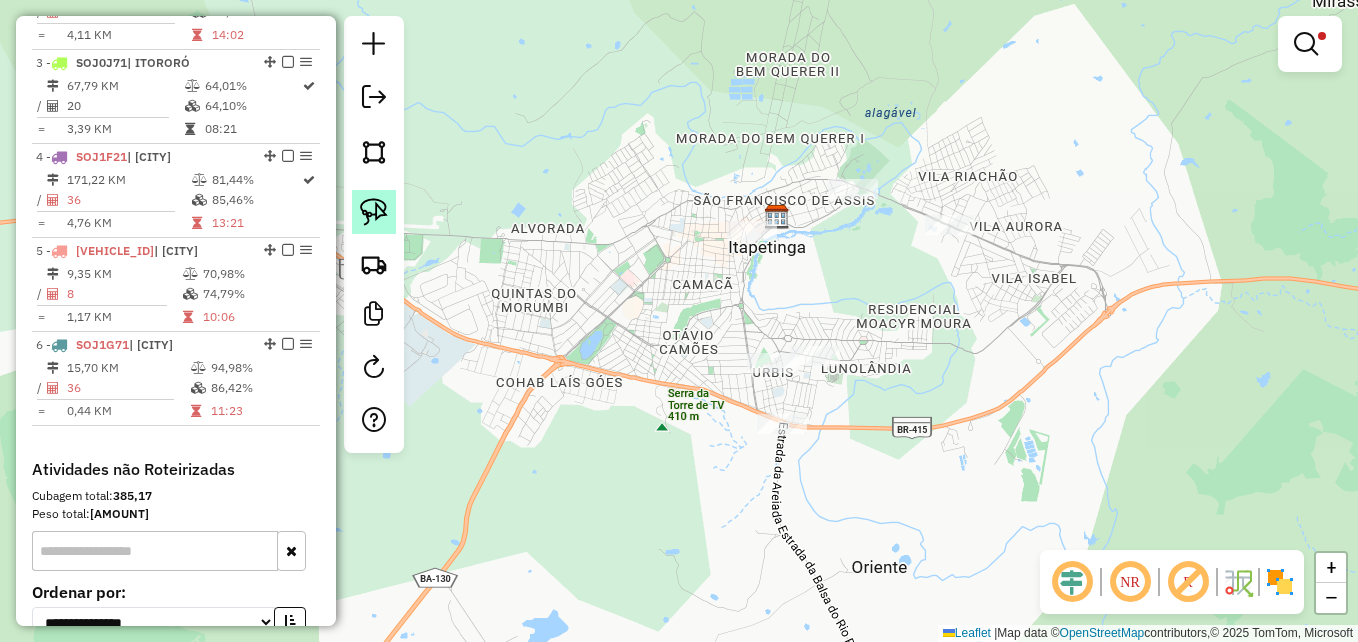 drag, startPoint x: 380, startPoint y: 214, endPoint x: 392, endPoint y: 214, distance: 12 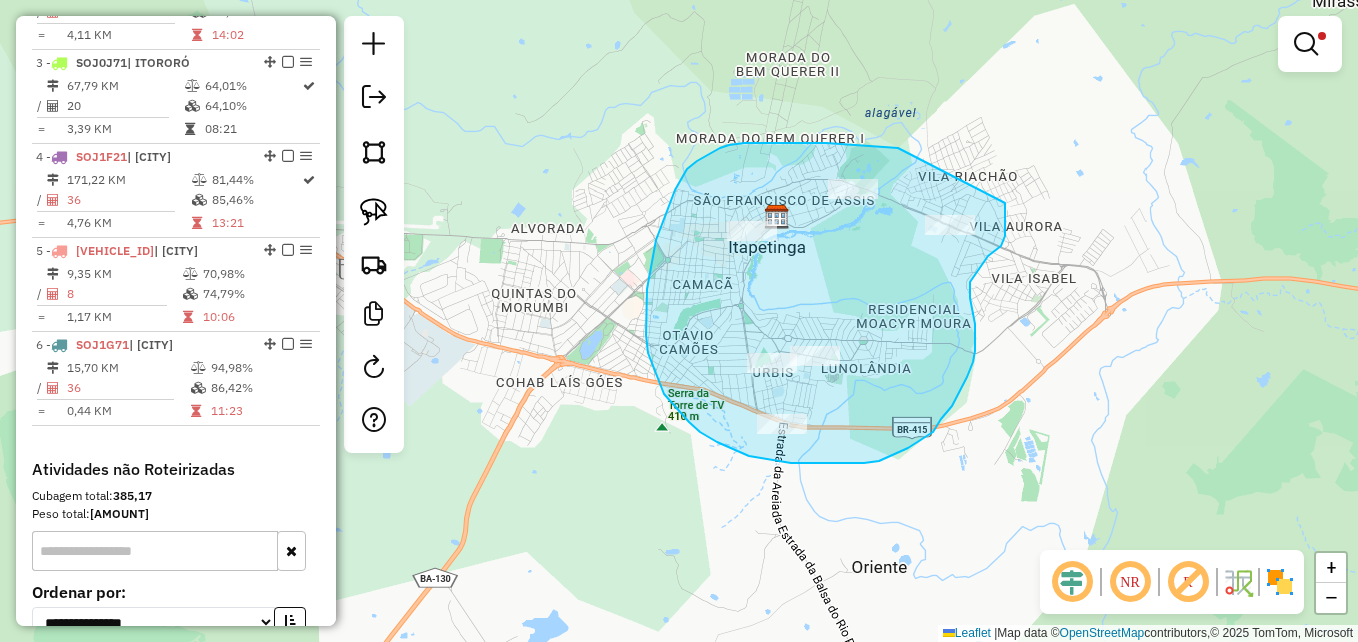 drag, startPoint x: 898, startPoint y: 148, endPoint x: 990, endPoint y: 165, distance: 93.55747 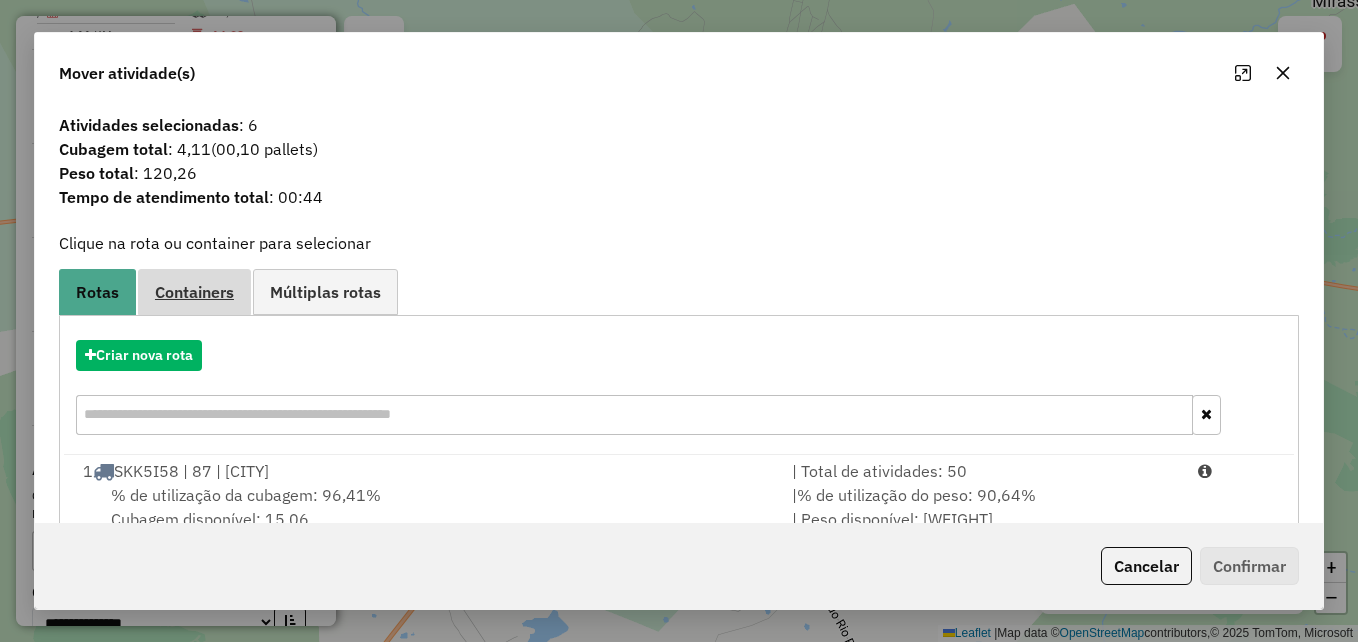 click on "Containers" at bounding box center (194, 292) 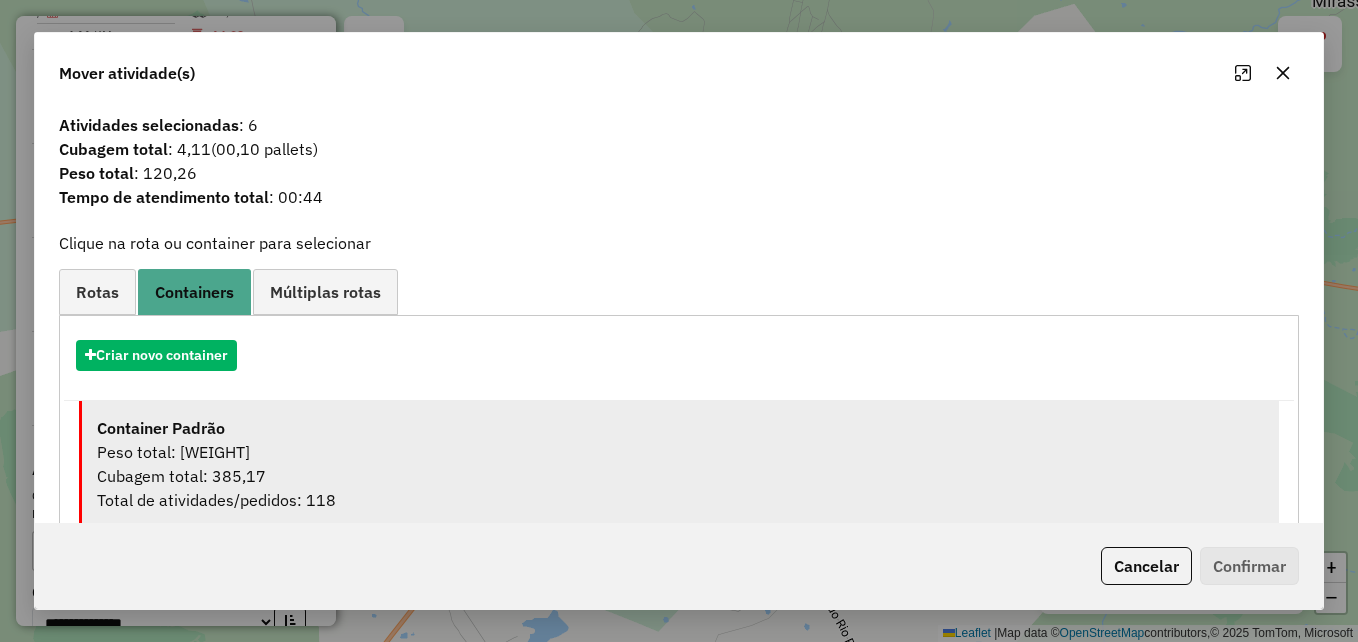 click on "Peso total: [WEIGHT]" at bounding box center [680, 452] 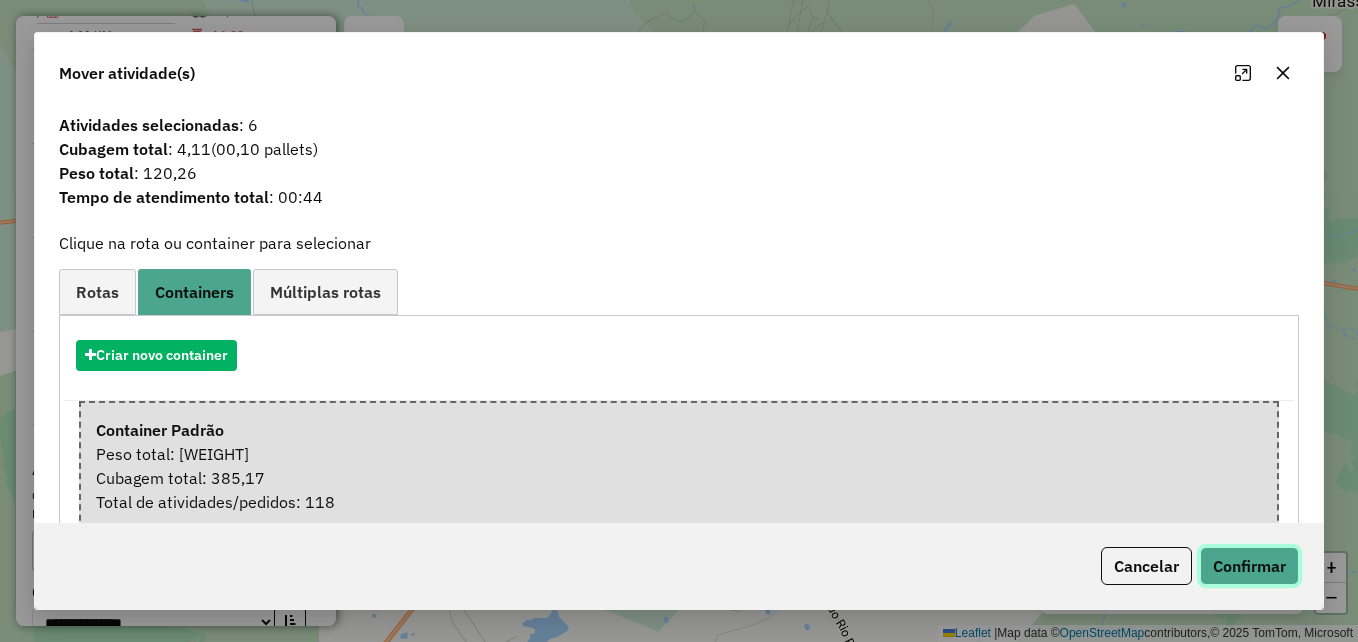 click on "Confirmar" 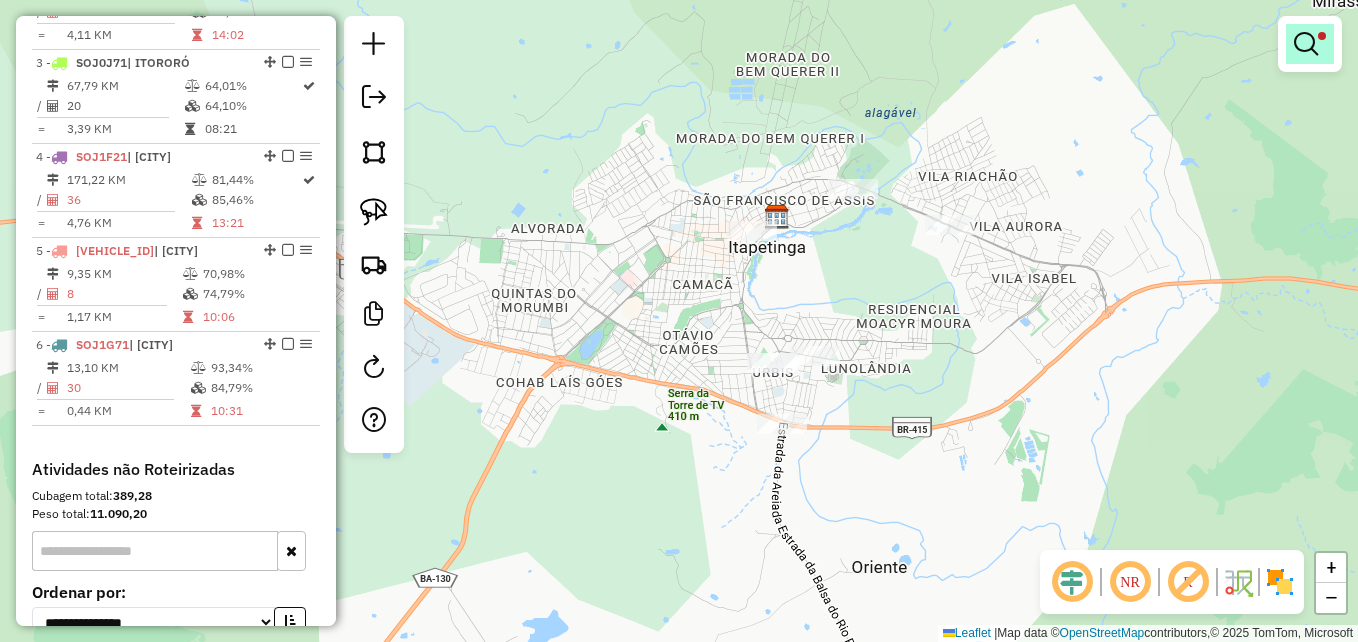 click at bounding box center (1306, 44) 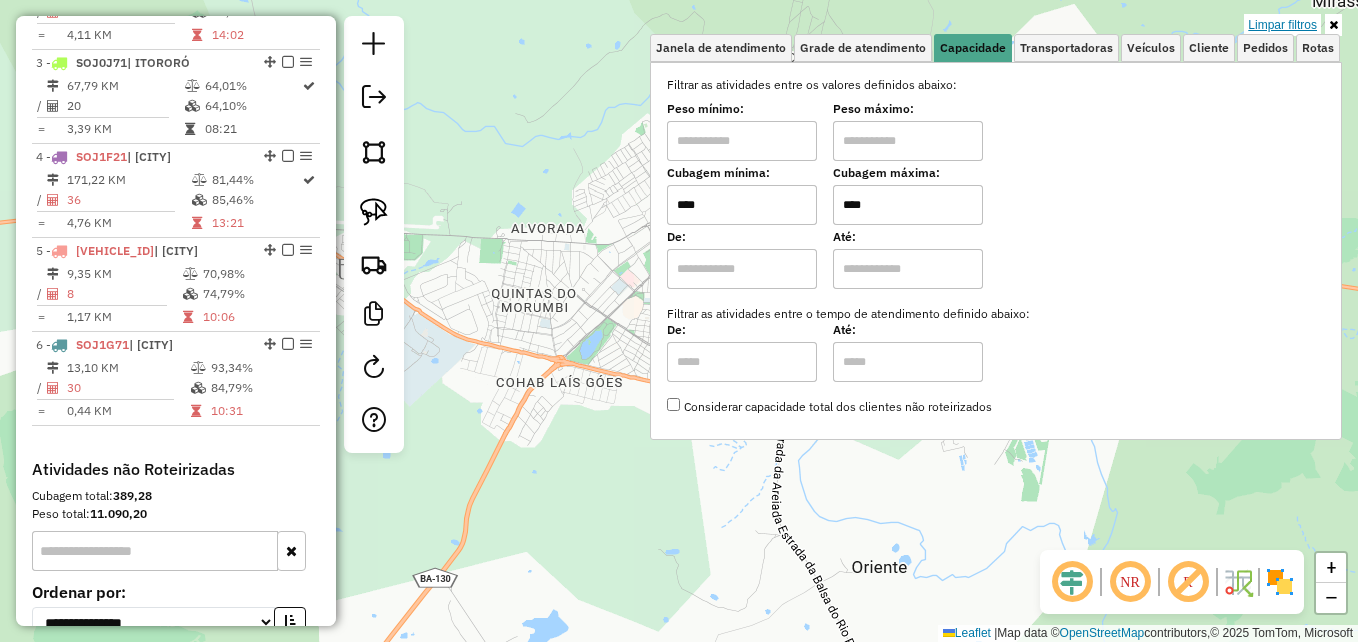 click on "Limpar filtros" at bounding box center [1282, 25] 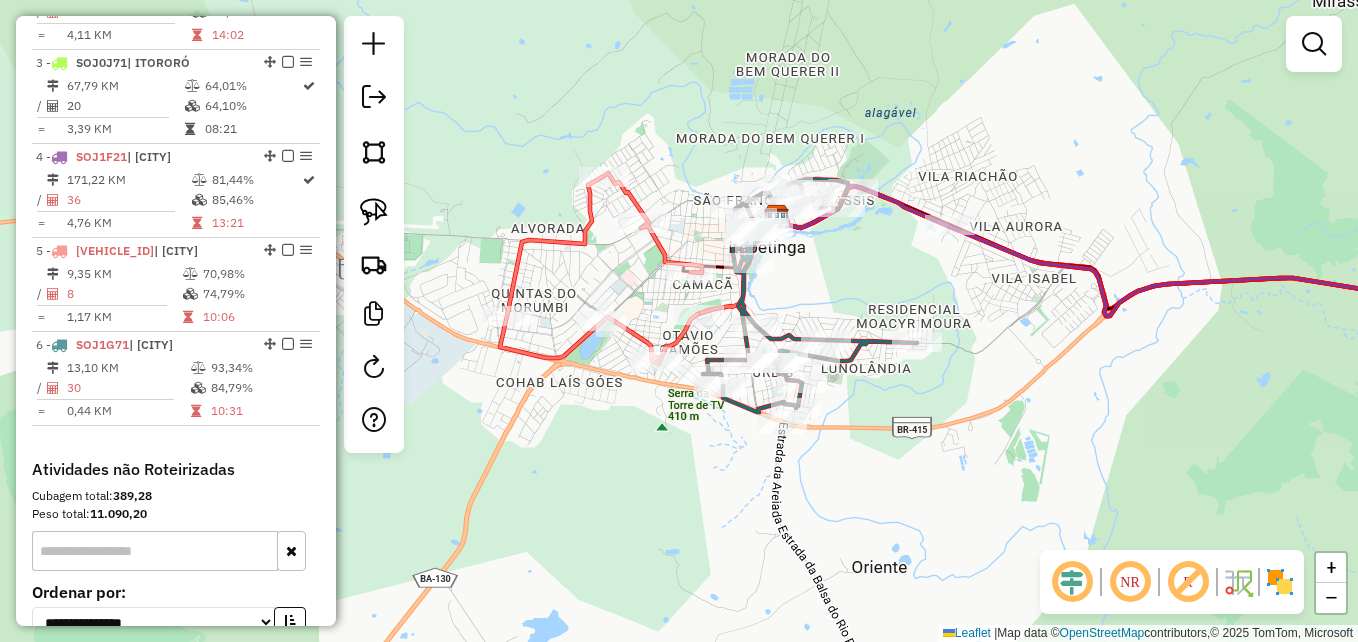 click on "Janela de atendimento Grade de atendimento Capacidade Transportadoras Veículos Cliente Pedidos  Rotas Selecione os dias de semana para filtrar as janelas de atendimento  Seg   Ter   Qua   Qui   Sex   Sáb   Dom  Informe o período da janela de atendimento: De: Até:  Filtrar exatamente a janela do cliente  Considerar janela de atendimento padrão  Selecione os dias de semana para filtrar as grades de atendimento  Seg   Ter   Qua   Qui   Sex   Sáb   Dom   Considerar clientes sem dia de atendimento cadastrado  Clientes fora do dia de atendimento selecionado Filtrar as atividades entre os valores definidos abaixo:  Peso mínimo:   Peso máximo:   Cubagem mínima:   Cubagem máxima:   De:   Até:  Filtrar as atividades entre o tempo de atendimento definido abaixo:  De:   Até:   Considerar capacidade total dos clientes não roteirizados Transportadora: Selecione um ou mais itens Tipo de veículo: Selecione um ou mais itens Veículo: Selecione um ou mais itens Motorista: Selecione um ou mais itens Nome: Rótulo:" 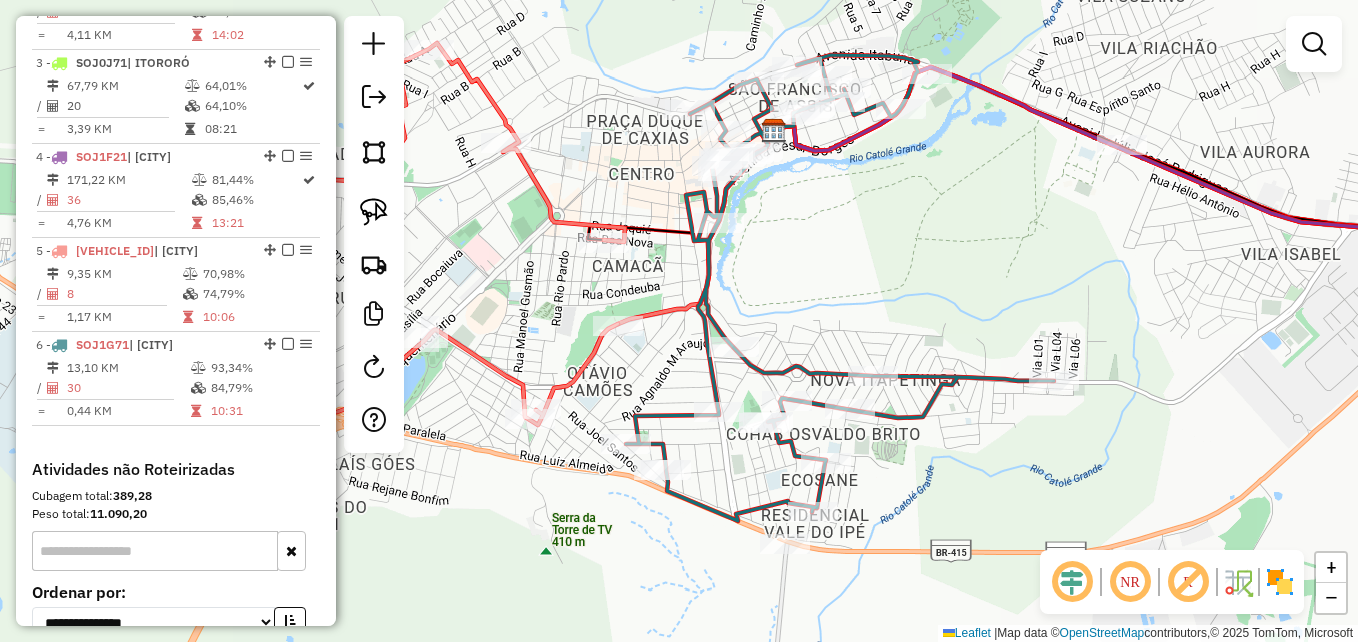 drag, startPoint x: 824, startPoint y: 267, endPoint x: 978, endPoint y: 244, distance: 155.70805 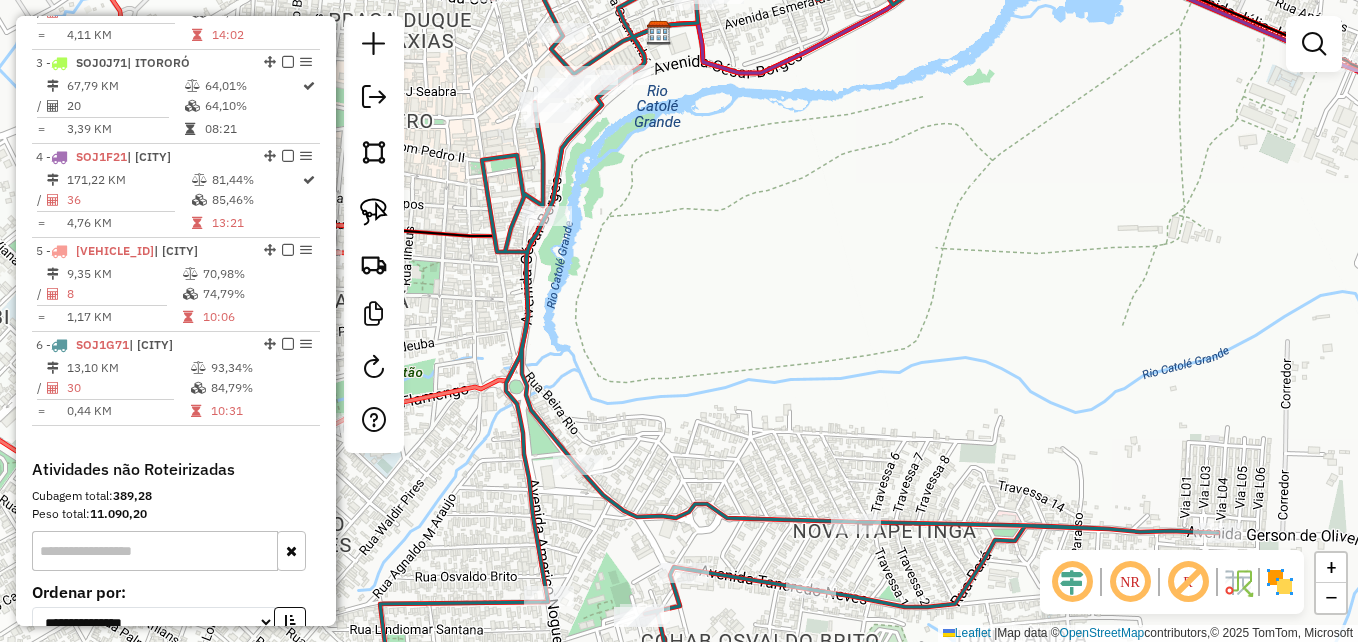 drag, startPoint x: 836, startPoint y: 121, endPoint x: 863, endPoint y: 169, distance: 55.072678 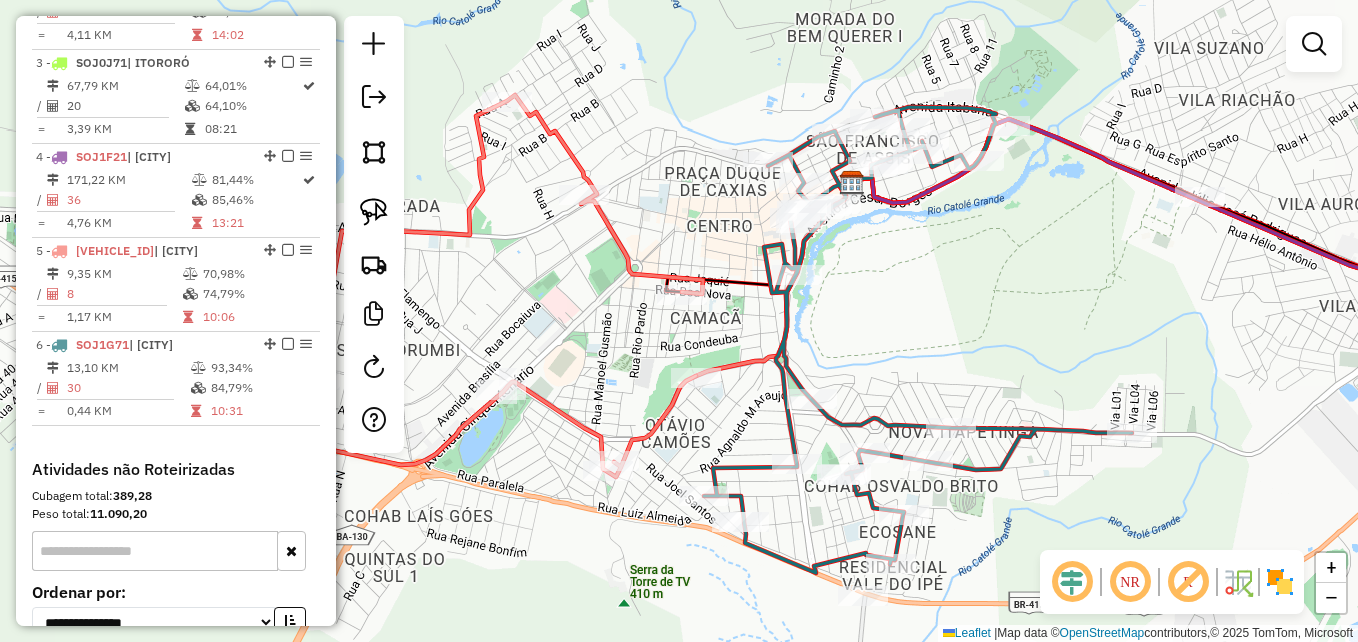 drag, startPoint x: 963, startPoint y: 205, endPoint x: 1004, endPoint y: 228, distance: 47.010635 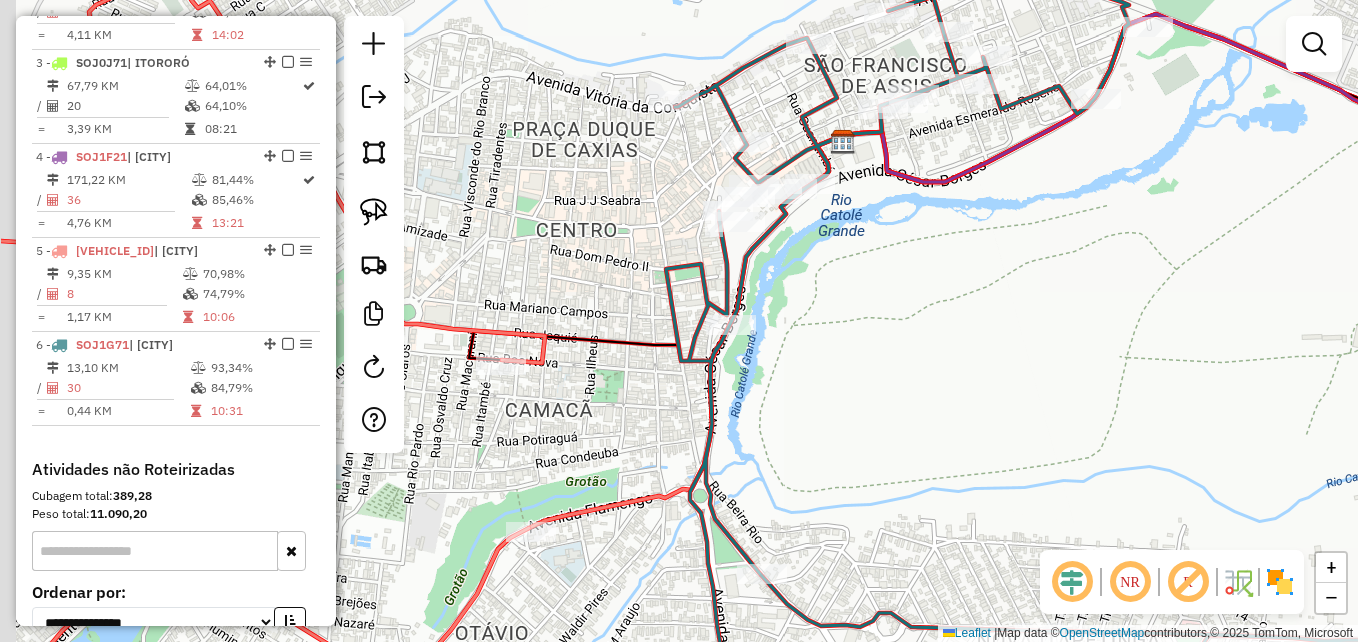 drag, startPoint x: 776, startPoint y: 201, endPoint x: 946, endPoint y: 204, distance: 170.02647 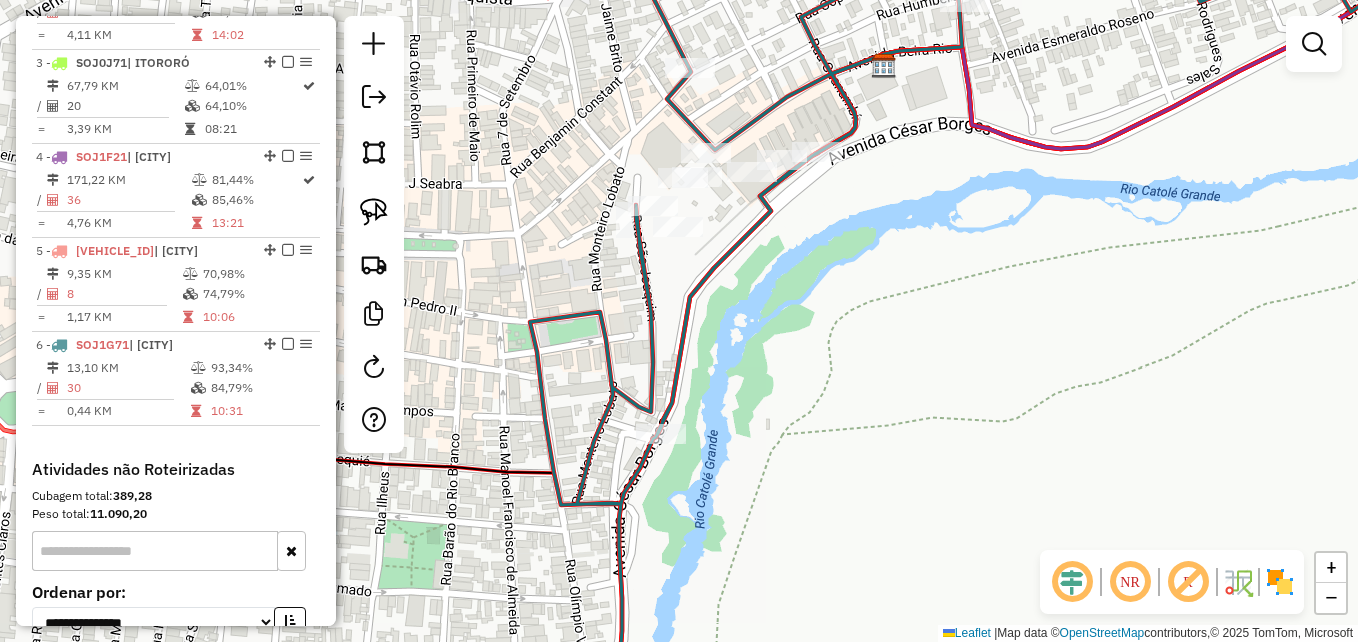 drag, startPoint x: 806, startPoint y: 235, endPoint x: 899, endPoint y: 235, distance: 93 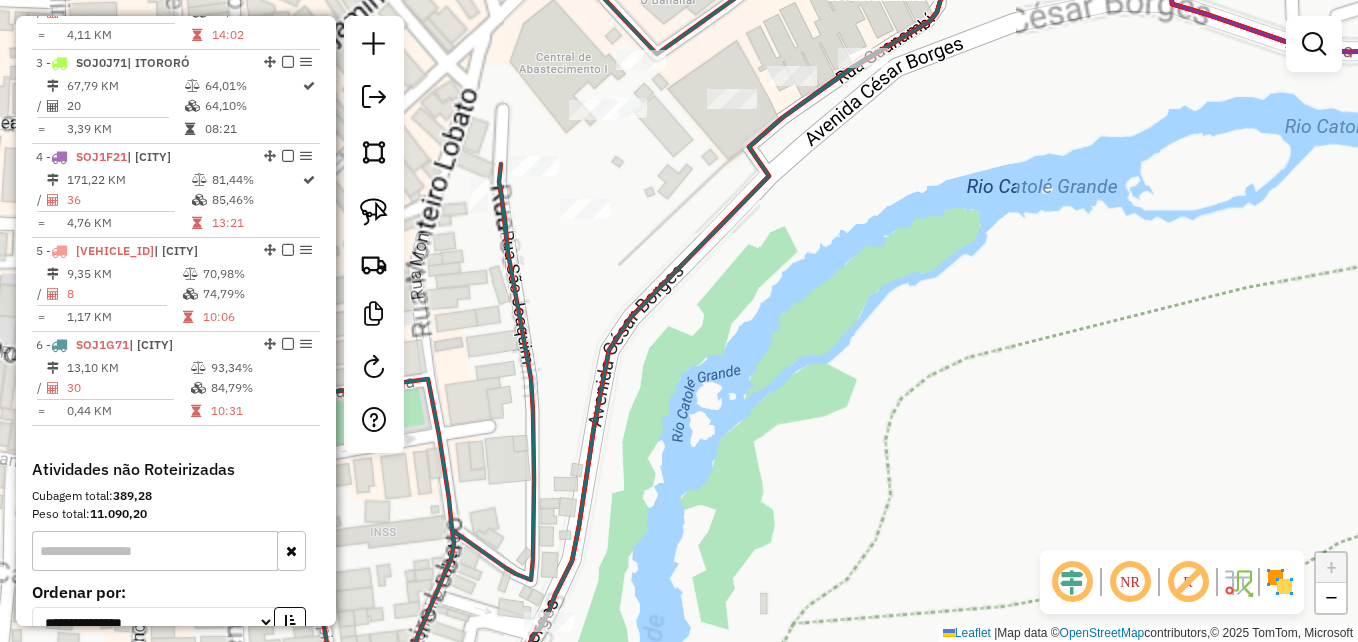 drag, startPoint x: 852, startPoint y: 211, endPoint x: 932, endPoint y: 199, distance: 80.895 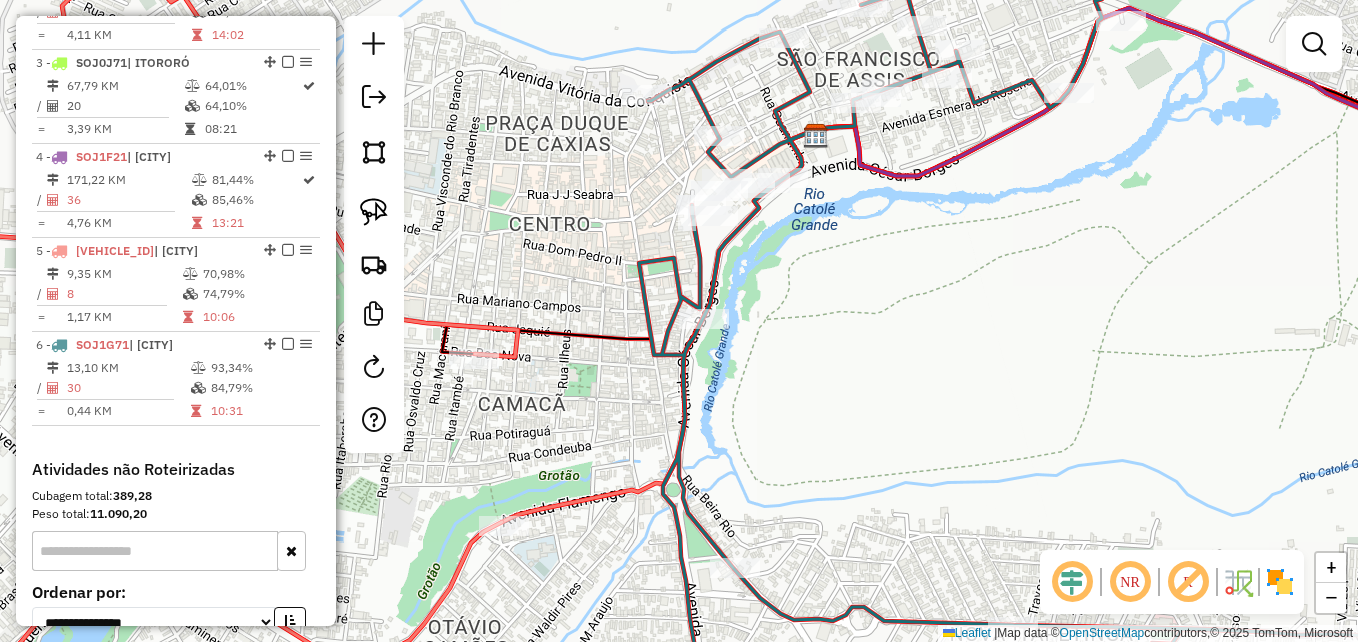 drag, startPoint x: 791, startPoint y: 311, endPoint x: 681, endPoint y: 153, distance: 192.52013 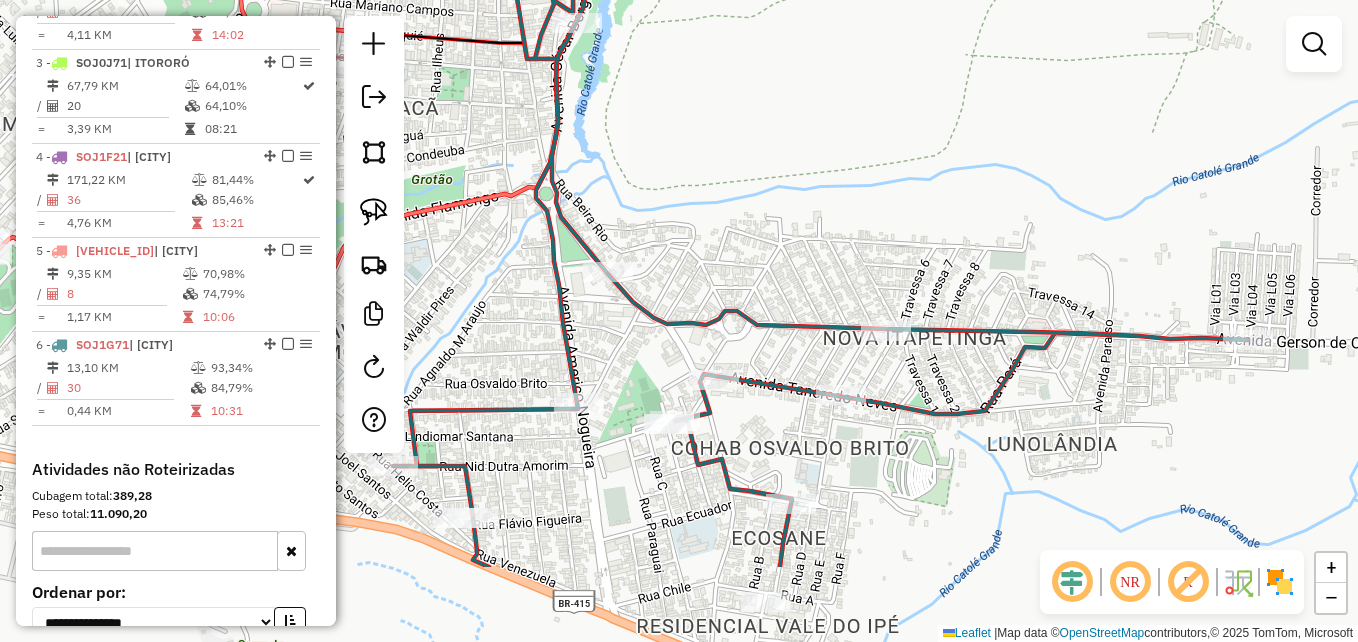drag, startPoint x: 822, startPoint y: 306, endPoint x: 785, endPoint y: 47, distance: 261.62952 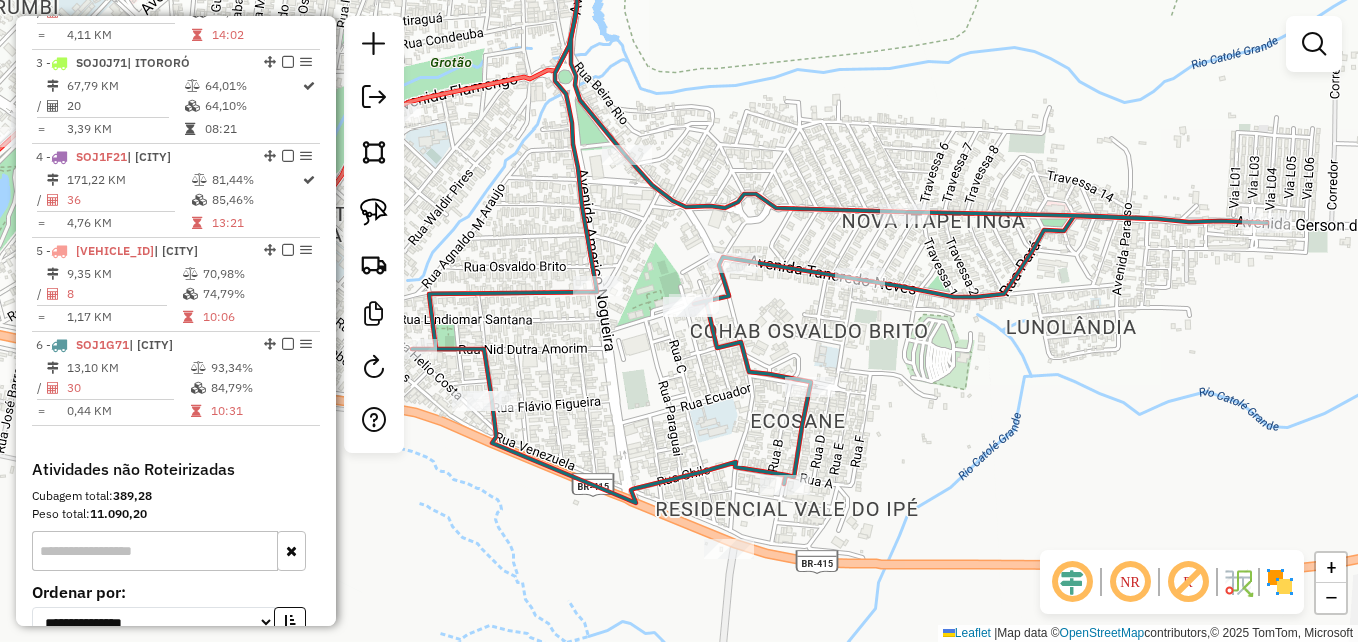 drag, startPoint x: 810, startPoint y: 346, endPoint x: 792, endPoint y: 313, distance: 37.589893 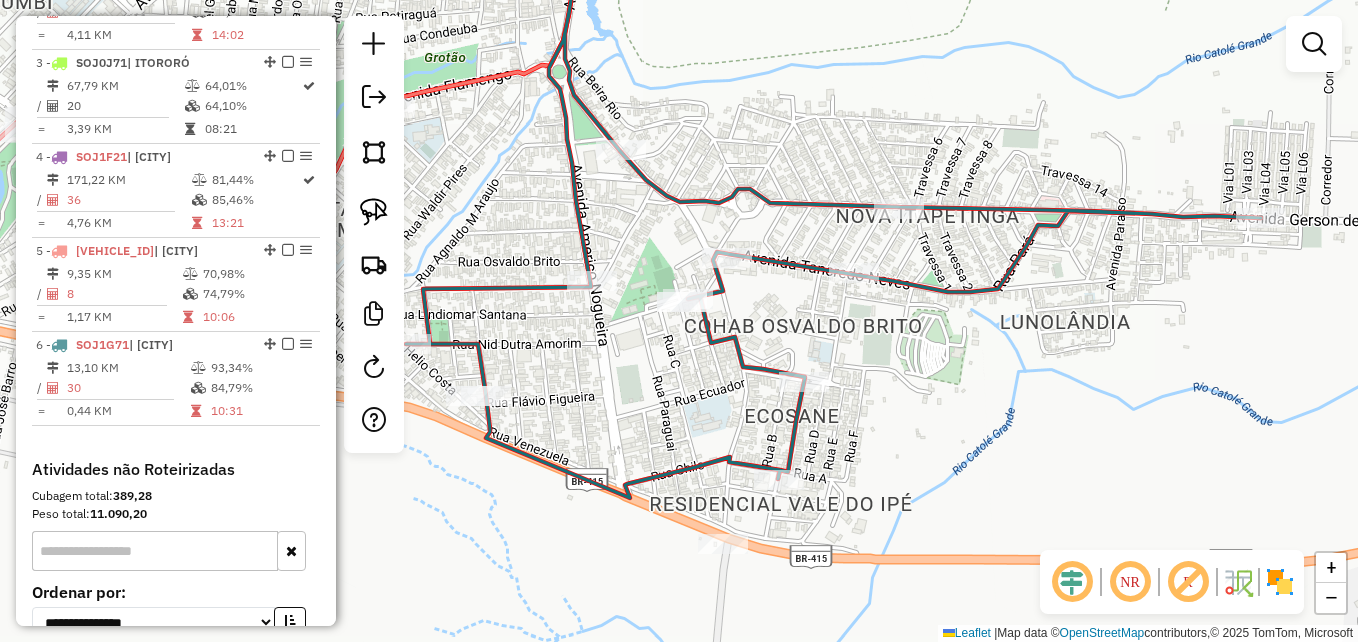 click on "Janela de atendimento Grade de atendimento Capacidade Transportadoras Veículos Cliente Pedidos  Rotas Selecione os dias de semana para filtrar as janelas de atendimento  Seg   Ter   Qua   Qui   Sex   Sáb   Dom  Informe o período da janela de atendimento: De: Até:  Filtrar exatamente a janela do cliente  Considerar janela de atendimento padrão  Selecione os dias de semana para filtrar as grades de atendimento  Seg   Ter   Qua   Qui   Sex   Sáb   Dom   Considerar clientes sem dia de atendimento cadastrado  Clientes fora do dia de atendimento selecionado Filtrar as atividades entre os valores definidos abaixo:  Peso mínimo:   Peso máximo:   Cubagem mínima:   Cubagem máxima:   De:   Até:  Filtrar as atividades entre o tempo de atendimento definido abaixo:  De:   Até:   Considerar capacidade total dos clientes não roteirizados Transportadora: Selecione um ou mais itens Tipo de veículo: Selecione um ou mais itens Veículo: Selecione um ou mais itens Motorista: Selecione um ou mais itens Nome: Rótulo:" 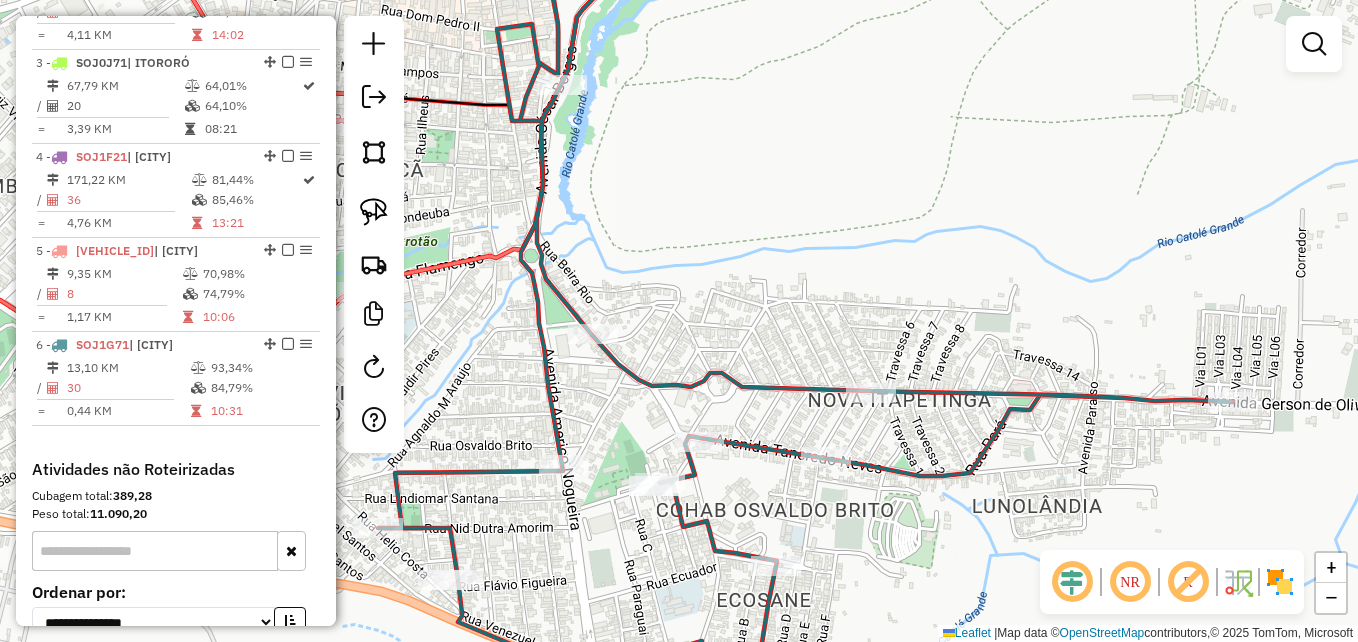 drag, startPoint x: 760, startPoint y: 59, endPoint x: 890, endPoint y: 210, distance: 199.2511 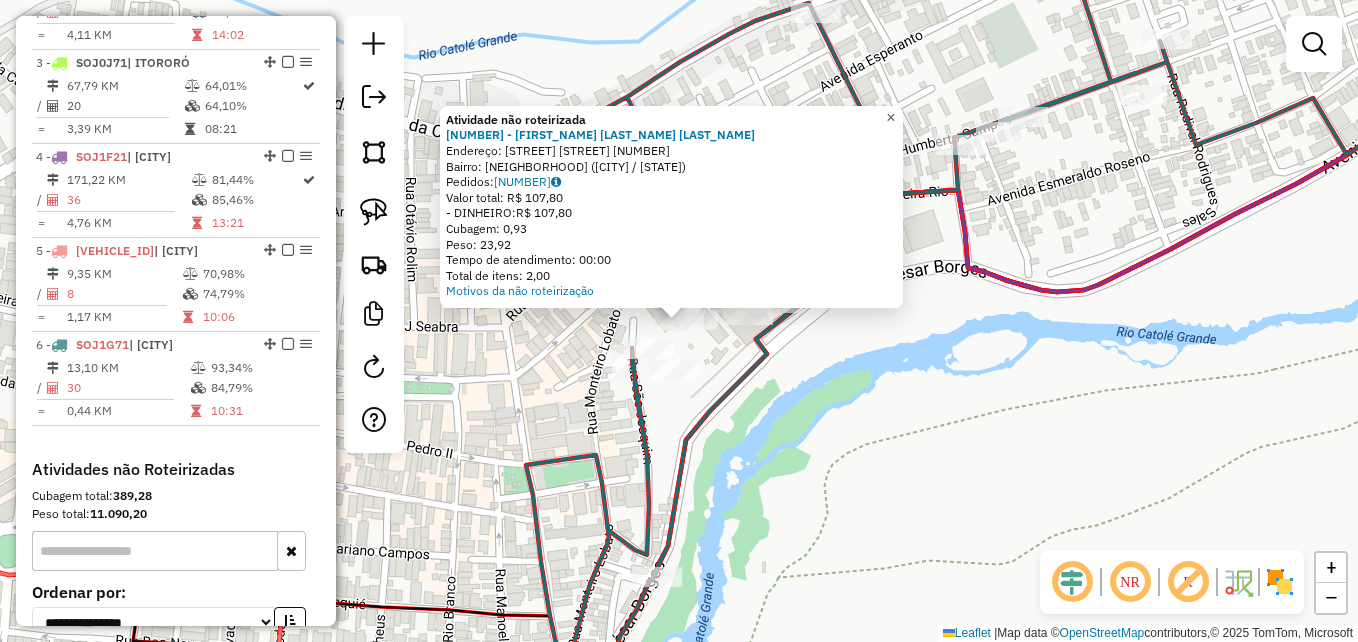 click on "×" 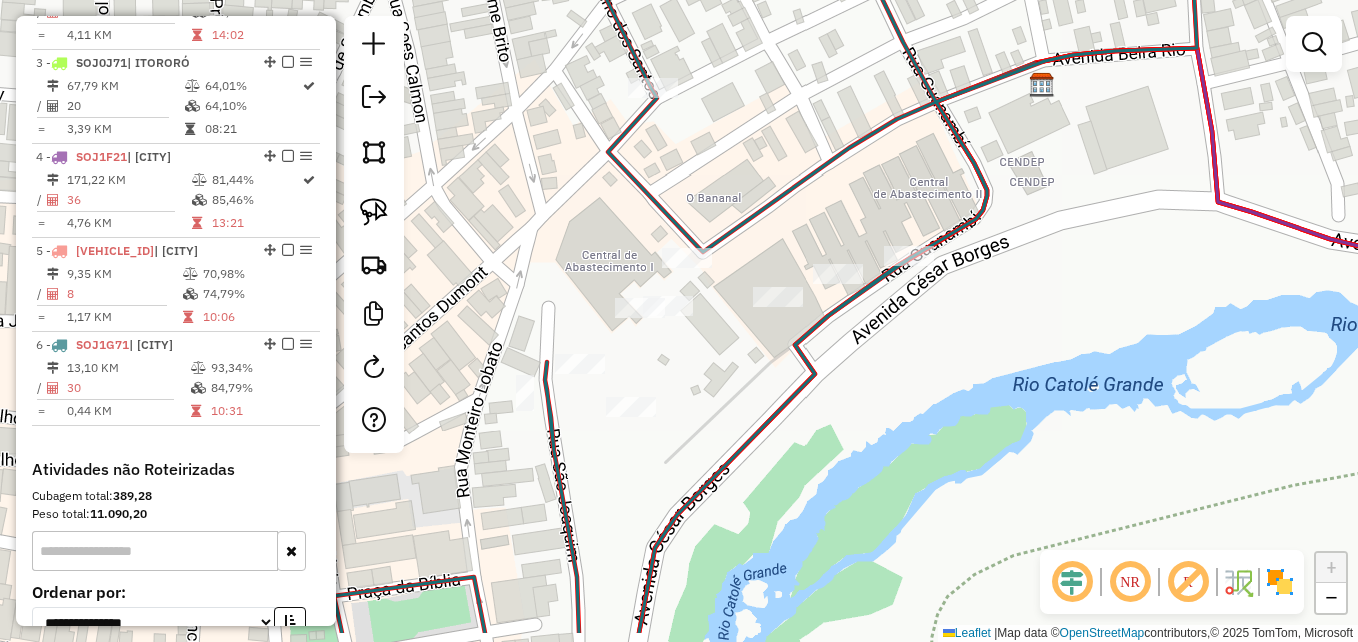 drag, startPoint x: 758, startPoint y: 303, endPoint x: 814, endPoint y: 149, distance: 163.8658 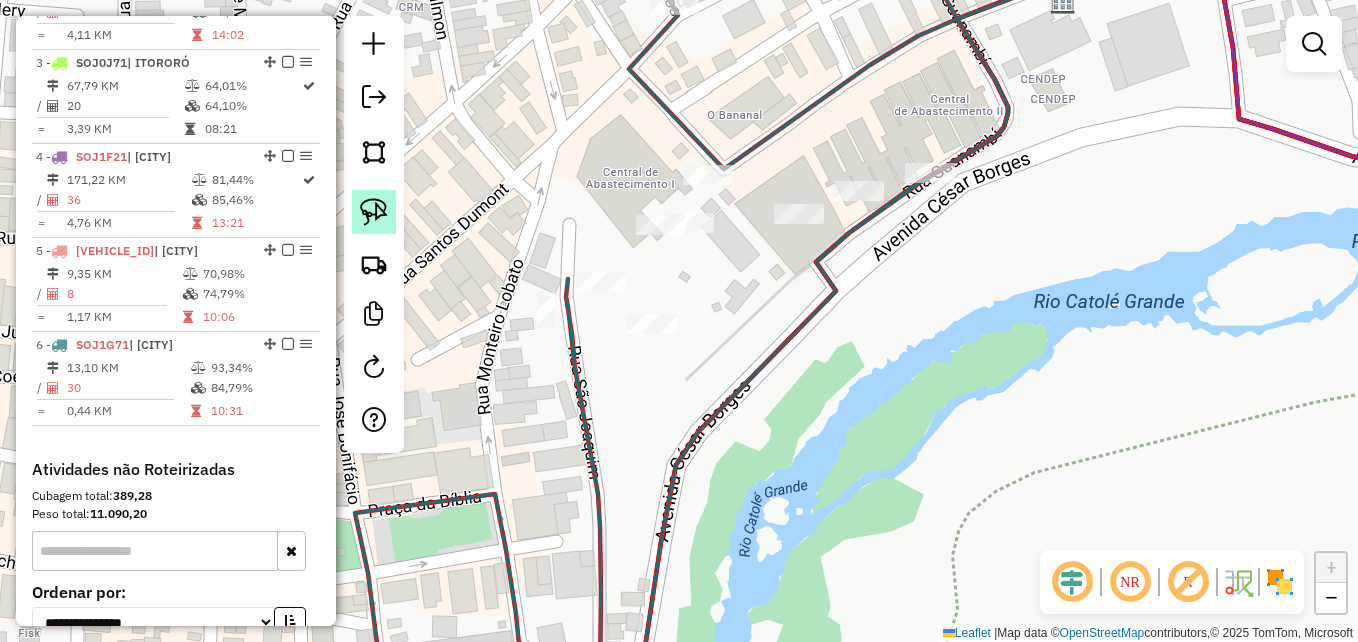 click 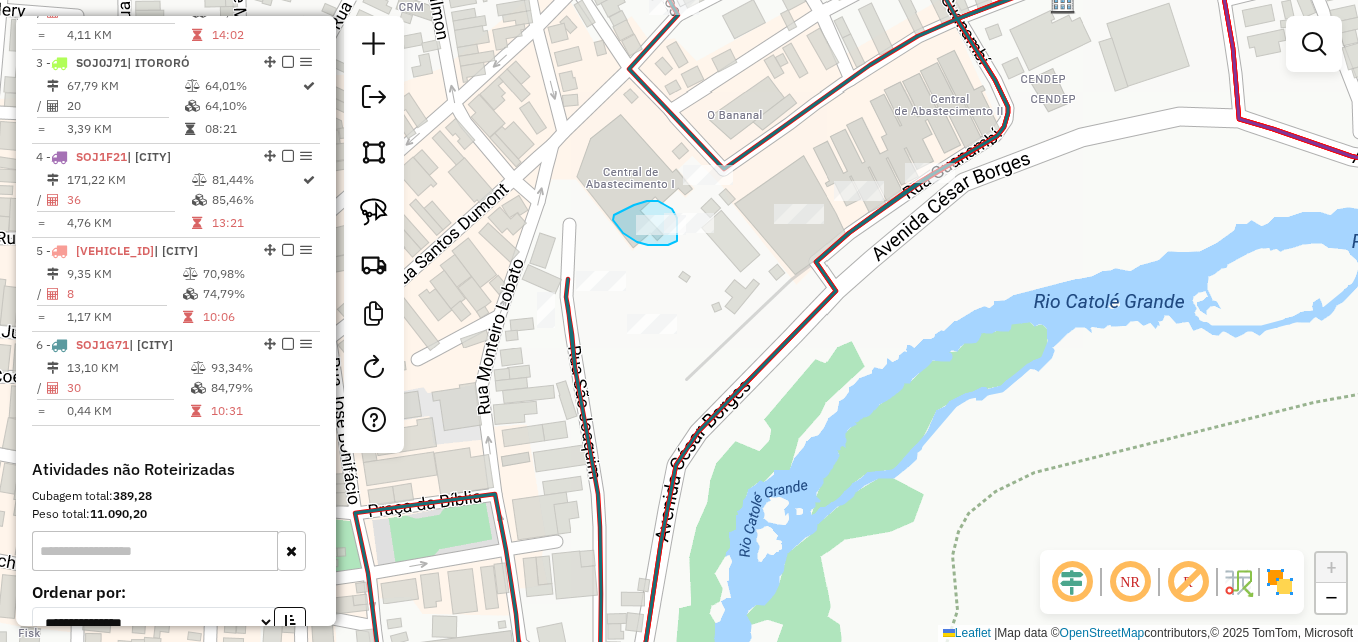 drag, startPoint x: 658, startPoint y: 201, endPoint x: 672, endPoint y: 209, distance: 16.124516 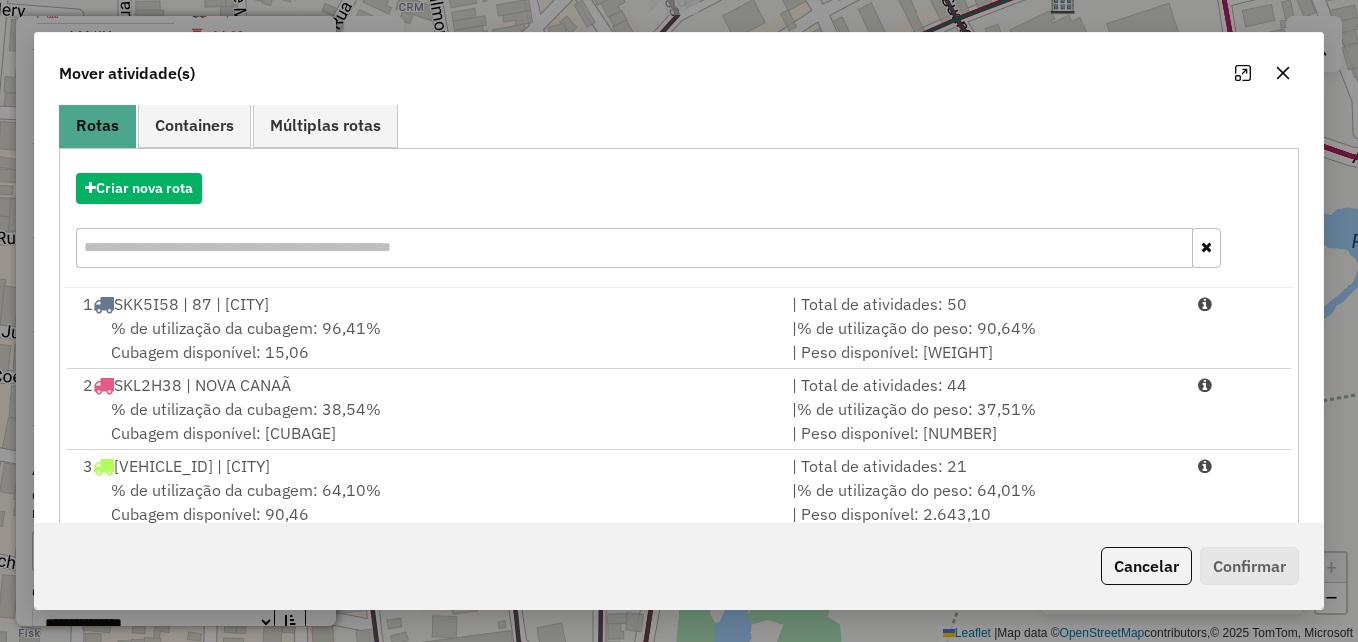 scroll, scrollTop: 366, scrollLeft: 0, axis: vertical 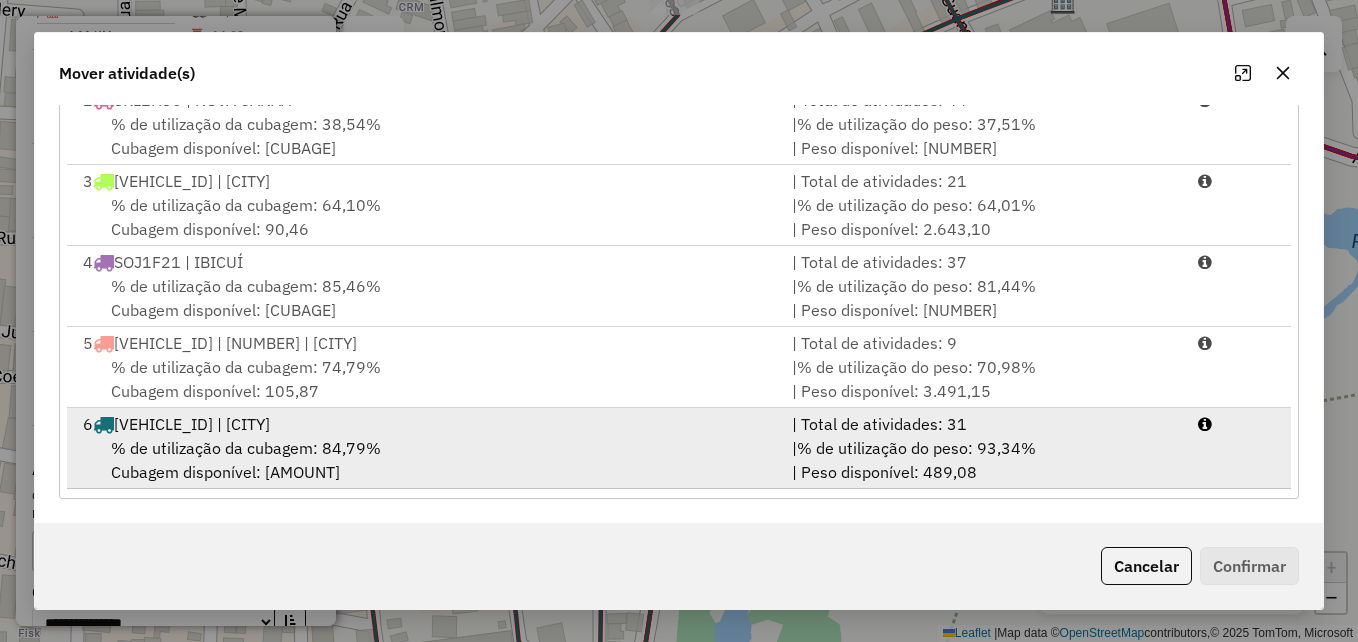 click on "% de utilização da cubagem: 84,79%  Cubagem disponível: 38,33" at bounding box center [425, 460] 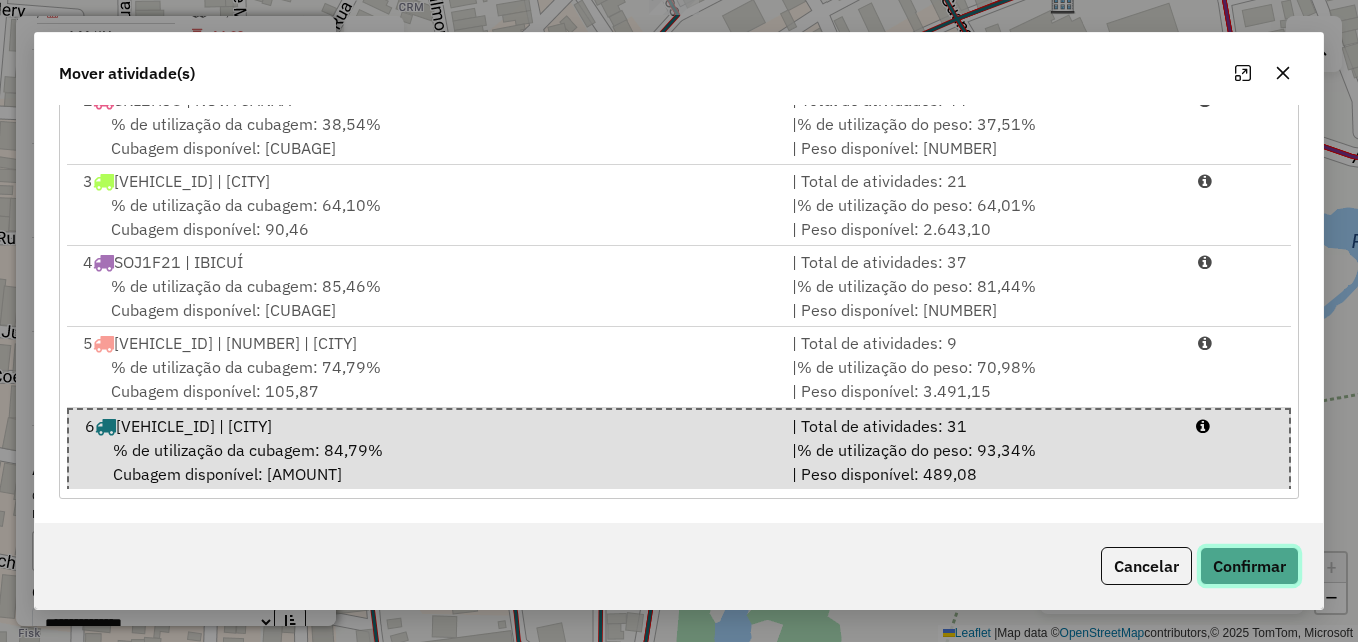 click on "Confirmar" 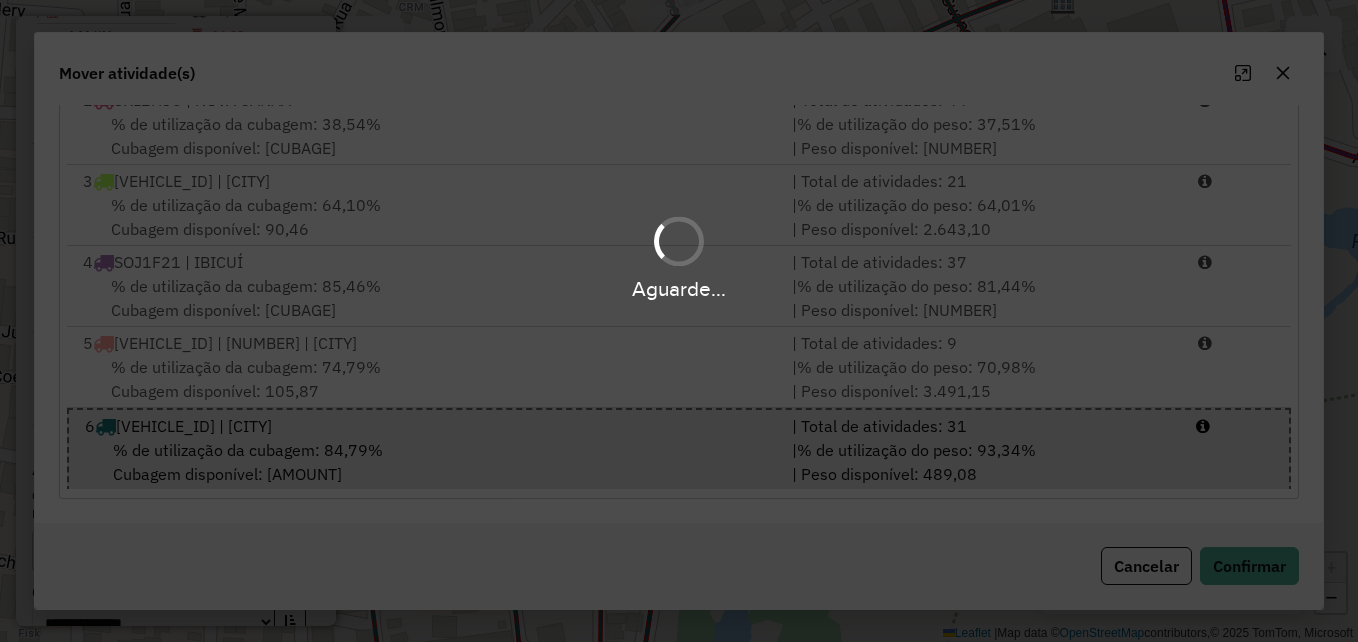 scroll, scrollTop: 0, scrollLeft: 0, axis: both 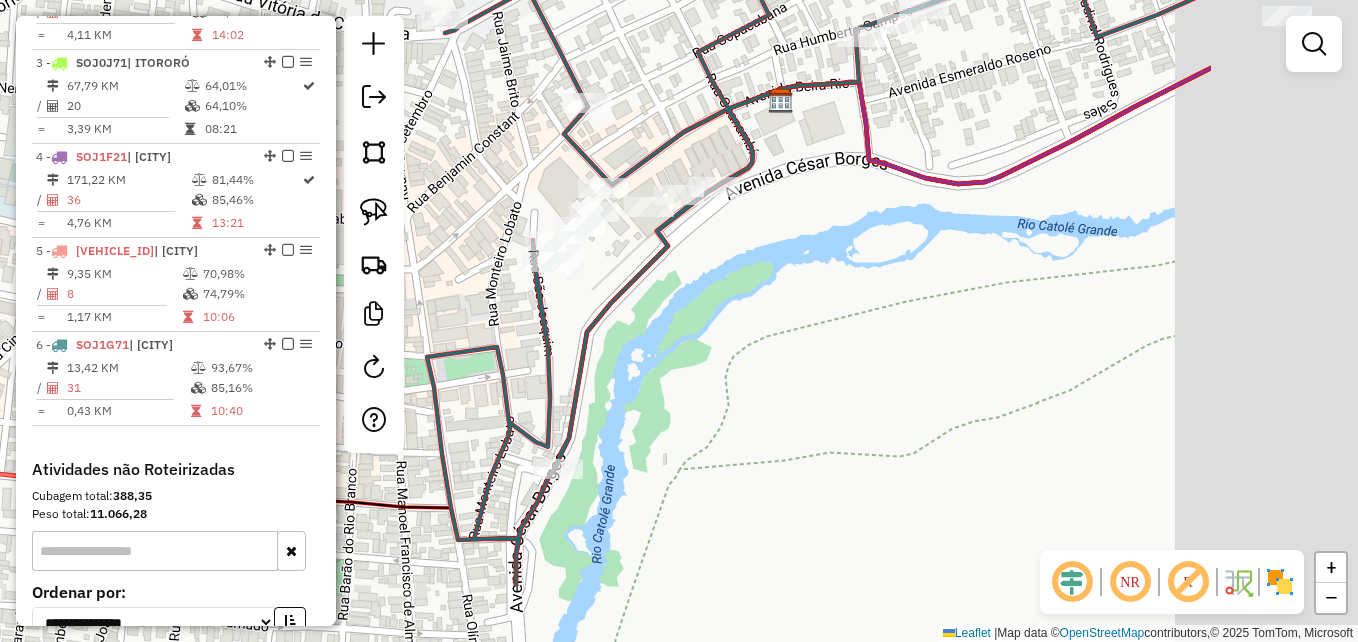 drag, startPoint x: 1096, startPoint y: 481, endPoint x: 715, endPoint y: 315, distance: 415.59235 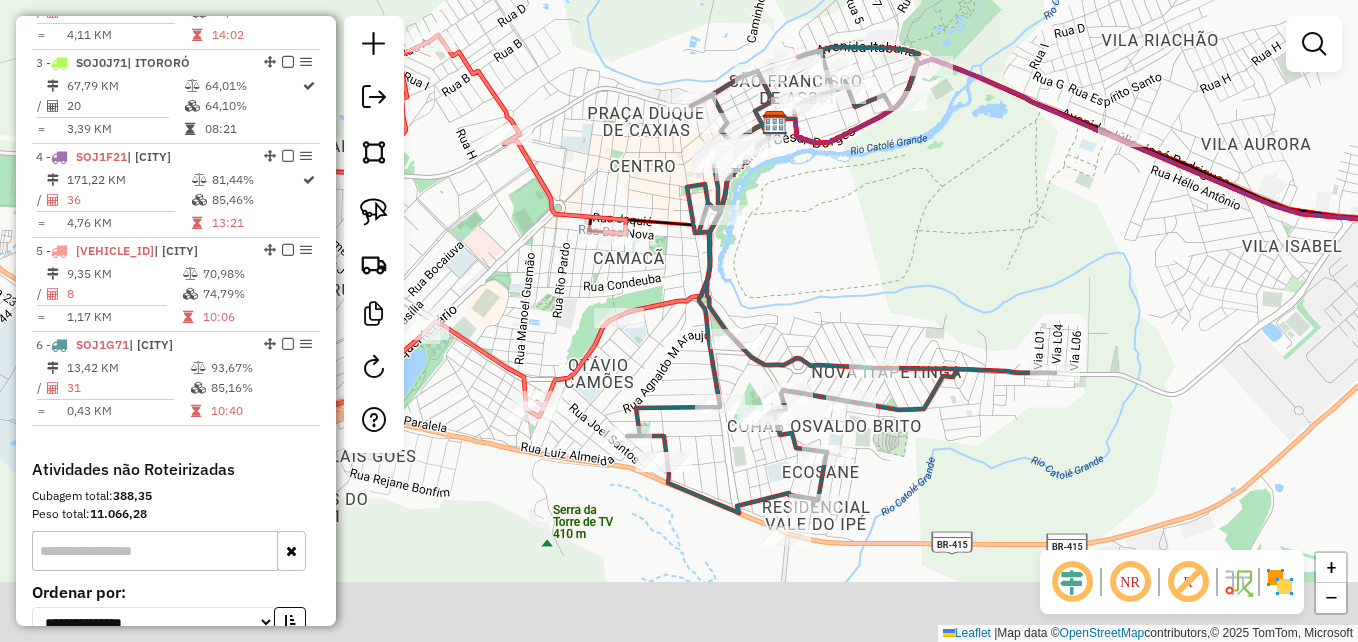drag, startPoint x: 905, startPoint y: 405, endPoint x: 890, endPoint y: 269, distance: 136.8247 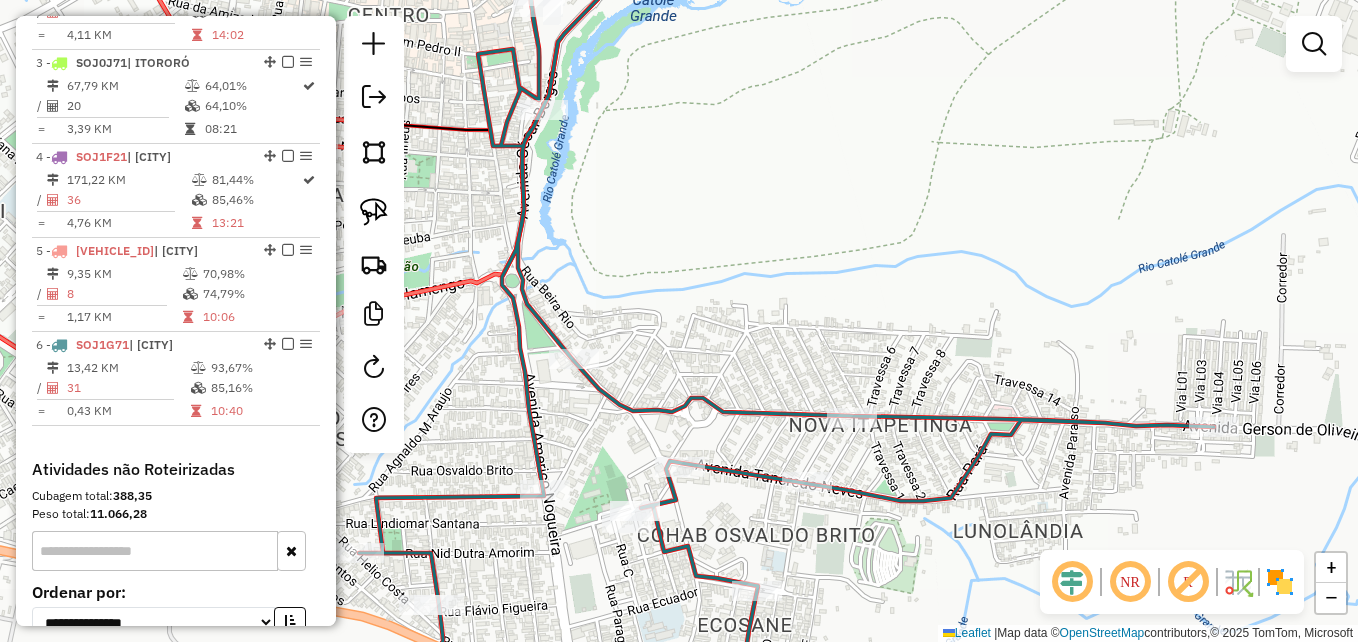 drag, startPoint x: 921, startPoint y: 315, endPoint x: 932, endPoint y: 252, distance: 63.953106 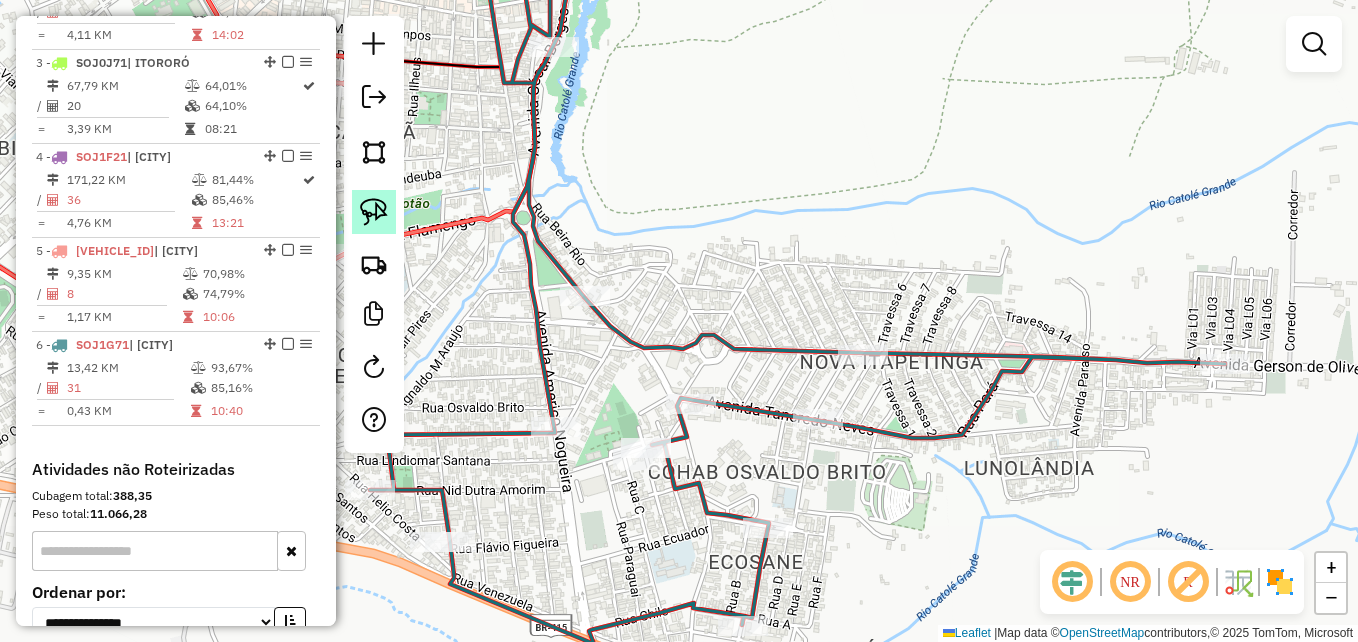 click 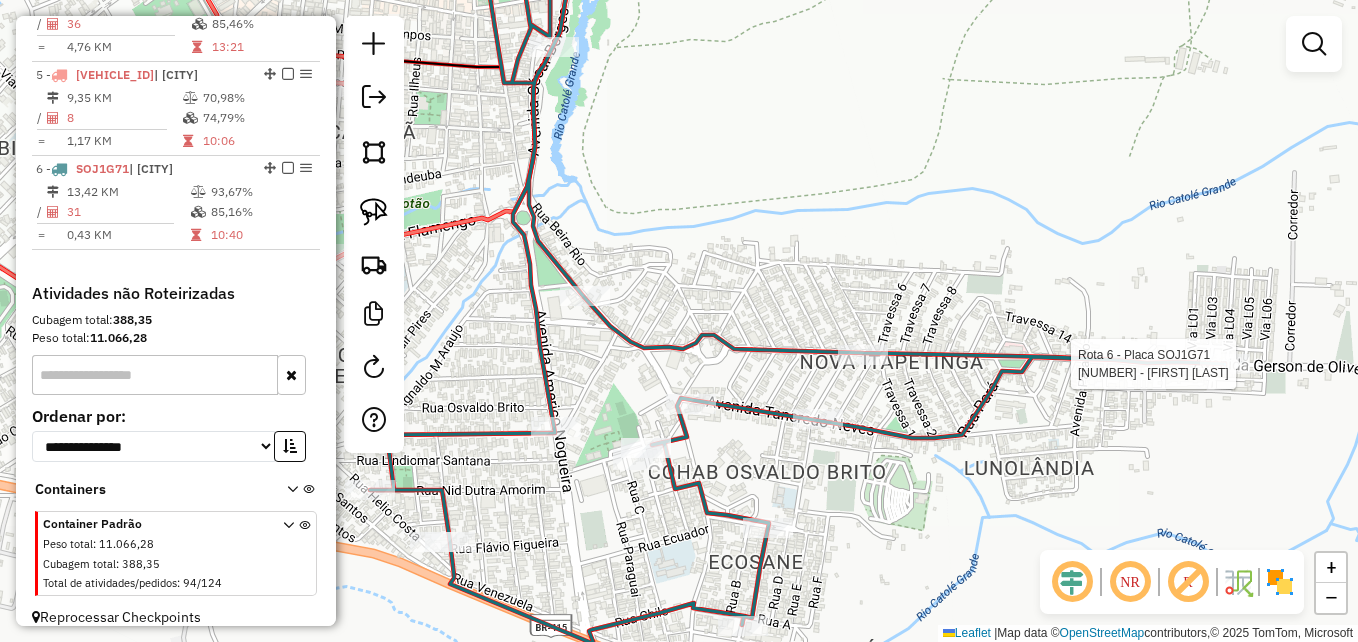 select on "**********" 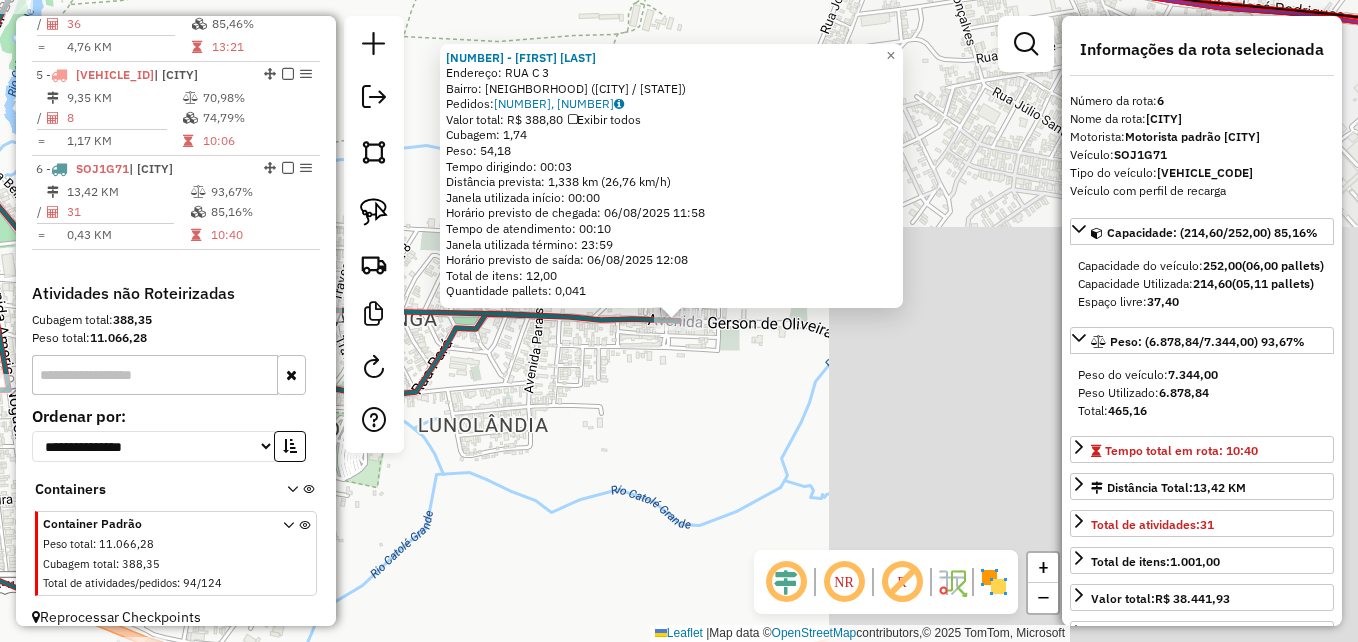 scroll, scrollTop: 1127, scrollLeft: 0, axis: vertical 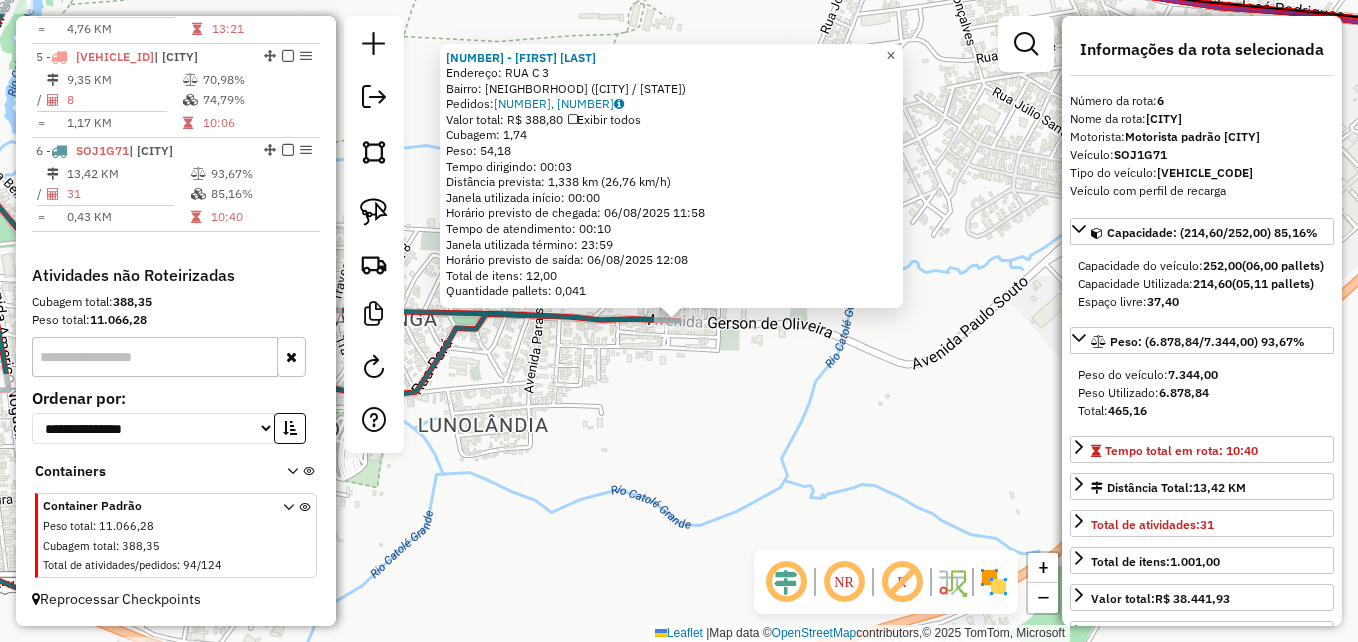 click on "×" 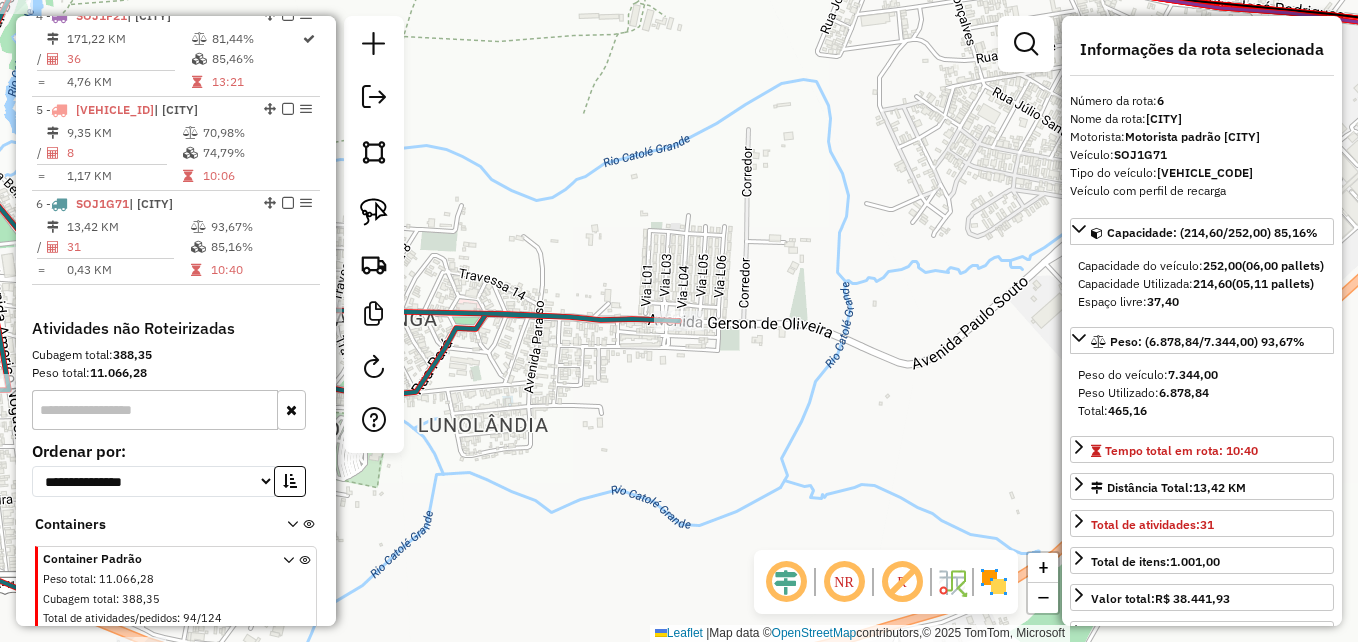scroll, scrollTop: 1027, scrollLeft: 0, axis: vertical 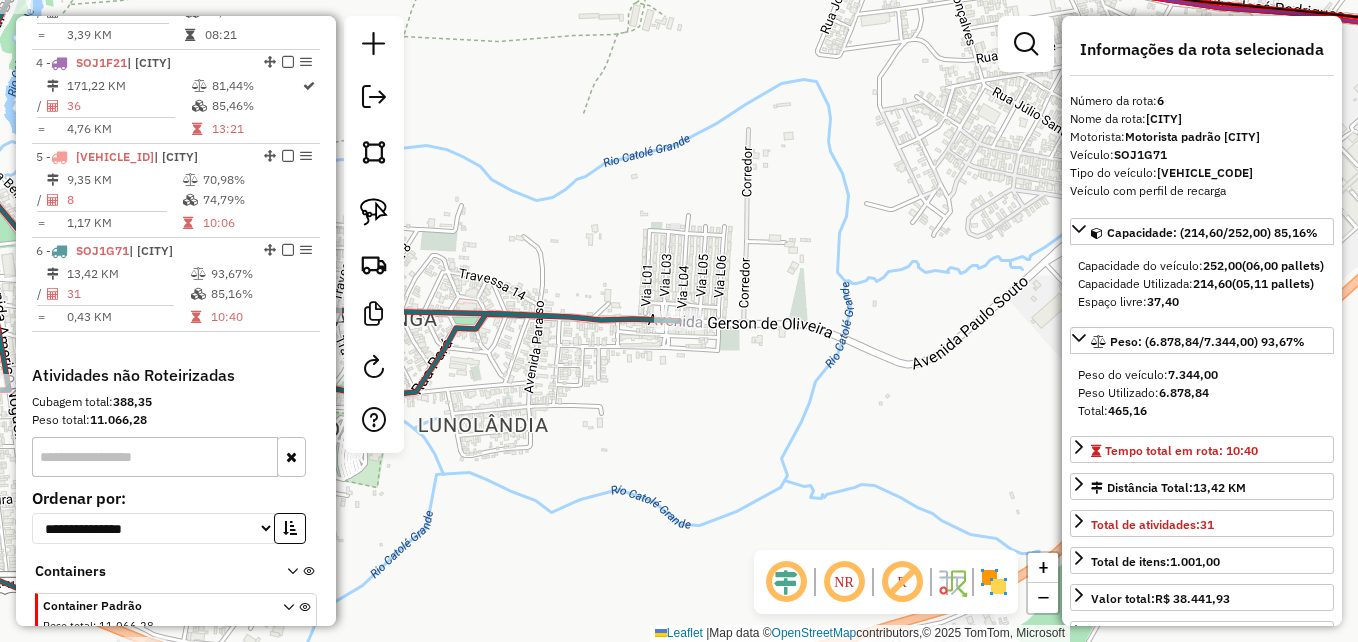 drag, startPoint x: 383, startPoint y: 192, endPoint x: 425, endPoint y: 225, distance: 53.413483 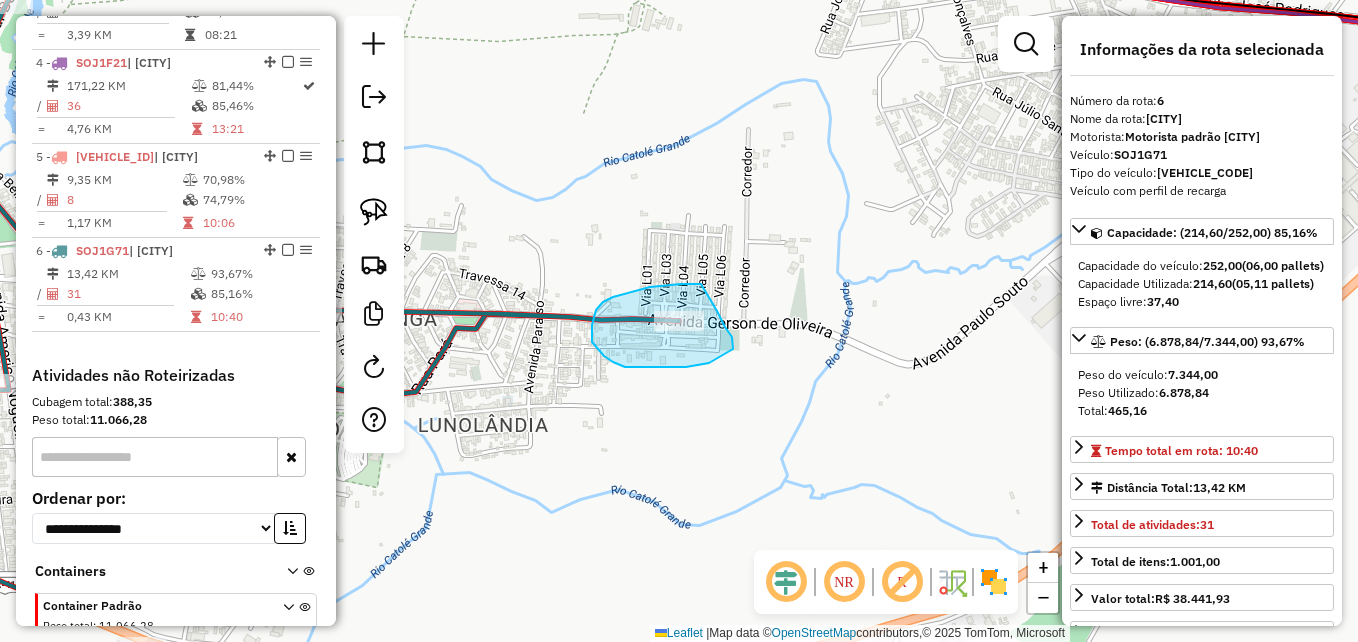 drag, startPoint x: 695, startPoint y: 284, endPoint x: 717, endPoint y: 311, distance: 34.828148 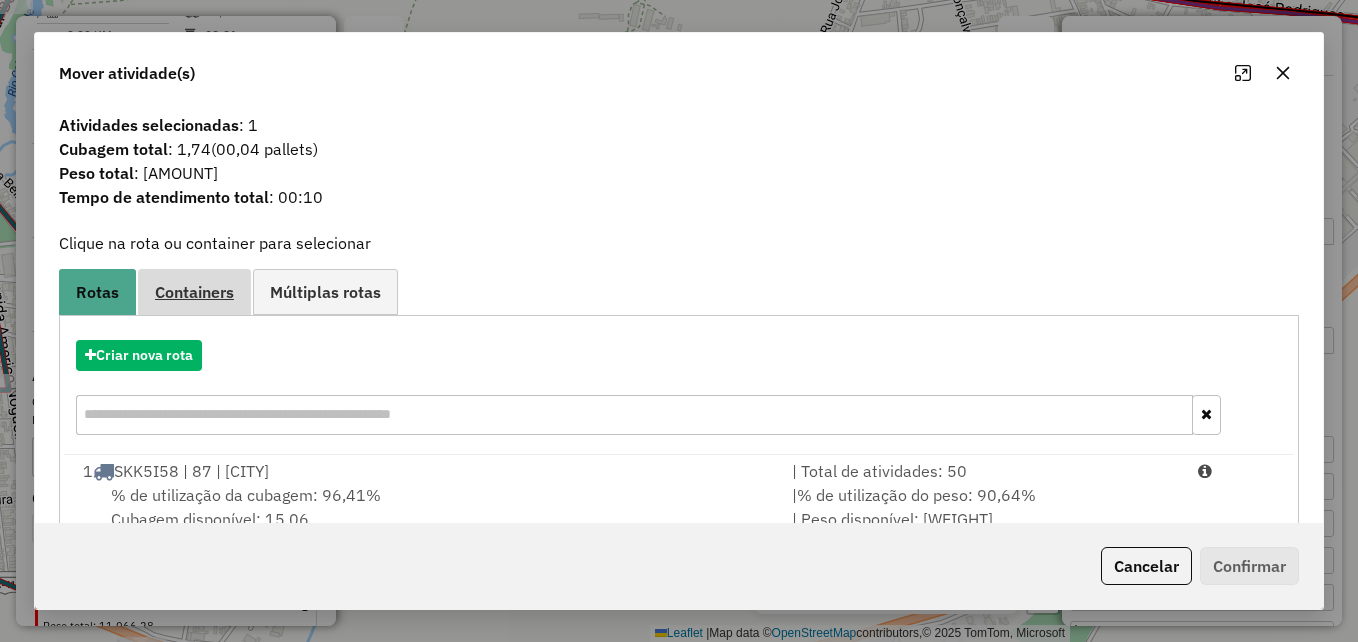 click on "Containers" at bounding box center [194, 292] 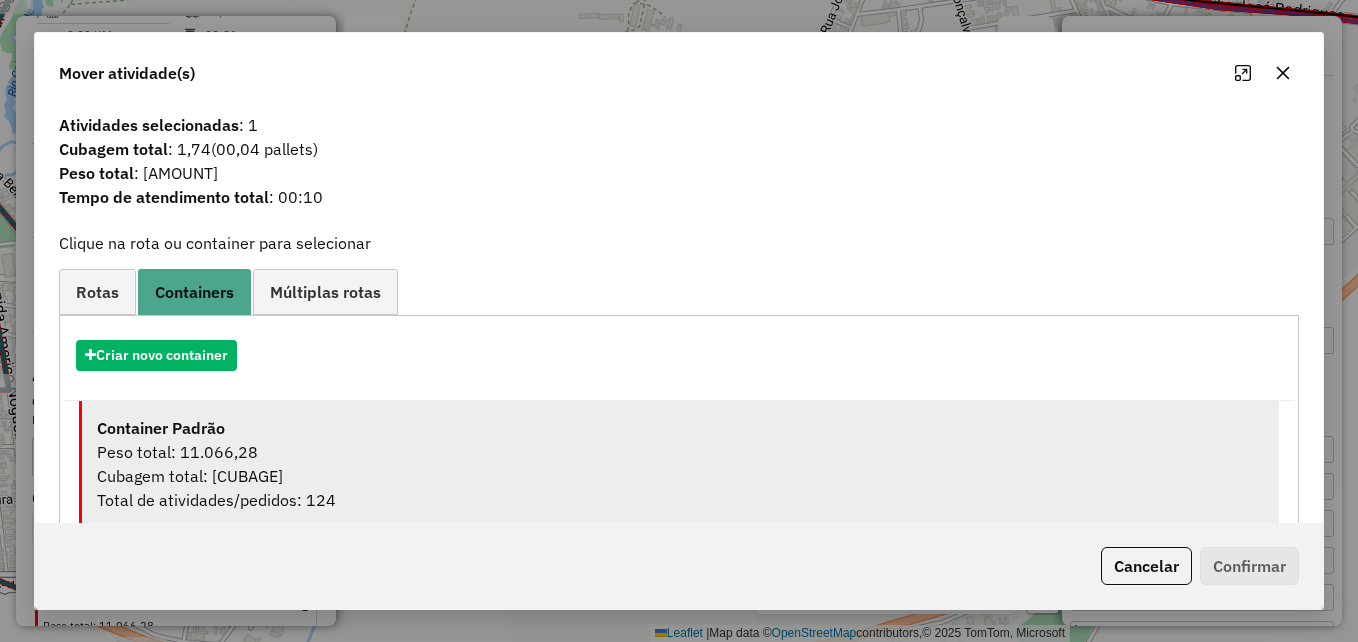 click on "Container Padrão" at bounding box center [680, 428] 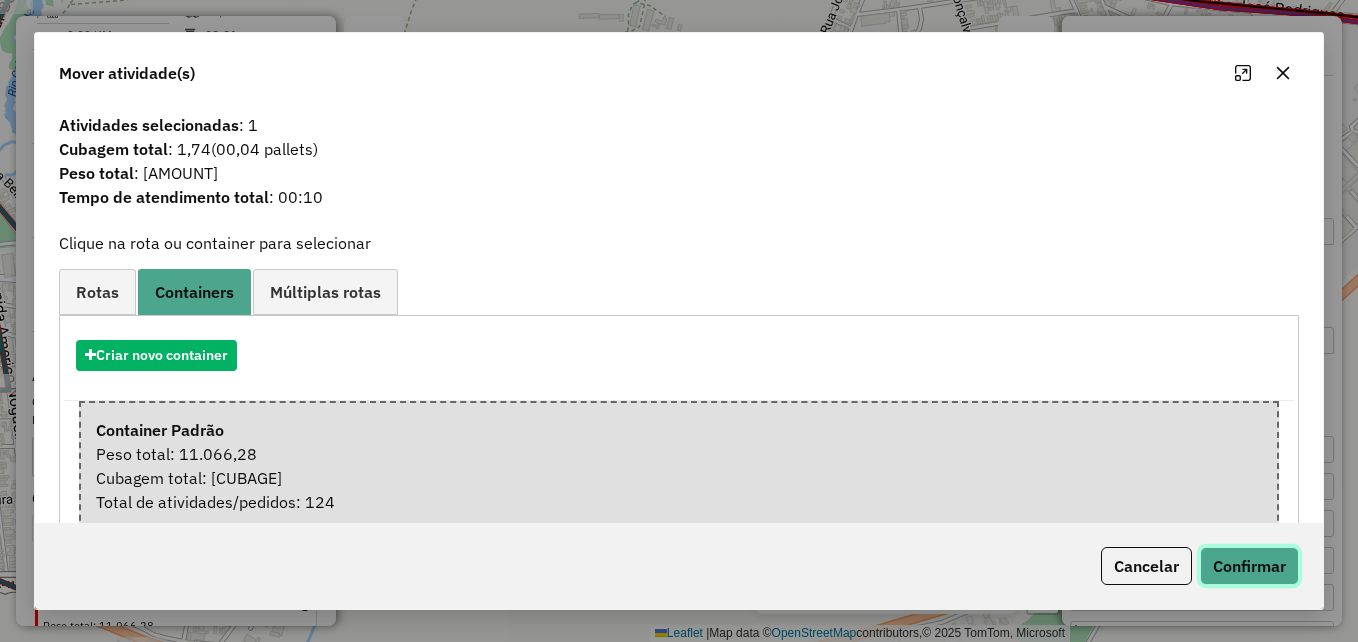 click on "Confirmar" 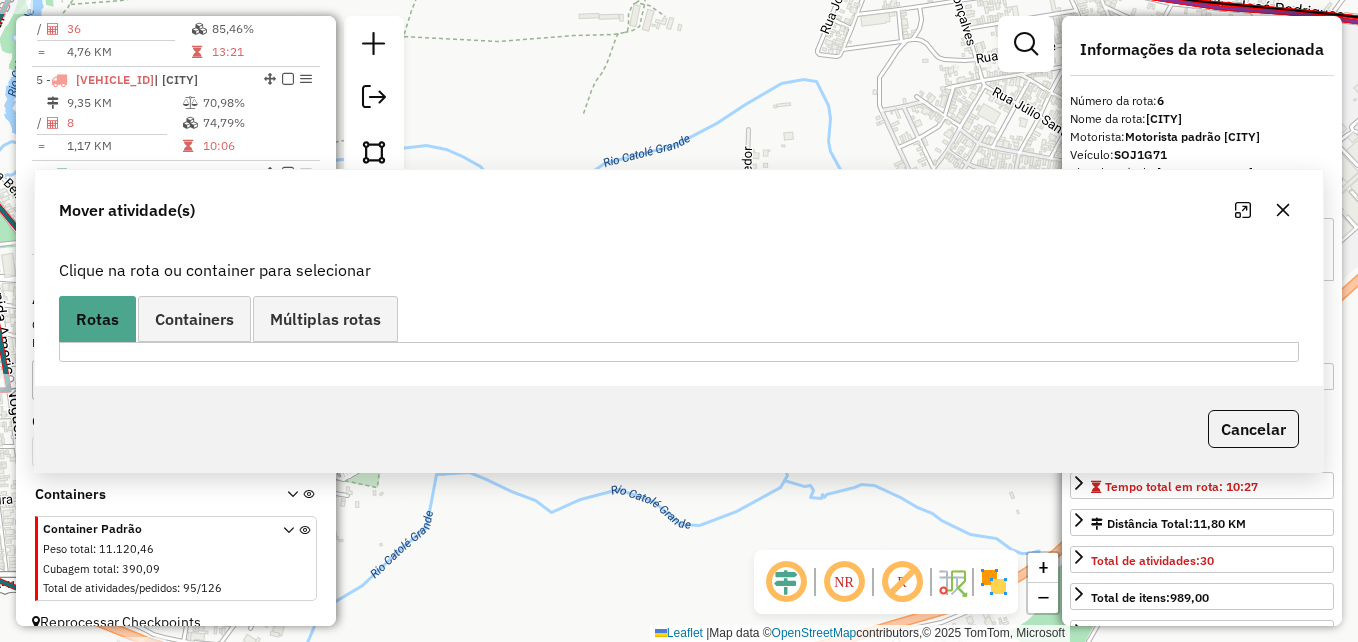 scroll, scrollTop: 1127, scrollLeft: 0, axis: vertical 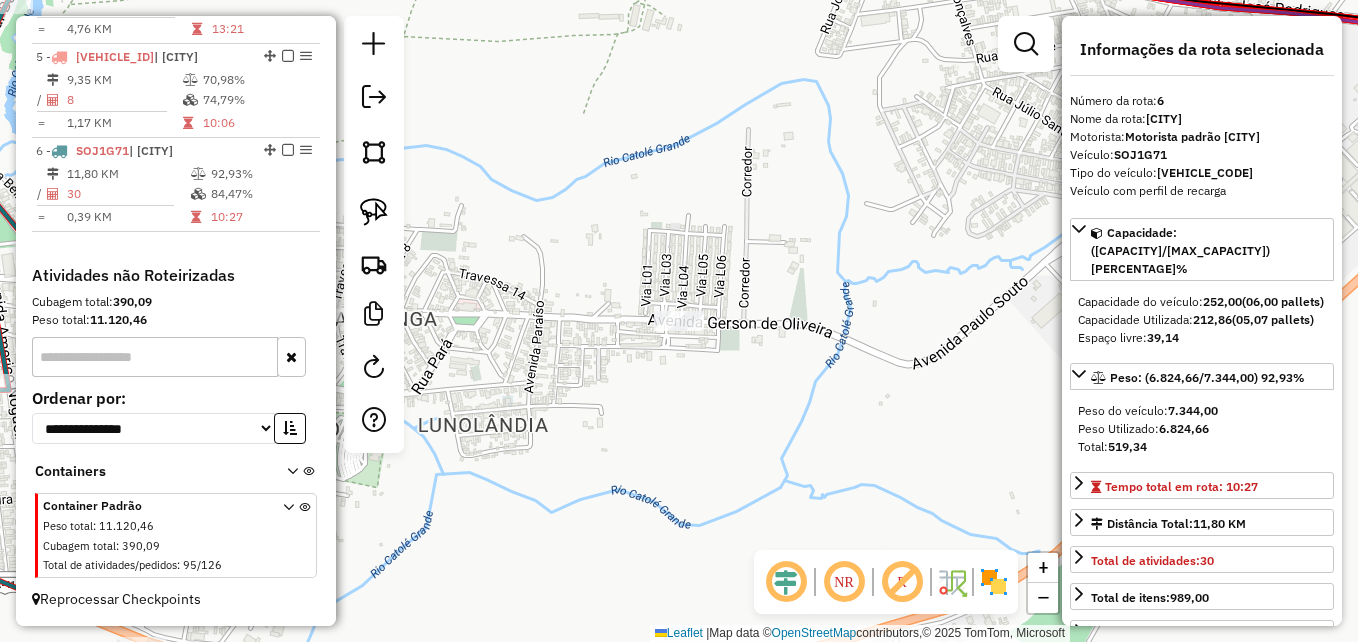 drag, startPoint x: 176, startPoint y: 263, endPoint x: 187, endPoint y: 292, distance: 31.016125 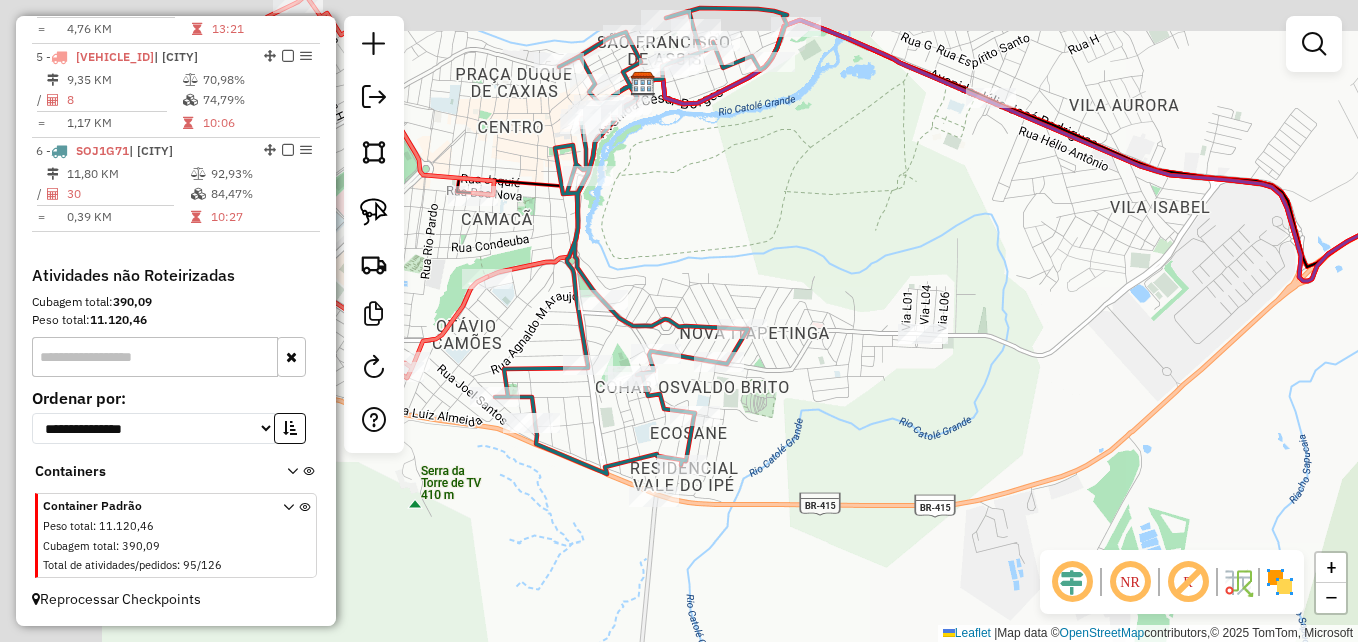 drag, startPoint x: 581, startPoint y: 163, endPoint x: 844, endPoint y: 229, distance: 271.15494 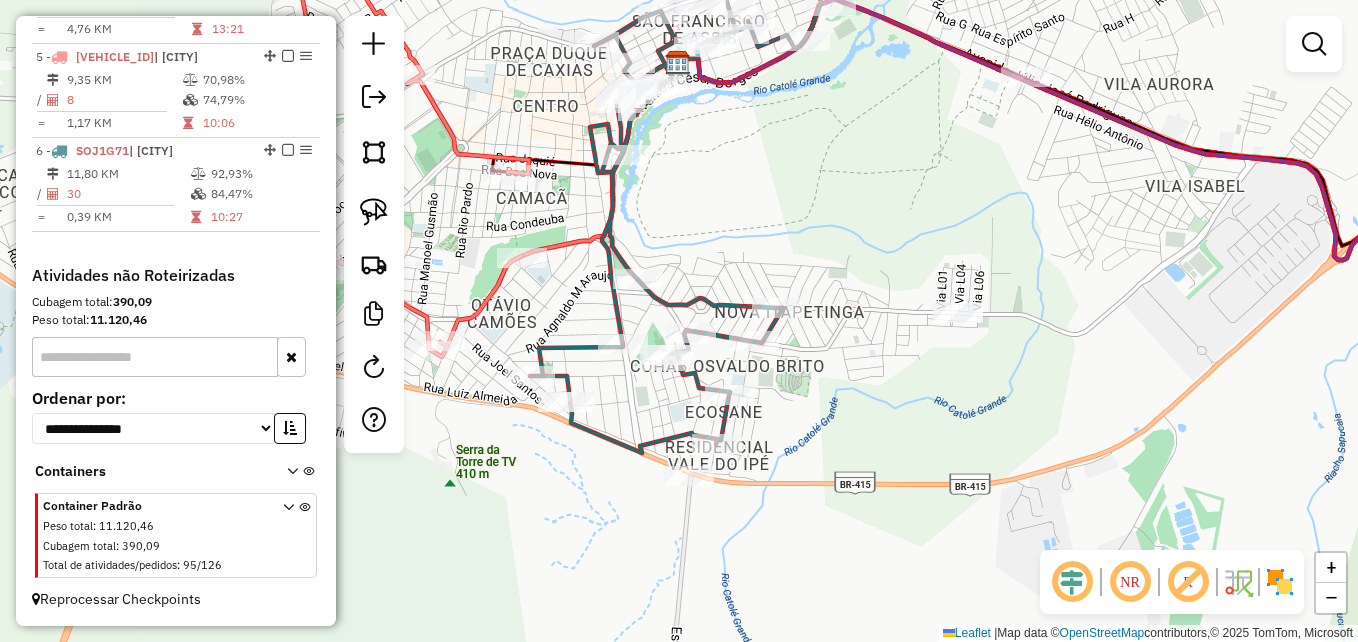 drag, startPoint x: 808, startPoint y: 266, endPoint x: 861, endPoint y: 231, distance: 63.51378 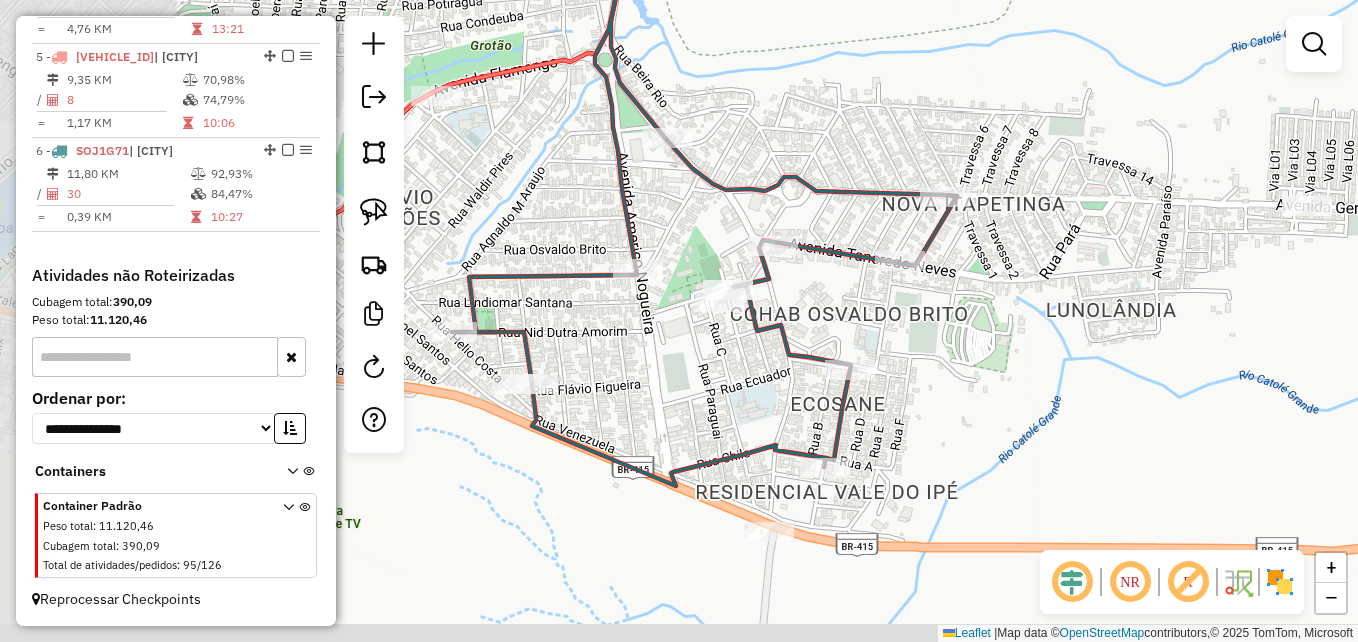 drag, startPoint x: 767, startPoint y: 267, endPoint x: 971, endPoint y: 104, distance: 261.1226 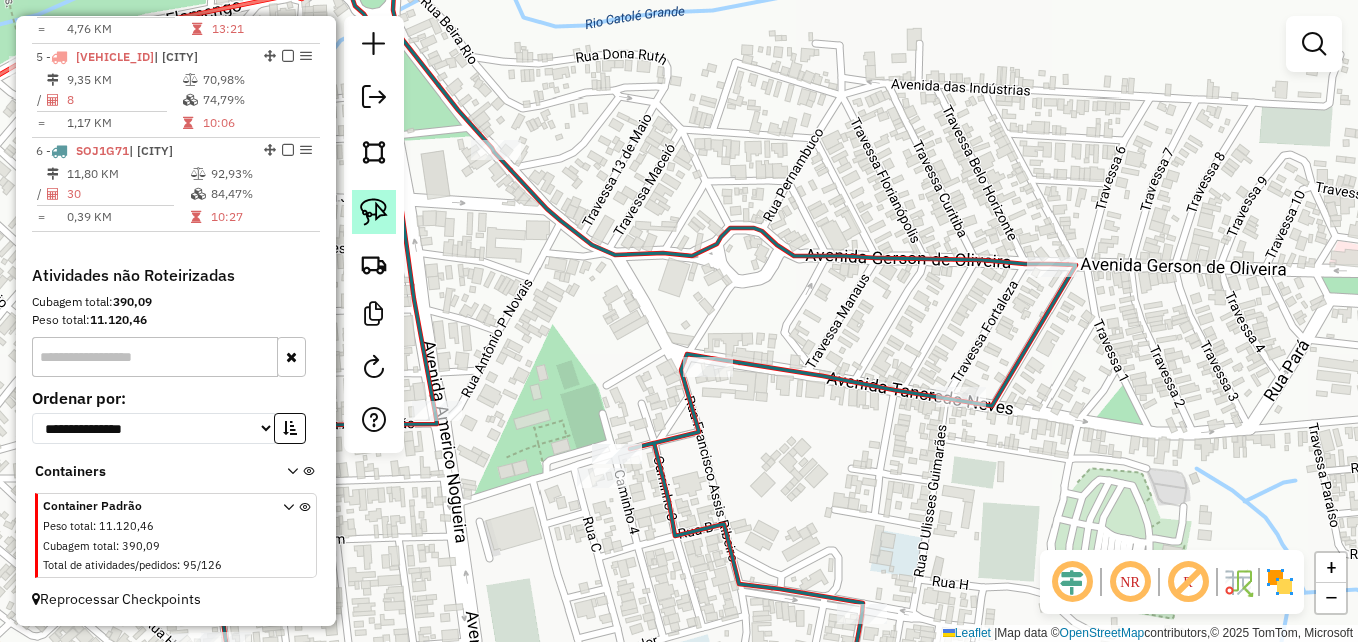 click 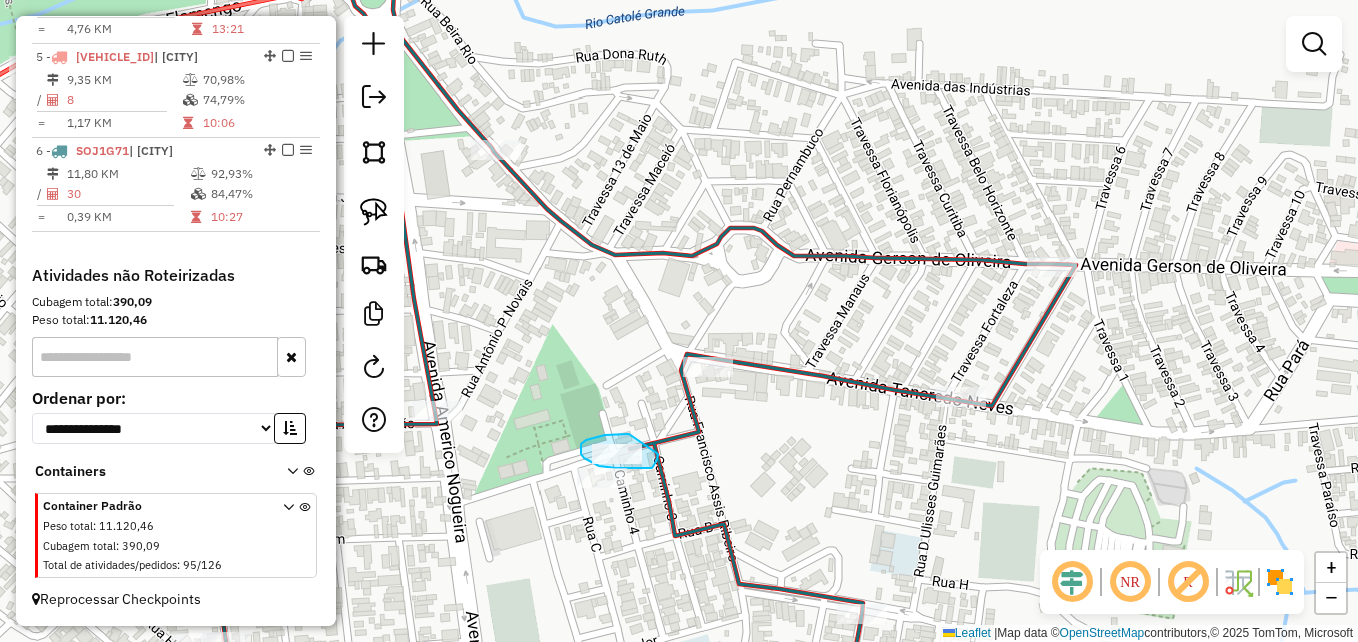 drag, startPoint x: 616, startPoint y: 434, endPoint x: 651, endPoint y: 438, distance: 35.22783 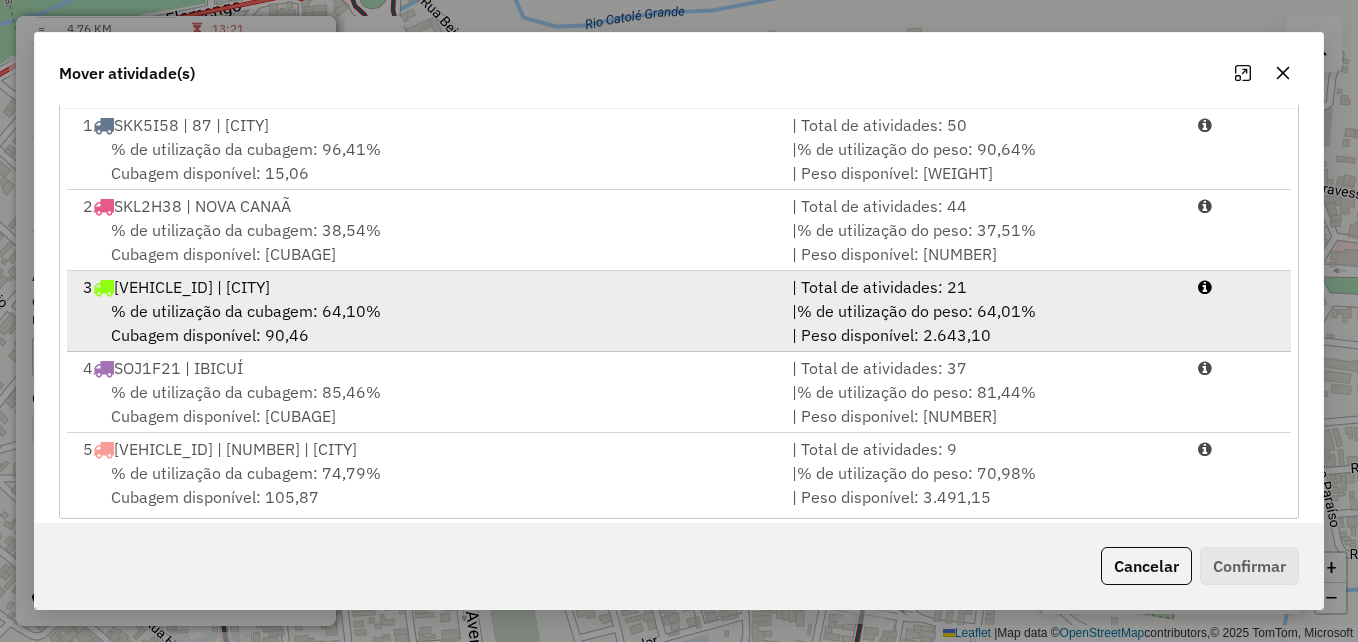 scroll, scrollTop: 366, scrollLeft: 0, axis: vertical 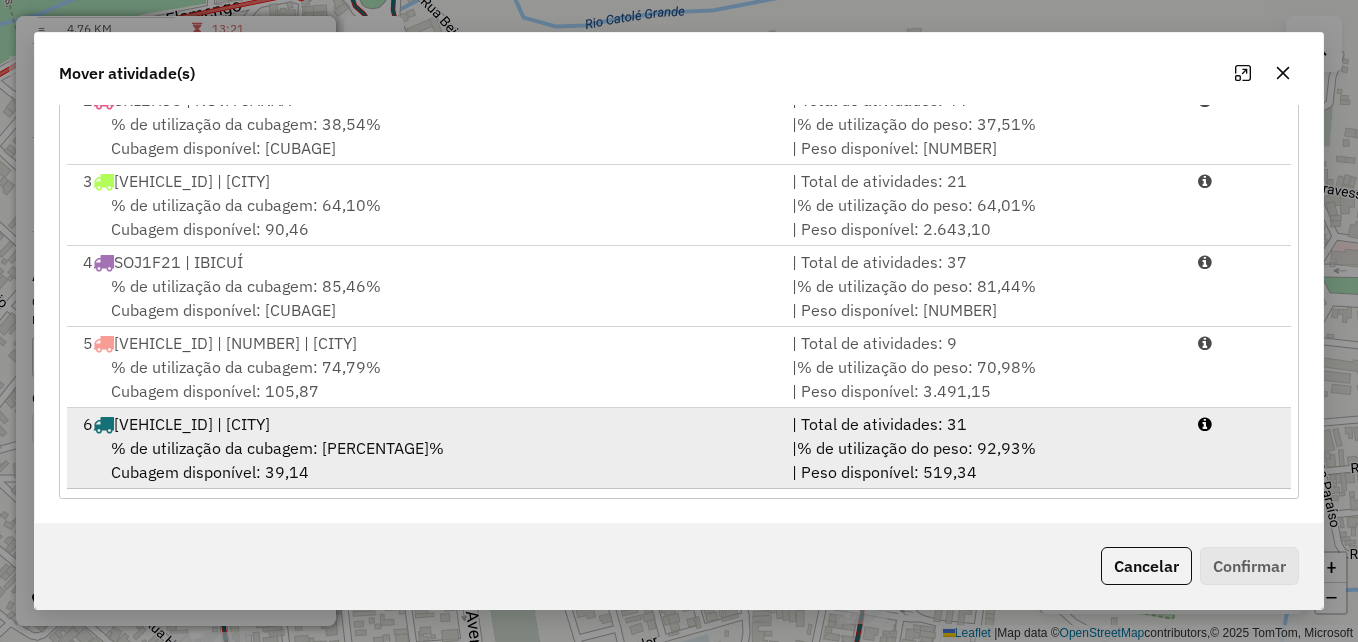 click on "% de utilização da cubagem: 84,47%  Cubagem disponível: 39,14" at bounding box center (425, 460) 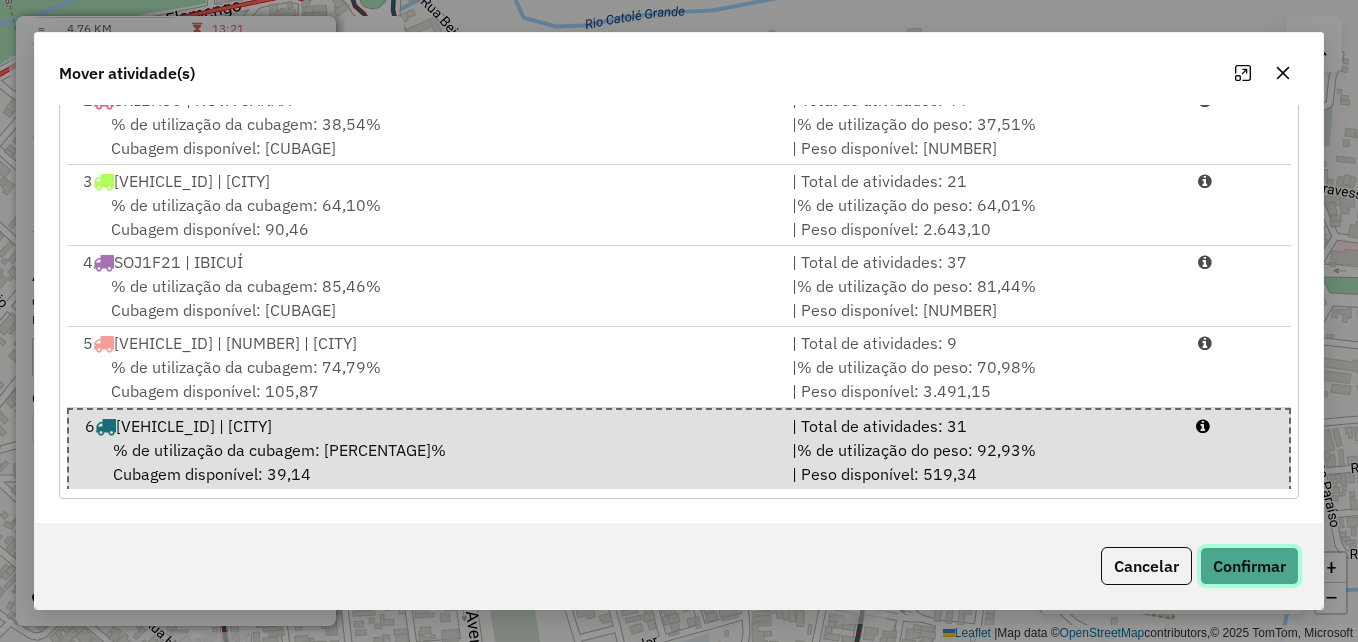 click on "Confirmar" 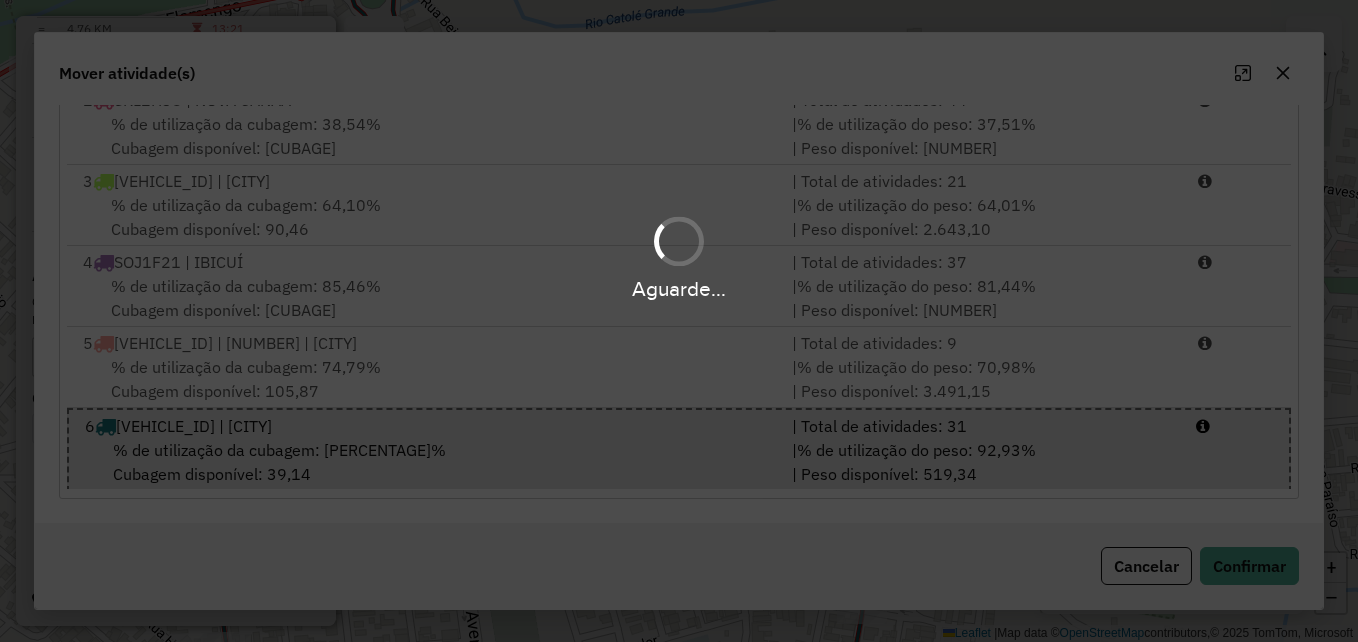 scroll, scrollTop: 0, scrollLeft: 0, axis: both 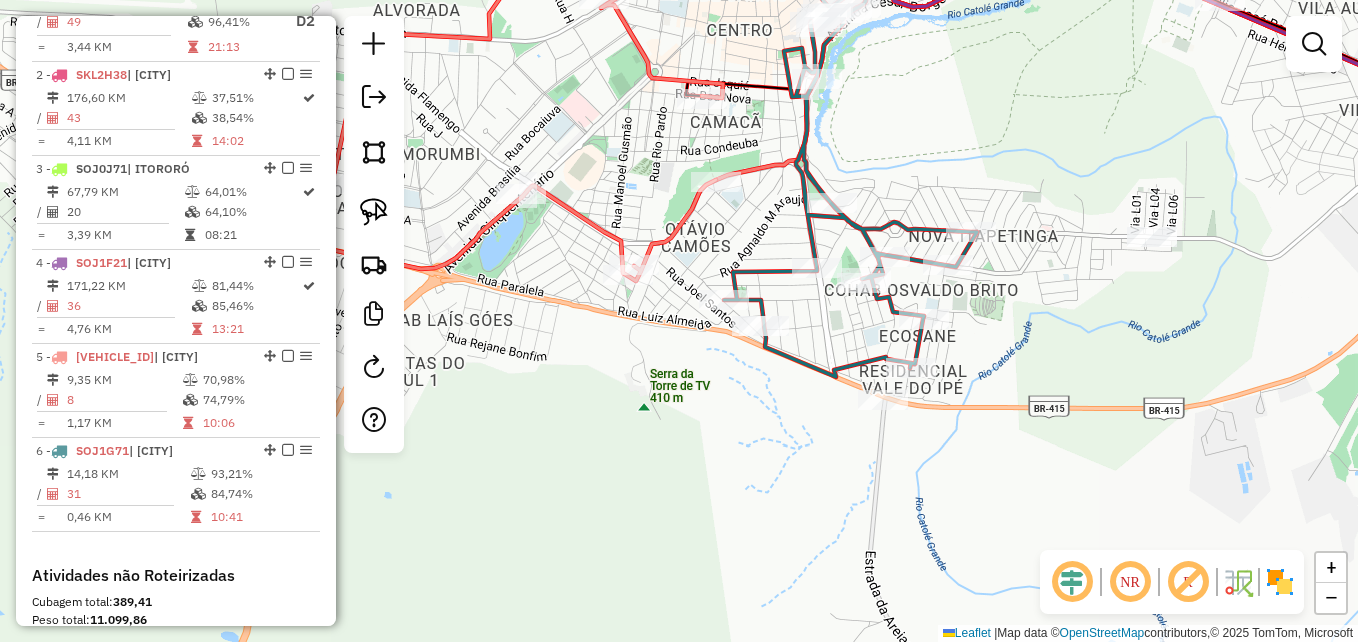 click on "Janela de atendimento Grade de atendimento Capacidade Transportadoras Veículos Cliente Pedidos  Rotas Selecione os dias de semana para filtrar as janelas de atendimento  Seg   Ter   Qua   Qui   Sex   Sáb   Dom  Informe o período da janela de atendimento: De: Até:  Filtrar exatamente a janela do cliente  Considerar janela de atendimento padrão  Selecione os dias de semana para filtrar as grades de atendimento  Seg   Ter   Qua   Qui   Sex   Sáb   Dom   Considerar clientes sem dia de atendimento cadastrado  Clientes fora do dia de atendimento selecionado Filtrar as atividades entre os valores definidos abaixo:  Peso mínimo:   Peso máximo:   Cubagem mínima:   Cubagem máxima:   De:   Até:  Filtrar as atividades entre o tempo de atendimento definido abaixo:  De:   Até:   Considerar capacidade total dos clientes não roteirizados Transportadora: Selecione um ou mais itens Tipo de veículo: Selecione um ou mais itens Veículo: Selecione um ou mais itens Motorista: Selecione um ou mais itens Nome: Rótulo:" 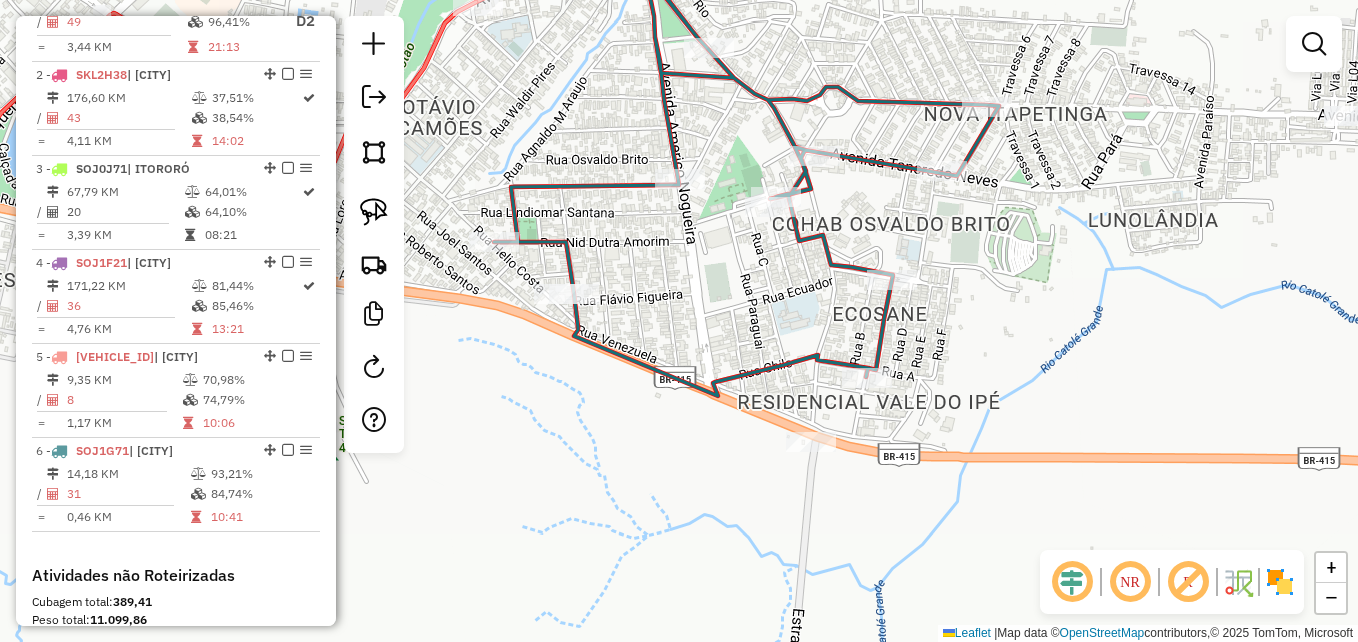drag, startPoint x: 1011, startPoint y: 262, endPoint x: 1054, endPoint y: 227, distance: 55.443665 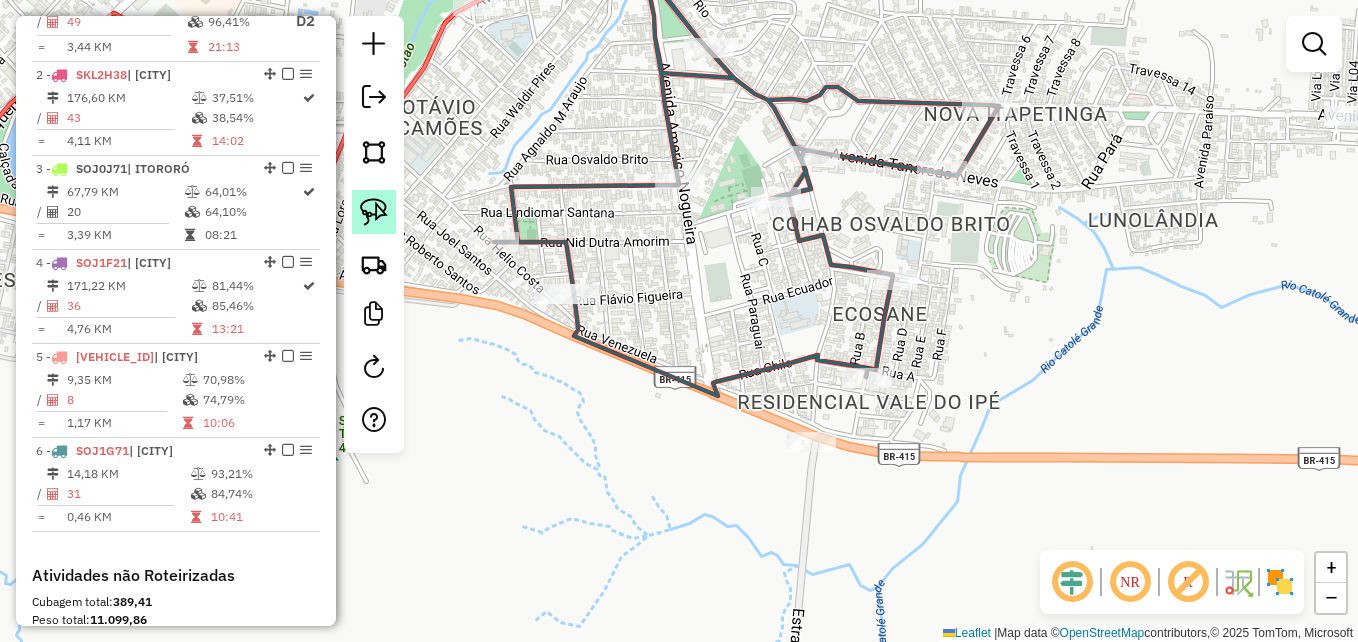 click 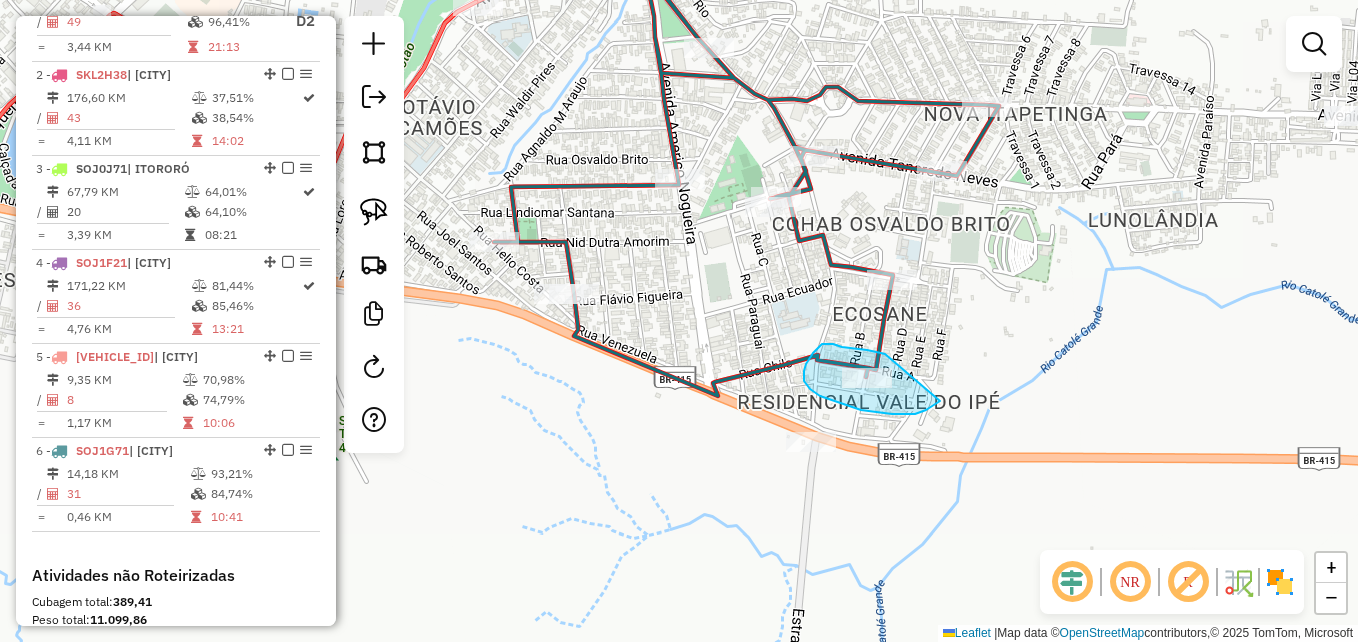 drag, startPoint x: 885, startPoint y: 354, endPoint x: 932, endPoint y: 369, distance: 49.335587 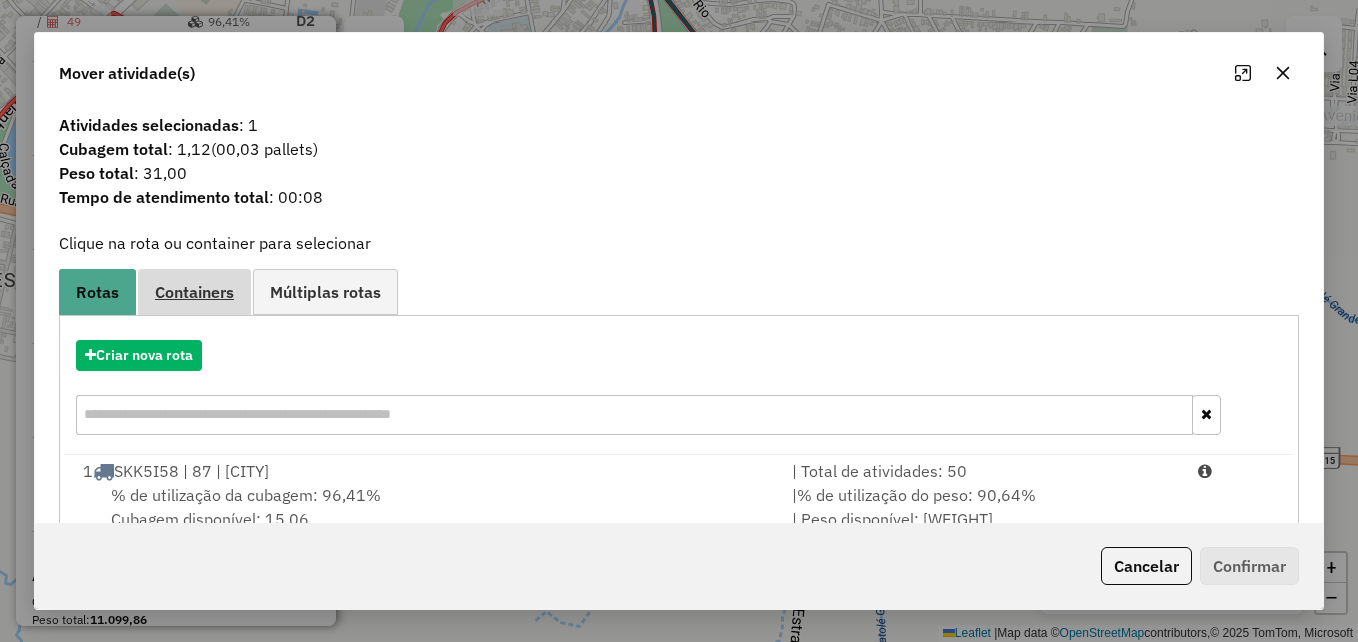 click on "Containers" at bounding box center (194, 292) 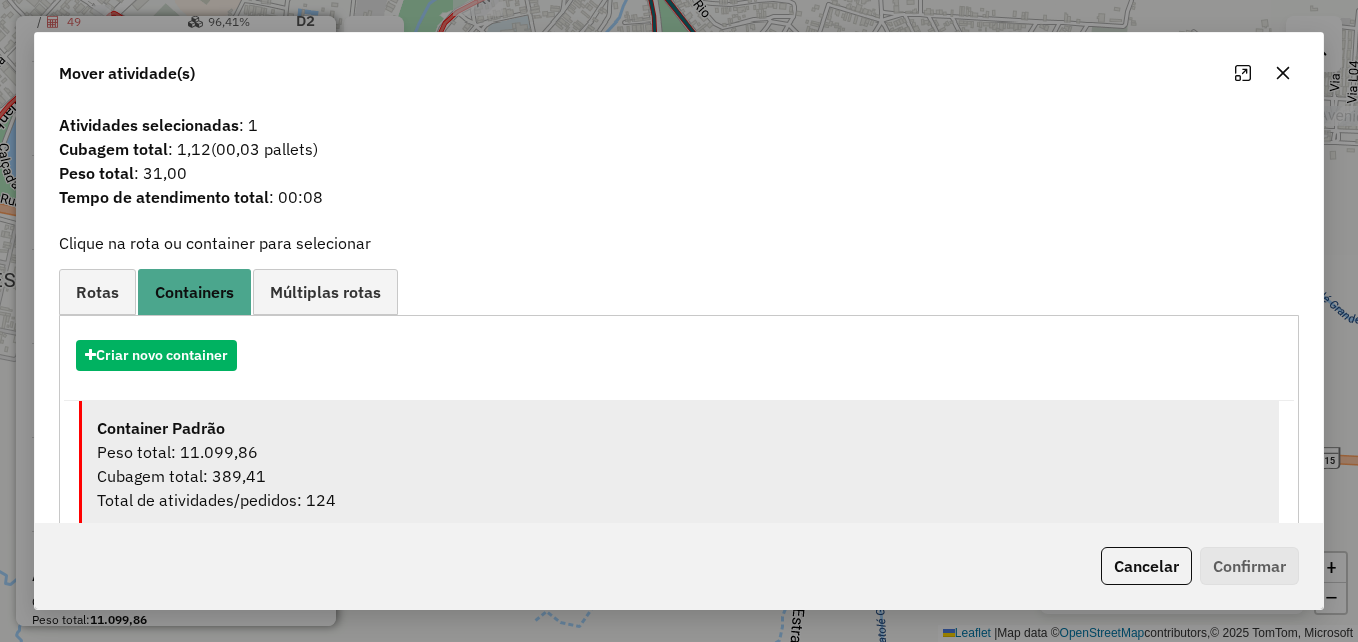 click on "Cubagem total: 389,41" at bounding box center (680, 476) 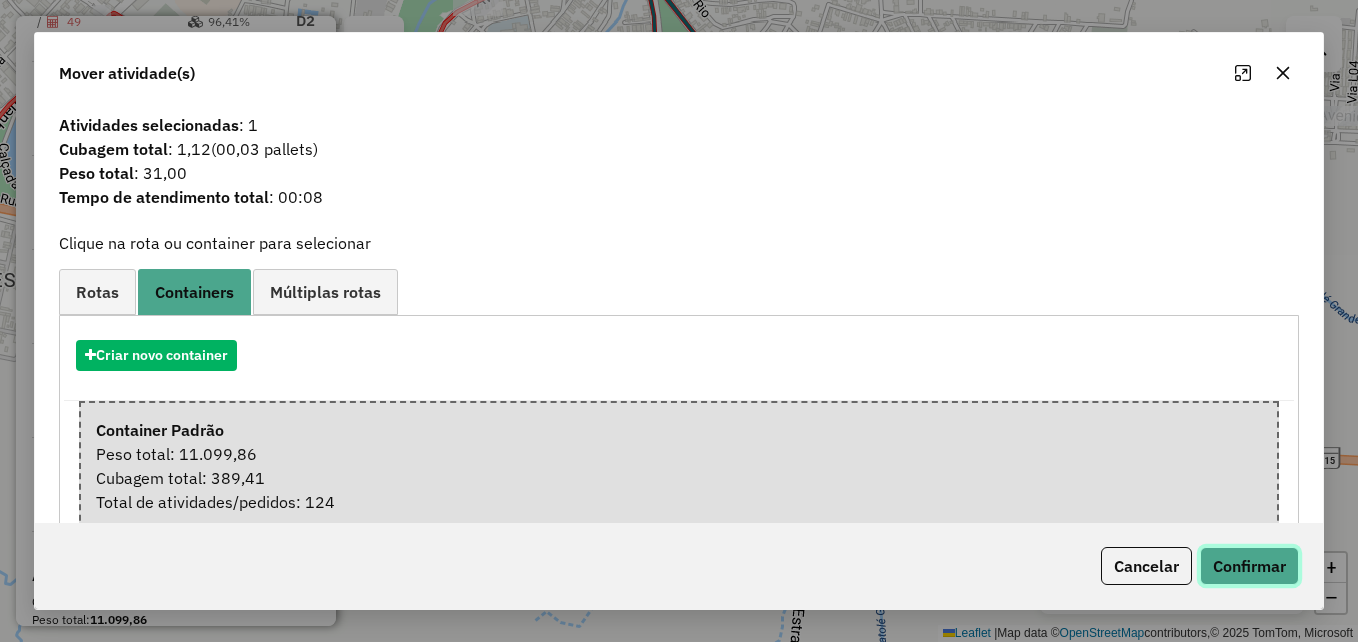 click on "Confirmar" 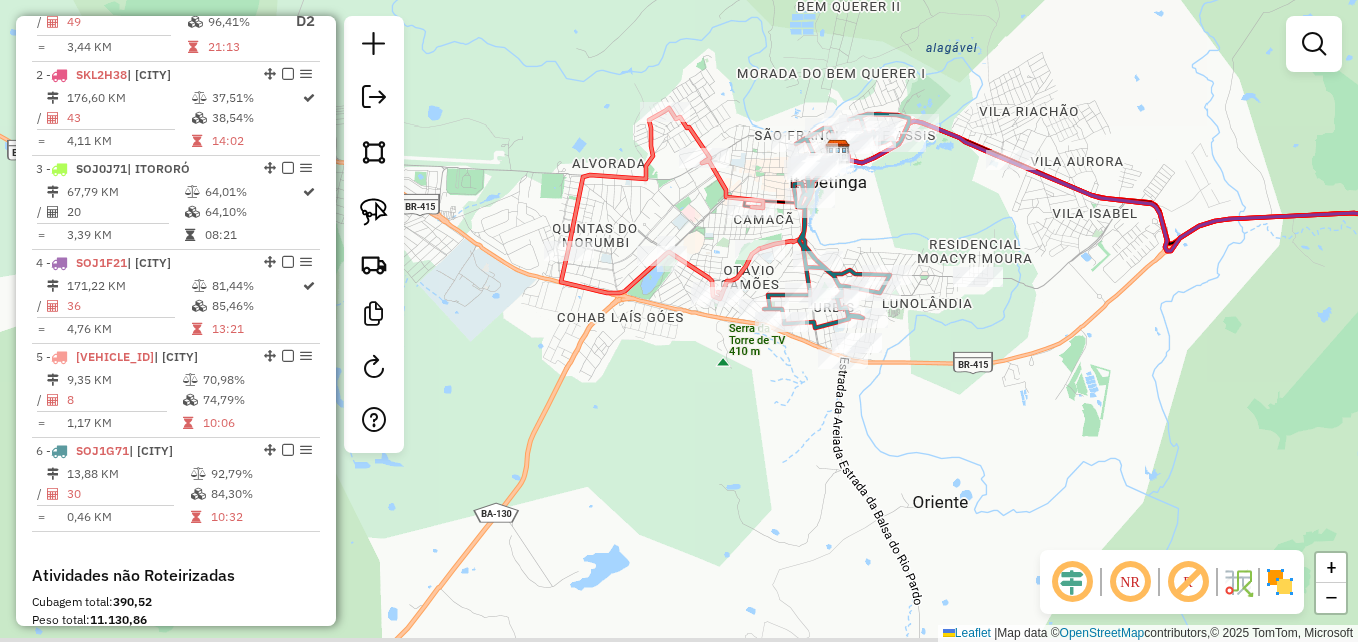 drag, startPoint x: 1046, startPoint y: 366, endPoint x: 929, endPoint y: 316, distance: 127.236 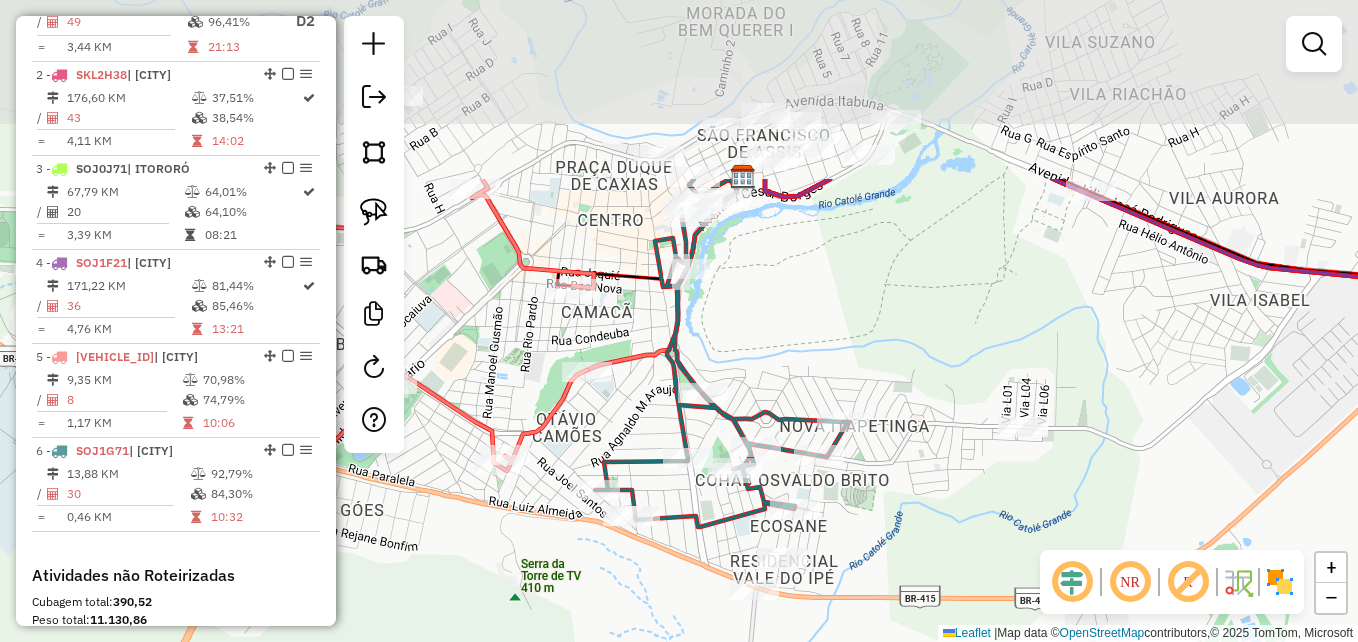 drag, startPoint x: 881, startPoint y: 6, endPoint x: 1034, endPoint y: 249, distance: 287.155 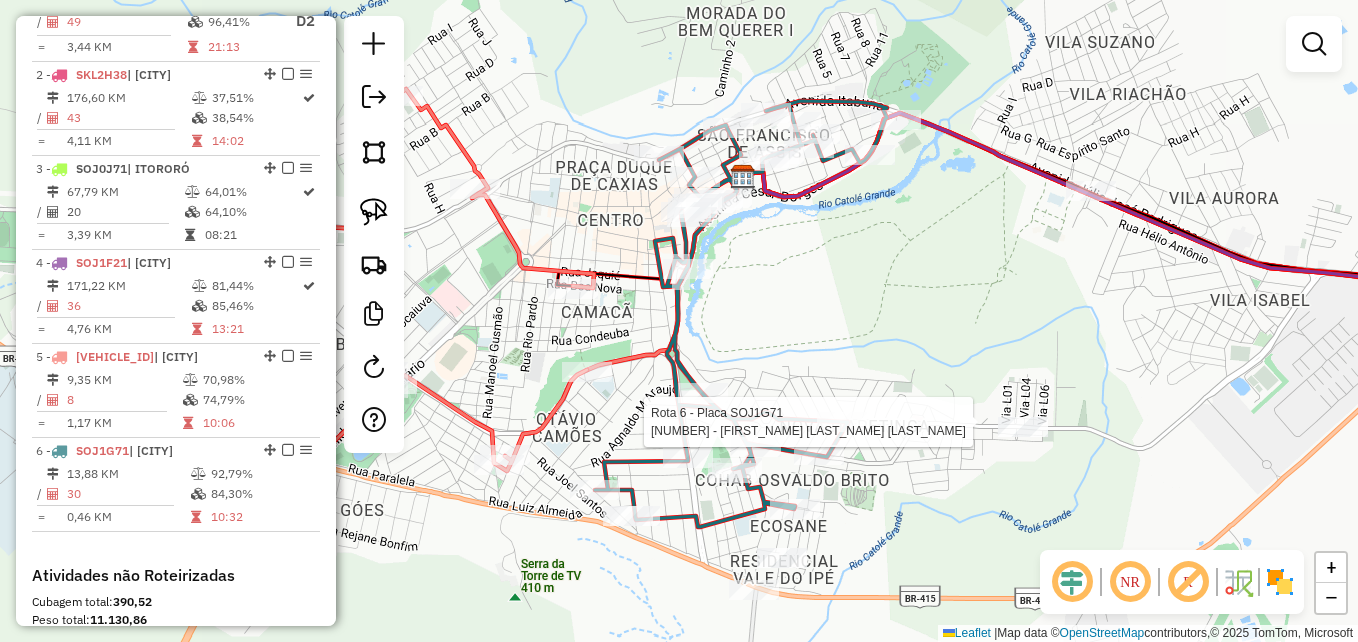 select on "**********" 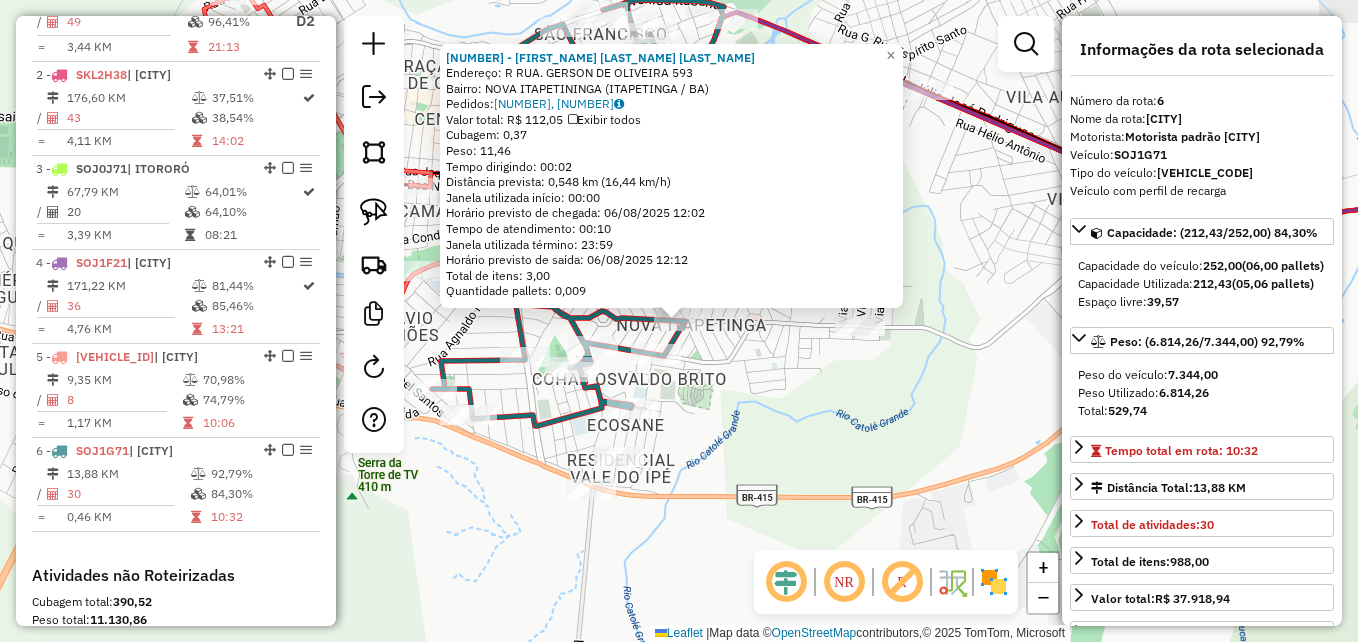 scroll, scrollTop: 1127, scrollLeft: 0, axis: vertical 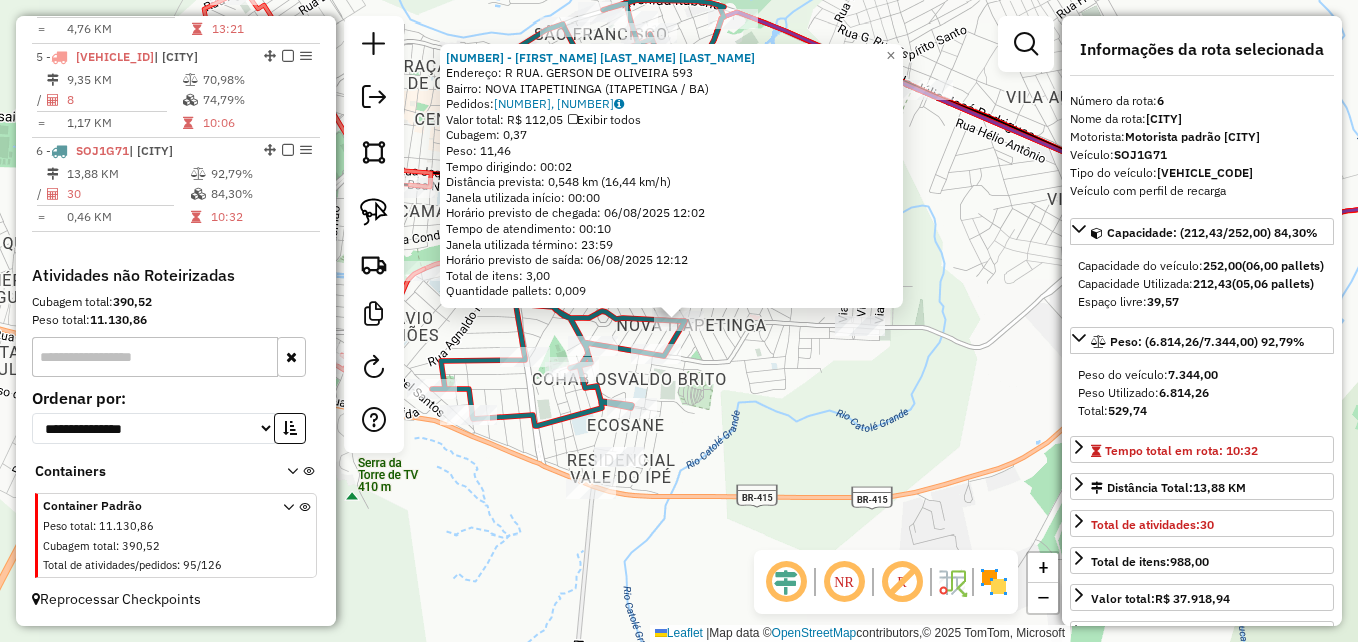 drag, startPoint x: 844, startPoint y: 416, endPoint x: 823, endPoint y: 406, distance: 23.259407 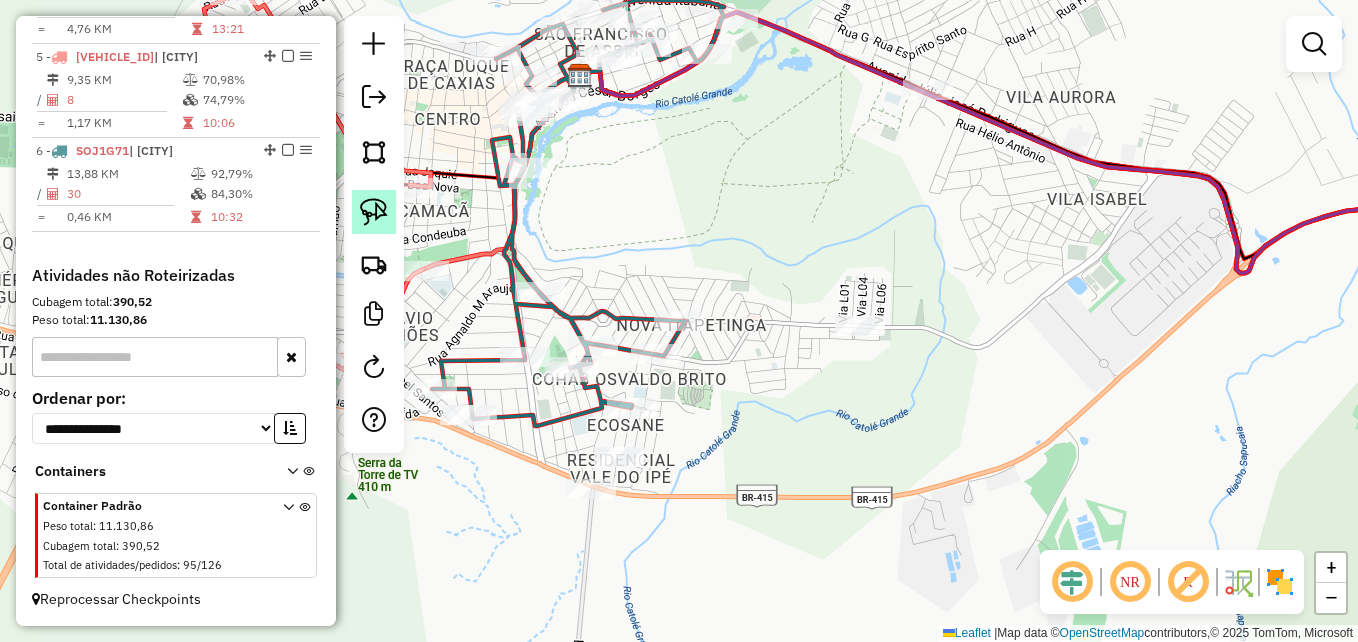 click 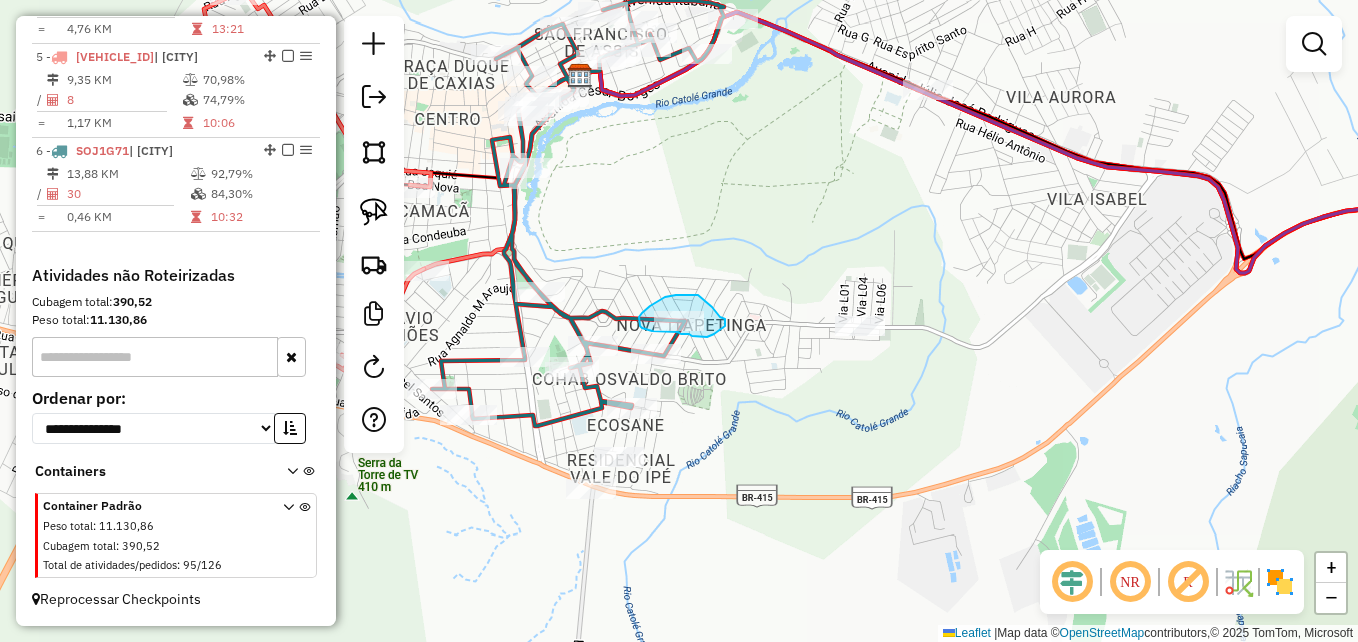 drag, startPoint x: 698, startPoint y: 295, endPoint x: 701, endPoint y: 305, distance: 10.440307 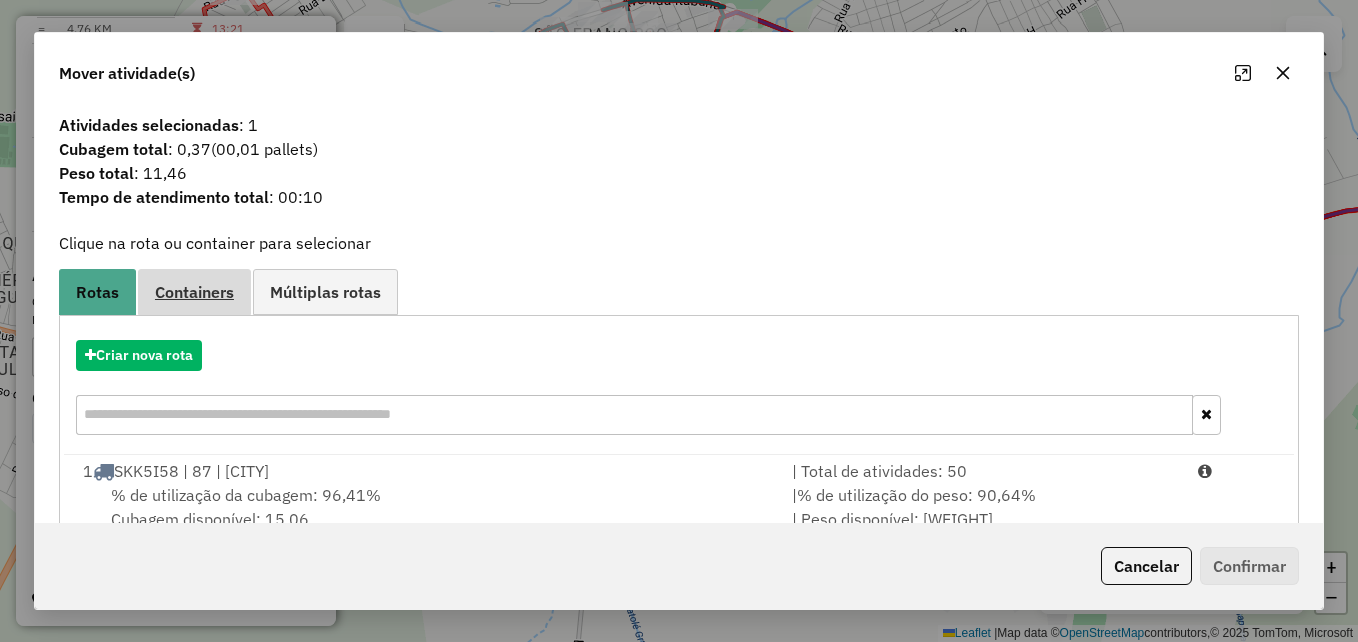 click on "Containers" at bounding box center (194, 292) 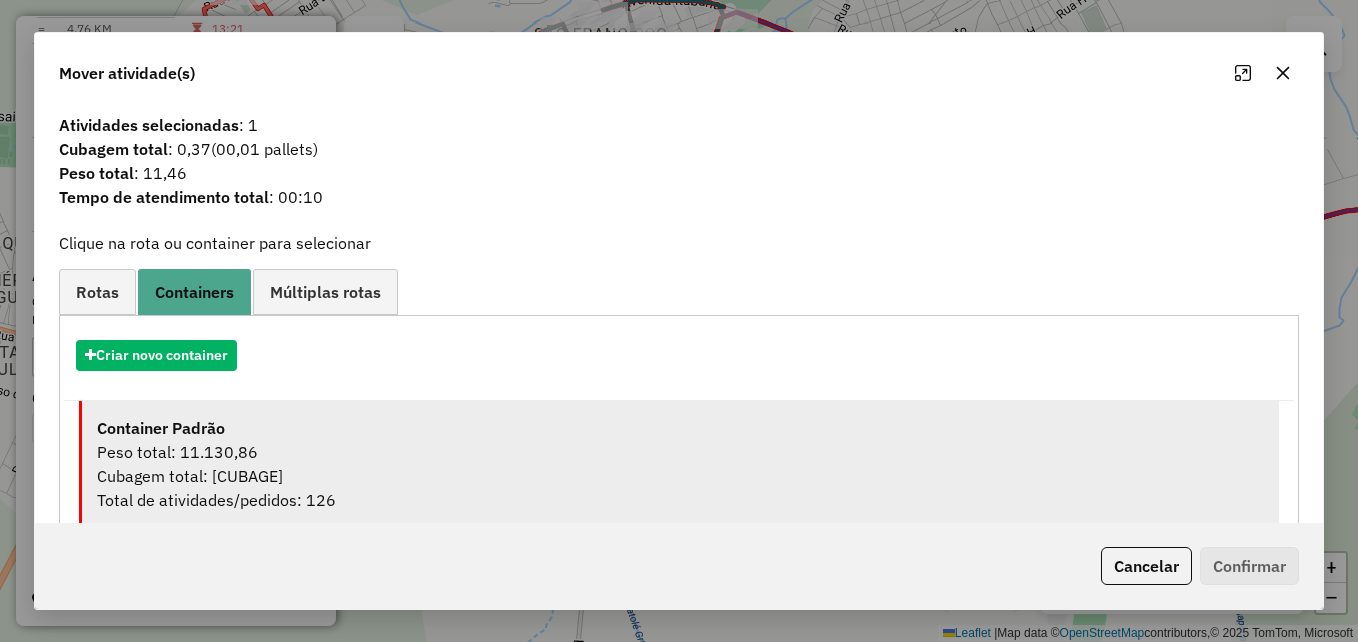 click on "Cubagem total: [CUBAGE]" at bounding box center [680, 476] 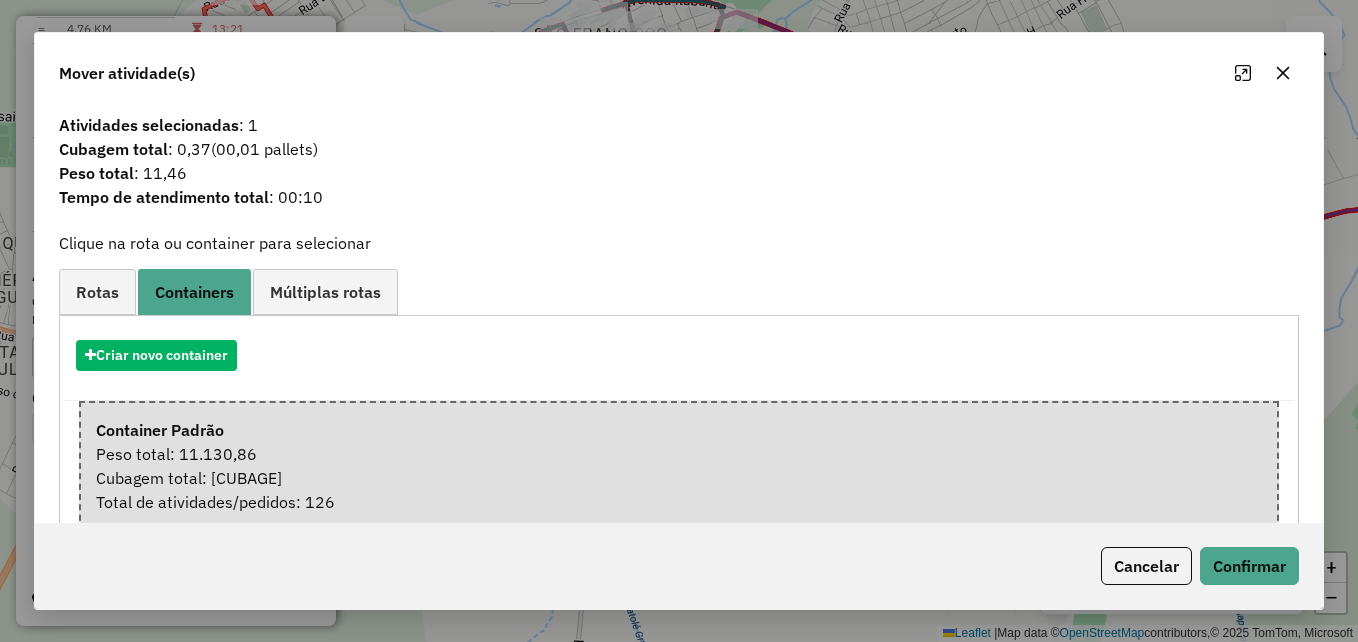 scroll, scrollTop: 42, scrollLeft: 0, axis: vertical 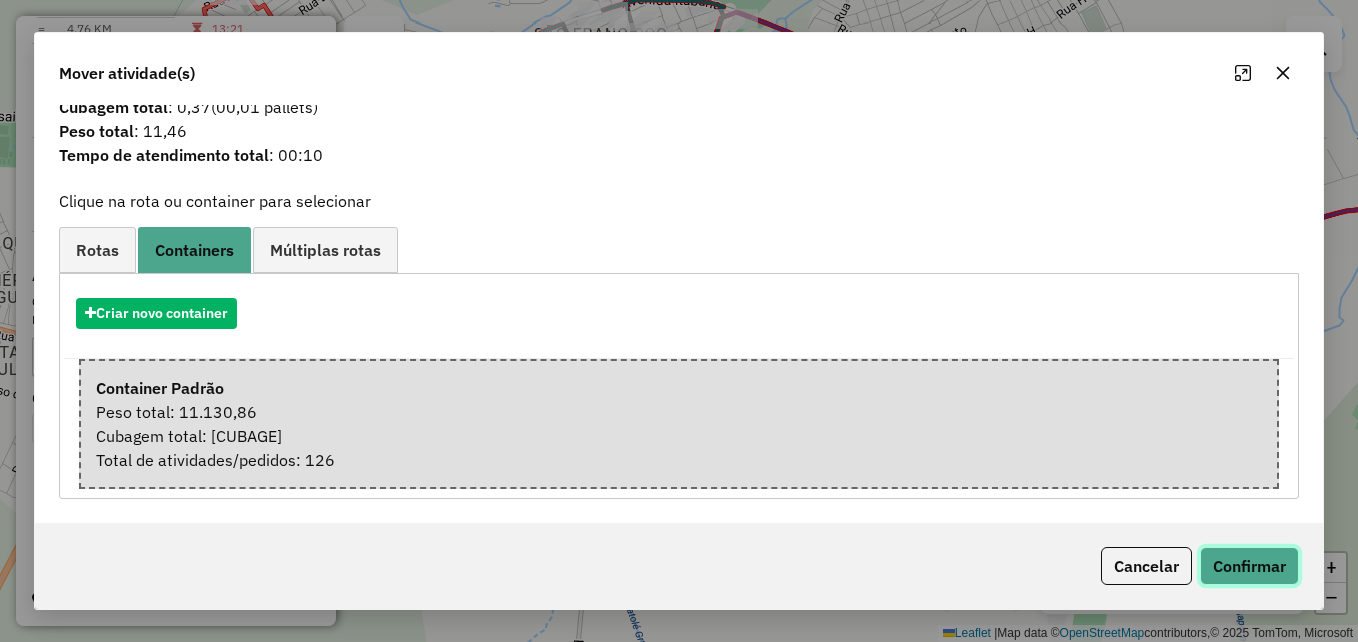 click on "Confirmar" 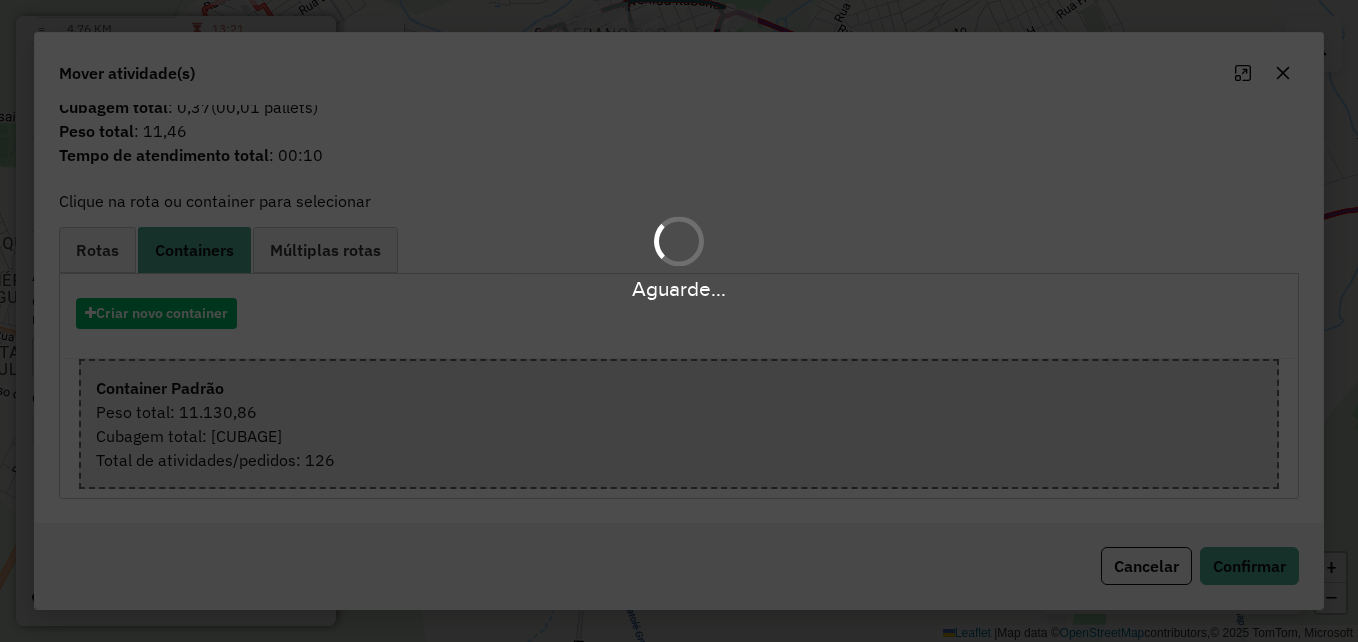 scroll, scrollTop: 0, scrollLeft: 0, axis: both 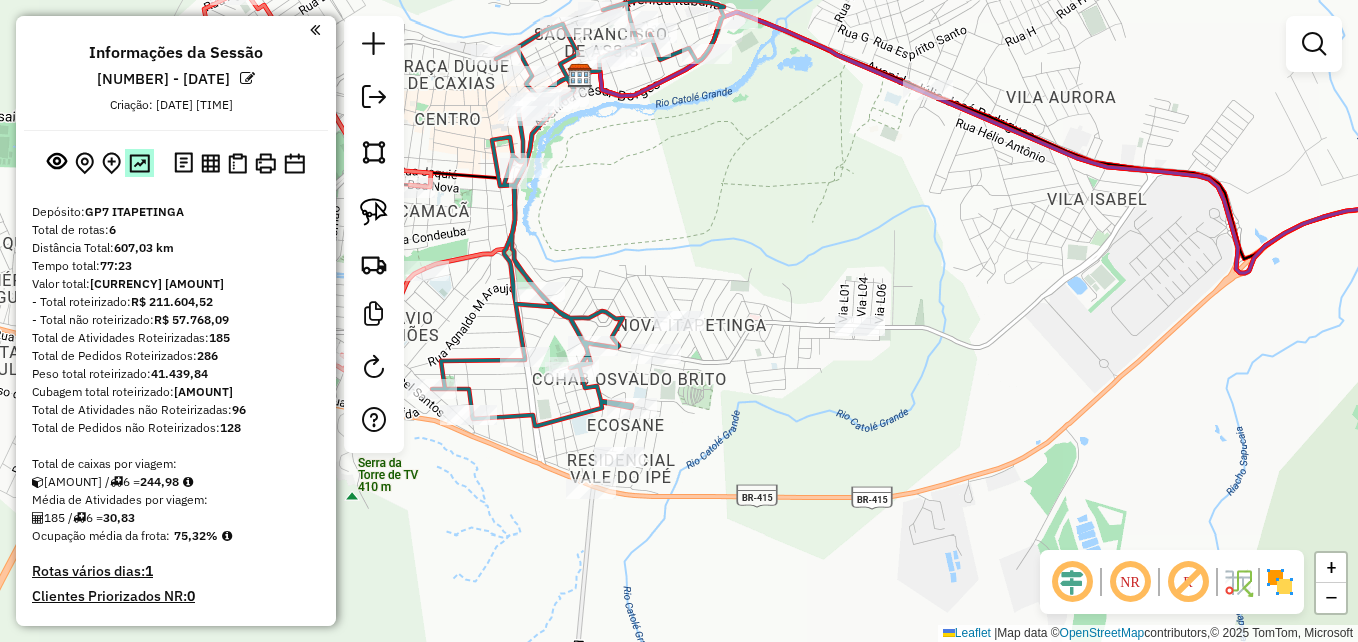 click at bounding box center [139, 163] 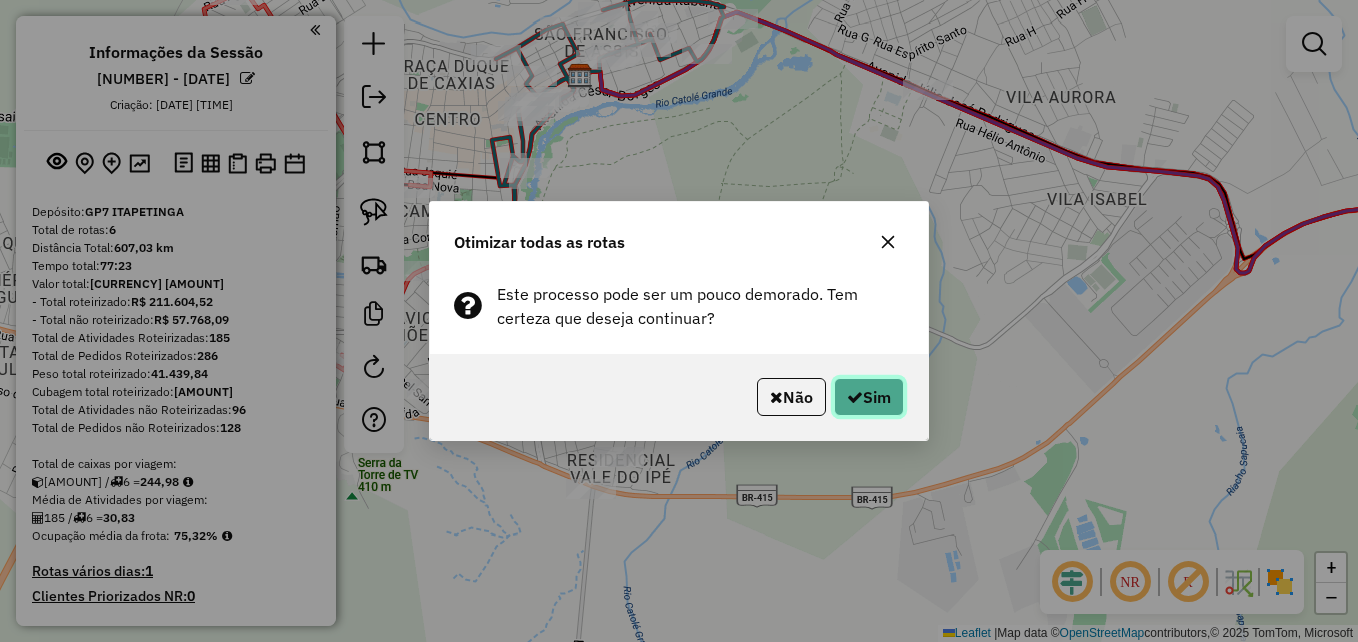 click on "Sim" 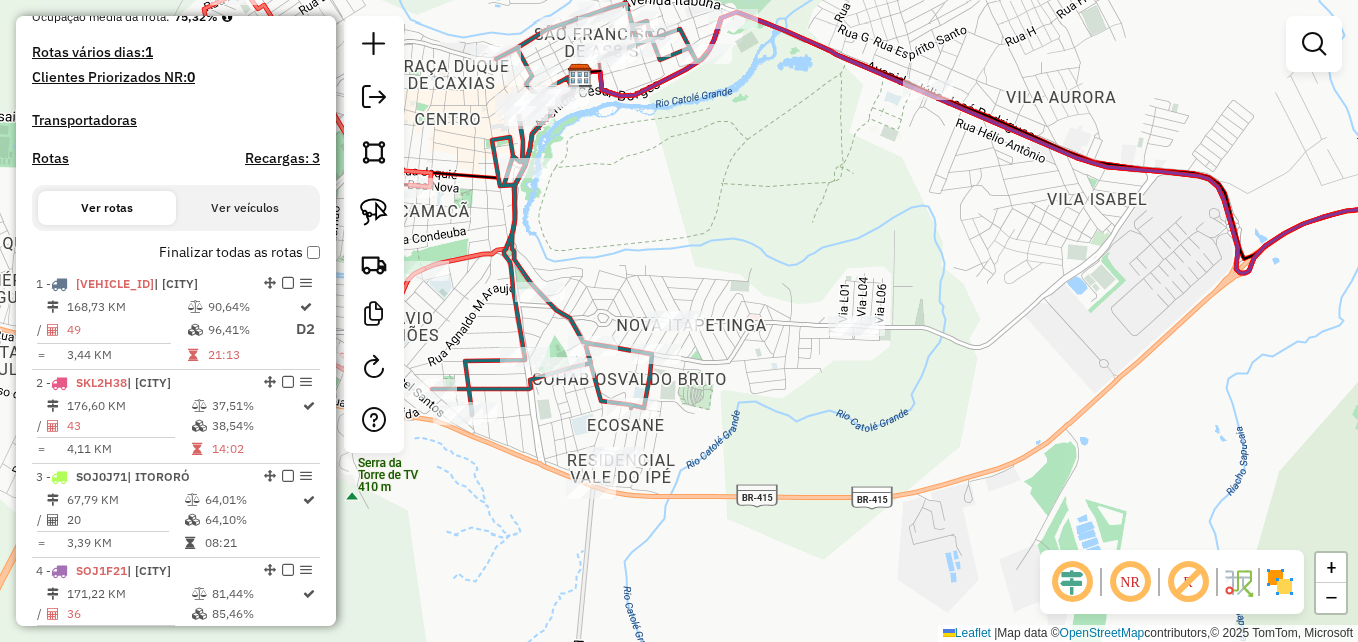 scroll, scrollTop: 700, scrollLeft: 0, axis: vertical 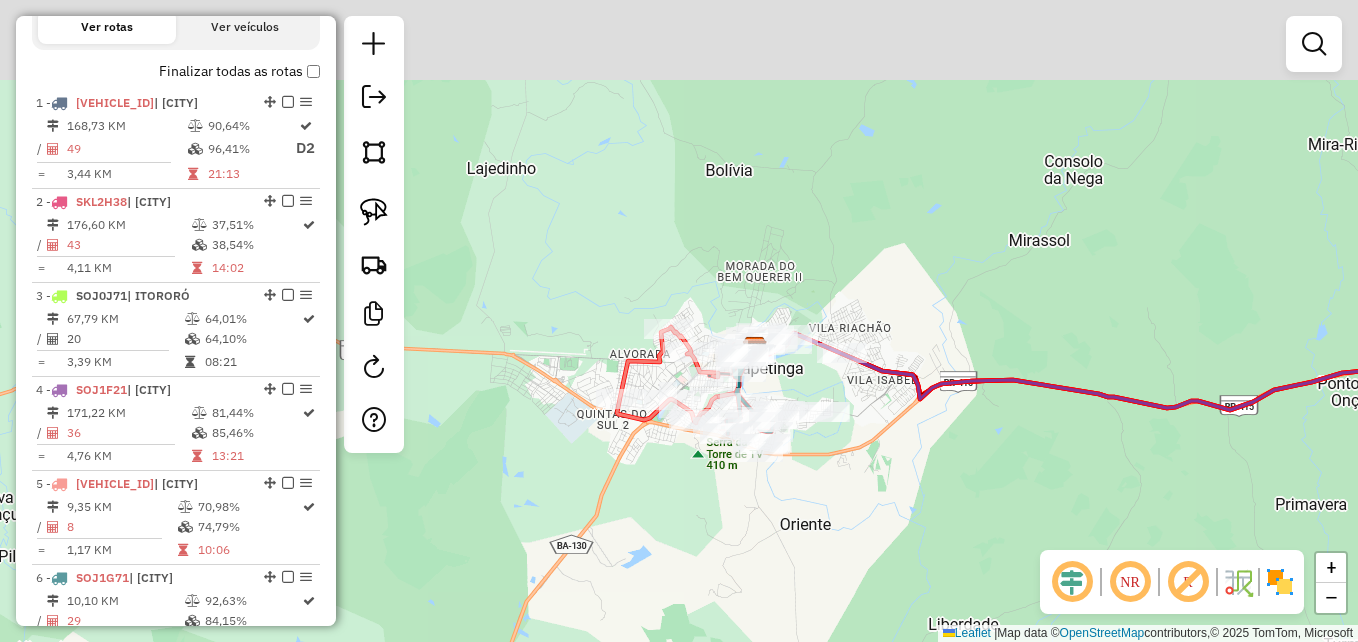 drag, startPoint x: 875, startPoint y: 133, endPoint x: 895, endPoint y: 522, distance: 389.5138 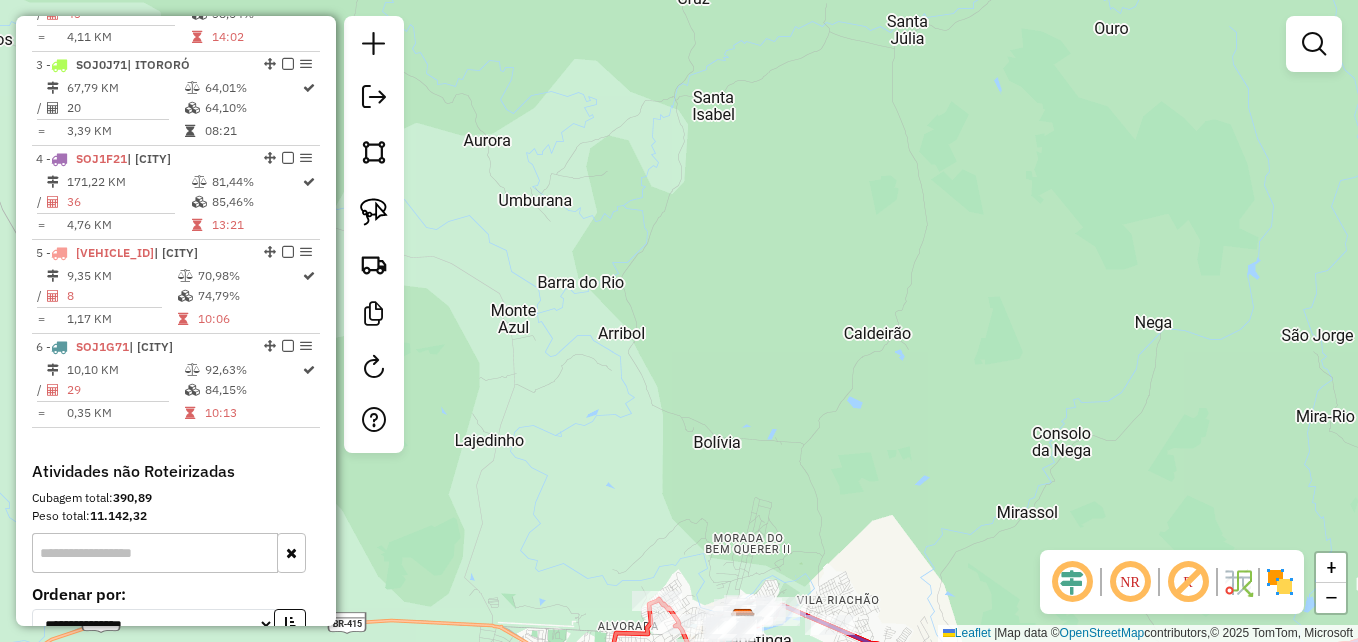 scroll, scrollTop: 900, scrollLeft: 0, axis: vertical 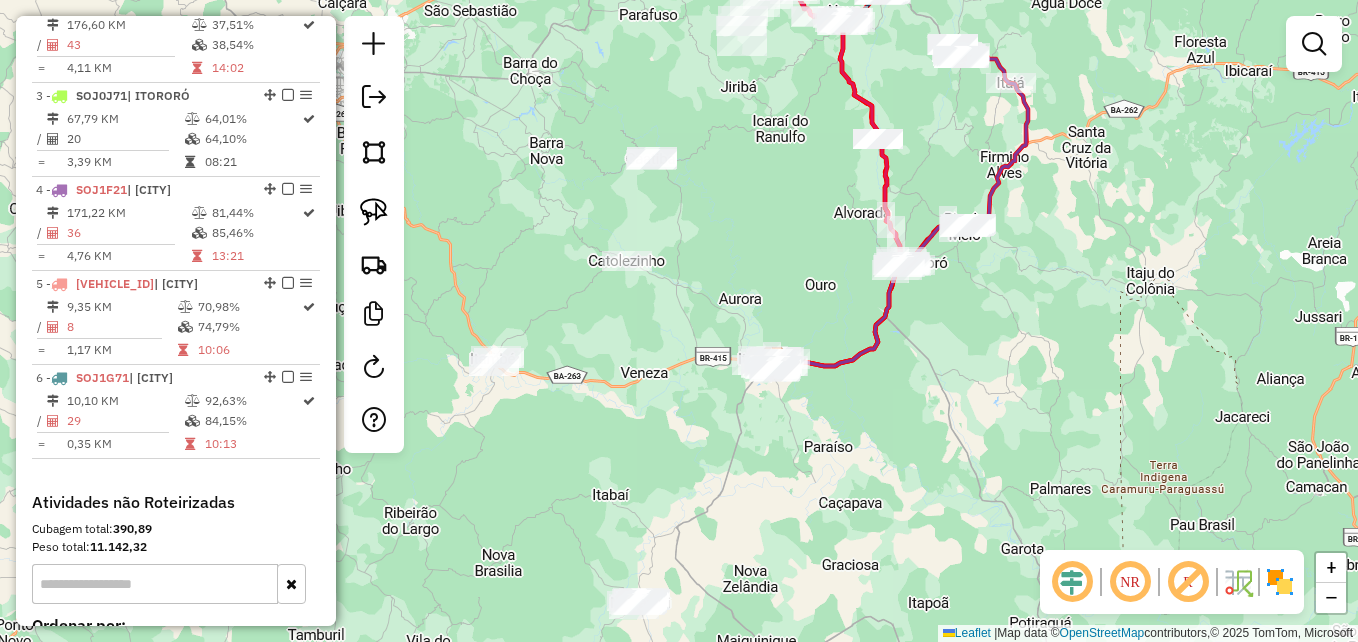 drag, startPoint x: 796, startPoint y: 188, endPoint x: 746, endPoint y: 319, distance: 140.21768 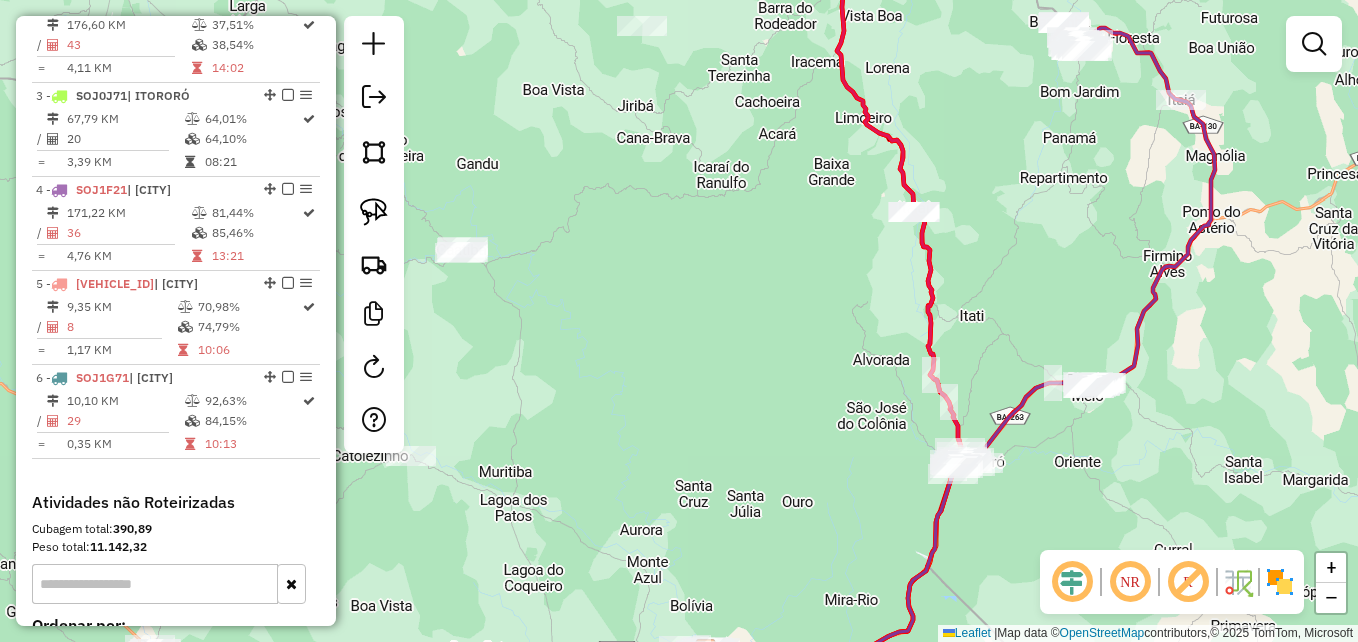 drag, startPoint x: 805, startPoint y: 444, endPoint x: 782, endPoint y: 417, distance: 35.468296 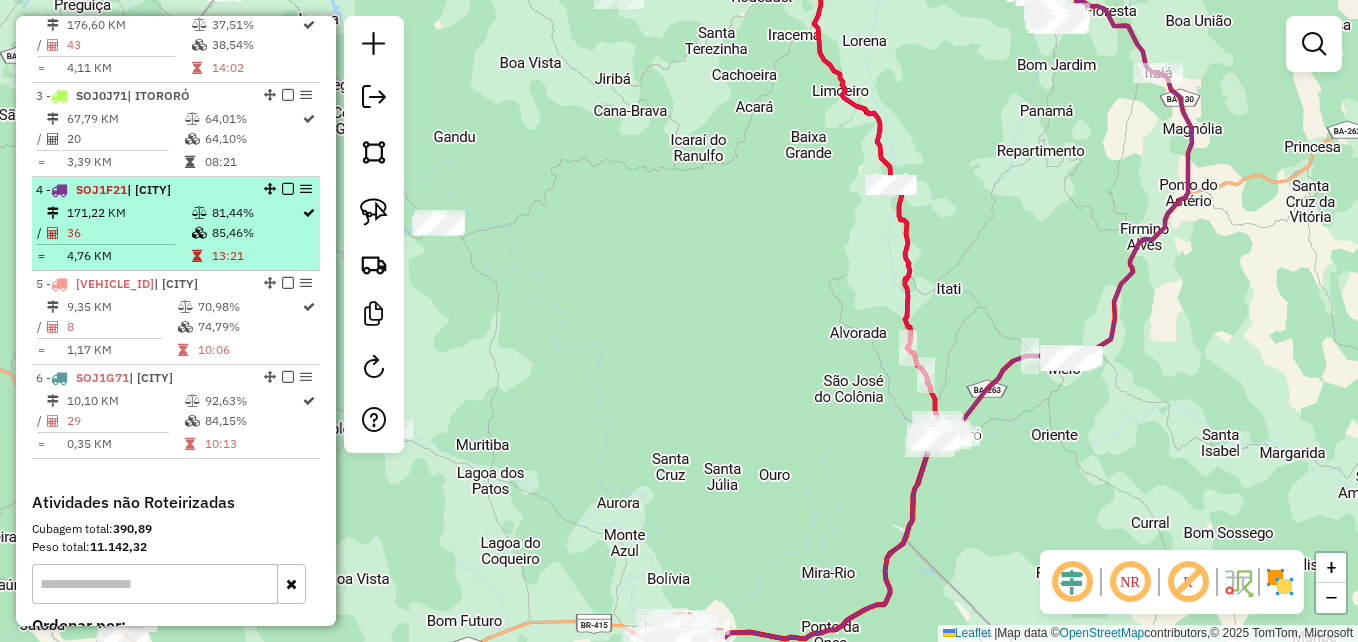 click on "36" at bounding box center (128, 233) 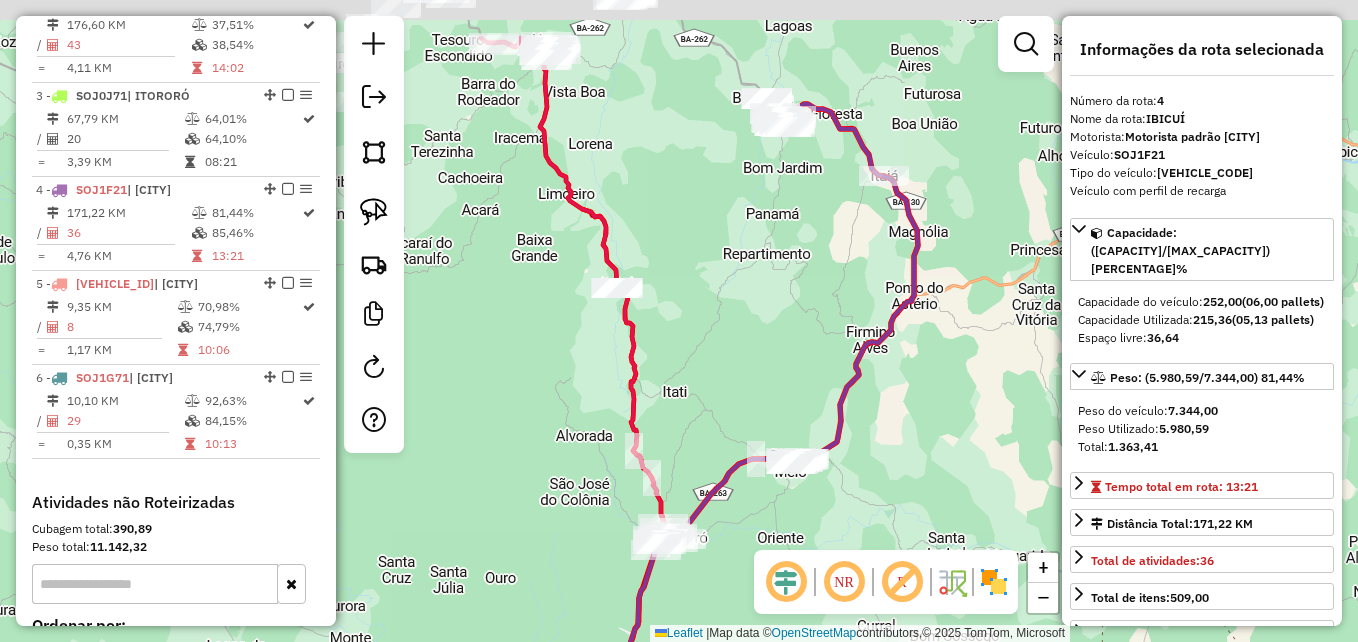 drag, startPoint x: 763, startPoint y: 206, endPoint x: 754, endPoint y: 299, distance: 93.43447 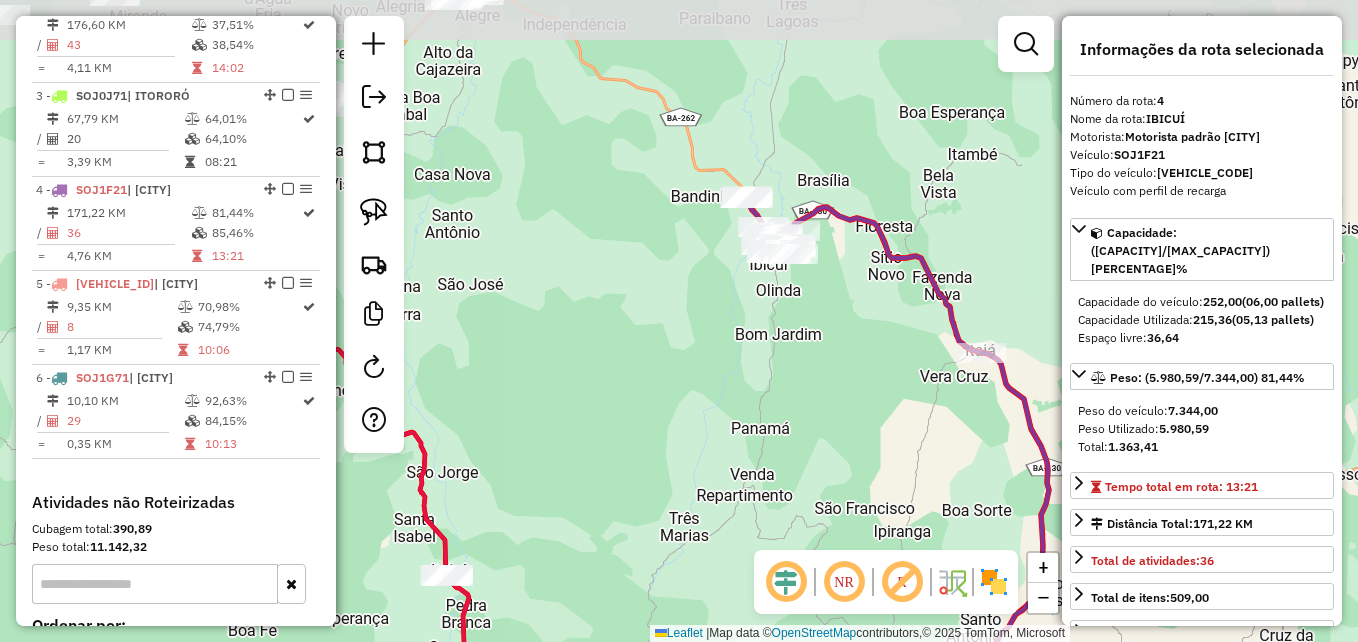 drag, startPoint x: 751, startPoint y: 86, endPoint x: 781, endPoint y: 287, distance: 203.22647 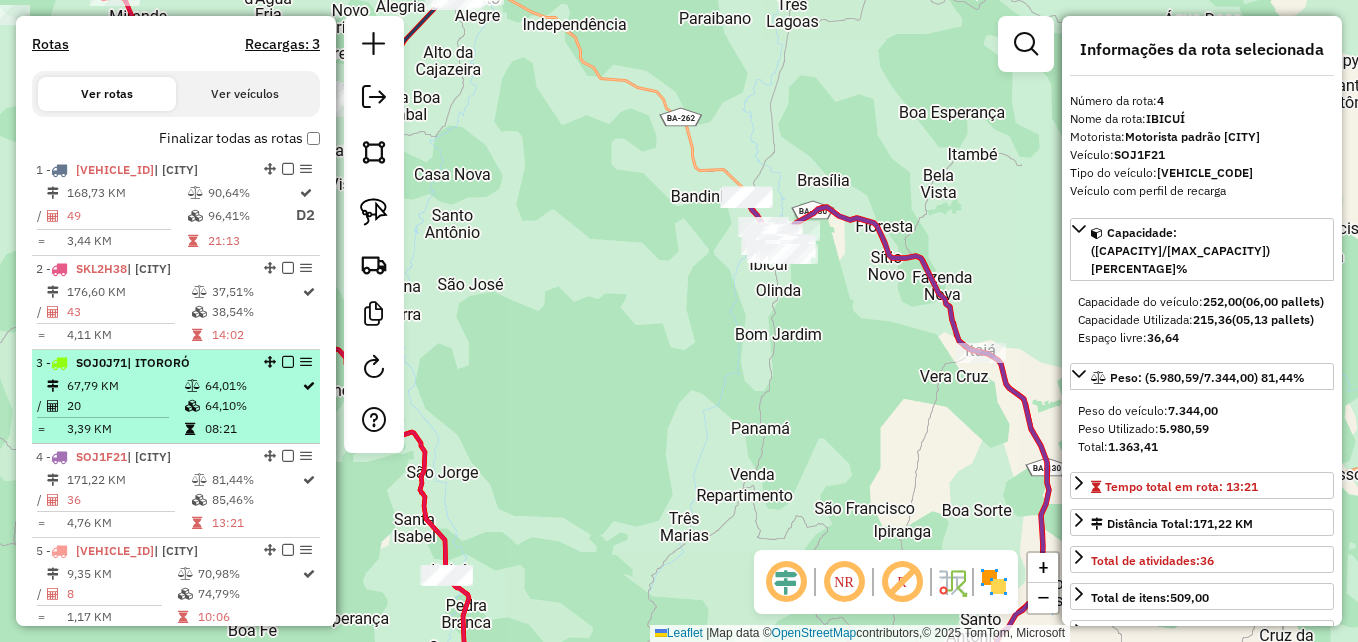 scroll, scrollTop: 600, scrollLeft: 0, axis: vertical 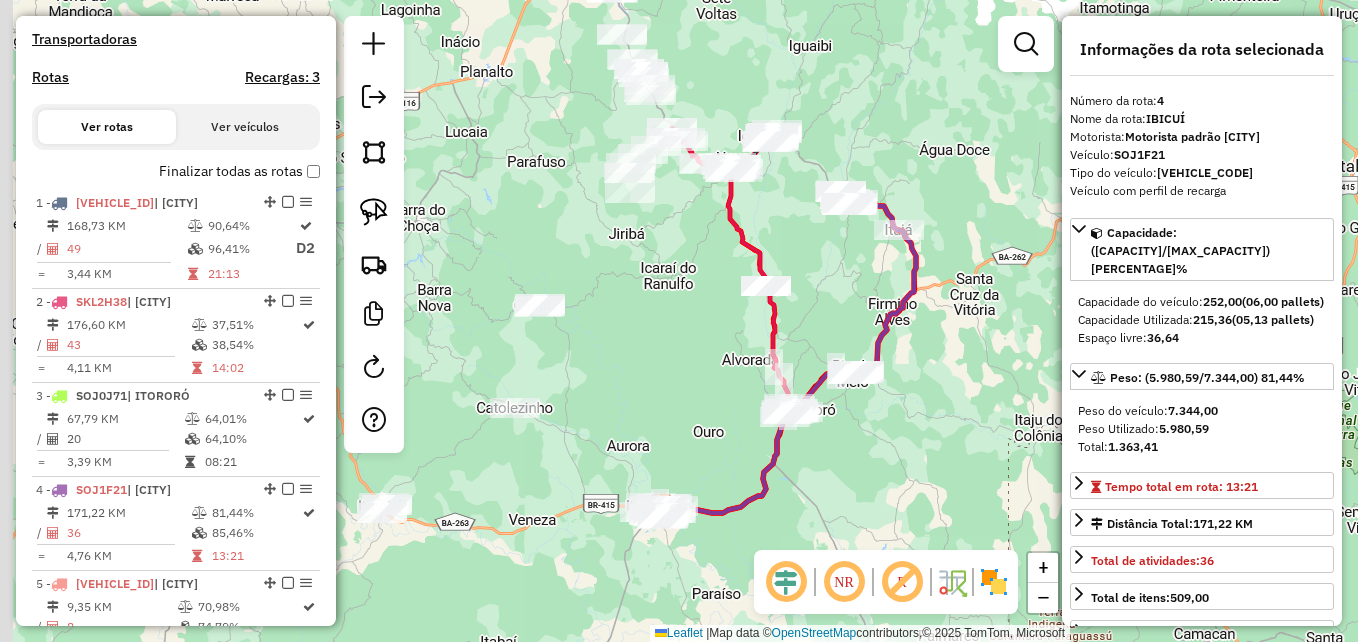 drag, startPoint x: 731, startPoint y: 306, endPoint x: 954, endPoint y: 327, distance: 223.9866 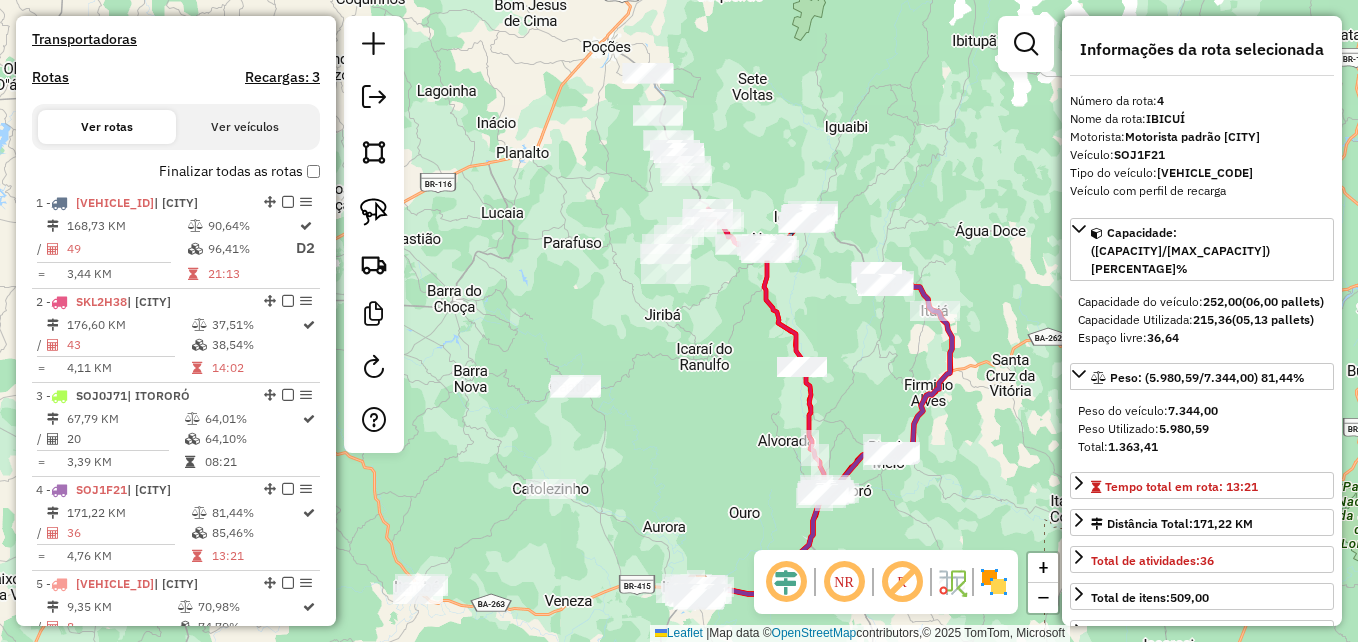 drag, startPoint x: 784, startPoint y: 207, endPoint x: 680, endPoint y: 334, distance: 164.14932 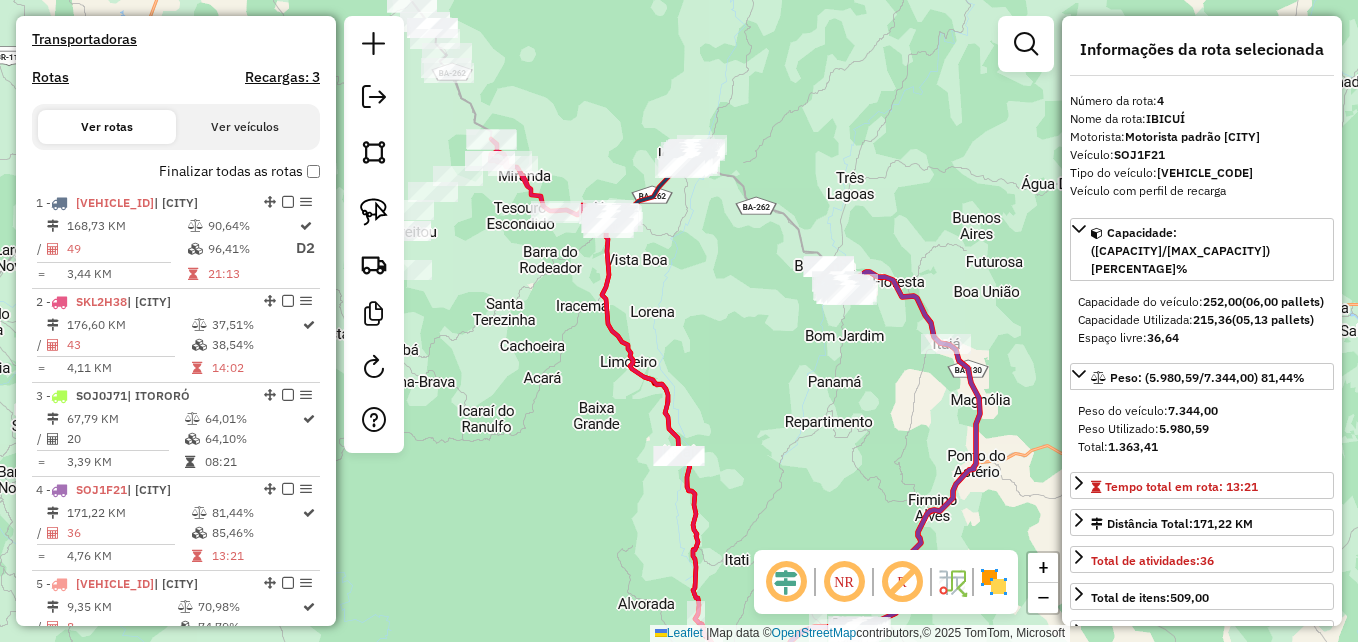 drag, startPoint x: 957, startPoint y: 401, endPoint x: 771, endPoint y: 334, distance: 197.69926 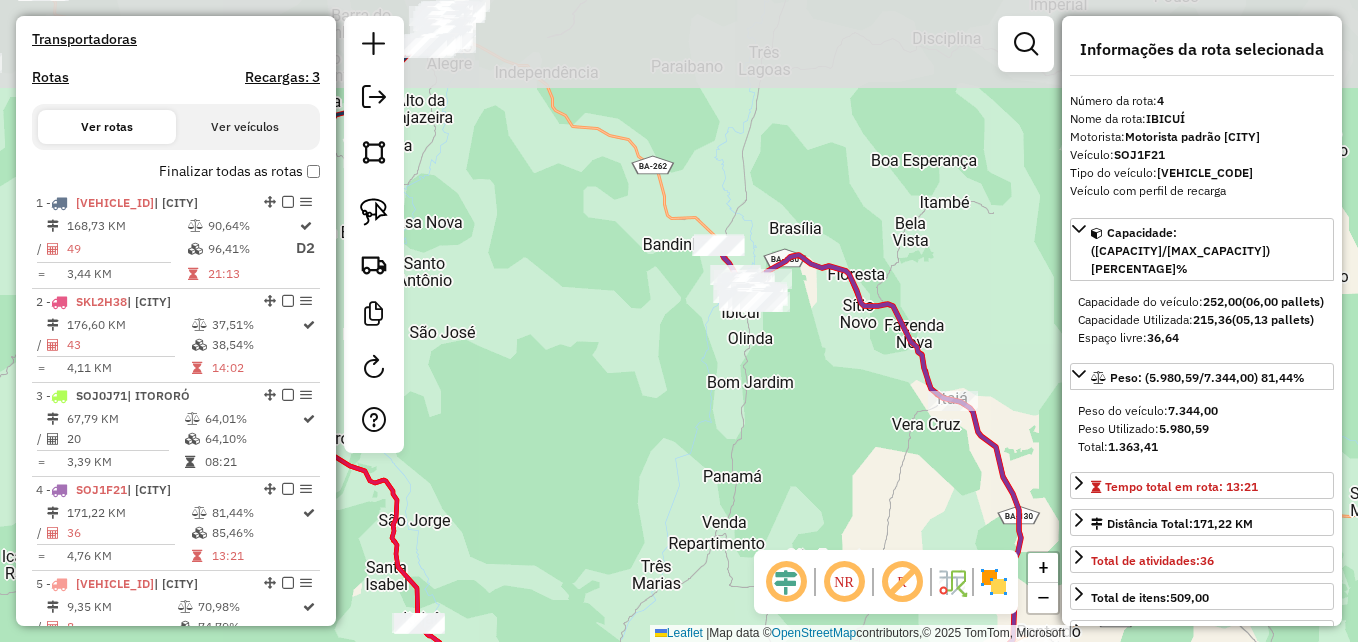 drag, startPoint x: 778, startPoint y: 288, endPoint x: 717, endPoint y: 383, distance: 112.898186 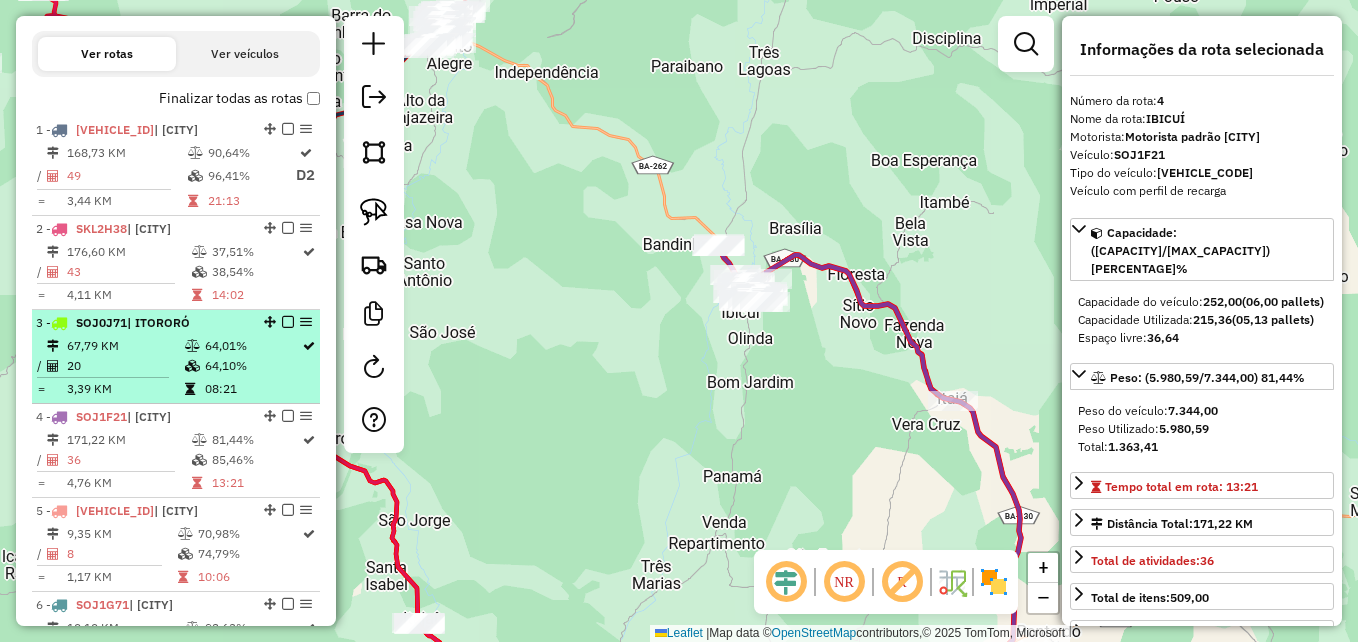 scroll, scrollTop: 700, scrollLeft: 0, axis: vertical 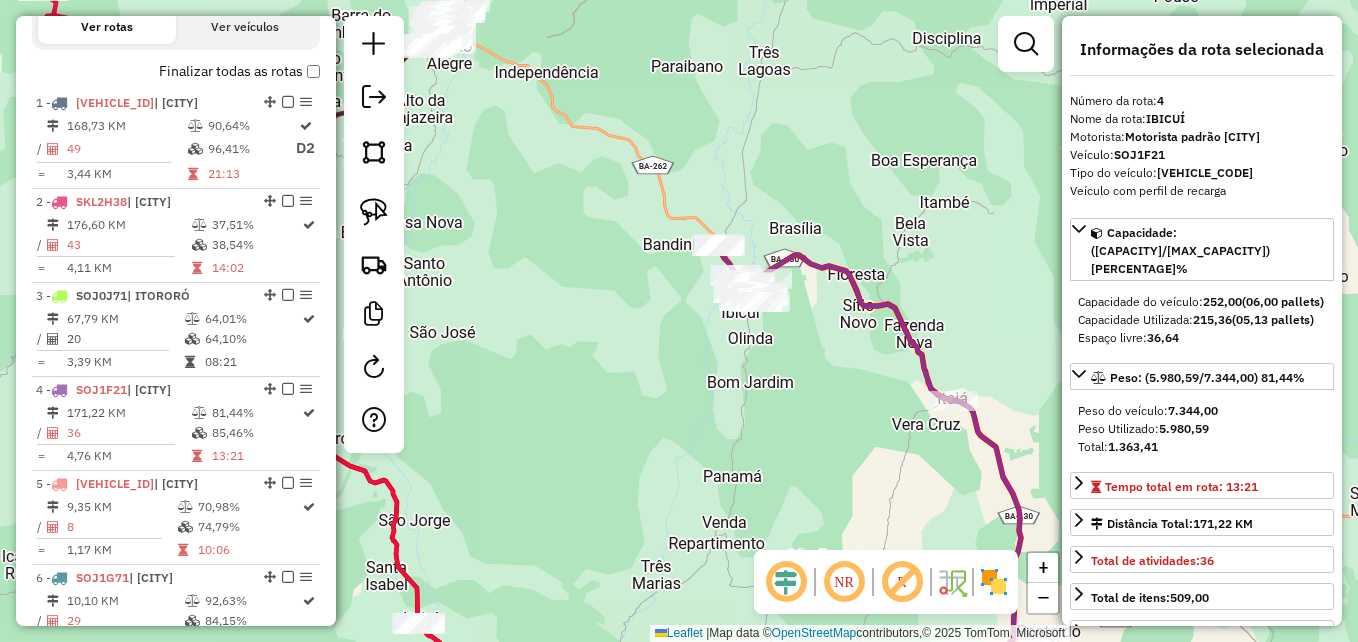 click on "Capacidade do veículo:  [CAPACITY]  ([PALLETS] pallets)  Capacidade Utilizada:  [UTILIZED_CAPACITY]  ([UTILIZED_PALLETS] pallets)  Espaço livre:   [FREE_SPACE]" at bounding box center [1202, 320] 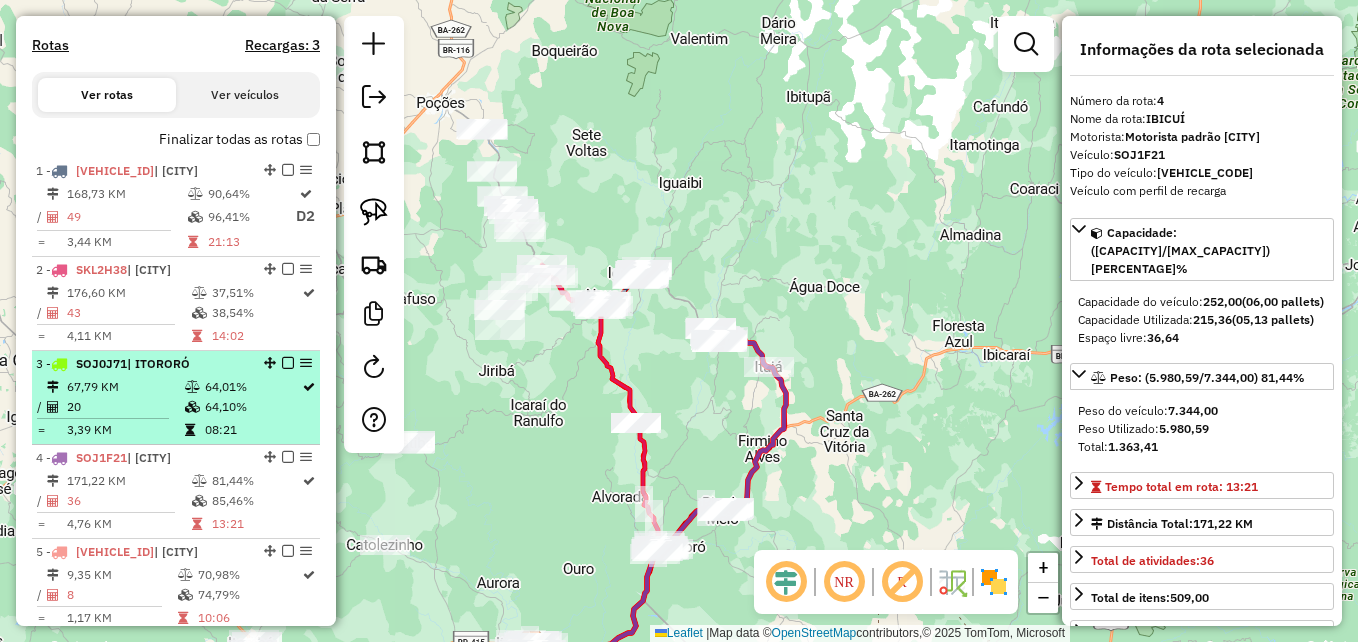 scroll, scrollTop: 600, scrollLeft: 0, axis: vertical 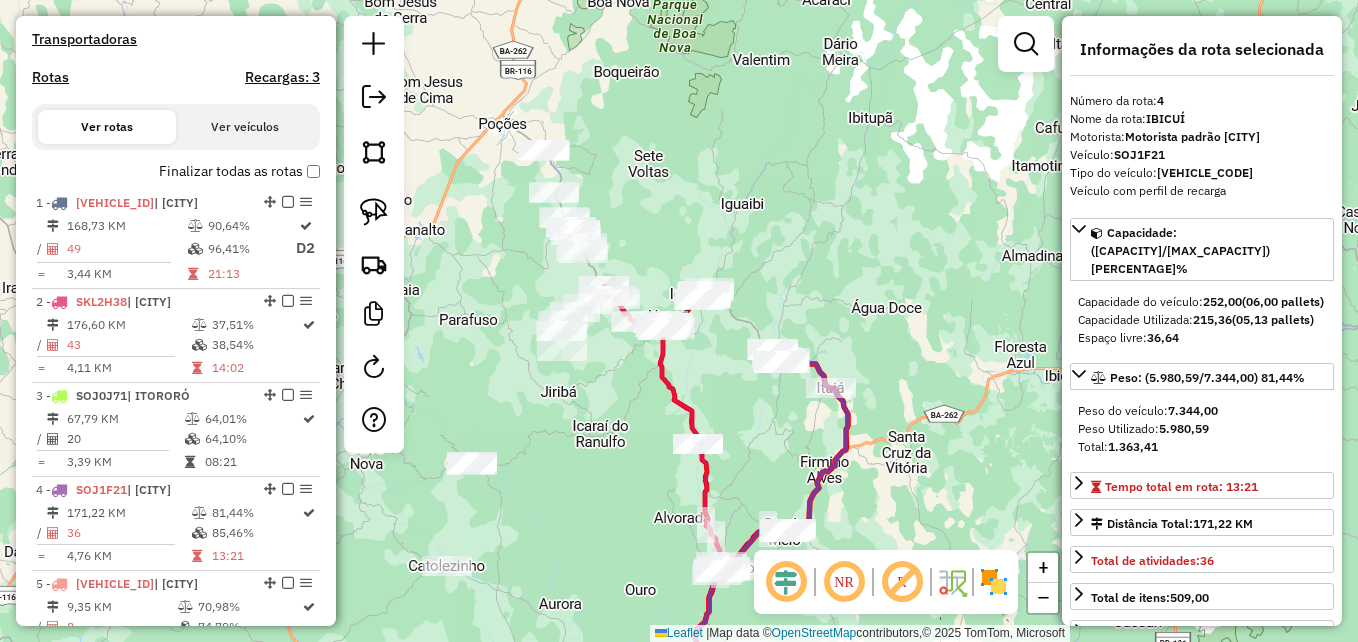 drag, startPoint x: 660, startPoint y: 355, endPoint x: 726, endPoint y: 376, distance: 69.260376 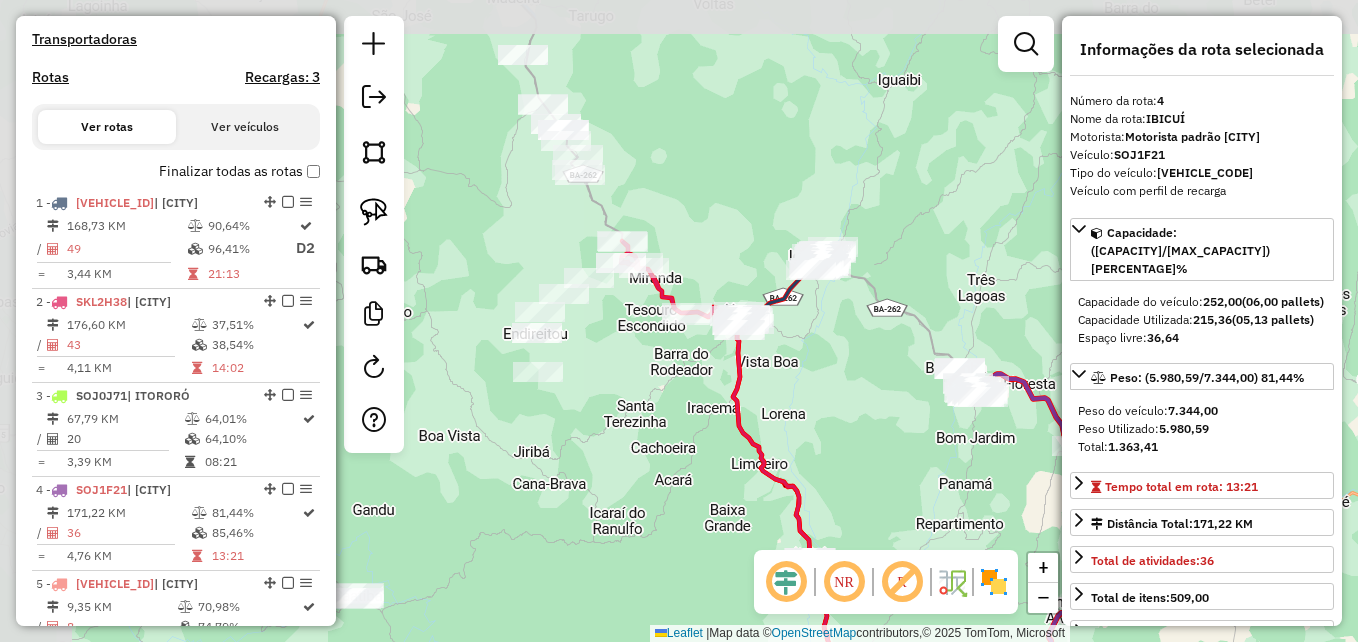drag, startPoint x: 677, startPoint y: 350, endPoint x: 821, endPoint y: 396, distance: 151.16878 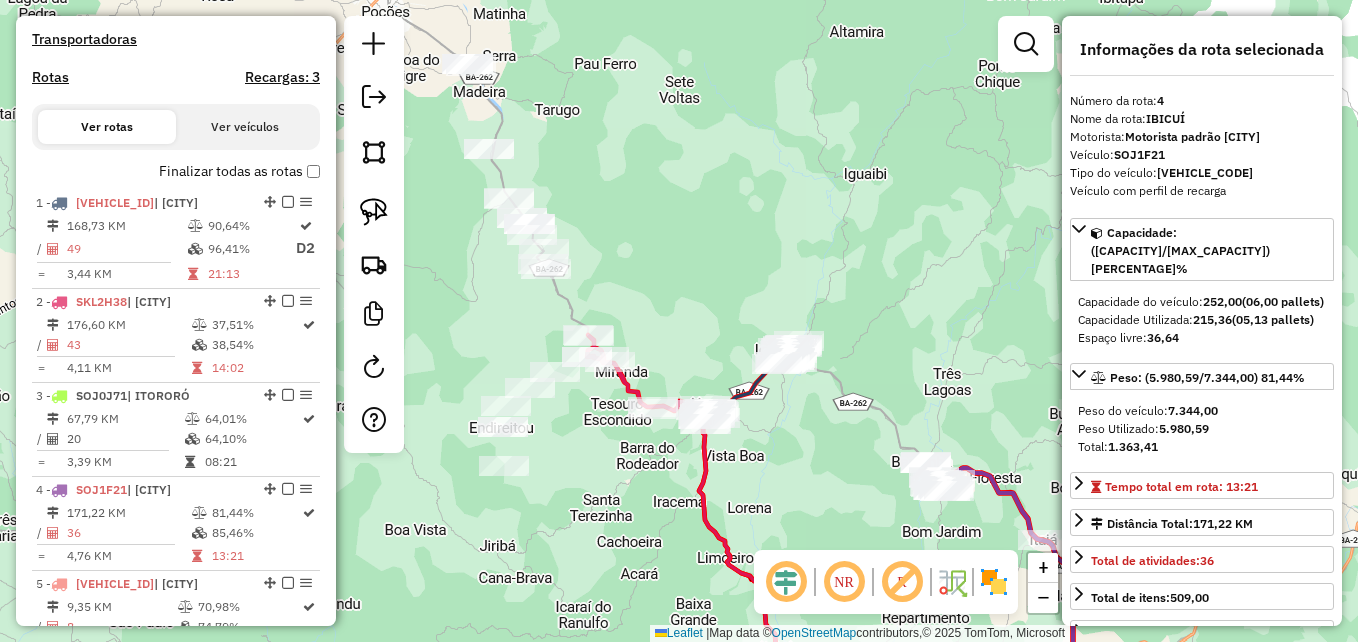 drag, startPoint x: 687, startPoint y: 414, endPoint x: 653, endPoint y: 508, distance: 99.95999 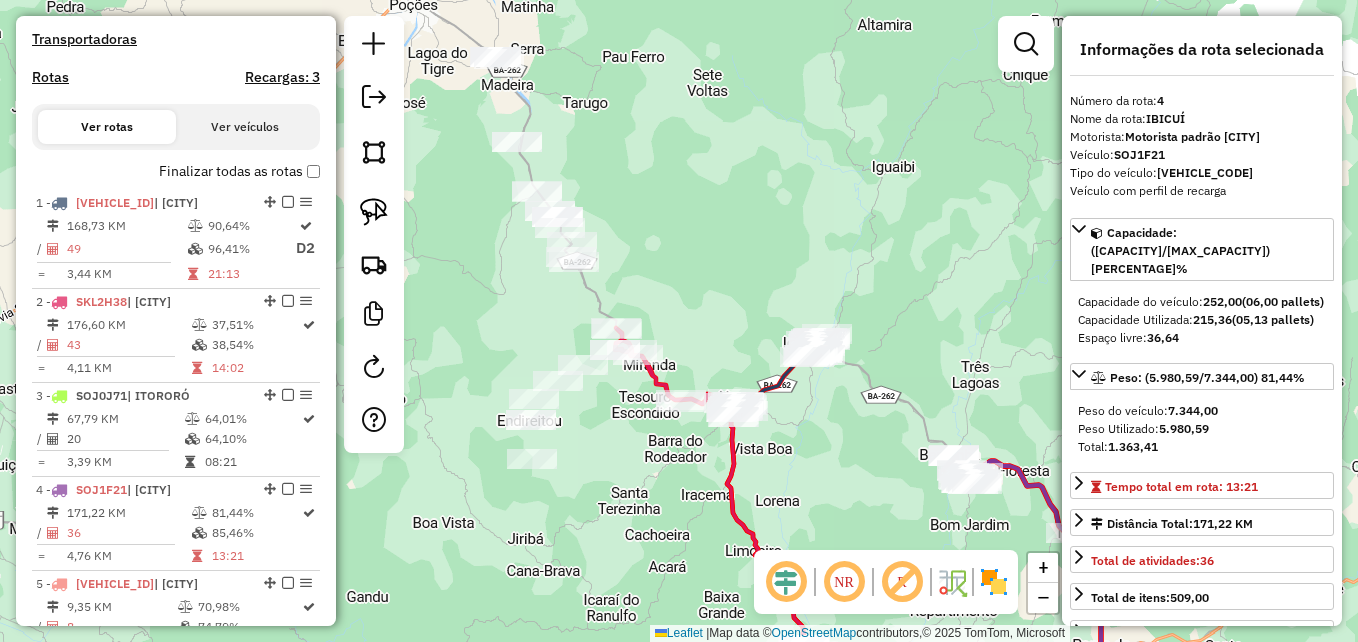 drag, startPoint x: 661, startPoint y: 512, endPoint x: 695, endPoint y: 504, distance: 34.928497 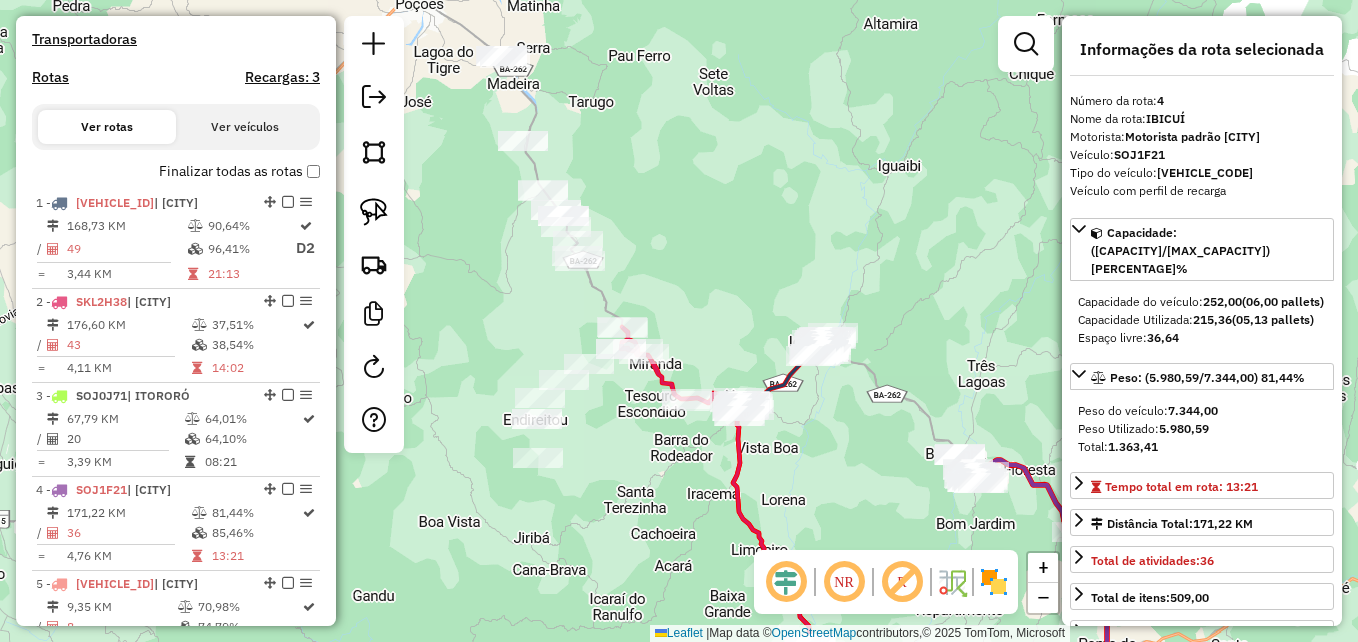 scroll, scrollTop: 534, scrollLeft: 0, axis: vertical 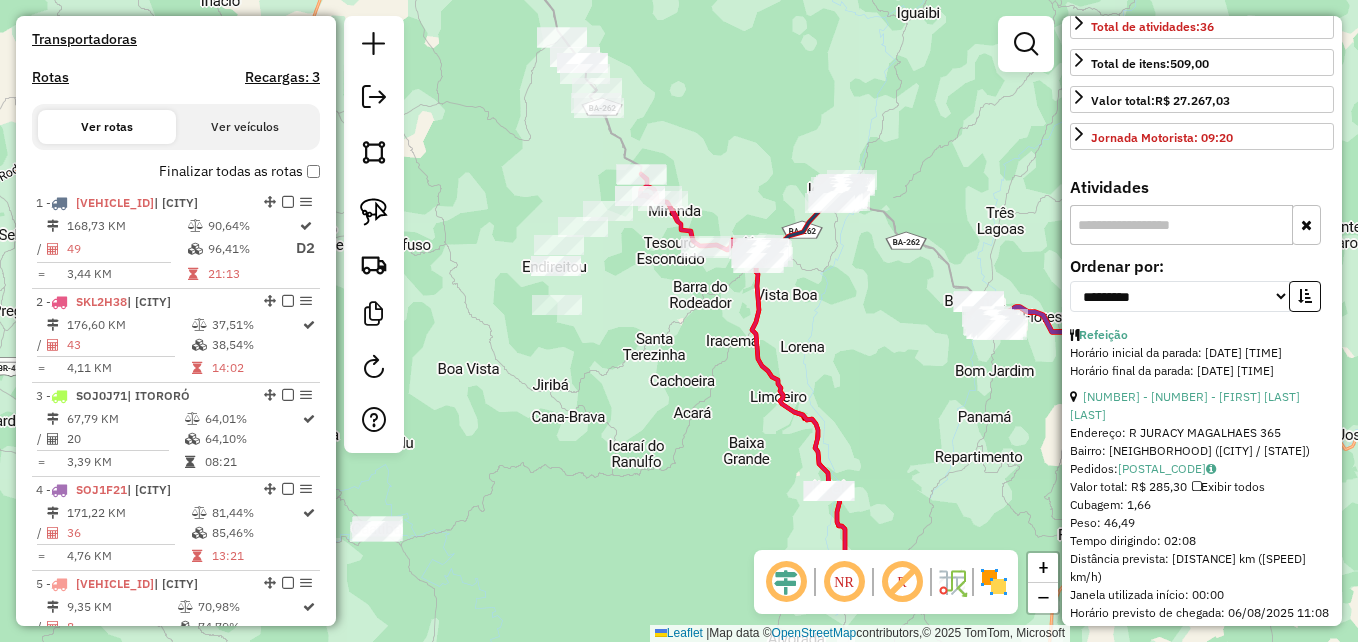 drag, startPoint x: 733, startPoint y: 344, endPoint x: 753, endPoint y: 179, distance: 166.2077 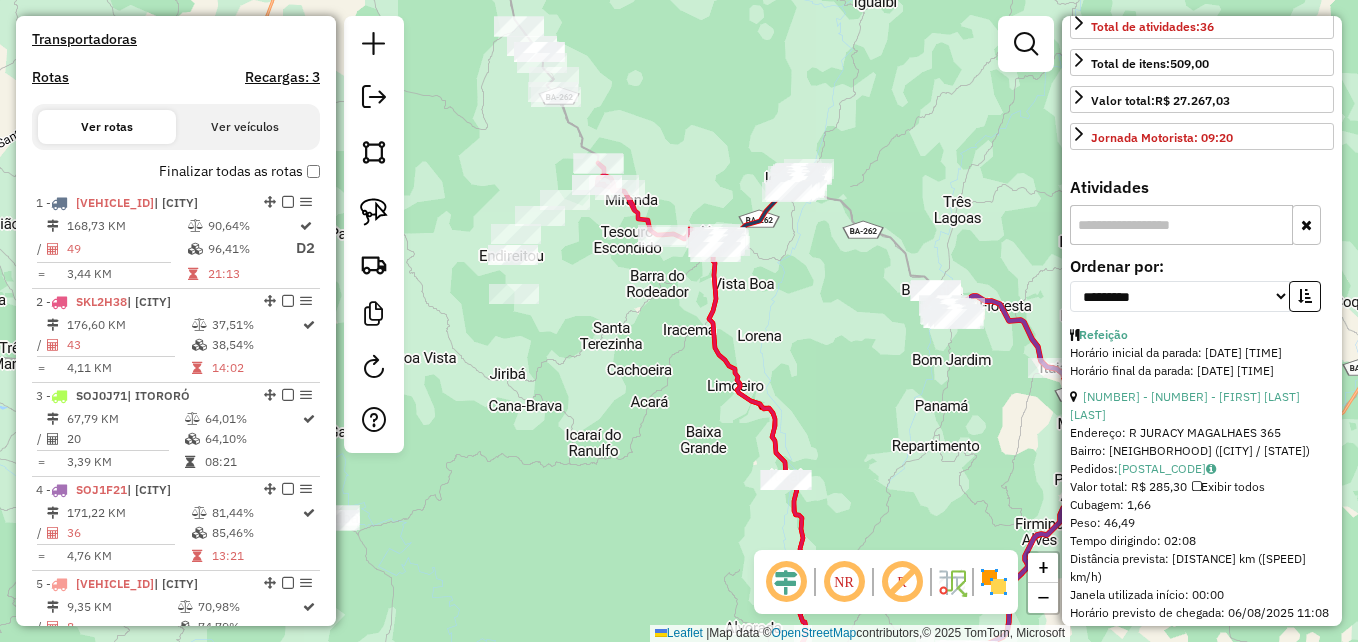 drag, startPoint x: 859, startPoint y: 323, endPoint x: 663, endPoint y: 300, distance: 197.34488 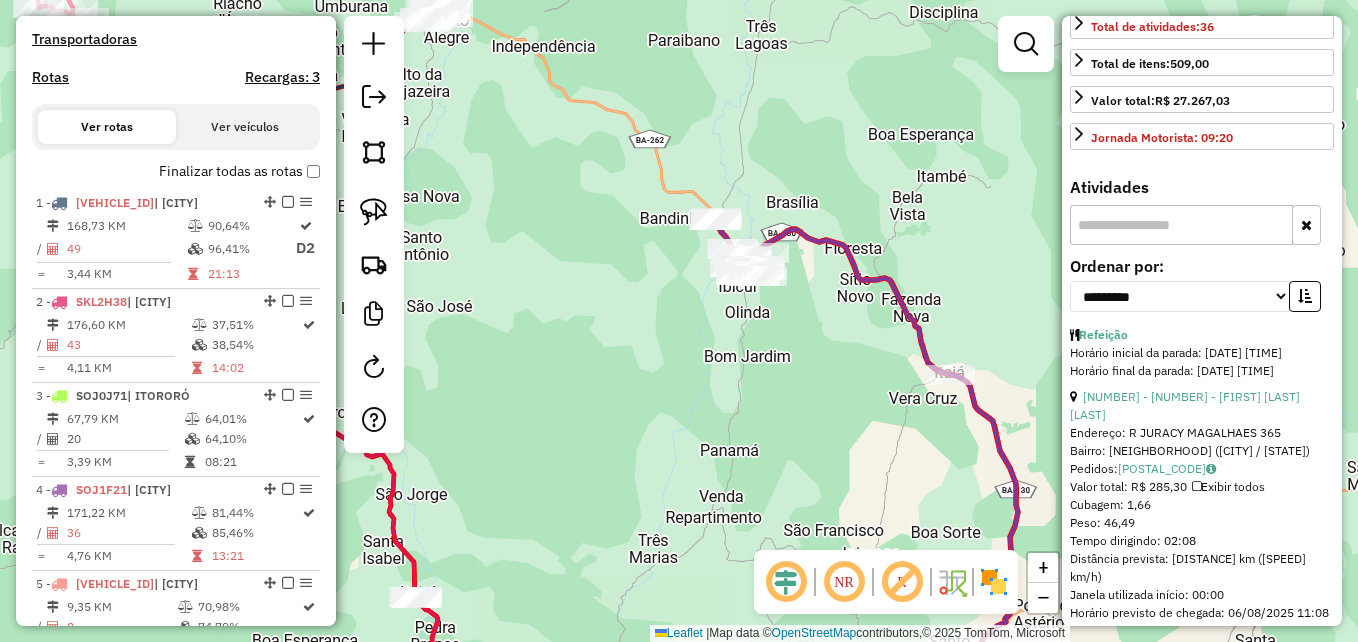 drag, startPoint x: 733, startPoint y: 328, endPoint x: 679, endPoint y: 368, distance: 67.20119 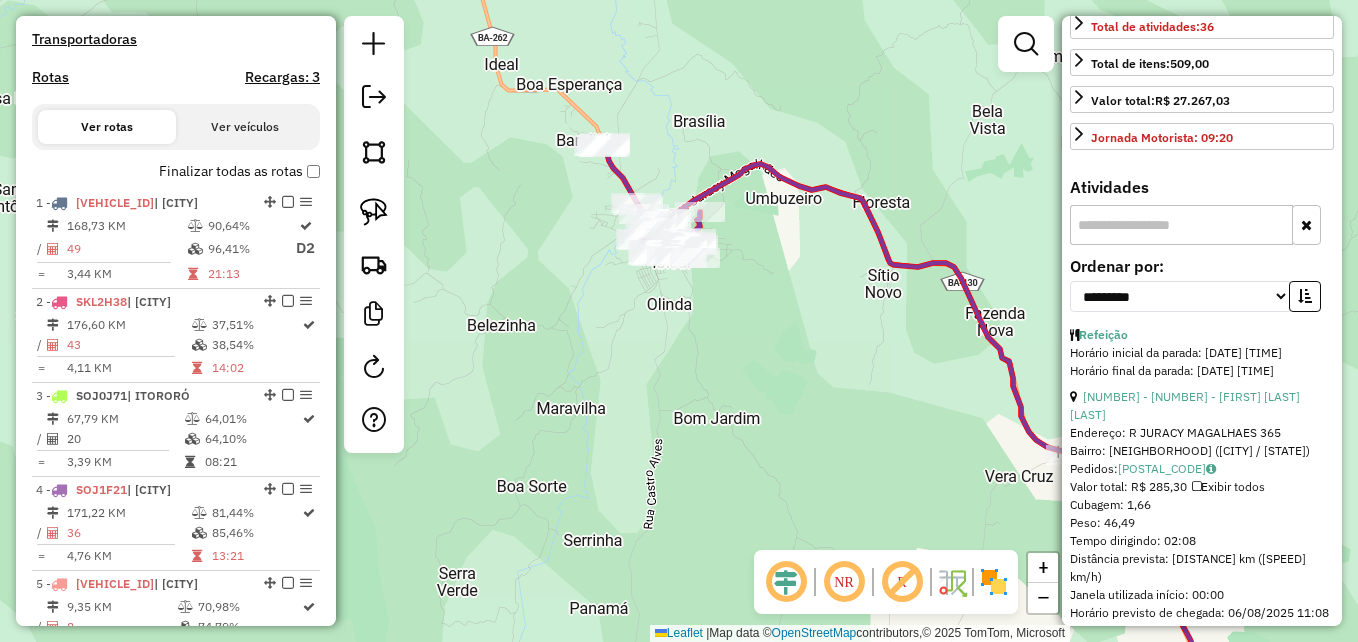 drag, startPoint x: 699, startPoint y: 340, endPoint x: 795, endPoint y: 358, distance: 97.67292 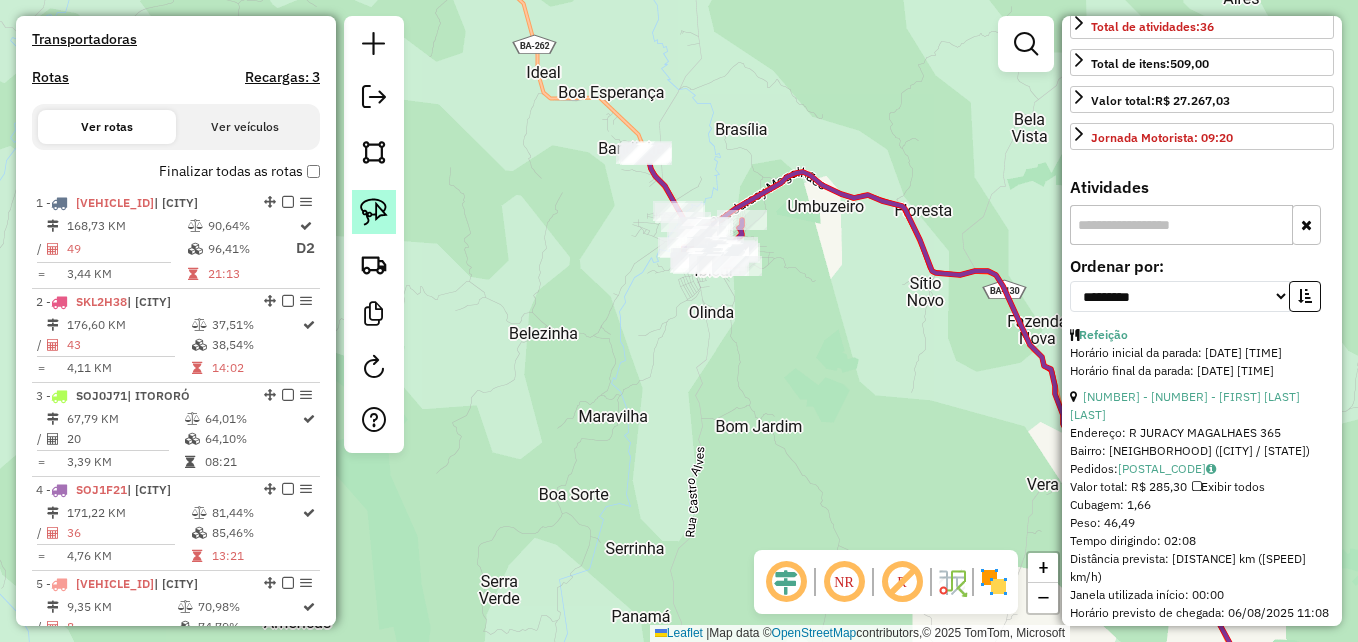 click 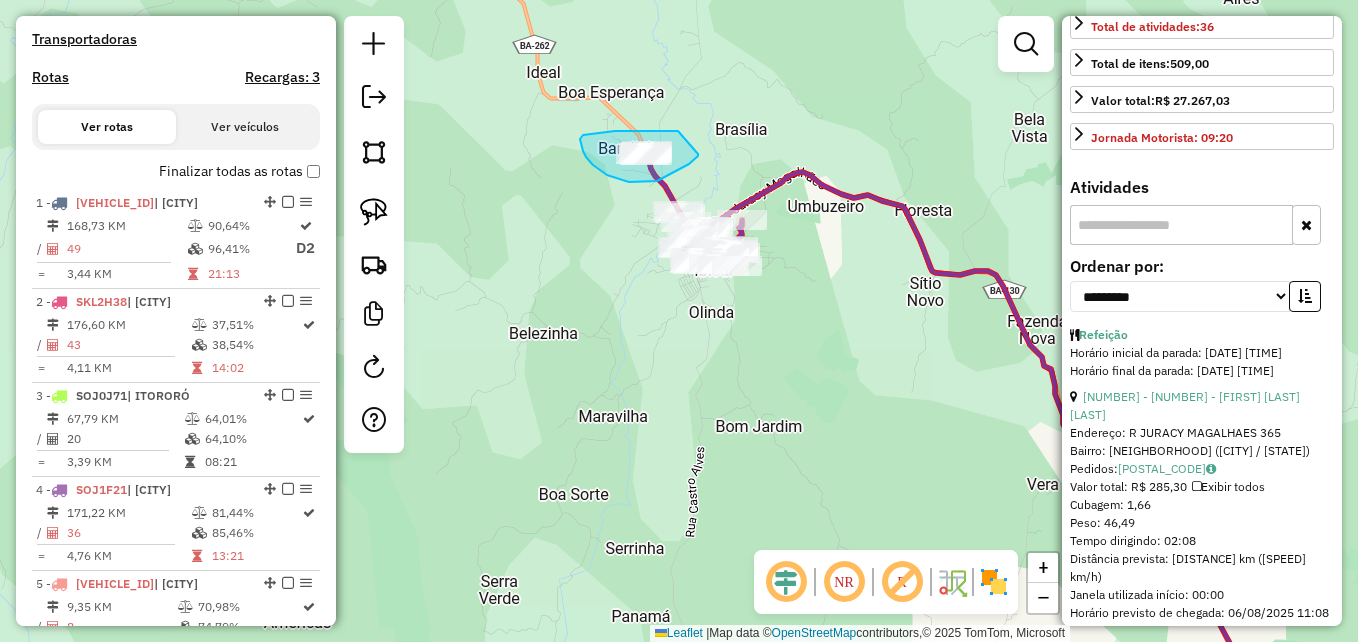 drag, startPoint x: 678, startPoint y: 131, endPoint x: 703, endPoint y: 139, distance: 26.24881 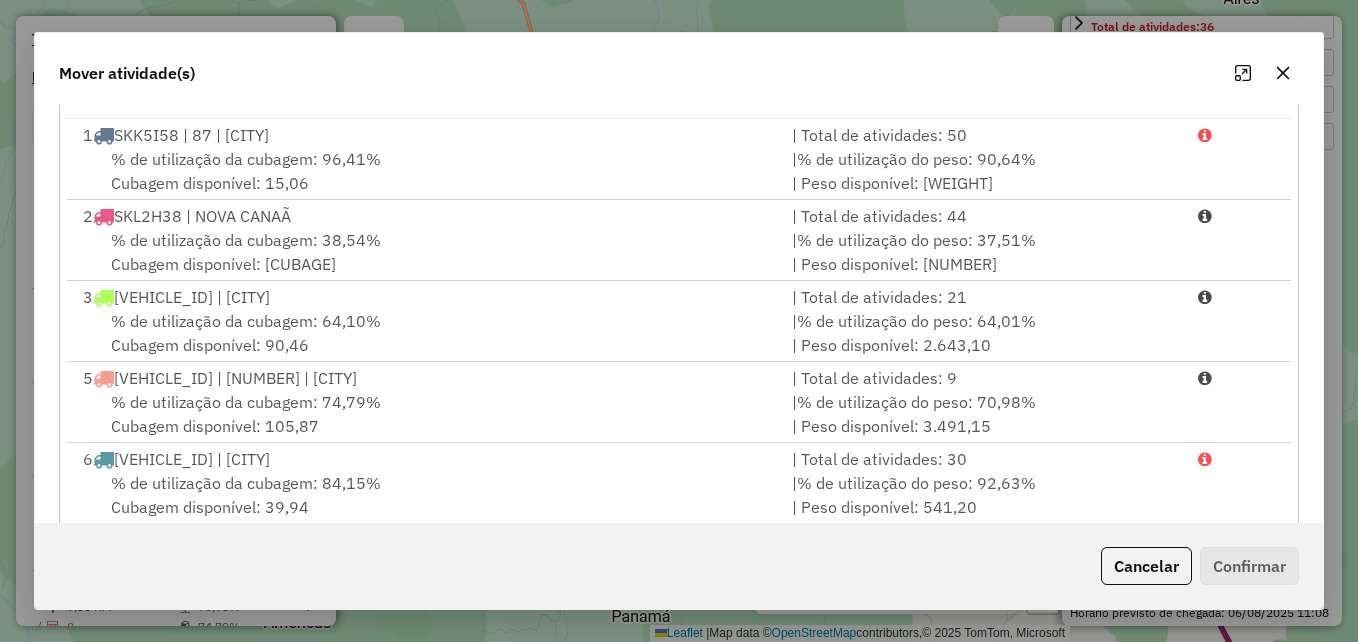 scroll, scrollTop: 366, scrollLeft: 0, axis: vertical 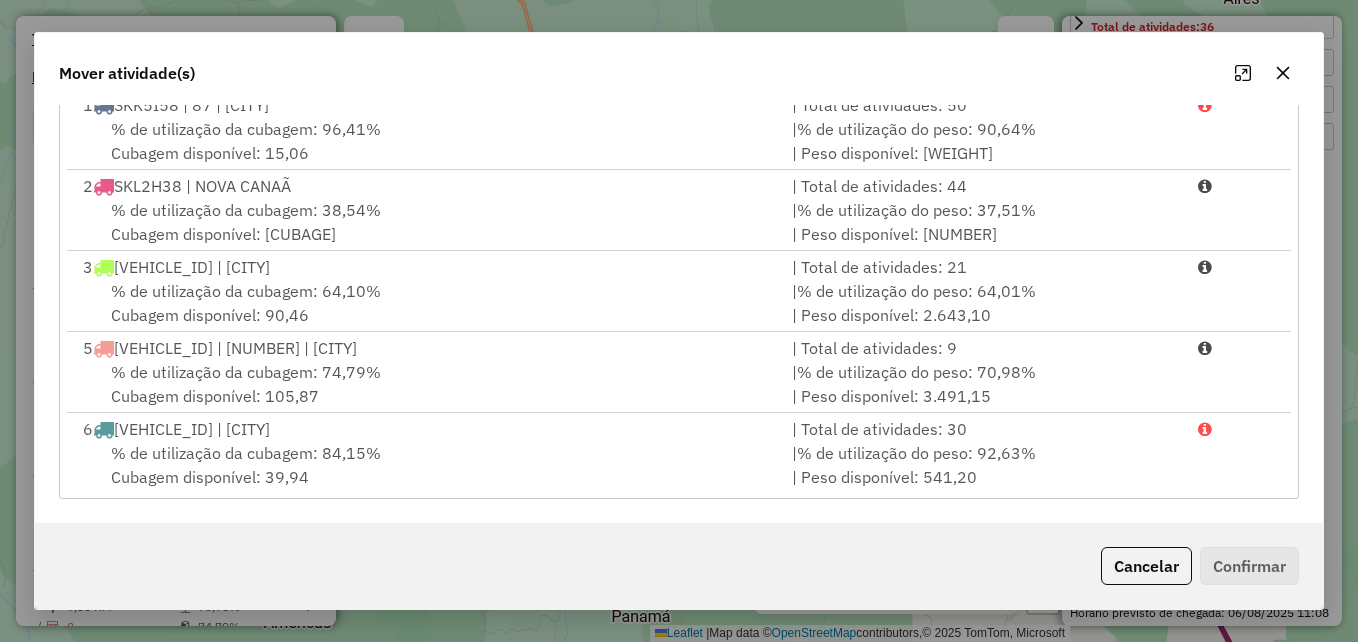click on "Mover atividade(s) Atividades selecionadas : [NUMBER] Cubagem total  : [NUMBER]   ([NUMBER] pallets)  Peso total : [NUMBER] Tempo de atendimento total :   Clique na rota ou container para selecionar   Rotas Containers Múltiplas rotas  Criar nova rota   [NUMBER]   [PLATE] | [NUMBER] | [CITY]   | Total de atividades: [NUMBER]  % de utilização da cubagem: [NUMBER]%  Cubagem disponível: [NUMBER]   |  % de utilização do peso: [NUMBER]%  | Peso disponível: [NUMBER]   [NUMBER]  [PLATE] | [CITY]  | Total de atividades: [NUMBER]  % de utilização da cubagem: [NUMBER]%  Cubagem disponível: [NUMBER]   |  % de utilização do peso: [NUMBER]%  | Peso disponível: [NUMBER]   [NUMBER]  [PLATE] | [CITY]  | Total de atividades: [NUMBER]  % de utilização da cubagem: [NUMBER]%  Cubagem disponível: [NUMBER]   |  % de utilização do peso: [NUMBER]%  | Peso disponível: [NUMBER]   [NUMBER]   [PLATE] | [NUMBER] | [CITY]   | Total de atividades: [NUMBER]  % de utilização da cubagem: [NUMBER]%  Cubagem disponível: [NUMBER]   |  % de utilização do peso: [NUMBER]%  | Peso disponível: [NUMBER]   [NUMBER]  [PLATE] | [CITY]" 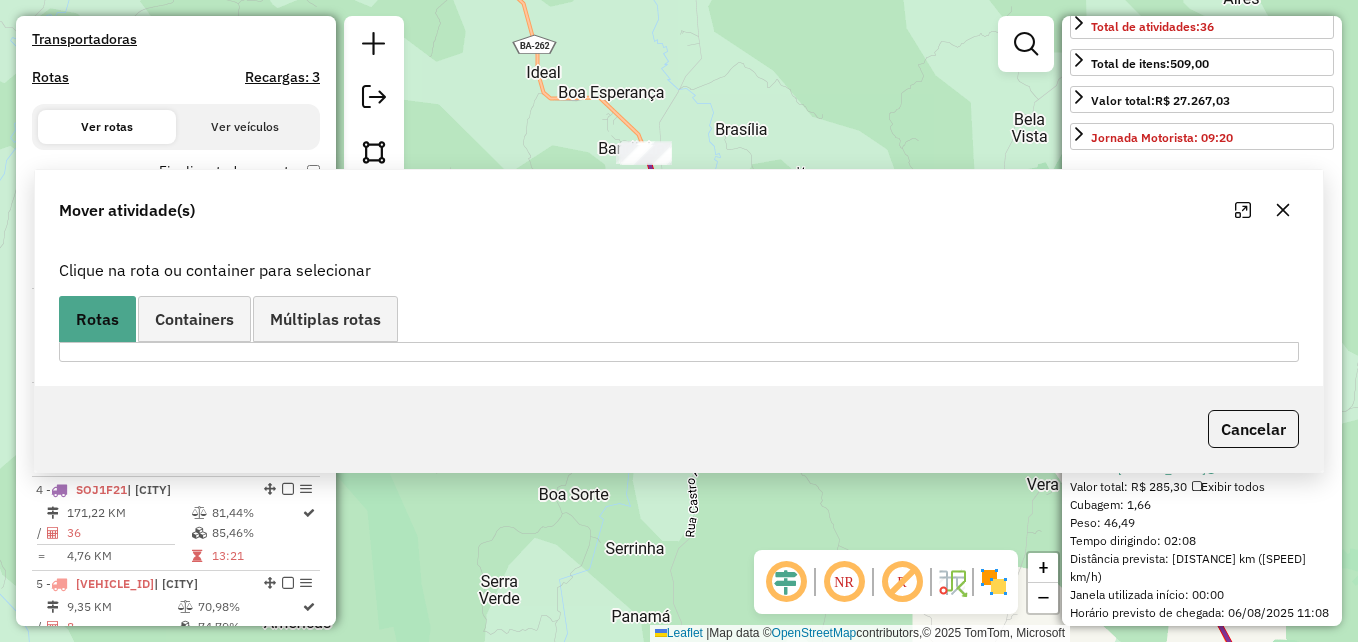 scroll, scrollTop: 0, scrollLeft: 0, axis: both 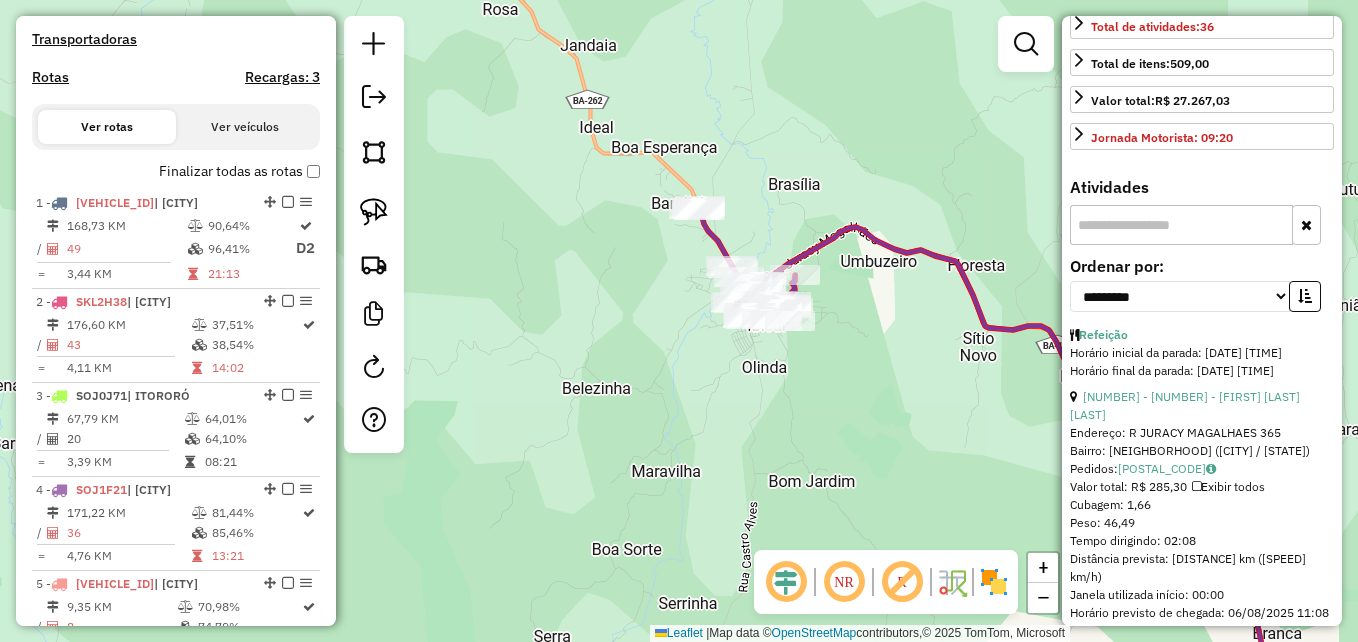 drag, startPoint x: 752, startPoint y: 153, endPoint x: 812, endPoint y: 212, distance: 84.14868 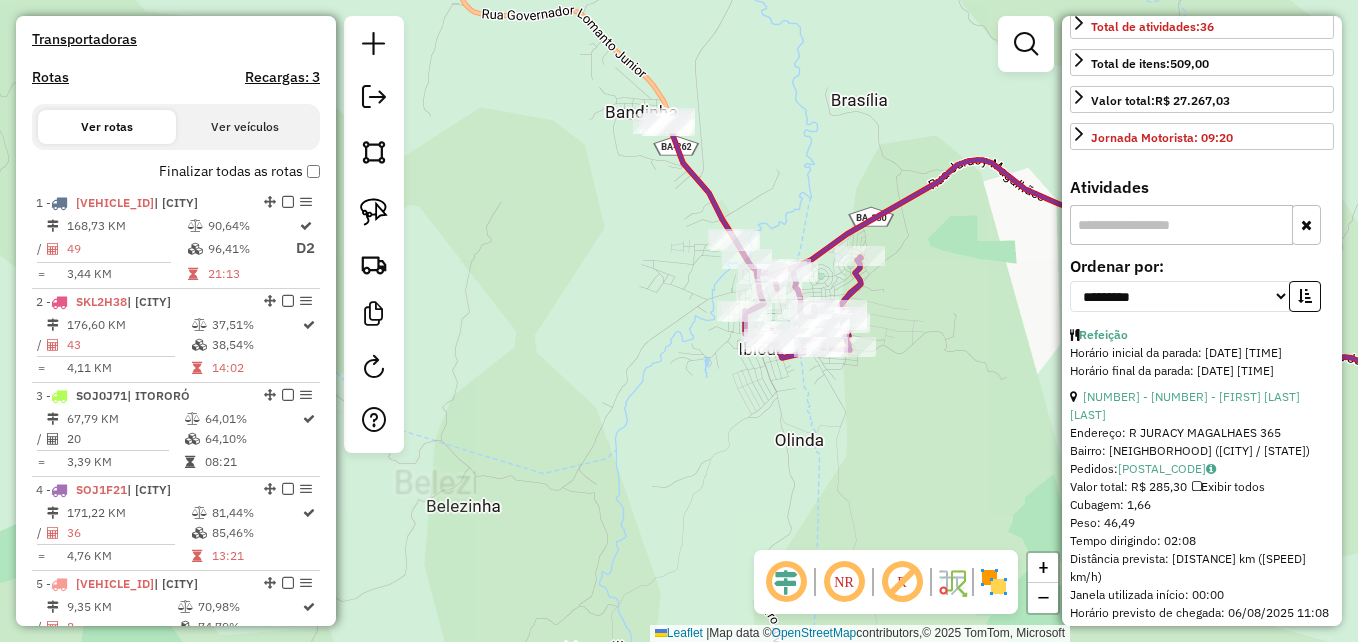 drag, startPoint x: 770, startPoint y: 249, endPoint x: 837, endPoint y: 139, distance: 128.7983 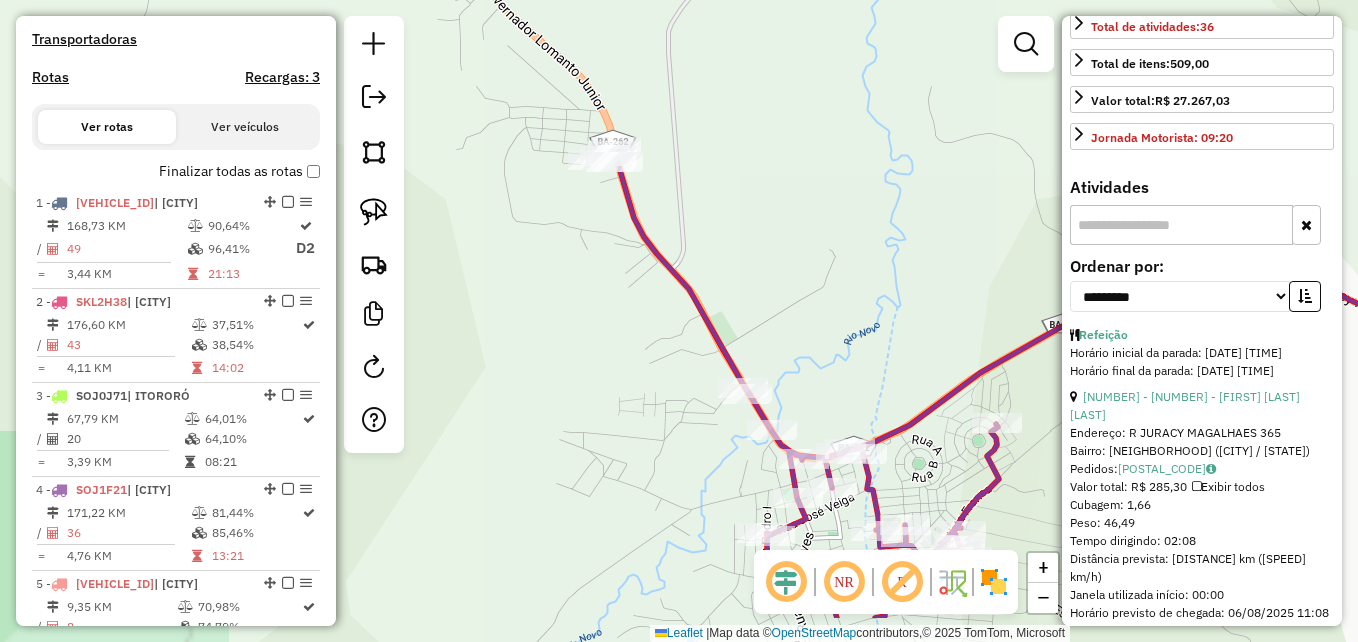 drag, startPoint x: 659, startPoint y: 249, endPoint x: 766, endPoint y: 154, distance: 143.08739 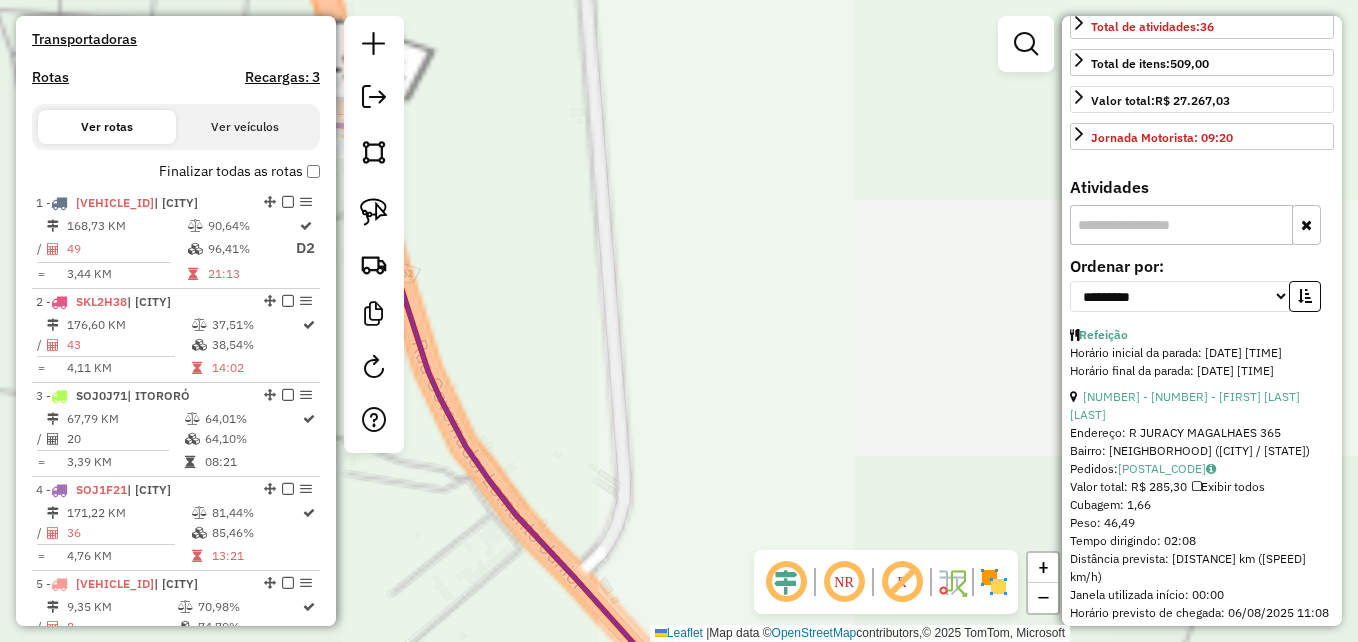 drag, startPoint x: 780, startPoint y: 169, endPoint x: 1098, endPoint y: 98, distance: 325.8297 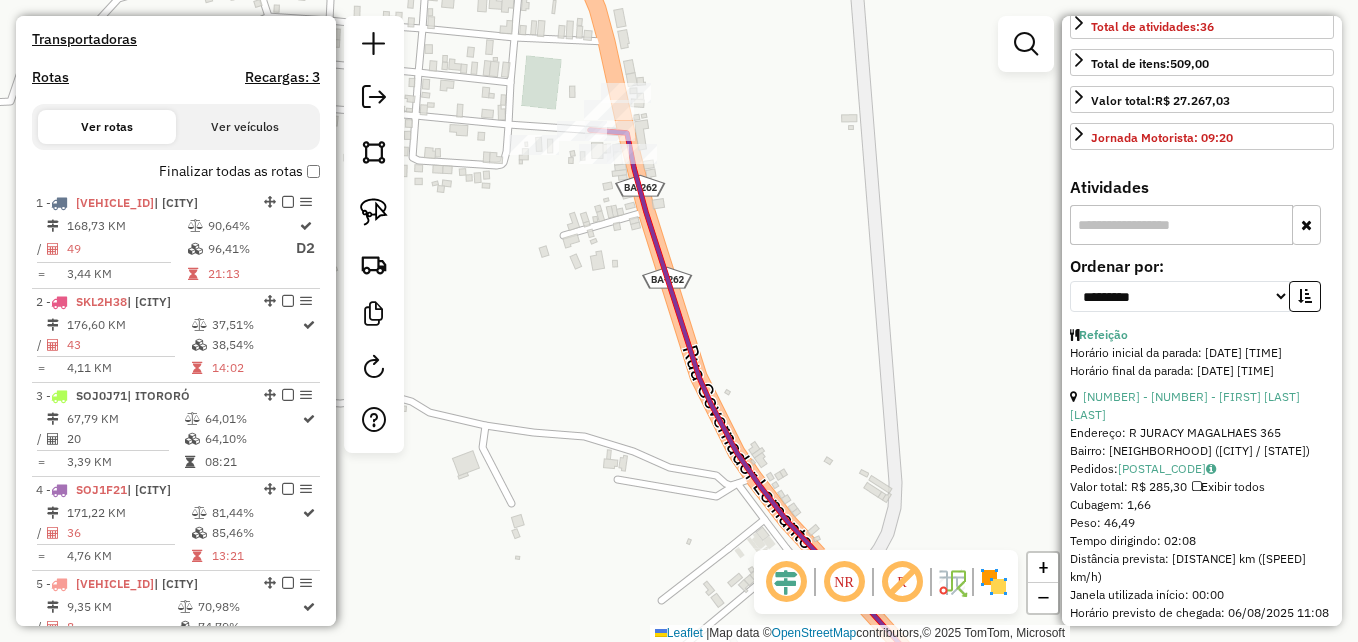 drag, startPoint x: 859, startPoint y: 94, endPoint x: 857, endPoint y: 208, distance: 114.01754 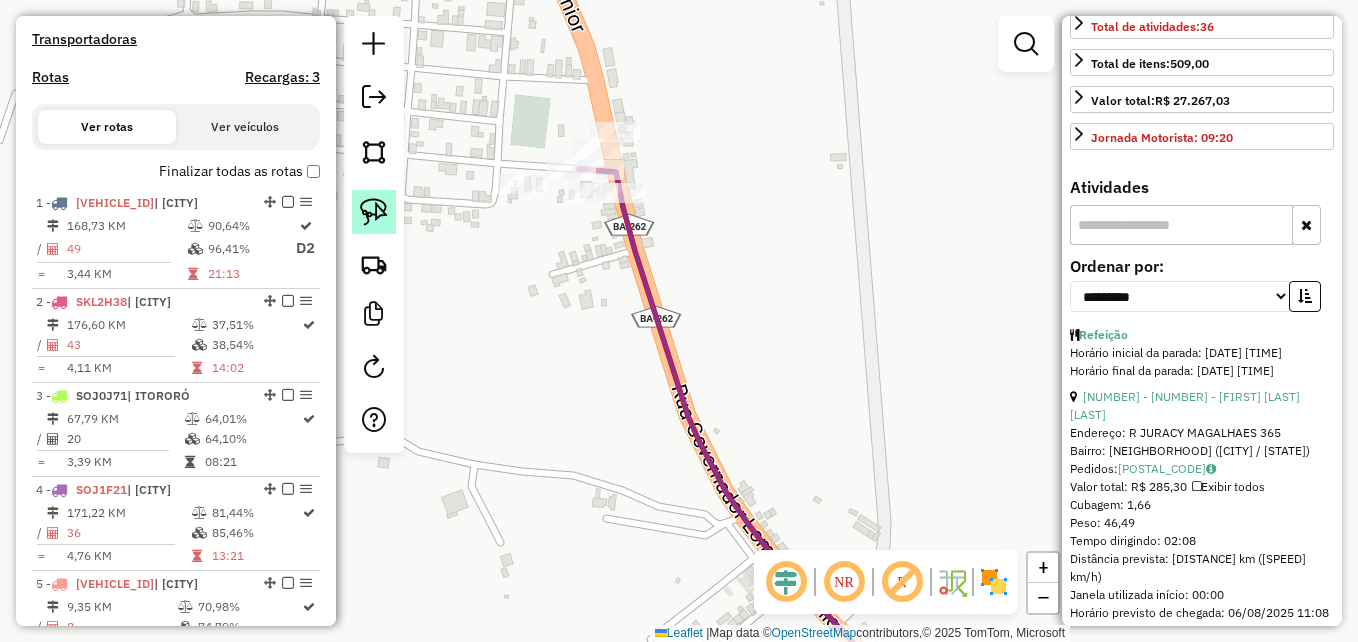 click 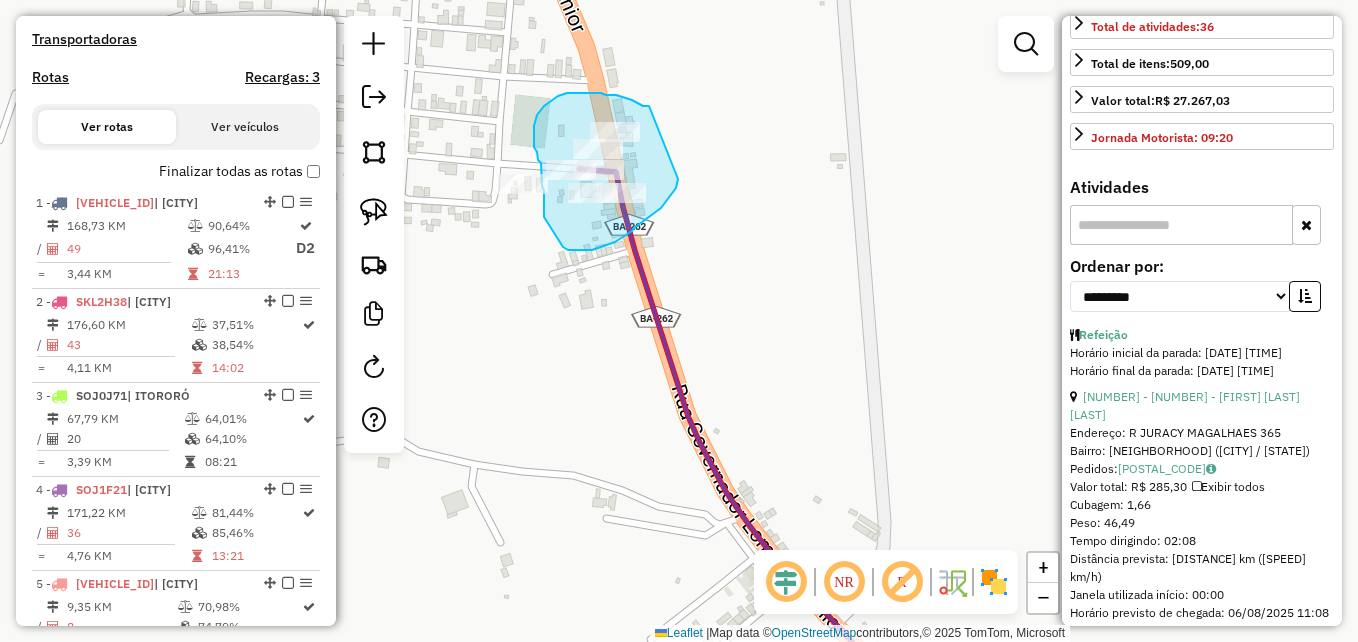 drag, startPoint x: 649, startPoint y: 106, endPoint x: 682, endPoint y: 178, distance: 79.20227 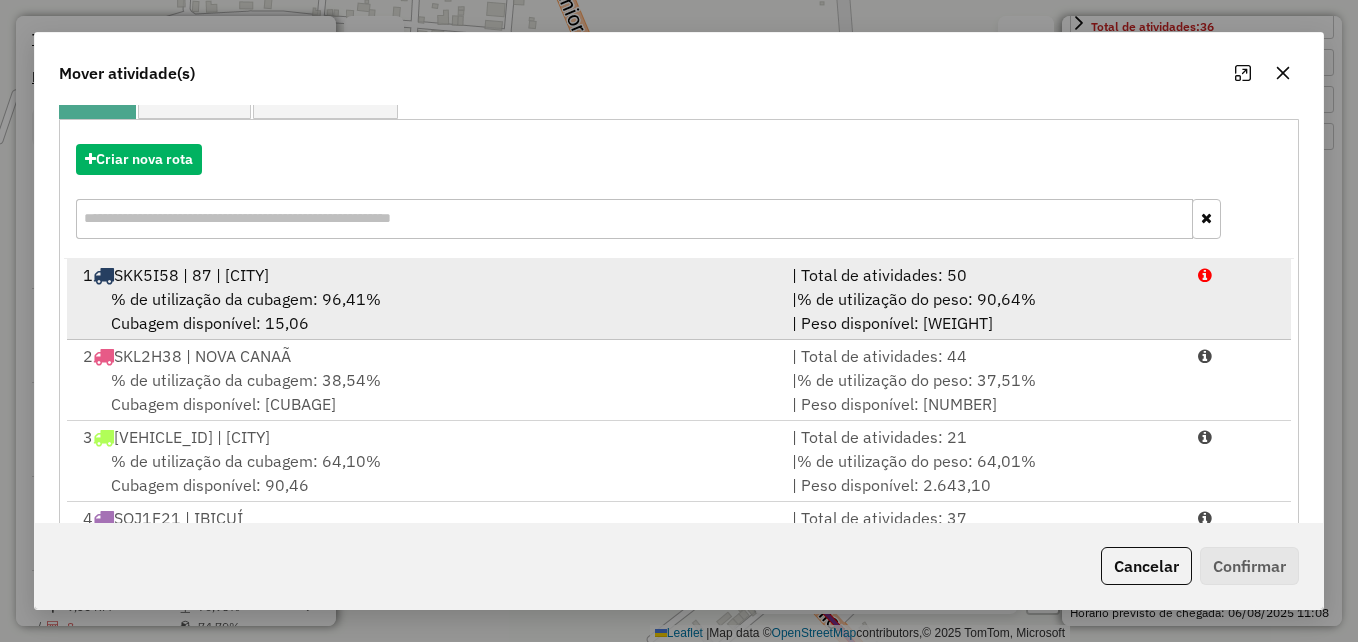 scroll, scrollTop: 200, scrollLeft: 0, axis: vertical 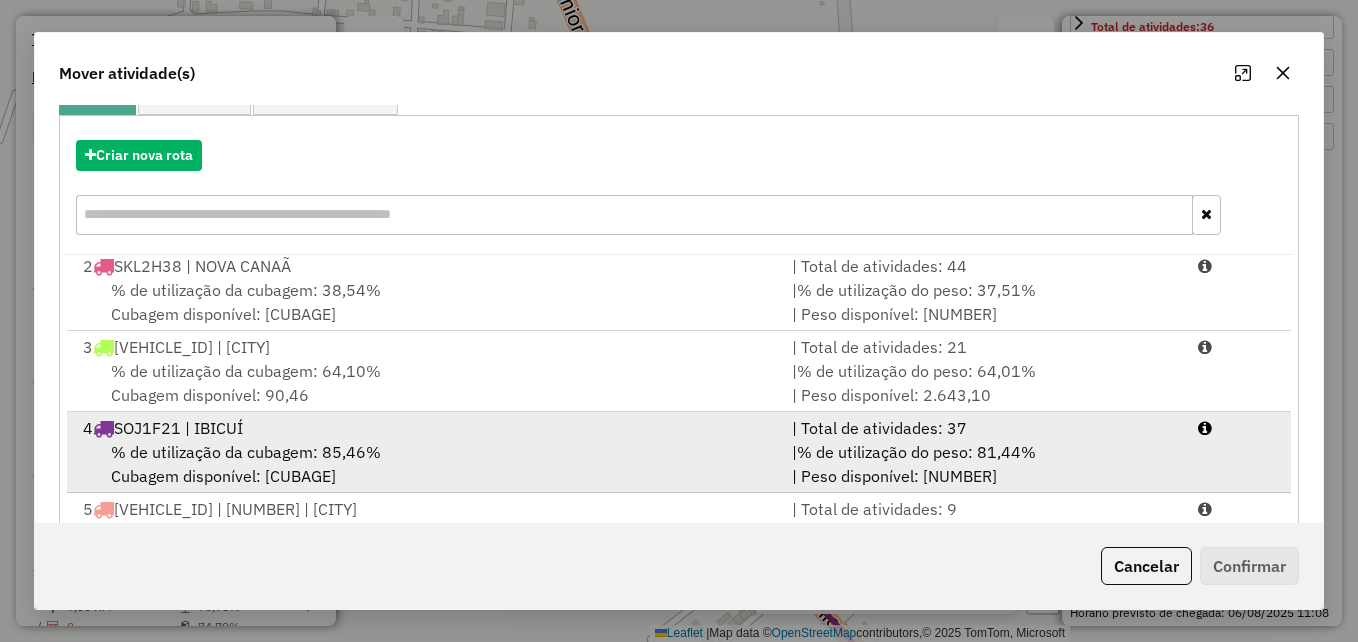click on "% de utilização da cubagem: 85,46%  Cubagem disponível: 36,64" at bounding box center (425, 464) 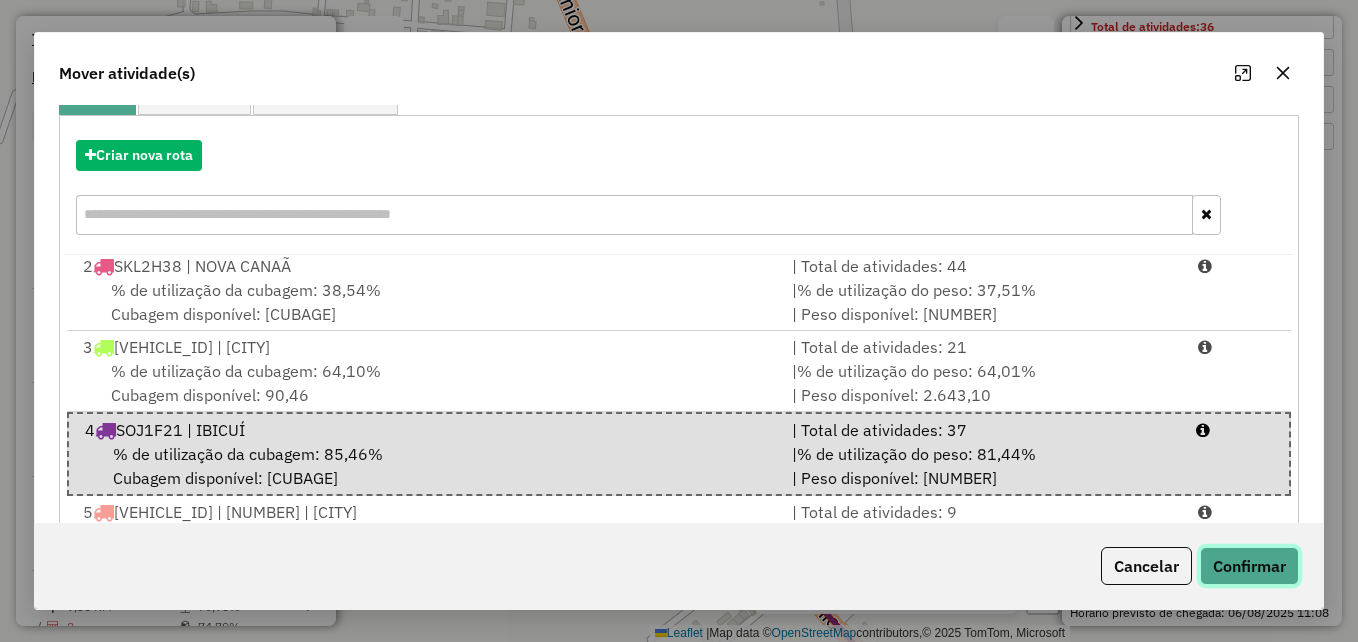 click on "Confirmar" 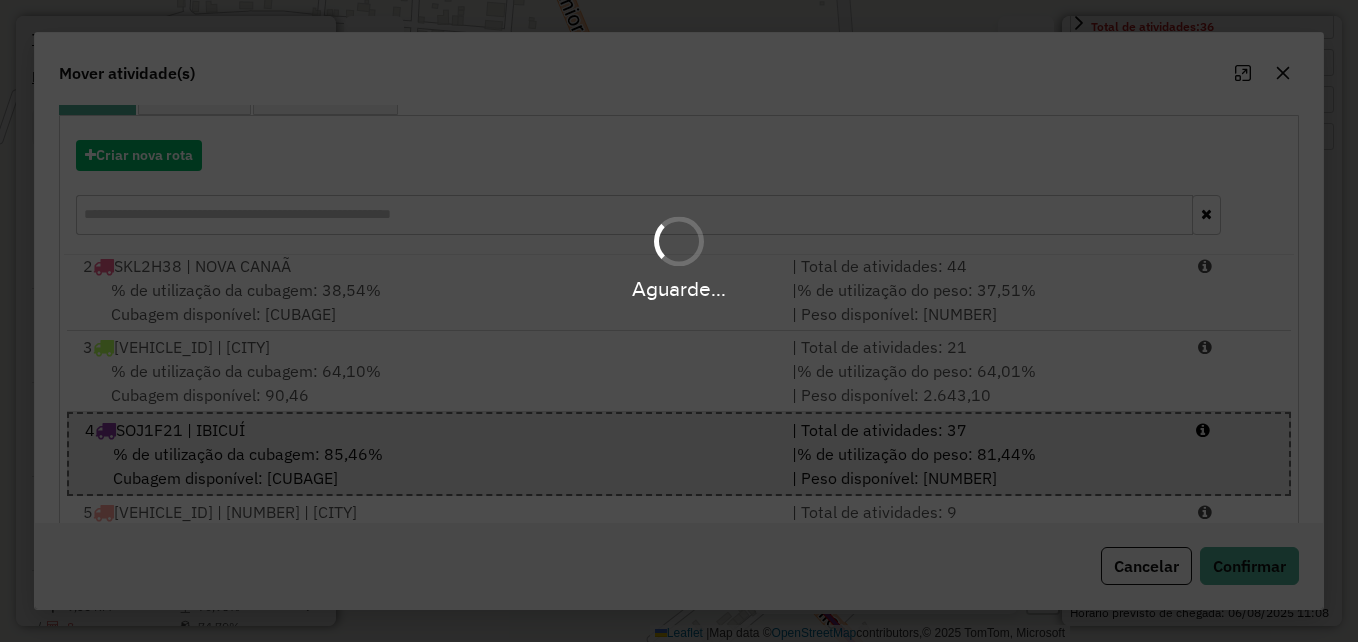 scroll, scrollTop: 0, scrollLeft: 0, axis: both 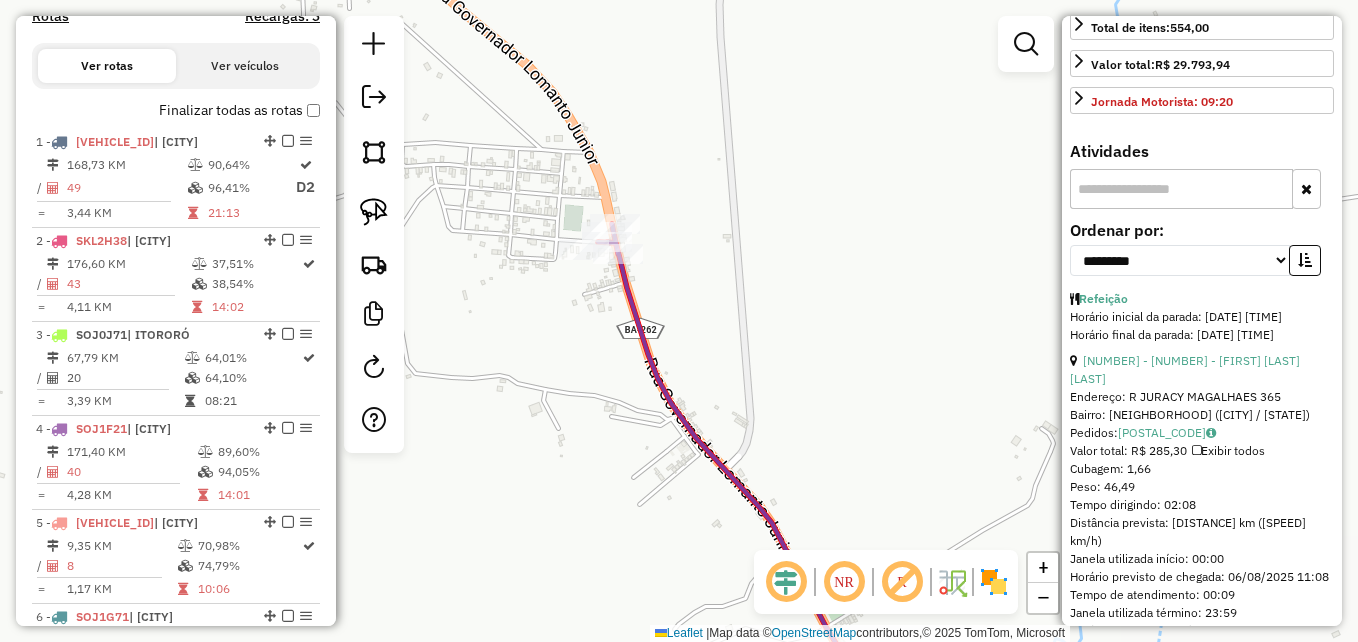 click on "Janela de atendimento Grade de atendimento Capacidade Transportadoras Veículos Cliente Pedidos  Rotas Selecione os dias de semana para filtrar as janelas de atendimento  Seg   Ter   Qua   Qui   Sex   Sáb   Dom  Informe o período da janela de atendimento: De: Até:  Filtrar exatamente a janela do cliente  Considerar janela de atendimento padrão  Selecione os dias de semana para filtrar as grades de atendimento  Seg   Ter   Qua   Qui   Sex   Sáb   Dom   Considerar clientes sem dia de atendimento cadastrado  Clientes fora do dia de atendimento selecionado Filtrar as atividades entre os valores definidos abaixo:  Peso mínimo:   Peso máximo:   Cubagem mínima:   Cubagem máxima:   De:   Até:  Filtrar as atividades entre o tempo de atendimento definido abaixo:  De:   Até:   Considerar capacidade total dos clientes não roteirizados Transportadora: Selecione um ou mais itens Tipo de veículo: Selecione um ou mais itens Veículo: Selecione um ou mais itens Motorista: Selecione um ou mais itens Nome: Rótulo:" 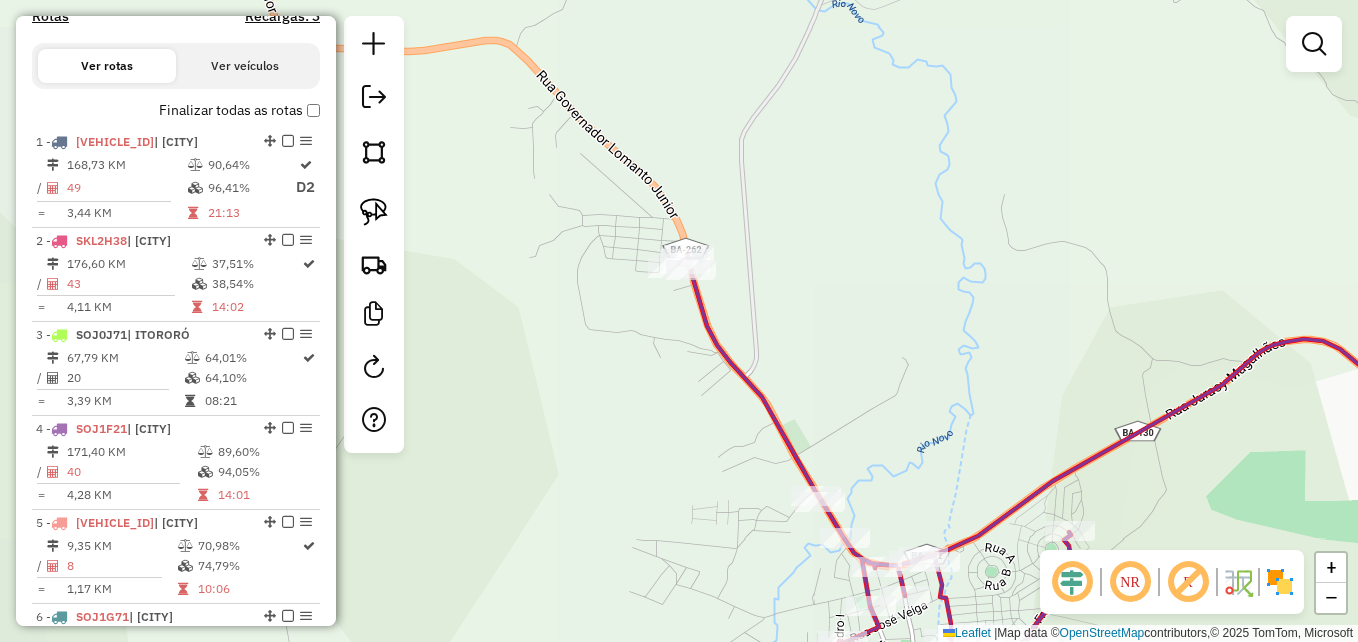 drag, startPoint x: 814, startPoint y: 356, endPoint x: 752, endPoint y: 234, distance: 136.85028 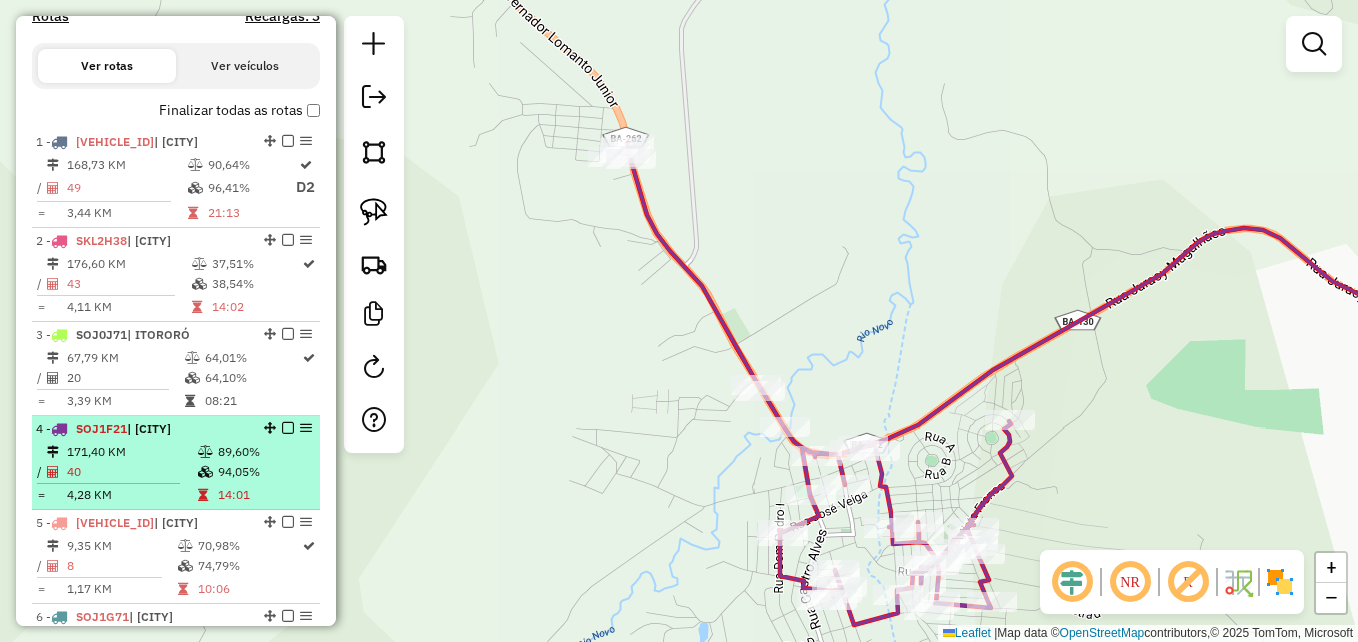 select on "**********" 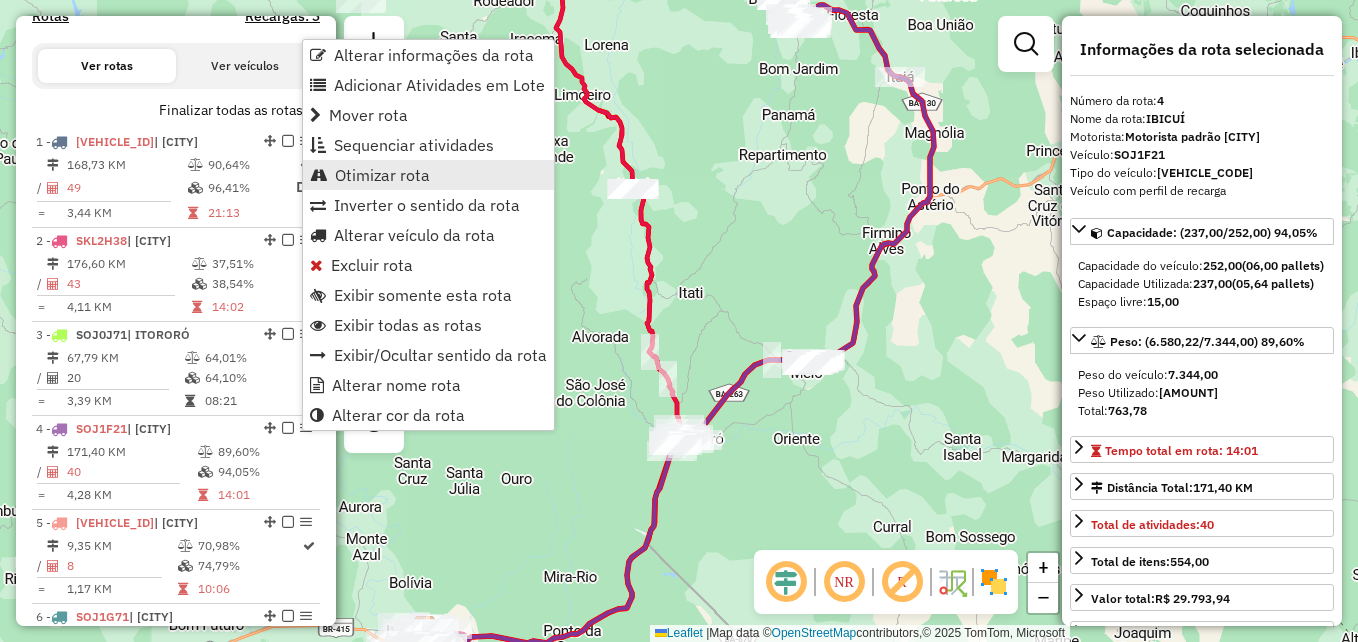 click on "Otimizar rota" at bounding box center [382, 175] 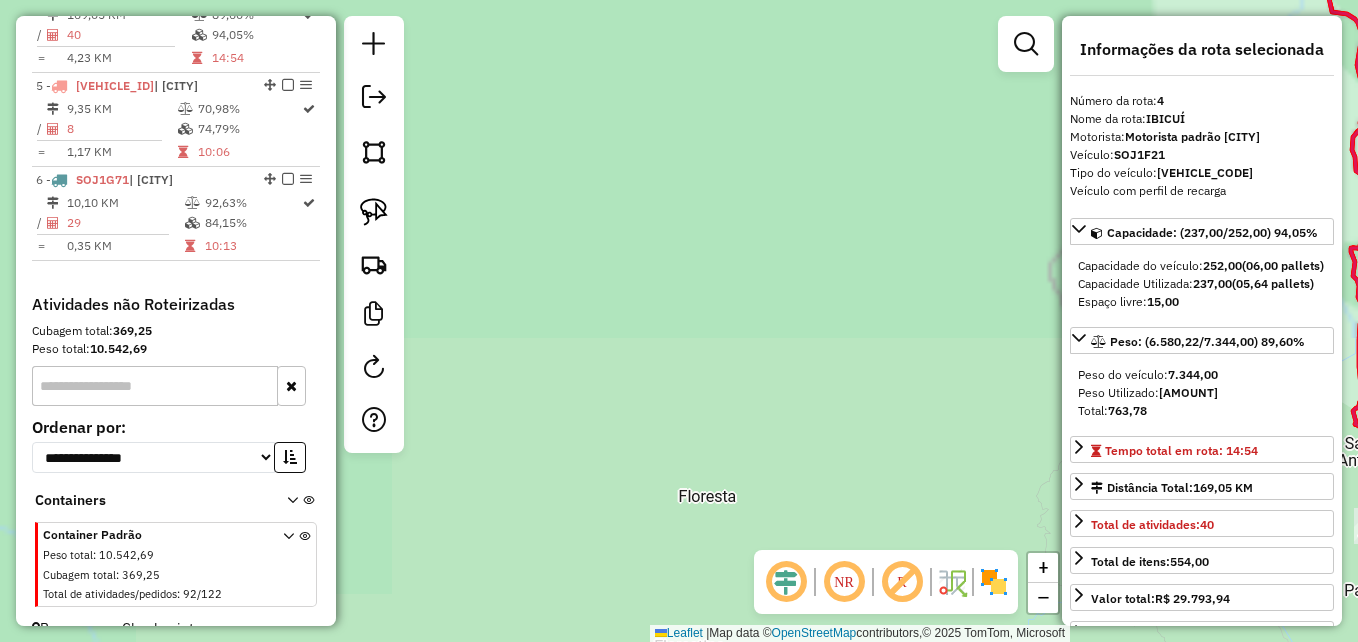 scroll, scrollTop: 1127, scrollLeft: 0, axis: vertical 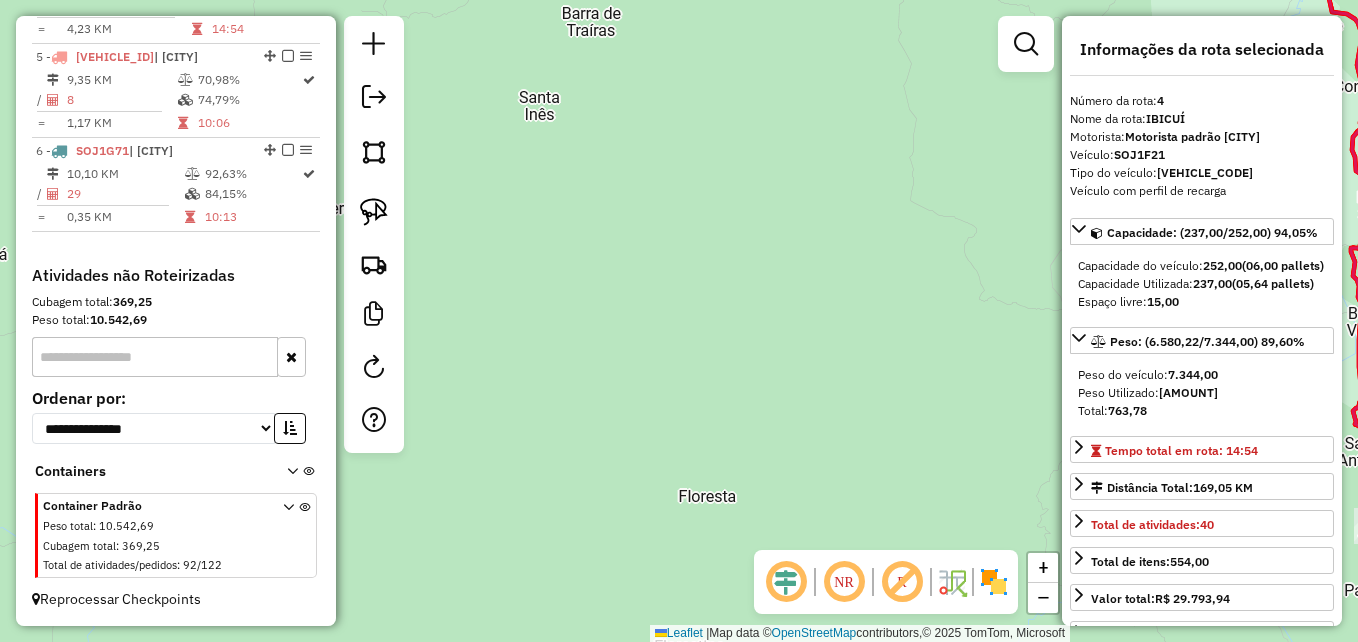 click on "Janela de atendimento Grade de atendimento Capacidade Transportadoras Veículos Cliente Pedidos  Rotas Selecione os dias de semana para filtrar as janelas de atendimento  Seg   Ter   Qua   Qui   Sex   Sáb   Dom  Informe o período da janela de atendimento: De: Até:  Filtrar exatamente a janela do cliente  Considerar janela de atendimento padrão  Selecione os dias de semana para filtrar as grades de atendimento  Seg   Ter   Qua   Qui   Sex   Sáb   Dom   Considerar clientes sem dia de atendimento cadastrado  Clientes fora do dia de atendimento selecionado Filtrar as atividades entre os valores definidos abaixo:  Peso mínimo:   Peso máximo:   Cubagem mínima:   Cubagem máxima:   De:   Até:  Filtrar as atividades entre o tempo de atendimento definido abaixo:  De:   Até:   Considerar capacidade total dos clientes não roteirizados Transportadora: Selecione um ou mais itens Tipo de veículo: Selecione um ou mais itens Veículo: Selecione um ou mais itens Motorista: Selecione um ou mais itens Nome: Rótulo:" 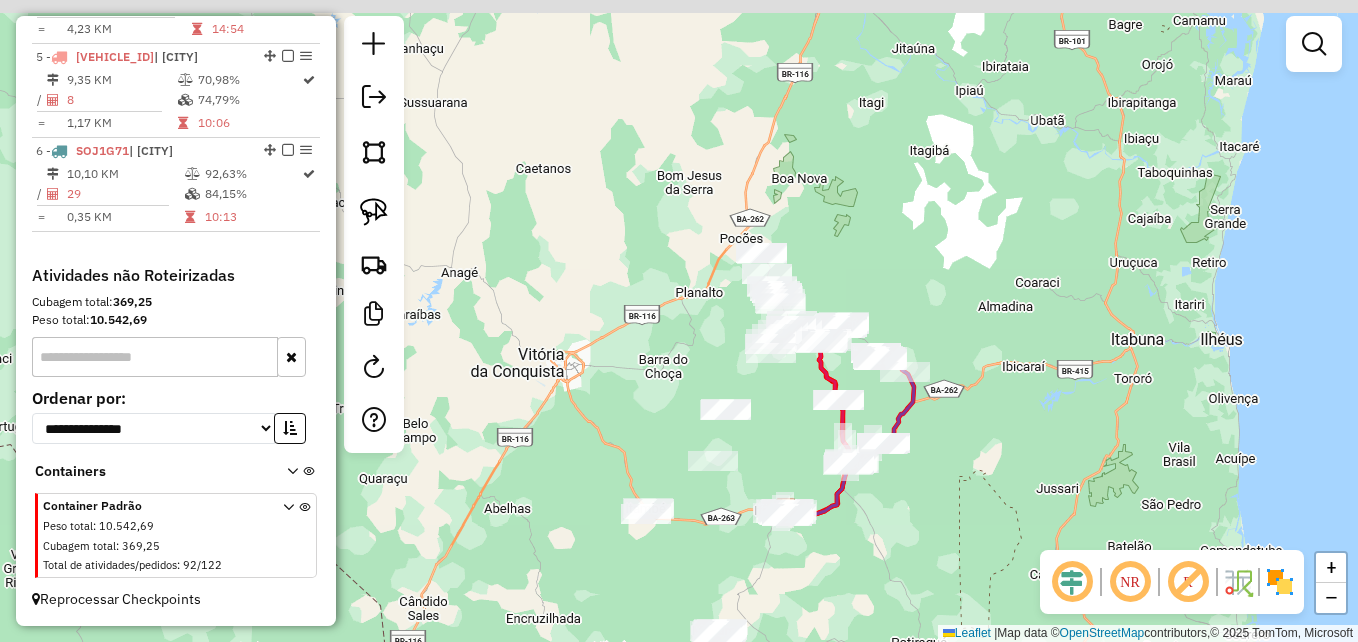 drag, startPoint x: 764, startPoint y: 216, endPoint x: 729, endPoint y: 364, distance: 152.08221 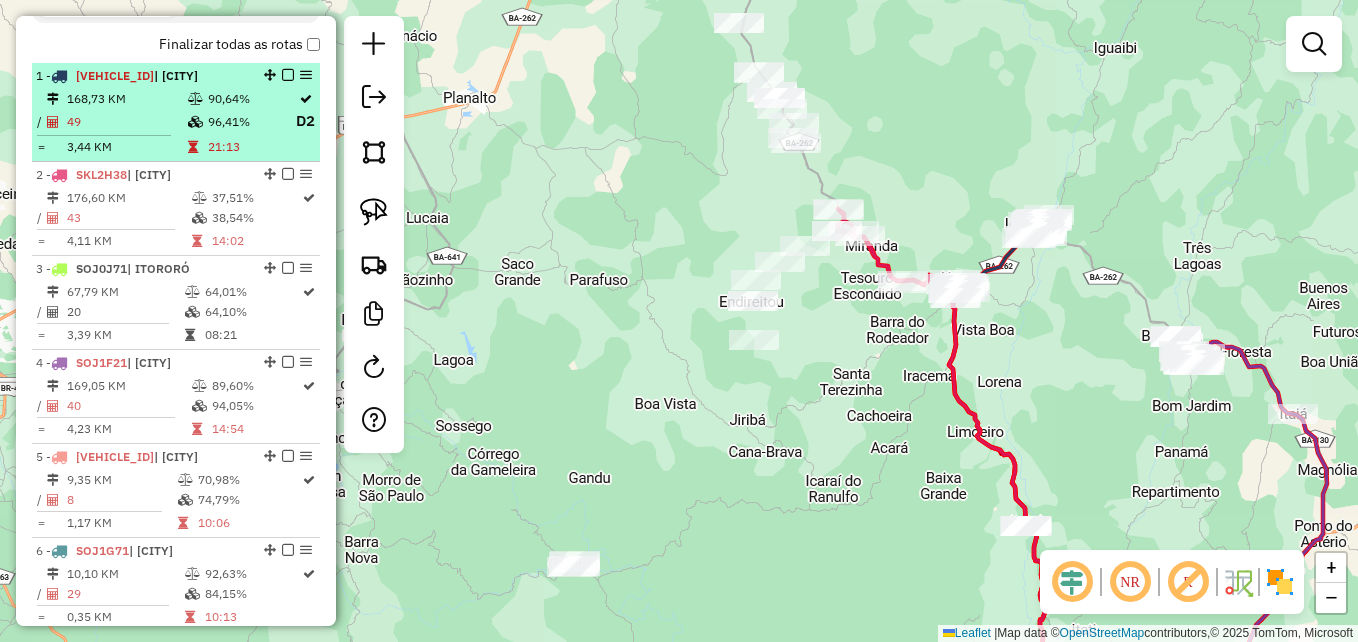 scroll, scrollTop: 827, scrollLeft: 0, axis: vertical 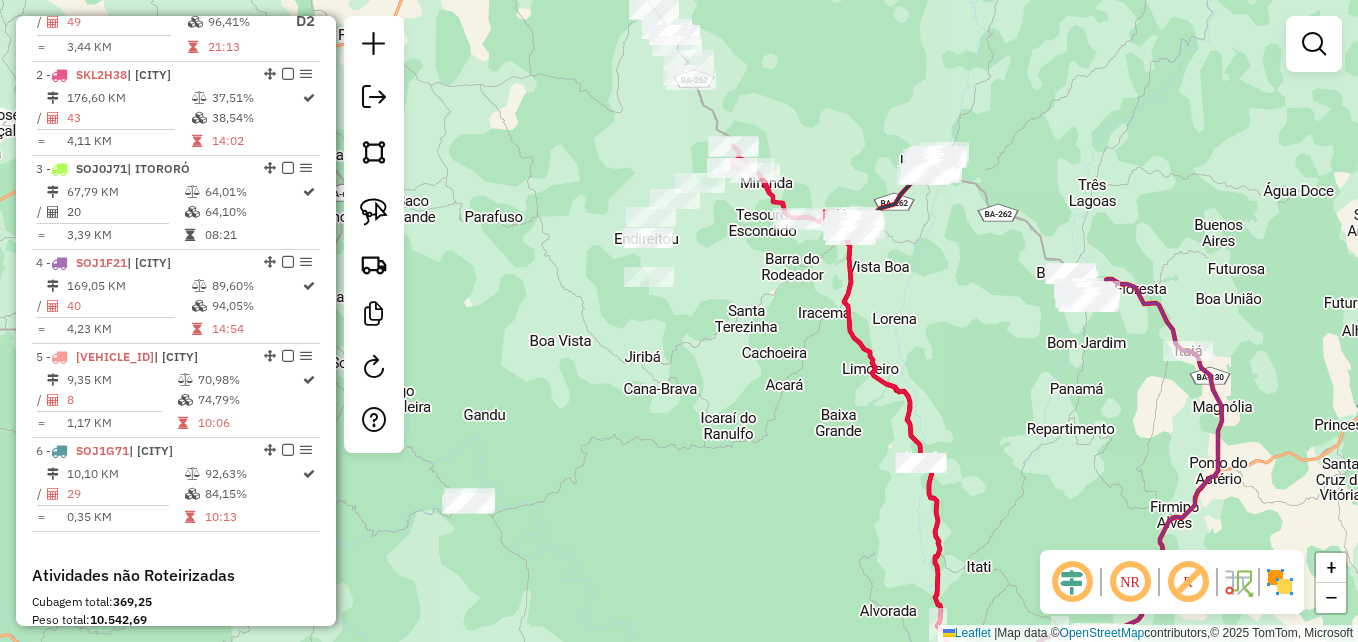 drag, startPoint x: 894, startPoint y: 481, endPoint x: 782, endPoint y: 413, distance: 131.02672 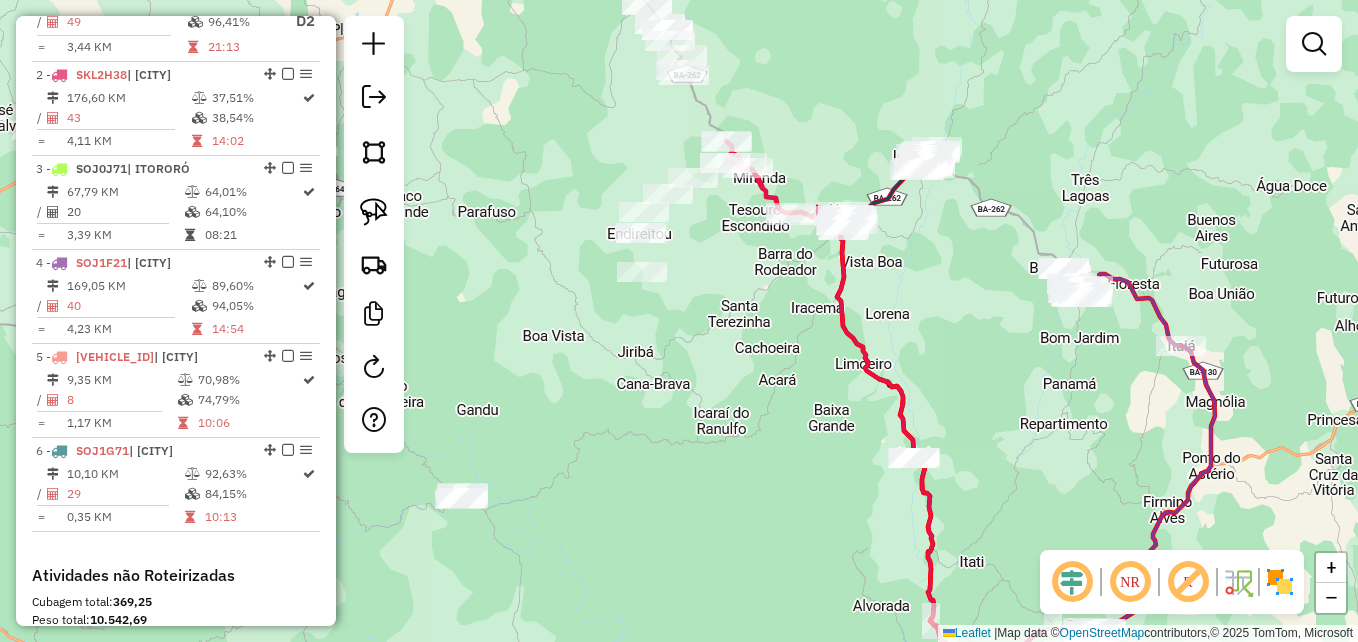click on "Janela de atendimento Grade de atendimento Capacidade Transportadoras Veículos Cliente Pedidos  Rotas Selecione os dias de semana para filtrar as janelas de atendimento  Seg   Ter   Qua   Qui   Sex   Sáb   Dom  Informe o período da janela de atendimento: De: Até:  Filtrar exatamente a janela do cliente  Considerar janela de atendimento padrão  Selecione os dias de semana para filtrar as grades de atendimento  Seg   Ter   Qua   Qui   Sex   Sáb   Dom   Considerar clientes sem dia de atendimento cadastrado  Clientes fora do dia de atendimento selecionado Filtrar as atividades entre os valores definidos abaixo:  Peso mínimo:   Peso máximo:   Cubagem mínima:   Cubagem máxima:   De:   Até:  Filtrar as atividades entre o tempo de atendimento definido abaixo:  De:   Até:   Considerar capacidade total dos clientes não roteirizados Transportadora: Selecione um ou mais itens Tipo de veículo: Selecione um ou mais itens Veículo: Selecione um ou mais itens Motorista: Selecione um ou mais itens Nome: Rótulo:" 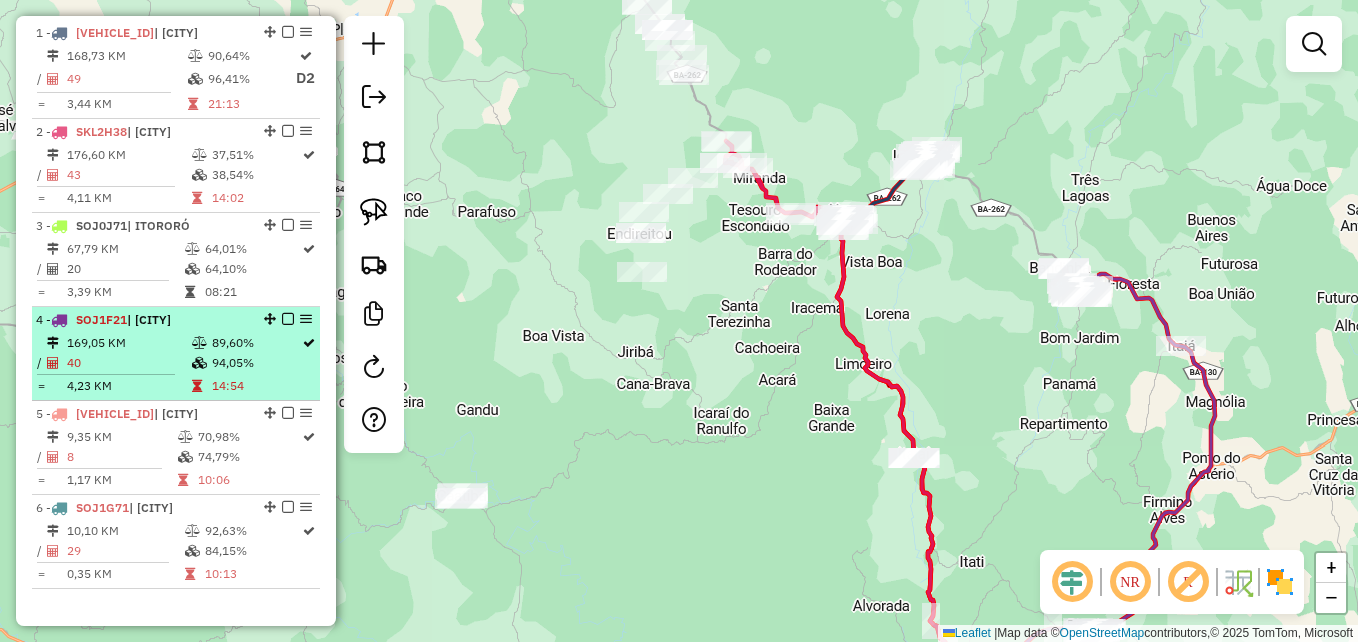 scroll, scrollTop: 727, scrollLeft: 0, axis: vertical 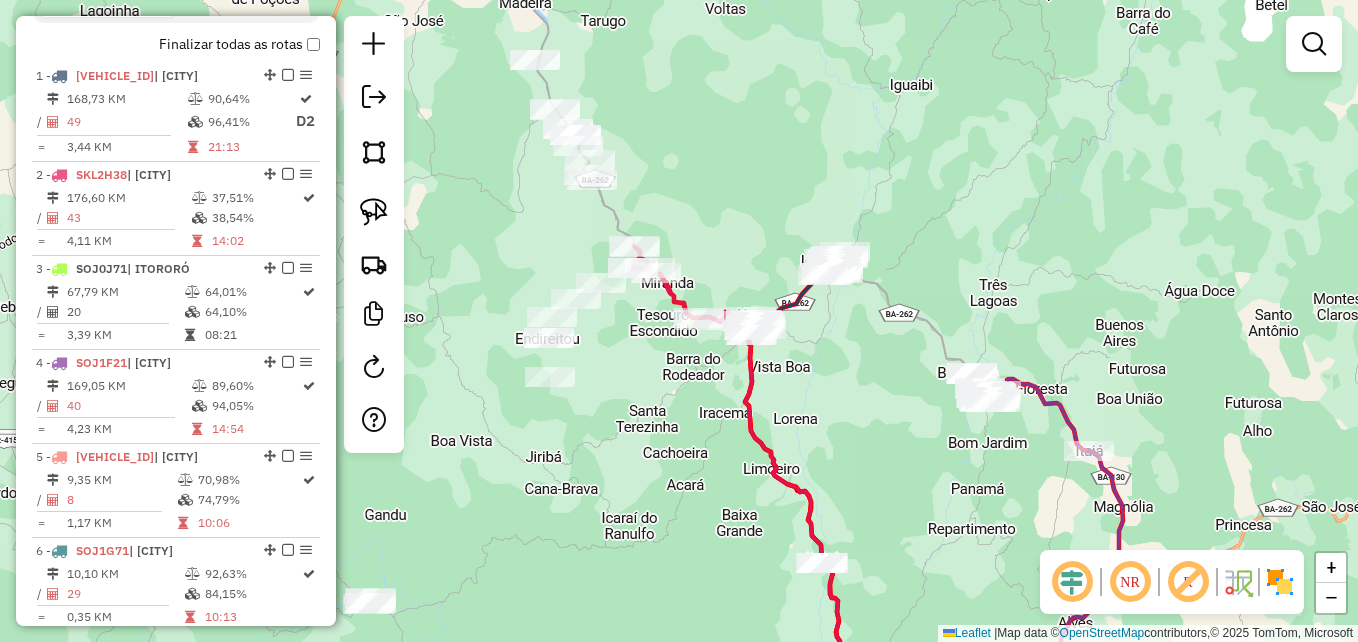 drag, startPoint x: 742, startPoint y: 252, endPoint x: 648, endPoint y: 362, distance: 144.69278 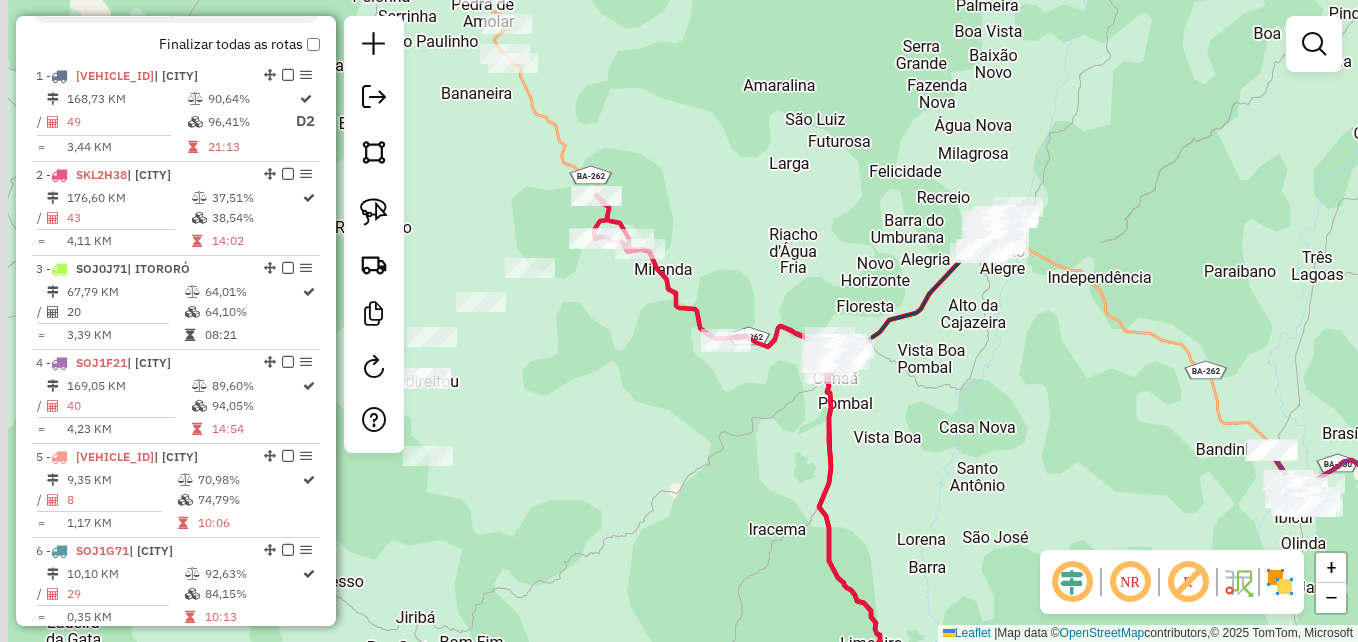 drag, startPoint x: 726, startPoint y: 198, endPoint x: 755, endPoint y: 190, distance: 30.083218 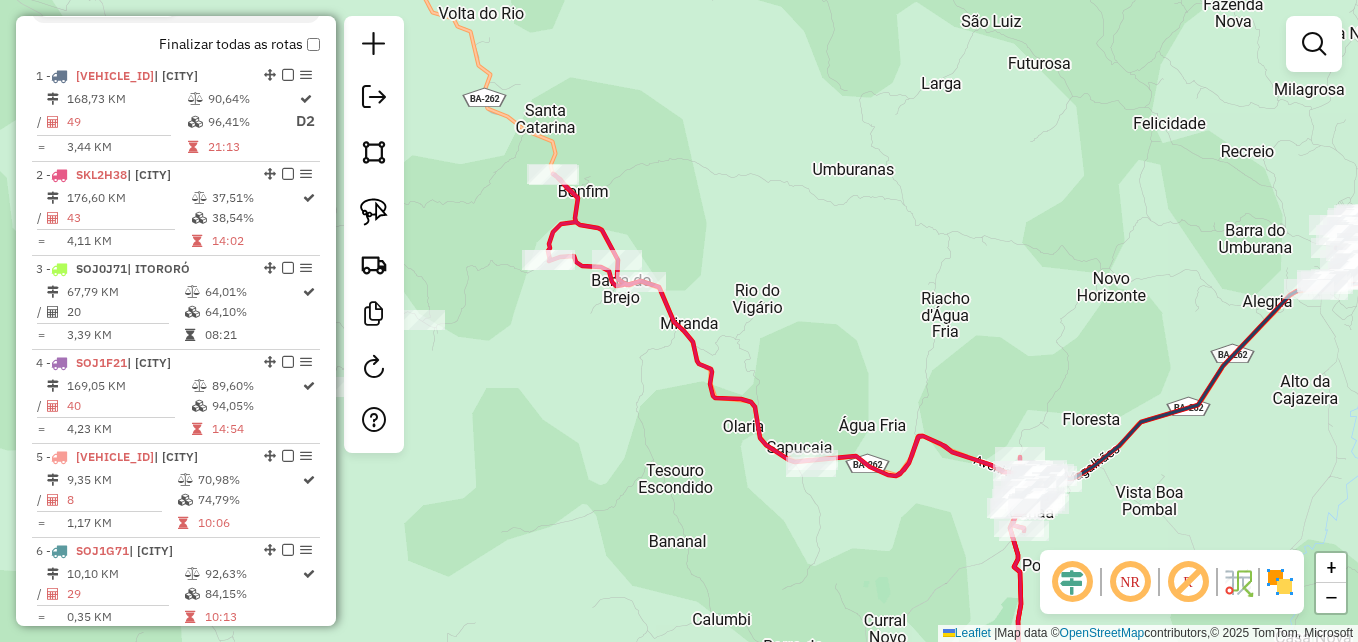 drag, startPoint x: 727, startPoint y: 206, endPoint x: 785, endPoint y: 217, distance: 59.03389 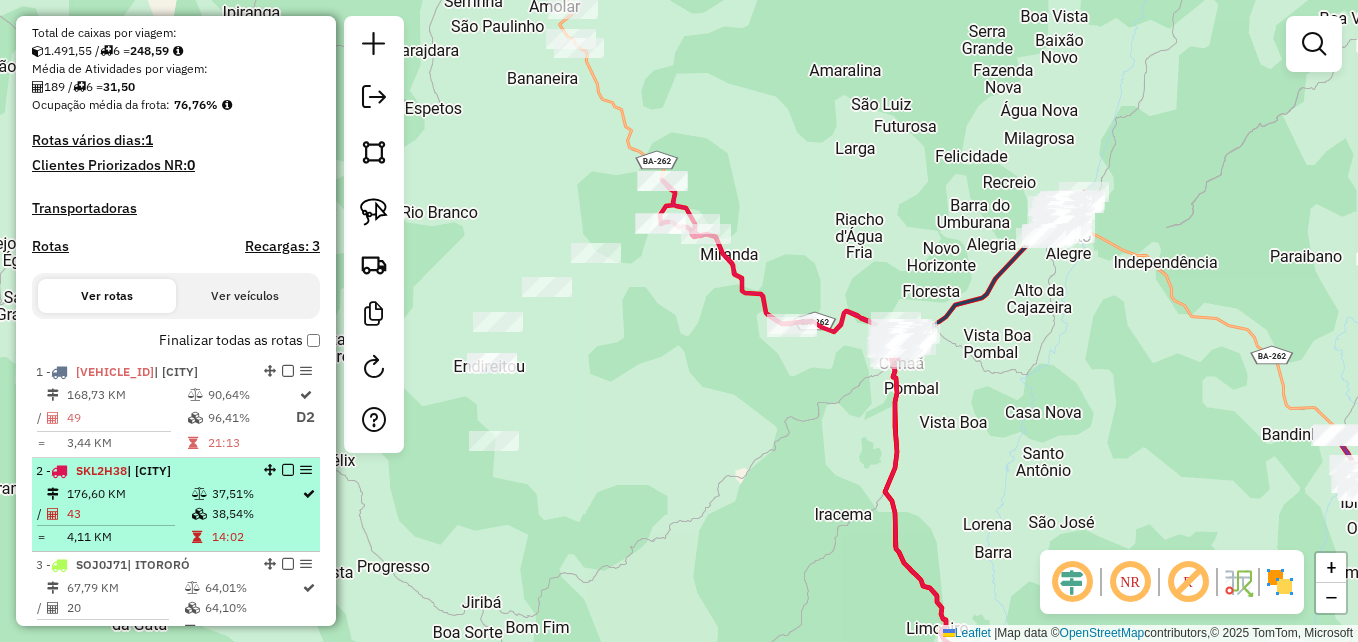 scroll, scrollTop: 427, scrollLeft: 0, axis: vertical 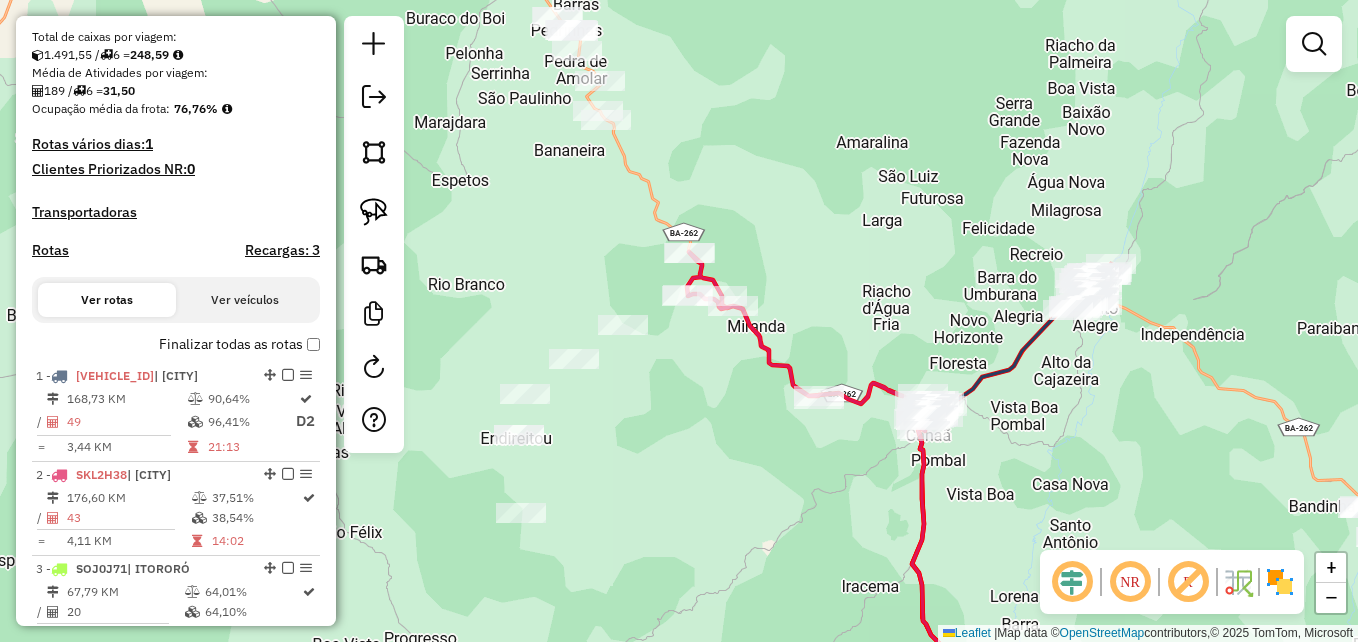 drag, startPoint x: 844, startPoint y: 176, endPoint x: 872, endPoint y: 248, distance: 77.25283 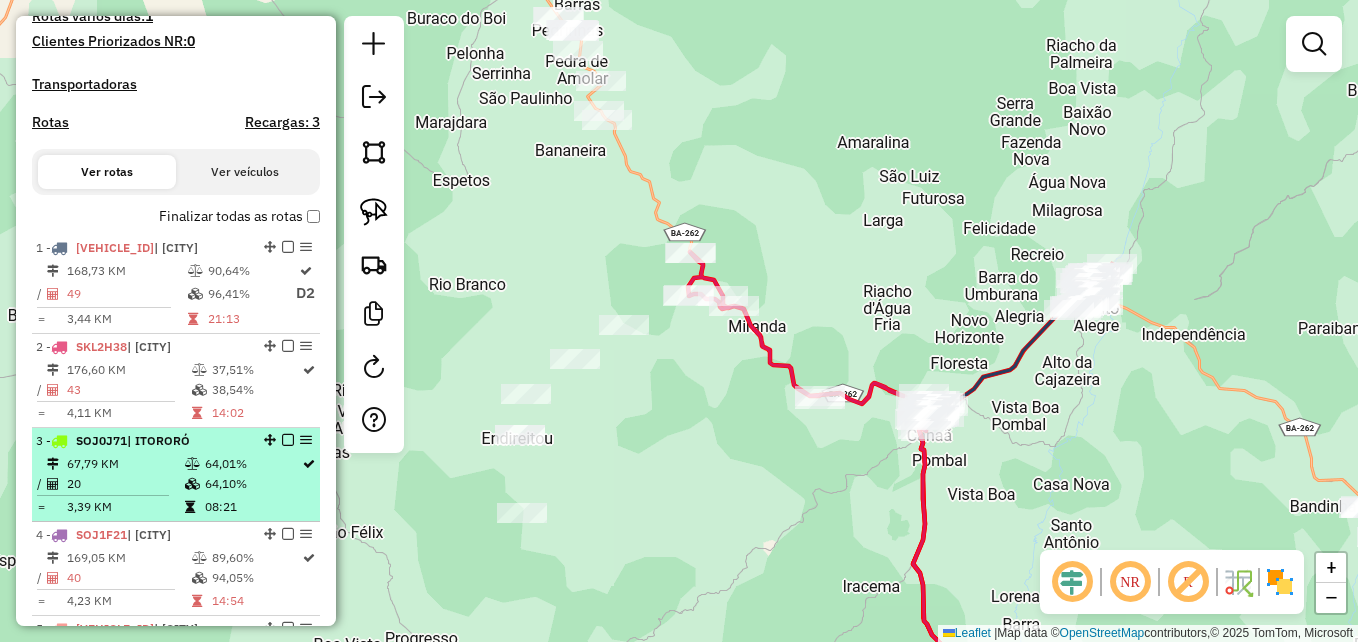 scroll, scrollTop: 627, scrollLeft: 0, axis: vertical 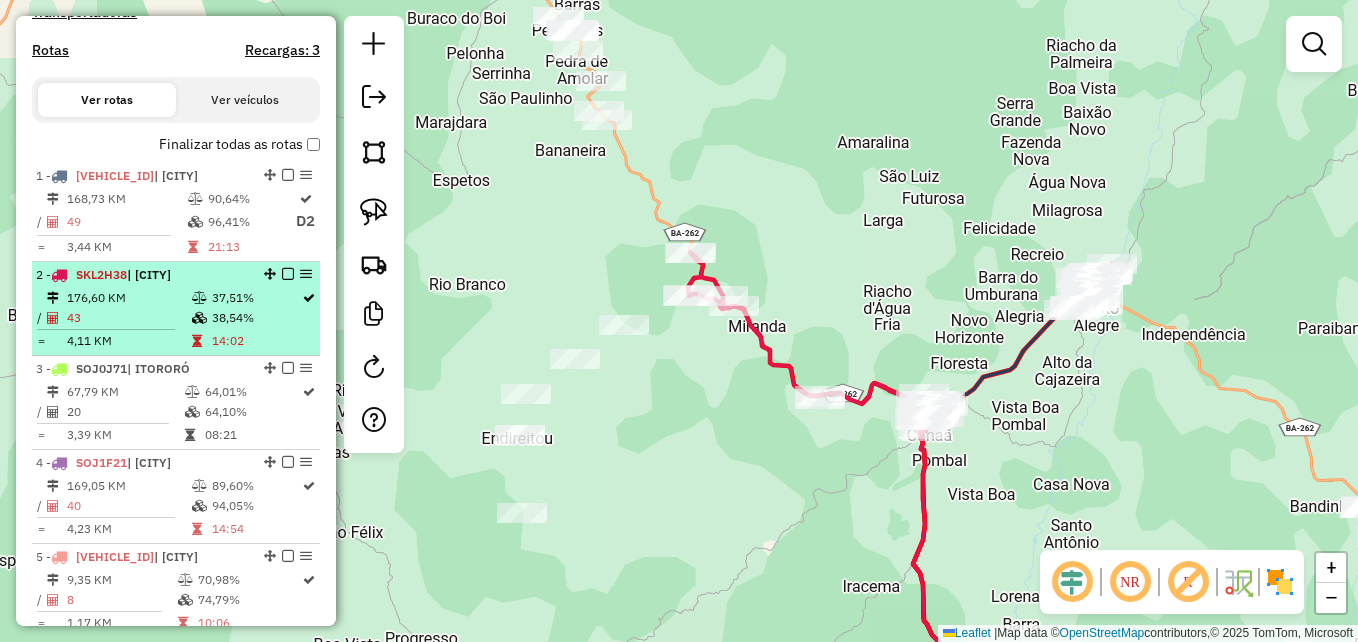 select on "**********" 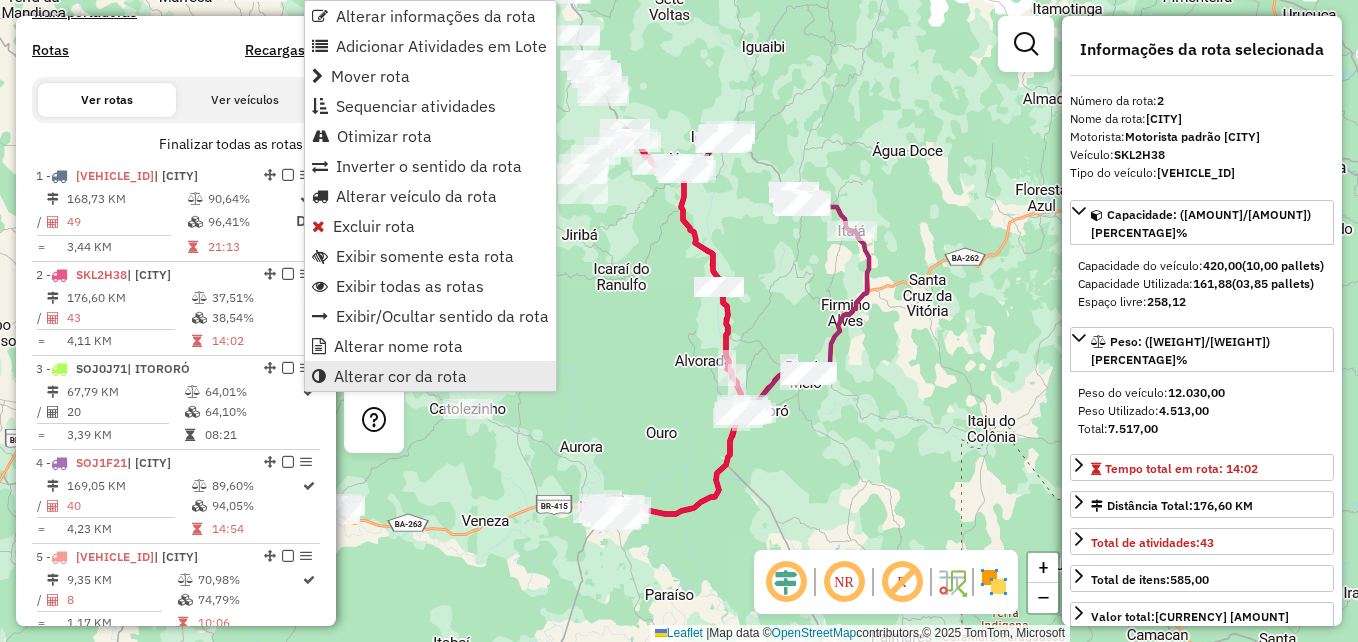 click on "Alterar cor da rota" at bounding box center [400, 376] 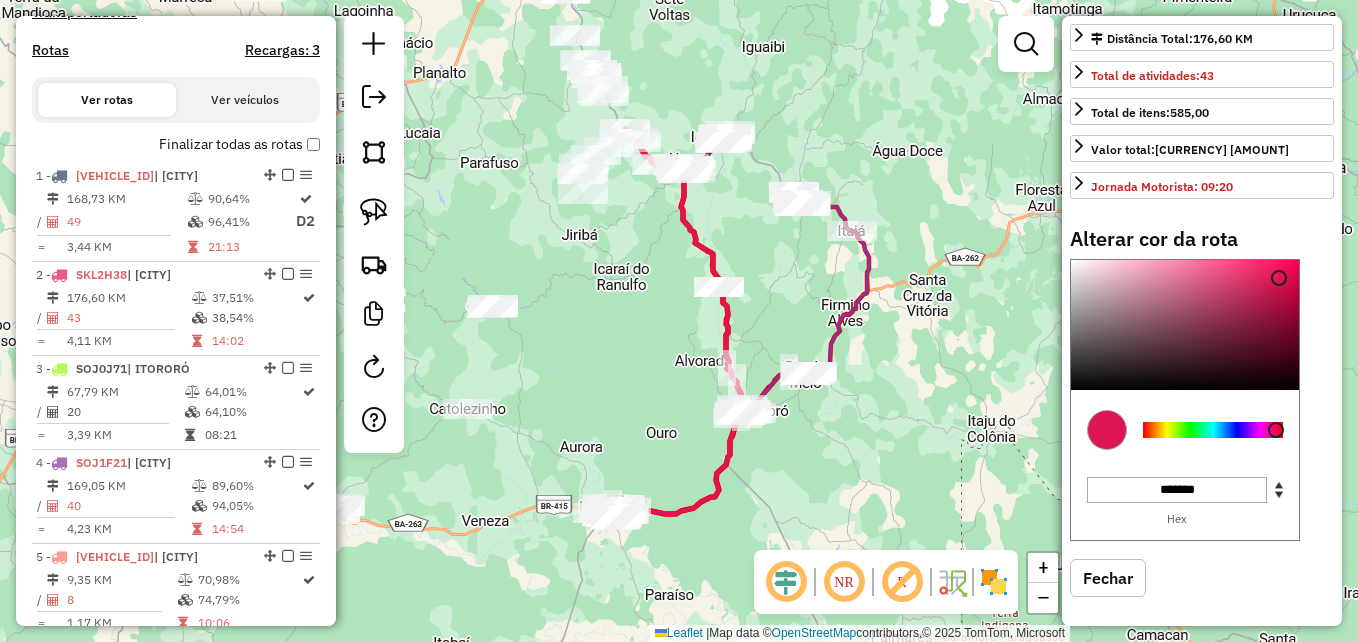 scroll, scrollTop: 476, scrollLeft: 0, axis: vertical 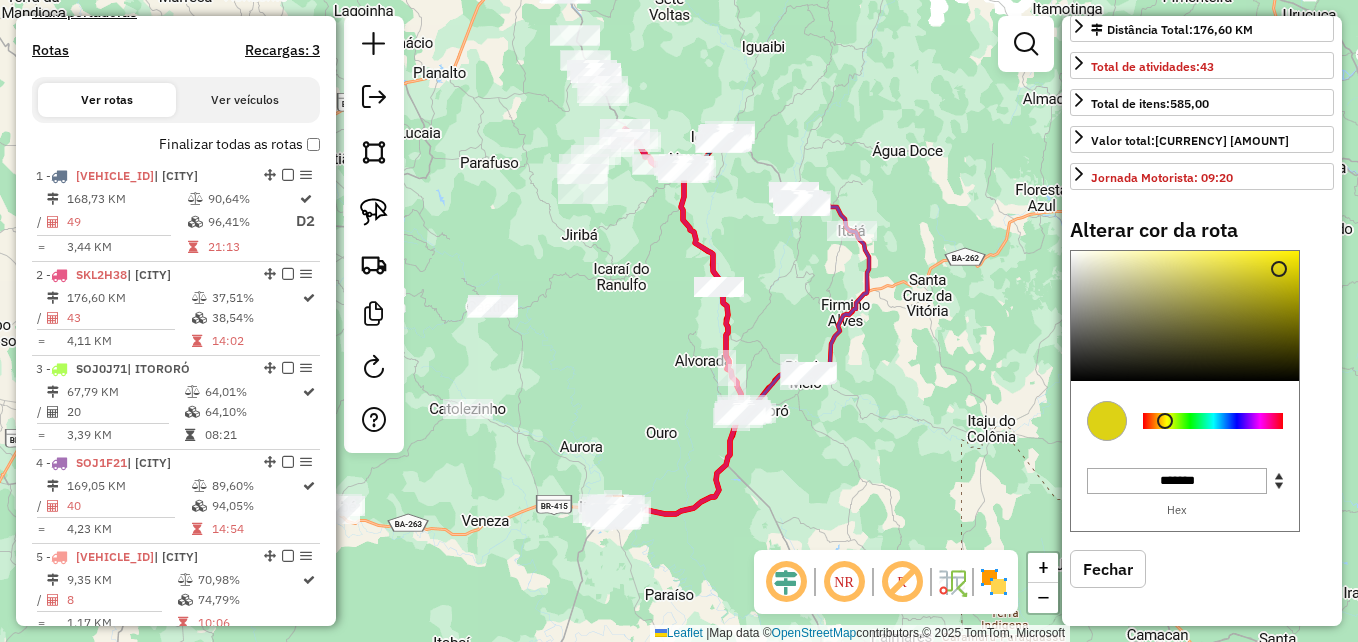 click at bounding box center (1213, 421) 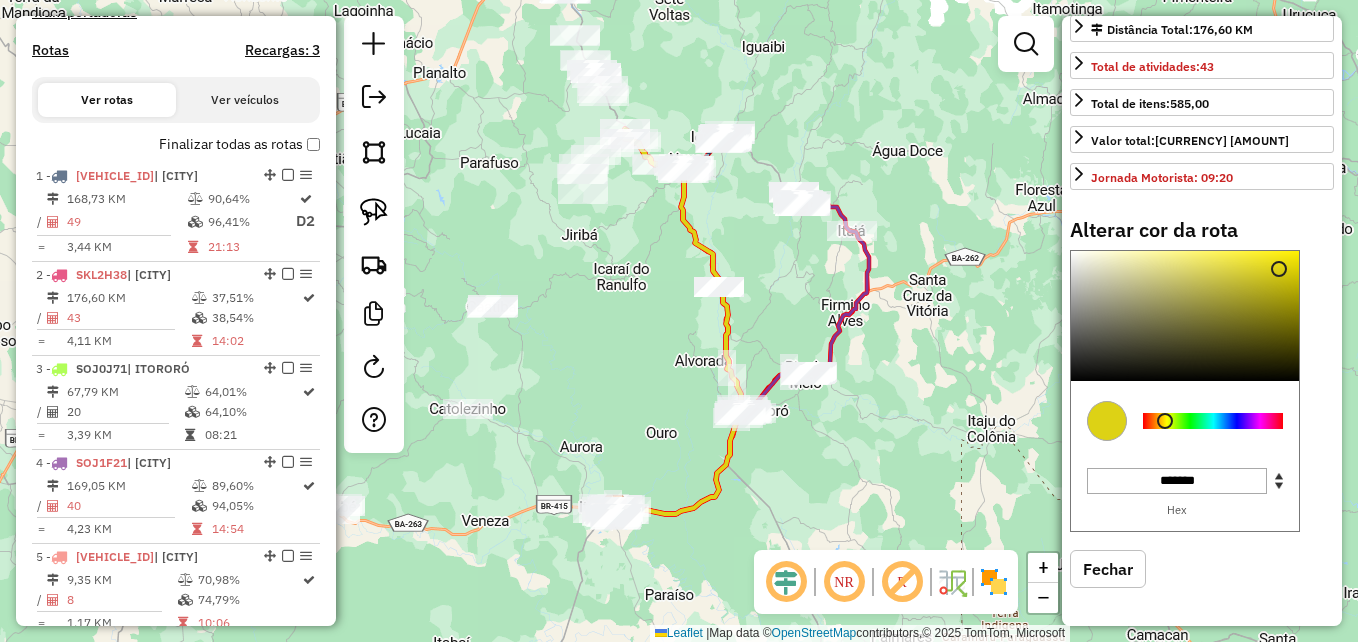 click at bounding box center (1185, 316) 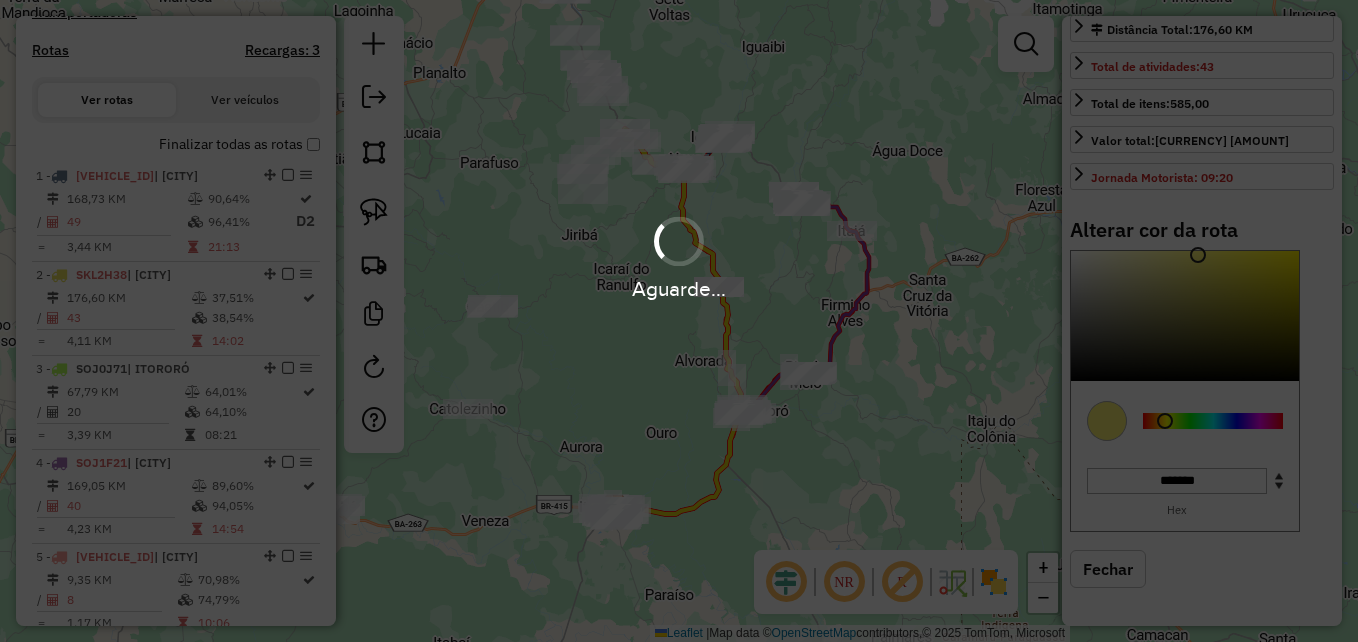 click on "Aguarde..." at bounding box center (679, 256) 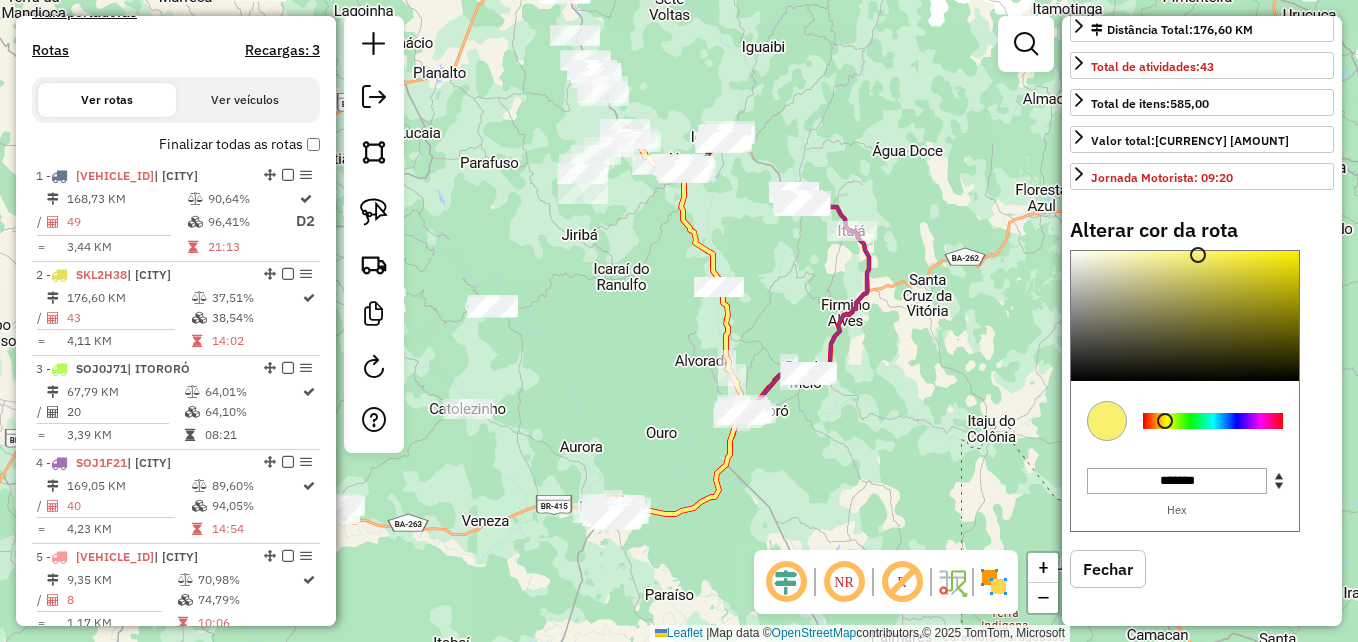 click on "Janela de atendimento Grade de atendimento Capacidade Transportadoras Veículos Cliente Pedidos  Rotas Selecione os dias de semana para filtrar as janelas de atendimento  Seg   Ter   Qua   Qui   Sex   Sáb   Dom  Informe o período da janela de atendimento: De: Até:  Filtrar exatamente a janela do cliente  Considerar janela de atendimento padrão  Selecione os dias de semana para filtrar as grades de atendimento  Seg   Ter   Qua   Qui   Sex   Sáb   Dom   Considerar clientes sem dia de atendimento cadastrado  Clientes fora do dia de atendimento selecionado Filtrar as atividades entre os valores definidos abaixo:  Peso mínimo:   Peso máximo:   Cubagem mínima:   Cubagem máxima:   De:   Até:  Filtrar as atividades entre o tempo de atendimento definido abaixo:  De:   Até:   Considerar capacidade total dos clientes não roteirizados Transportadora: Selecione um ou mais itens Tipo de veículo: Selecione um ou mais itens Veículo: Selecione um ou mais itens Motorista: Selecione um ou mais itens Nome: Rótulo:" 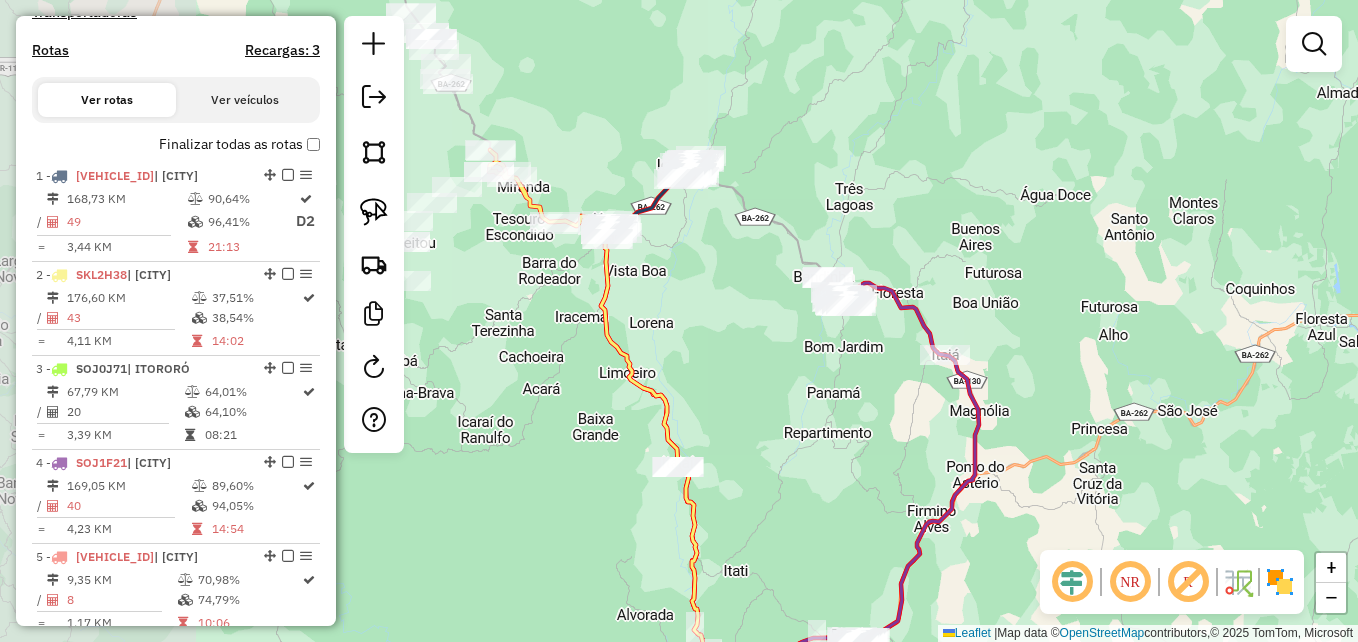 drag, startPoint x: 752, startPoint y: 175, endPoint x: 1068, endPoint y: 290, distance: 336.27518 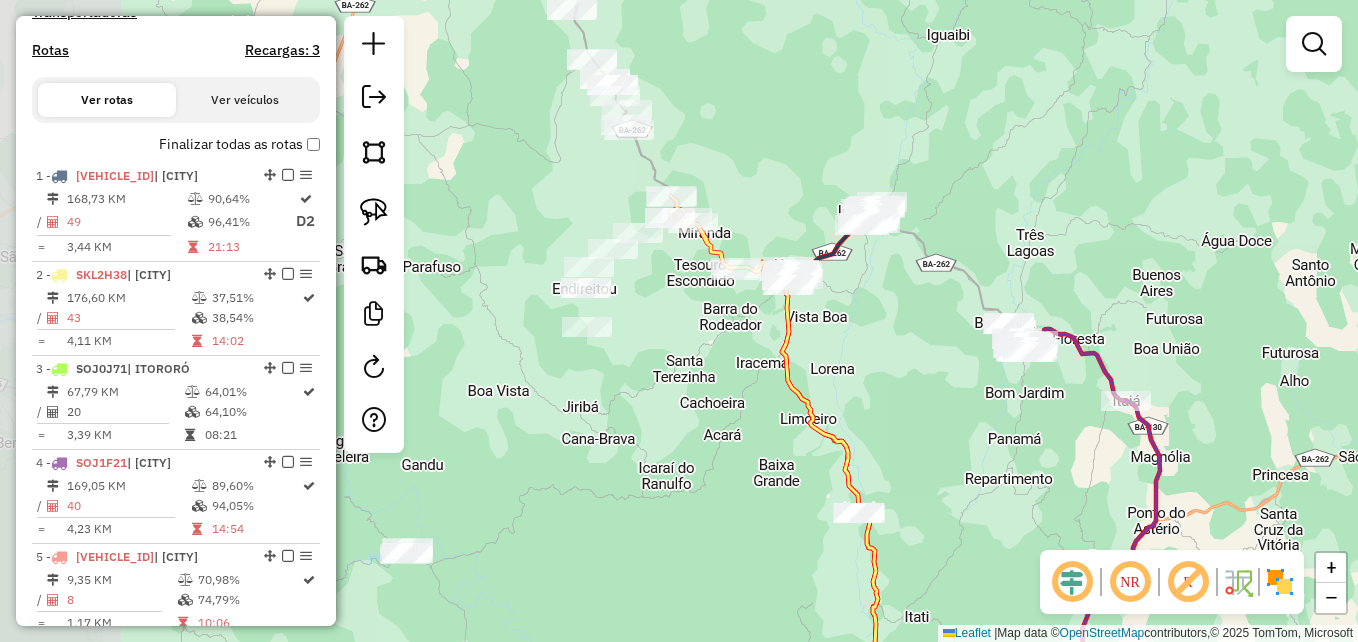 drag, startPoint x: 873, startPoint y: 198, endPoint x: 1045, endPoint y: 233, distance: 175.52493 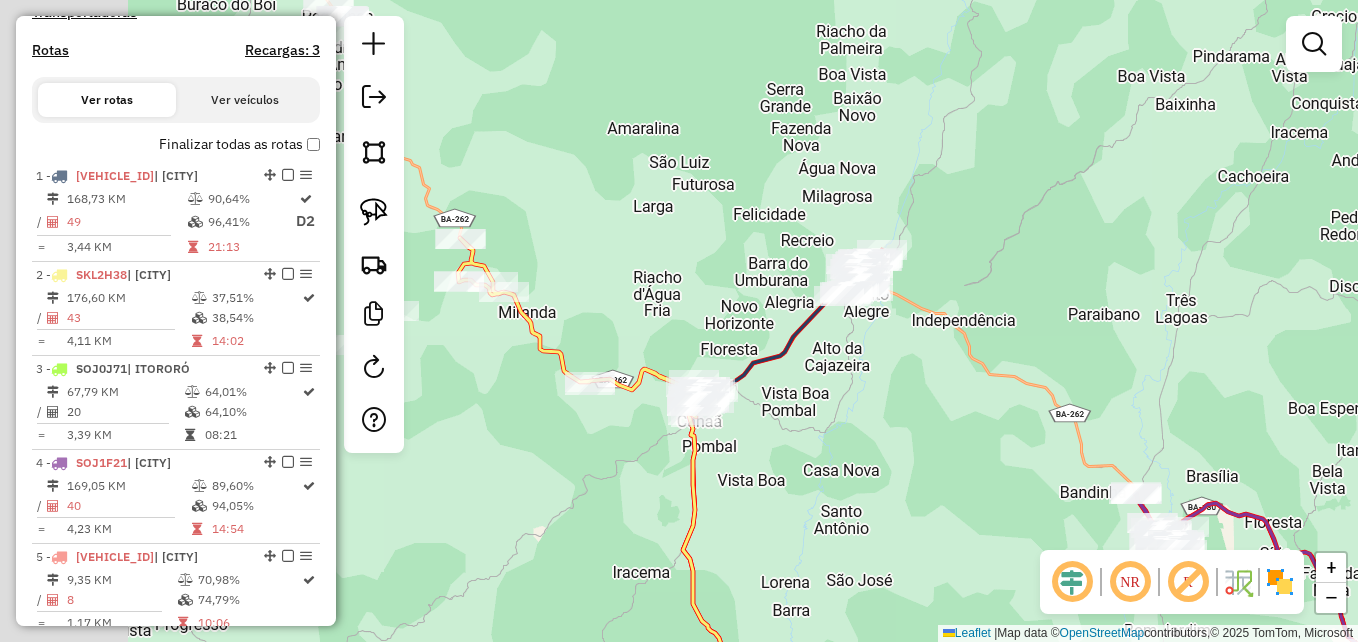 drag, startPoint x: 930, startPoint y: 132, endPoint x: 1150, endPoint y: 217, distance: 235.84953 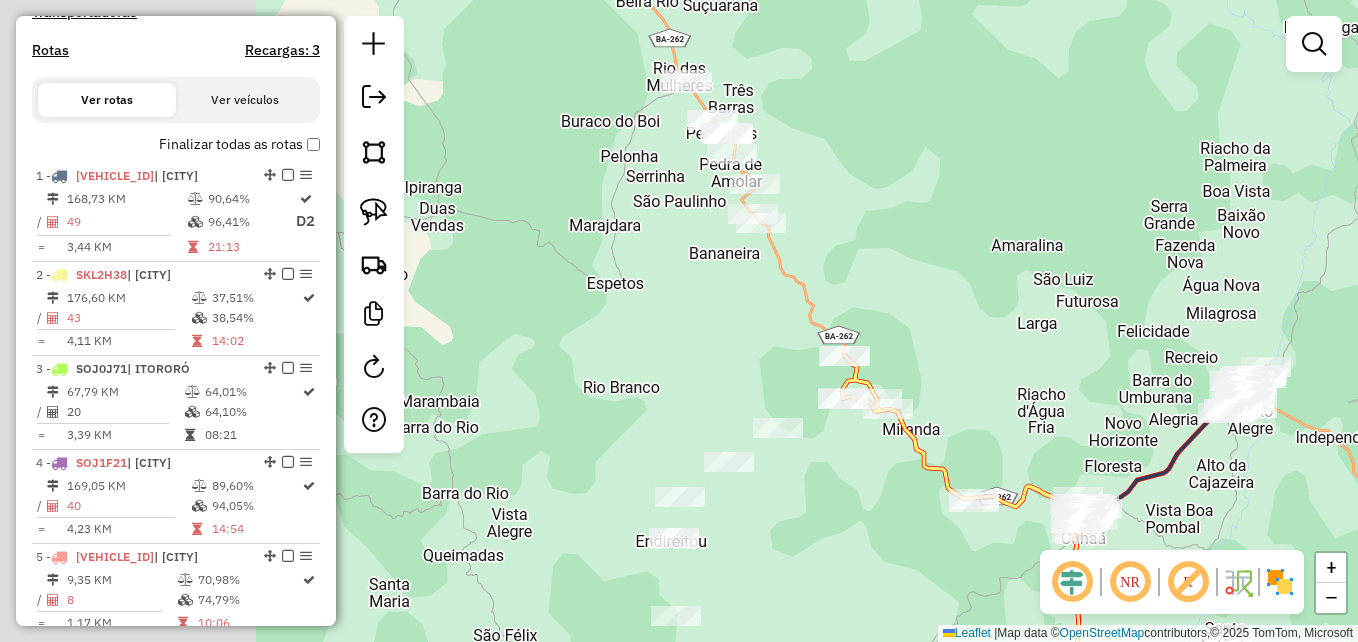 drag, startPoint x: 688, startPoint y: 177, endPoint x: 1014, endPoint y: 289, distance: 344.70276 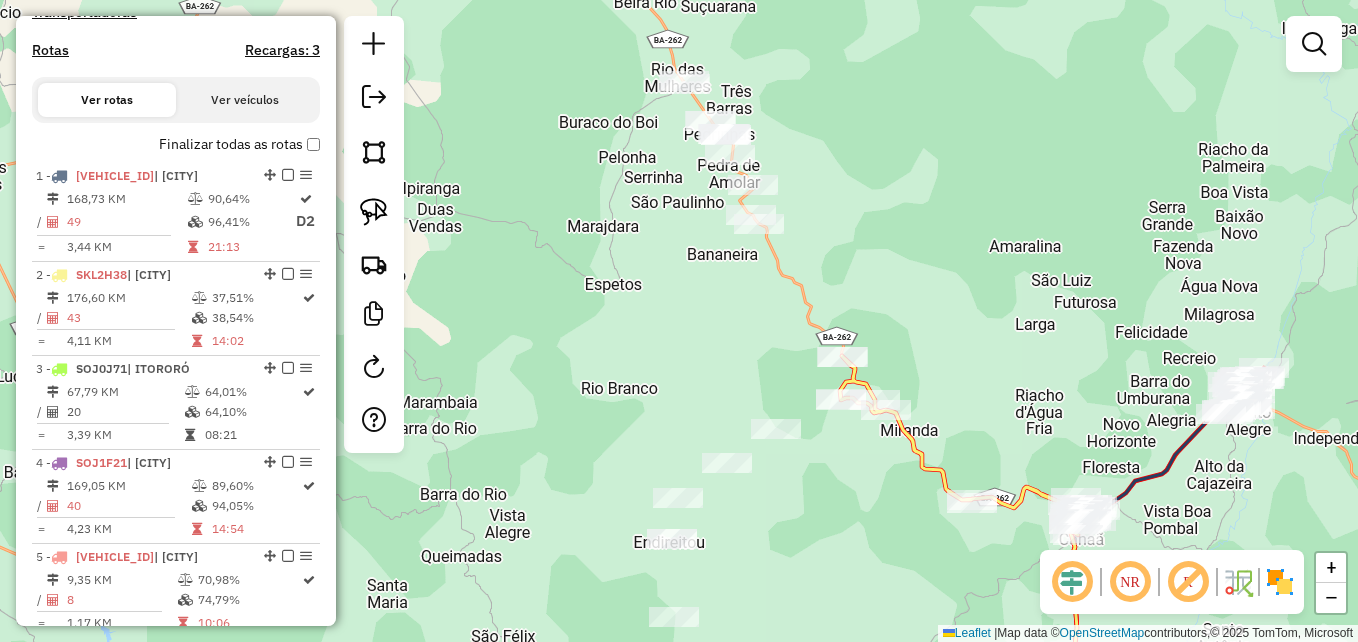 drag, startPoint x: 942, startPoint y: 199, endPoint x: 917, endPoint y: 328, distance: 131.40015 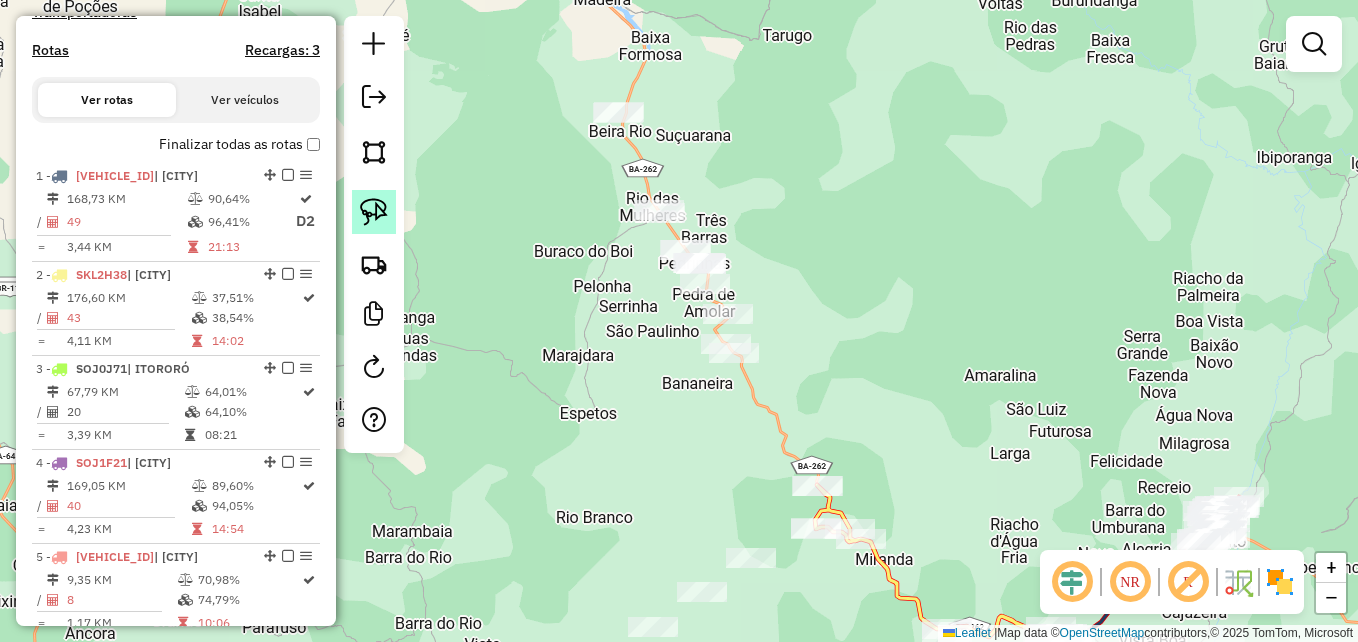 click 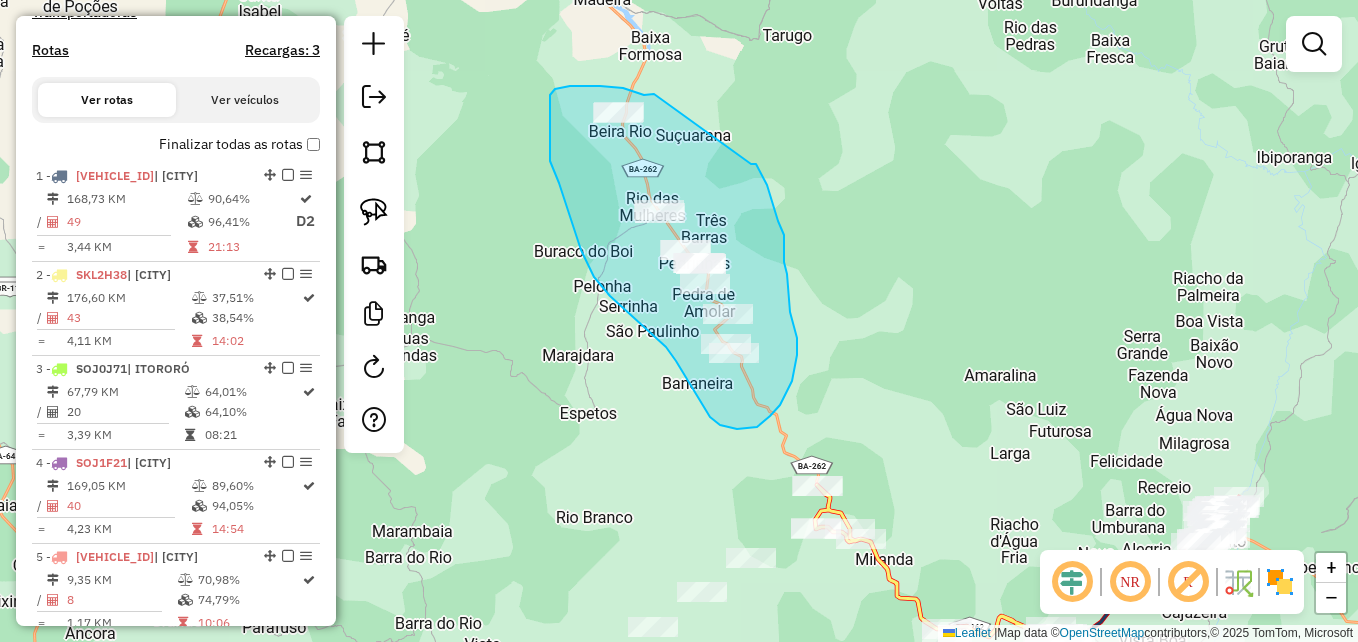drag, startPoint x: 641, startPoint y: 94, endPoint x: 751, endPoint y: 164, distance: 130.38405 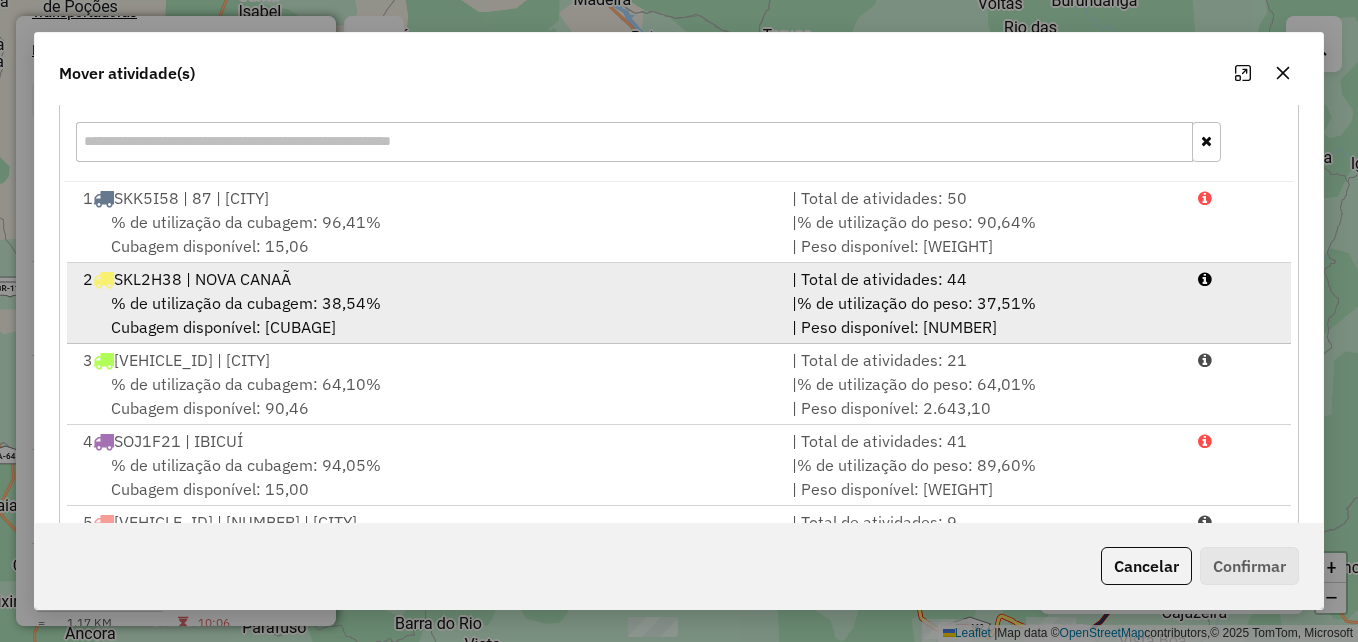 scroll, scrollTop: 366, scrollLeft: 0, axis: vertical 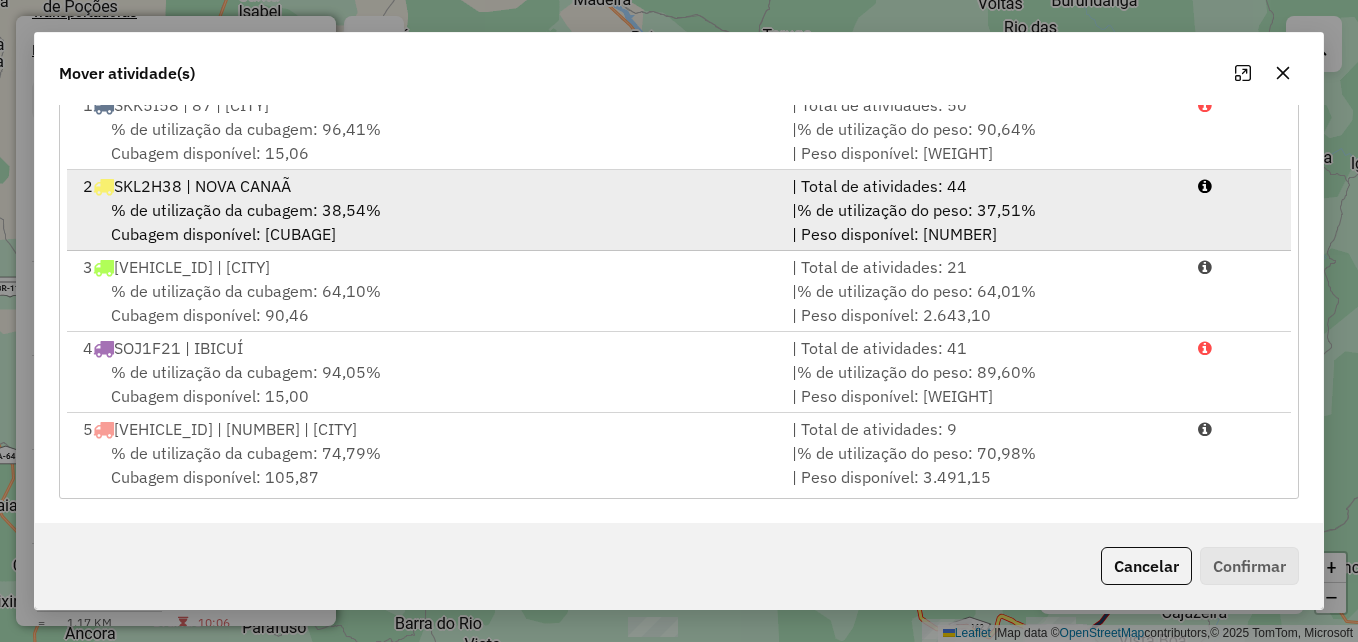 click on "% de utilização da cubagem: [PERCENTAGE]%  Cubagem disponível: [CUBAGE]" at bounding box center [425, 222] 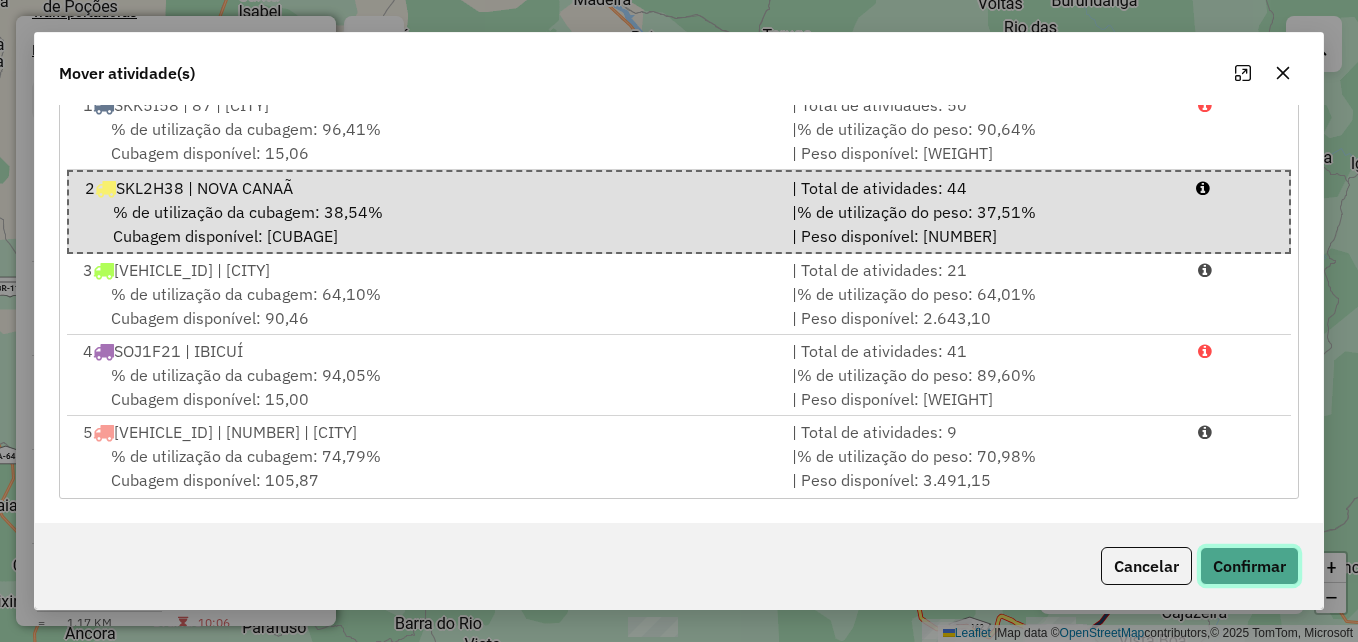 click on "Confirmar" 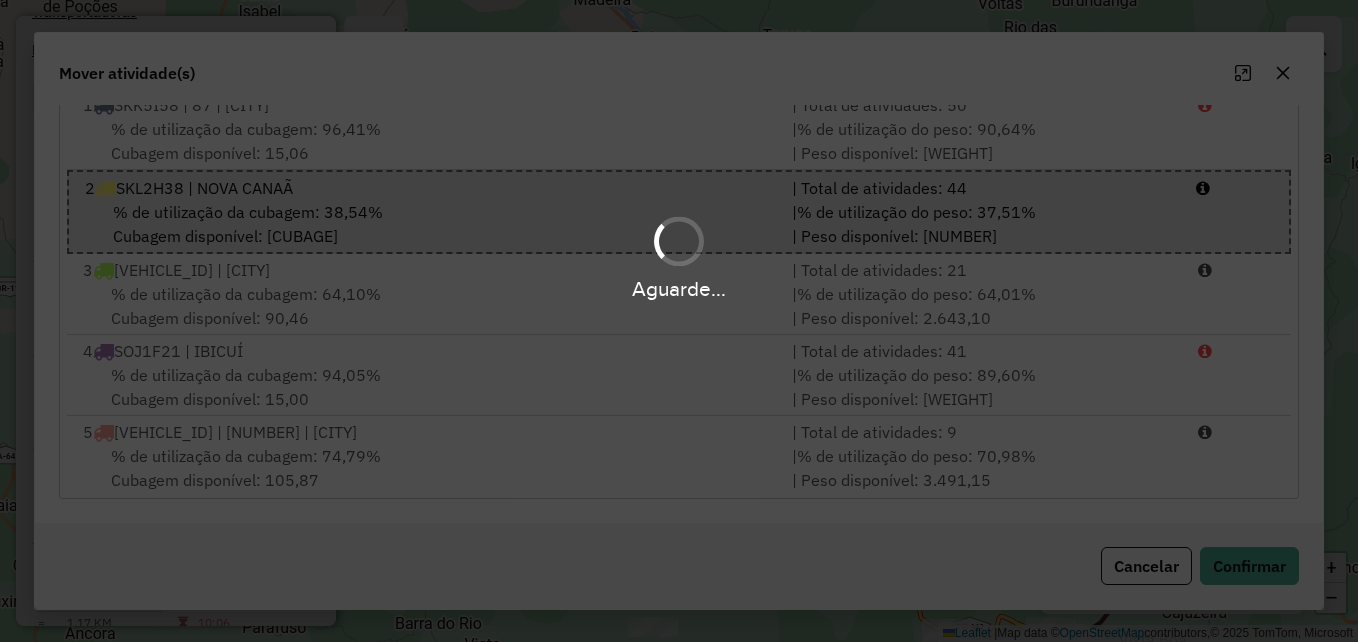 scroll, scrollTop: 0, scrollLeft: 0, axis: both 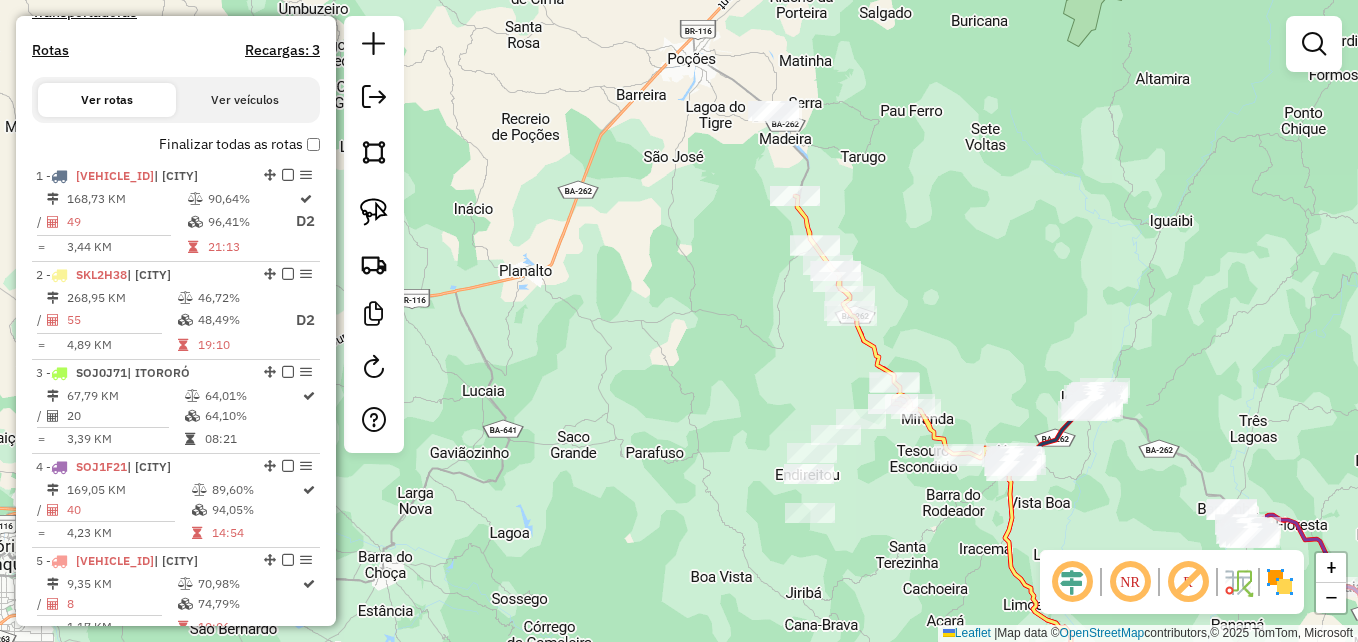 drag, startPoint x: 926, startPoint y: 160, endPoint x: 932, endPoint y: 174, distance: 15.231546 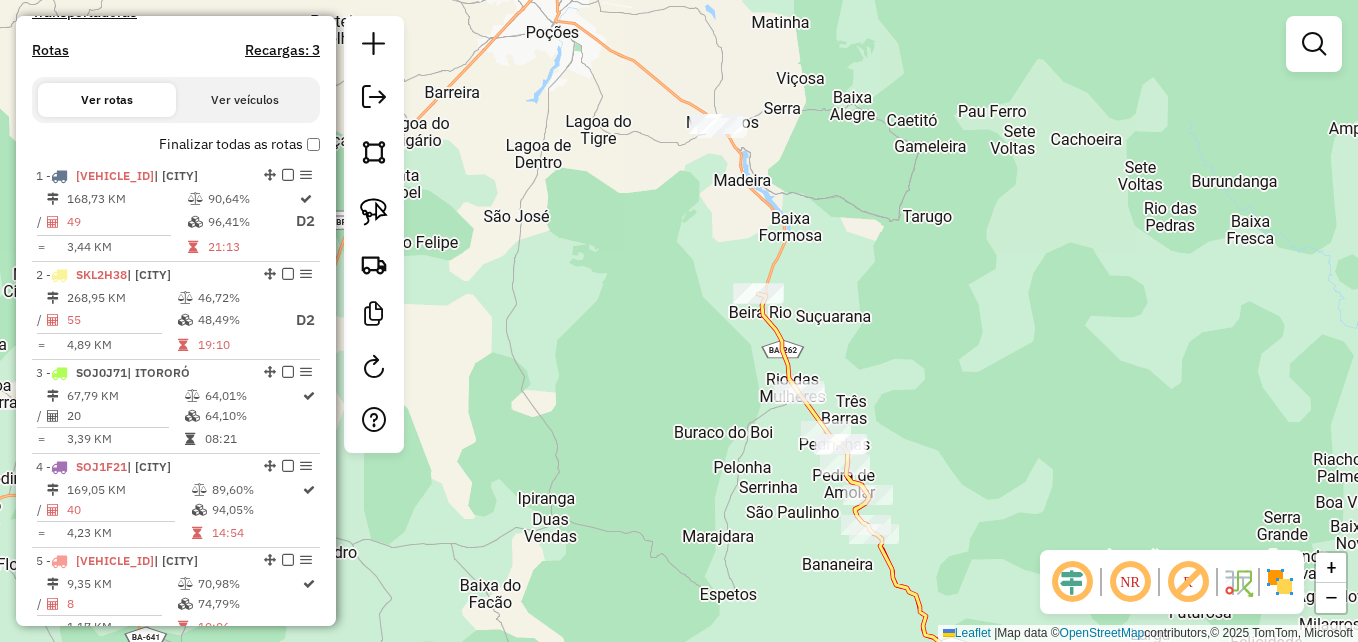 drag, startPoint x: 829, startPoint y: 140, endPoint x: 935, endPoint y: 221, distance: 133.4054 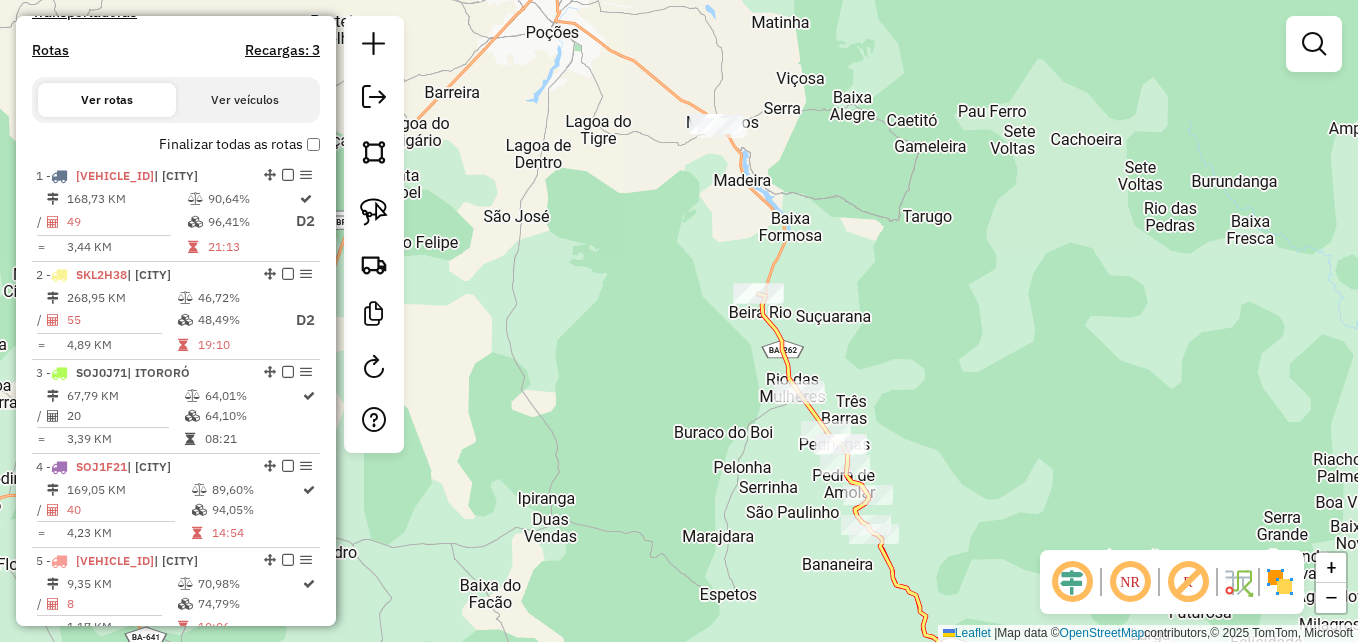 click 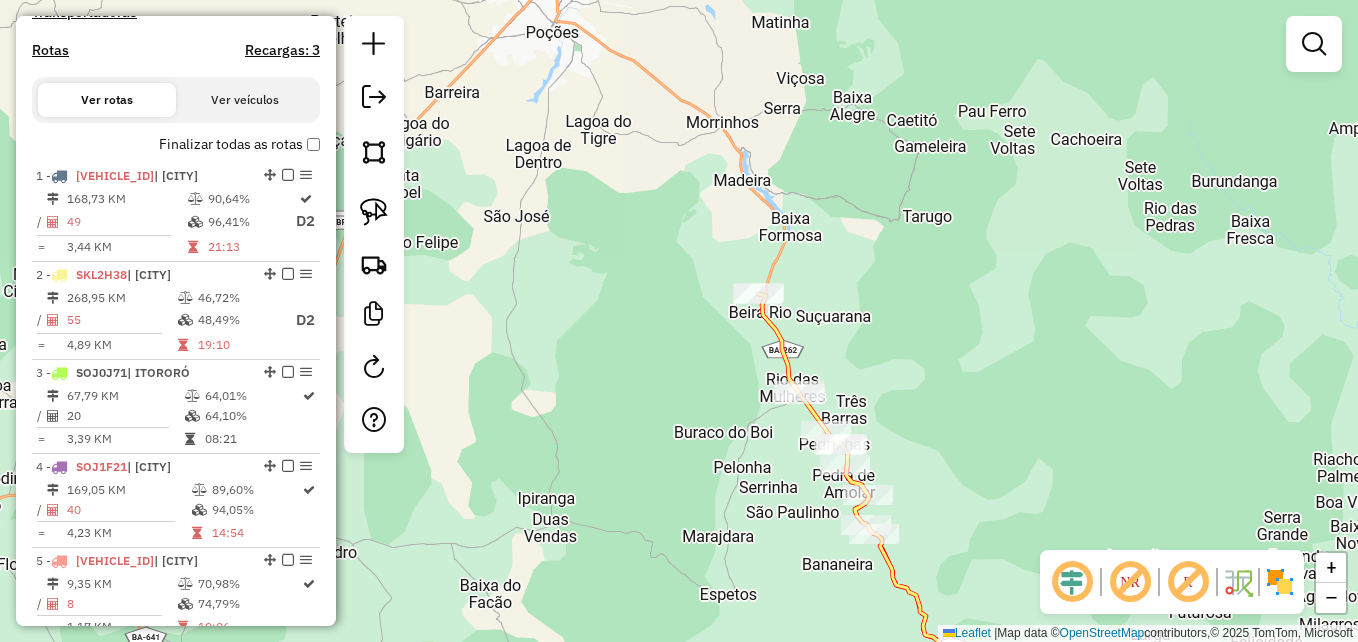 click 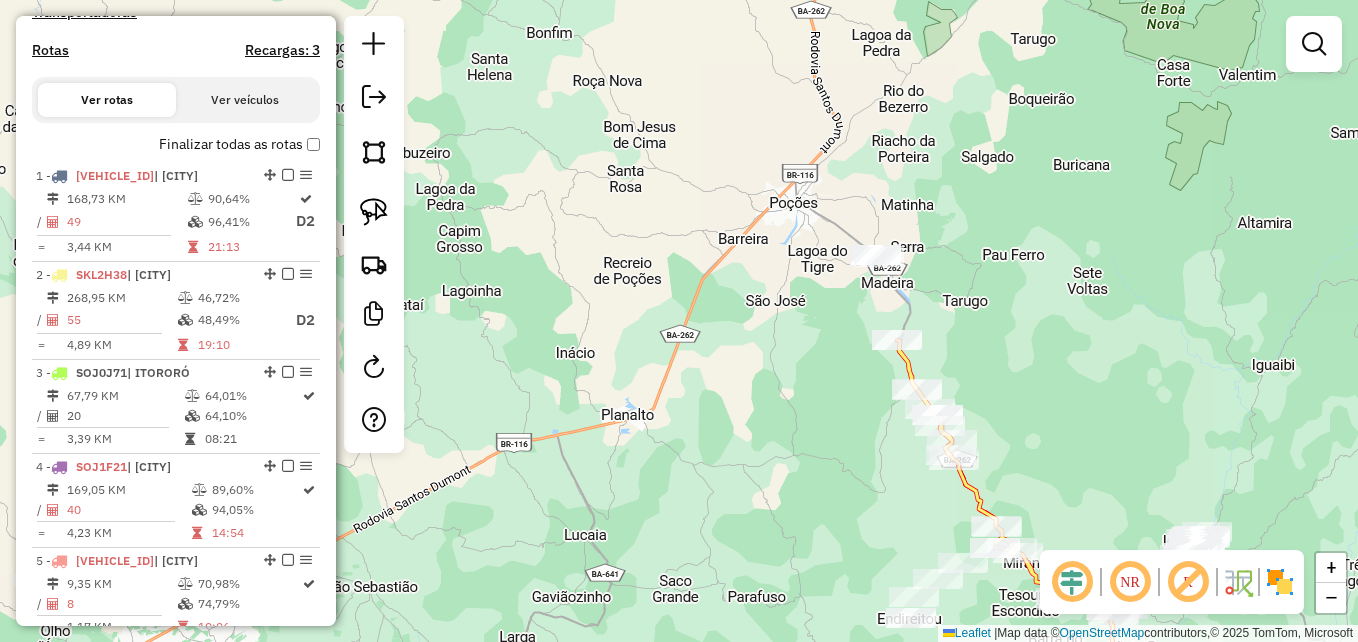 drag, startPoint x: 1128, startPoint y: 362, endPoint x: 899, endPoint y: 186, distance: 288.82 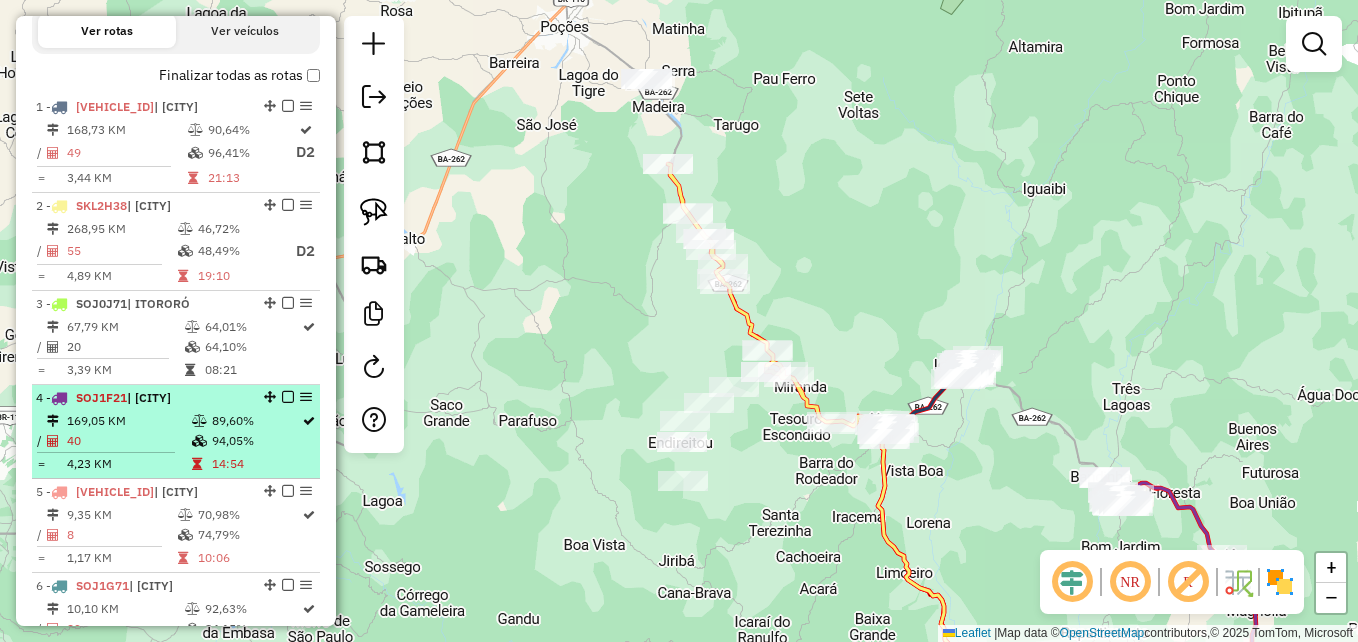 scroll, scrollTop: 727, scrollLeft: 0, axis: vertical 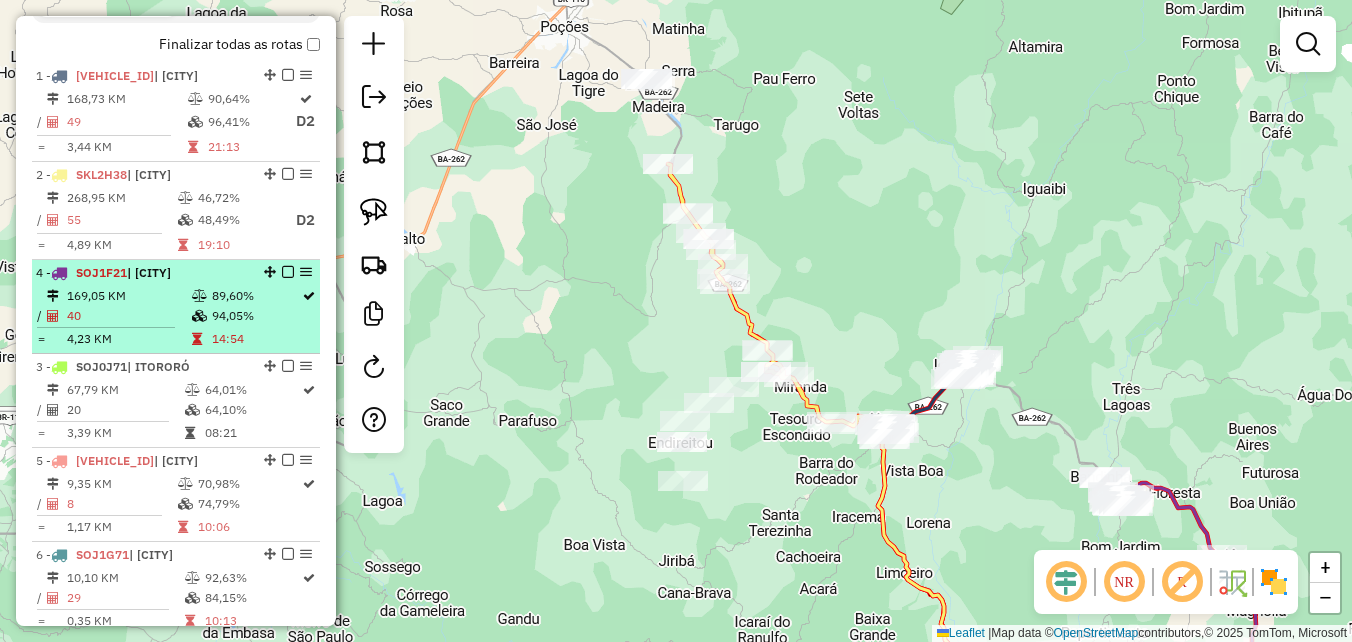 drag, startPoint x: 264, startPoint y: 364, endPoint x: 261, endPoint y: 270, distance: 94.04786 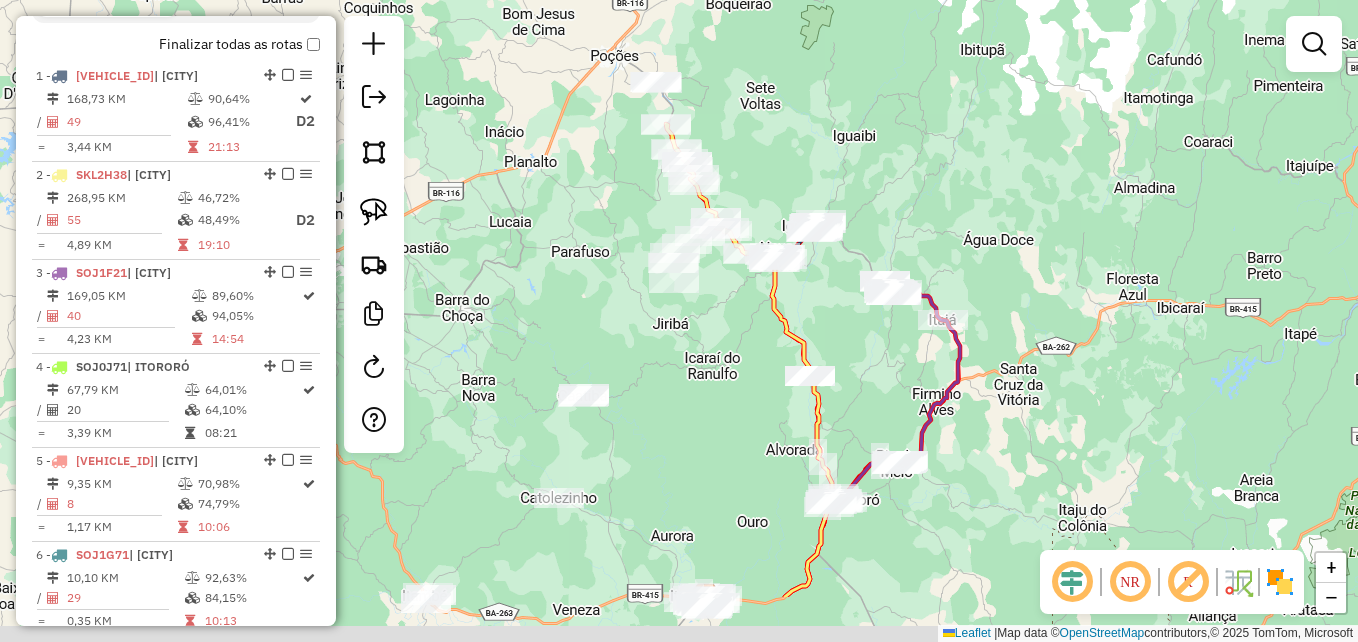 drag, startPoint x: 917, startPoint y: 309, endPoint x: 918, endPoint y: 198, distance: 111.0045 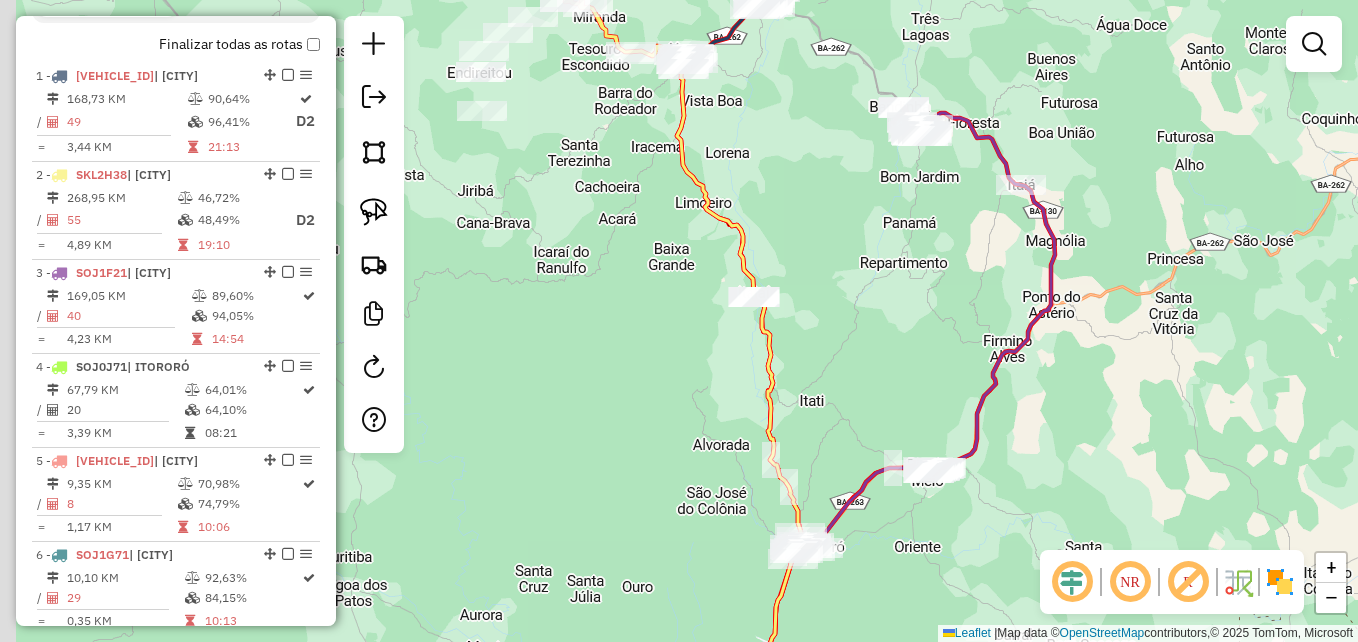drag, startPoint x: 857, startPoint y: 443, endPoint x: 890, endPoint y: 399, distance: 55 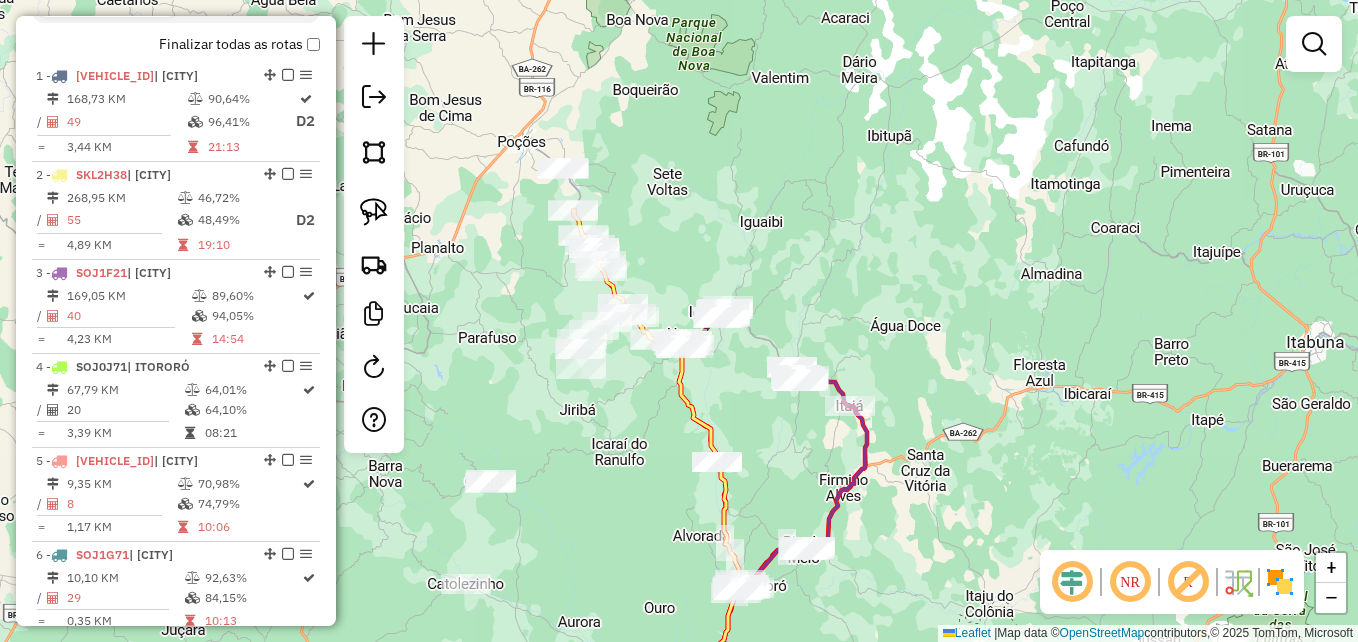 drag, startPoint x: 642, startPoint y: 178, endPoint x: 582, endPoint y: 294, distance: 130.59862 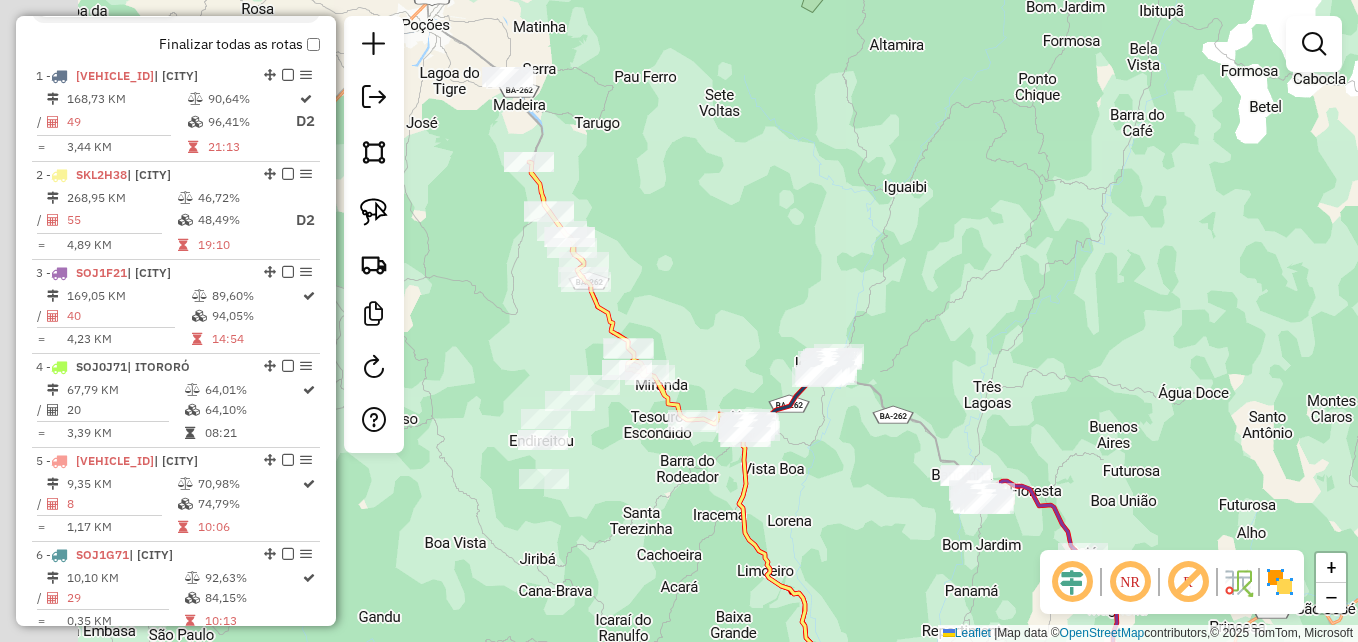 drag, startPoint x: 623, startPoint y: 236, endPoint x: 866, endPoint y: 176, distance: 250.29782 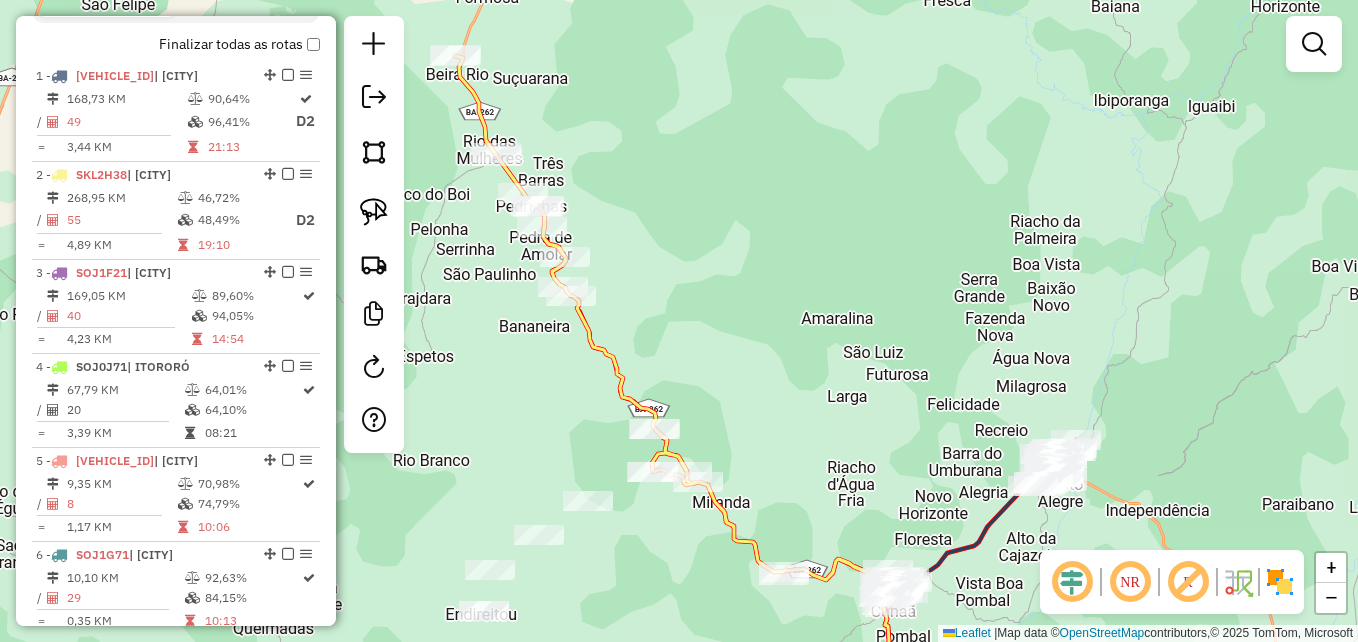 drag, startPoint x: 655, startPoint y: 135, endPoint x: 777, endPoint y: 329, distance: 229.17242 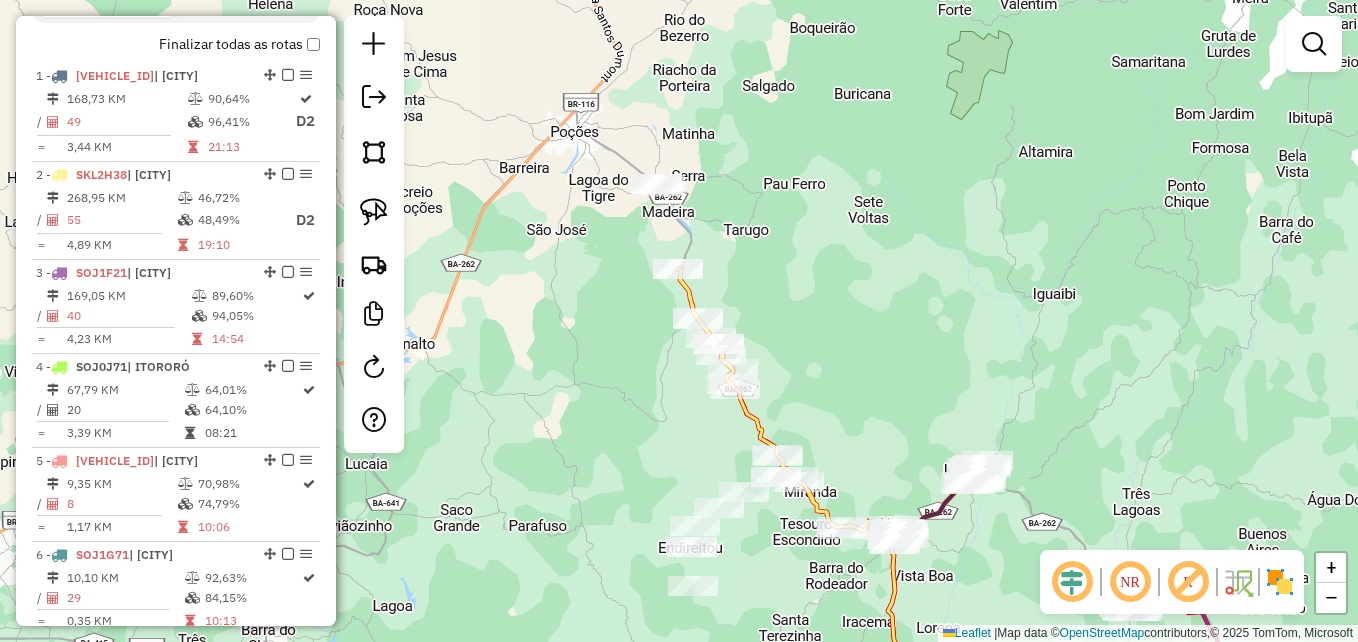 drag, startPoint x: 778, startPoint y: 170, endPoint x: 778, endPoint y: 236, distance: 66 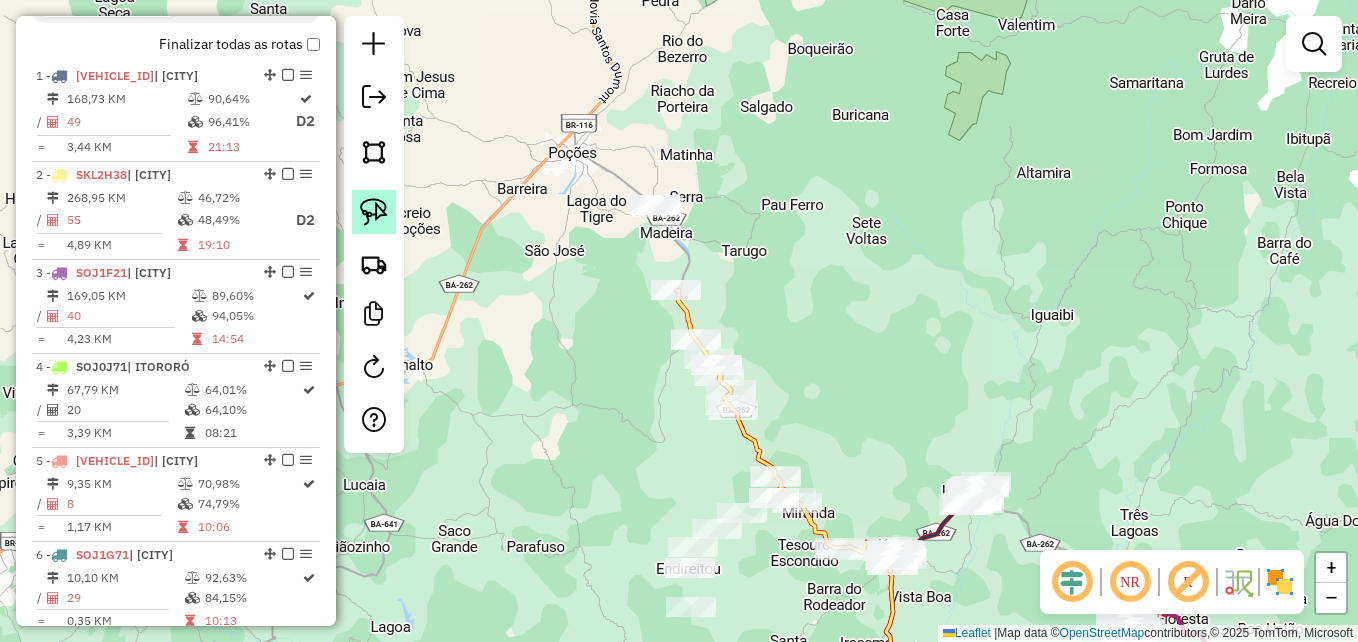 click 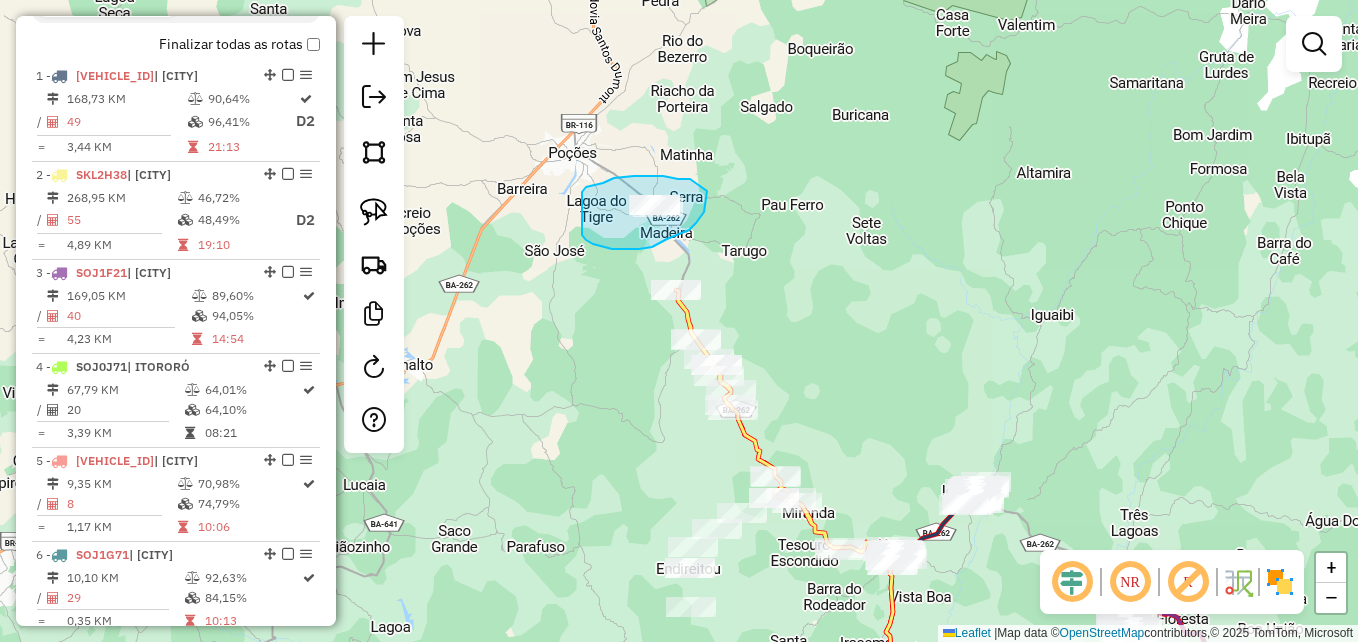 drag, startPoint x: 690, startPoint y: 179, endPoint x: 707, endPoint y: 189, distance: 19.723083 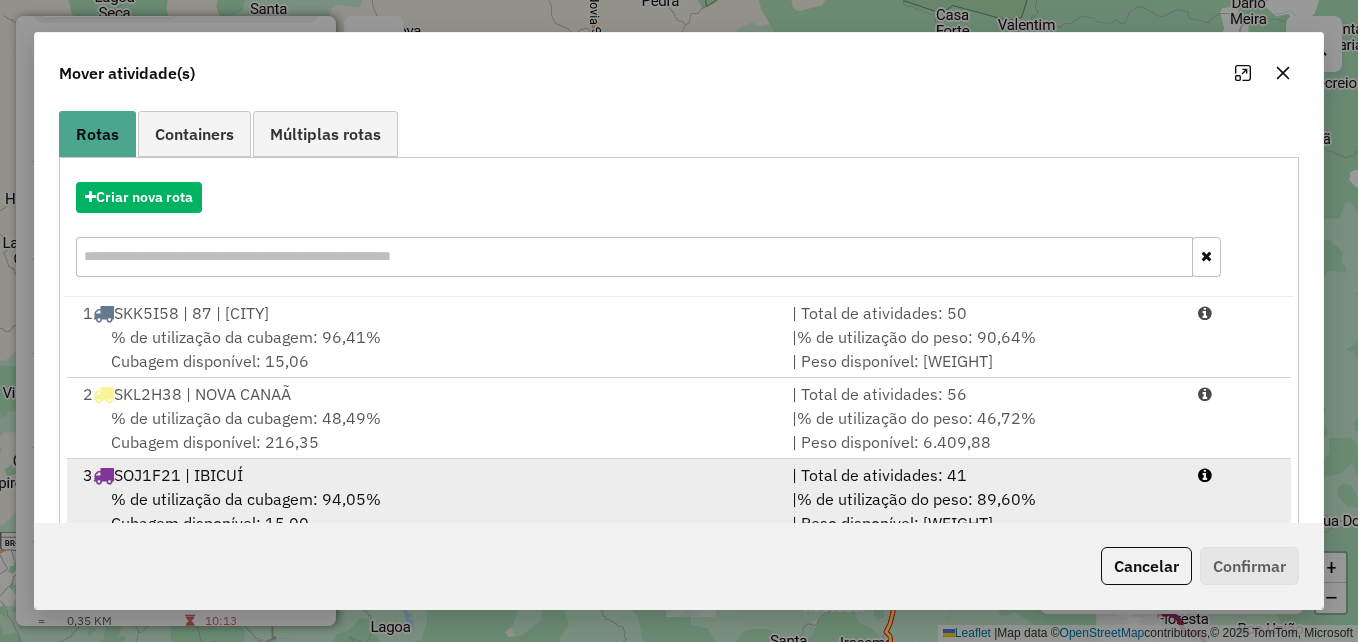scroll, scrollTop: 300, scrollLeft: 0, axis: vertical 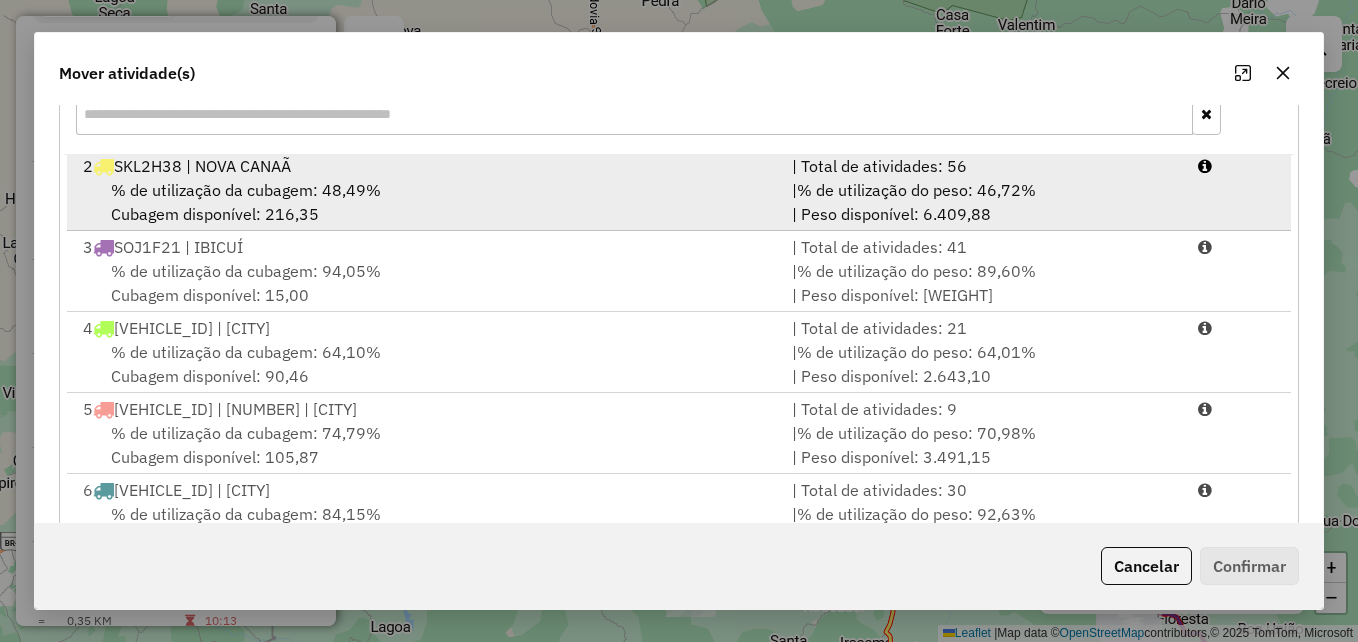 click on "% de utilização da cubagem: [PERCENTAGE]%  Cubagem disponível: [CUBAGE]" at bounding box center [425, 202] 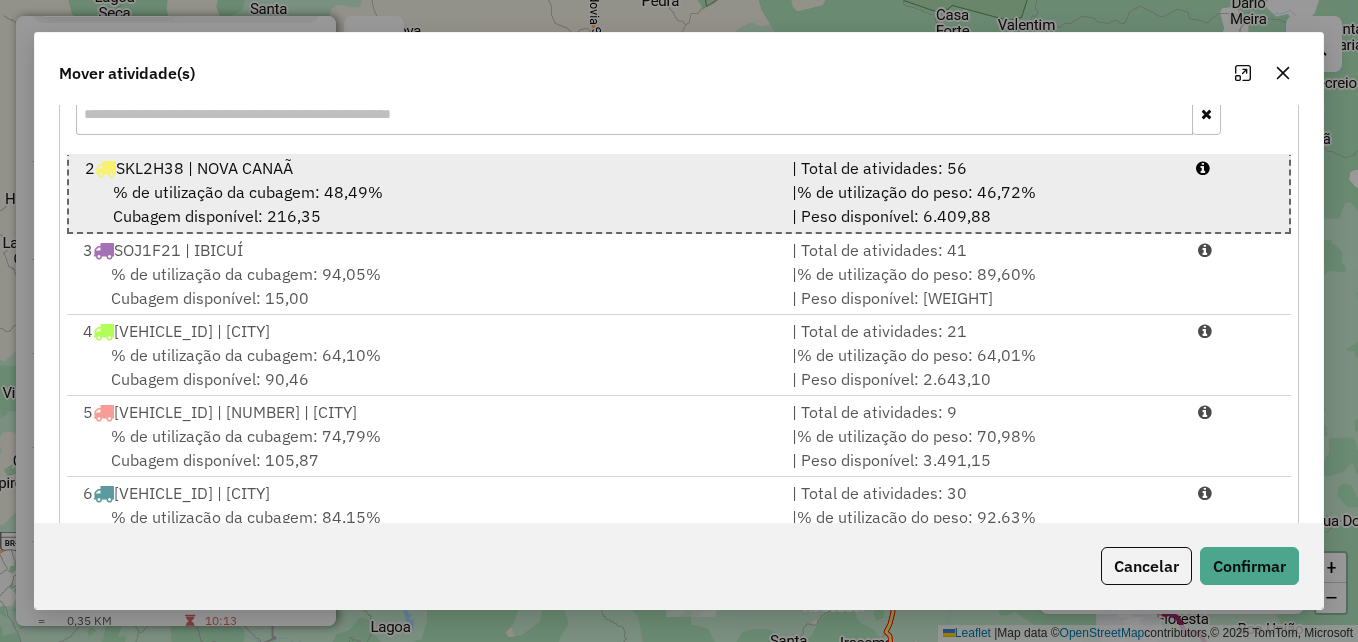 scroll, scrollTop: 88, scrollLeft: 0, axis: vertical 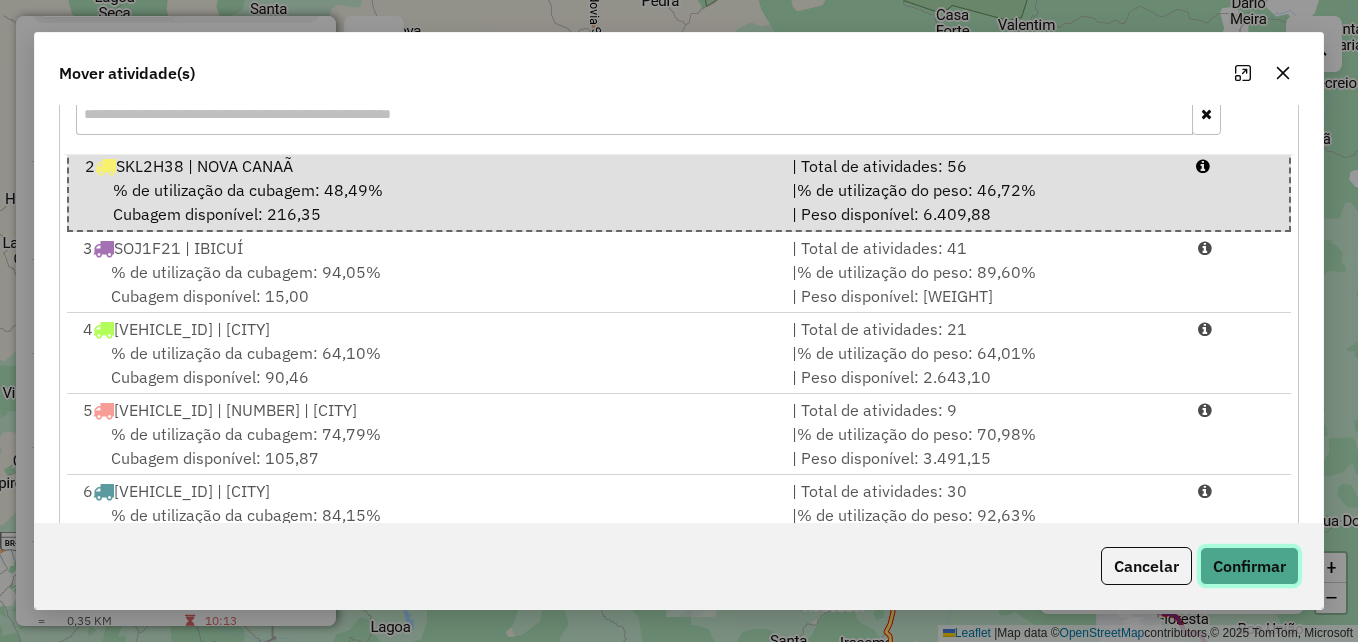 click on "Confirmar" 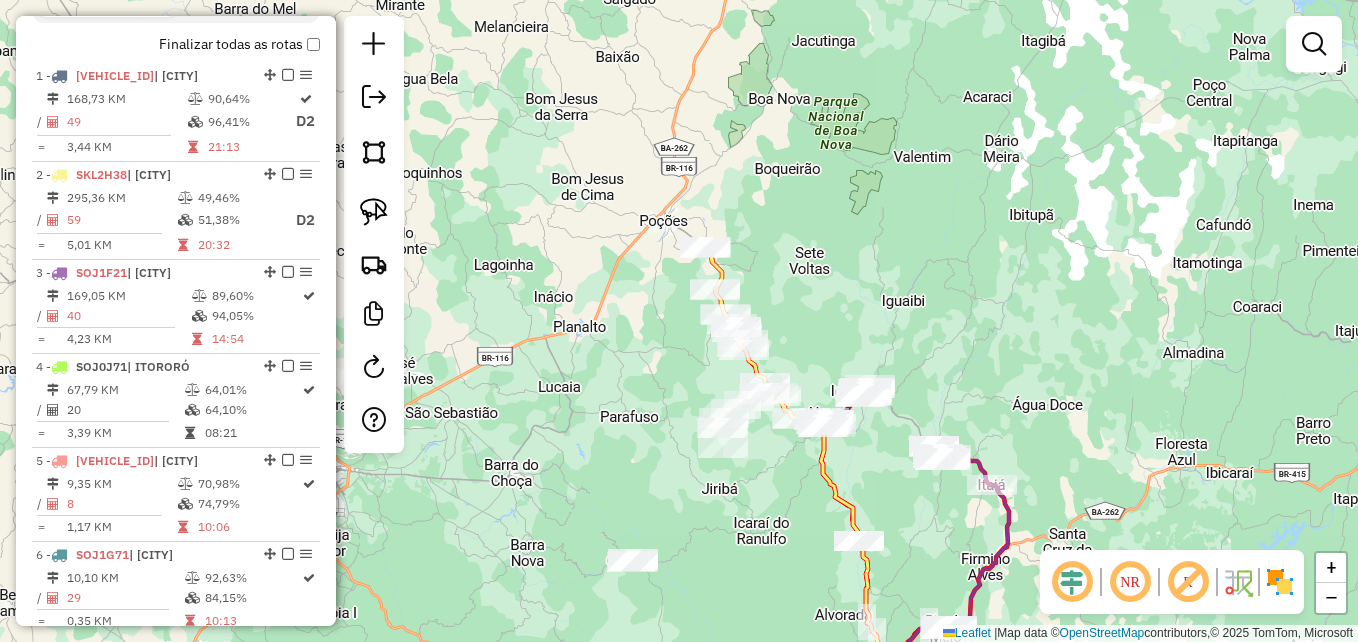 drag, startPoint x: 850, startPoint y: 332, endPoint x: 767, endPoint y: 226, distance: 134.62912 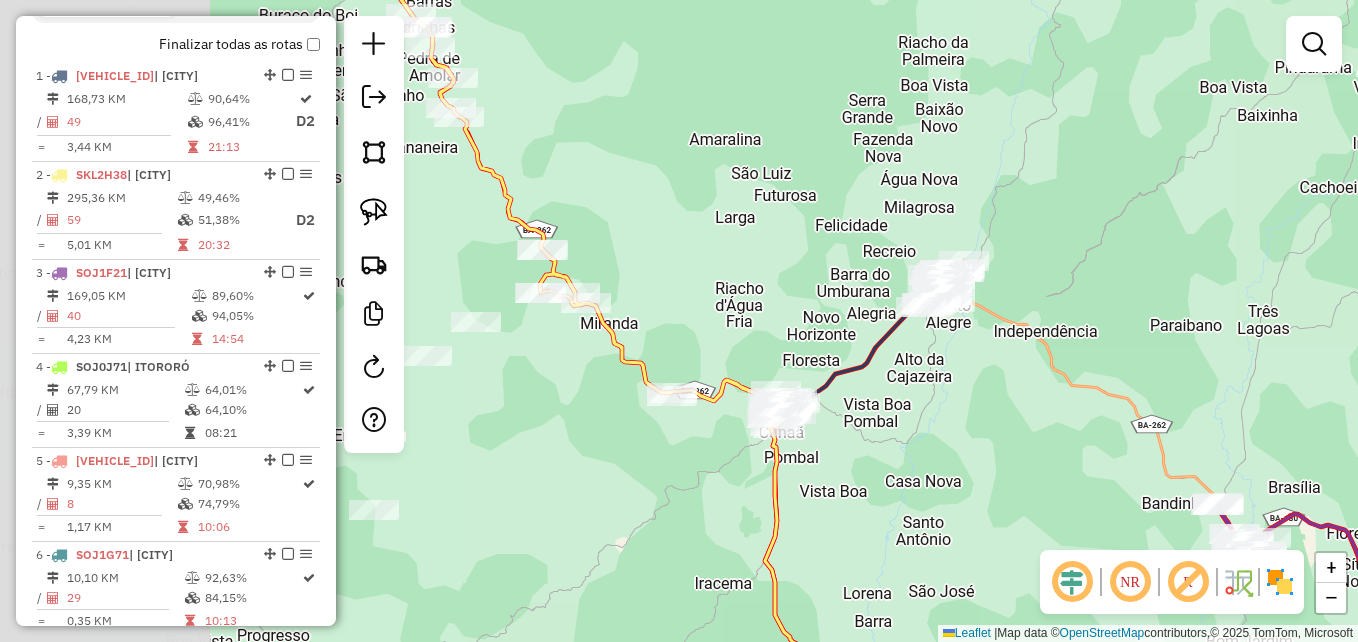drag, startPoint x: 683, startPoint y: 165, endPoint x: 951, endPoint y: 174, distance: 268.15106 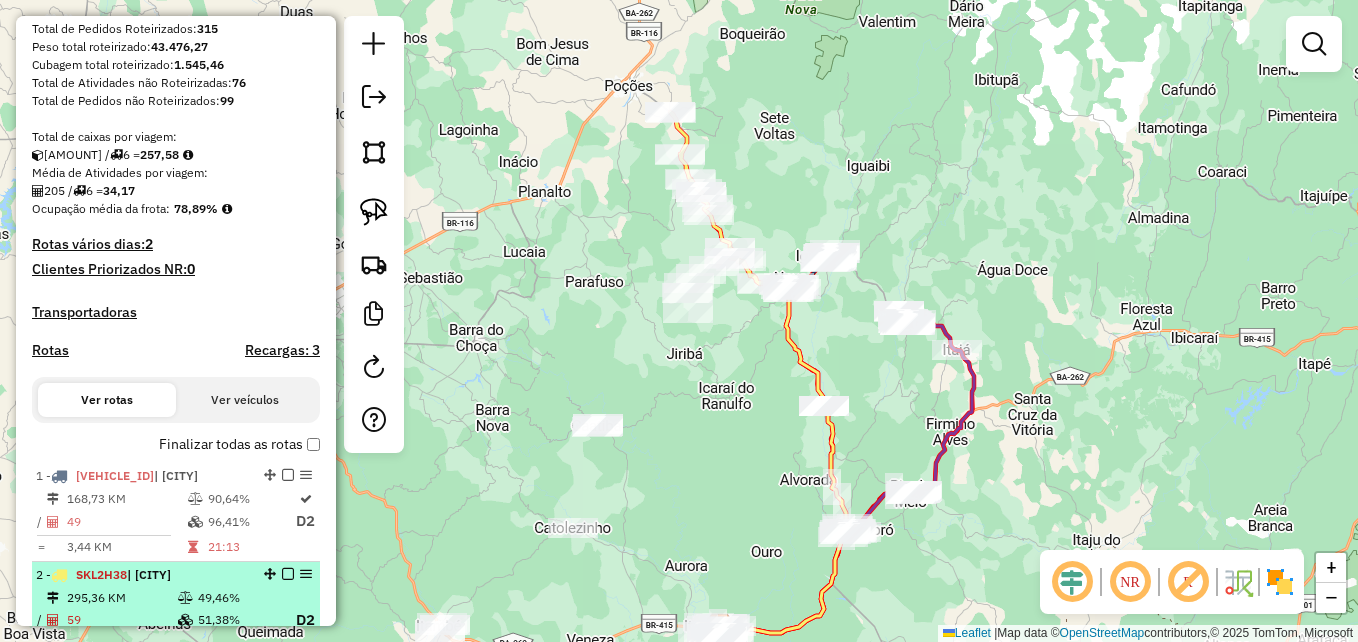 scroll, scrollTop: 227, scrollLeft: 0, axis: vertical 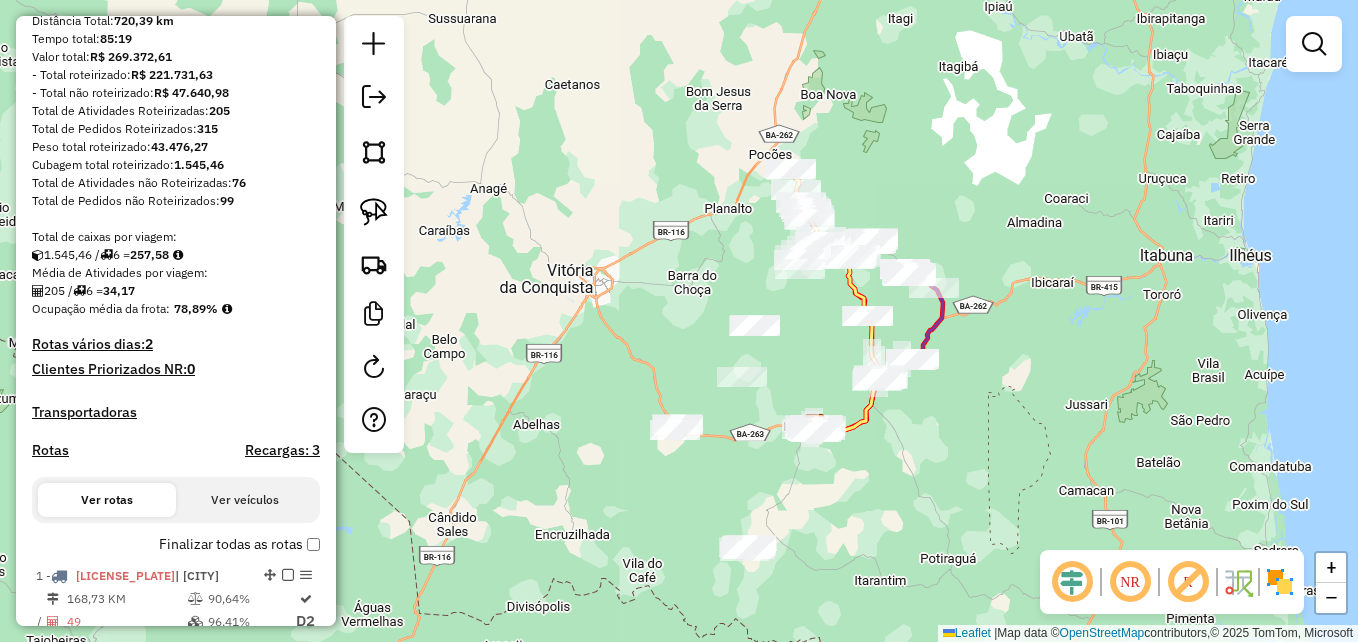 drag, startPoint x: 807, startPoint y: 437, endPoint x: 789, endPoint y: 325, distance: 113.43721 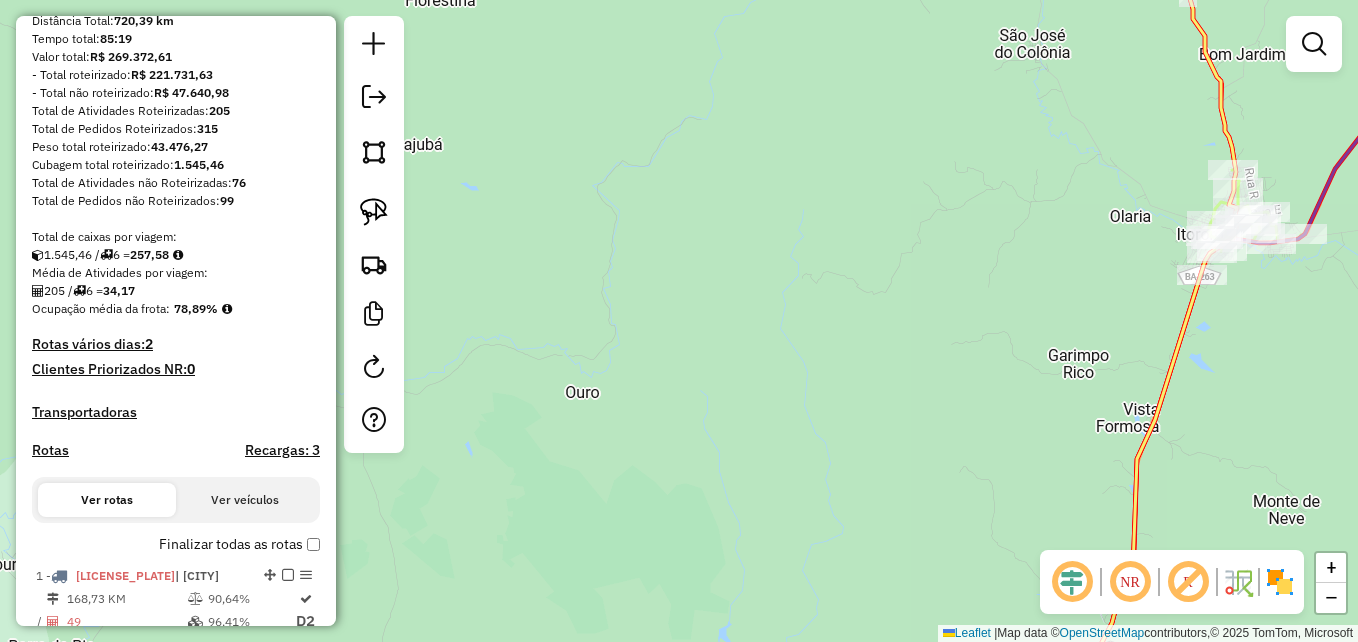 drag, startPoint x: 756, startPoint y: 331, endPoint x: 1179, endPoint y: 149, distance: 460.49213 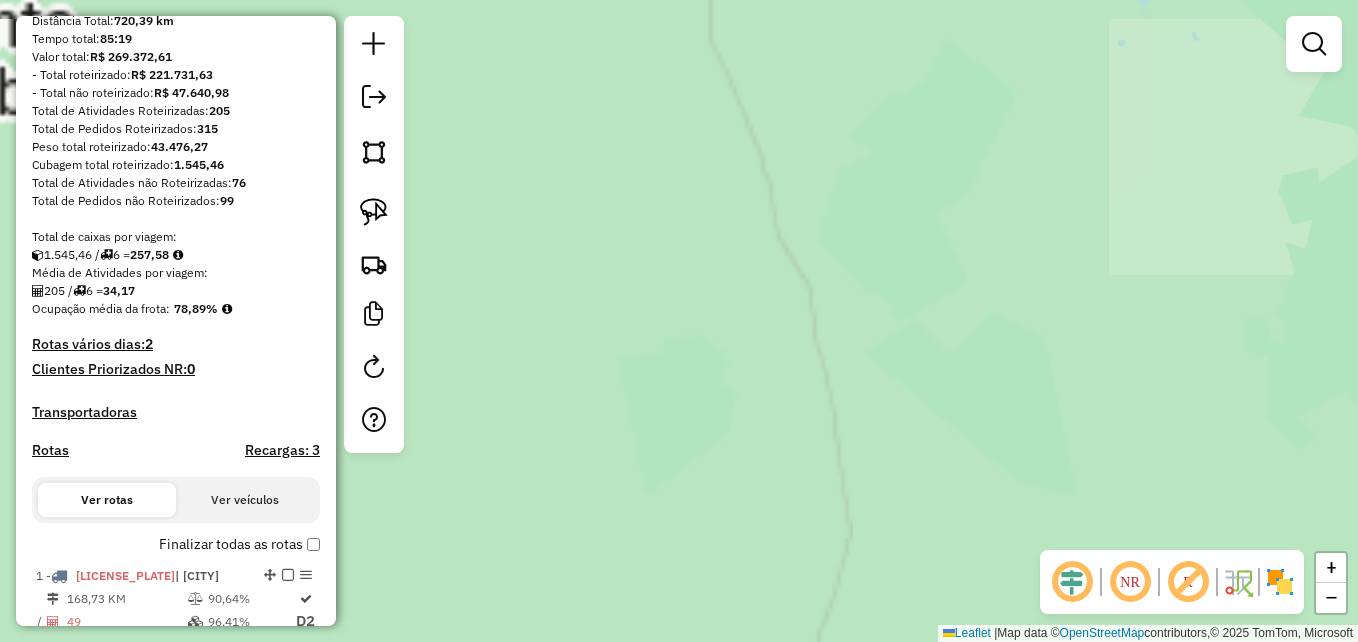 drag, startPoint x: 687, startPoint y: 340, endPoint x: 1161, endPoint y: 138, distance: 515.2475 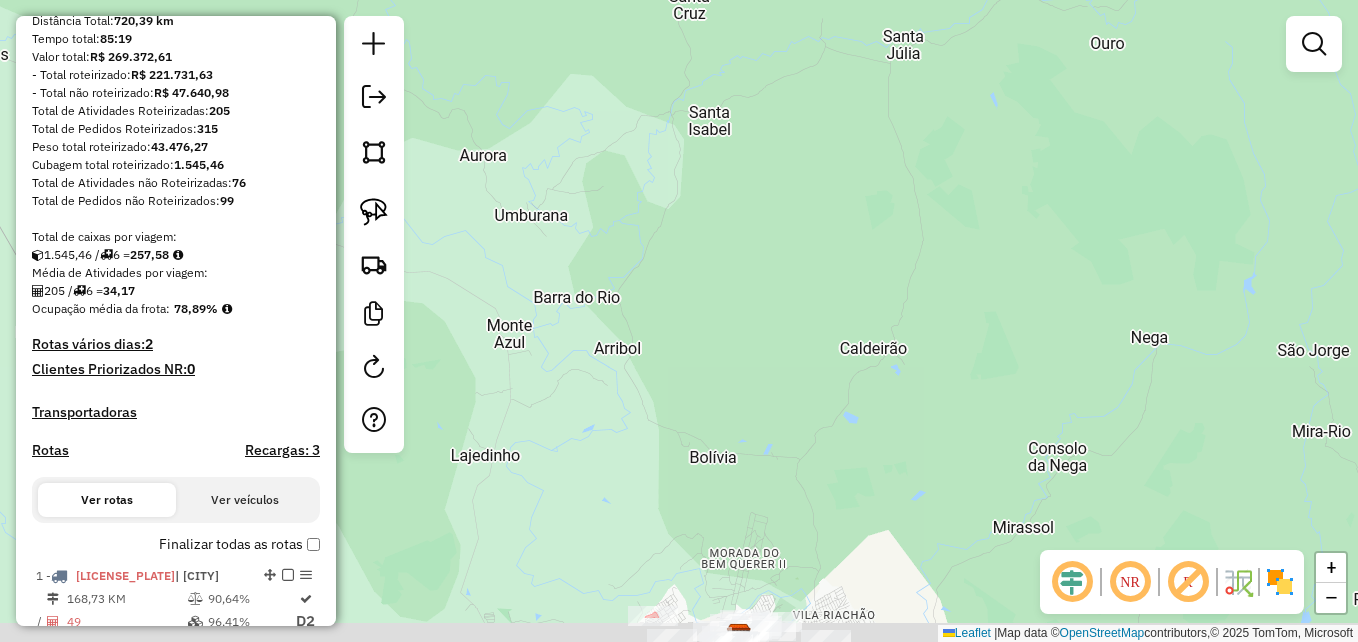 drag, startPoint x: 823, startPoint y: 304, endPoint x: 1027, endPoint y: 40, distance: 333.63452 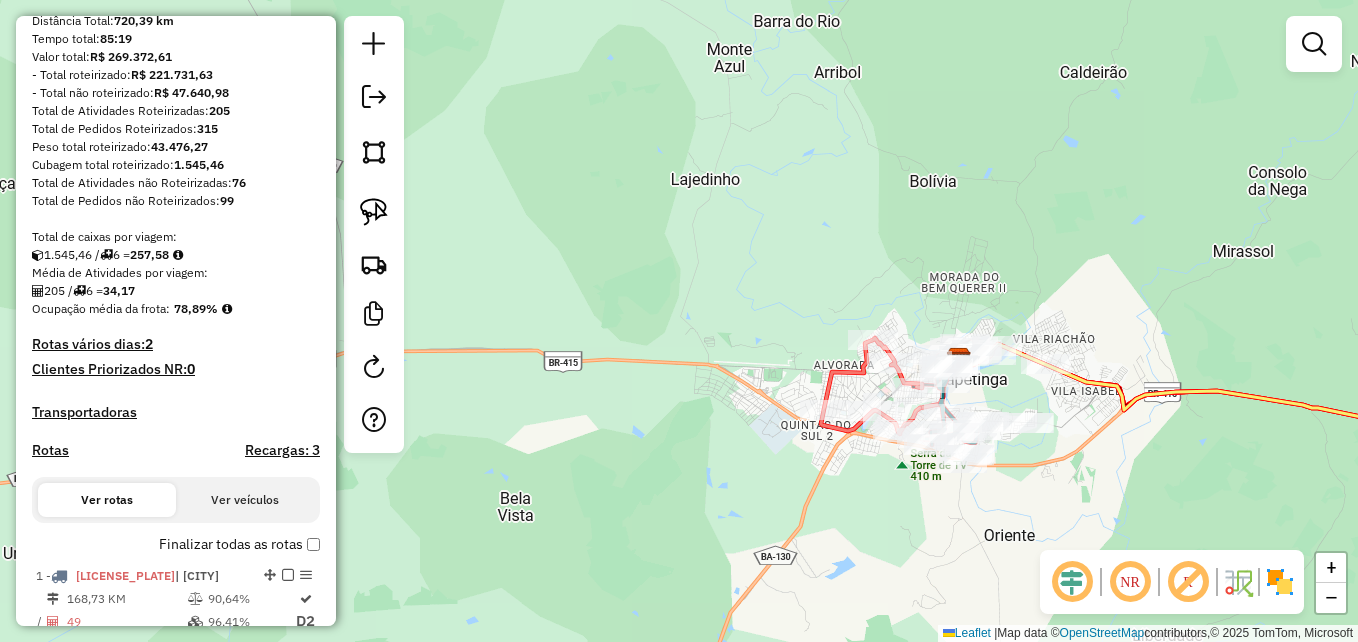 drag, startPoint x: 719, startPoint y: 234, endPoint x: 718, endPoint y: 71, distance: 163.00307 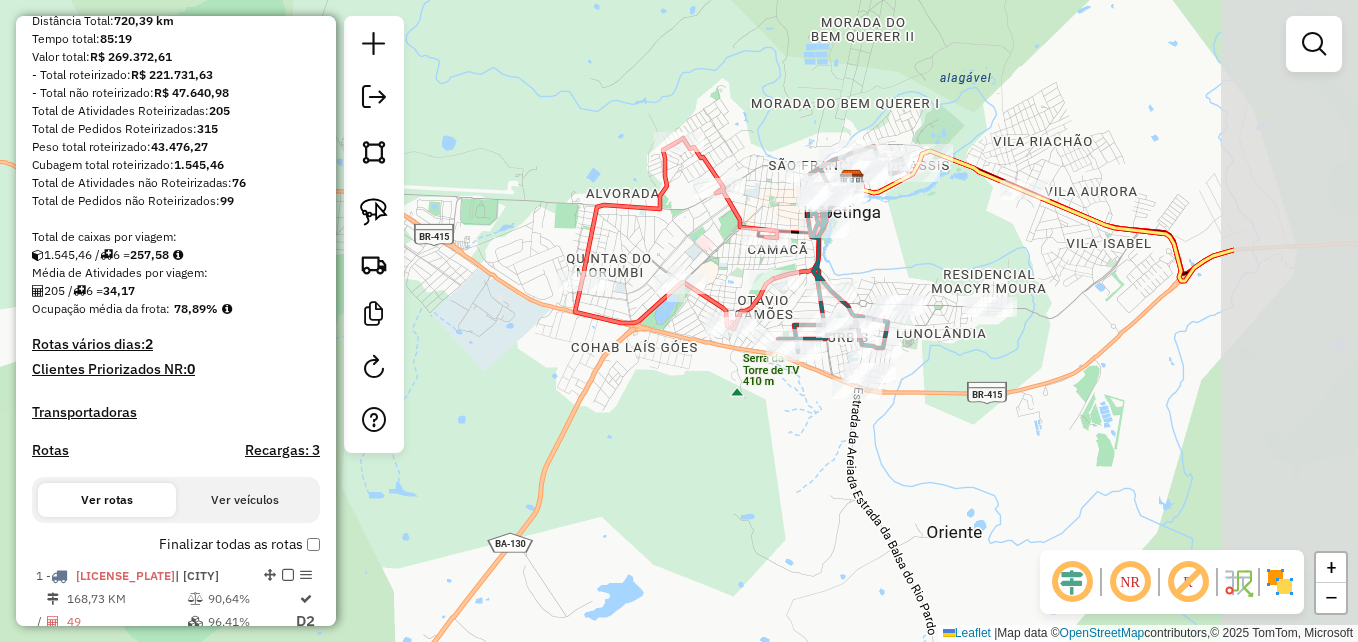 drag, startPoint x: 812, startPoint y: 172, endPoint x: 573, endPoint y: 101, distance: 249.32309 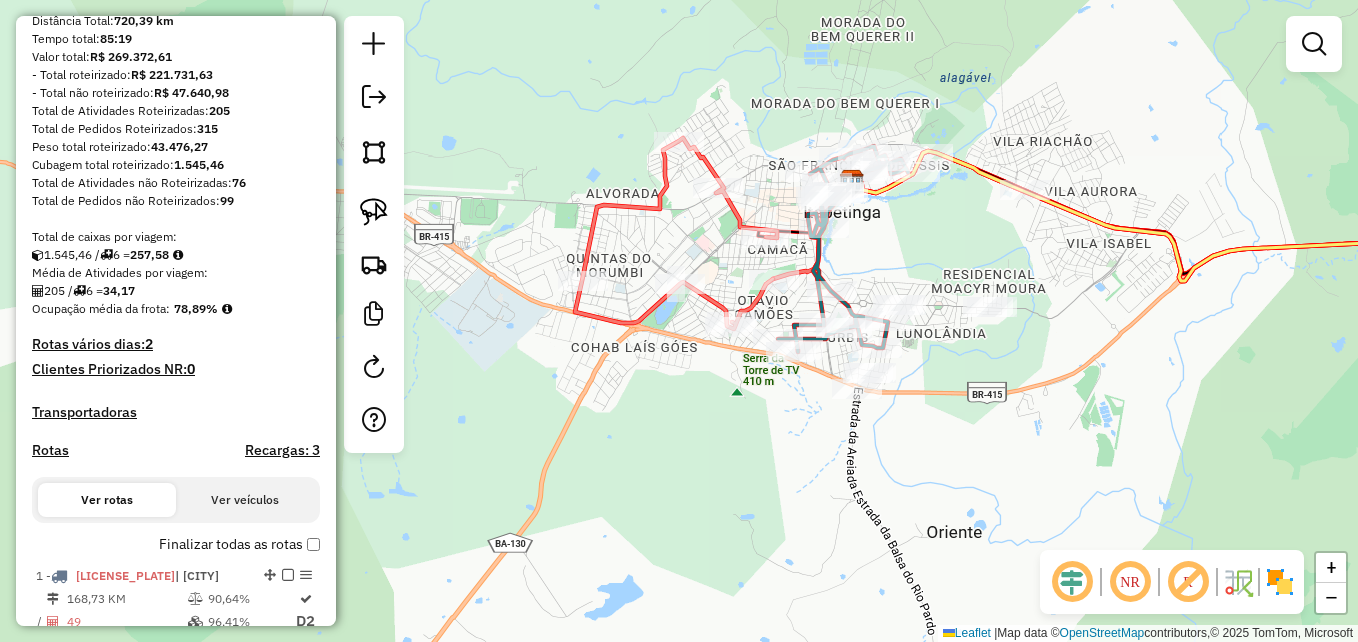 drag, startPoint x: 1337, startPoint y: 380, endPoint x: 1024, endPoint y: 179, distance: 371.98117 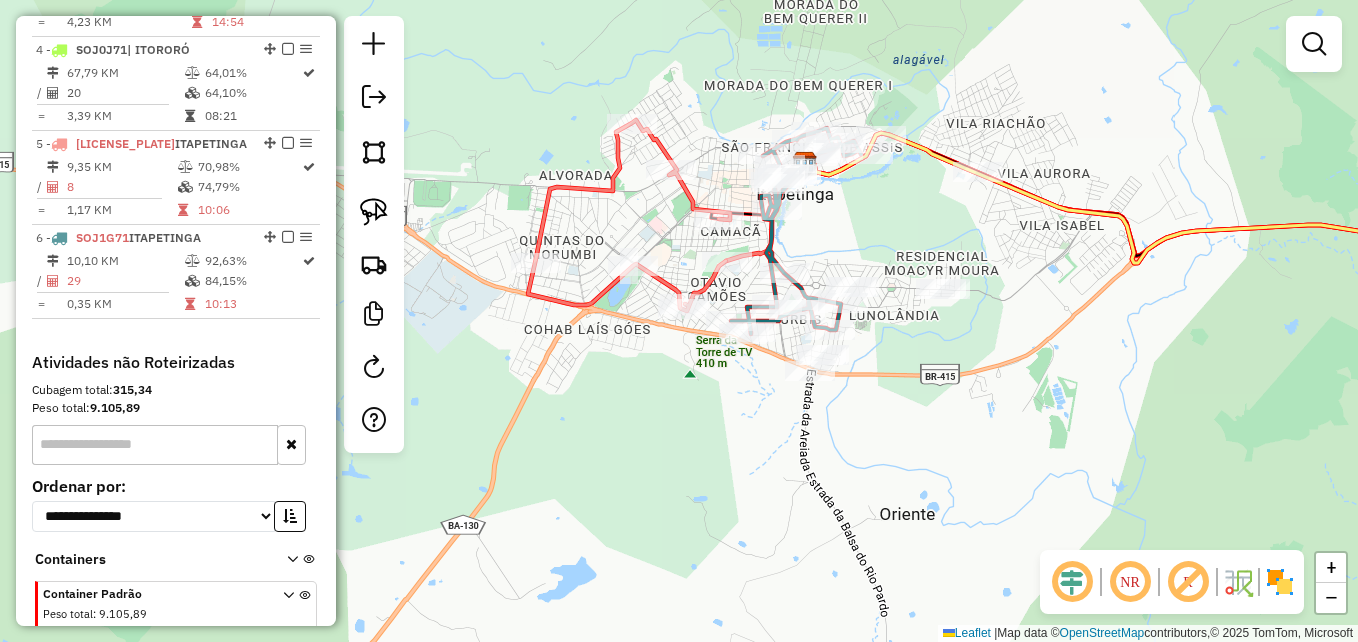 scroll, scrollTop: 927, scrollLeft: 0, axis: vertical 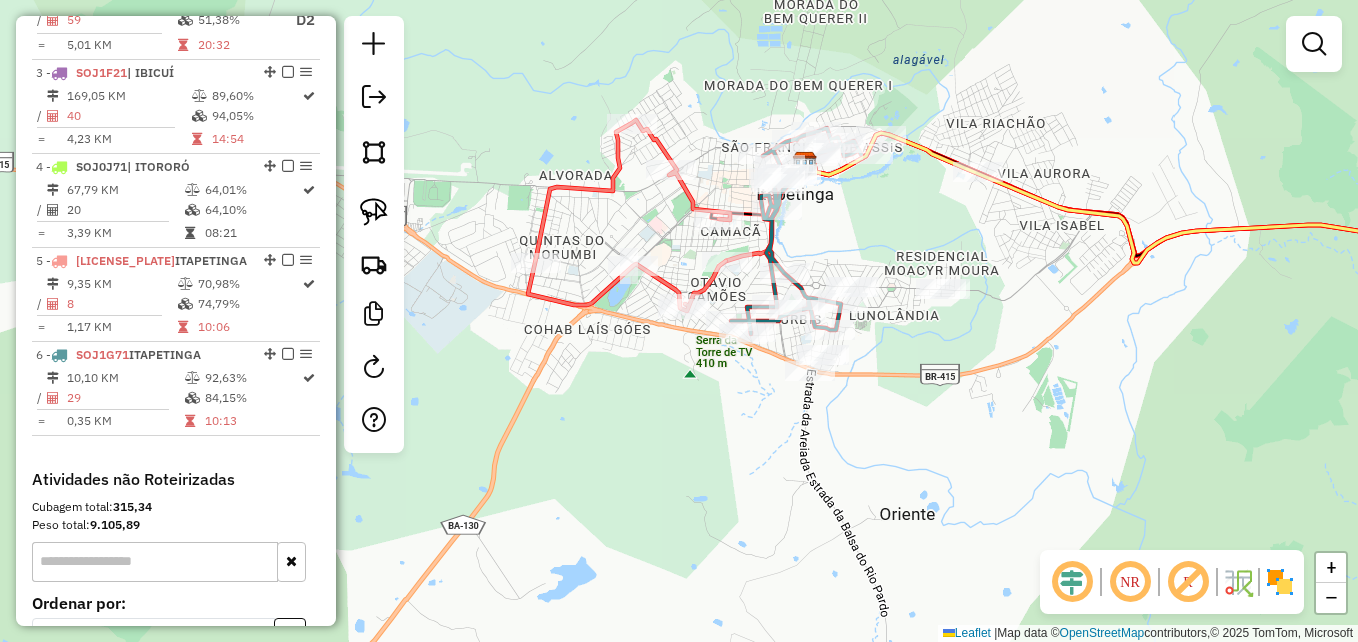 click on "Janela de atendimento Grade de atendimento Capacidade Transportadoras Veículos Cliente Pedidos  Rotas Selecione os dias de semana para filtrar as janelas de atendimento  Seg   Ter   Qua   Qui   Sex   Sáb   Dom  Informe o período da janela de atendimento: De: Até:  Filtrar exatamente a janela do cliente  Considerar janela de atendimento padrão  Selecione os dias de semana para filtrar as grades de atendimento  Seg   Ter   Qua   Qui   Sex   Sáb   Dom   Considerar clientes sem dia de atendimento cadastrado  Clientes fora do dia de atendimento selecionado Filtrar as atividades entre os valores definidos abaixo:  Peso mínimo:   Peso máximo:   Cubagem mínima:   Cubagem máxima:   De:   Até:  Filtrar as atividades entre o tempo de atendimento definido abaixo:  De:   Até:   Considerar capacidade total dos clientes não roteirizados Transportadora: Selecione um ou mais itens Tipo de veículo: Selecione um ou mais itens Veículo: Selecione um ou mais itens Motorista: Selecione um ou mais itens Nome: Rótulo:" 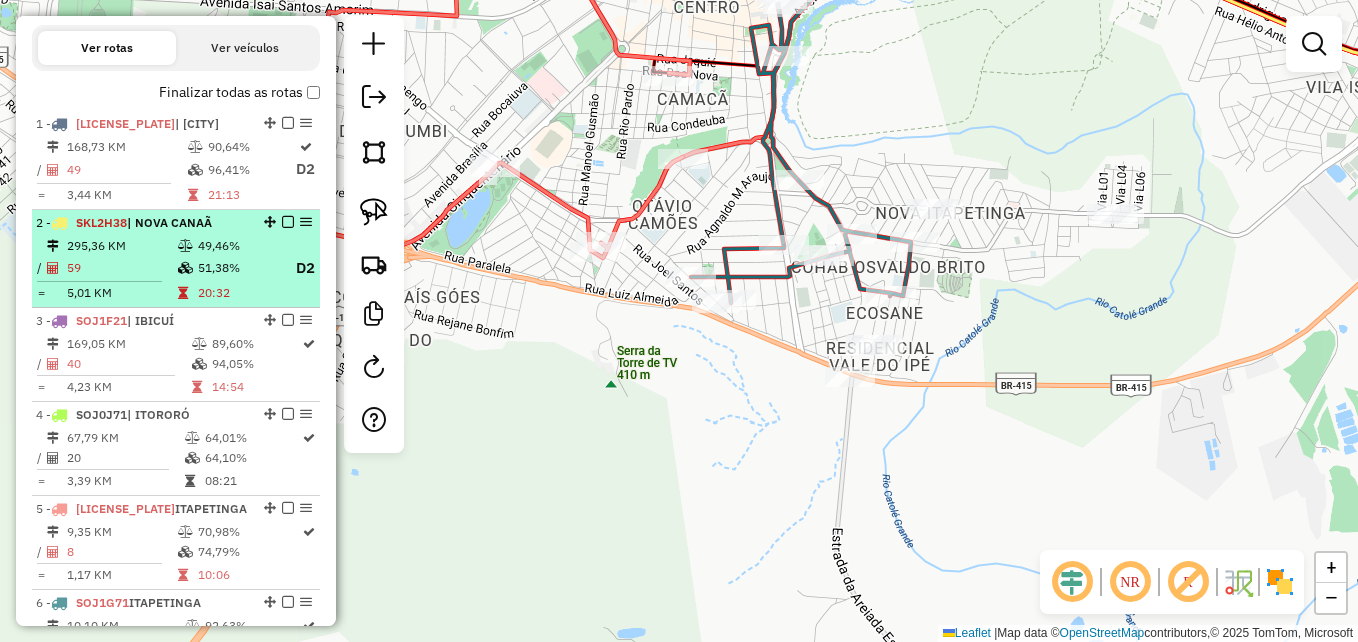 scroll, scrollTop: 627, scrollLeft: 0, axis: vertical 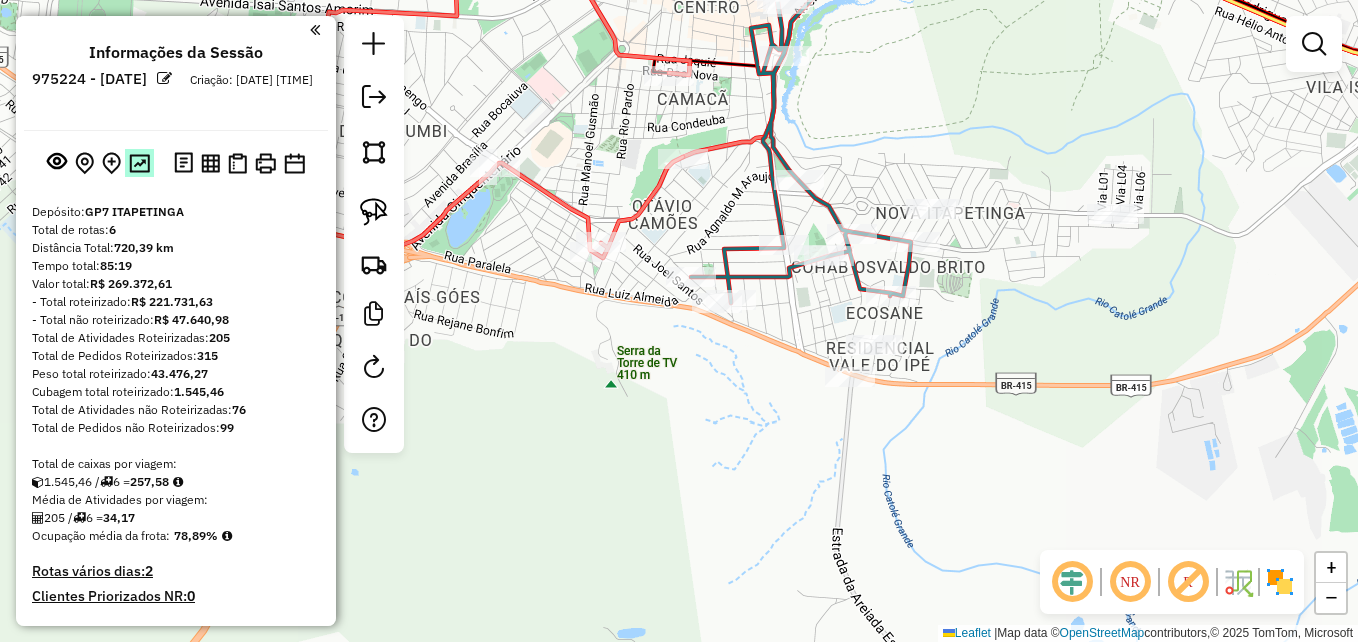 click at bounding box center [139, 163] 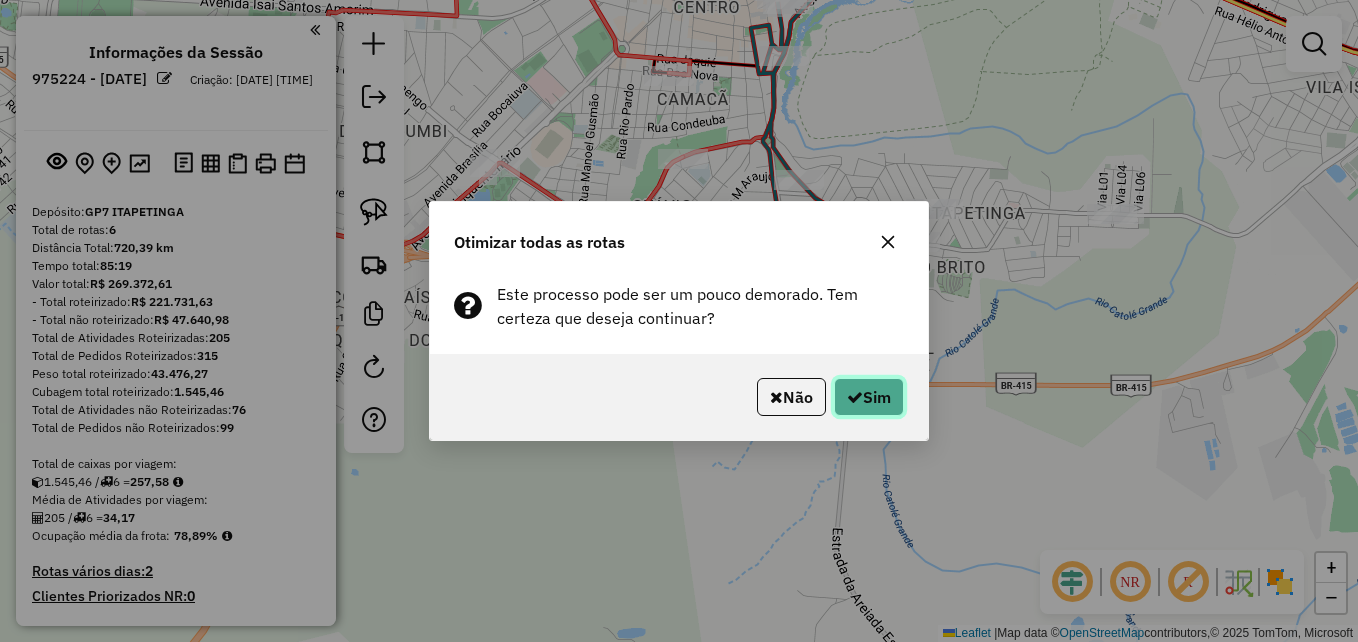 click on "Sim" 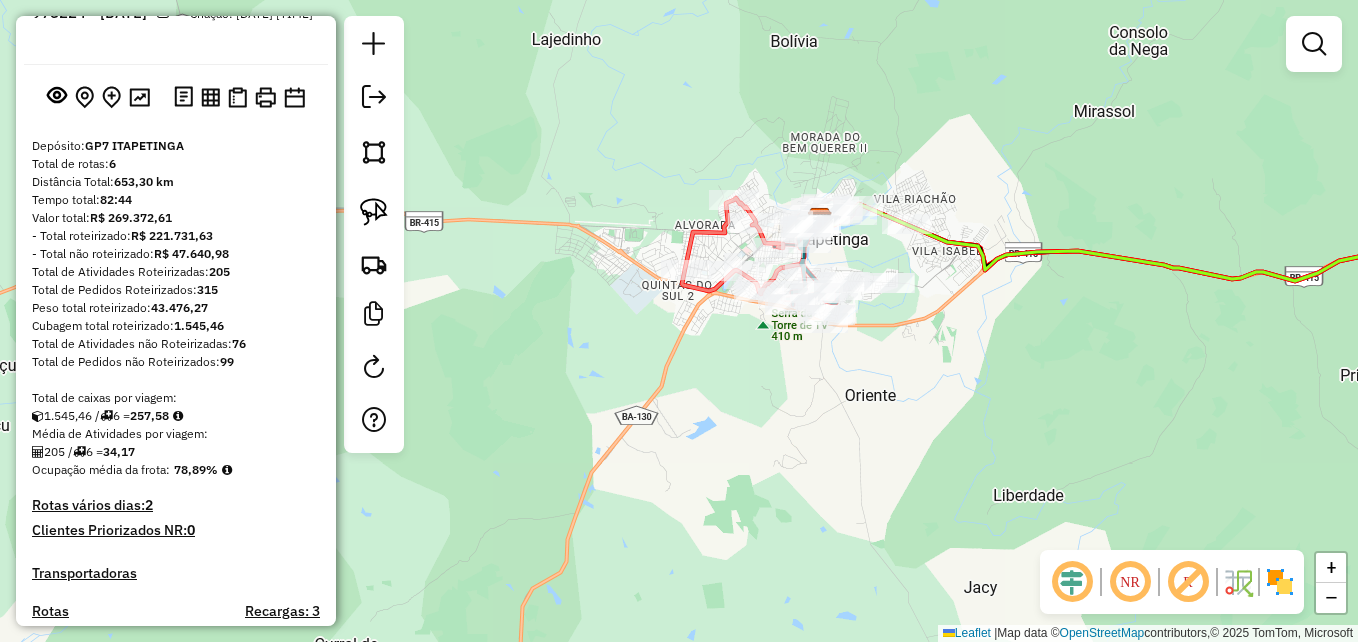 scroll, scrollTop: 100, scrollLeft: 0, axis: vertical 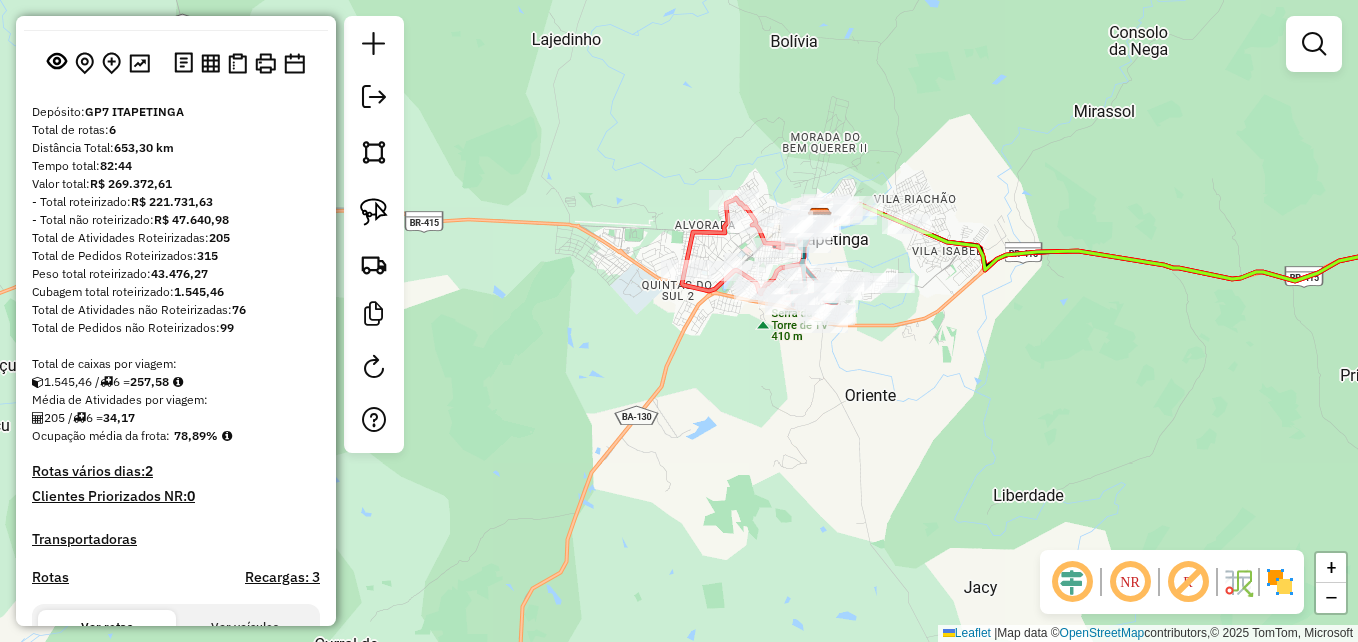 drag, startPoint x: 1003, startPoint y: 346, endPoint x: 1006, endPoint y: 360, distance: 14.3178215 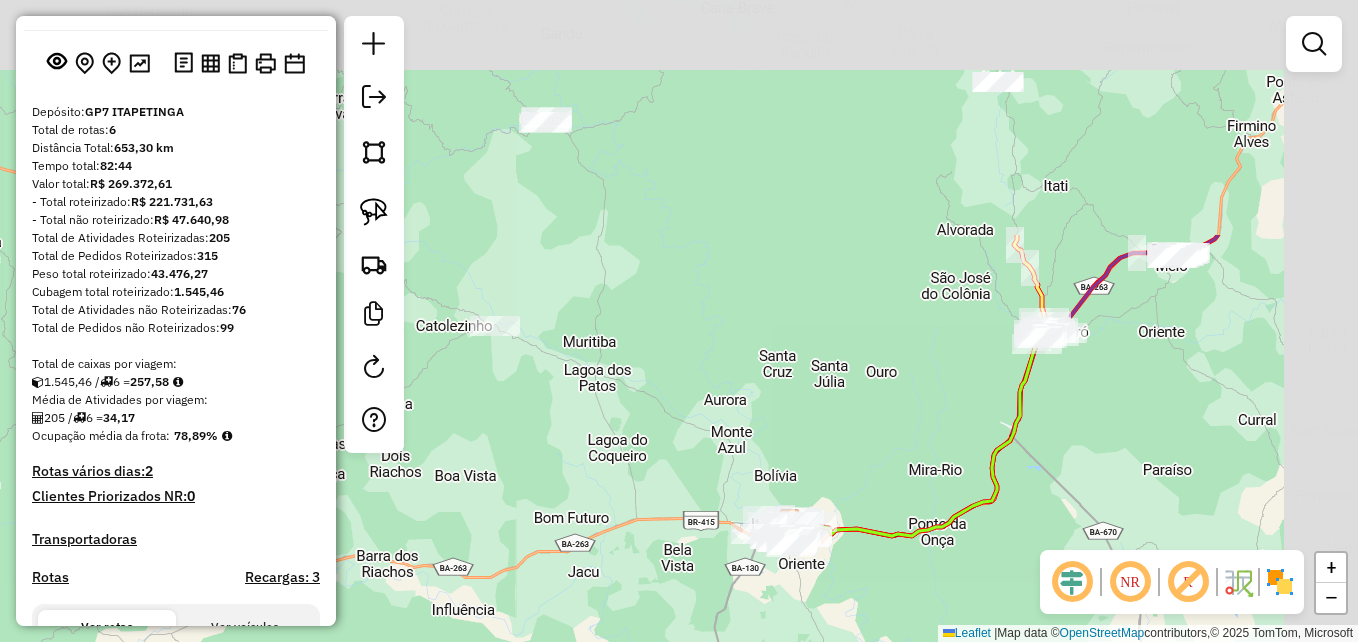drag, startPoint x: 1083, startPoint y: 145, endPoint x: 898, endPoint y: 450, distance: 356.7212 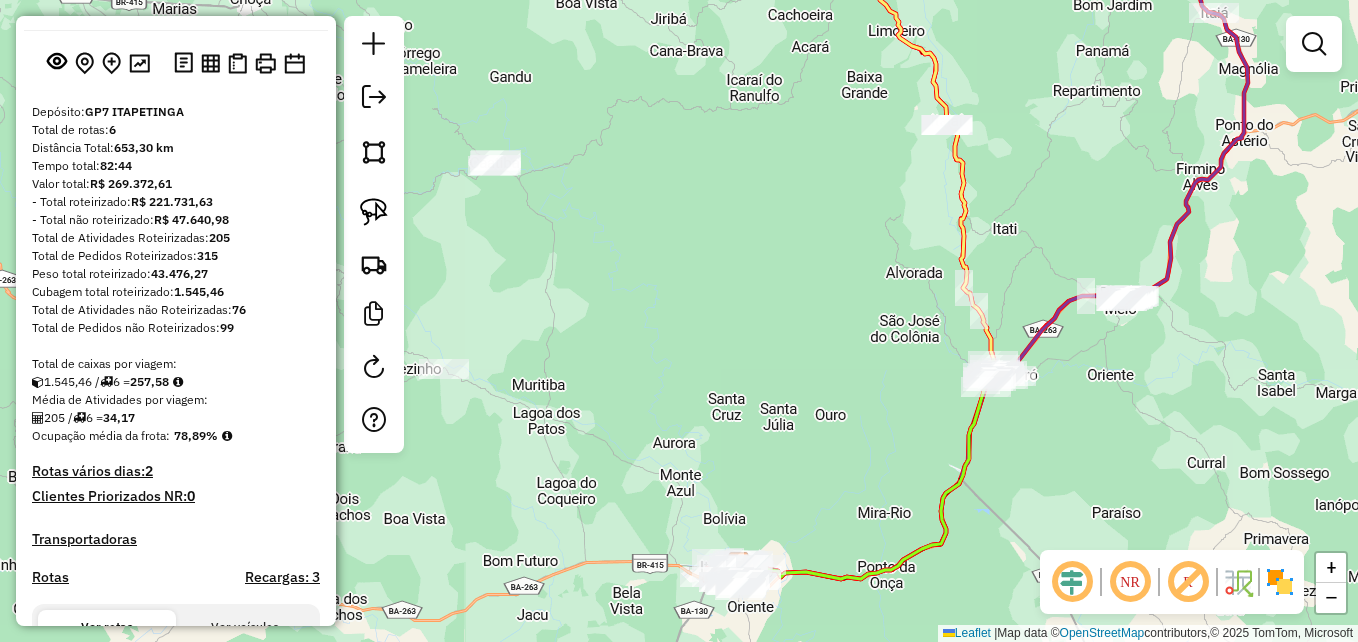 drag, startPoint x: 1086, startPoint y: 388, endPoint x: 881, endPoint y: 485, distance: 226.79065 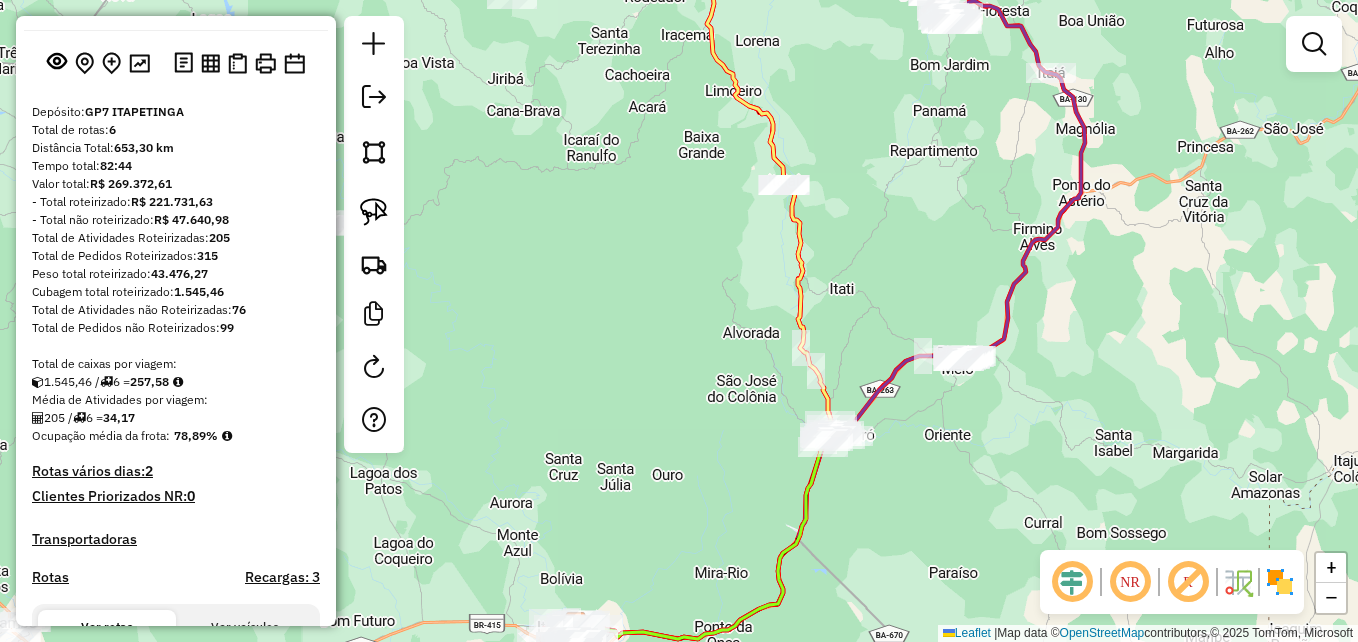 drag, startPoint x: 1135, startPoint y: 288, endPoint x: 1096, endPoint y: 362, distance: 83.64807 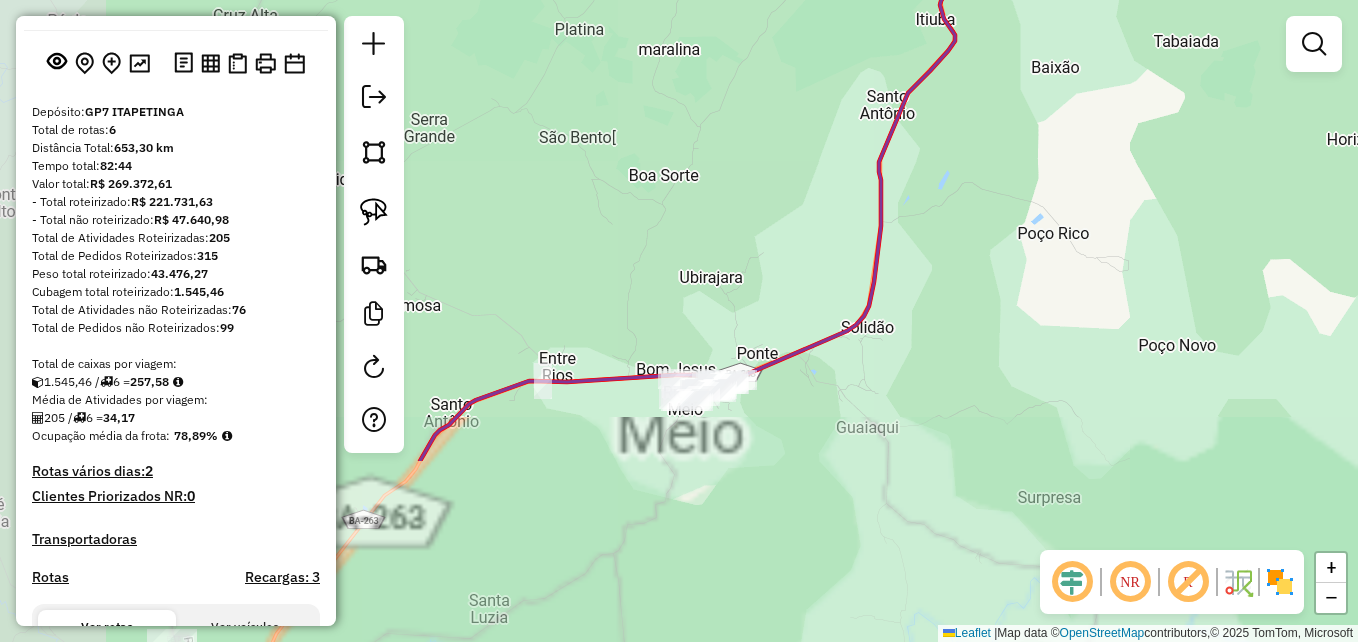 drag, startPoint x: 791, startPoint y: 443, endPoint x: 1117, endPoint y: 173, distance: 423.29187 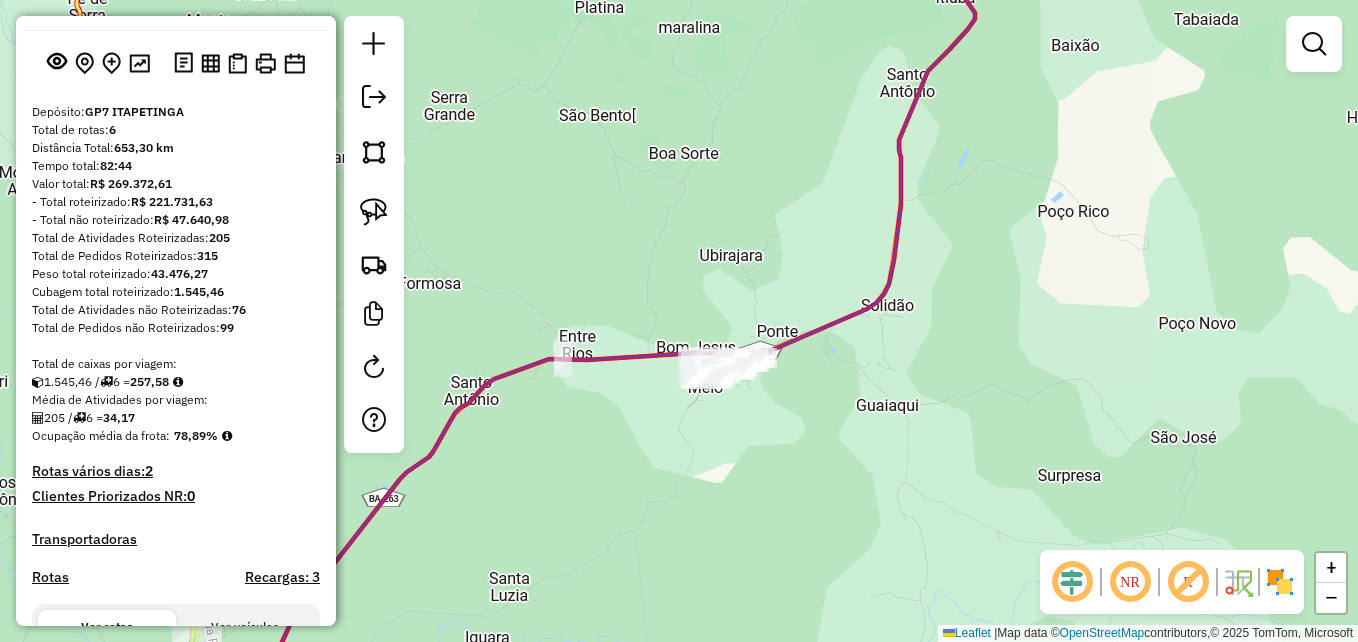 click 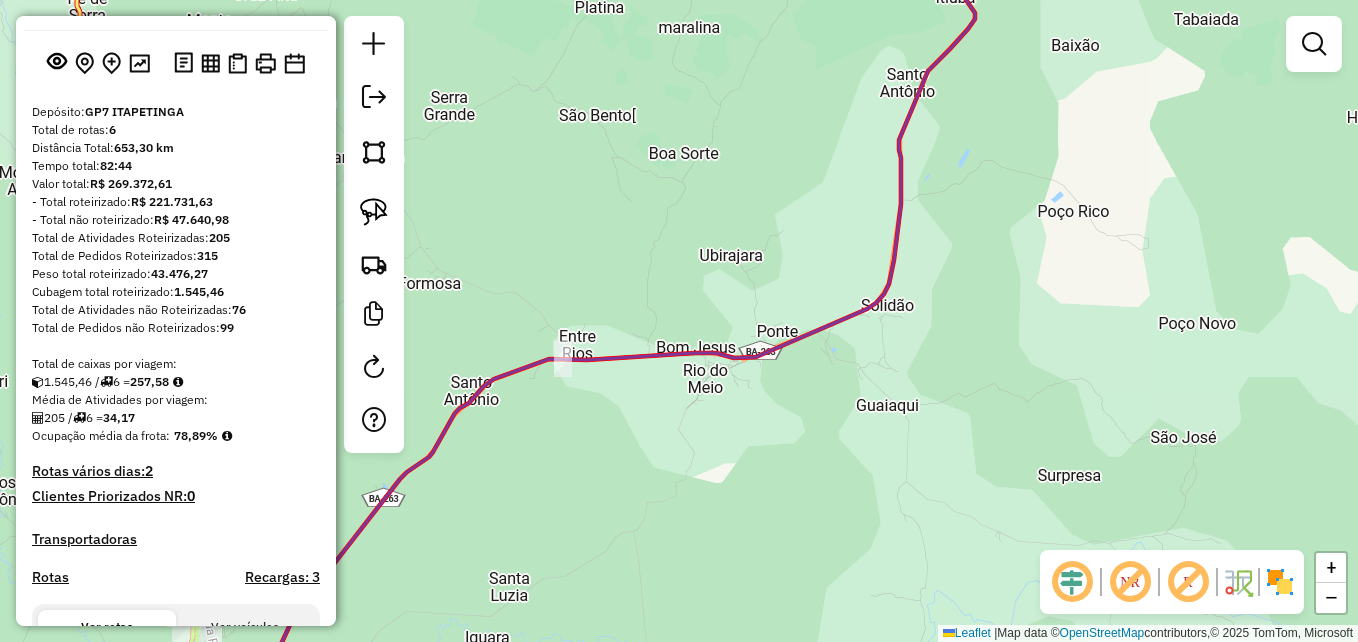 click 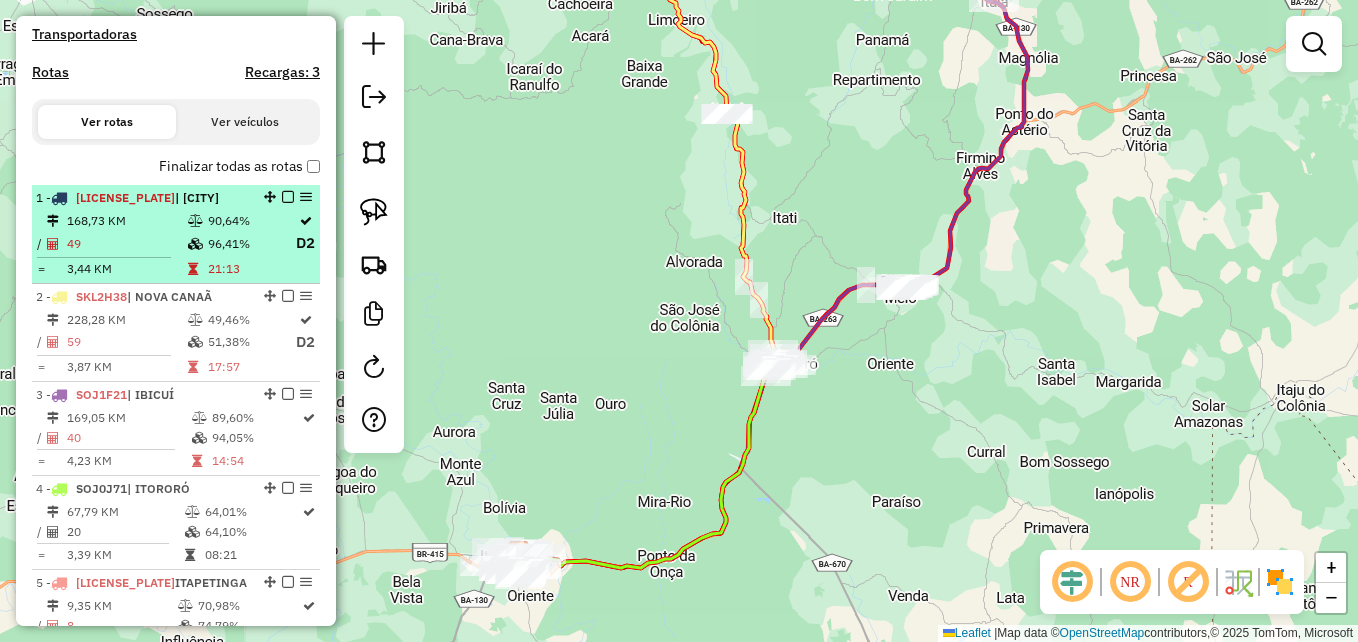 scroll, scrollTop: 700, scrollLeft: 0, axis: vertical 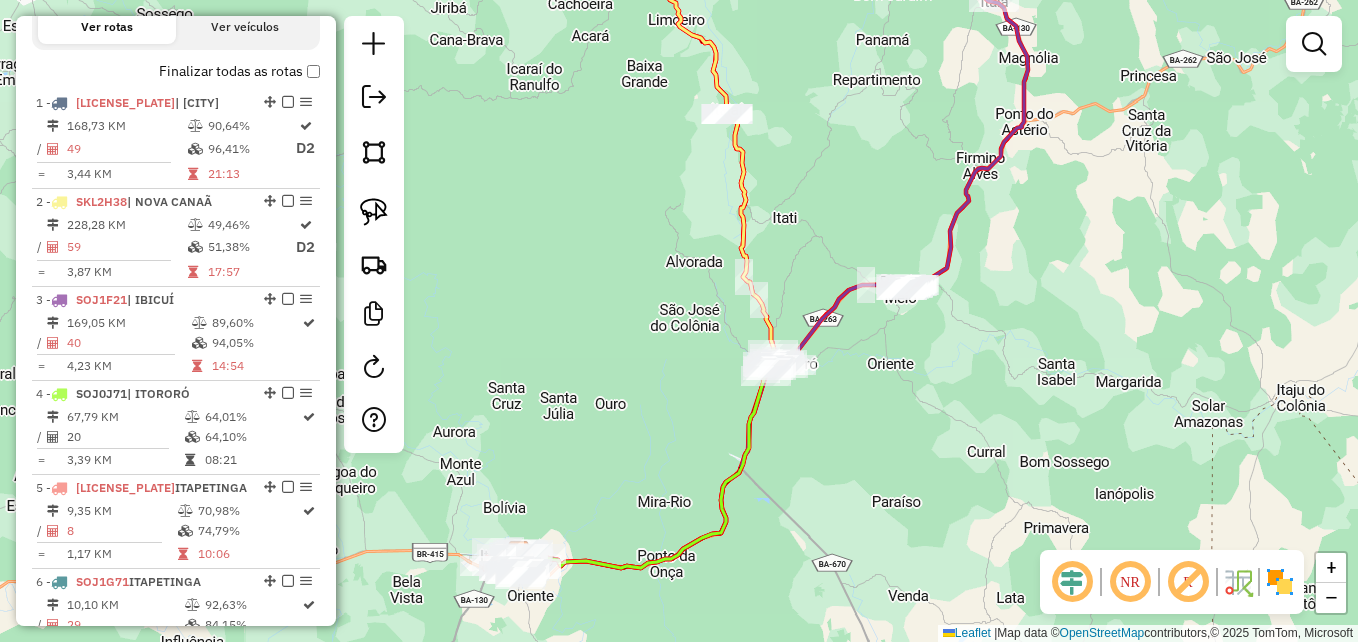click on "Janela de atendimento Grade de atendimento Capacidade Transportadoras Veículos Cliente Pedidos  Rotas Selecione os dias de semana para filtrar as janelas de atendimento  Seg   Ter   Qua   Qui   Sex   Sáb   Dom  Informe o período da janela de atendimento: De: Até:  Filtrar exatamente a janela do cliente  Considerar janela de atendimento padrão  Selecione os dias de semana para filtrar as grades de atendimento  Seg   Ter   Qua   Qui   Sex   Sáb   Dom   Considerar clientes sem dia de atendimento cadastrado  Clientes fora do dia de atendimento selecionado Filtrar as atividades entre os valores definidos abaixo:  Peso mínimo:   Peso máximo:   Cubagem mínima:   Cubagem máxima:   De:   Até:  Filtrar as atividades entre o tempo de atendimento definido abaixo:  De:   Até:   Considerar capacidade total dos clientes não roteirizados Transportadora: Selecione um ou mais itens Tipo de veículo: Selecione um ou mais itens Veículo: Selecione um ou mais itens Motorista: Selecione um ou mais itens Nome: Rótulo:" 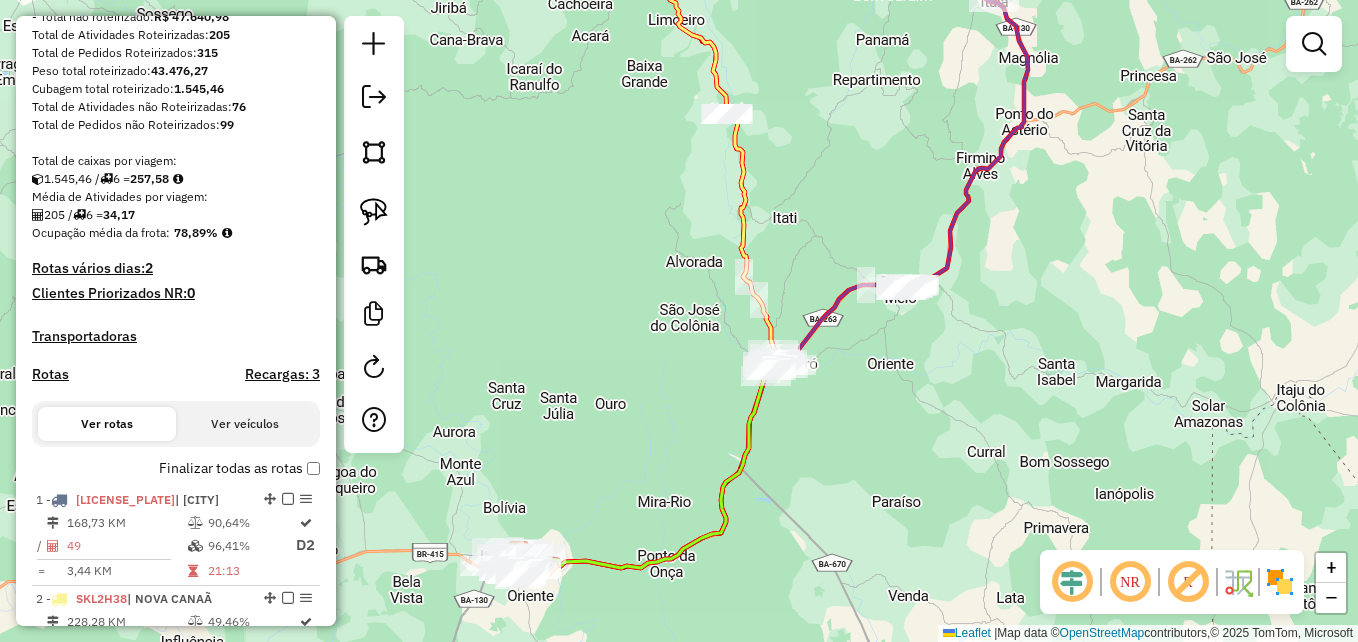 scroll, scrollTop: 300, scrollLeft: 0, axis: vertical 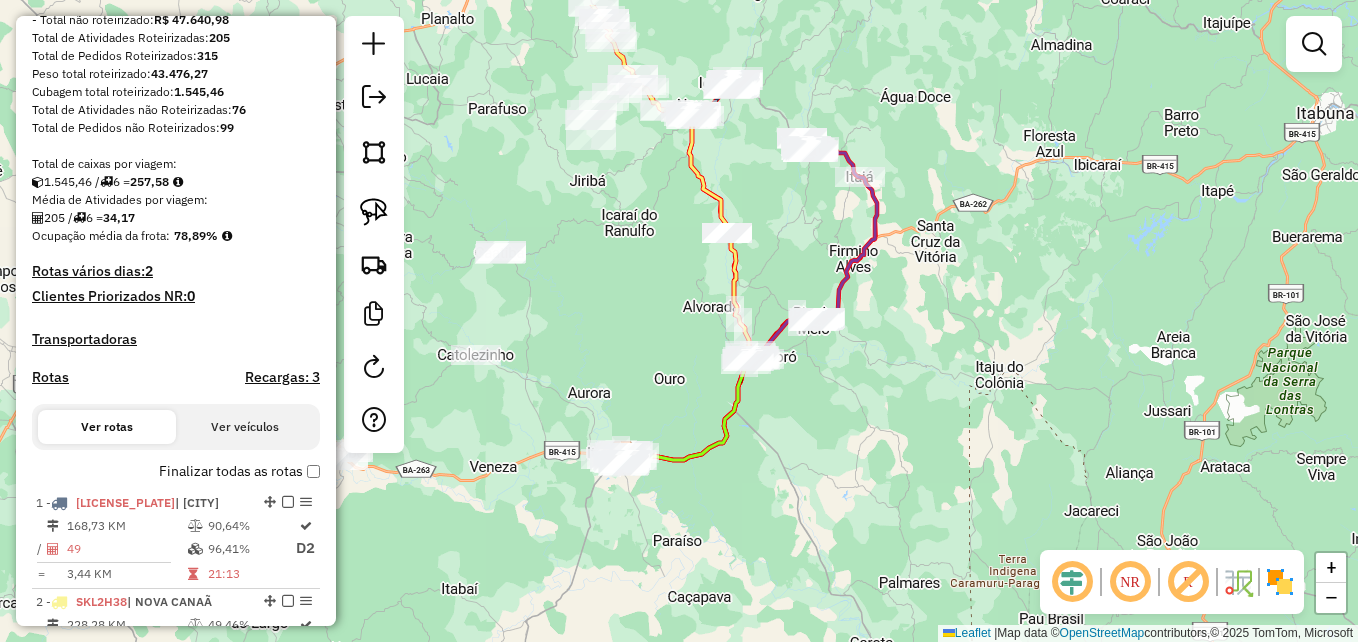 drag, startPoint x: 654, startPoint y: 225, endPoint x: 693, endPoint y: 304, distance: 88.10221 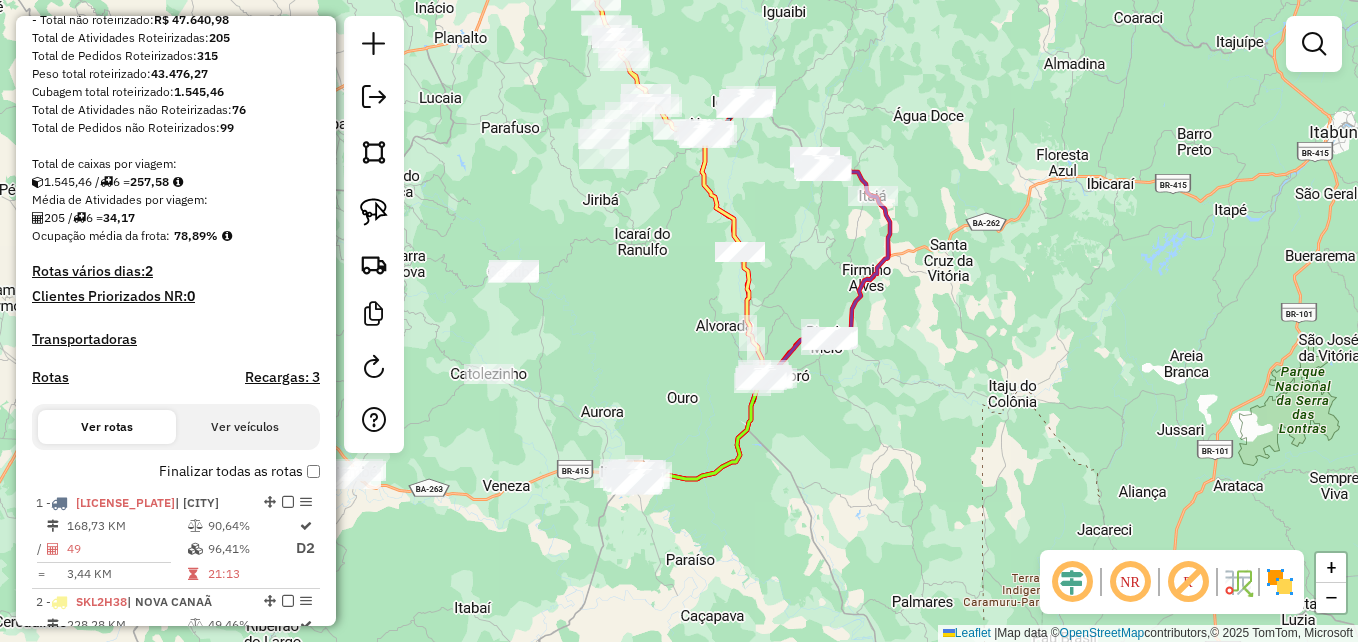 drag, startPoint x: 678, startPoint y: 216, endPoint x: 708, endPoint y: 286, distance: 76.15773 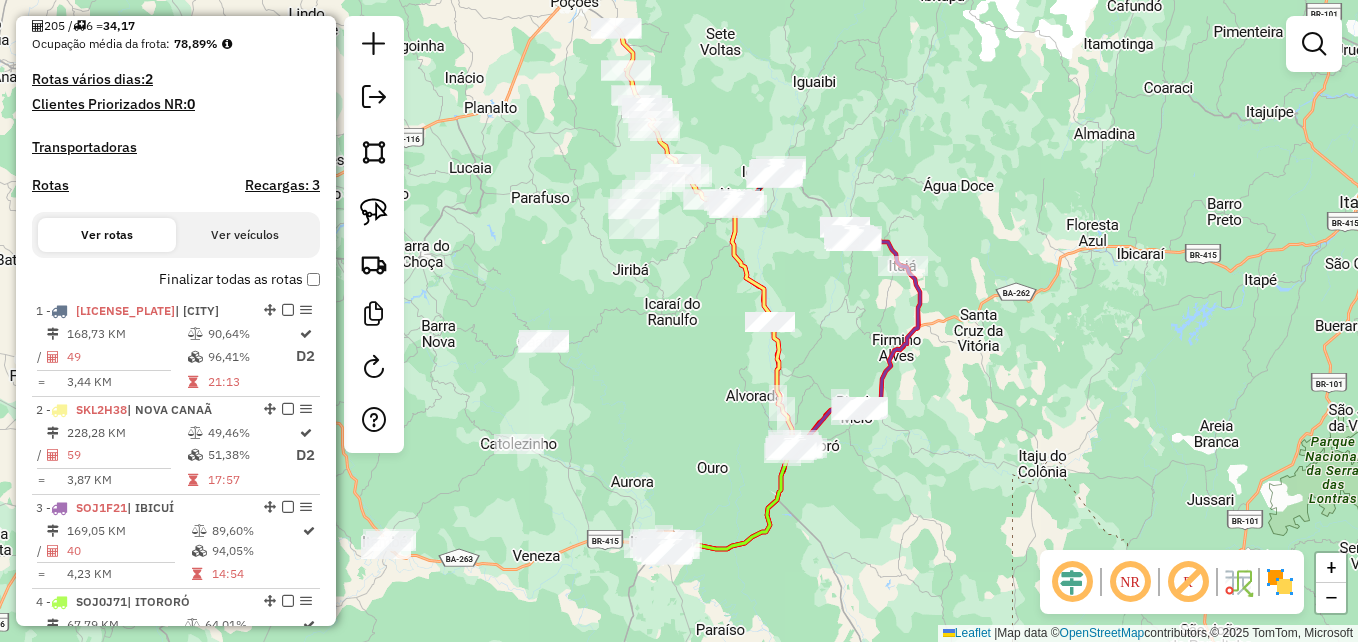 scroll, scrollTop: 500, scrollLeft: 0, axis: vertical 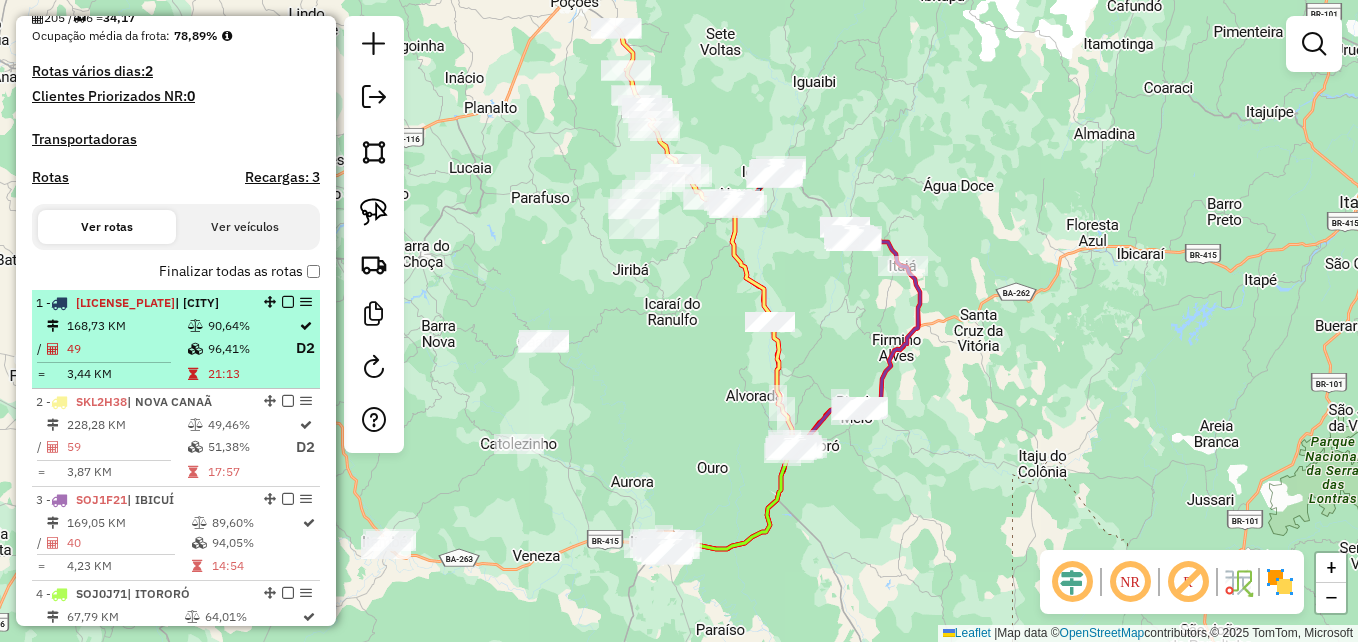 click at bounding box center (195, 349) 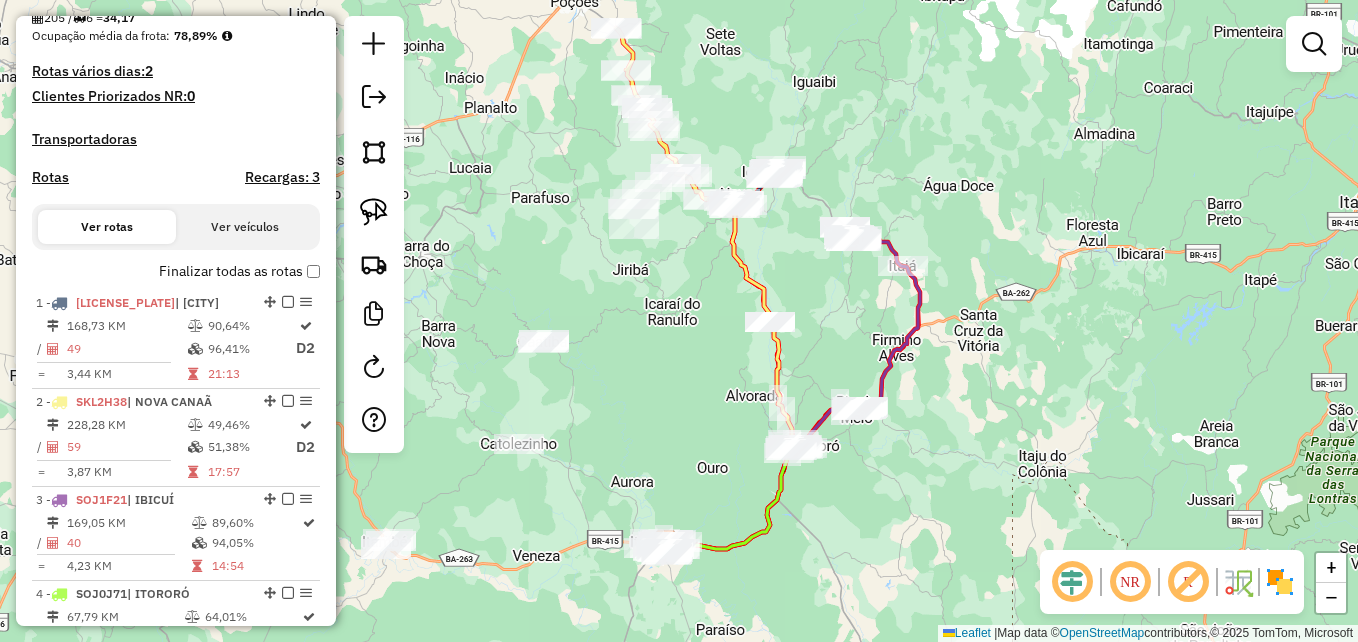 select on "**********" 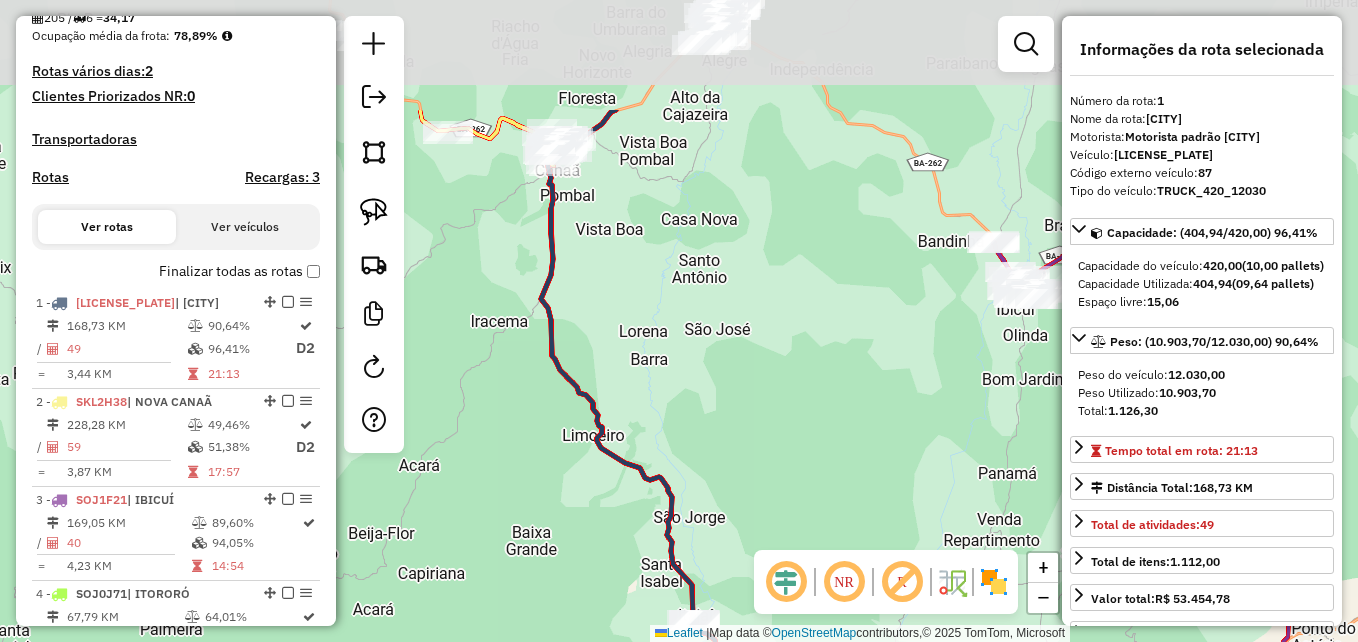 drag, startPoint x: 793, startPoint y: 171, endPoint x: 914, endPoint y: 355, distance: 220.22034 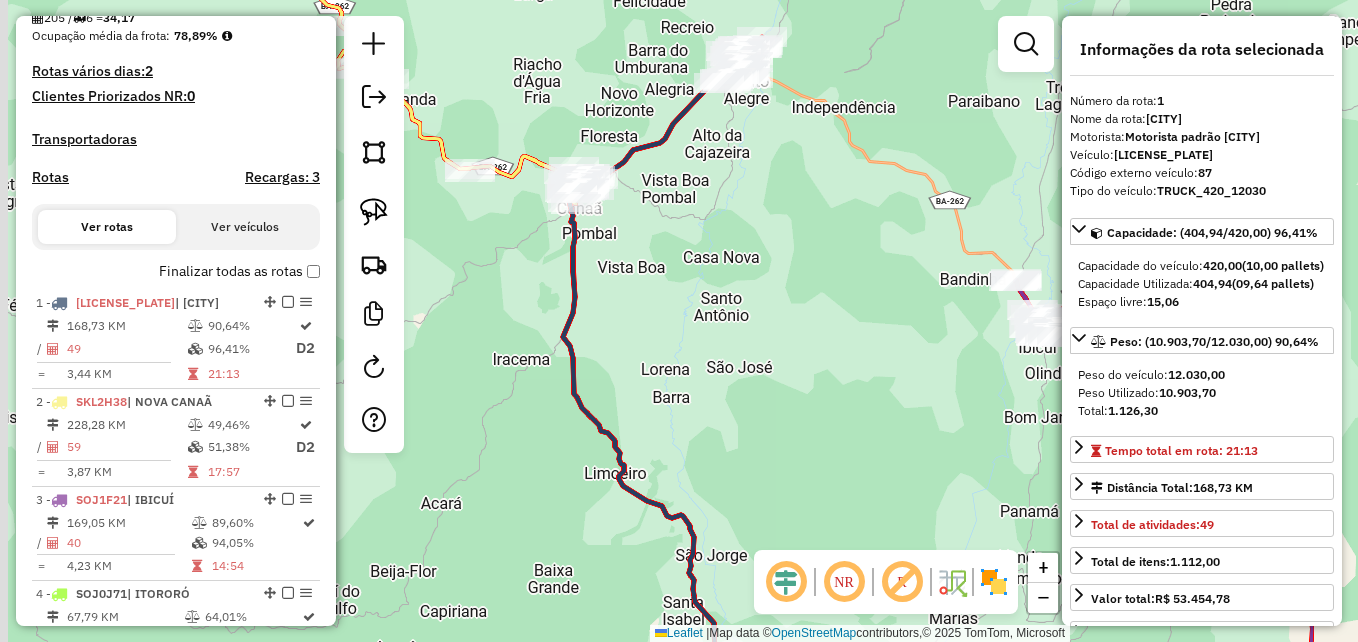 drag, startPoint x: 766, startPoint y: 114, endPoint x: 805, endPoint y: 206, distance: 99.92497 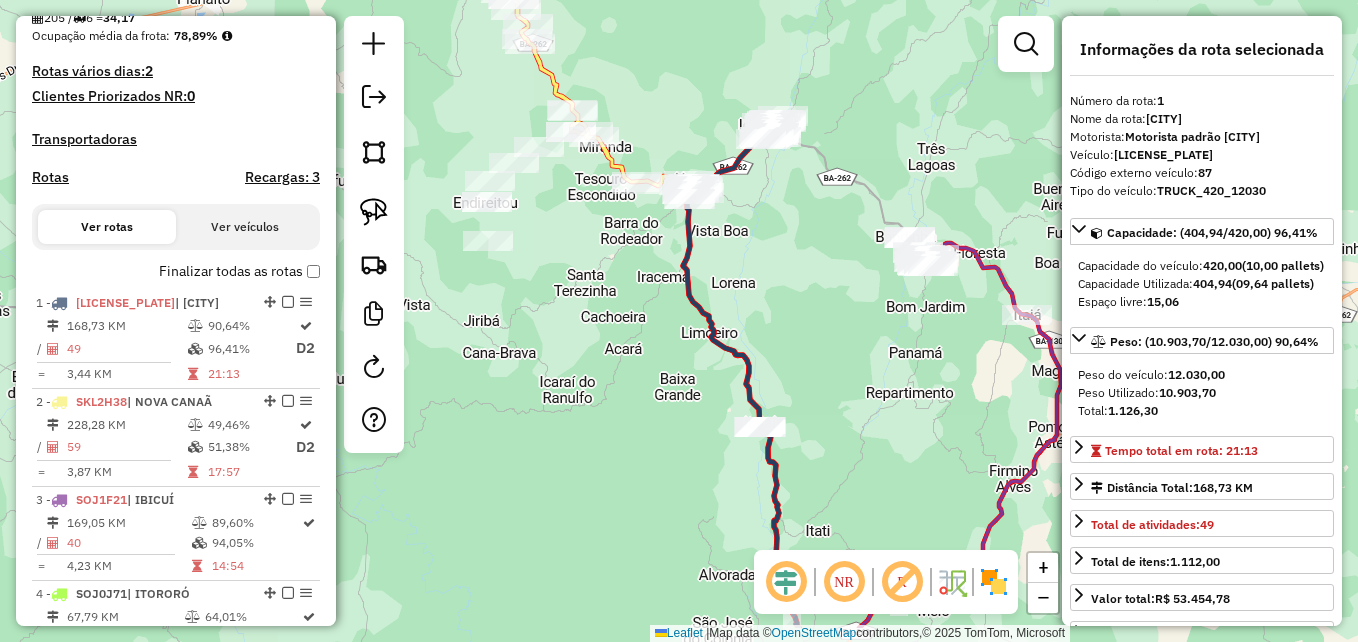 drag, startPoint x: 871, startPoint y: 332, endPoint x: 817, endPoint y: 242, distance: 104.95713 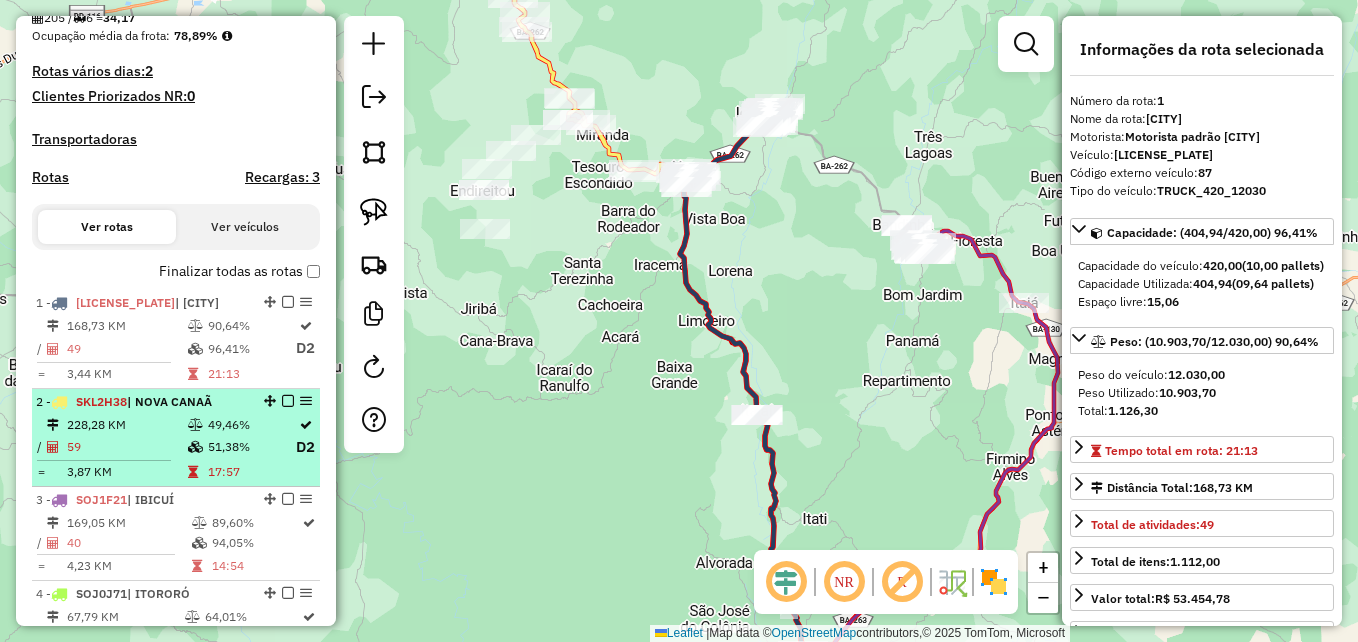 click at bounding box center (195, 425) 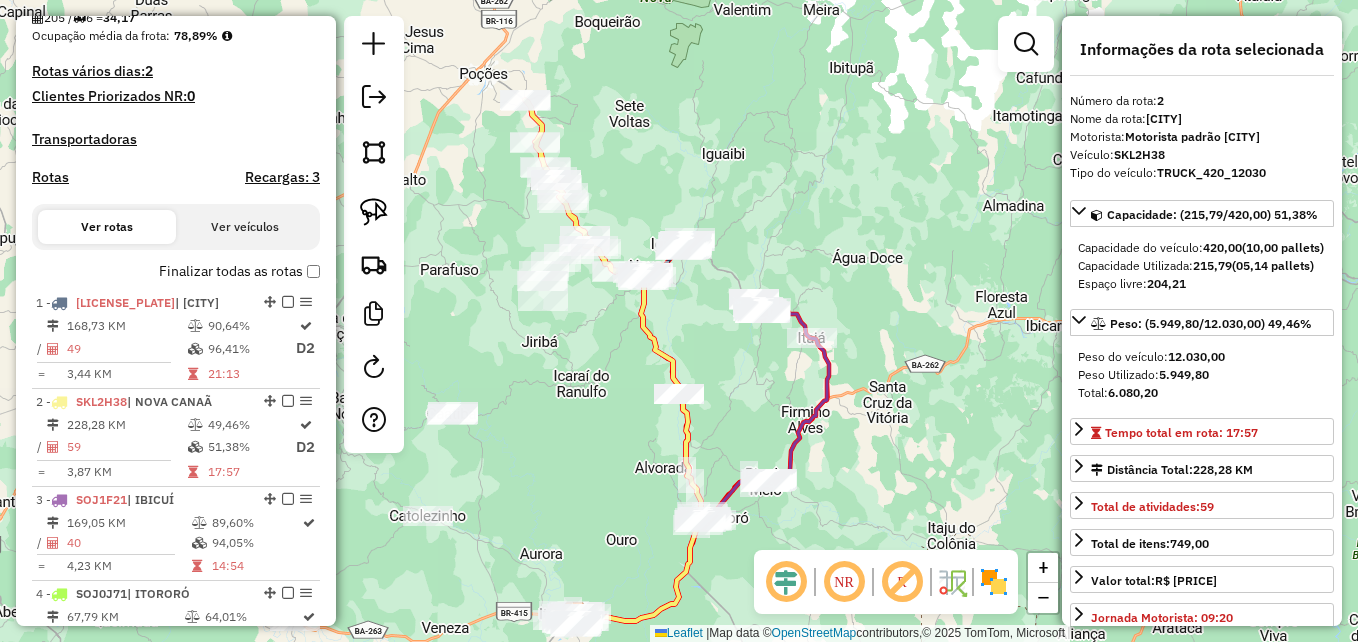 drag, startPoint x: 690, startPoint y: 294, endPoint x: 605, endPoint y: 360, distance: 107.61505 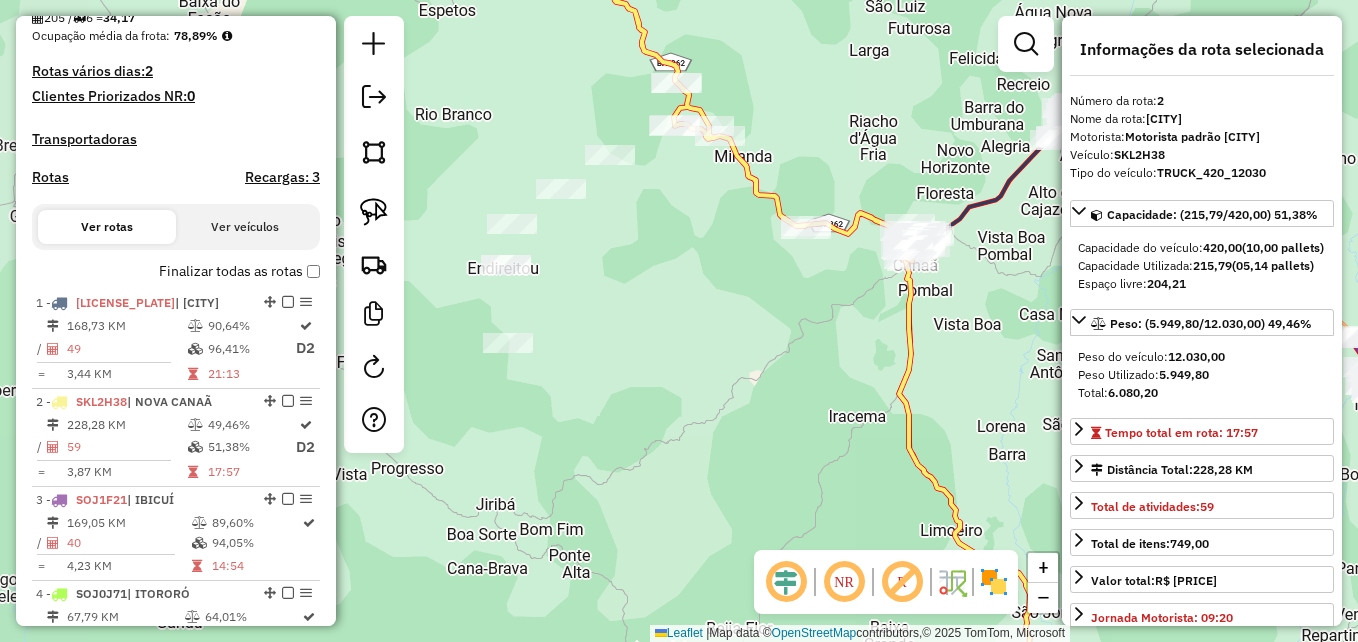 drag, startPoint x: 496, startPoint y: 309, endPoint x: 823, endPoint y: 320, distance: 327.18497 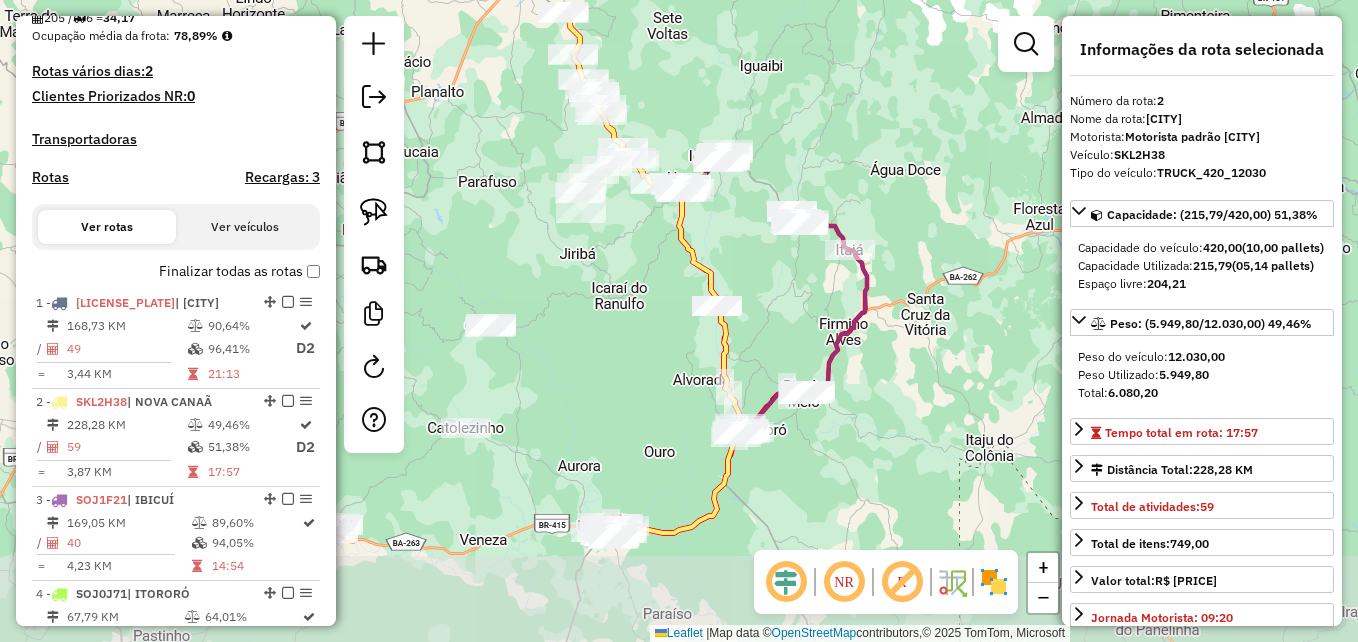 drag, startPoint x: 786, startPoint y: 375, endPoint x: 602, endPoint y: 249, distance: 223.00673 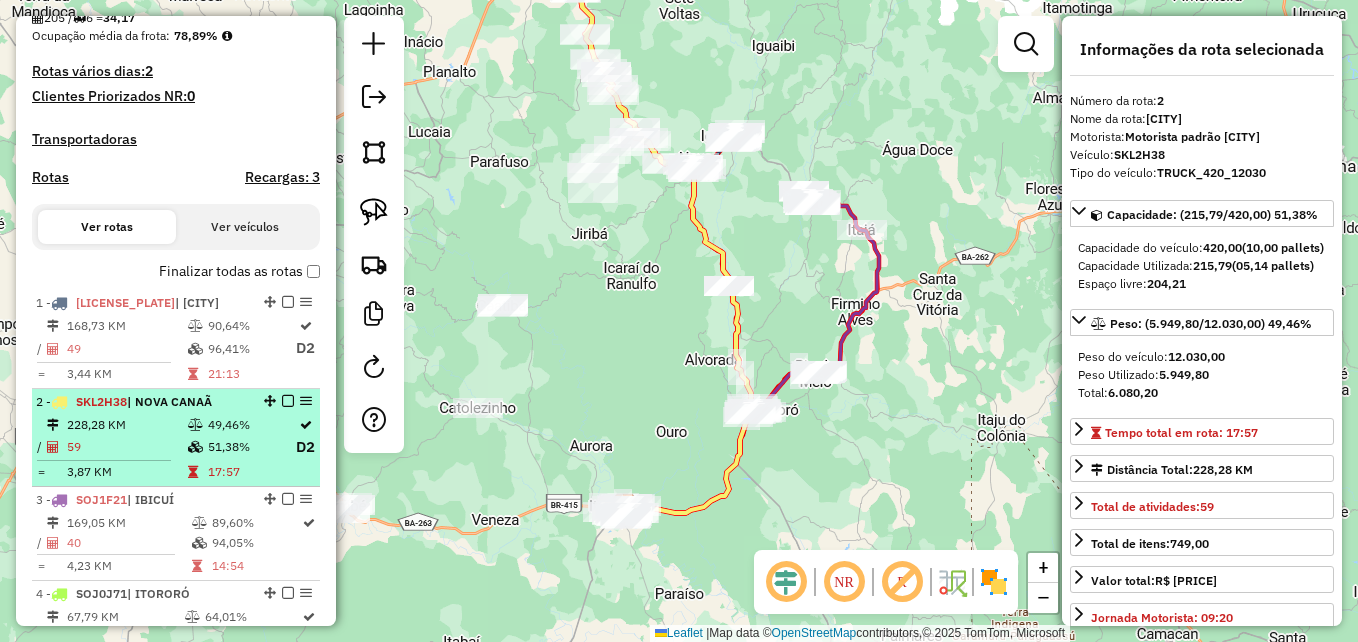 scroll, scrollTop: 600, scrollLeft: 0, axis: vertical 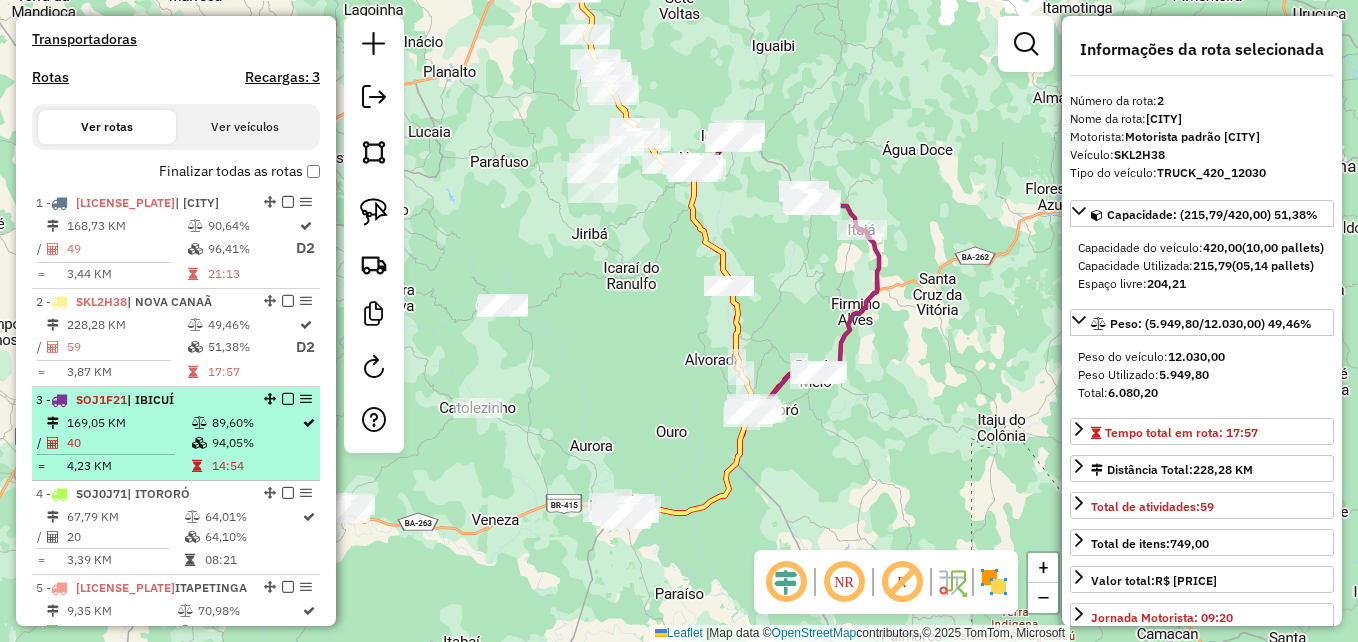 click on "40" at bounding box center (128, 443) 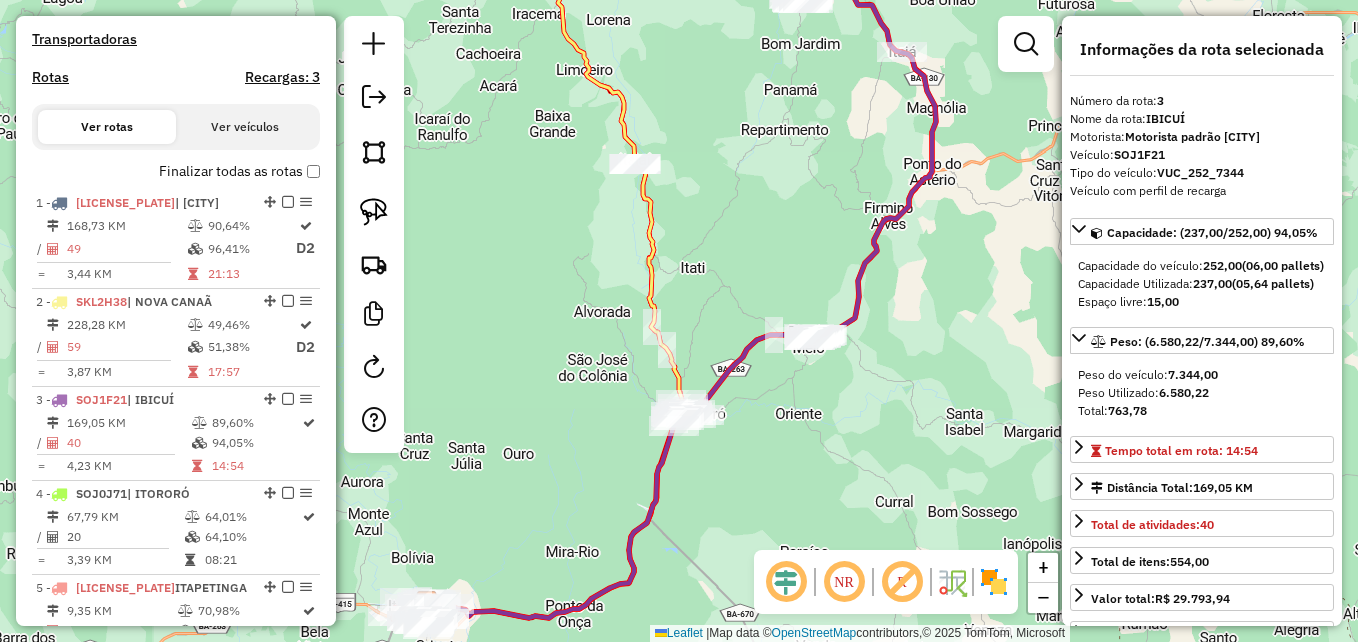 drag, startPoint x: 536, startPoint y: 405, endPoint x: 538, endPoint y: 380, distance: 25.079872 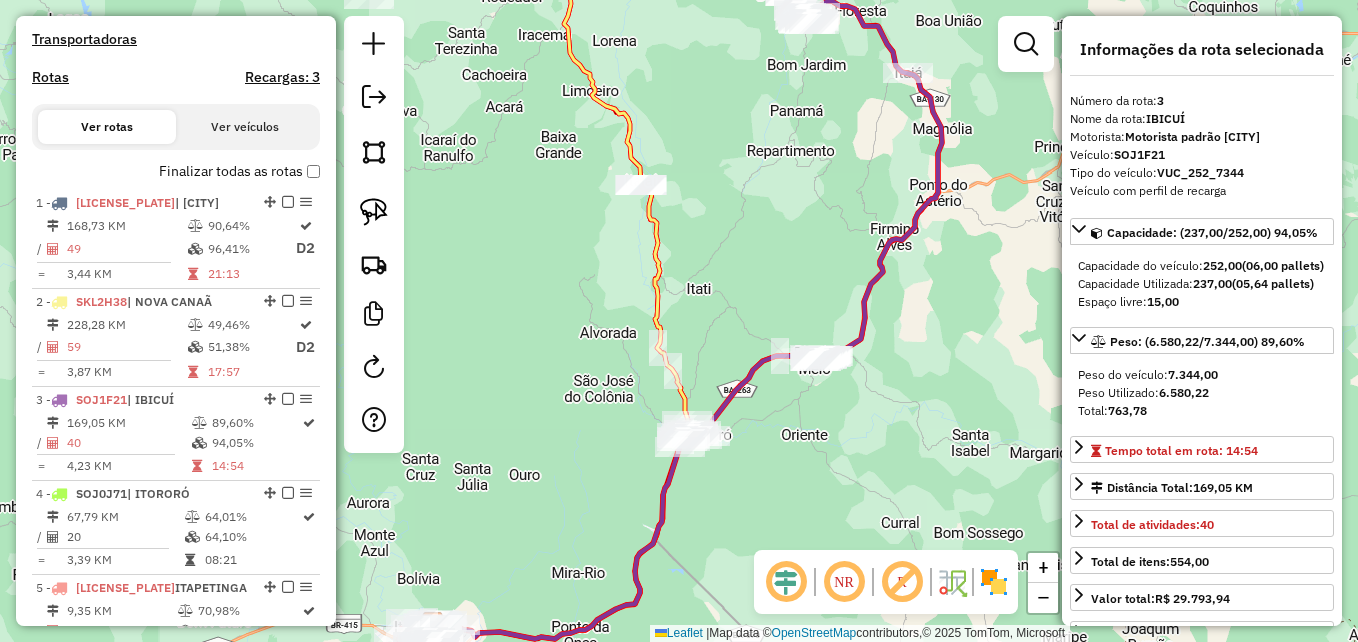 drag, startPoint x: 783, startPoint y: 171, endPoint x: 760, endPoint y: 310, distance: 140.89003 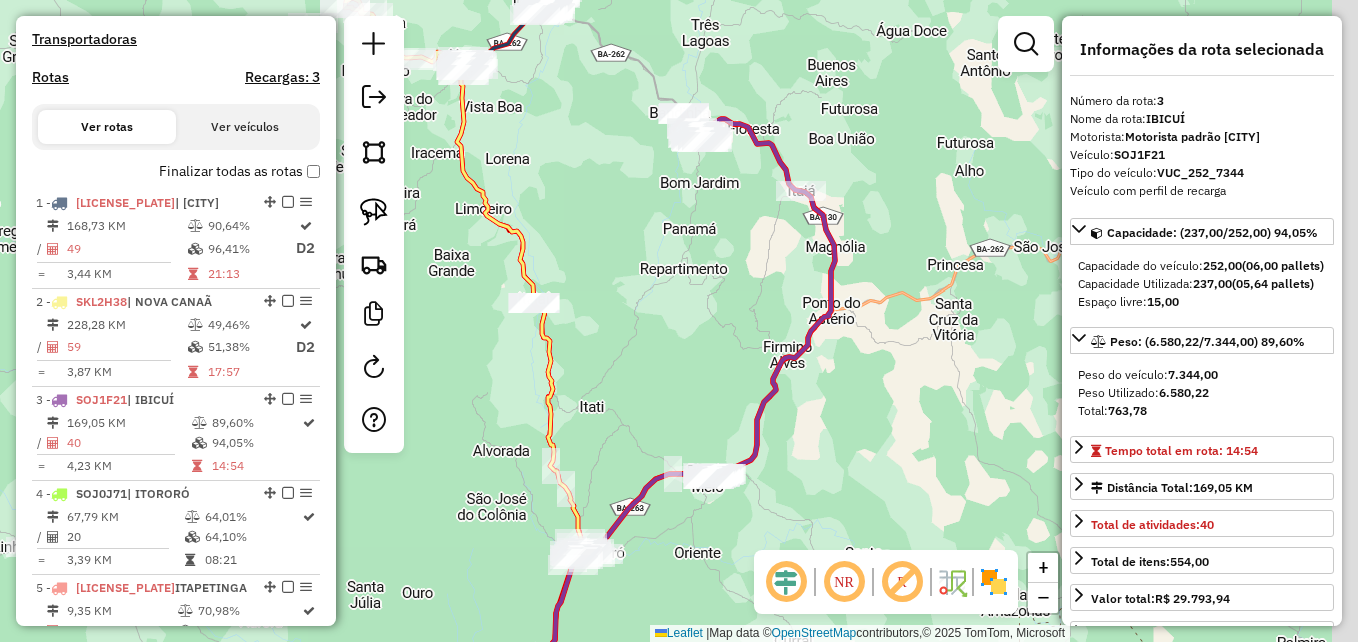 drag, startPoint x: 844, startPoint y: 242, endPoint x: 760, endPoint y: 228, distance: 85.158676 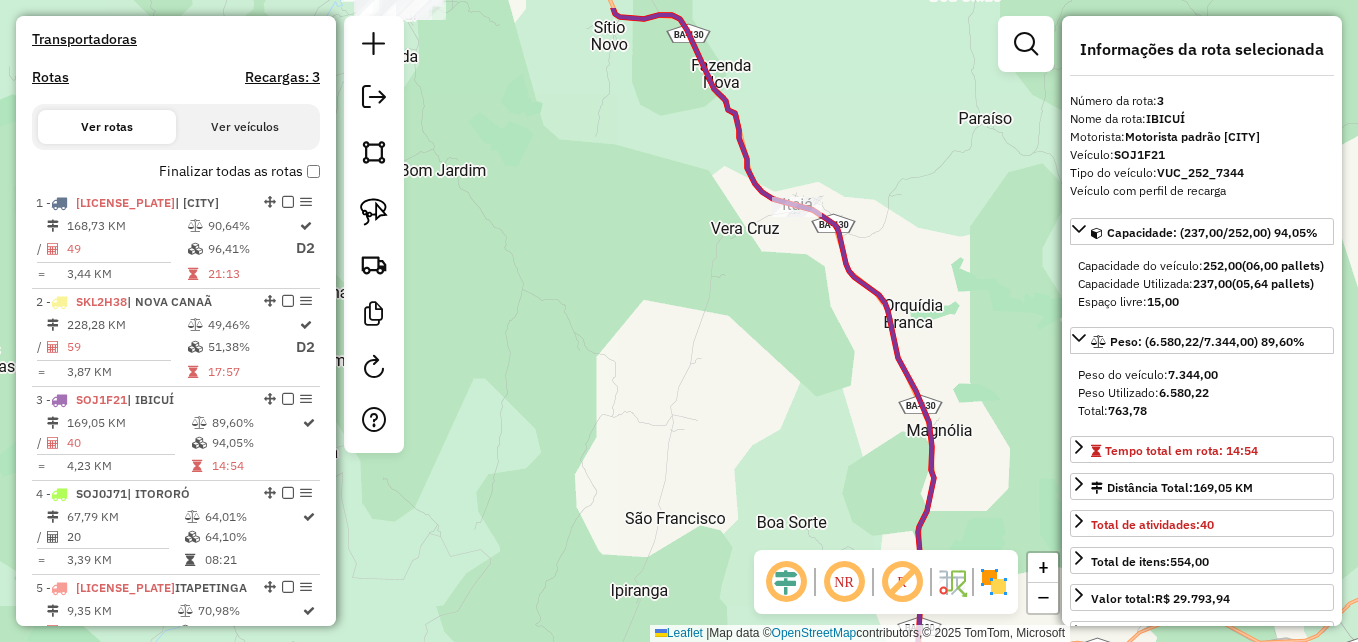 drag, startPoint x: 780, startPoint y: 234, endPoint x: 784, endPoint y: 306, distance: 72.11102 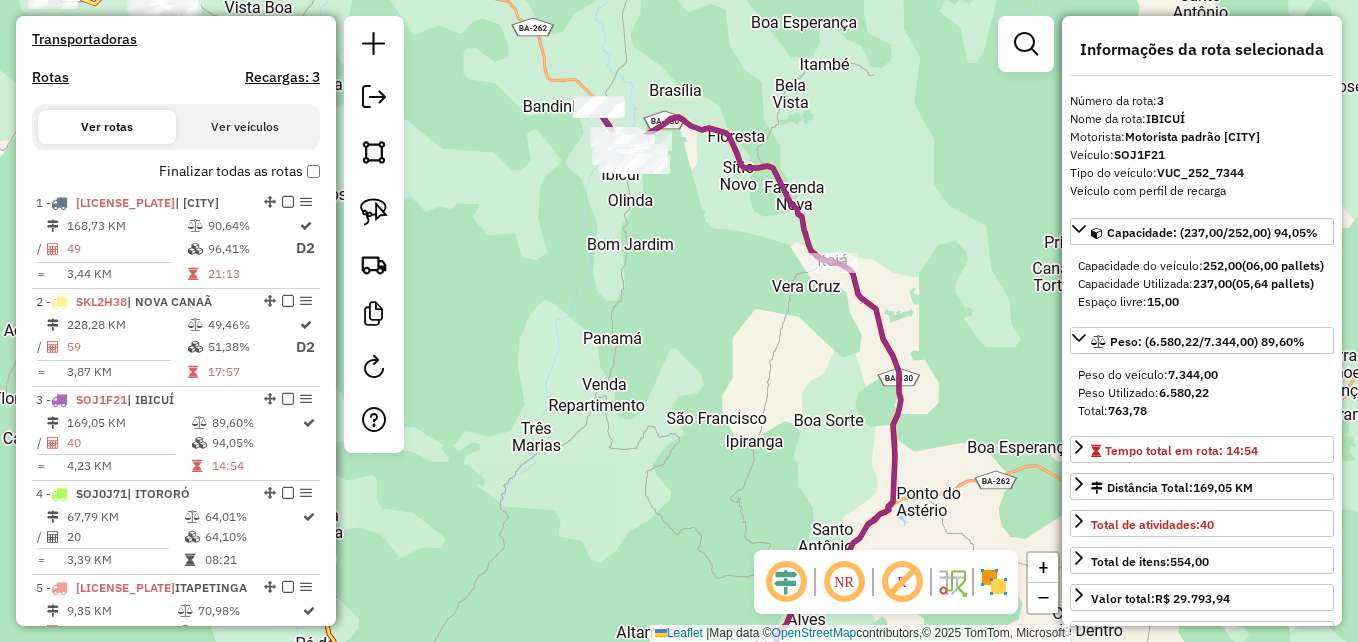 drag, startPoint x: 695, startPoint y: 272, endPoint x: 733, endPoint y: 293, distance: 43.416588 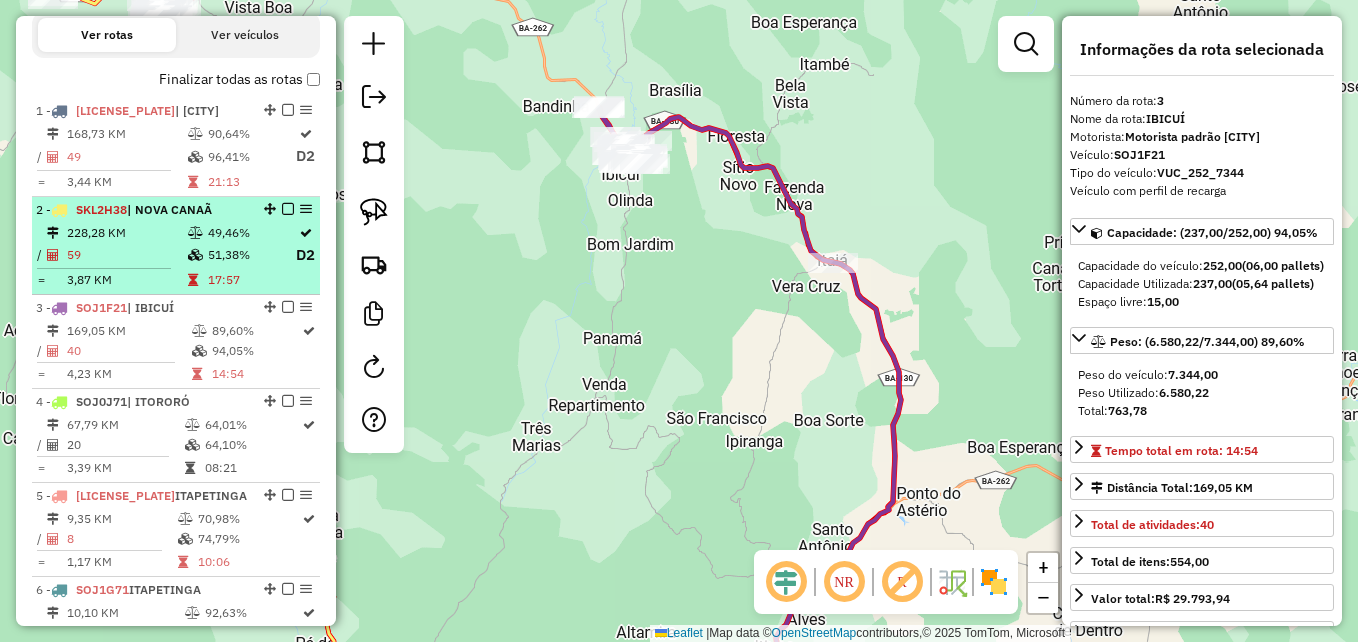 scroll, scrollTop: 800, scrollLeft: 0, axis: vertical 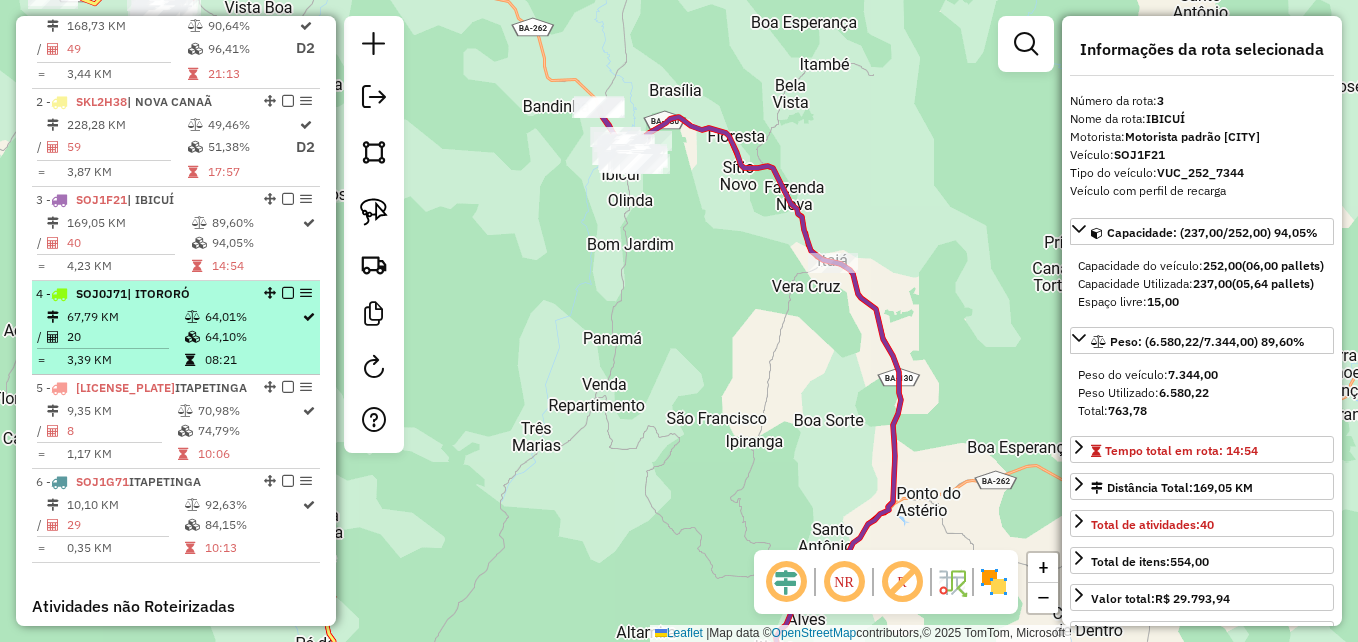 click on "64,01%" at bounding box center [252, 317] 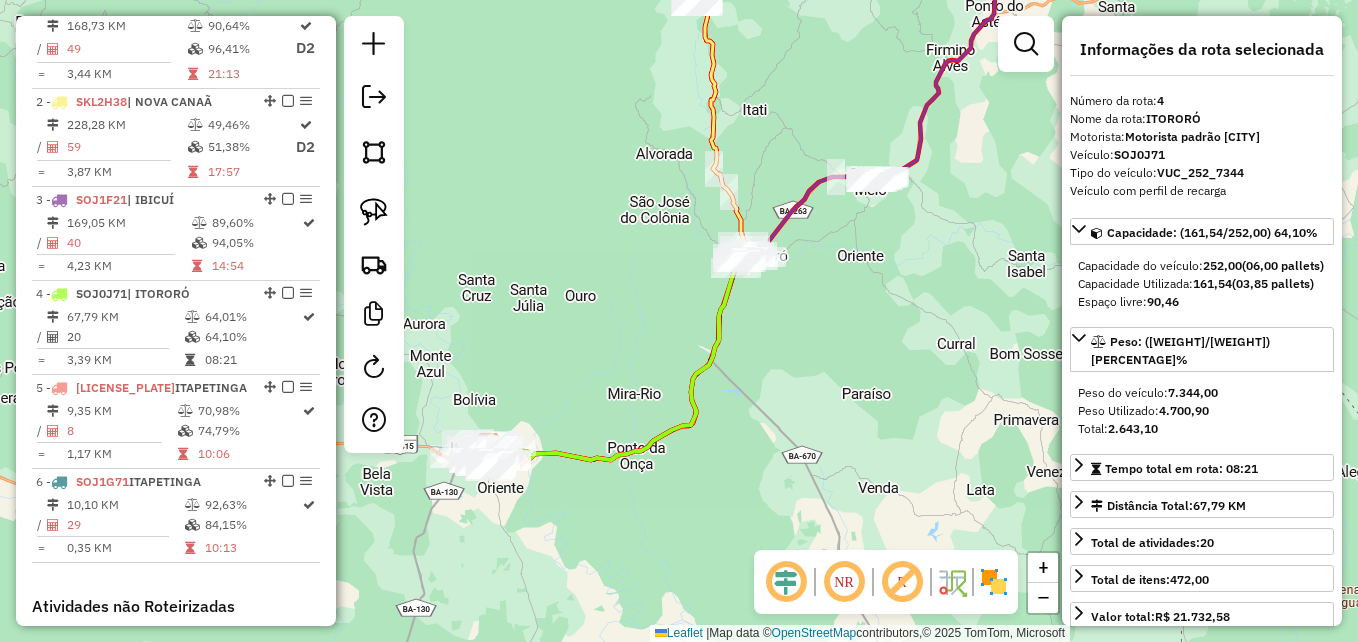 drag, startPoint x: 997, startPoint y: 200, endPoint x: 874, endPoint y: 290, distance: 152.41063 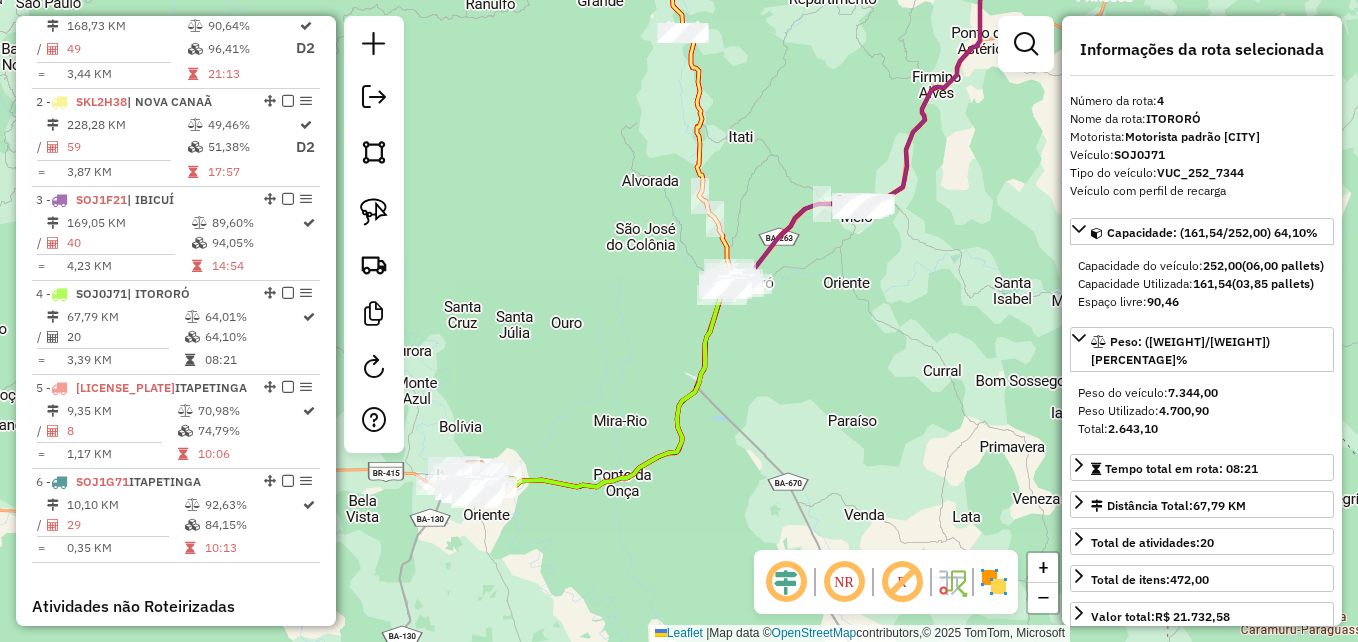 click 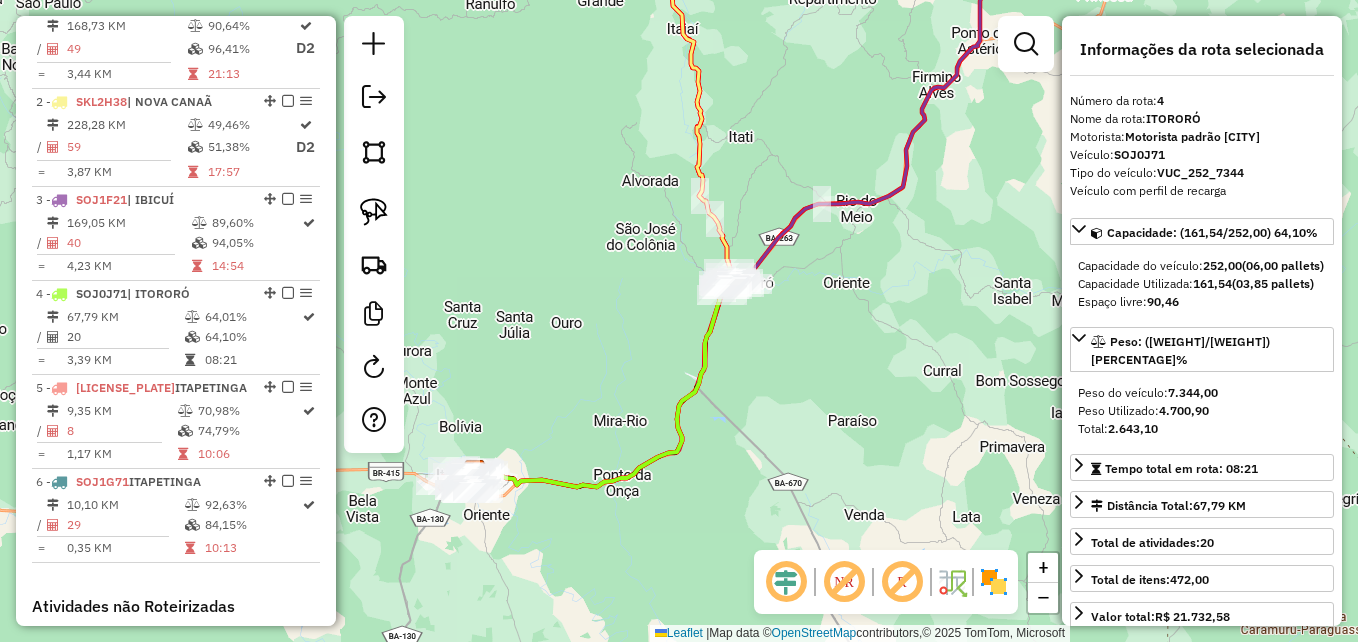 click 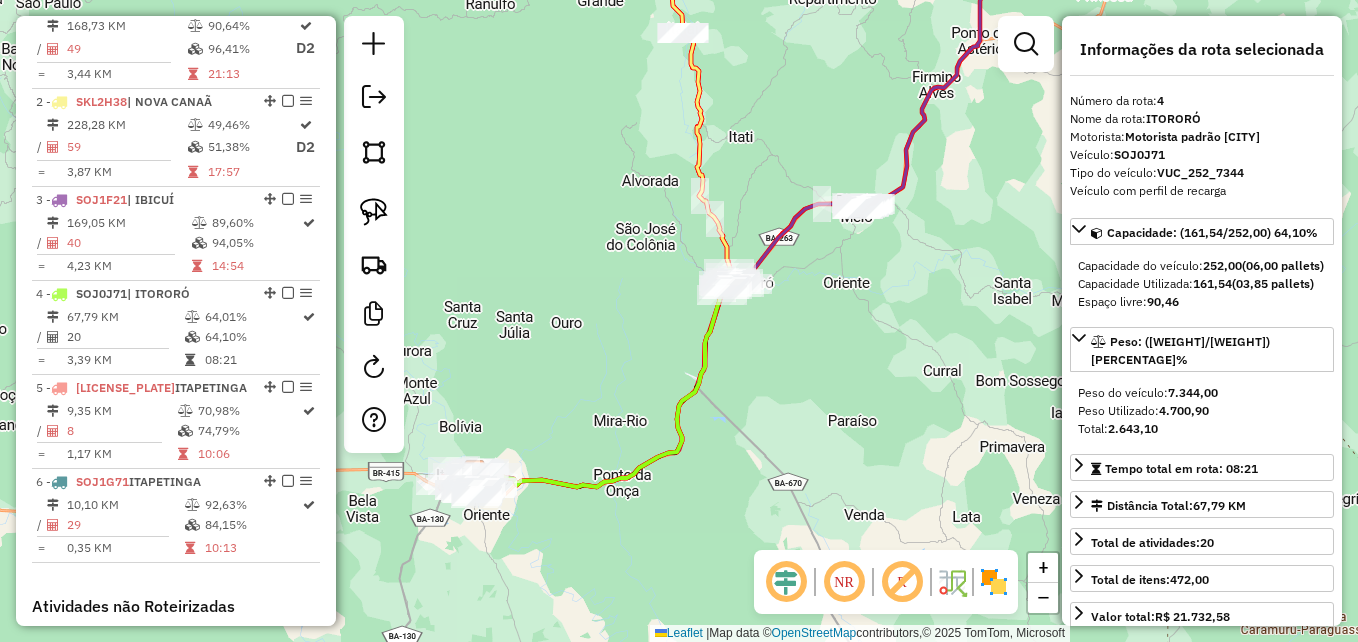 drag, startPoint x: 553, startPoint y: 359, endPoint x: 823, endPoint y: 163, distance: 333.64053 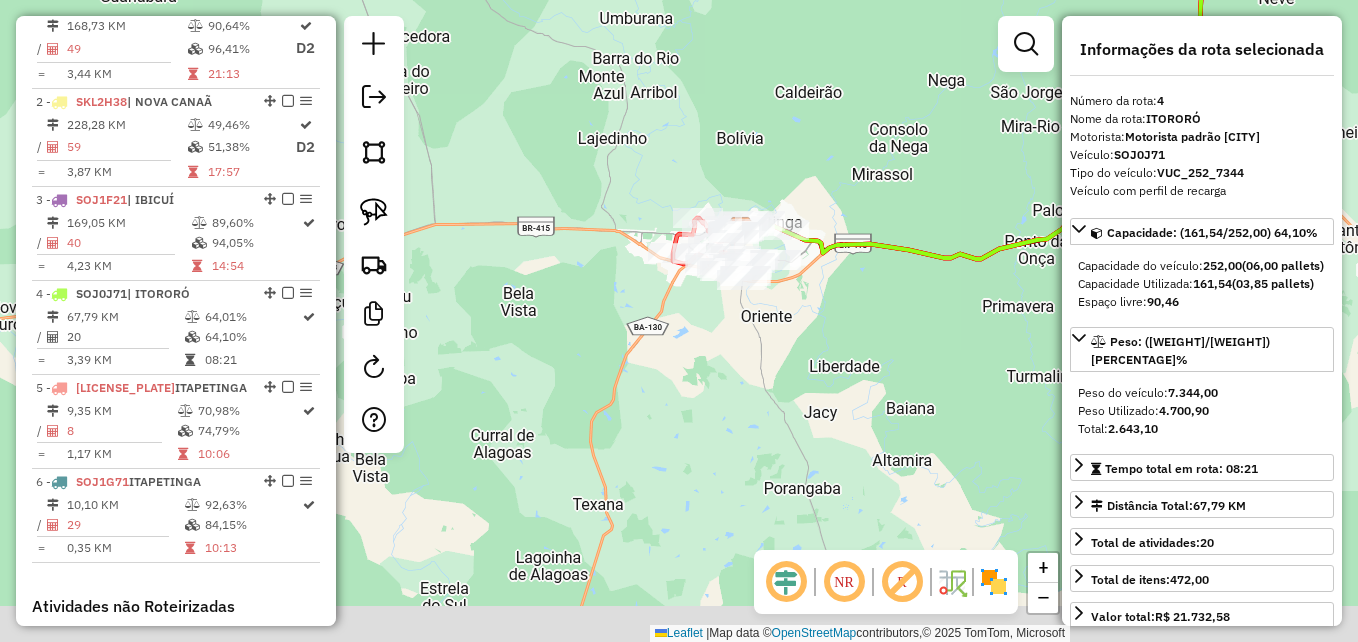 drag, startPoint x: 700, startPoint y: 257, endPoint x: 670, endPoint y: 141, distance: 119.81653 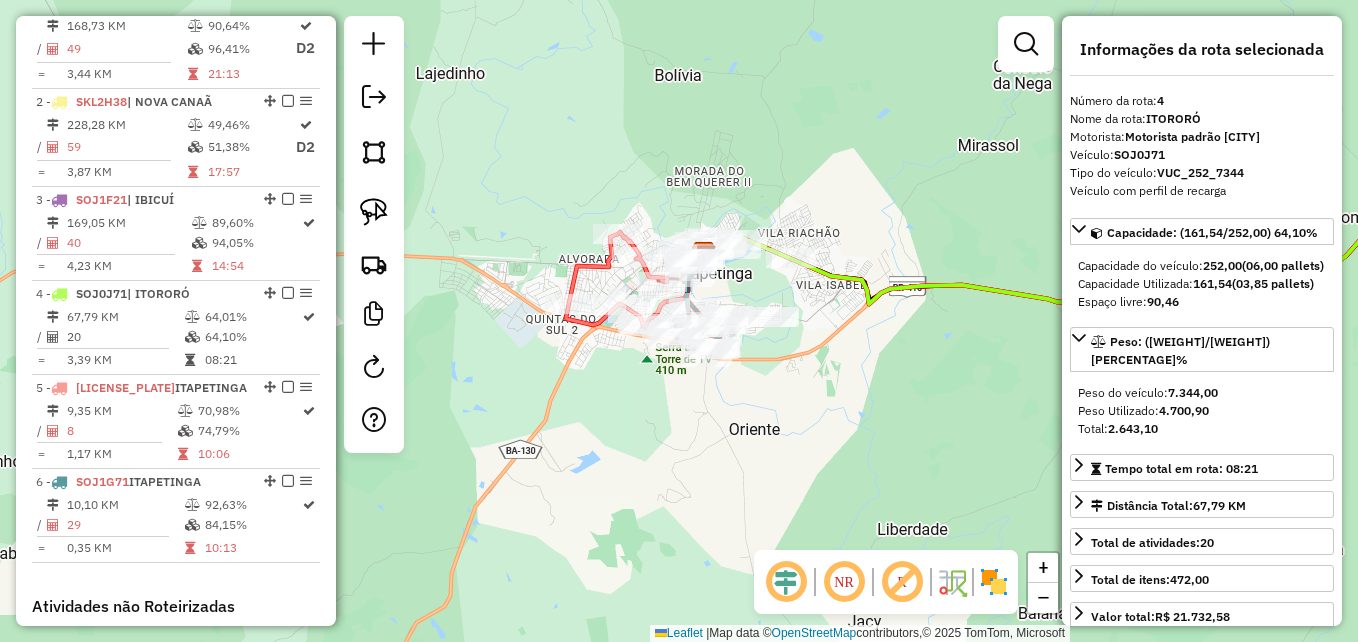 click on "Janela de atendimento Grade de atendimento Capacidade Transportadoras Veículos Cliente Pedidos  Rotas Selecione os dias de semana para filtrar as janelas de atendimento  Seg   Ter   Qua   Qui   Sex   Sáb   Dom  Informe o período da janela de atendimento: De: Até:  Filtrar exatamente a janela do cliente  Considerar janela de atendimento padrão  Selecione os dias de semana para filtrar as grades de atendimento  Seg   Ter   Qua   Qui   Sex   Sáb   Dom   Considerar clientes sem dia de atendimento cadastrado  Clientes fora do dia de atendimento selecionado Filtrar as atividades entre os valores definidos abaixo:  Peso mínimo:   Peso máximo:   Cubagem mínima:   Cubagem máxima:   De:   Até:  Filtrar as atividades entre o tempo de atendimento definido abaixo:  De:   Até:   Considerar capacidade total dos clientes não roteirizados Transportadora: Selecione um ou mais itens Tipo de veículo: Selecione um ou mais itens Veículo: Selecione um ou mais itens Motorista: Selecione um ou mais itens Nome: Rótulo:" 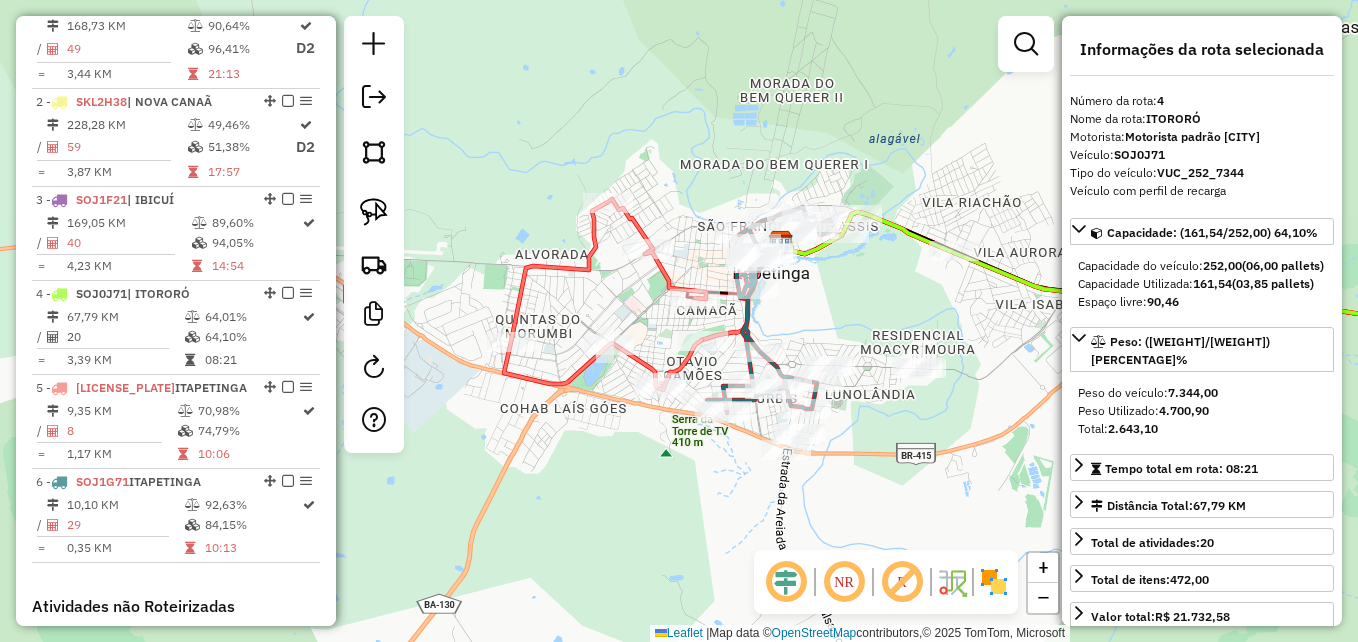 drag, startPoint x: 739, startPoint y: 191, endPoint x: 732, endPoint y: 76, distance: 115.212845 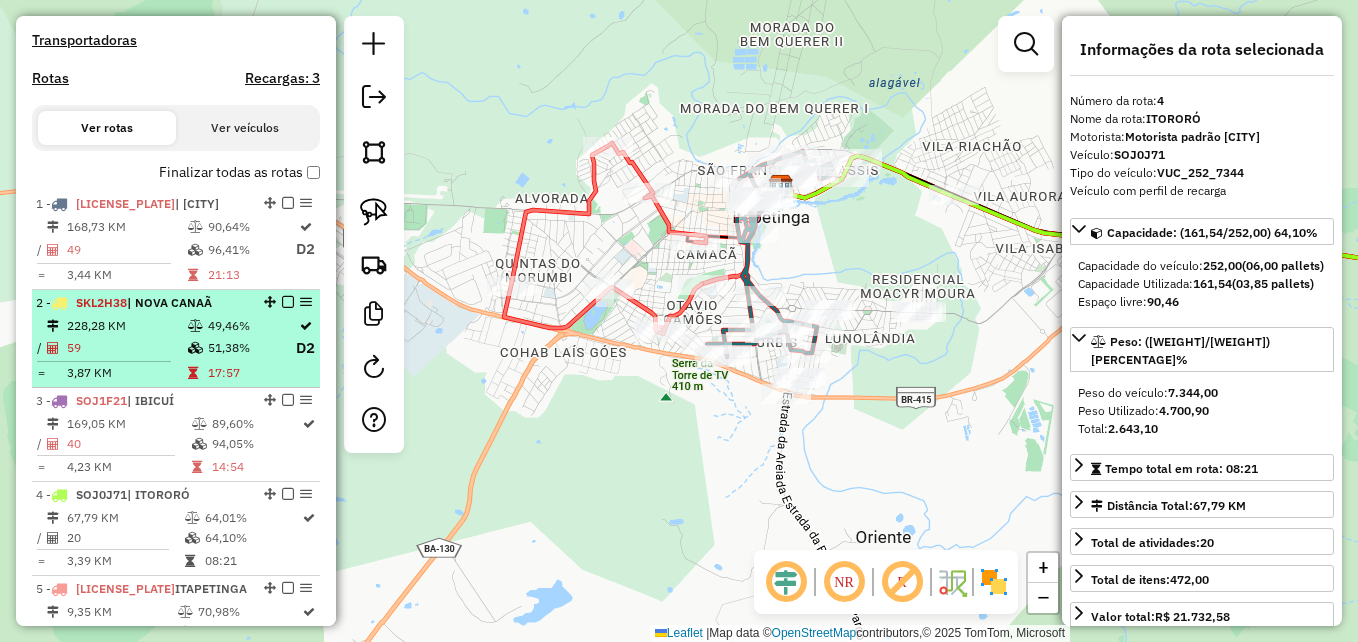scroll, scrollTop: 600, scrollLeft: 0, axis: vertical 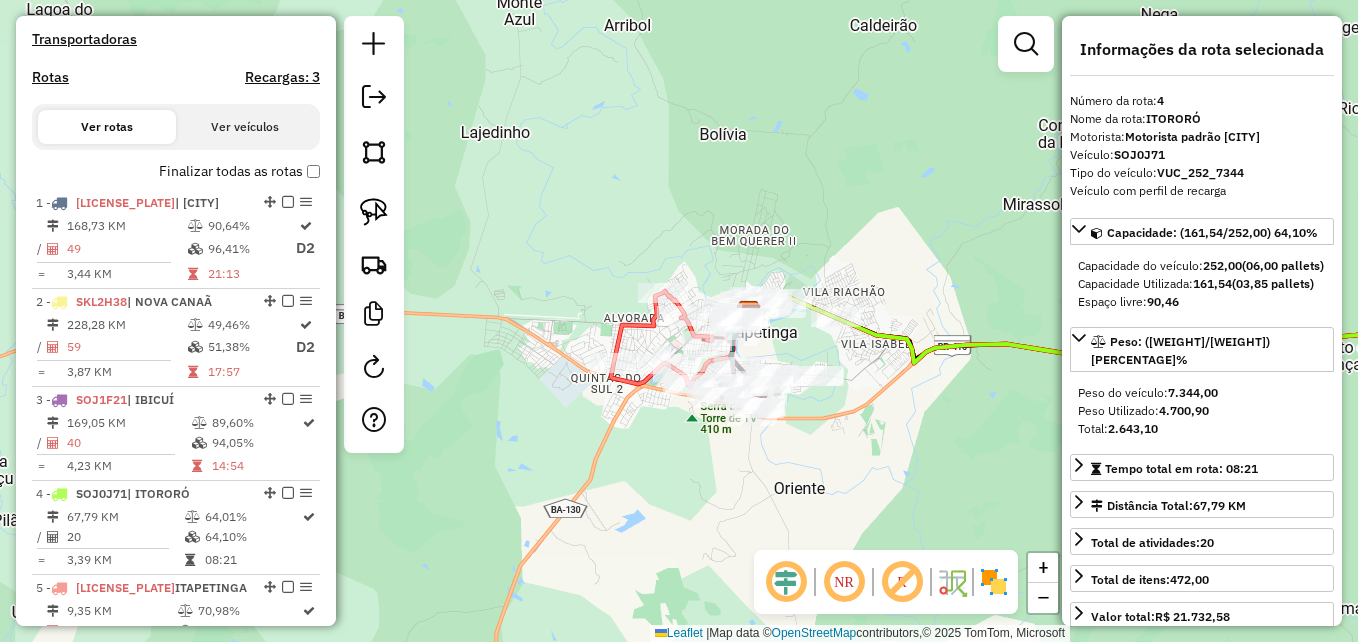 drag, startPoint x: 886, startPoint y: 207, endPoint x: 857, endPoint y: 273, distance: 72.09022 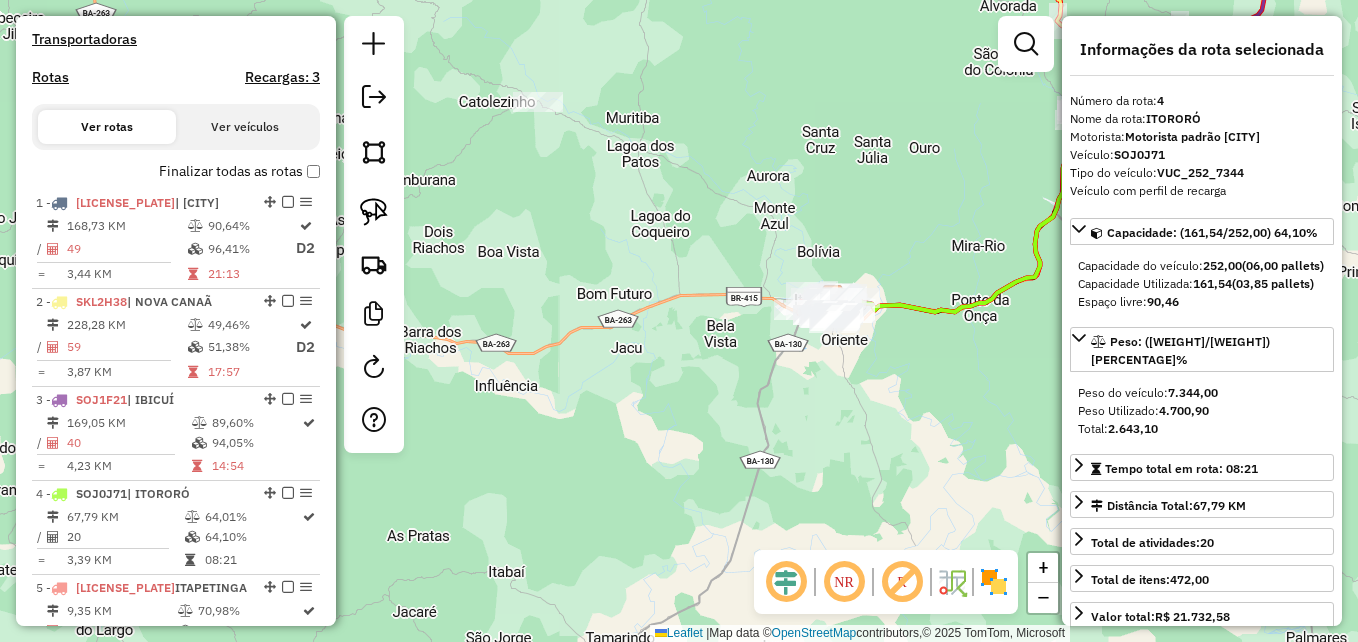 drag, startPoint x: 831, startPoint y: 160, endPoint x: 683, endPoint y: 377, distance: 262.6652 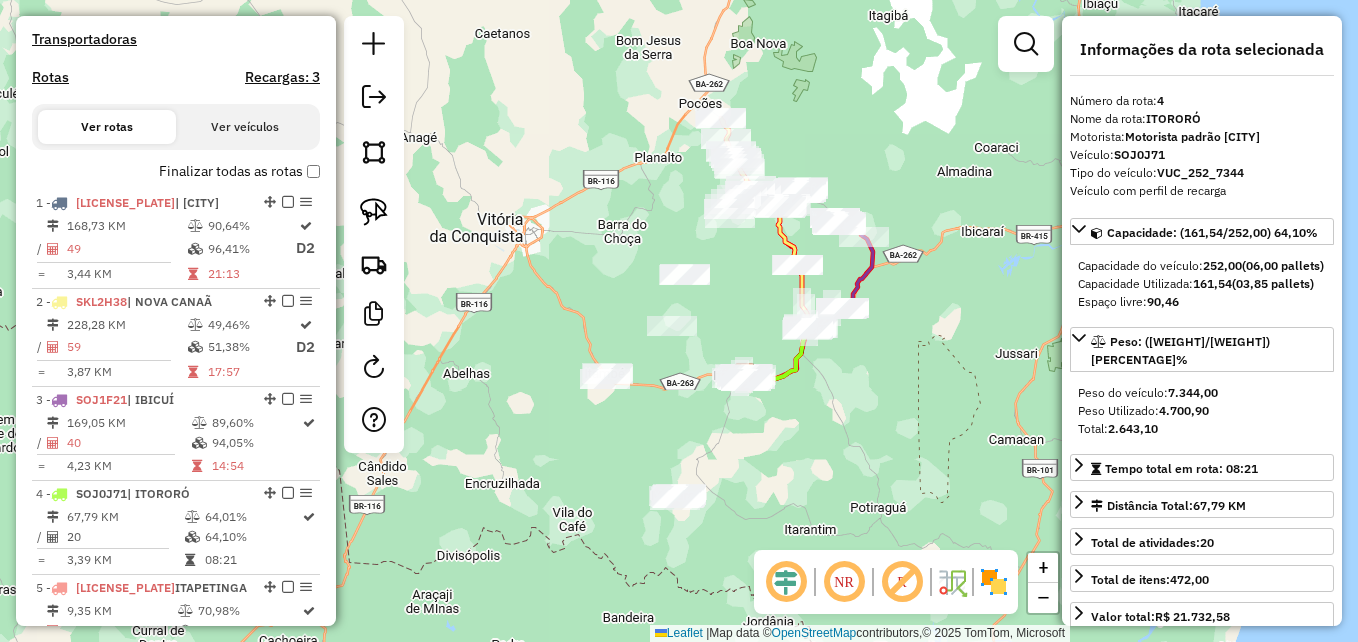 click on "Janela de atendimento Grade de atendimento Capacidade Transportadoras Veículos Cliente Pedidos  Rotas Selecione os dias de semana para filtrar as janelas de atendimento  Seg   Ter   Qua   Qui   Sex   Sáb   Dom  Informe o período da janela de atendimento: De: Até:  Filtrar exatamente a janela do cliente  Considerar janela de atendimento padrão  Selecione os dias de semana para filtrar as grades de atendimento  Seg   Ter   Qua   Qui   Sex   Sáb   Dom   Considerar clientes sem dia de atendimento cadastrado  Clientes fora do dia de atendimento selecionado Filtrar as atividades entre os valores definidos abaixo:  Peso mínimo:   Peso máximo:   Cubagem mínima:   Cubagem máxima:   De:   Até:  Filtrar as atividades entre o tempo de atendimento definido abaixo:  De:   Até:   Considerar capacidade total dos clientes não roteirizados Transportadora: Selecione um ou mais itens Tipo de veículo: Selecione um ou mais itens Veículo: Selecione um ou mais itens Motorista: Selecione um ou mais itens Nome: Rótulo:" 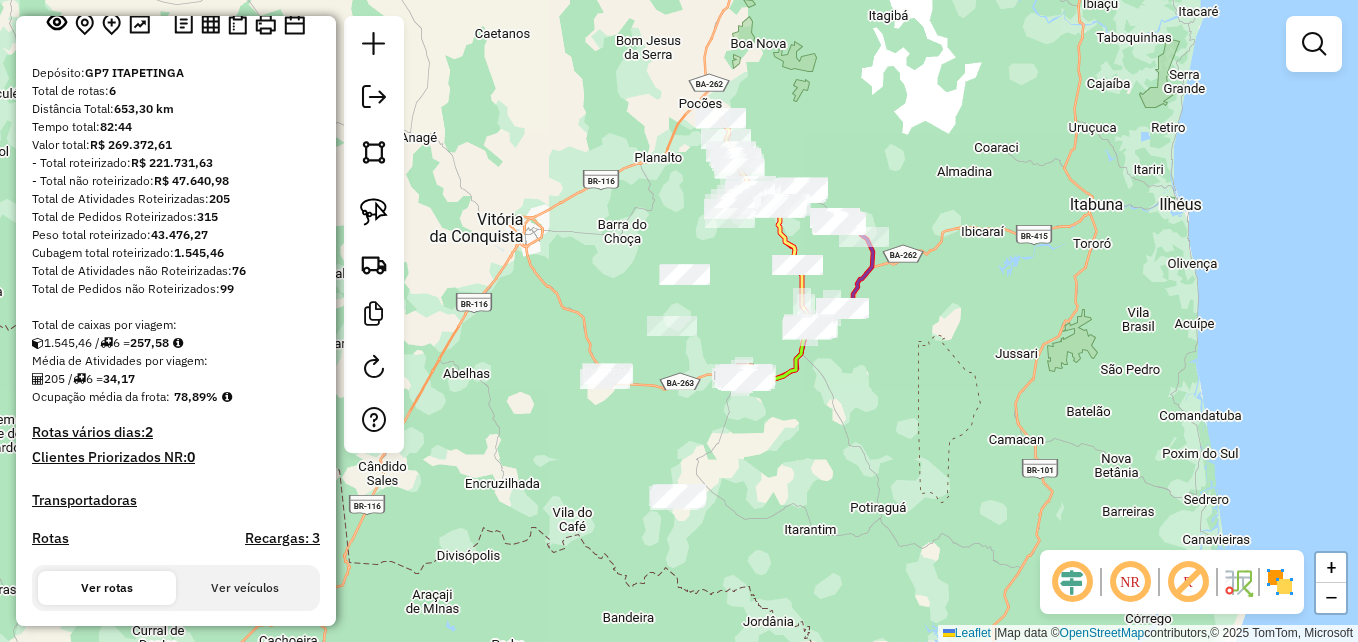 scroll, scrollTop: 0, scrollLeft: 0, axis: both 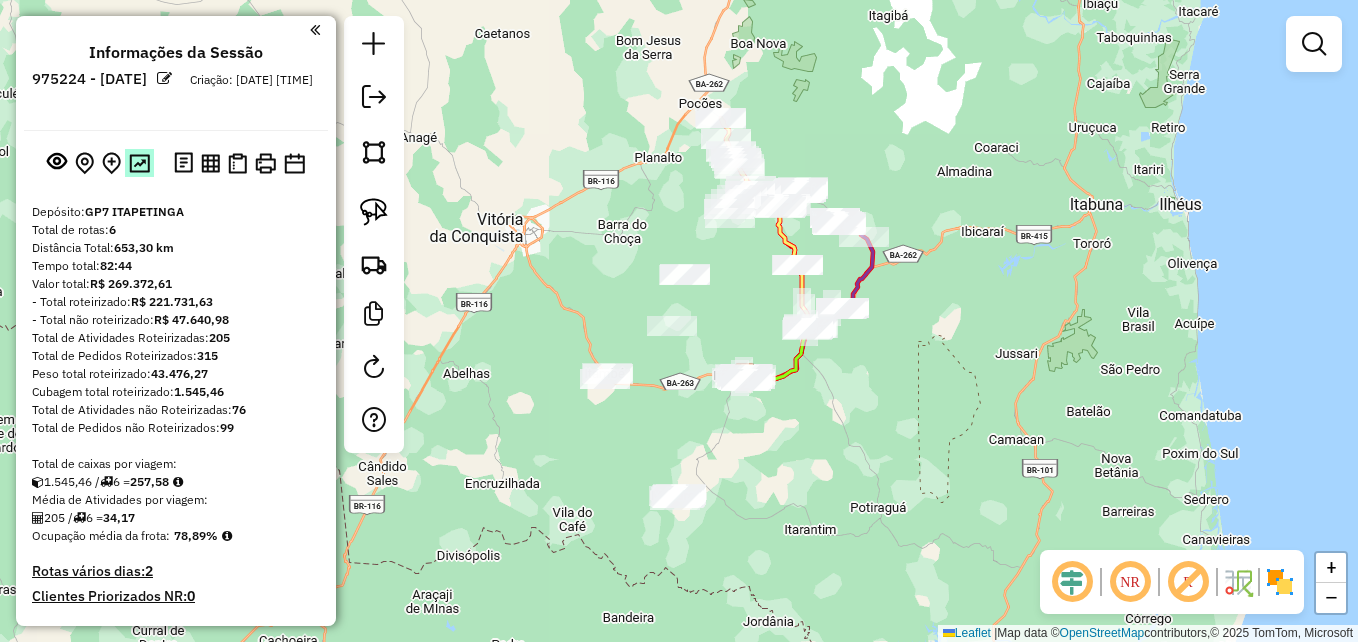 click at bounding box center (139, 163) 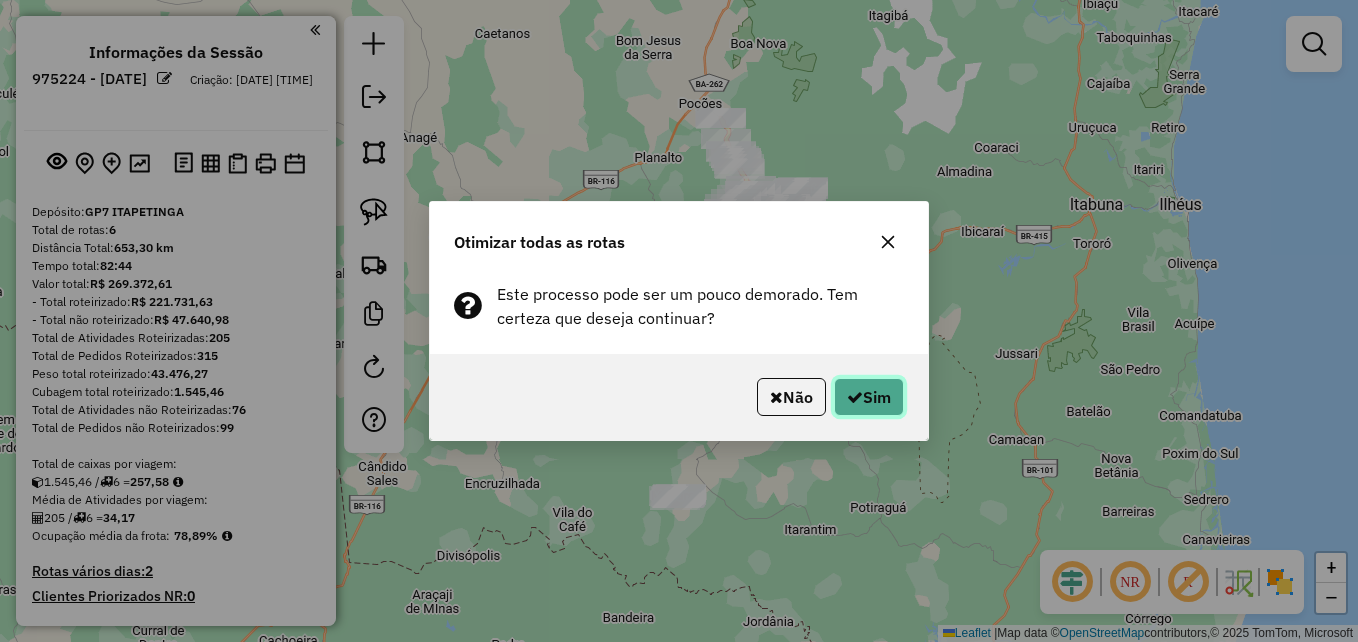 click on "Sim" 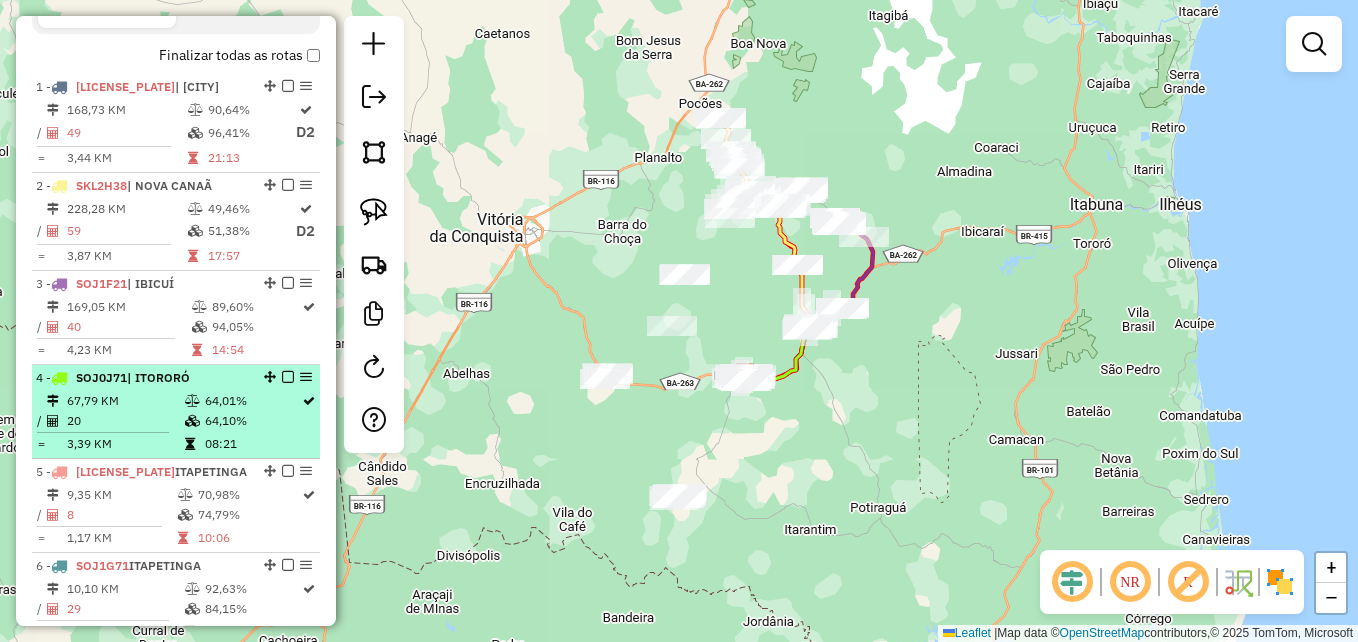 scroll, scrollTop: 1000, scrollLeft: 0, axis: vertical 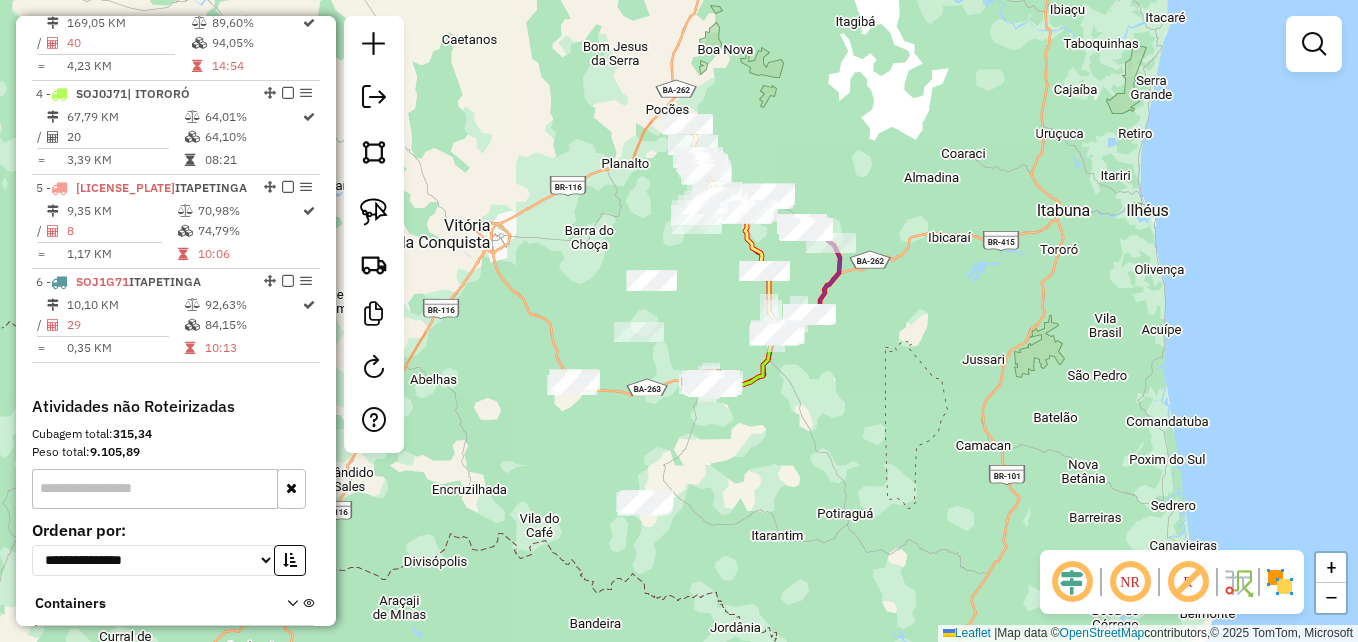 drag, startPoint x: 652, startPoint y: 446, endPoint x: 587, endPoint y: 456, distance: 65.76473 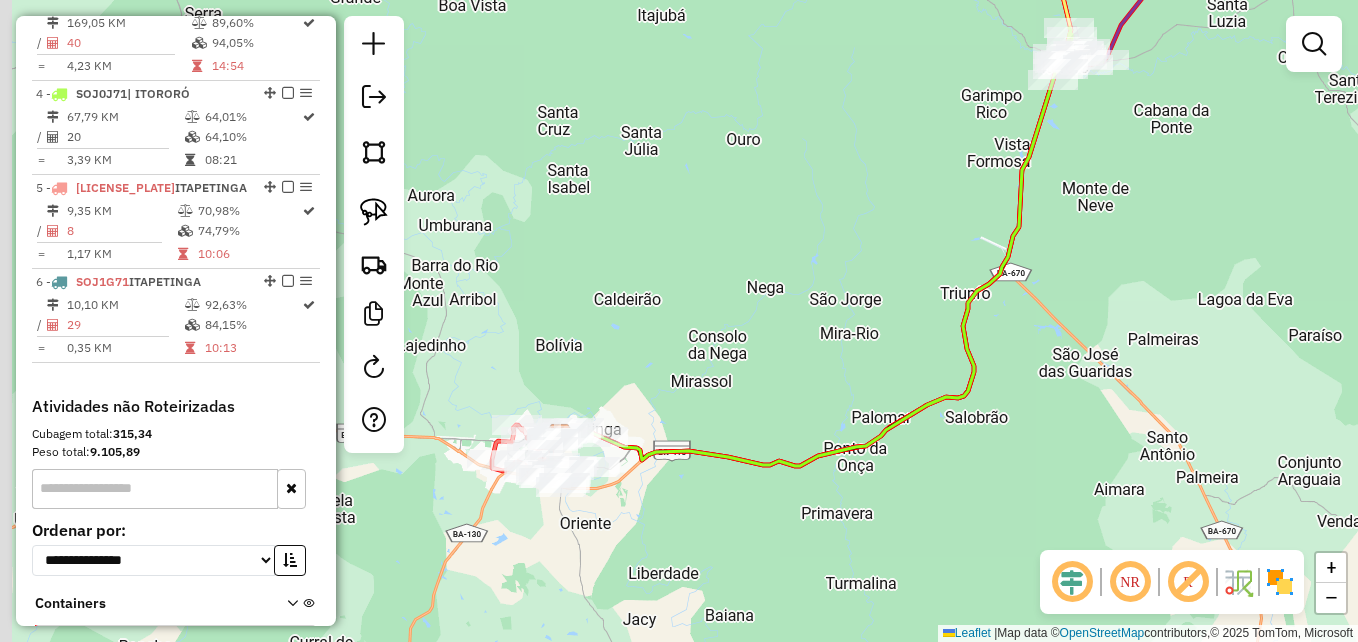 drag, startPoint x: 667, startPoint y: 296, endPoint x: 844, endPoint y: 328, distance: 179.8694 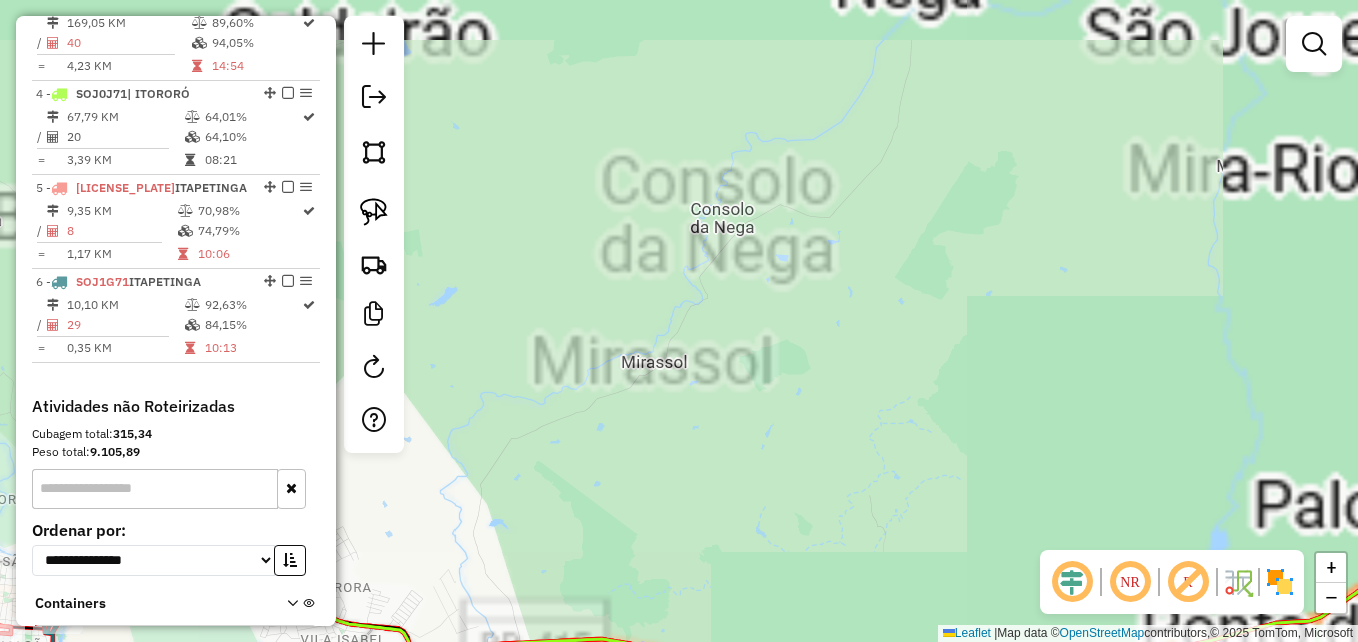 drag, startPoint x: 640, startPoint y: 350, endPoint x: 1019, endPoint y: 213, distance: 403.00125 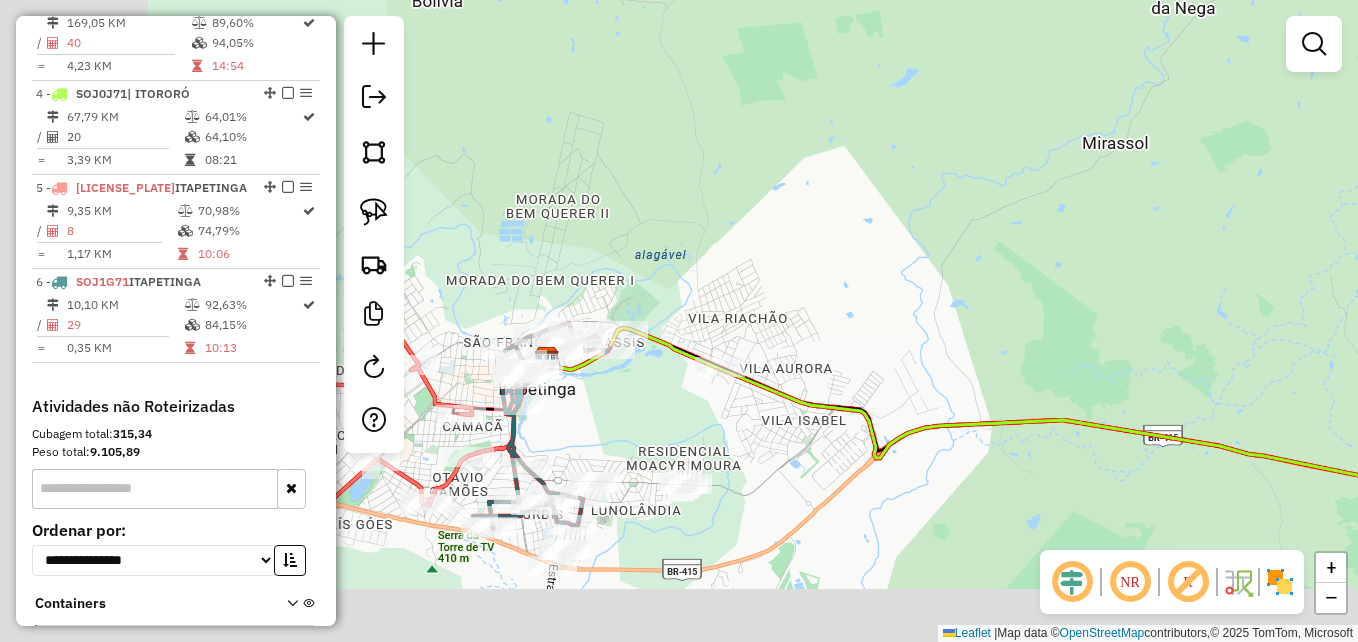 drag, startPoint x: 812, startPoint y: 381, endPoint x: 933, endPoint y: 248, distance: 179.80545 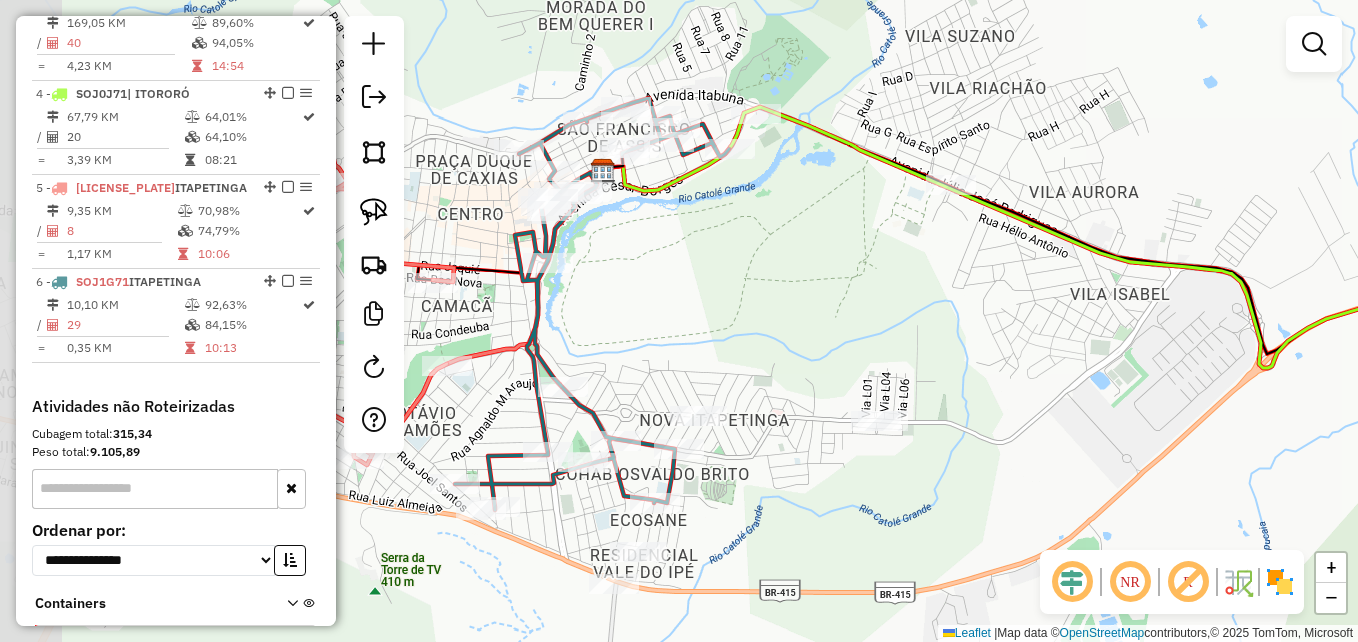 drag, startPoint x: 656, startPoint y: 324, endPoint x: 845, endPoint y: 342, distance: 189.85521 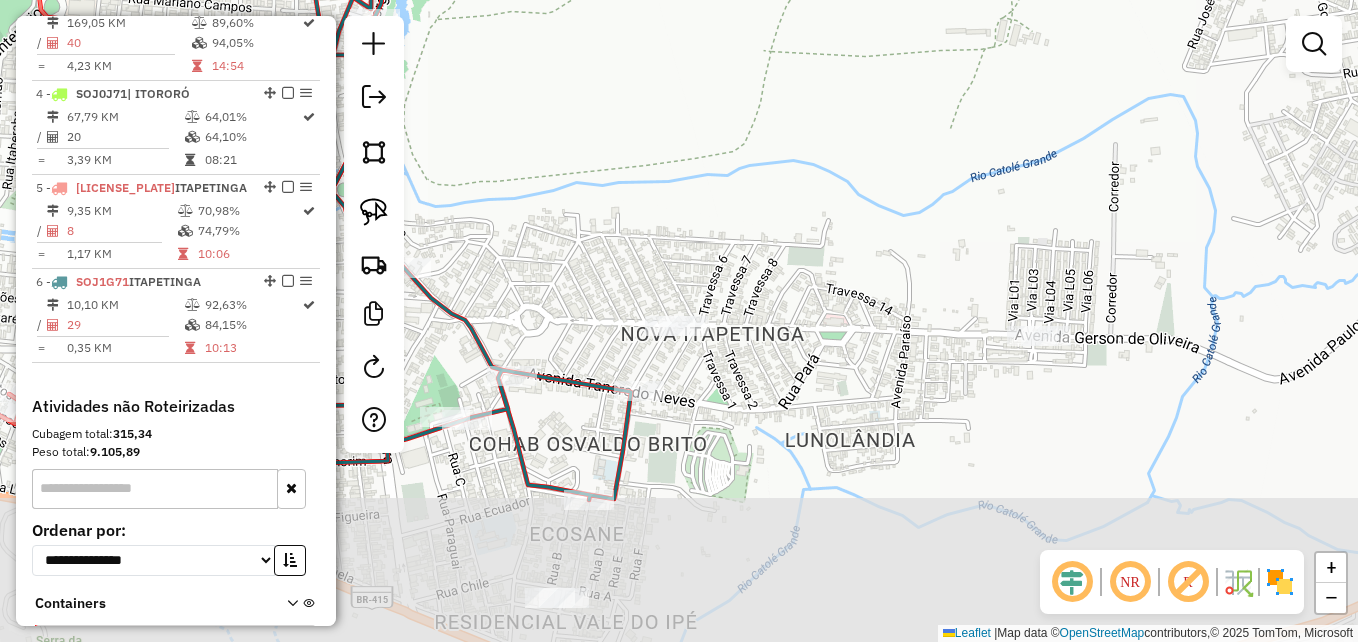 drag, startPoint x: 784, startPoint y: 359, endPoint x: 892, endPoint y: 152, distance: 233.4802 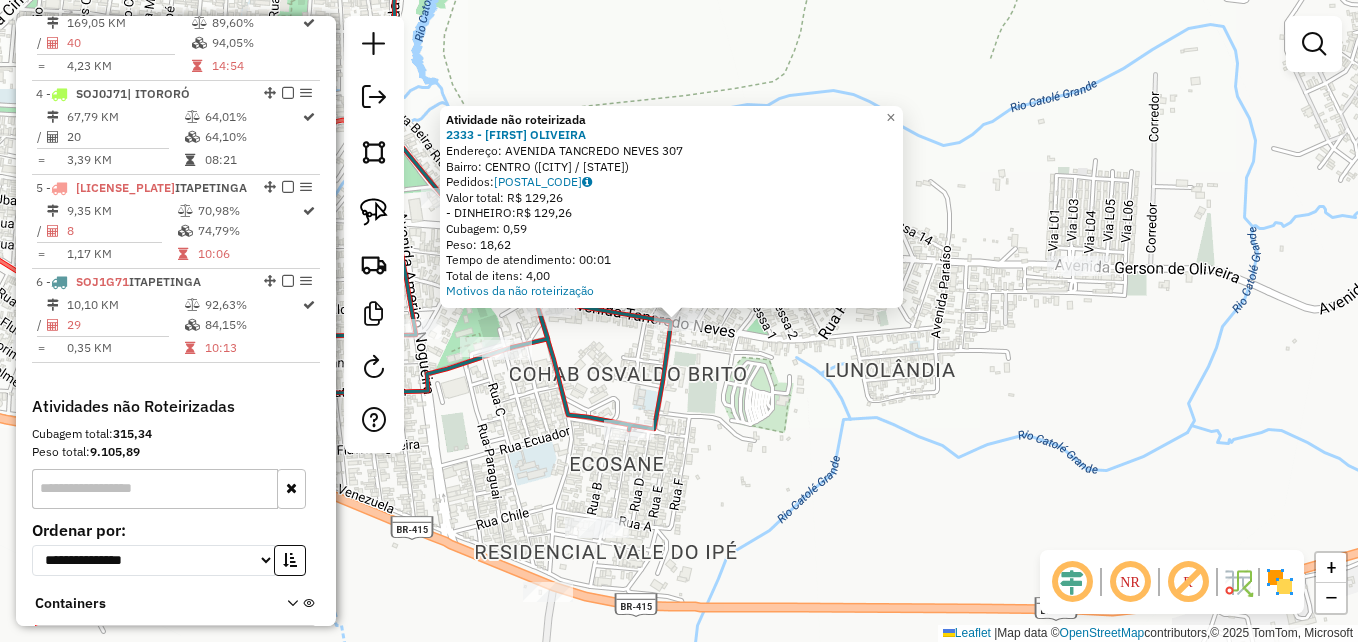click on "Atividade não roteirizada 2333 - JEFFERSON  OLIVEIRA  Endereço: AVENIDA TANCREDO NEVES        307   Bairro: CENTRO (ITAPETINGA / BA)   Pedidos:  05035703   Valor total: R$ 129,26   - DINHEIRO:  R$ 129,26   Cubagem: 0,59   Peso: 18,62   Tempo de atendimento: 00:01   Total de itens: 4,00  Motivos da não roteirização × Janela de atendimento Grade de atendimento Capacidade Transportadoras Veículos Cliente Pedidos  Rotas Selecione os dias de semana para filtrar as janelas de atendimento  Seg   Ter   Qua   Qui   Sex   Sáb   Dom  Informe o período da janela de atendimento: De: Até:  Filtrar exatamente a janela do cliente  Considerar janela de atendimento padrão  Selecione os dias de semana para filtrar as grades de atendimento  Seg   Ter   Qua   Qui   Sex   Sáb   Dom   Considerar clientes sem dia de atendimento cadastrado  Clientes fora do dia de atendimento selecionado Filtrar as atividades entre os valores definidos abaixo:  Peso mínimo:   Peso máximo:   Cubagem mínima:   Cubagem máxima:   De:  De:" 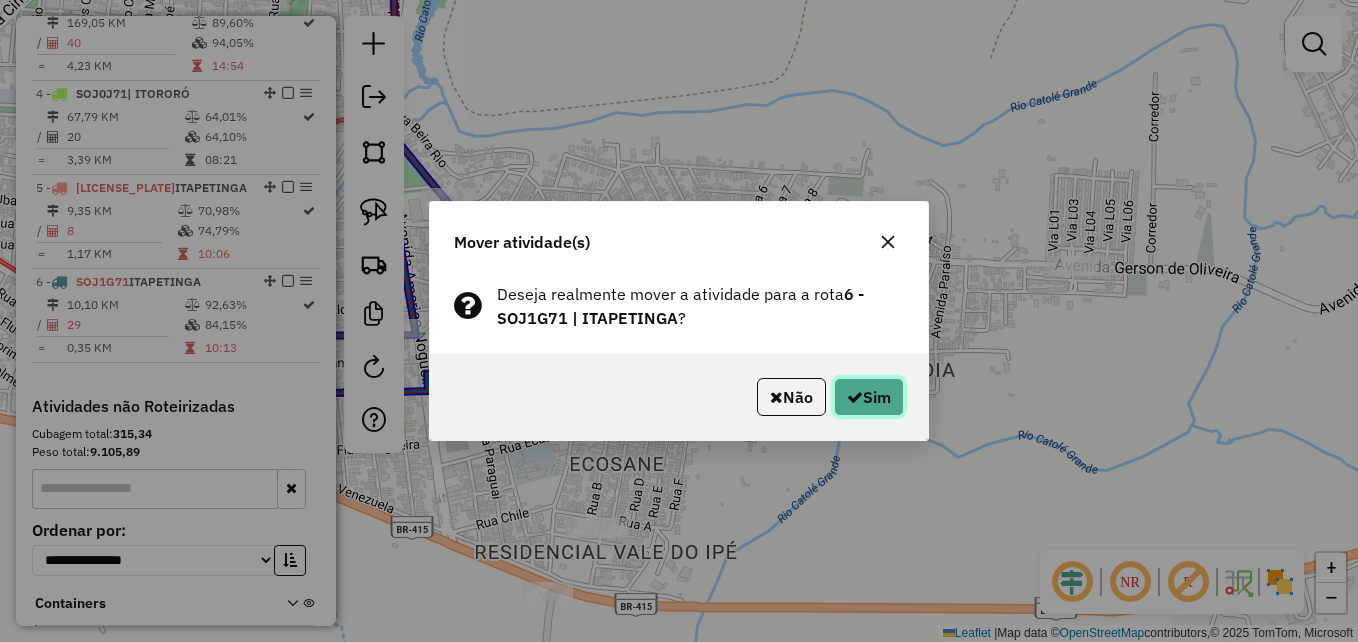 click on "Sim" 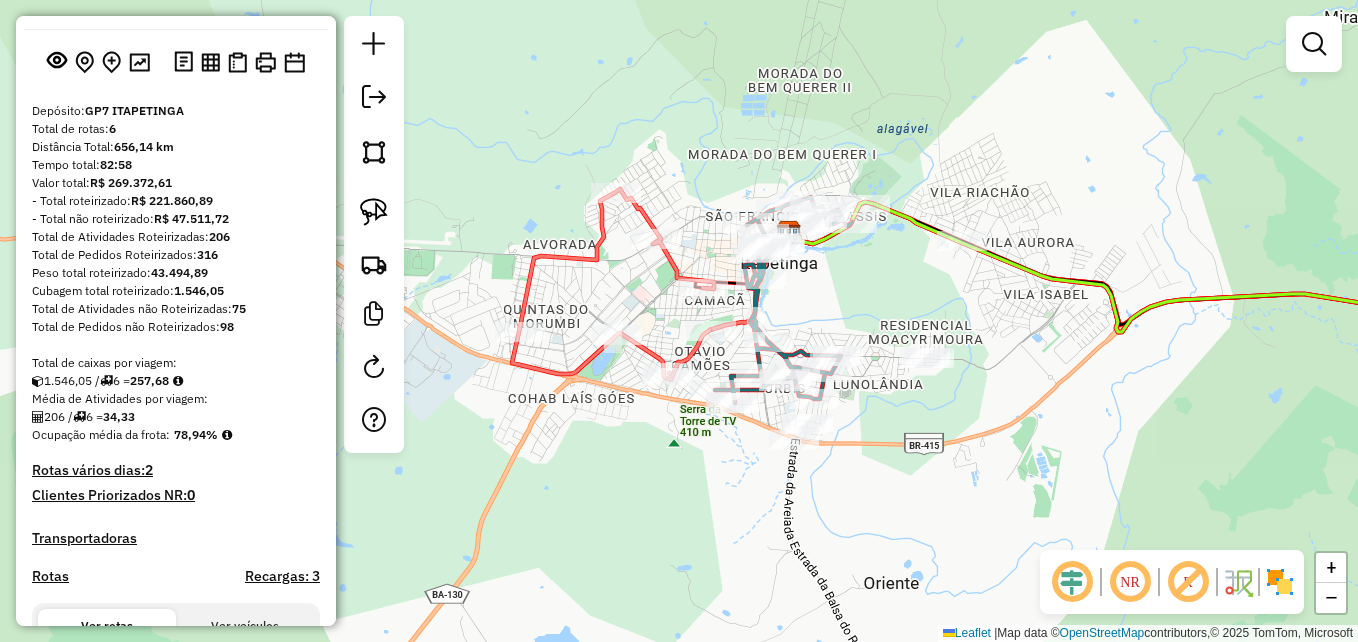 scroll, scrollTop: 0, scrollLeft: 0, axis: both 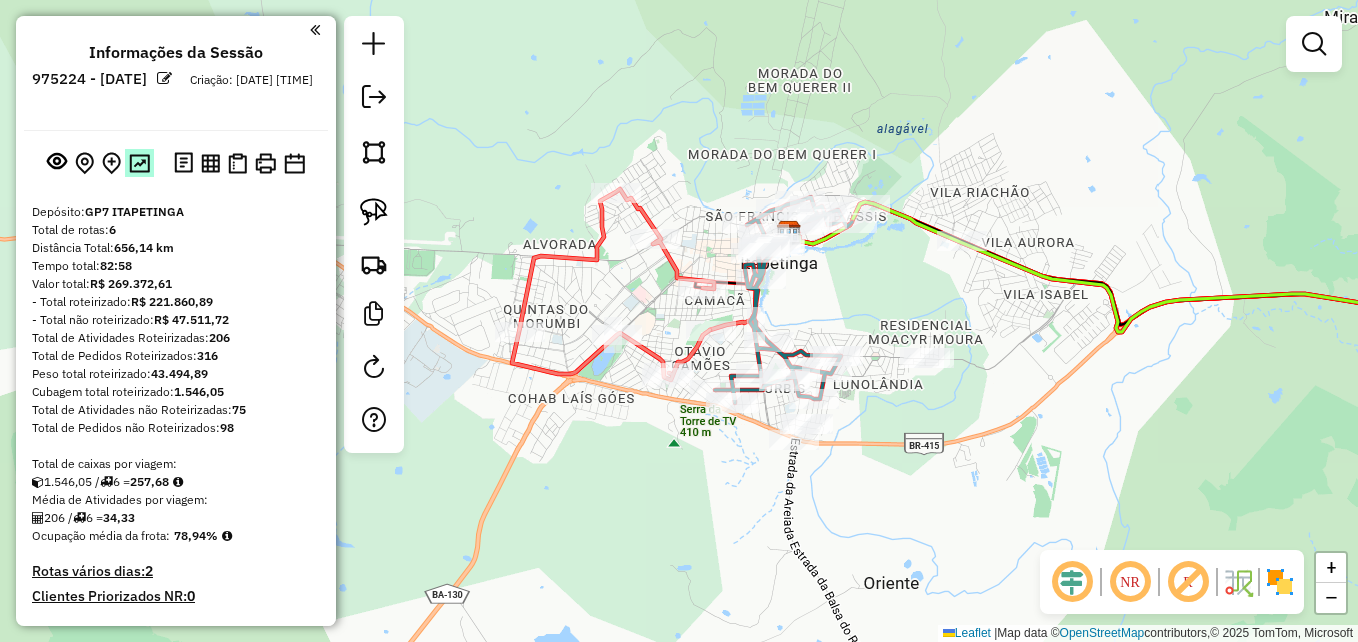 click at bounding box center [139, 163] 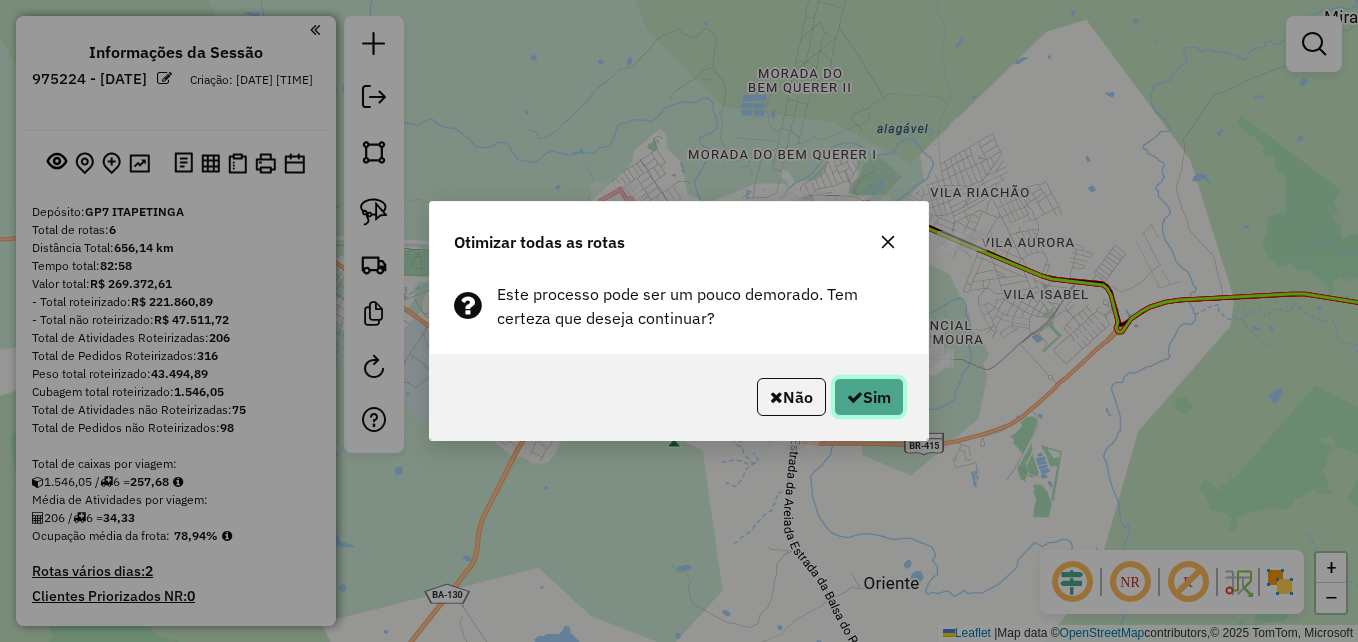click 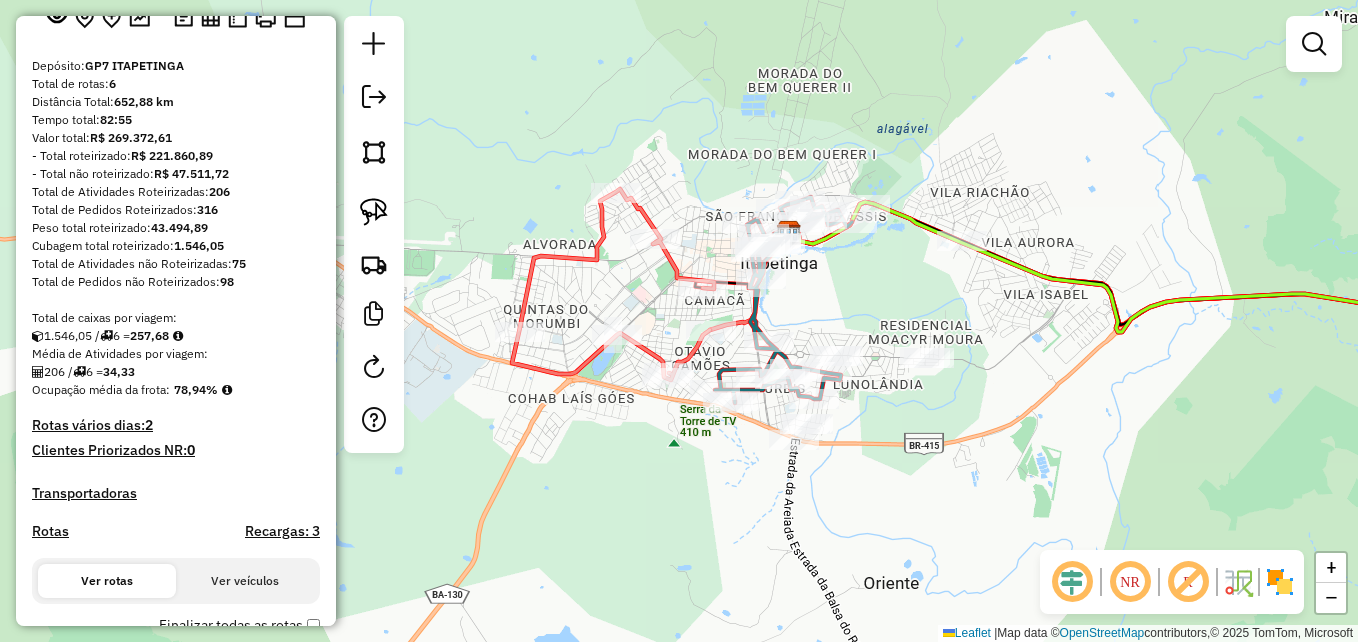 scroll, scrollTop: 400, scrollLeft: 0, axis: vertical 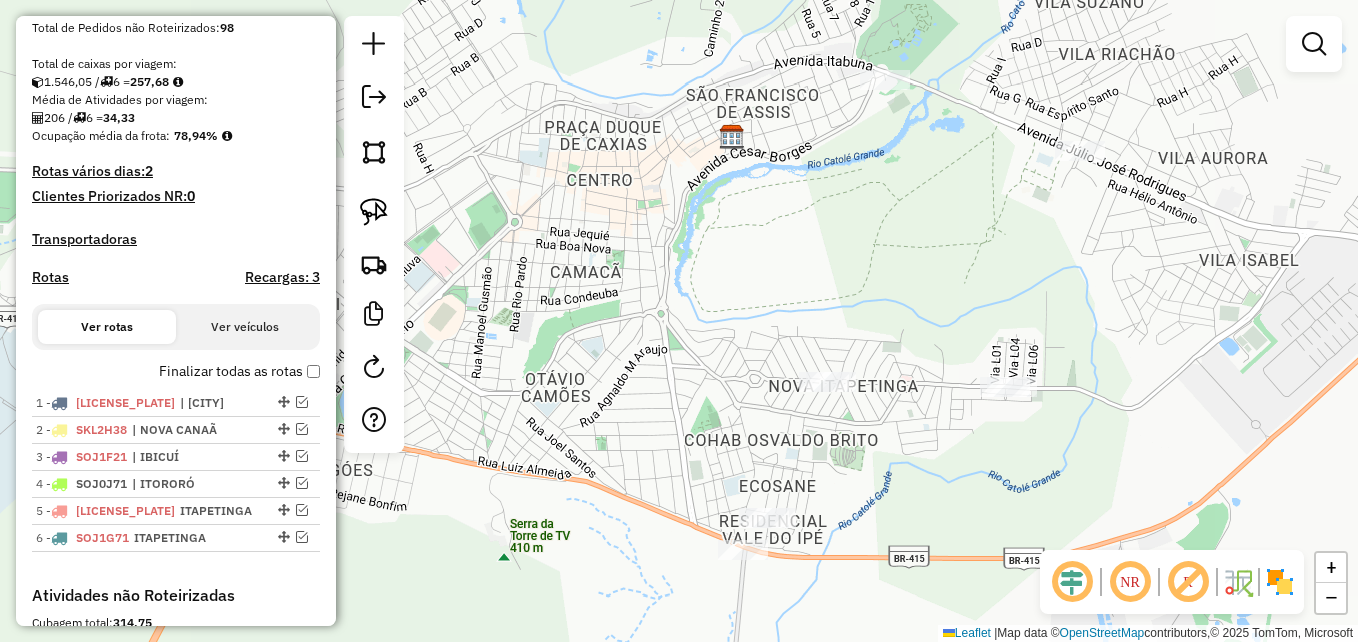 drag, startPoint x: 950, startPoint y: 226, endPoint x: 840, endPoint y: 249, distance: 112.37882 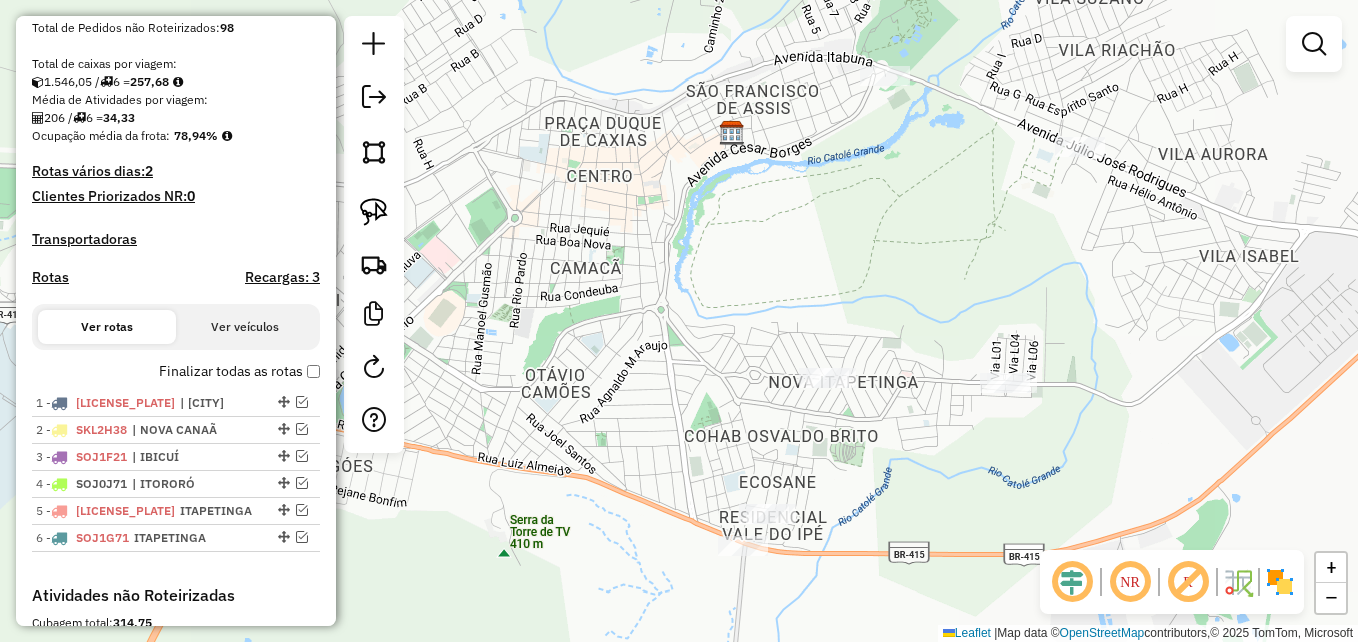 click 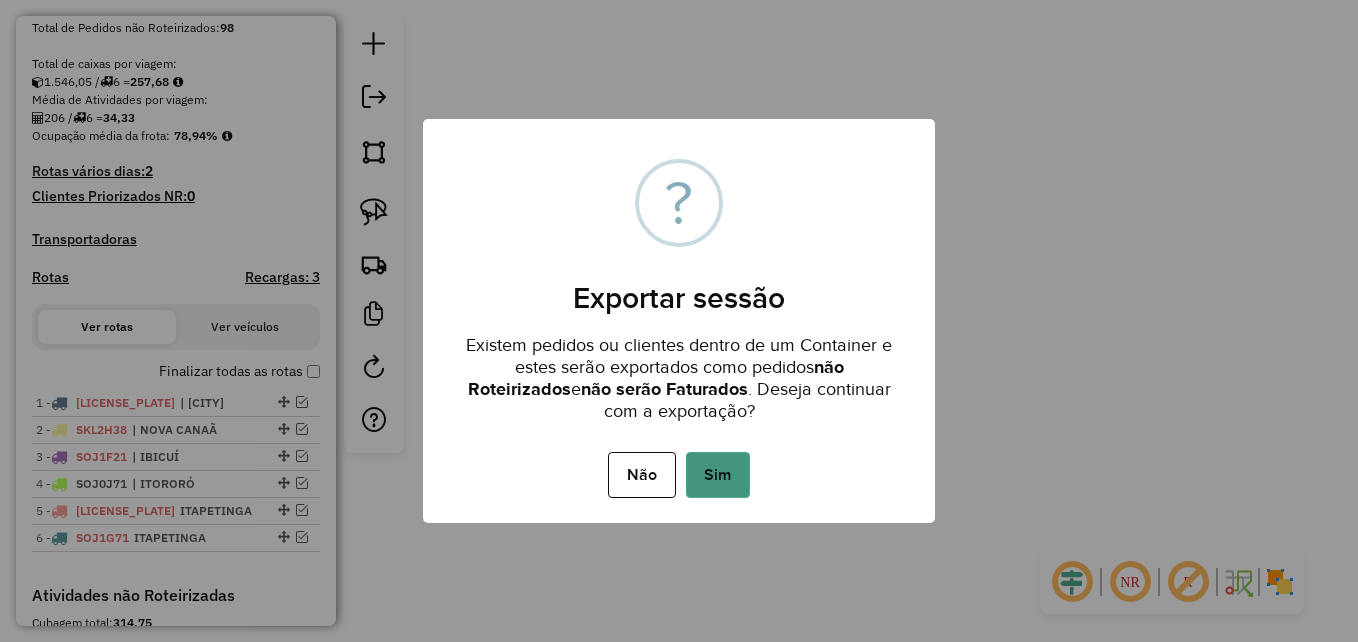 click on "Sim" at bounding box center [718, 475] 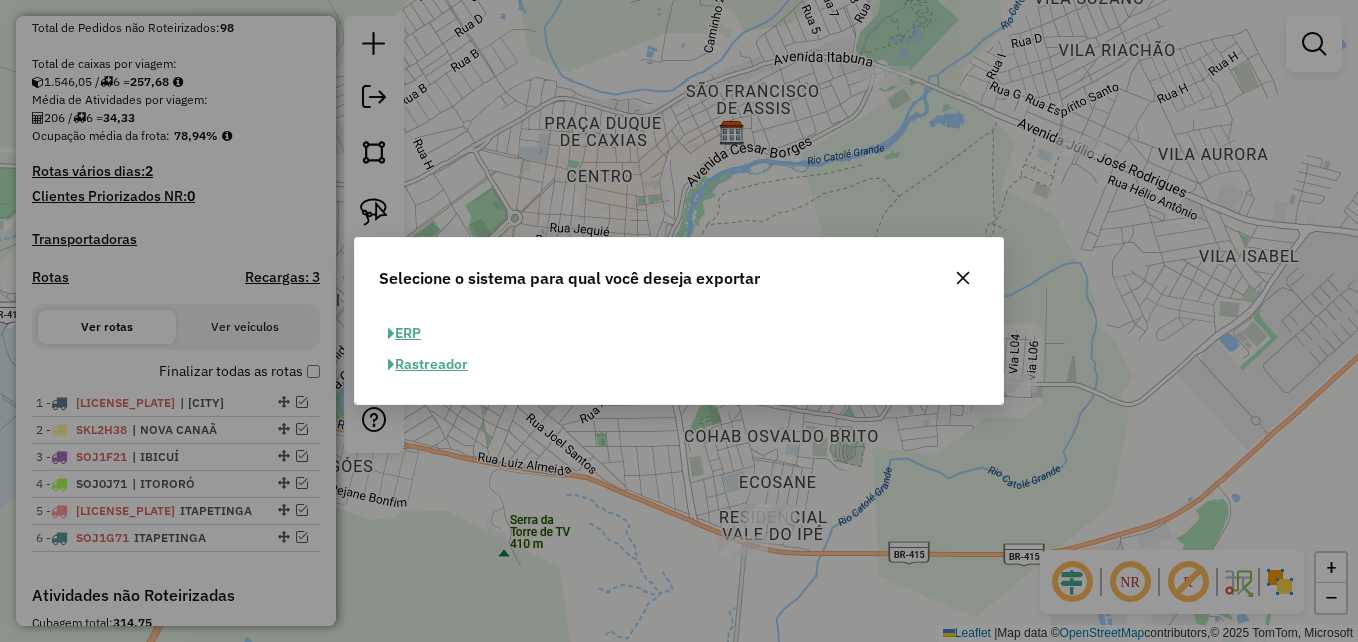 click on "ERP" 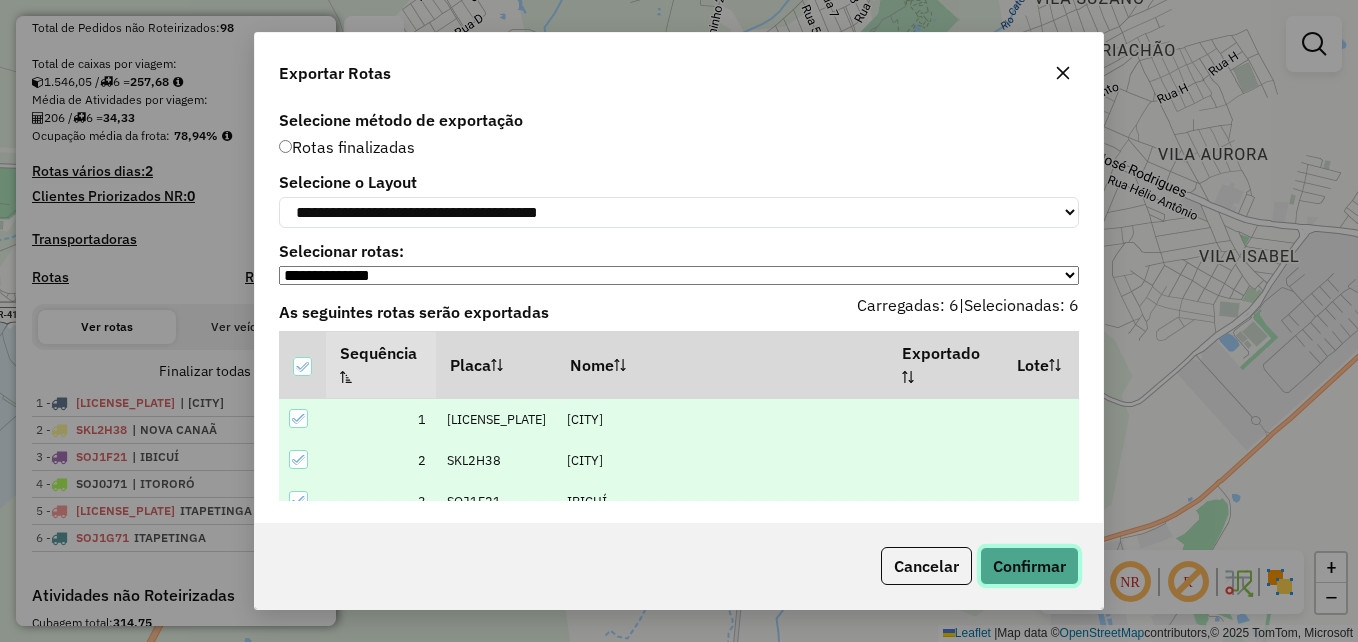 click on "Confirmar" 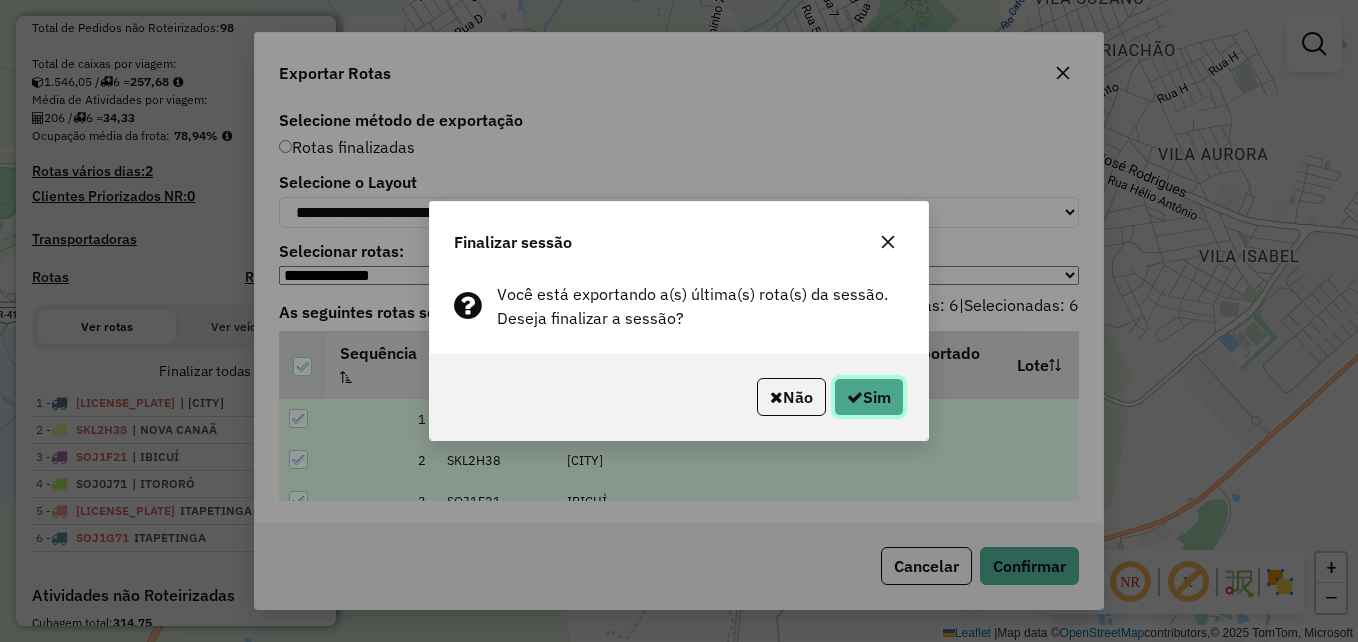 click on "Sim" 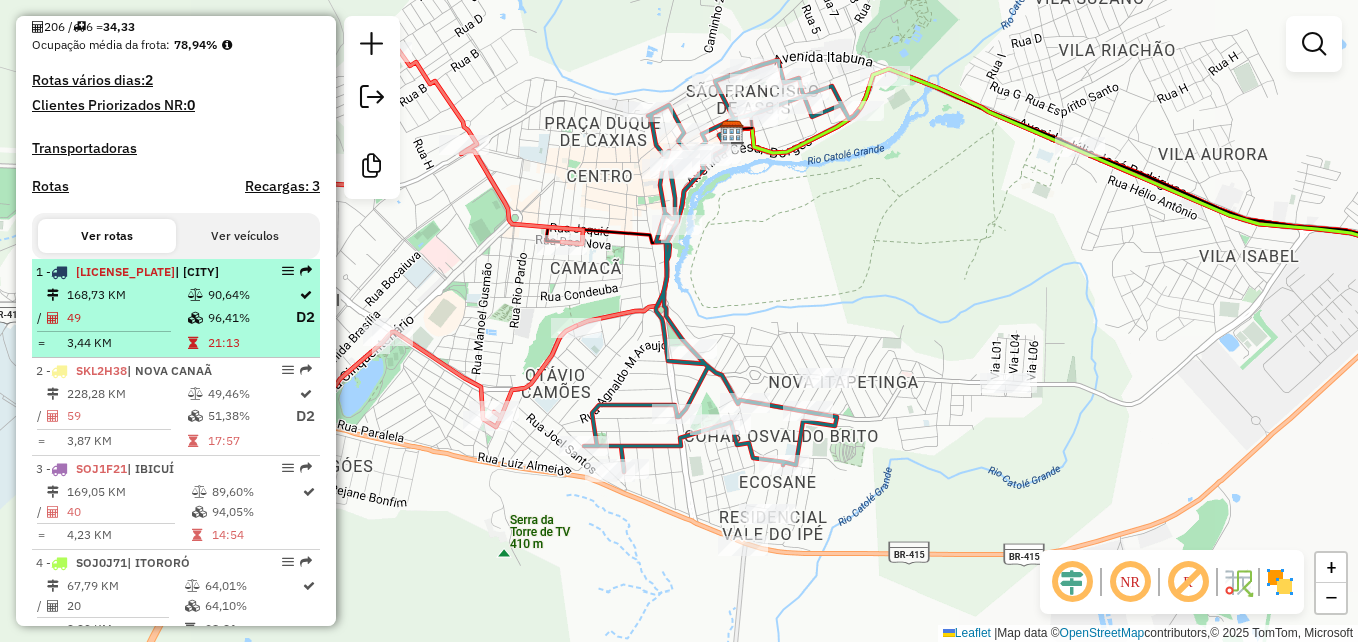scroll, scrollTop: 554, scrollLeft: 0, axis: vertical 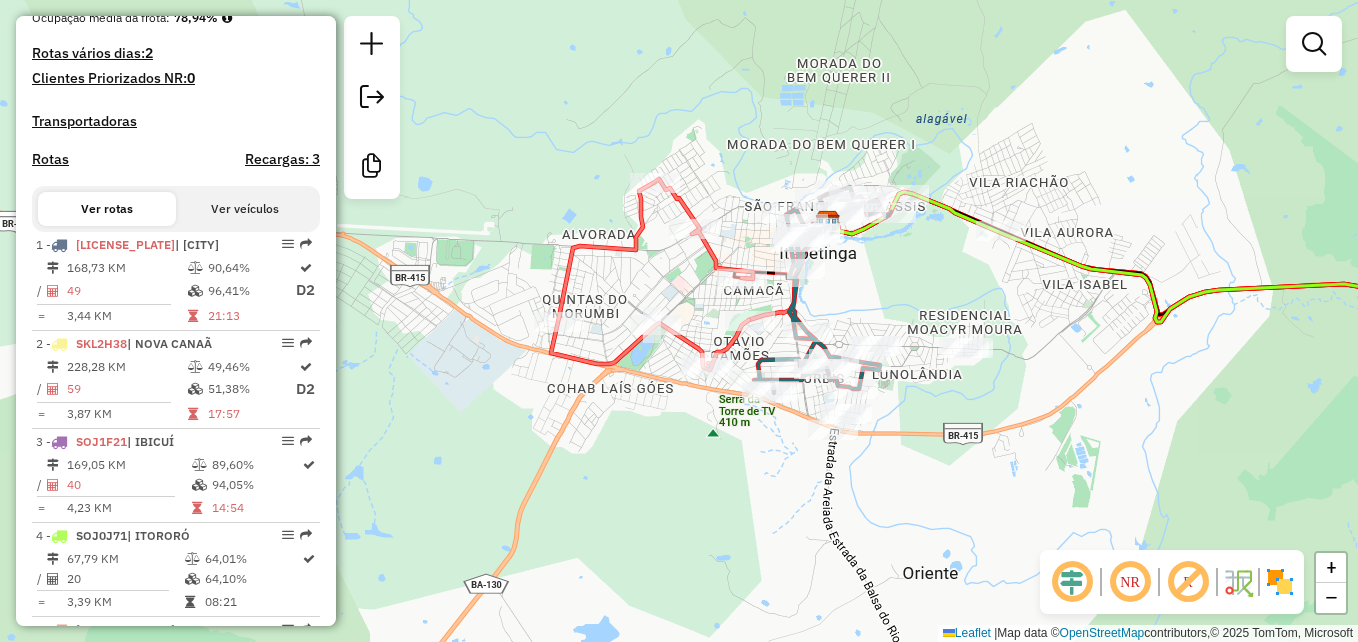 drag, startPoint x: 1208, startPoint y: 288, endPoint x: 987, endPoint y: 344, distance: 227.98465 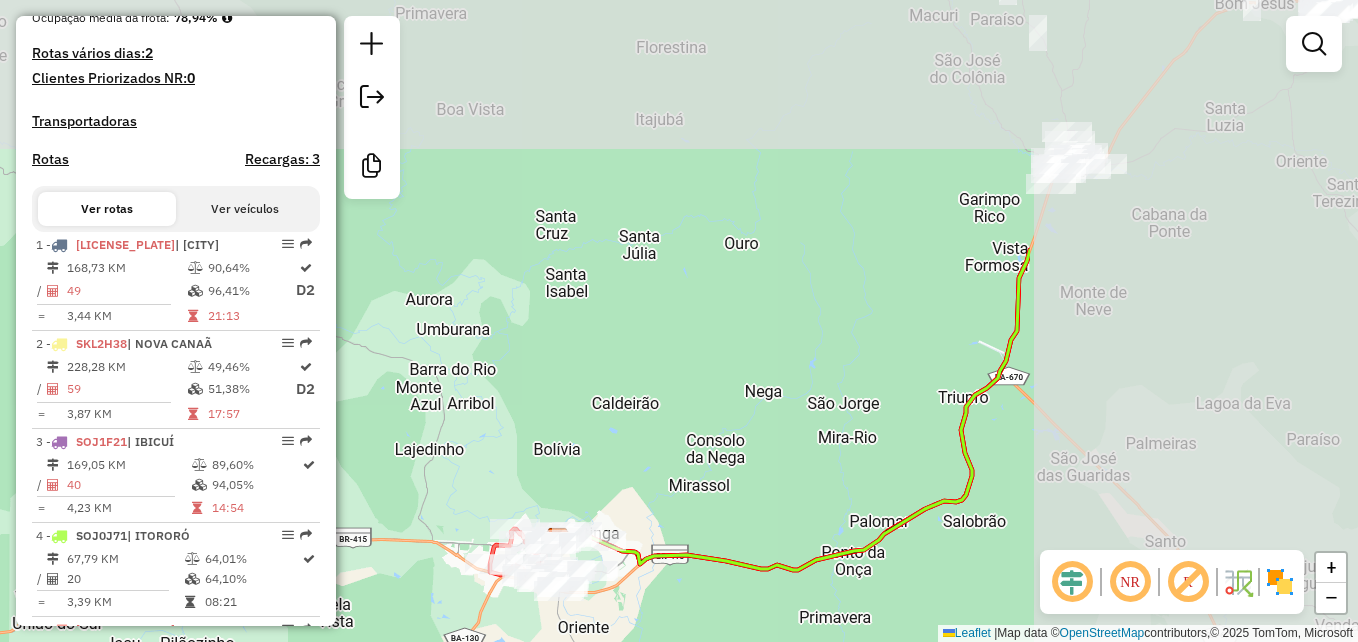 drag, startPoint x: 1162, startPoint y: 164, endPoint x: 698, endPoint y: 432, distance: 535.8358 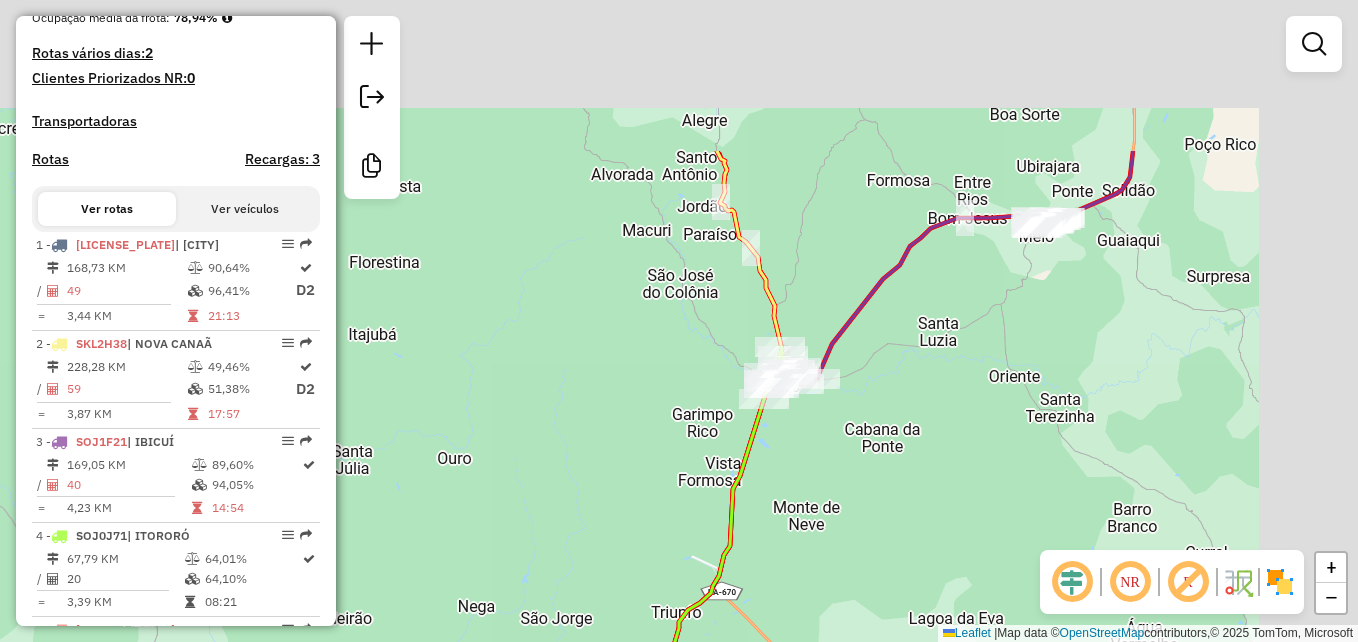 drag, startPoint x: 930, startPoint y: 207, endPoint x: 625, endPoint y: 431, distance: 378.41907 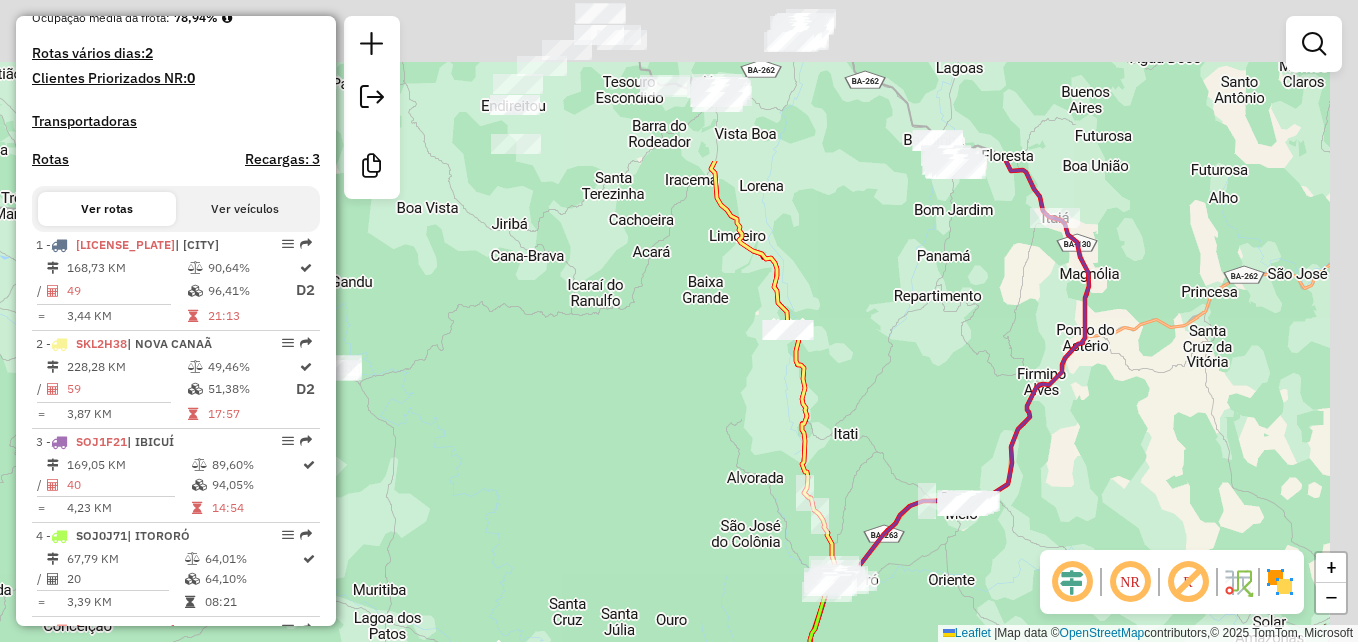 drag, startPoint x: 1091, startPoint y: 171, endPoint x: 942, endPoint y: 490, distance: 352.08237 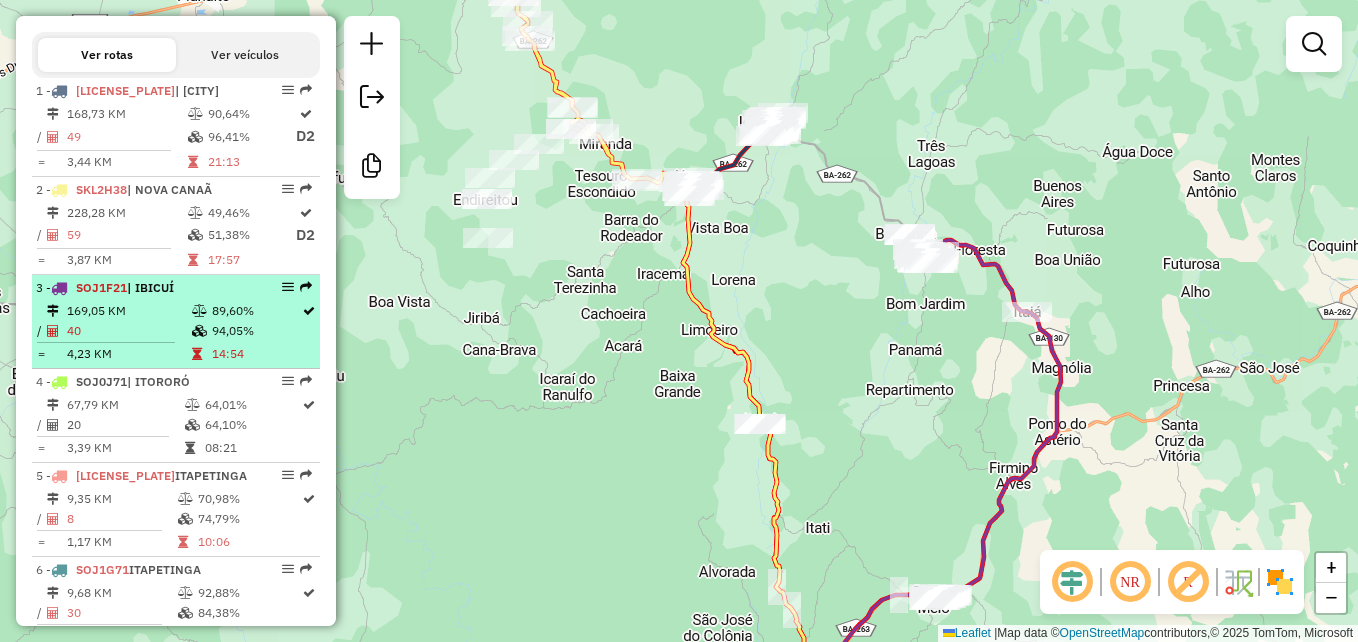 scroll, scrollTop: 854, scrollLeft: 0, axis: vertical 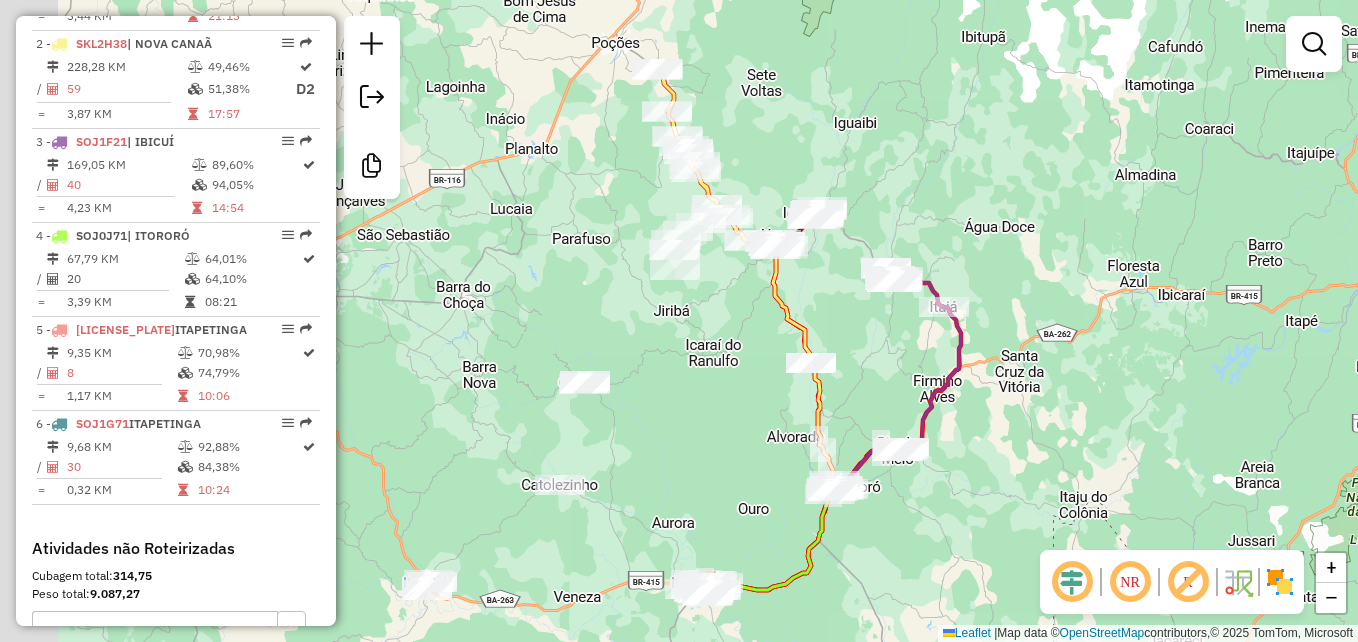 drag, startPoint x: 589, startPoint y: 292, endPoint x: 809, endPoint y: 311, distance: 220.81892 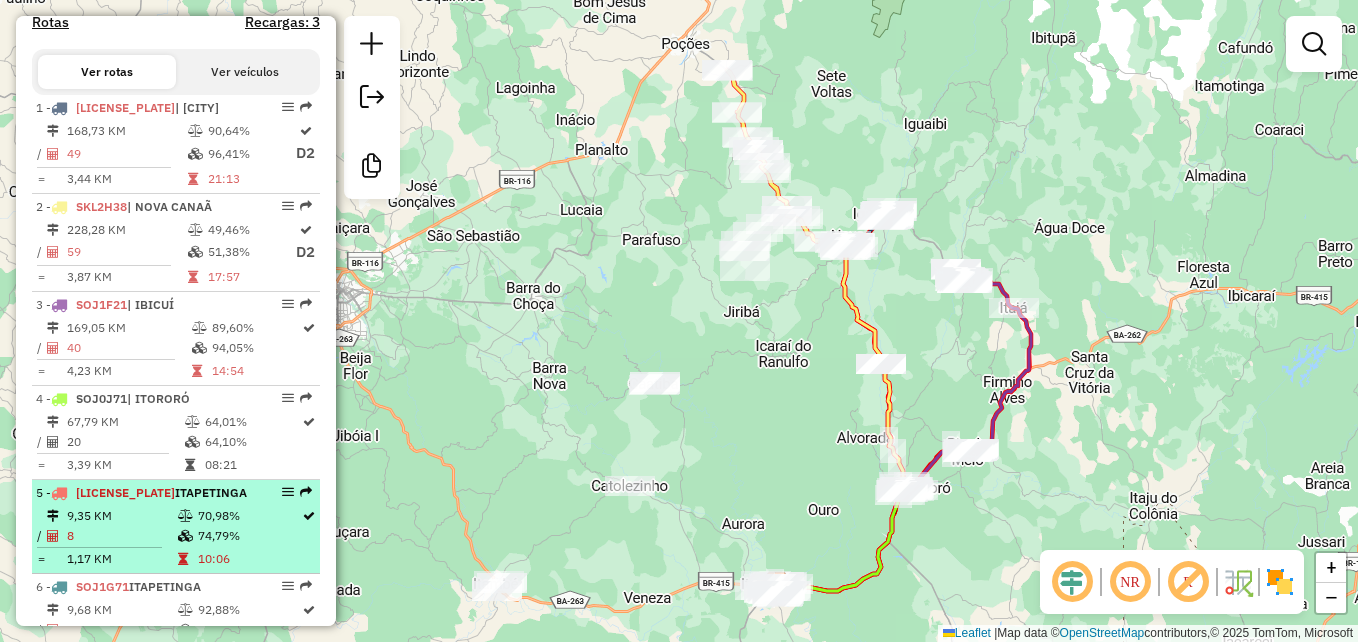 scroll, scrollTop: 654, scrollLeft: 0, axis: vertical 